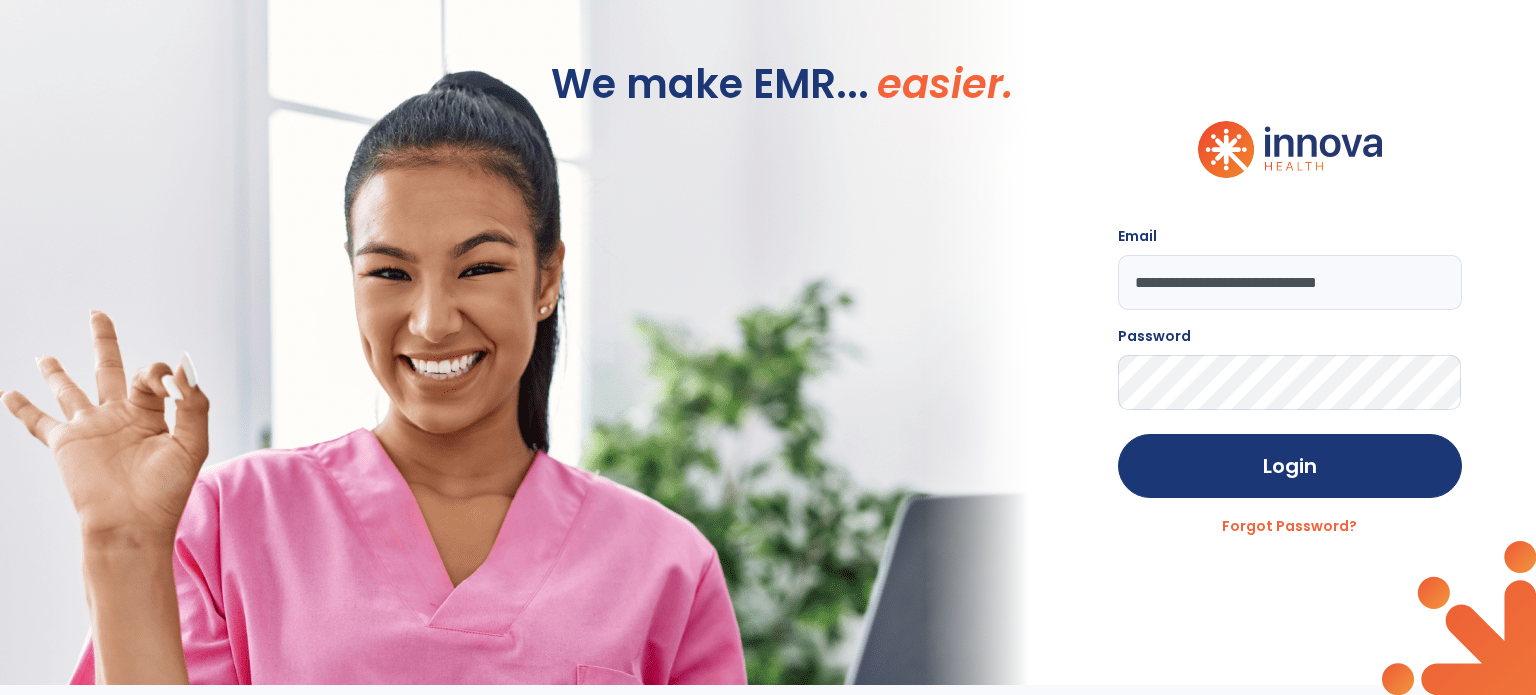 scroll, scrollTop: 0, scrollLeft: 0, axis: both 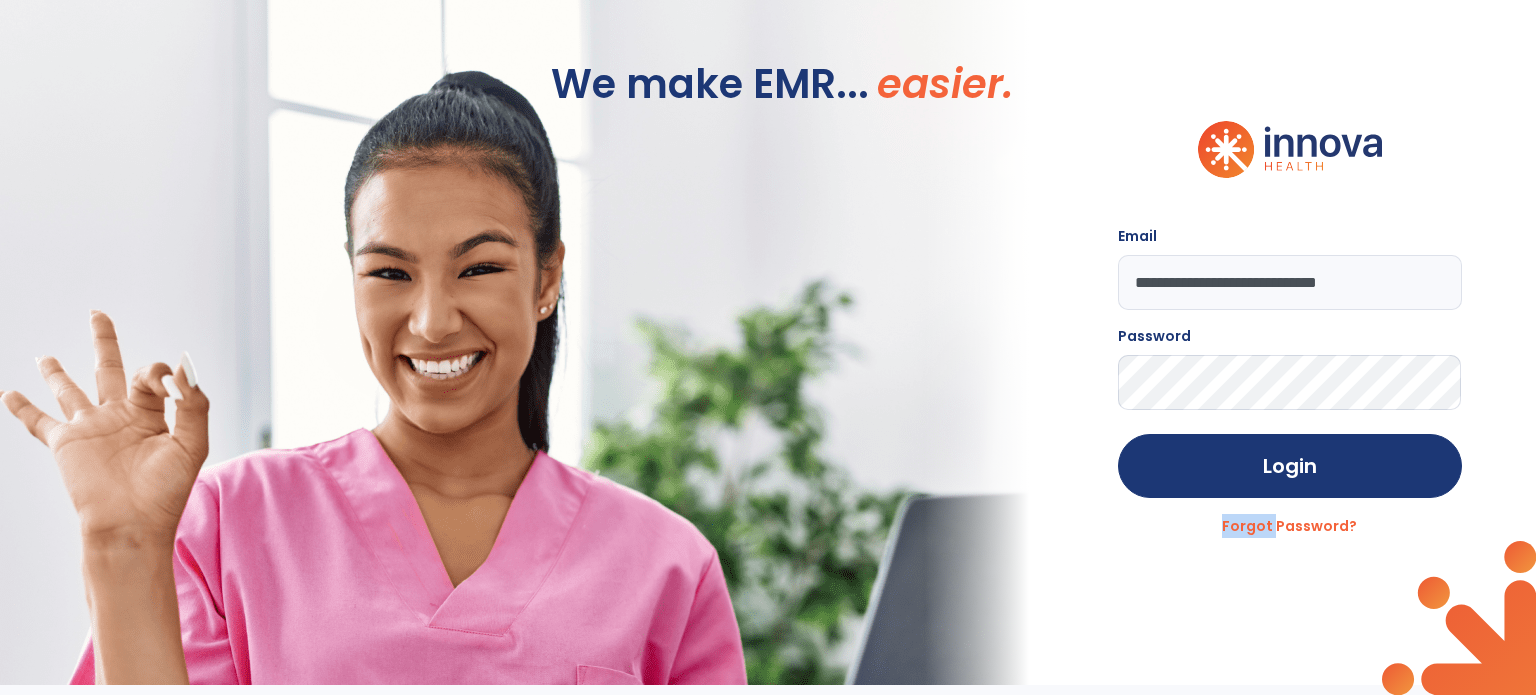 click on "**********" 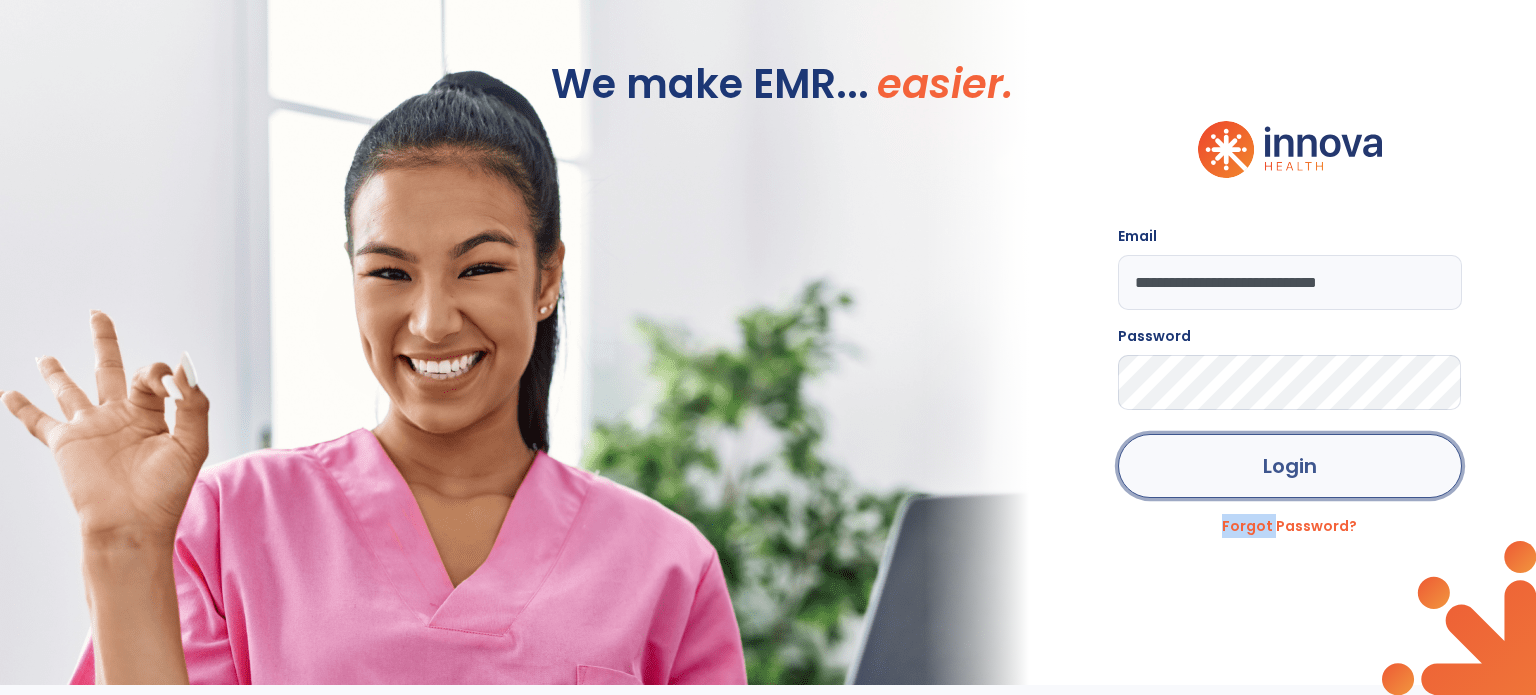 click on "Login" 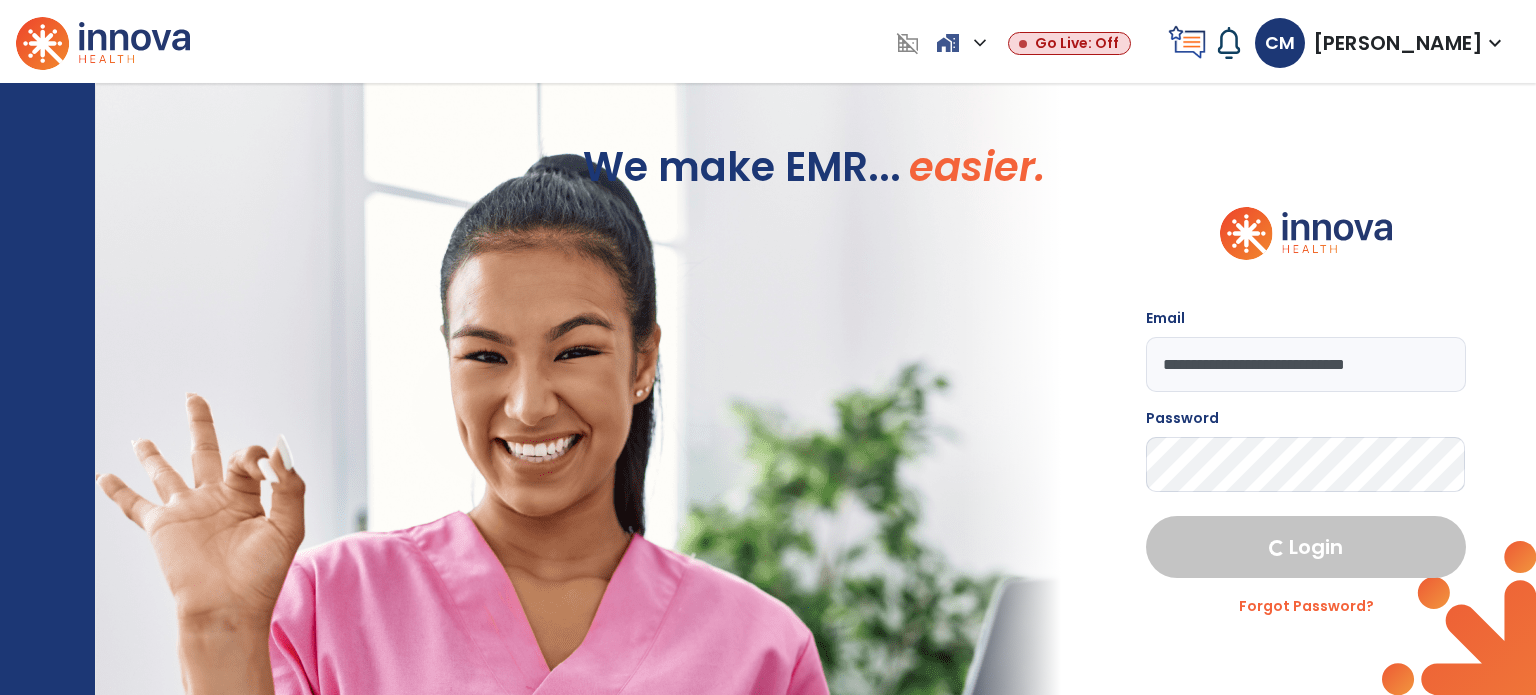 select on "****" 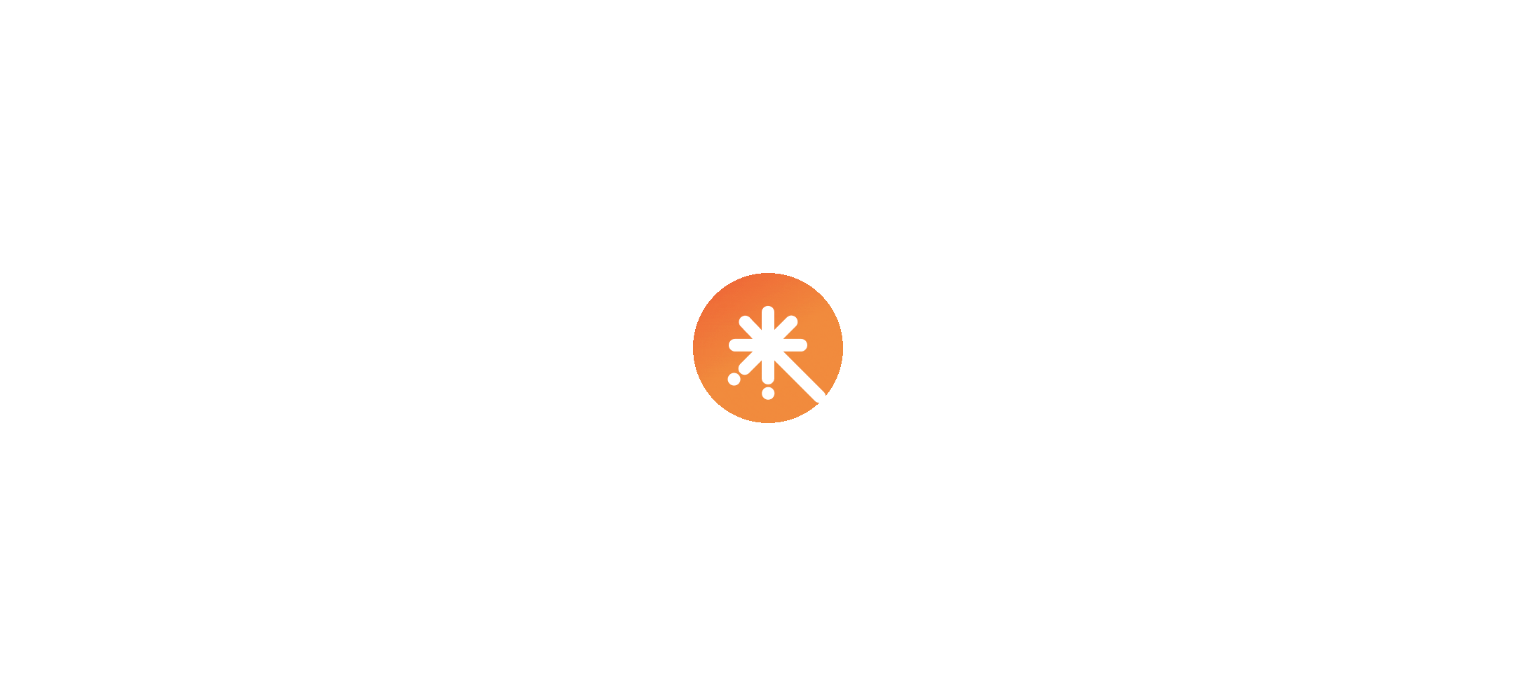 scroll, scrollTop: 0, scrollLeft: 0, axis: both 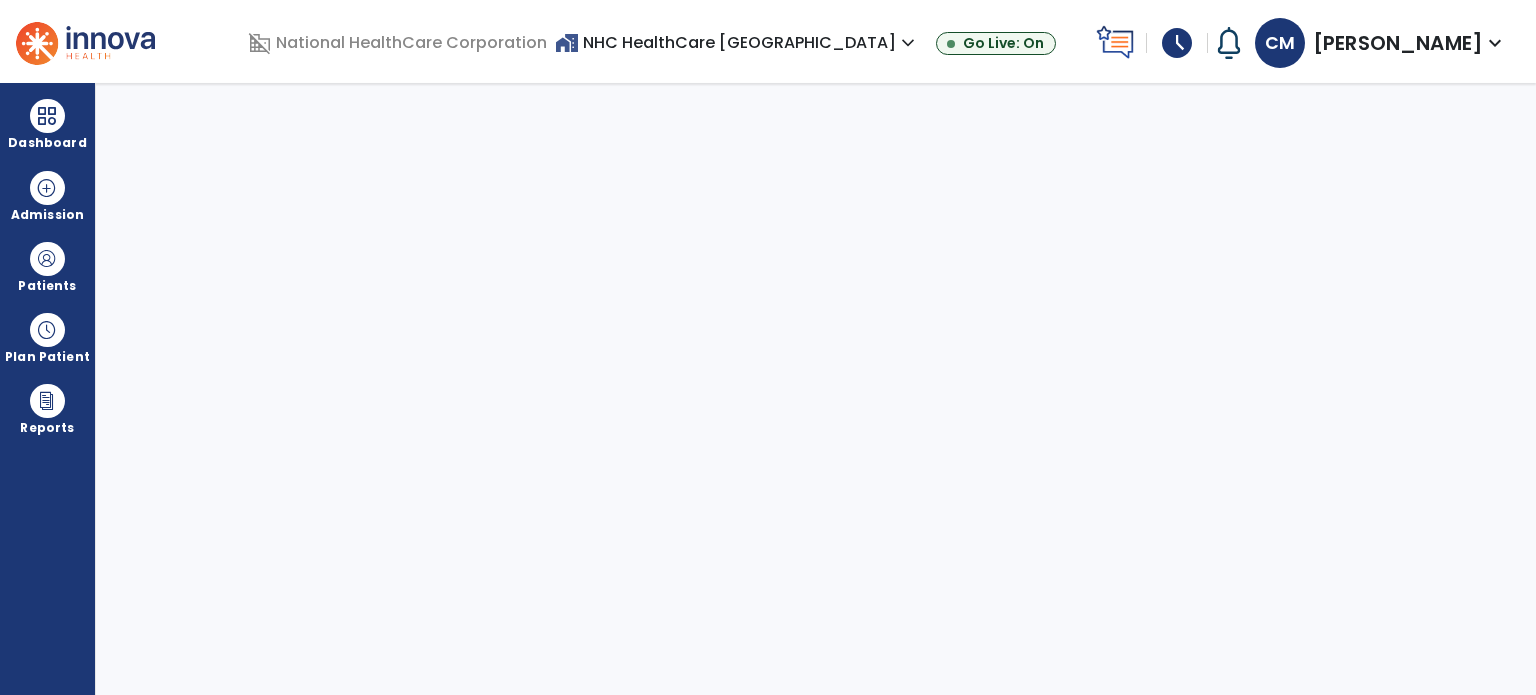 select on "****" 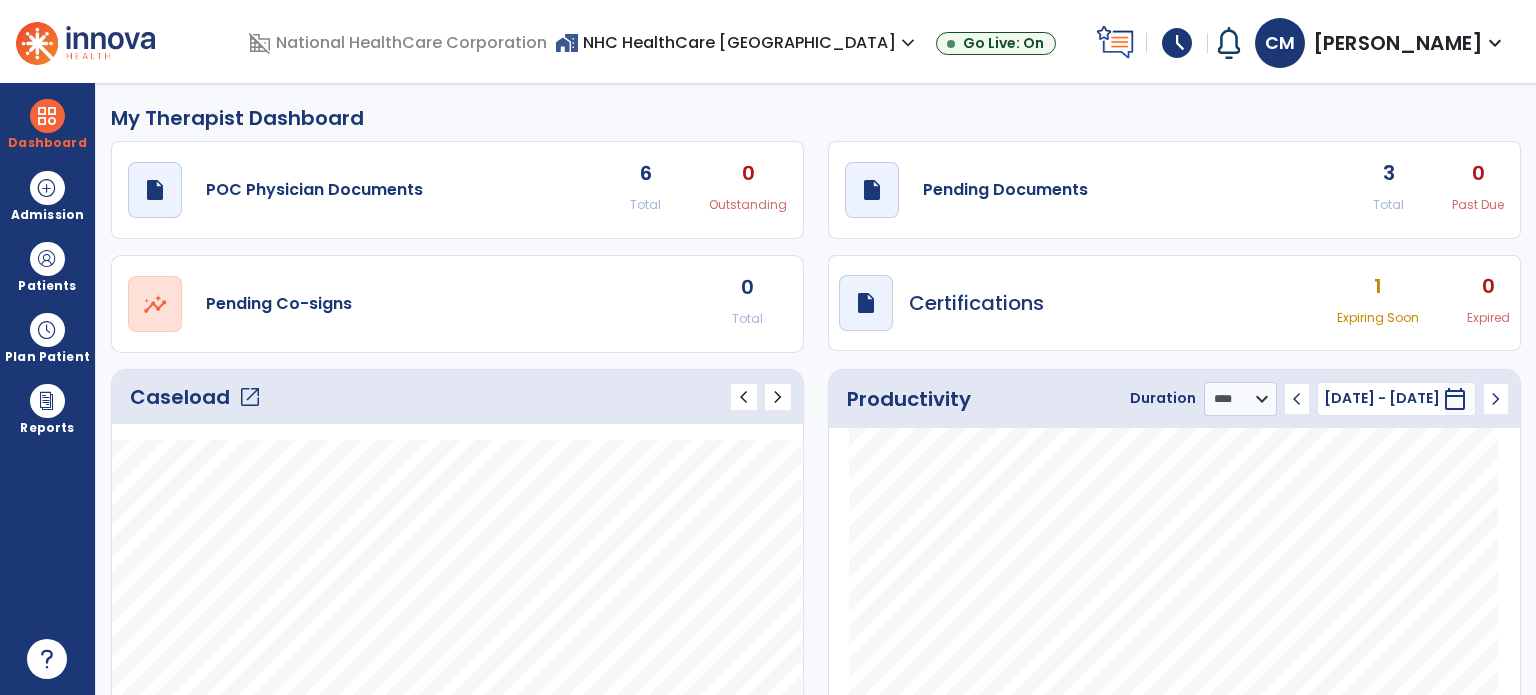 click on "open_in_new" 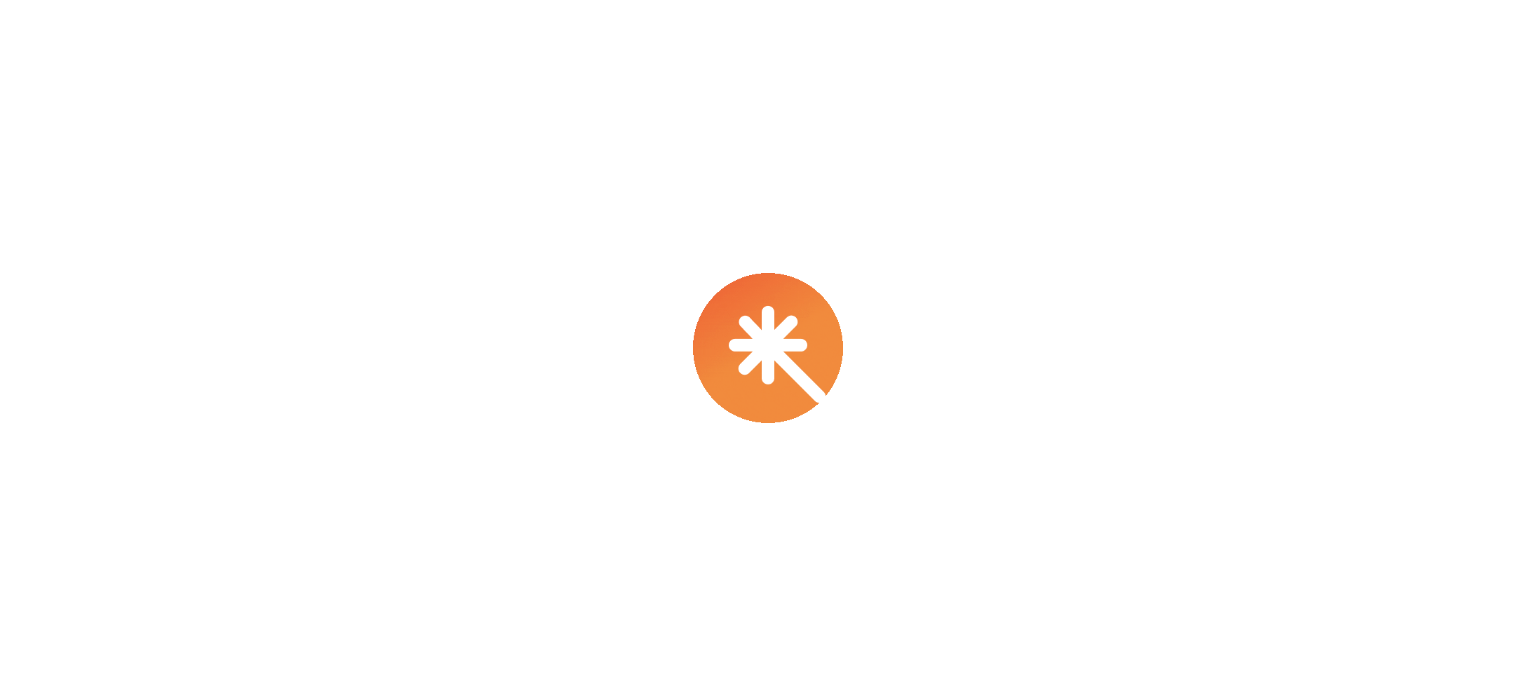 scroll, scrollTop: 0, scrollLeft: 0, axis: both 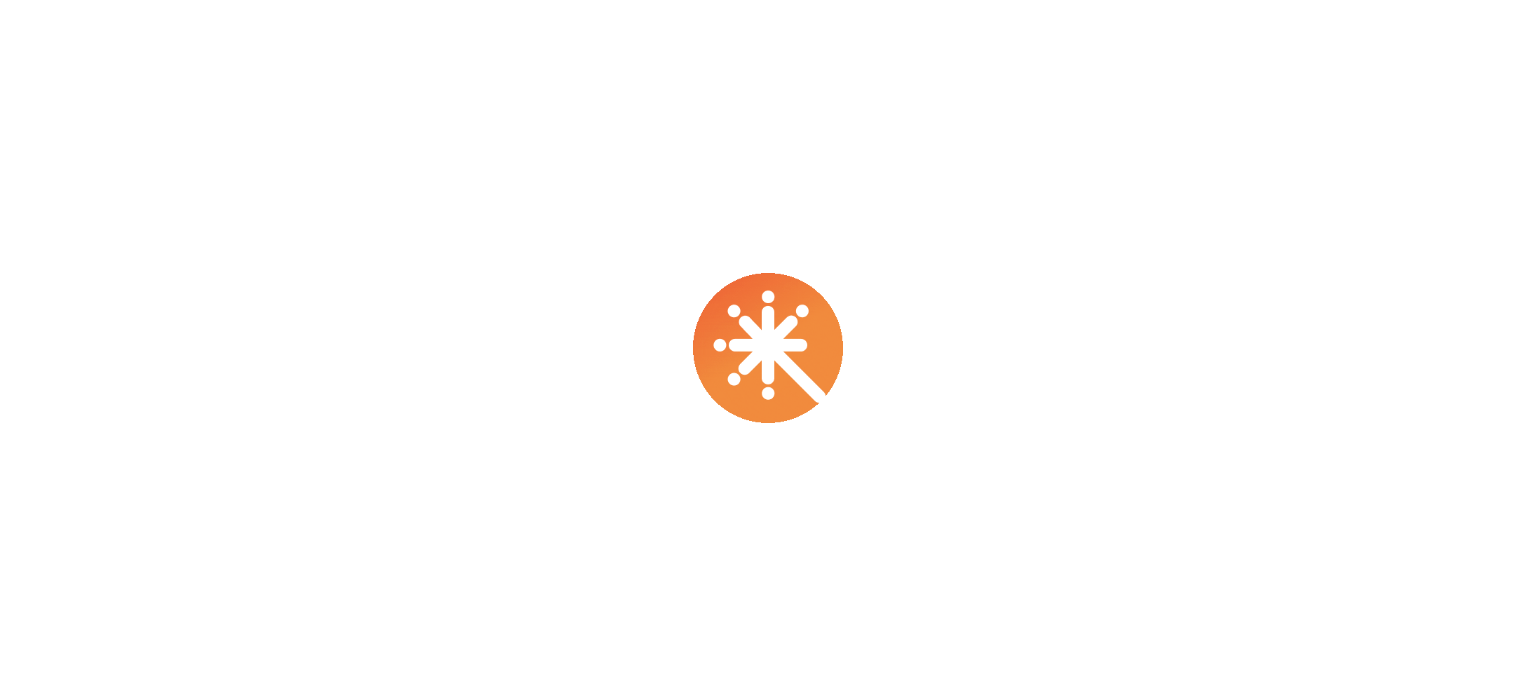 select on "****" 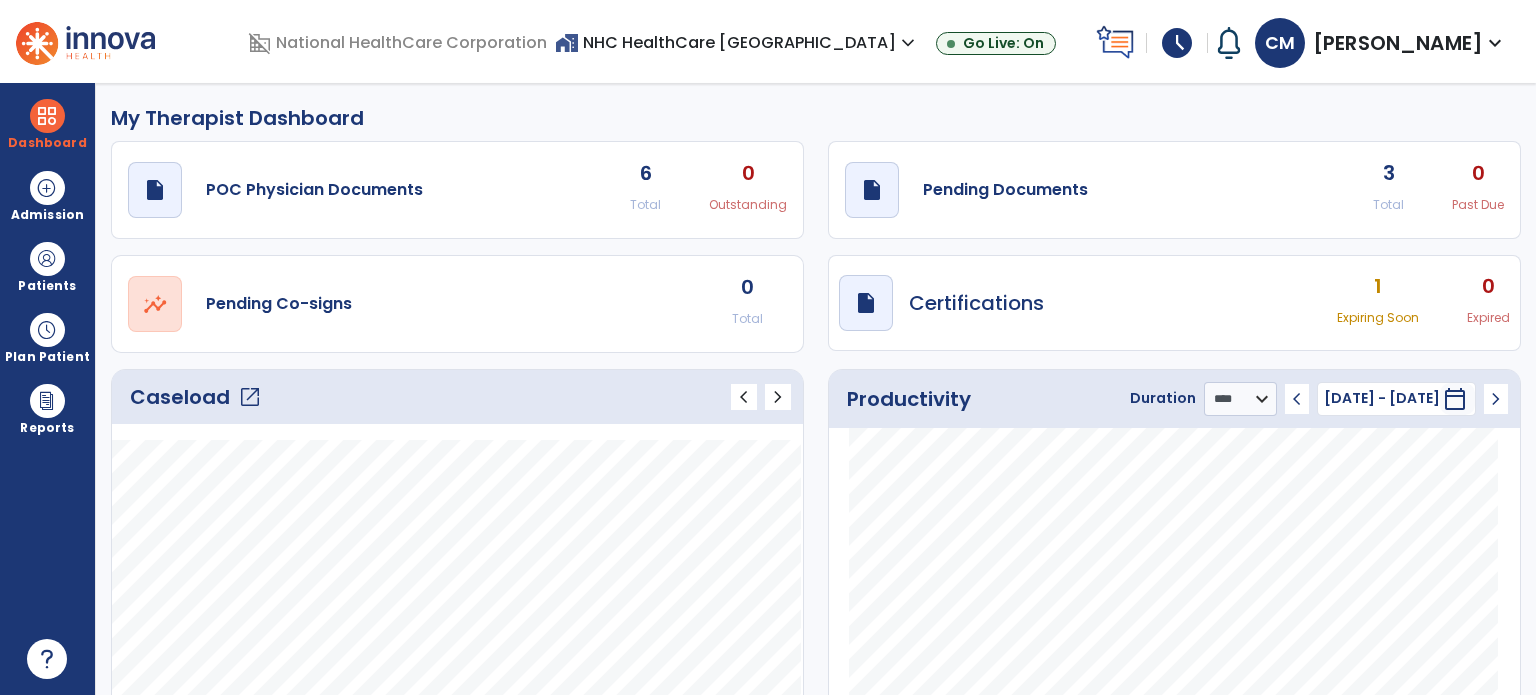 click on "open_in_new" 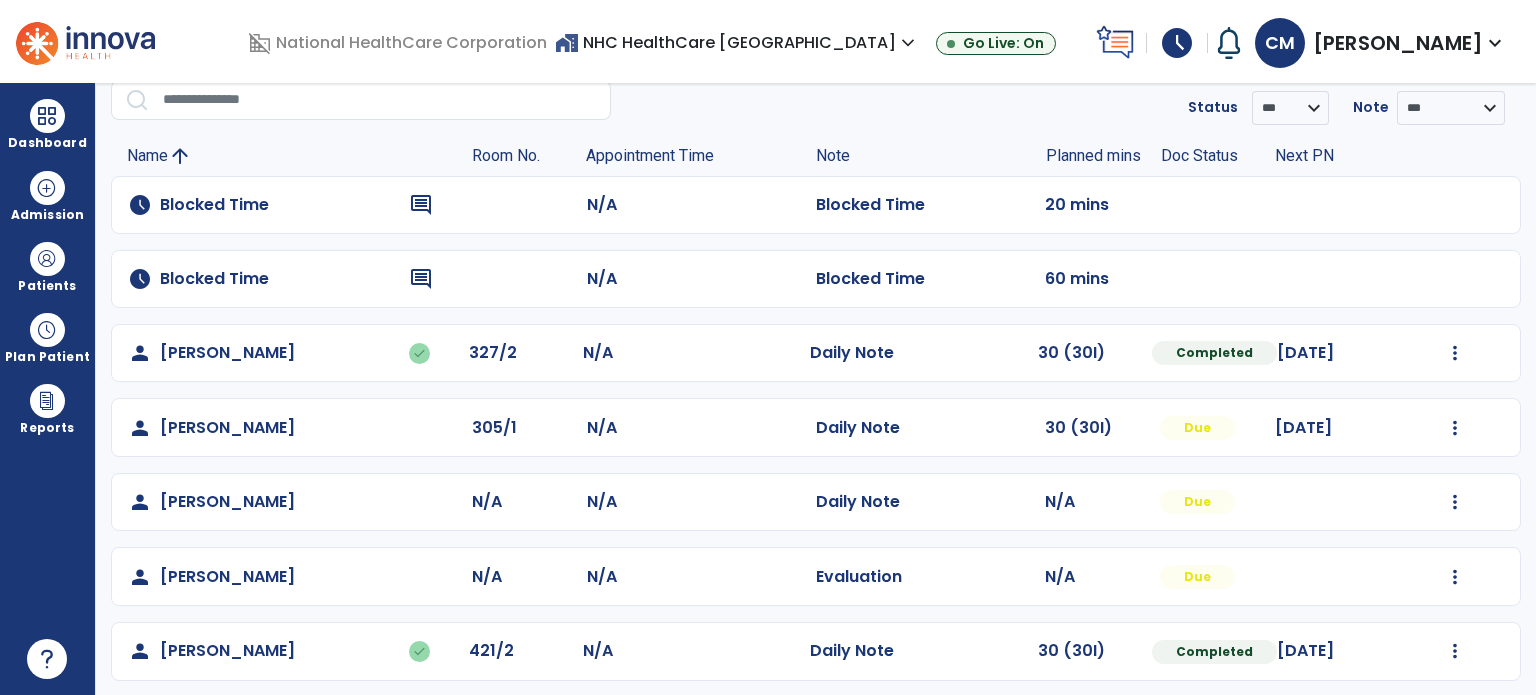 scroll, scrollTop: 84, scrollLeft: 0, axis: vertical 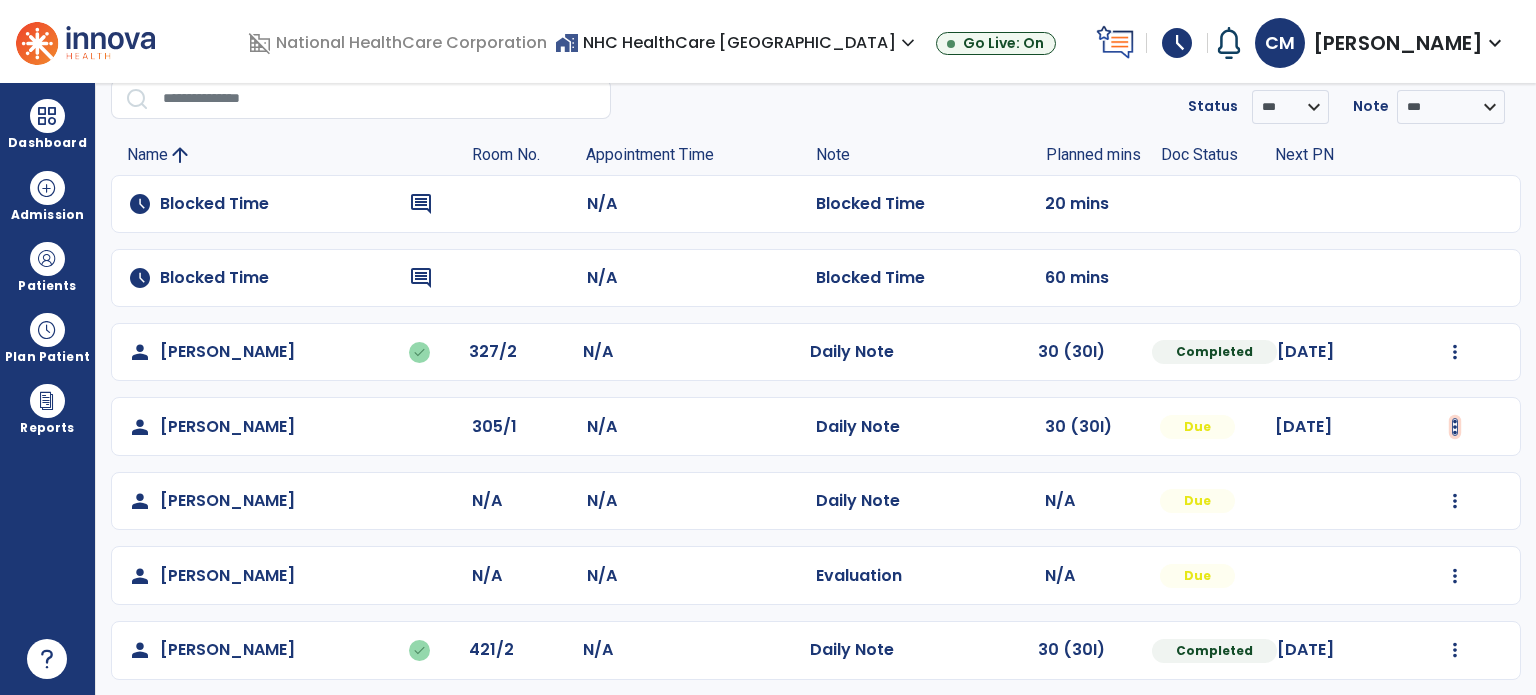 click at bounding box center (1455, 352) 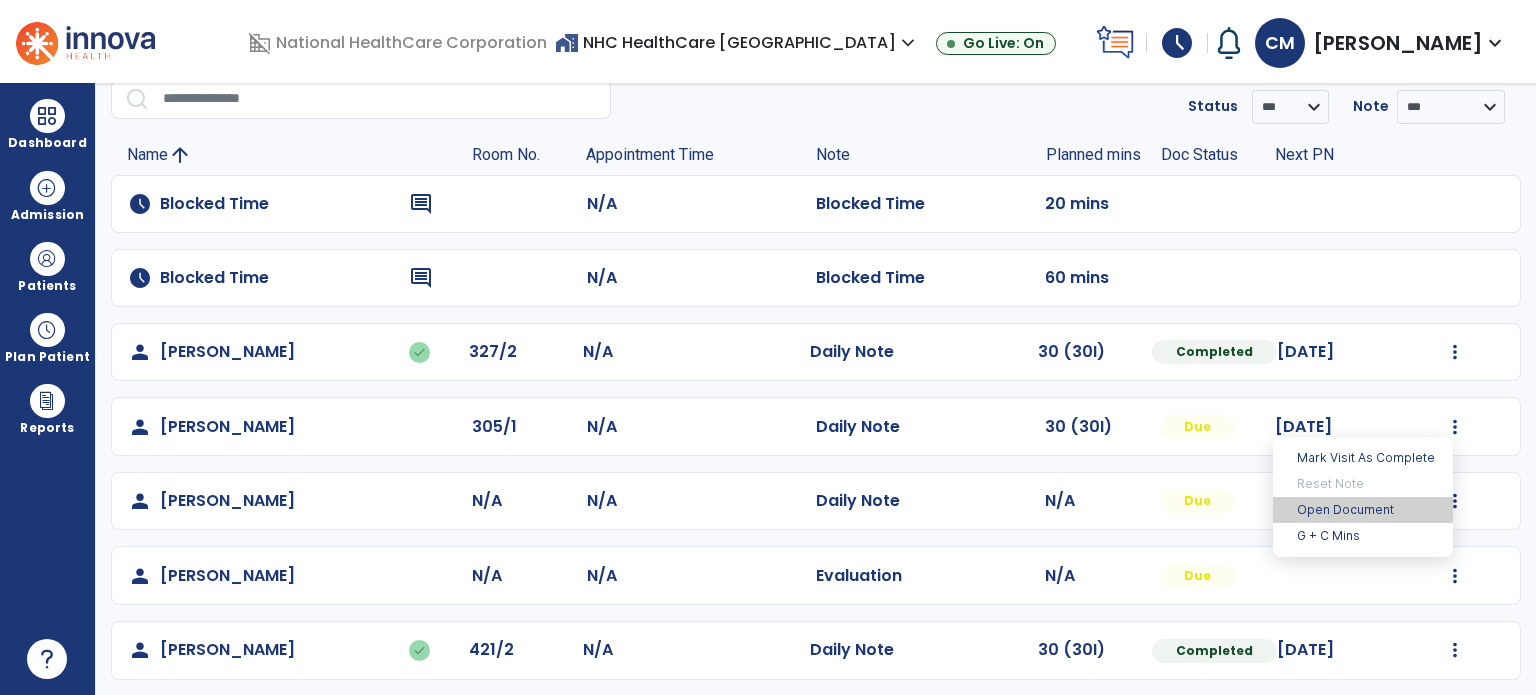 click on "Open Document" at bounding box center (1363, 510) 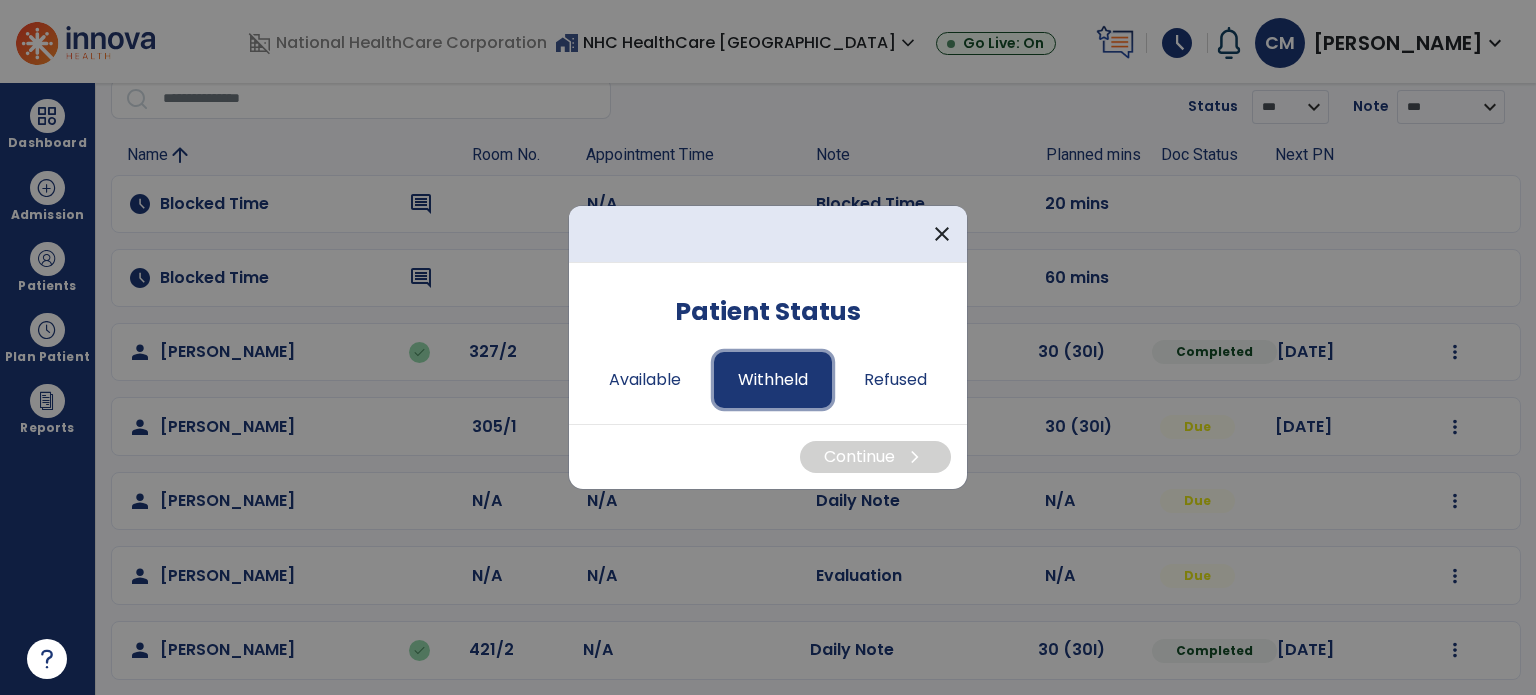 click on "Withheld" at bounding box center (773, 380) 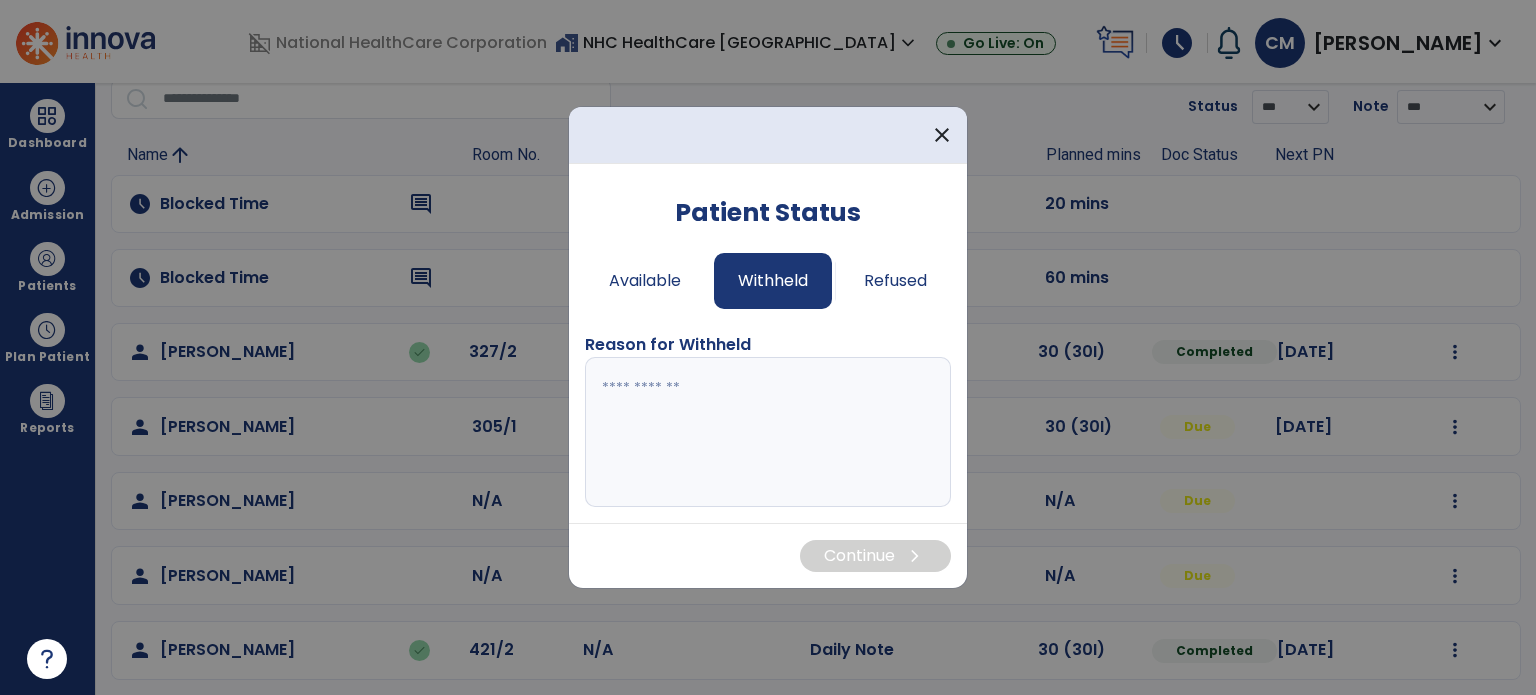 click at bounding box center [768, 432] 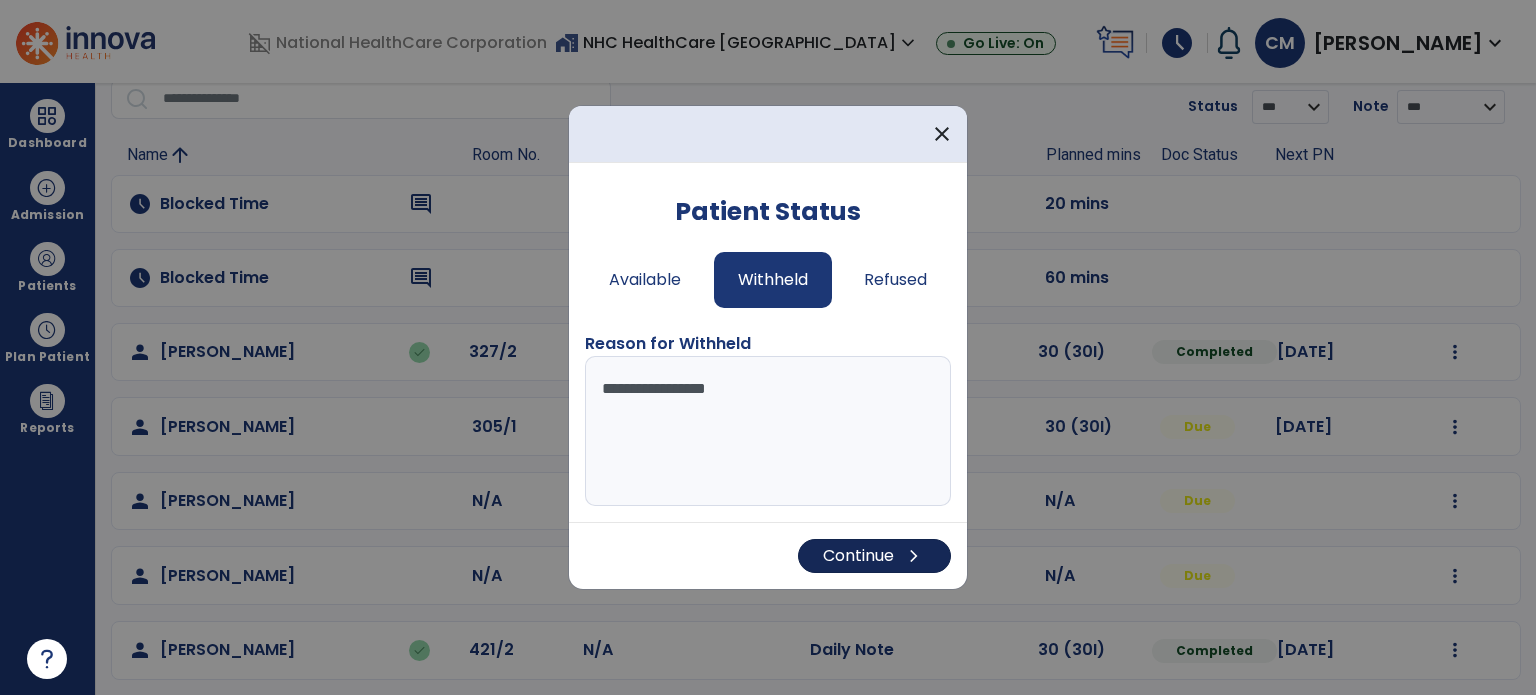 type on "**********" 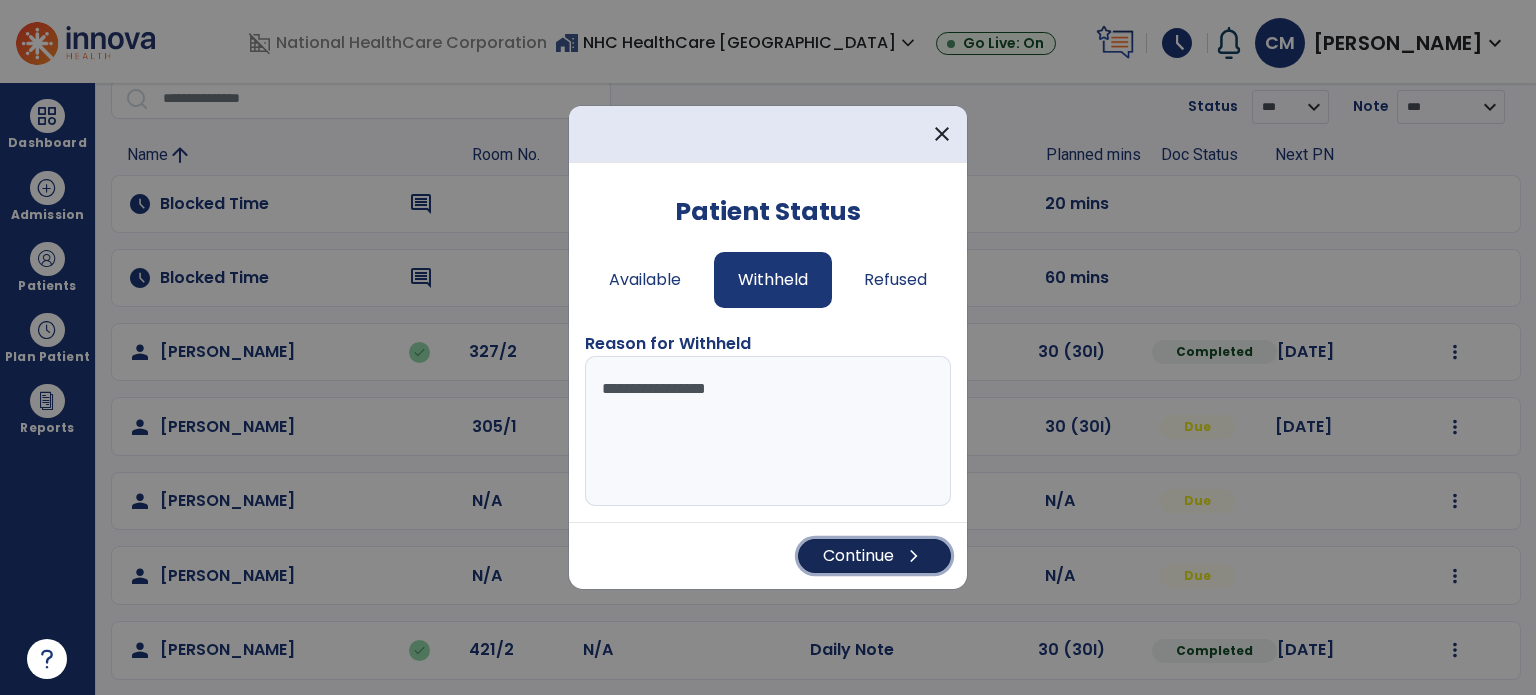 click on "chevron_right" at bounding box center [914, 556] 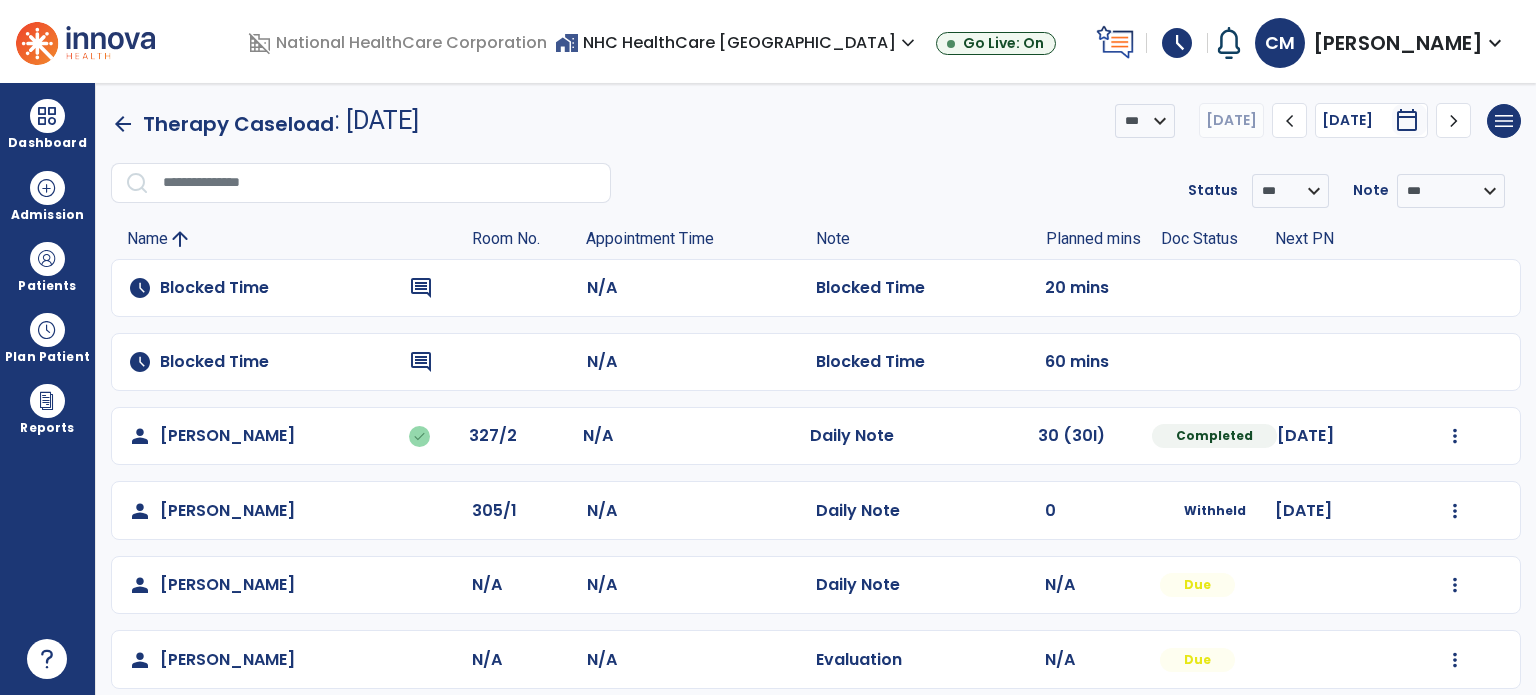 scroll, scrollTop: 3, scrollLeft: 0, axis: vertical 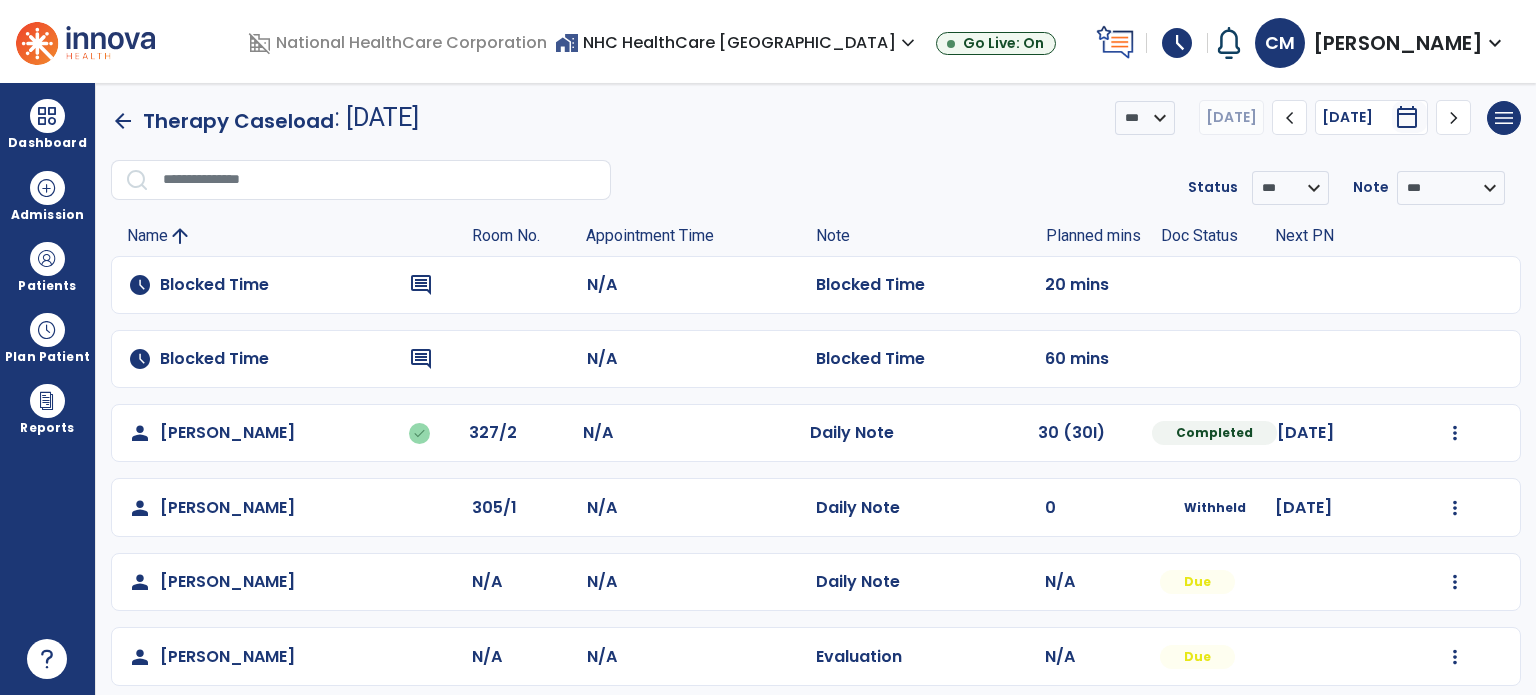 click on "home_work   NHC HealthCare Chattanooga   expand_more" at bounding box center [737, 42] 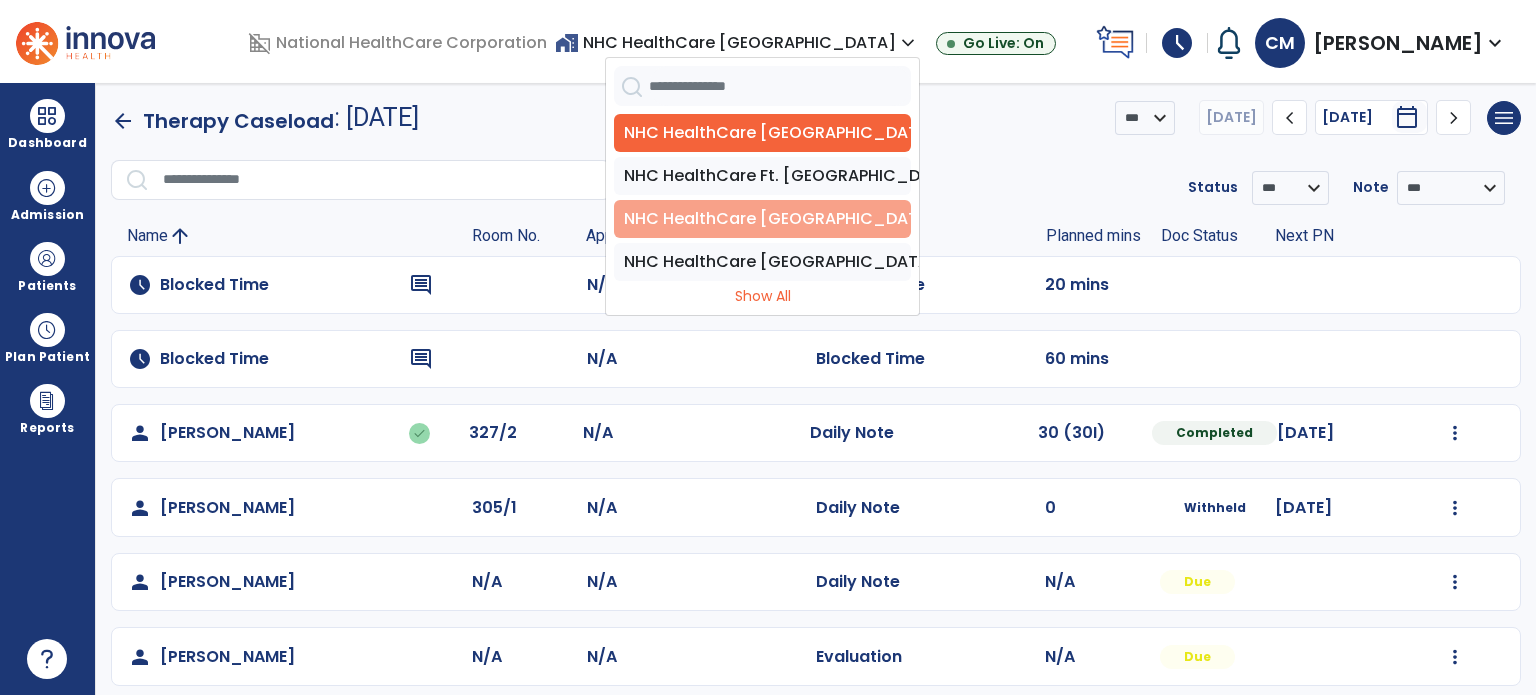 click on "NHC HealthCare [GEOGRAPHIC_DATA] - [GEOGRAPHIC_DATA]" at bounding box center (762, 219) 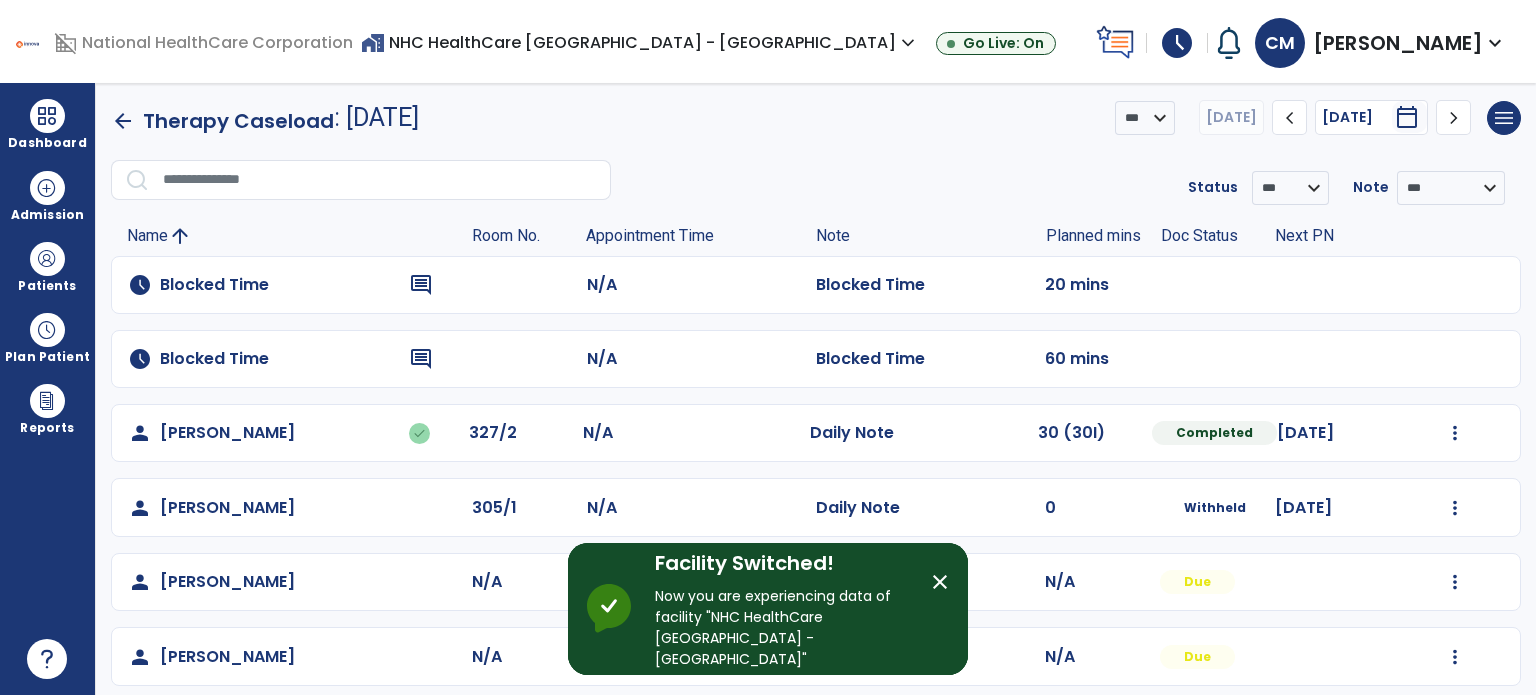 click on "schedule" at bounding box center [1177, 43] 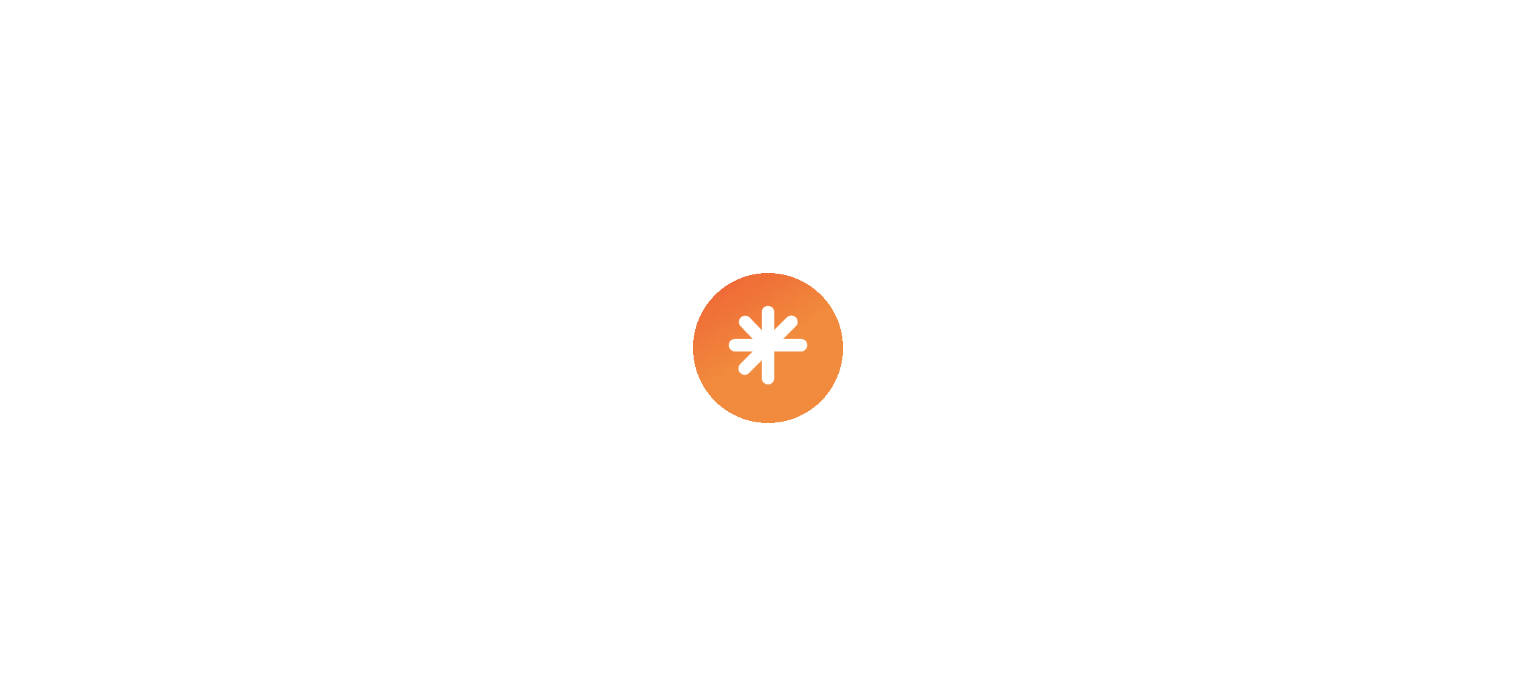scroll, scrollTop: 0, scrollLeft: 0, axis: both 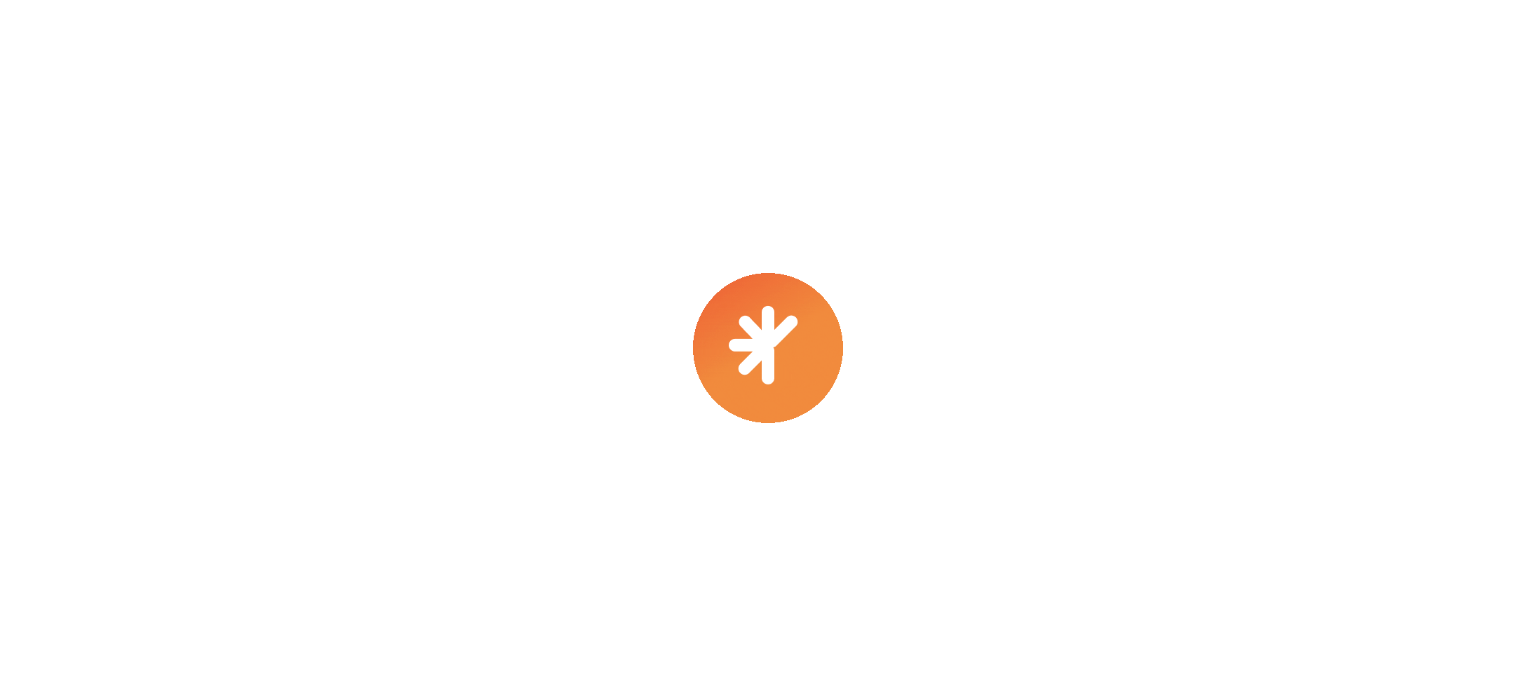 select on "****" 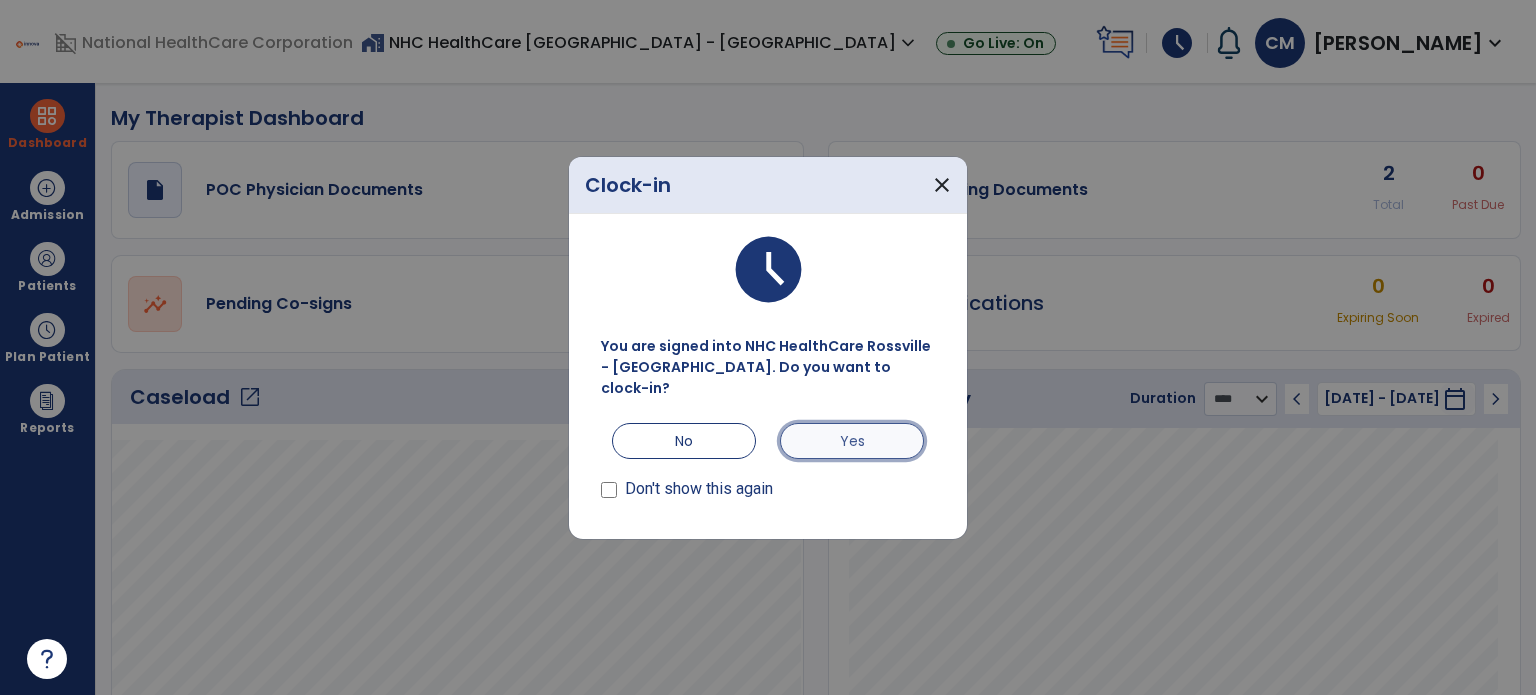 click on "Yes" at bounding box center (852, 441) 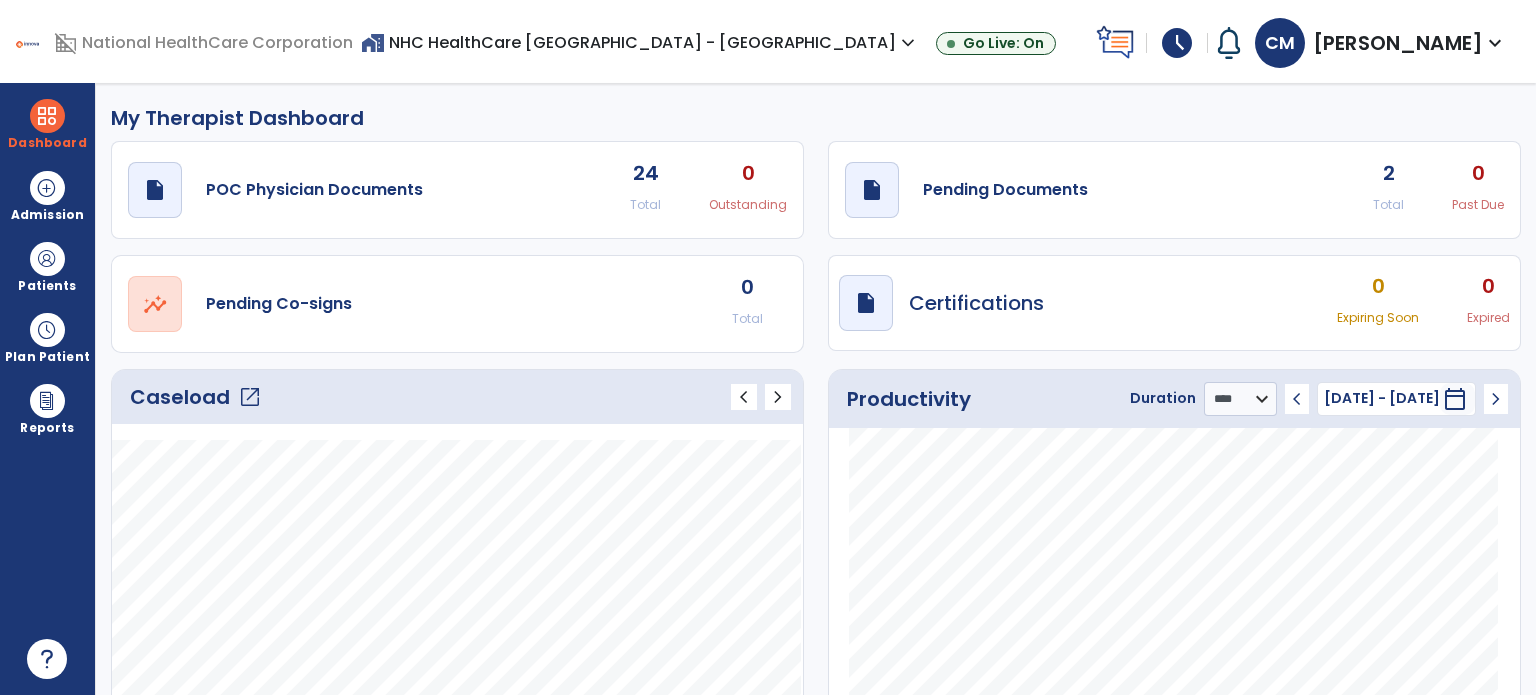 click on "open_in_new" 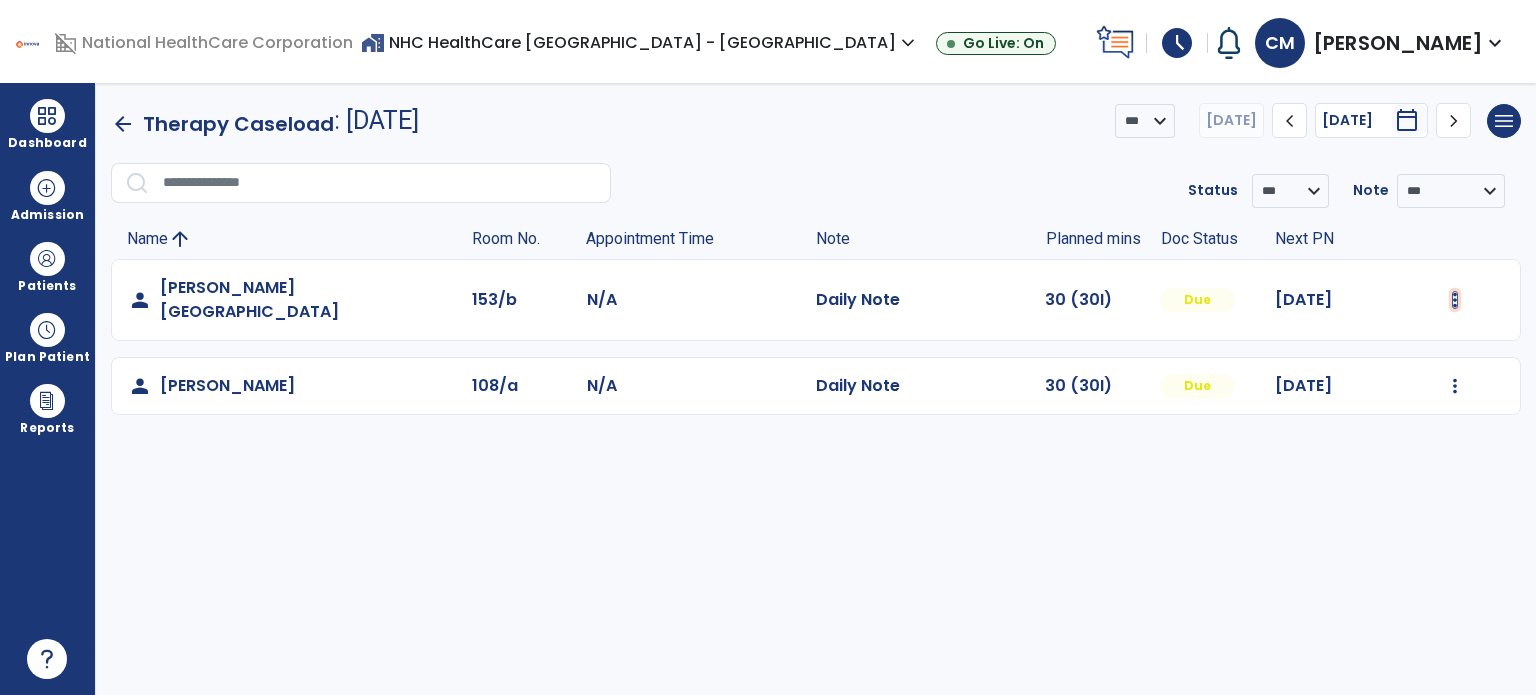 click at bounding box center (1455, 300) 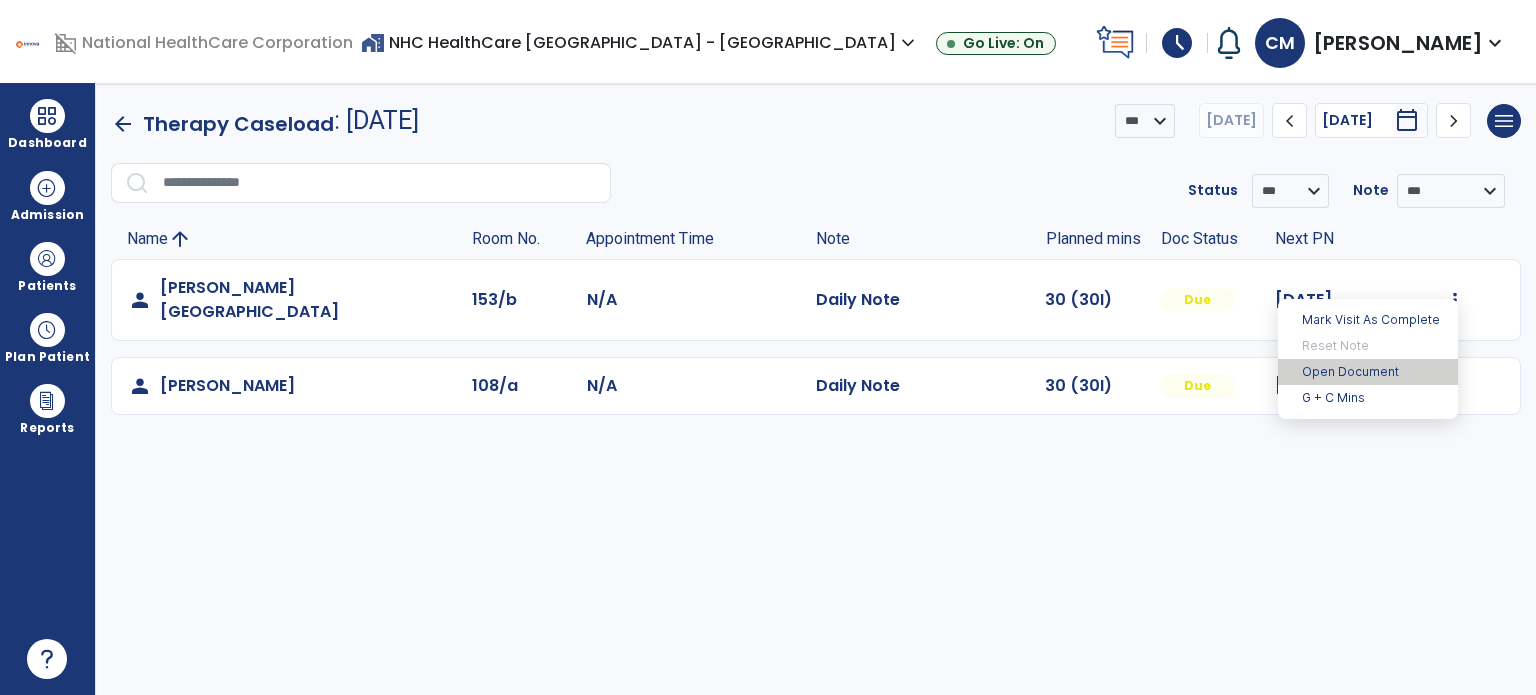 click on "Open Document" at bounding box center (1368, 372) 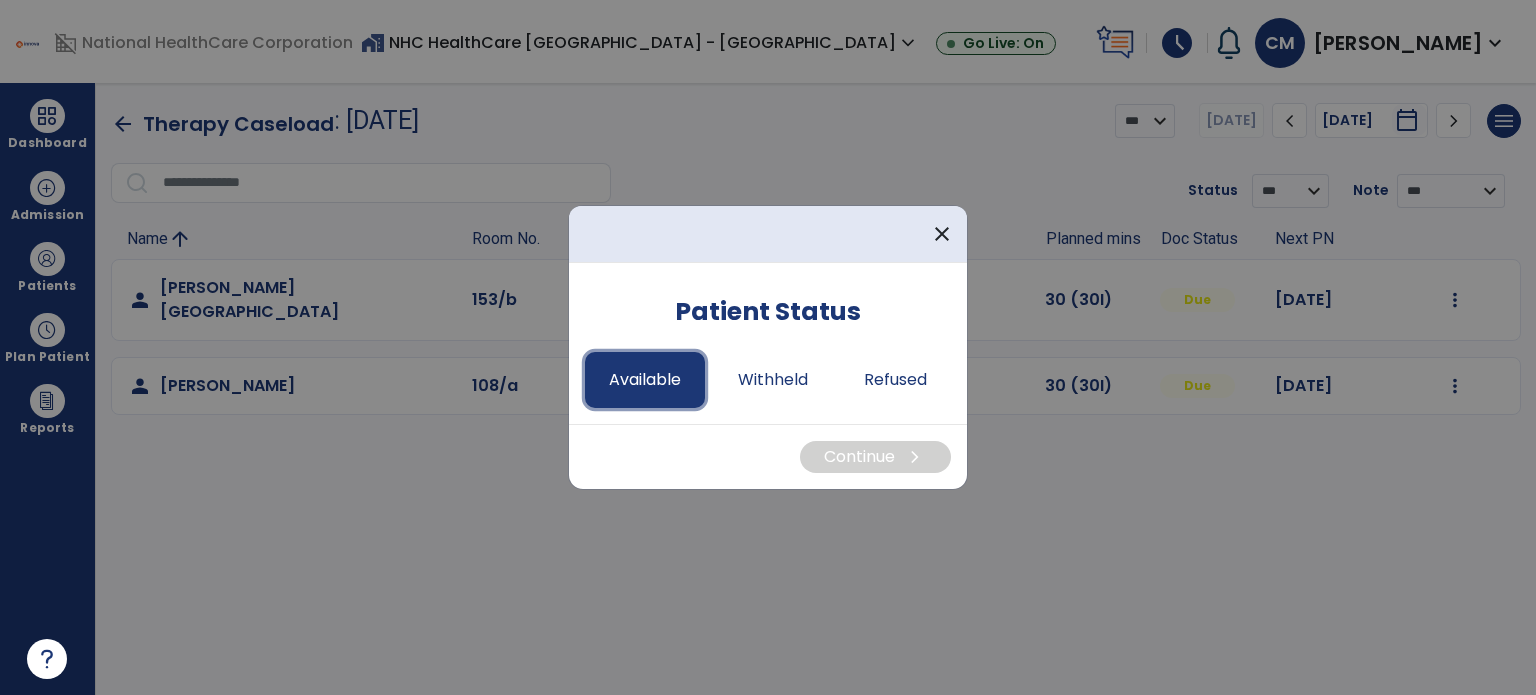 click on "Available" at bounding box center [645, 380] 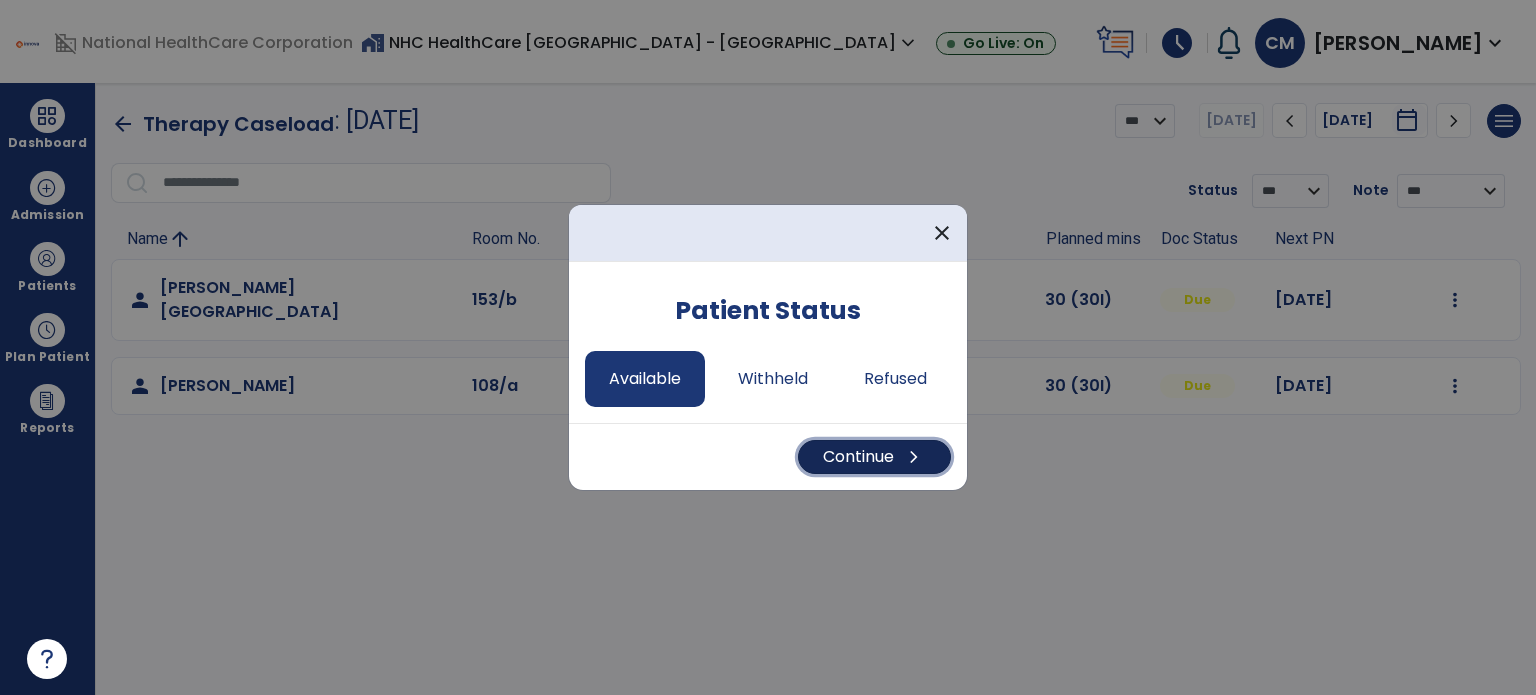 click on "Continue   chevron_right" at bounding box center [874, 457] 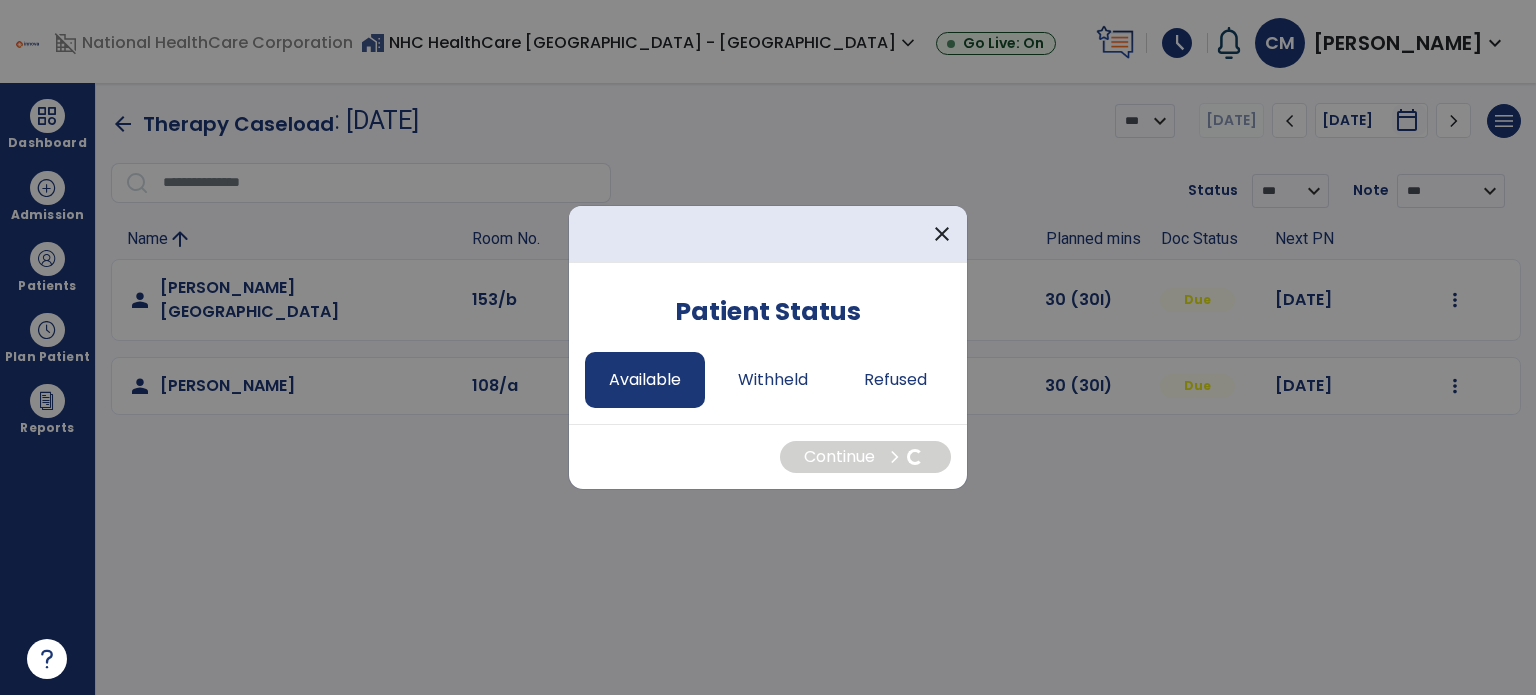 select on "*" 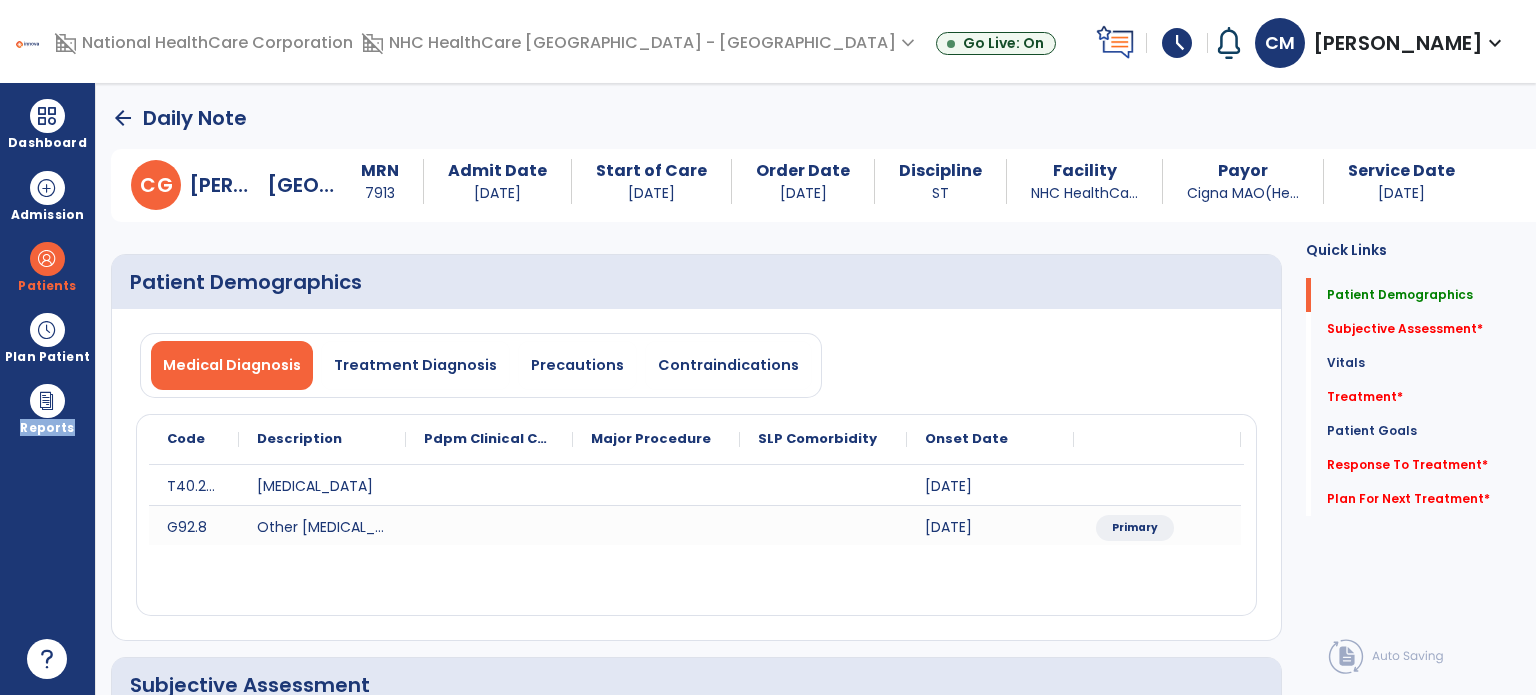 click on "Dashboard  dashboard  Therapist Dashboard Admission Patients  format_list_bulleted  Patient List  space_dashboard  Patient Board  insert_chart  PDPM Board Plan Patient  event_note  Planner  content_paste_go  Scheduler  content_paste_go  Whiteboard Reports  export_notes  Billing Exports  note_alt  EOM Report  event_note  Minutes By Payor  inbox_customize  Service Log  playlist_add_check  Triple Check Report" at bounding box center [48, 389] 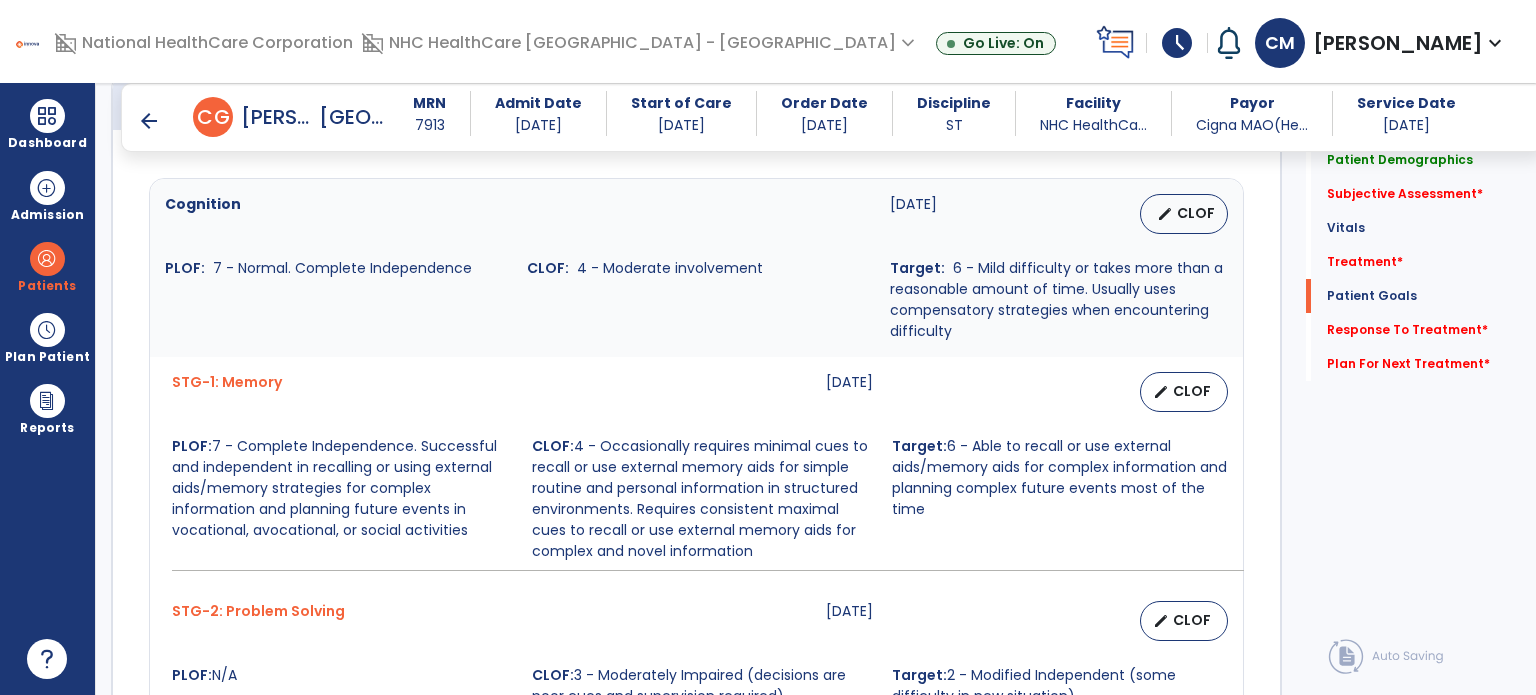 scroll, scrollTop: 1559, scrollLeft: 0, axis: vertical 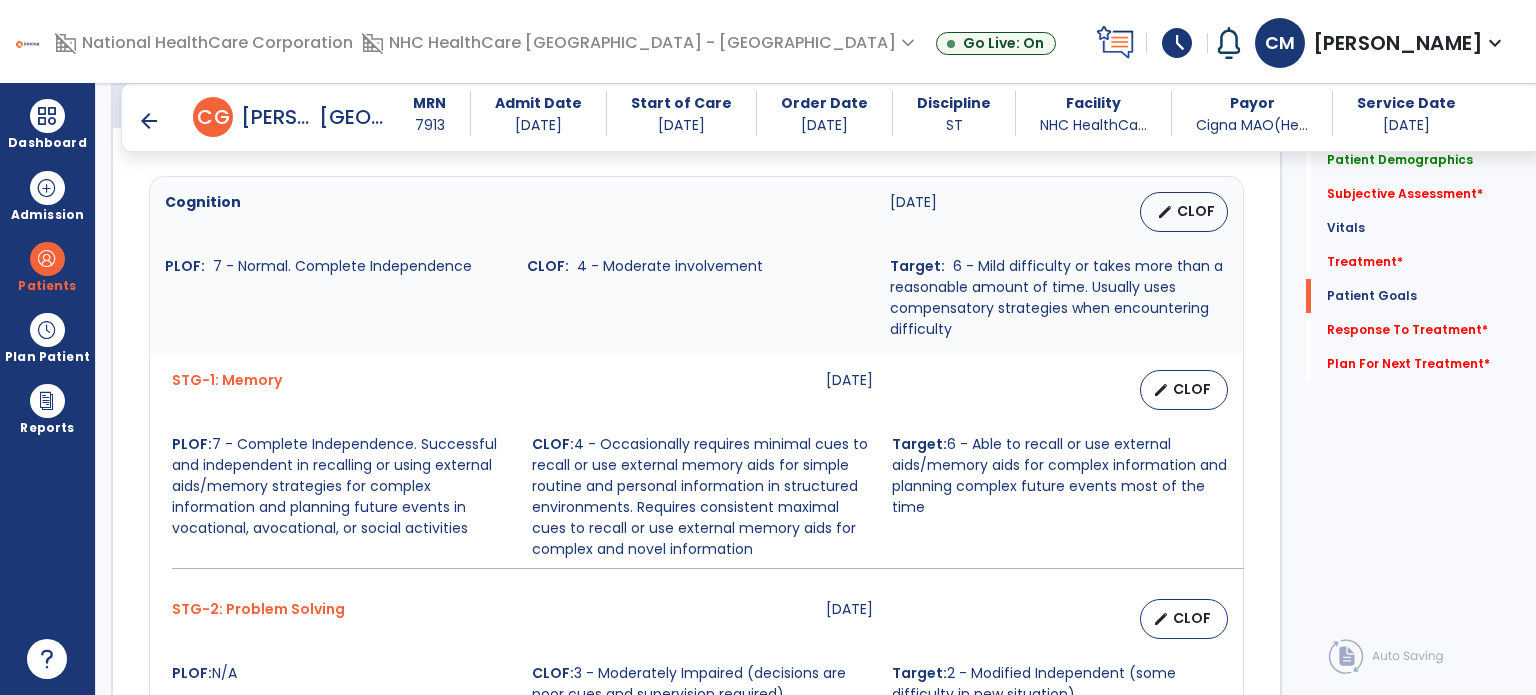 click on "STG-1: Memory  07-07-2025   edit   CLOF PLOF:  7 - Complete Independence. Successful and independent in recalling or using external aids/memory strategies for complex information and planning future events in vocational, avocational, or social activities  CLOF:  4 - Occasionally requires minimal cues to recall or use external memory aids for simple routine and personal information in structured environments. Requires consistent maximal cues to recall or use external memory aids for complex and novel information  Target:  6 - Able to recall or use external aids/memory aids for complex information and planning complex future events most of the time" at bounding box center (696, 469) 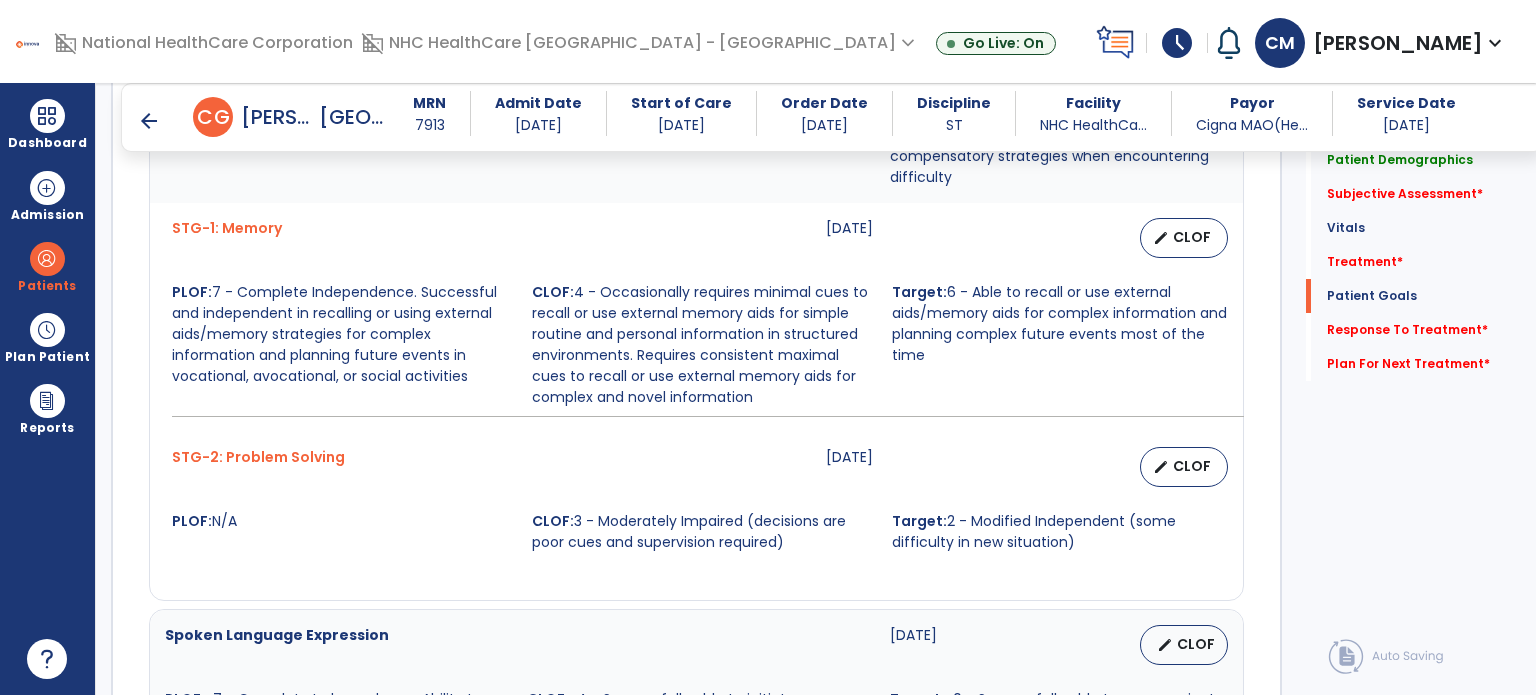 scroll, scrollTop: 1712, scrollLeft: 0, axis: vertical 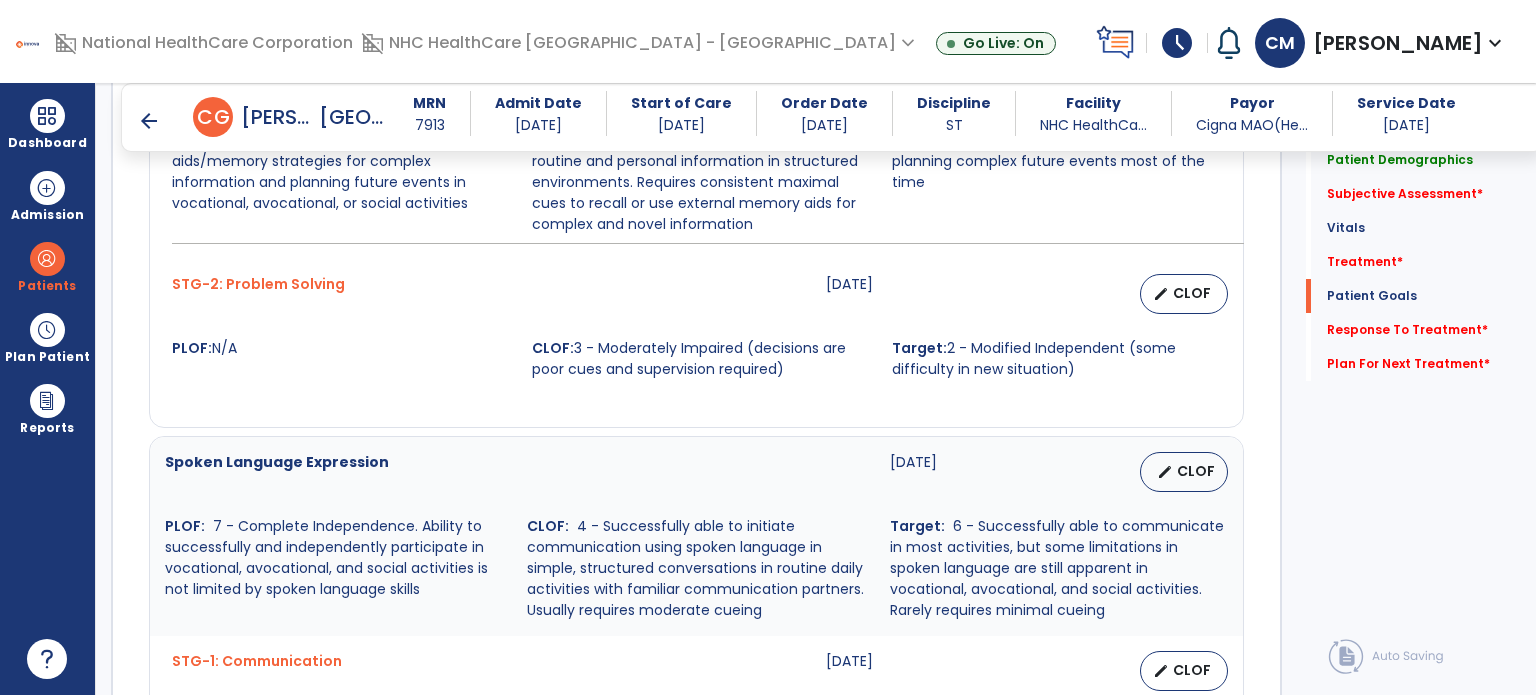 click on "Patient Demographics  Medical Diagnosis   Treatment Diagnosis   Precautions   Contraindications
Code
Description
Pdpm Clinical Category
T40.2X1D" 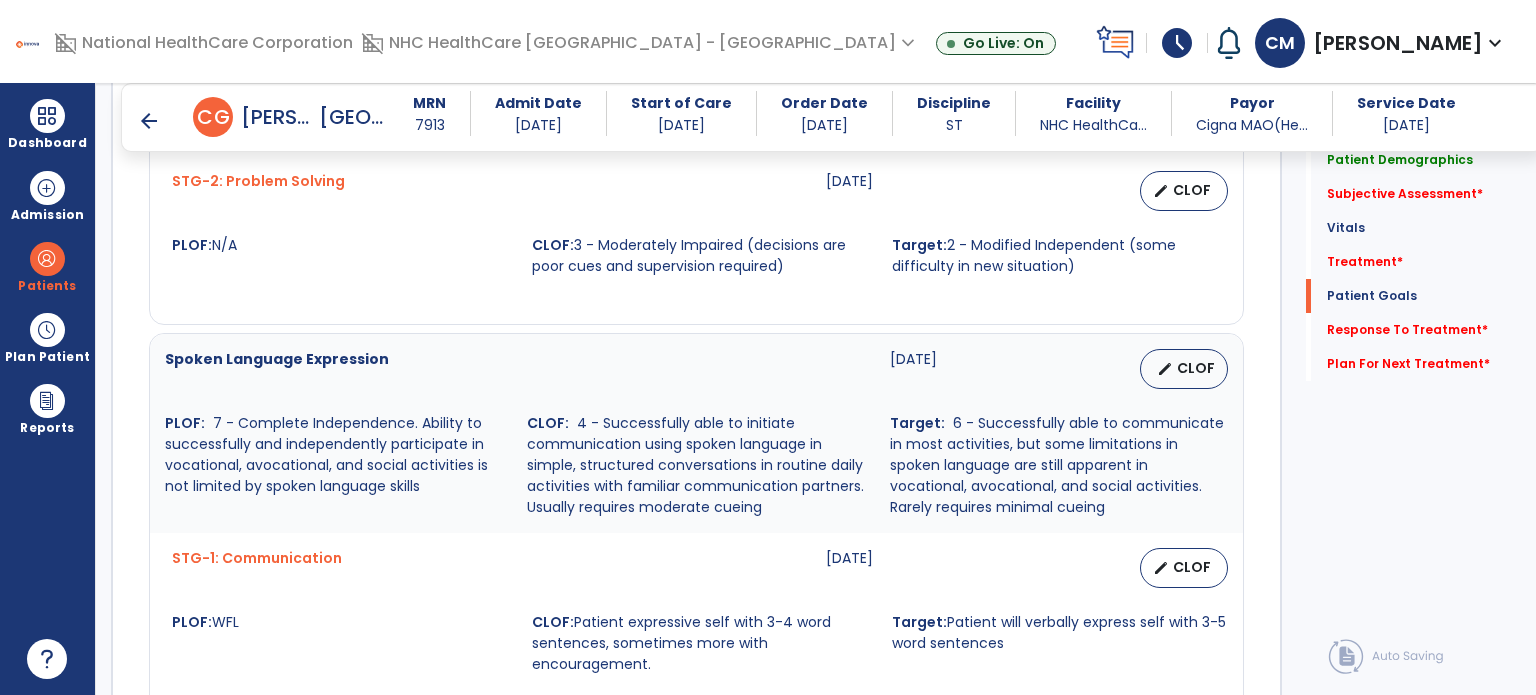 click on "Patient Goals Cognition  08-04-2025   edit   CLOF PLOF:    7 - Normal. Complete Independence CLOF:    4 - Moderate involvement Target:    6 - Mild difficulty or takes more than a reasonable amount of time. Usually uses compensatory strategies when encountering difficulty STG-1: Memory  07-07-2025   edit   CLOF PLOF:  7 - Complete Independence. Successful and independent in recalling or using external aids/memory strategies for complex information and planning future events in vocational, avocational, or social activities  CLOF:  4 - Occasionally requires minimal cues to recall or use external memory aids for simple routine and personal information in structured environments. Requires consistent maximal cues to recall or use external memory aids for complex and novel information  Target:  6 - Able to recall or use external aids/memory aids for complex information and planning complex future events most of the time  STG-2: Problem Solving  07-07-2025   edit   CLOF PLOF:  N/A  CLOF: Target:  edit" 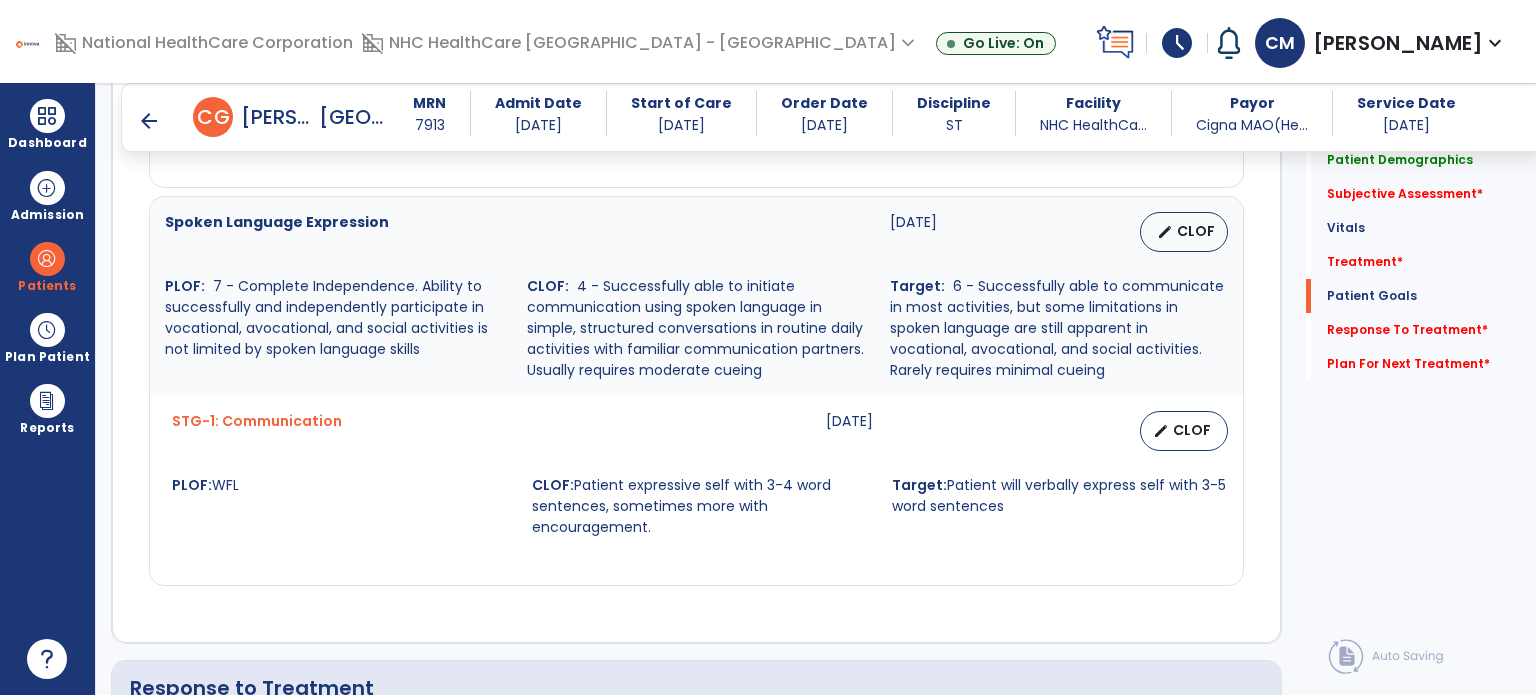 scroll, scrollTop: 2123, scrollLeft: 0, axis: vertical 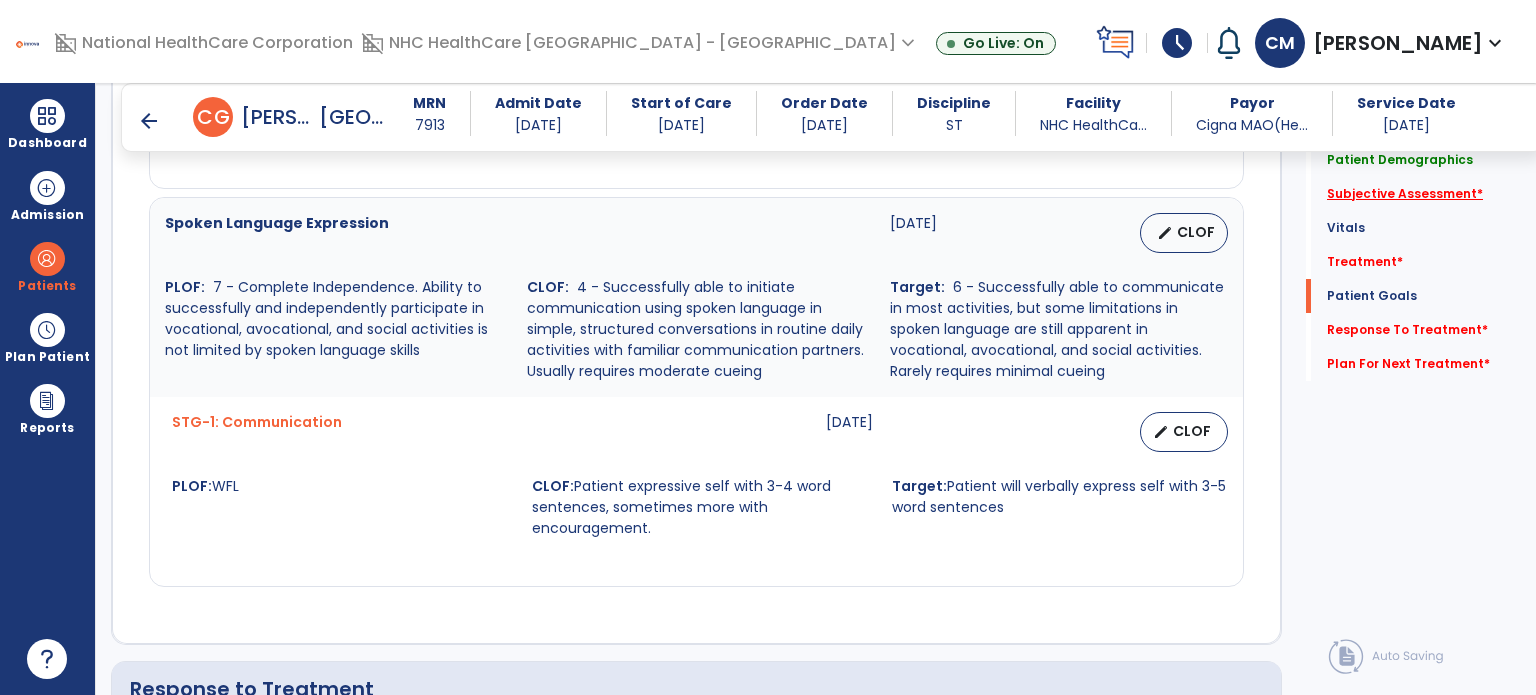 click on "Subjective Assessment   *" 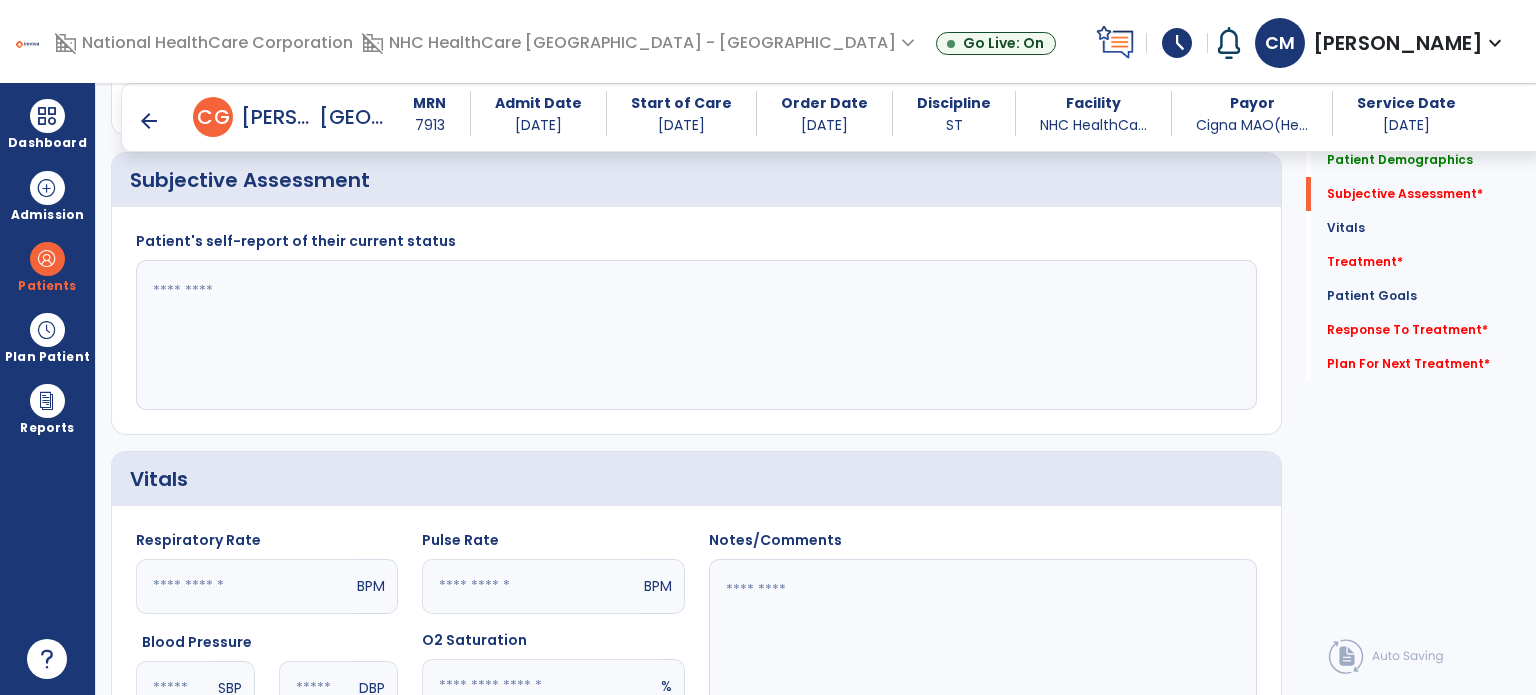 scroll, scrollTop: 388, scrollLeft: 0, axis: vertical 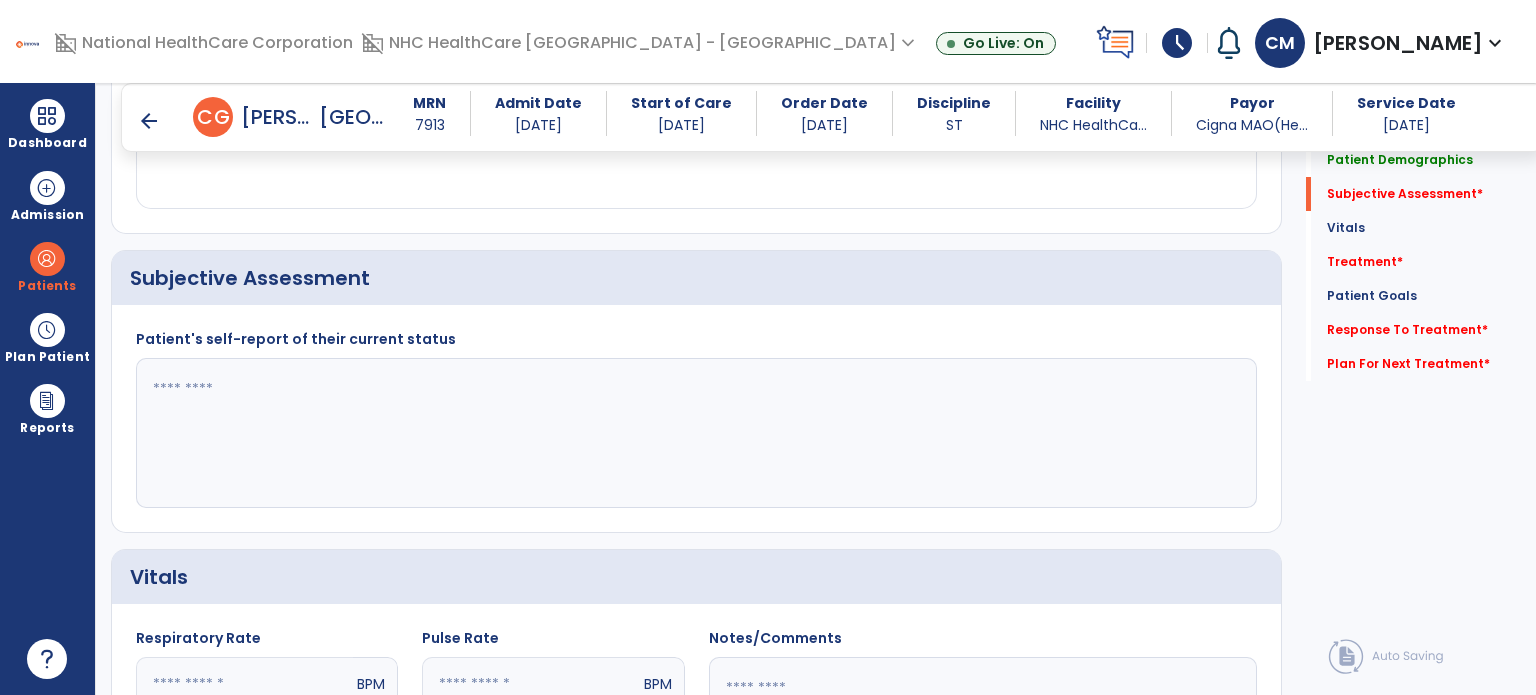 click 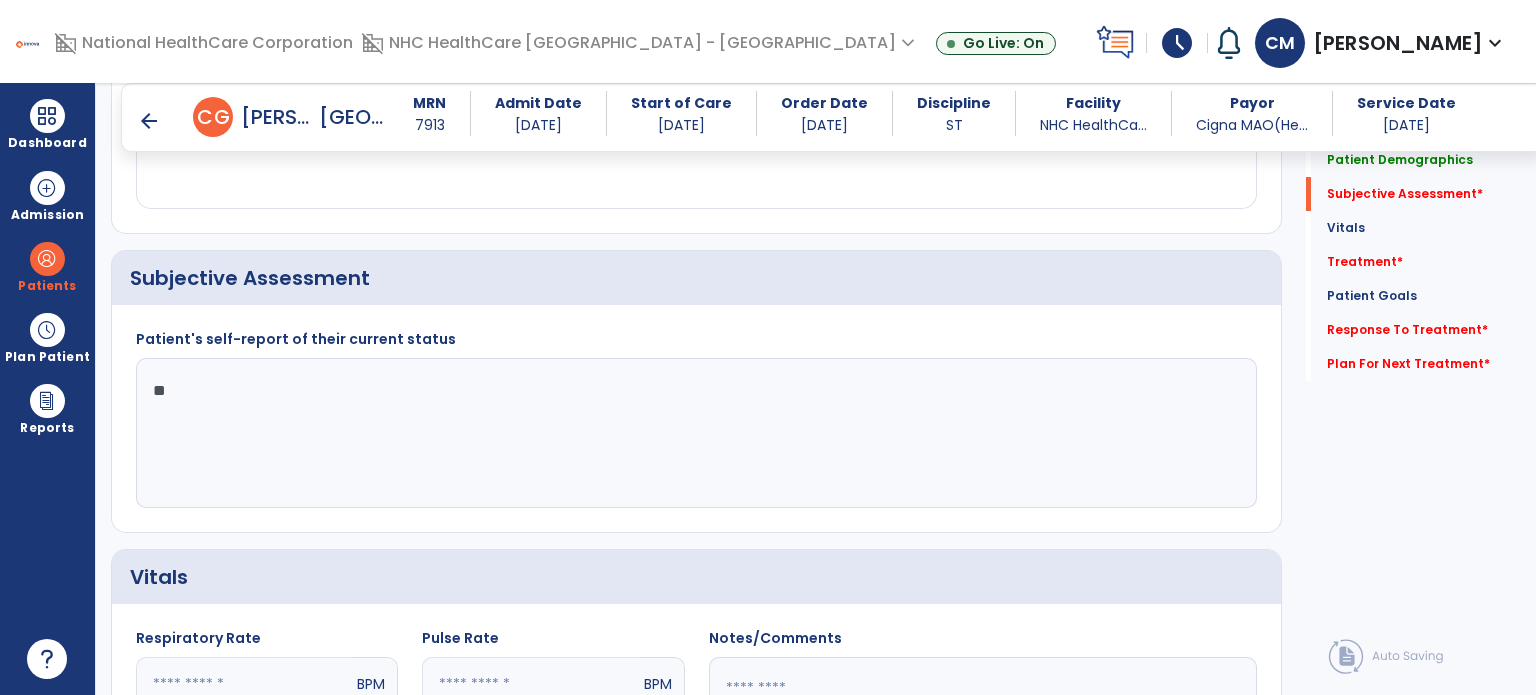 type on "*" 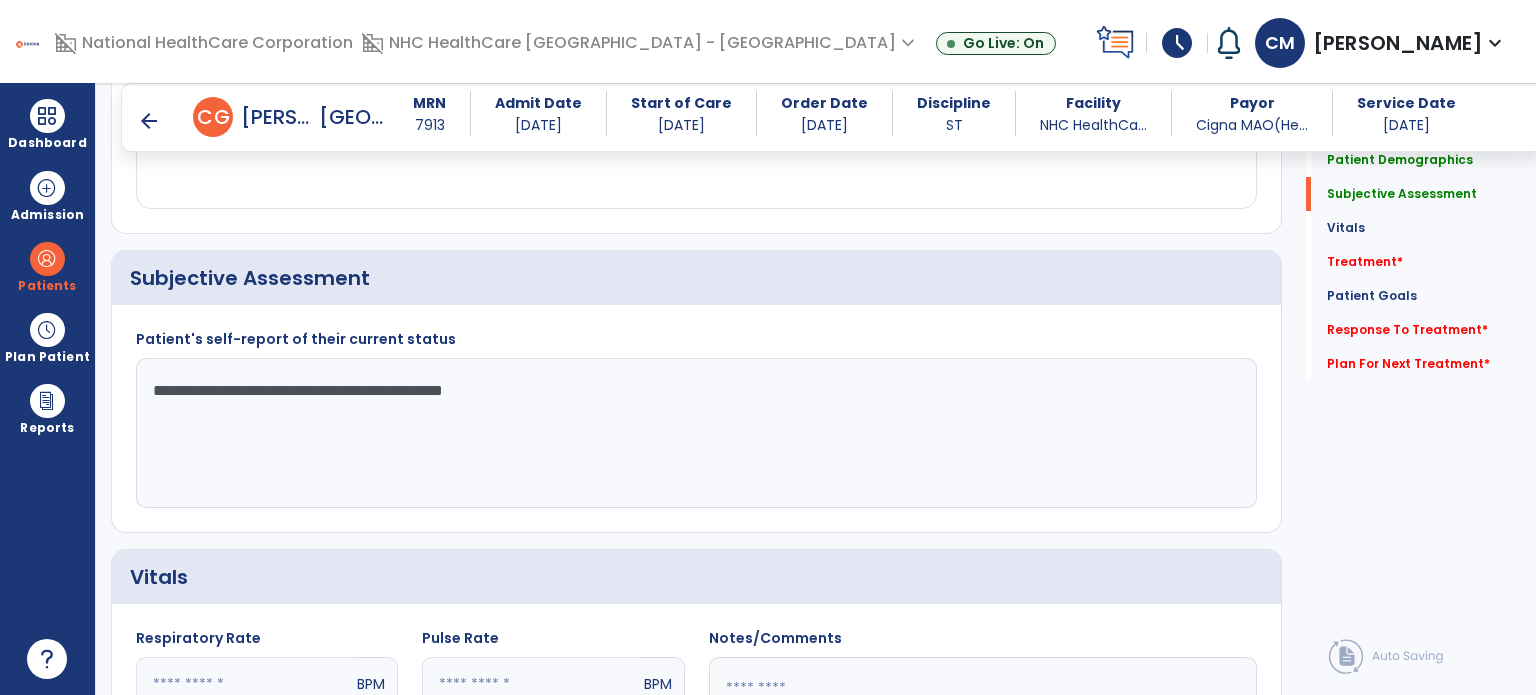 type on "**********" 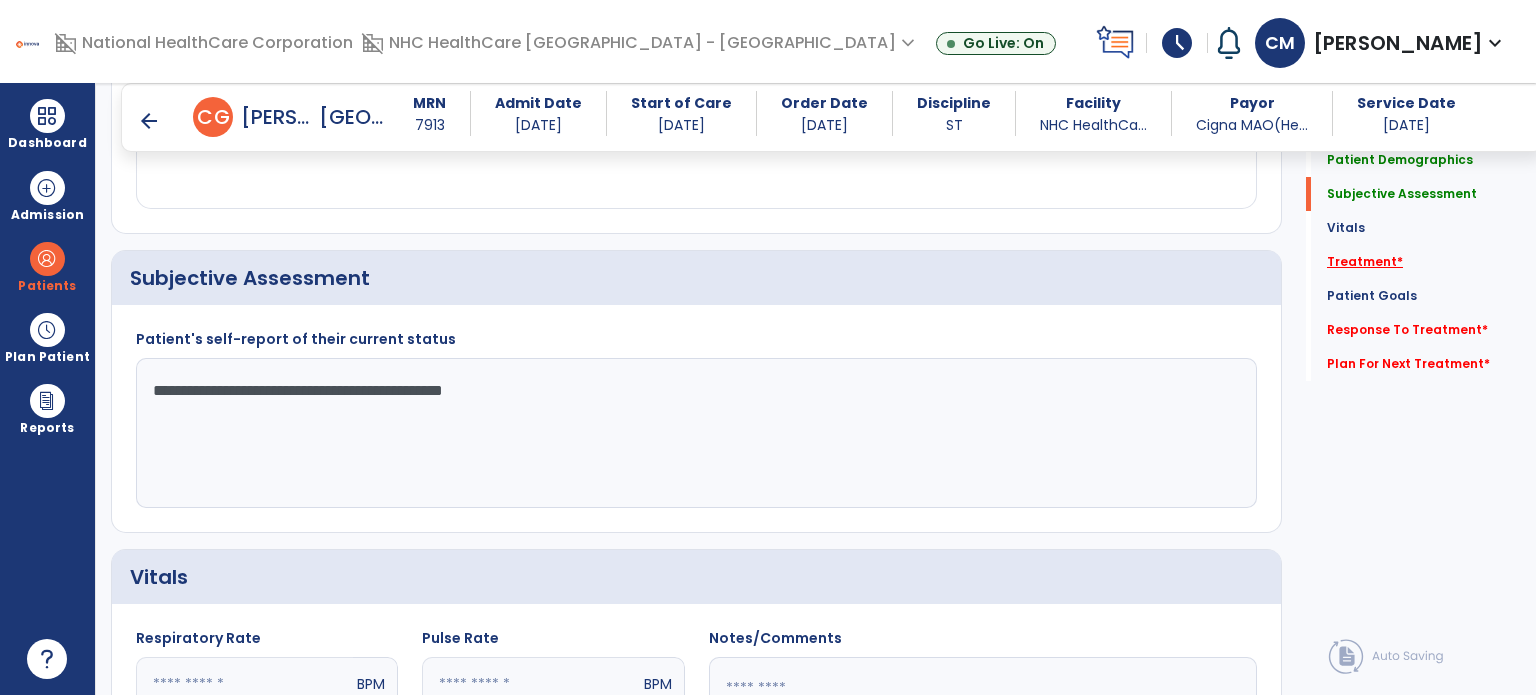click on "Treatment   *" 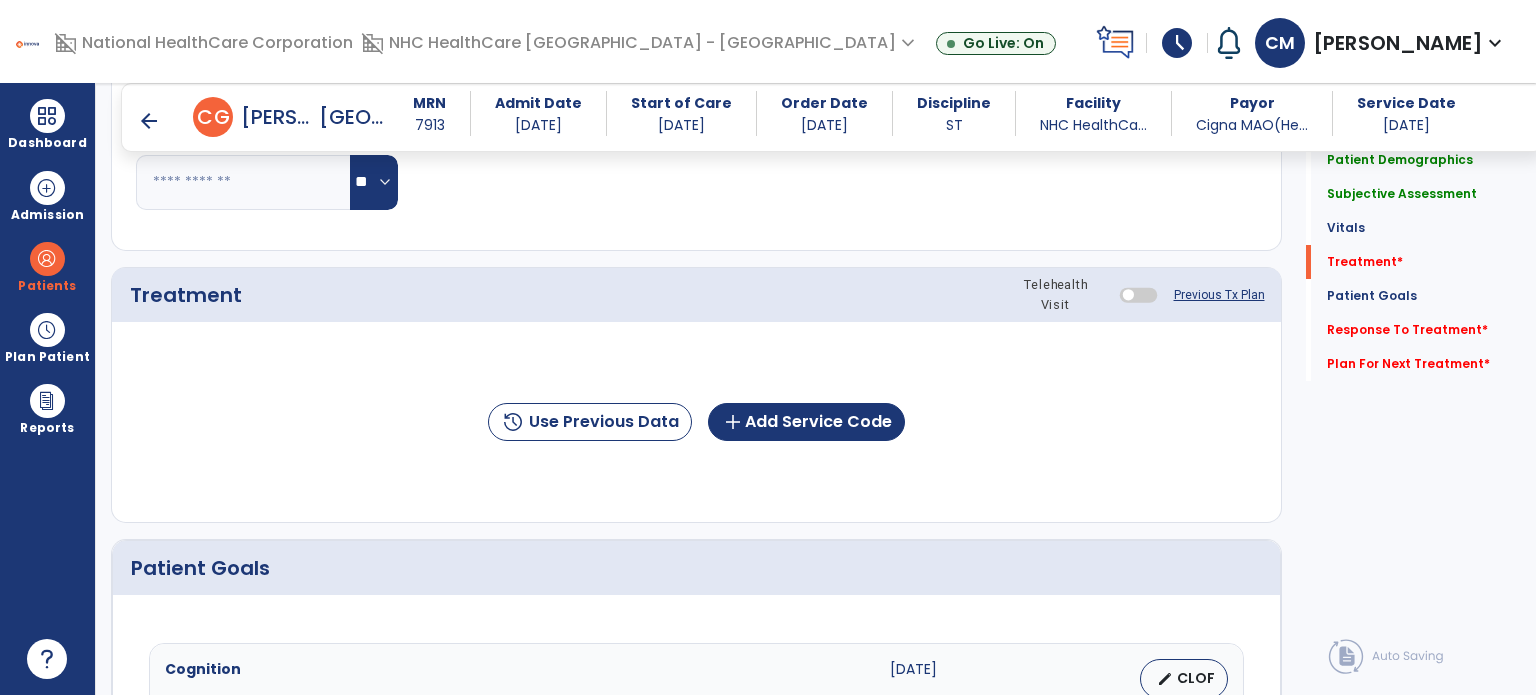scroll, scrollTop: 1096, scrollLeft: 0, axis: vertical 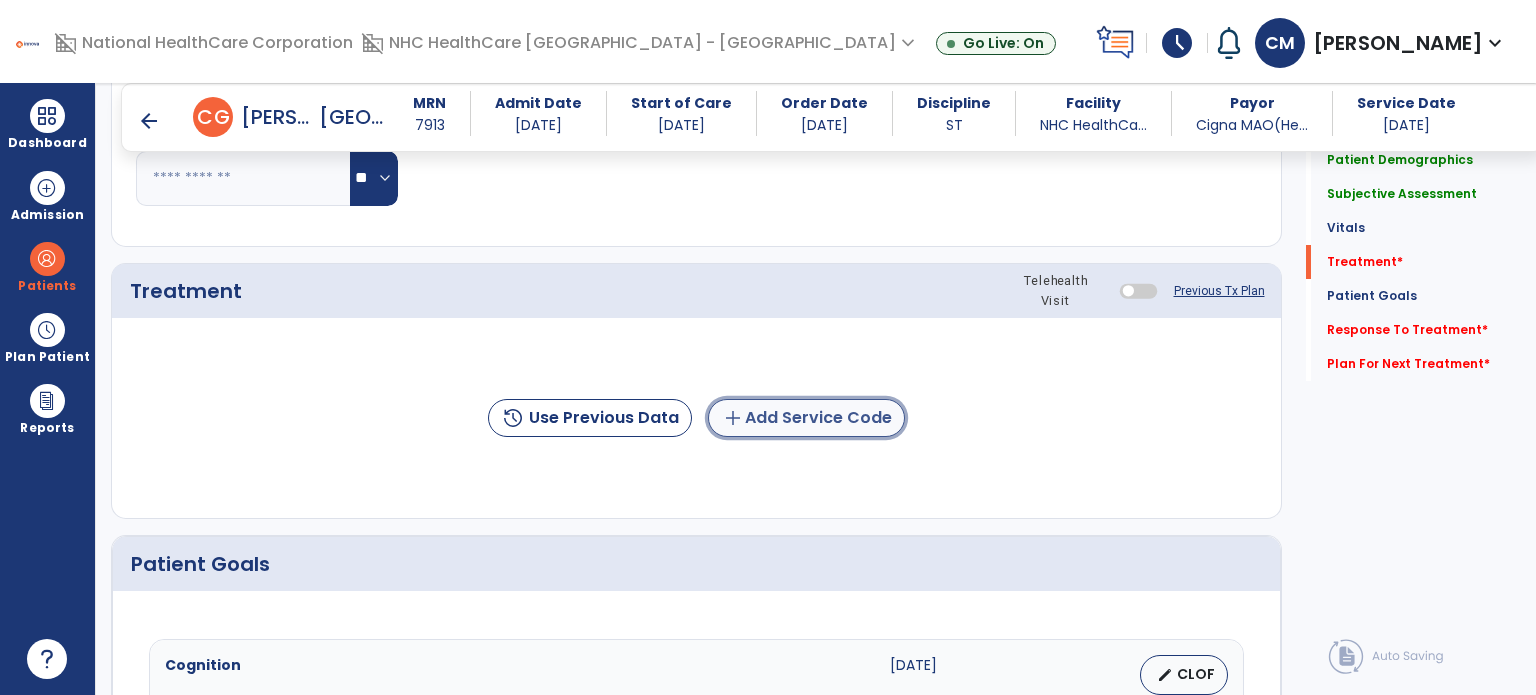 click on "add  Add Service Code" 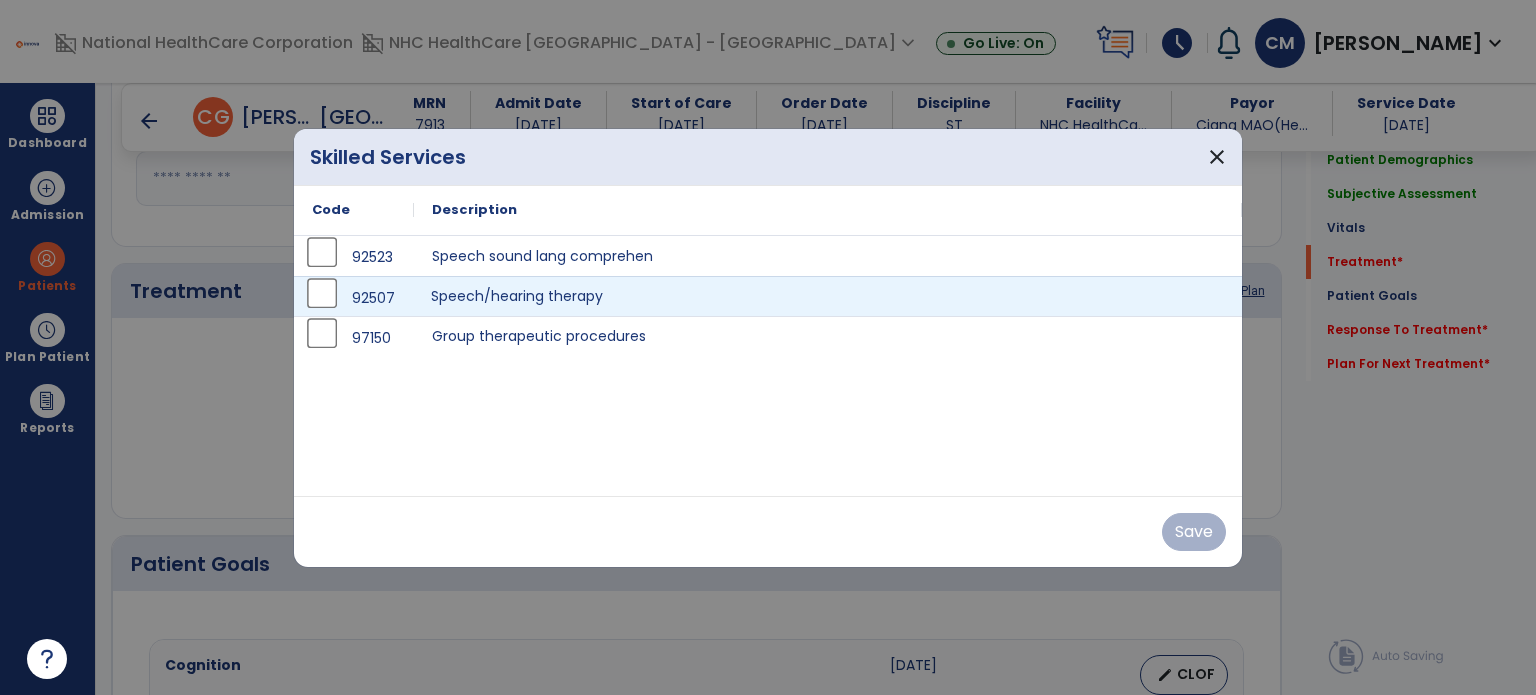 click on "Speech/hearing therapy" at bounding box center [828, 296] 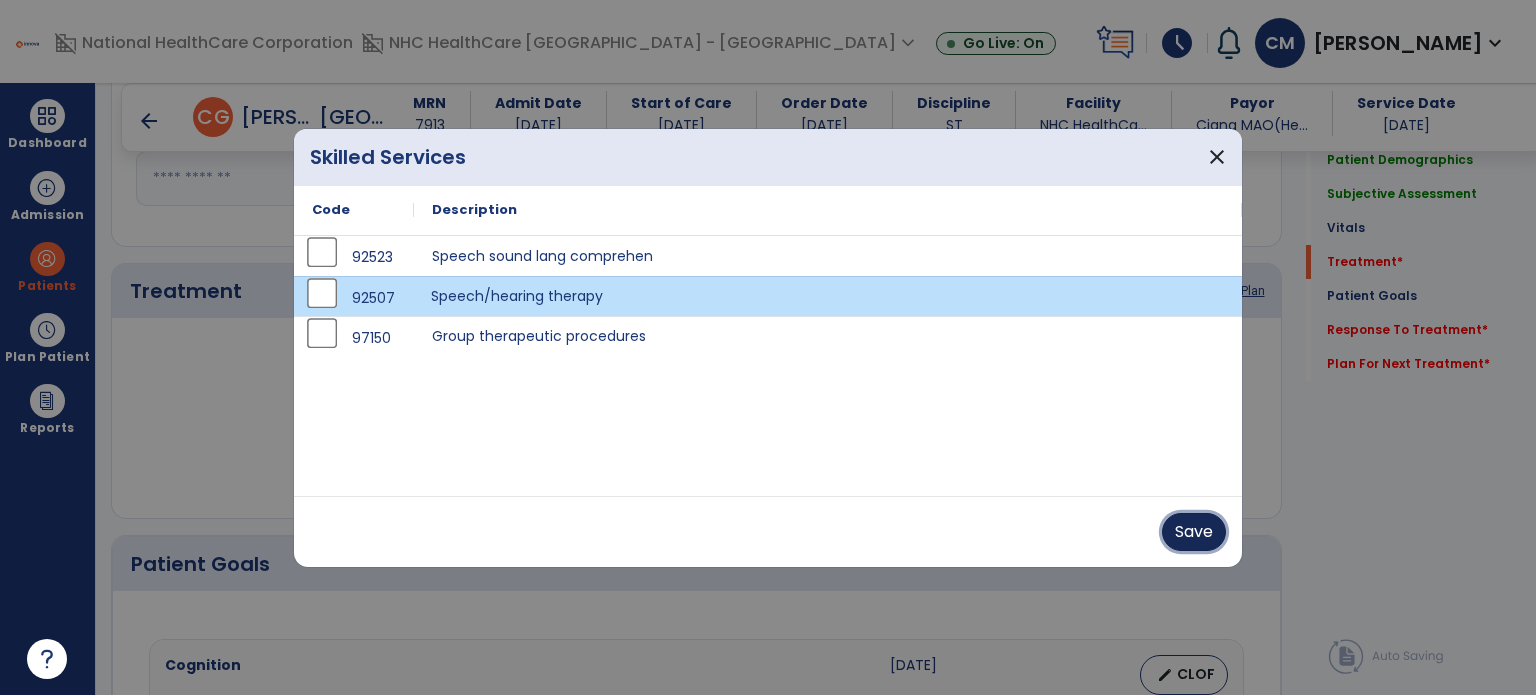 click on "Save" at bounding box center (1194, 532) 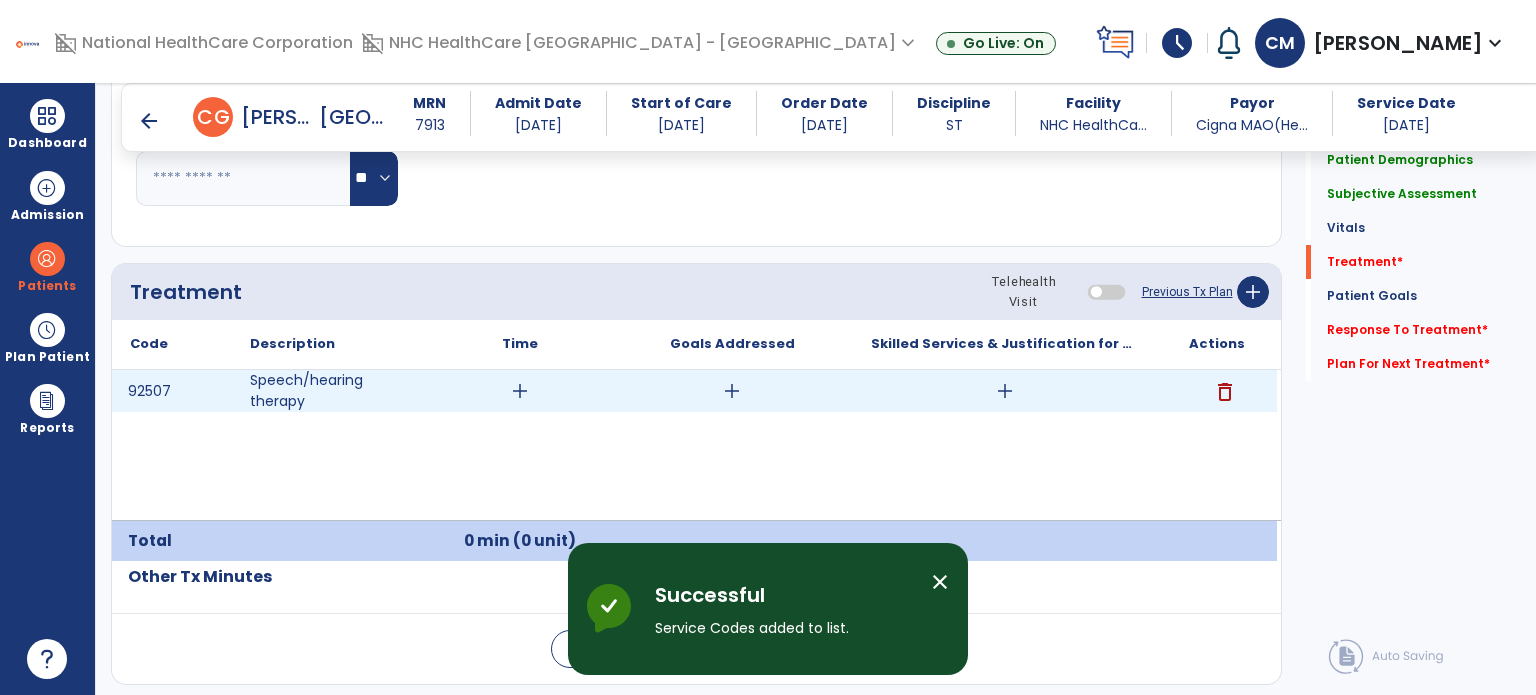 click on "add" at bounding box center [520, 391] 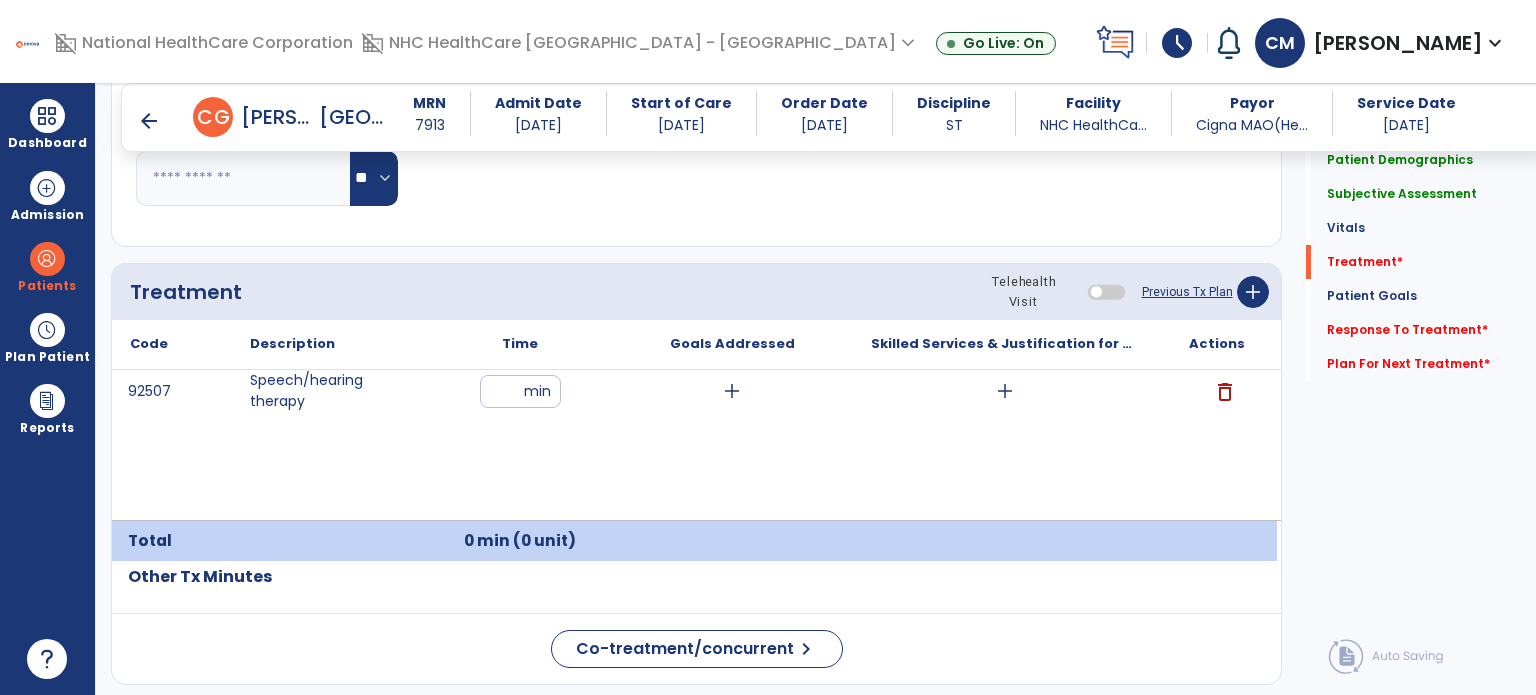type on "**" 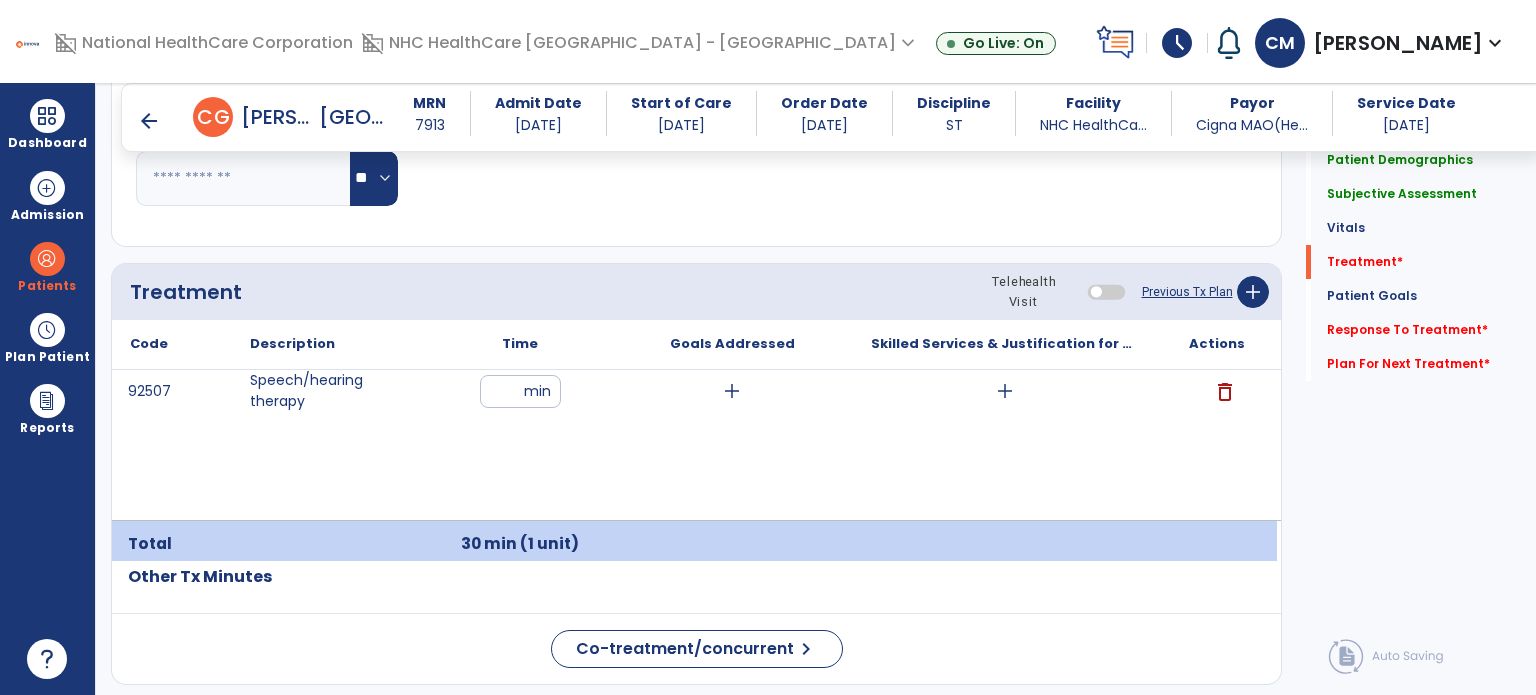 click on "add" at bounding box center (1005, 391) 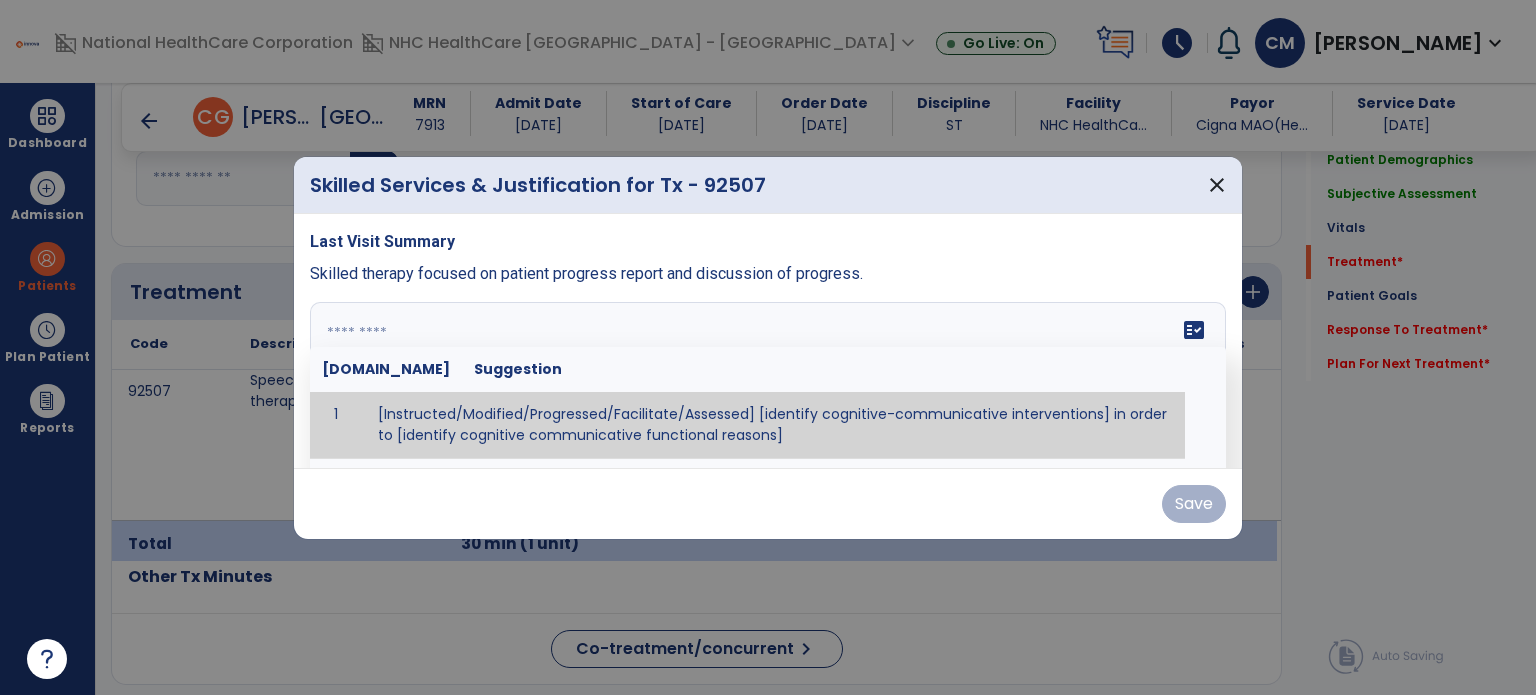 click at bounding box center [766, 377] 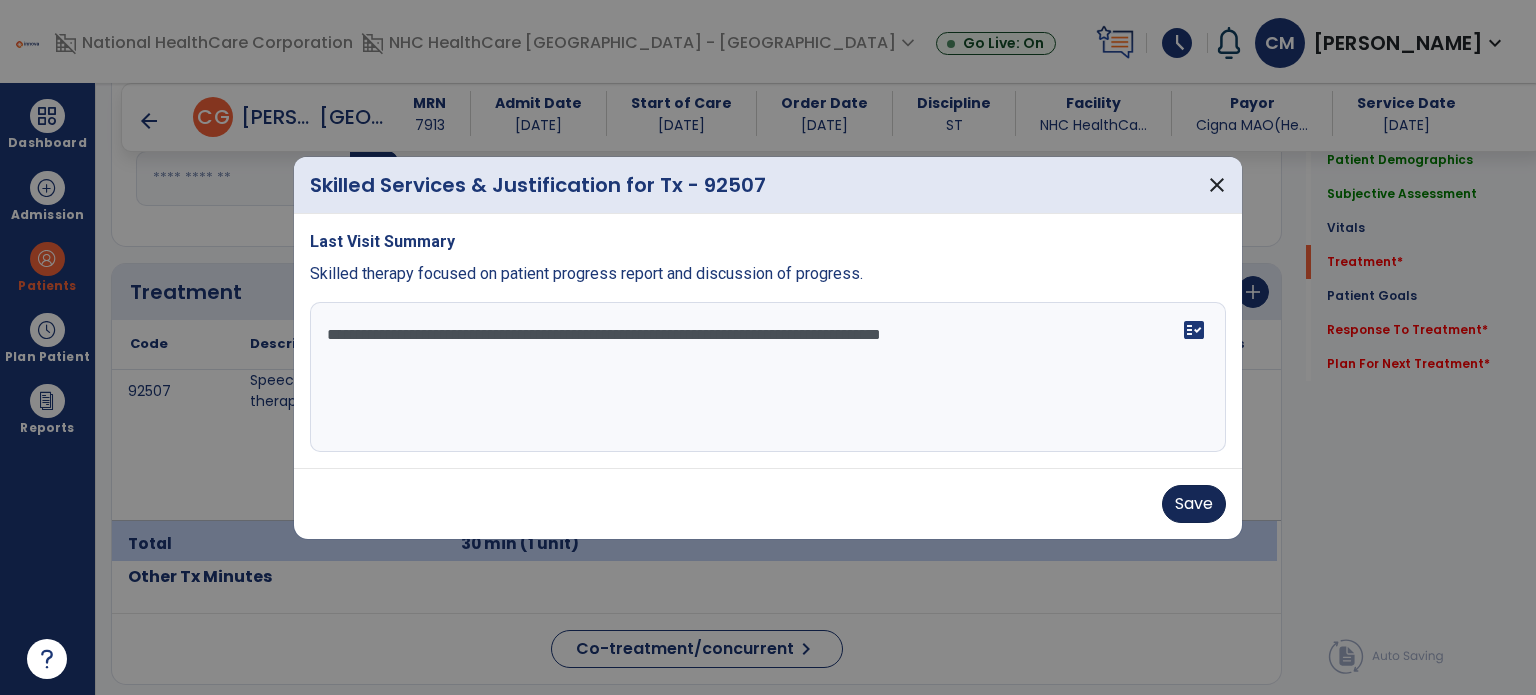 type on "**********" 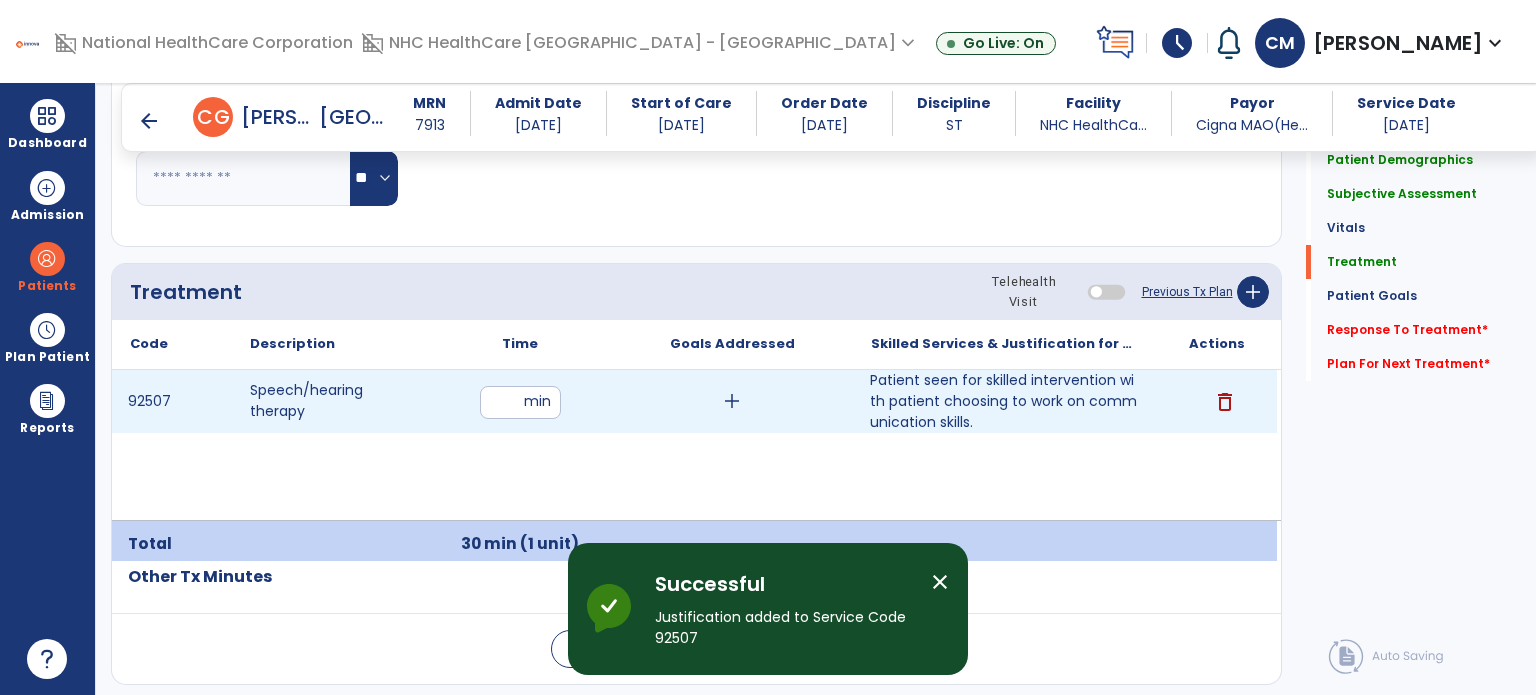 click on "Patient seen for skilled intervention with patient choosing to work on communication skills." at bounding box center [1004, 401] 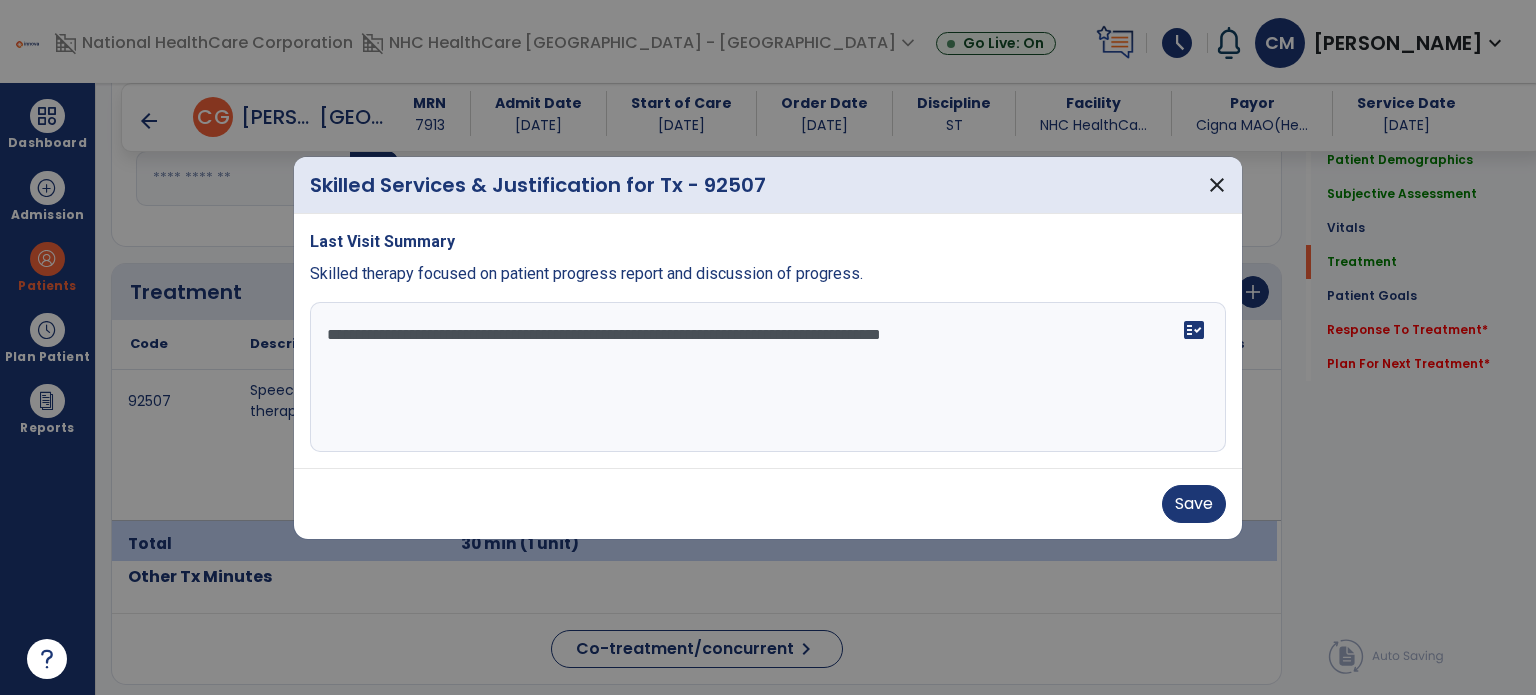 click on "**********" at bounding box center [768, 377] 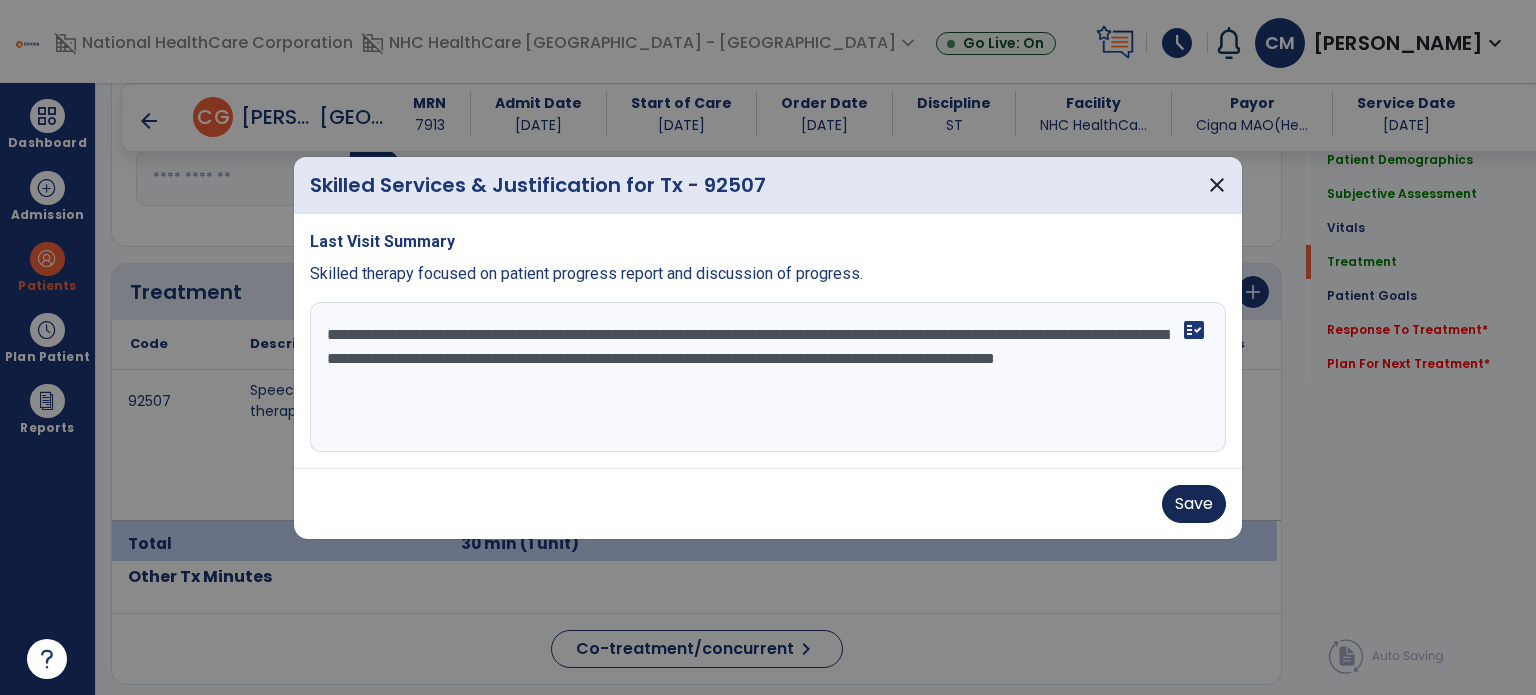 type on "**********" 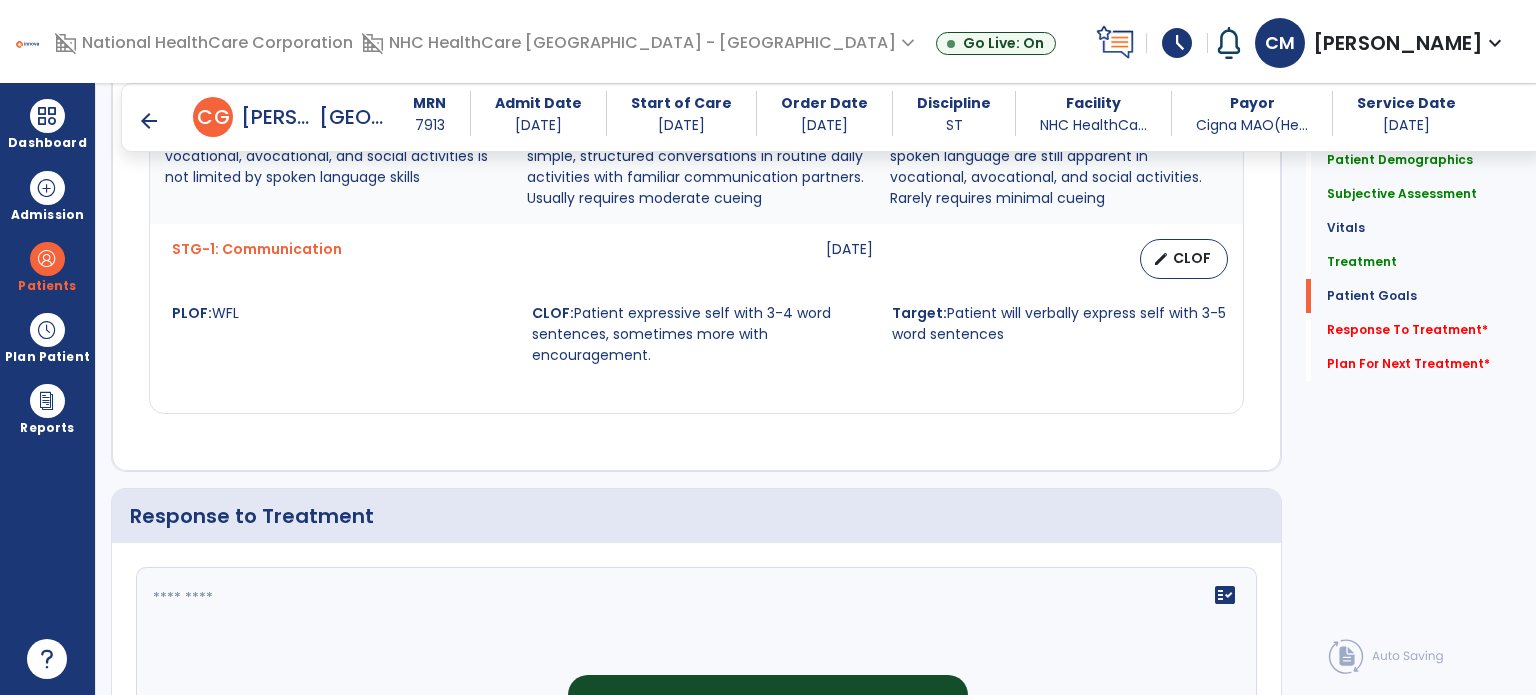 scroll, scrollTop: 2838, scrollLeft: 0, axis: vertical 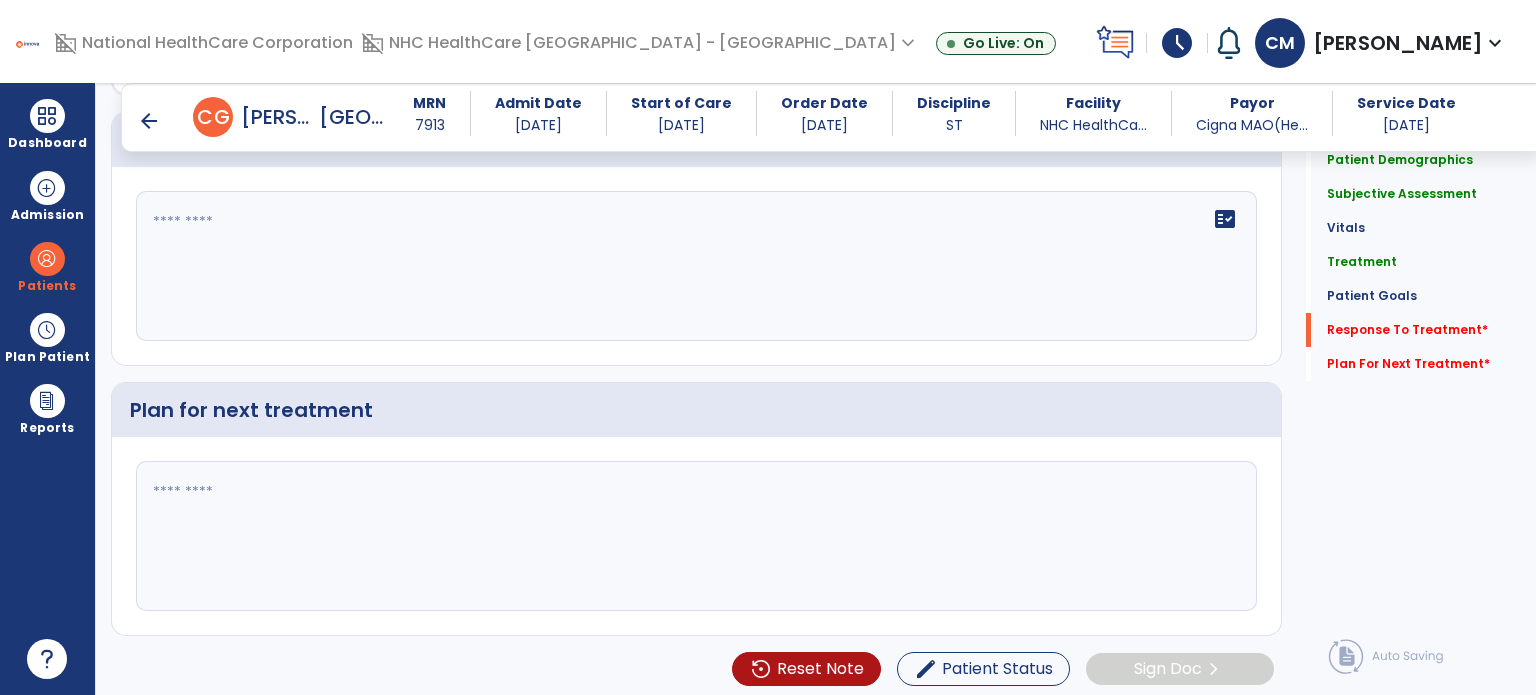 click 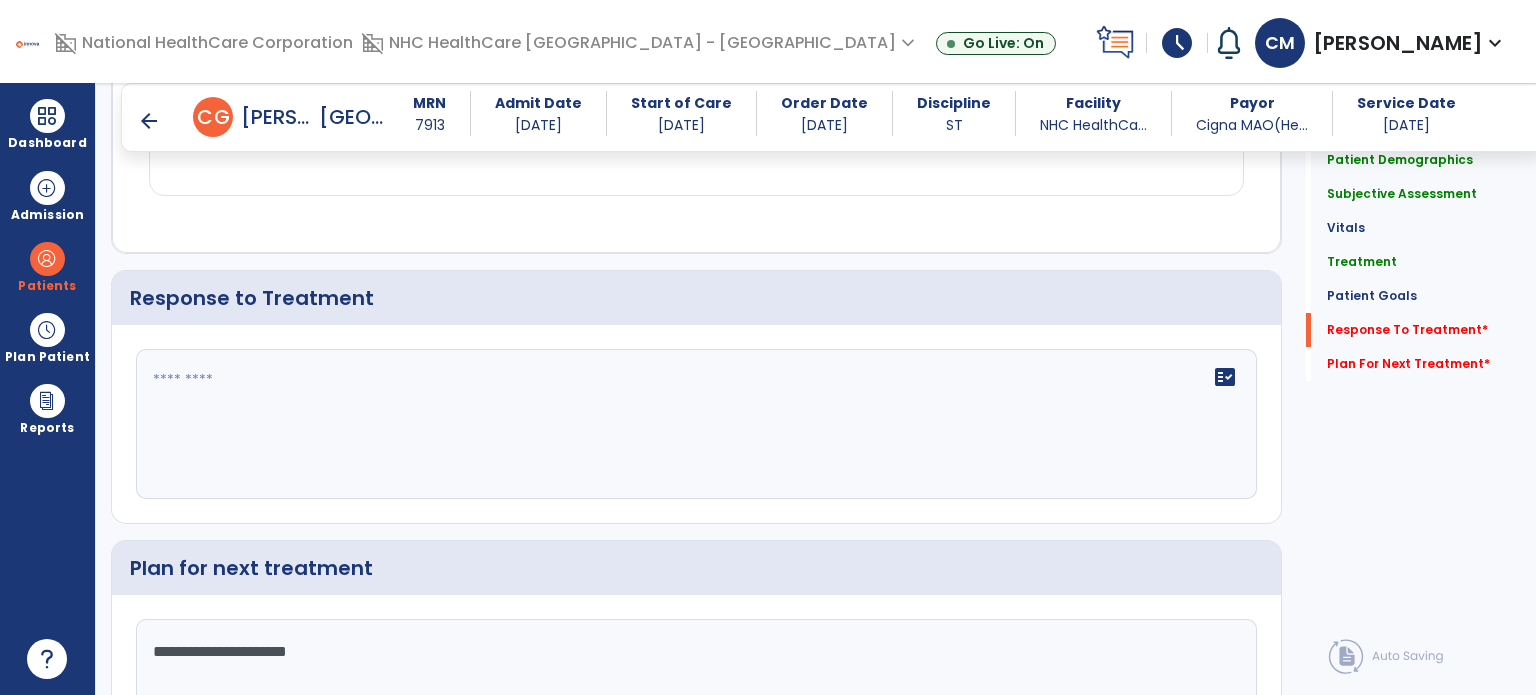 scroll, scrollTop: 2680, scrollLeft: 0, axis: vertical 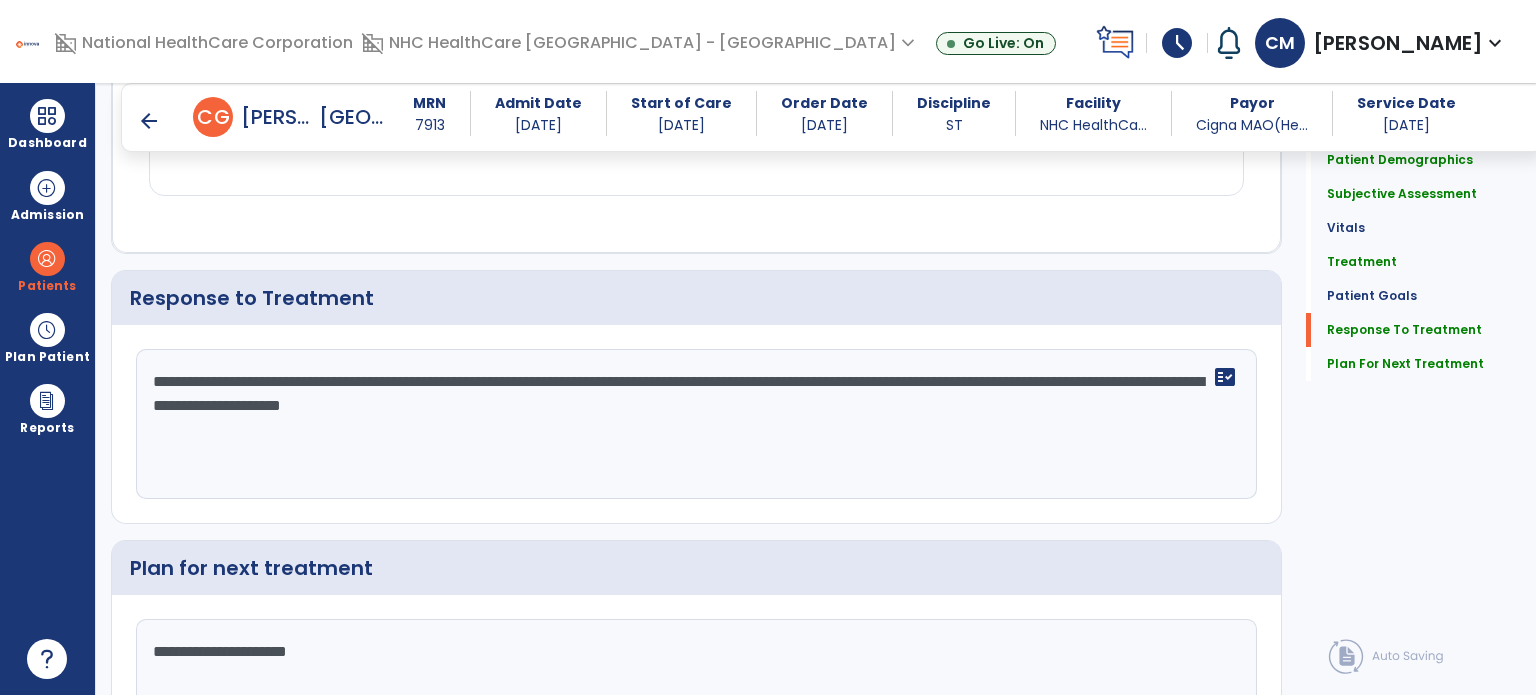 click on "**********" 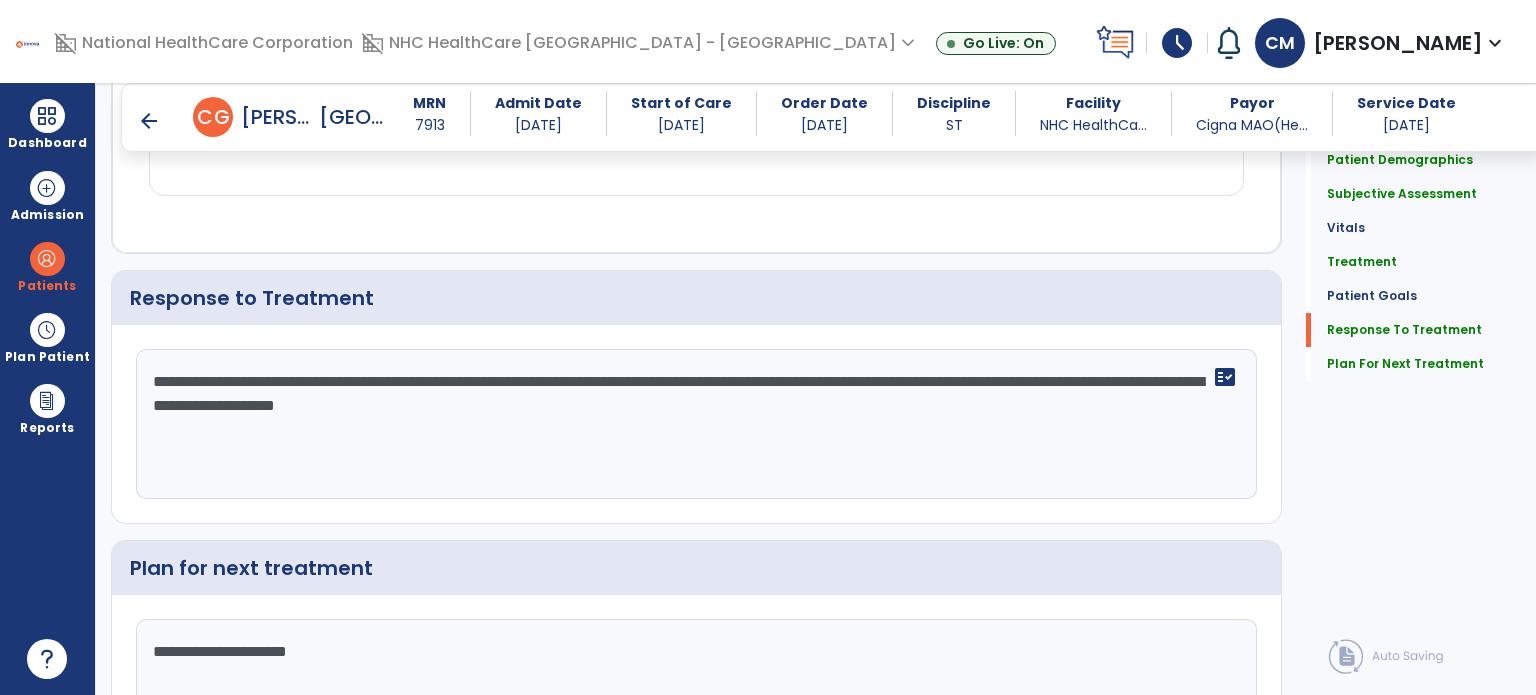 scroll, scrollTop: 2838, scrollLeft: 0, axis: vertical 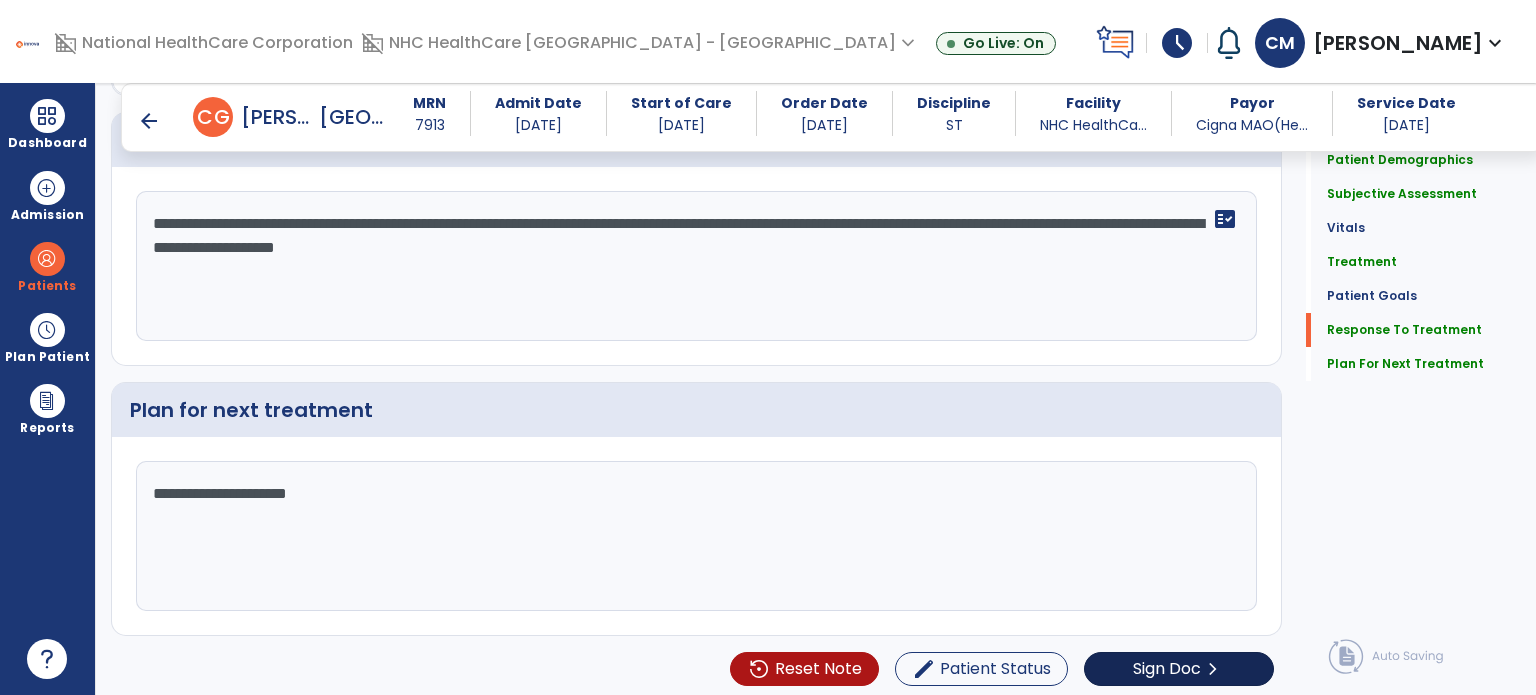 type on "**********" 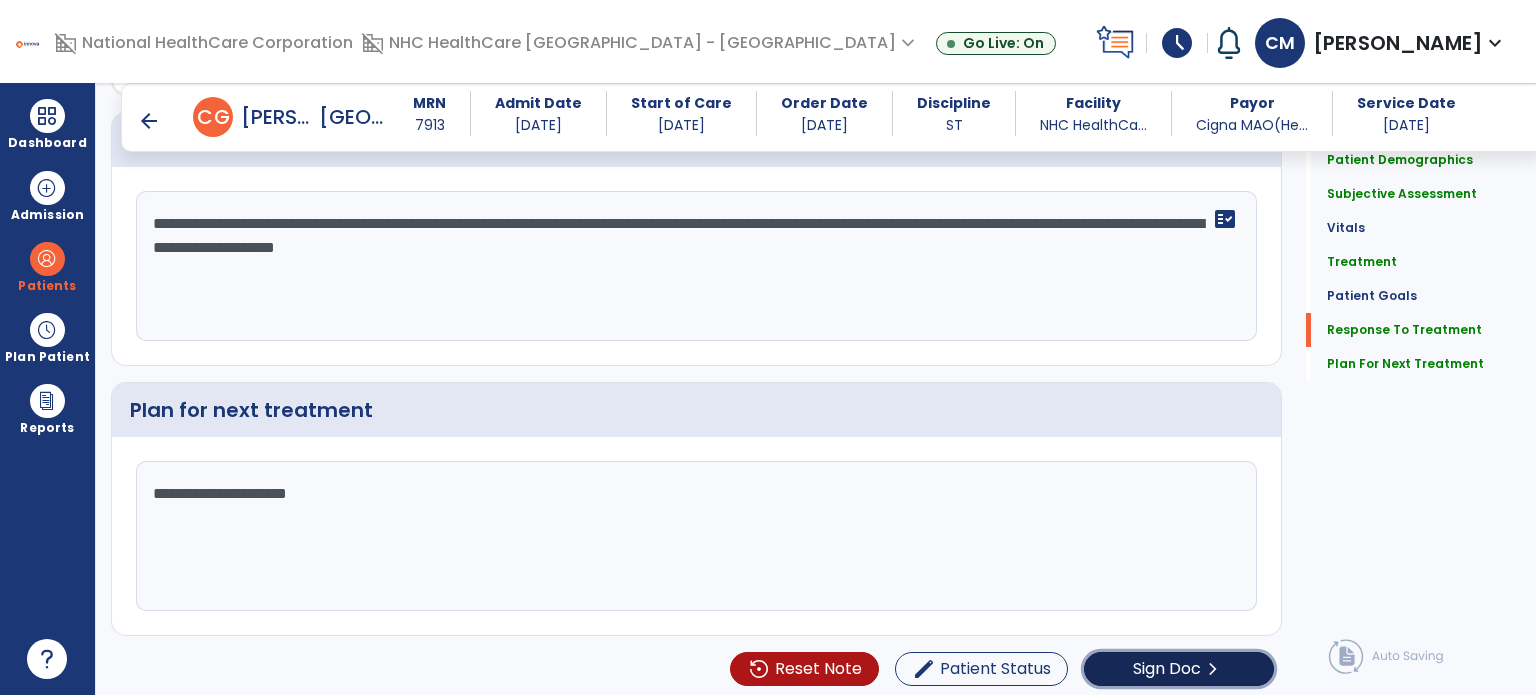 click on "Sign Doc" 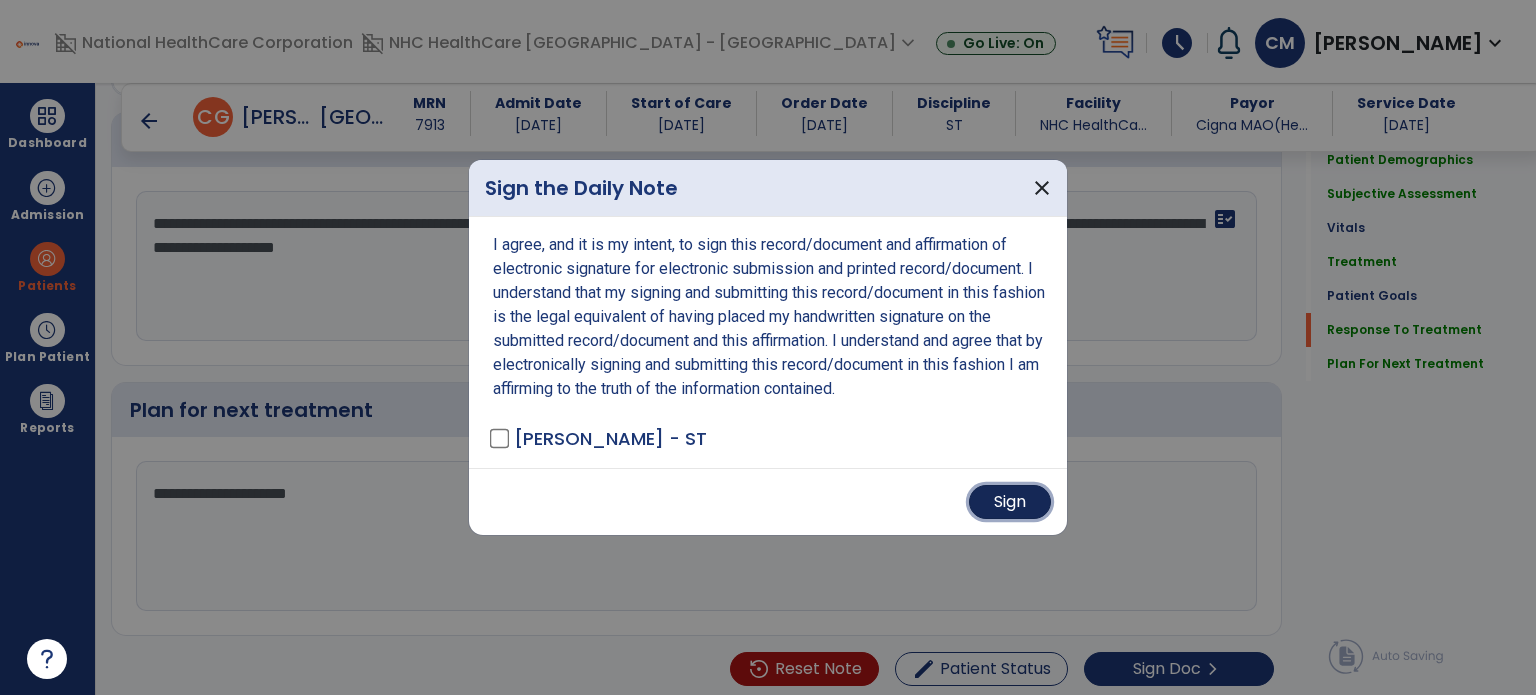 click on "Sign" at bounding box center (1010, 502) 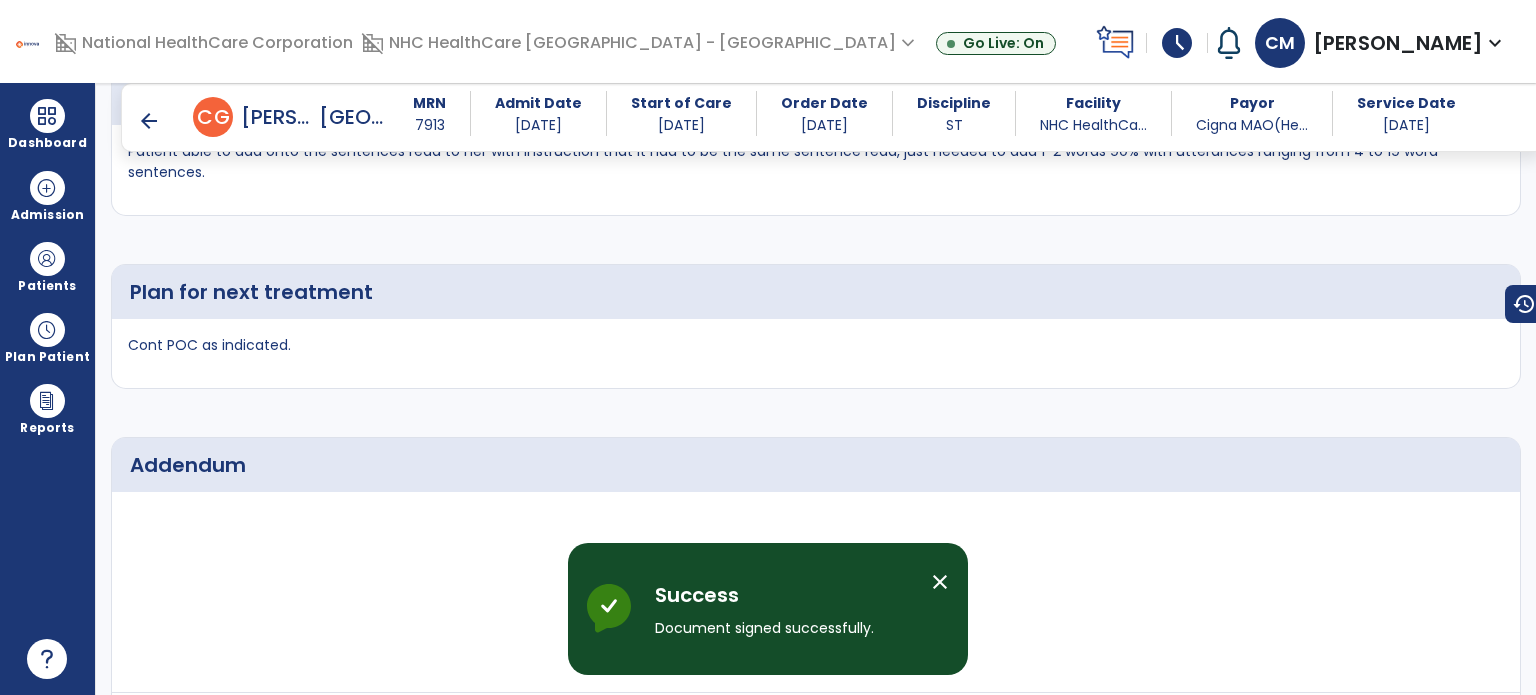 scroll, scrollTop: 3760, scrollLeft: 0, axis: vertical 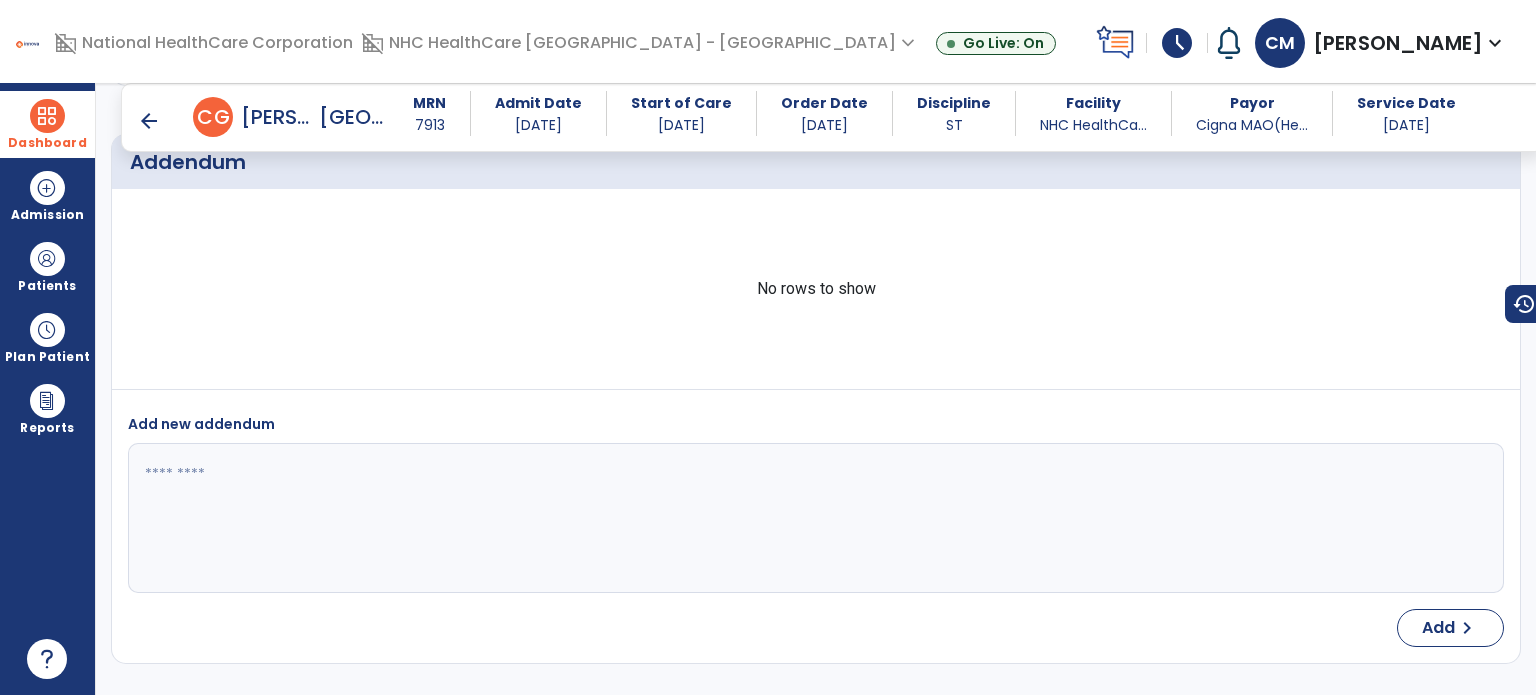 click at bounding box center (47, 116) 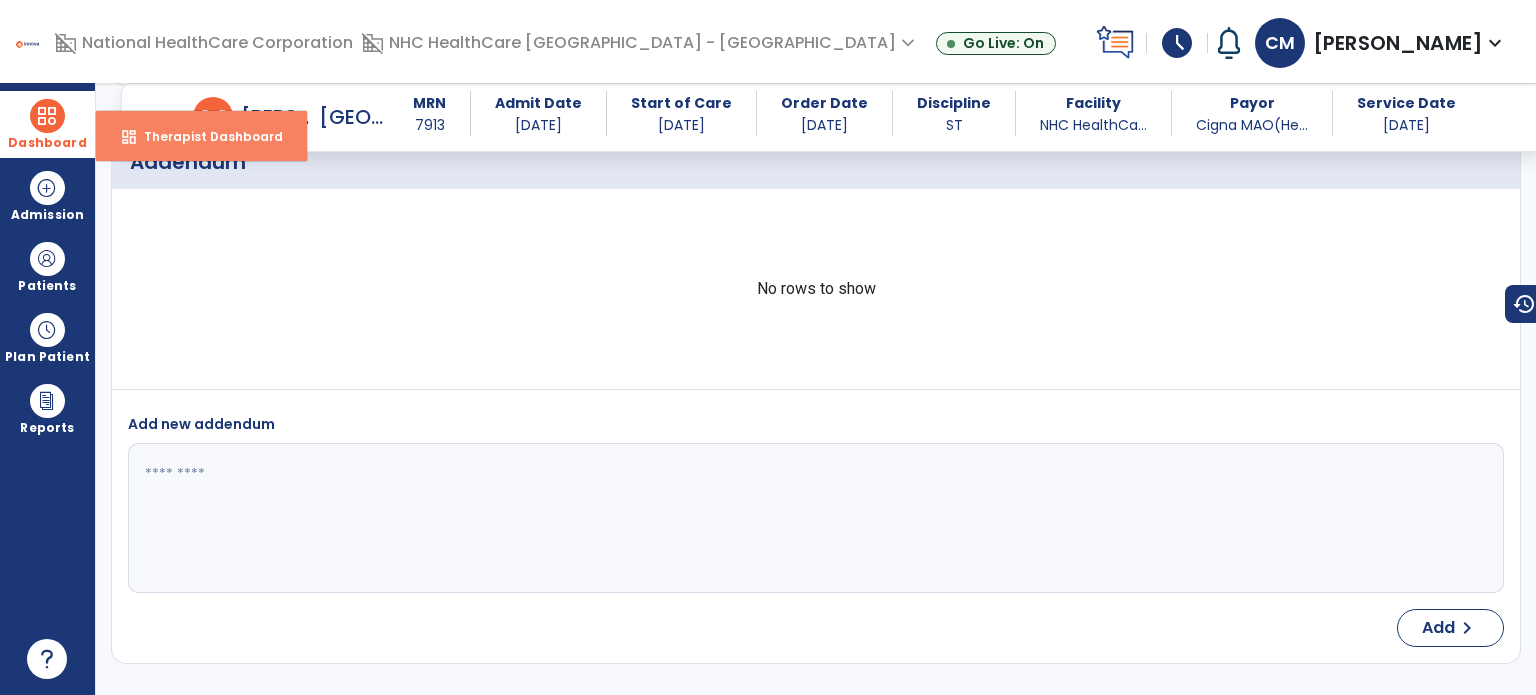click on "Therapist Dashboard" at bounding box center (205, 136) 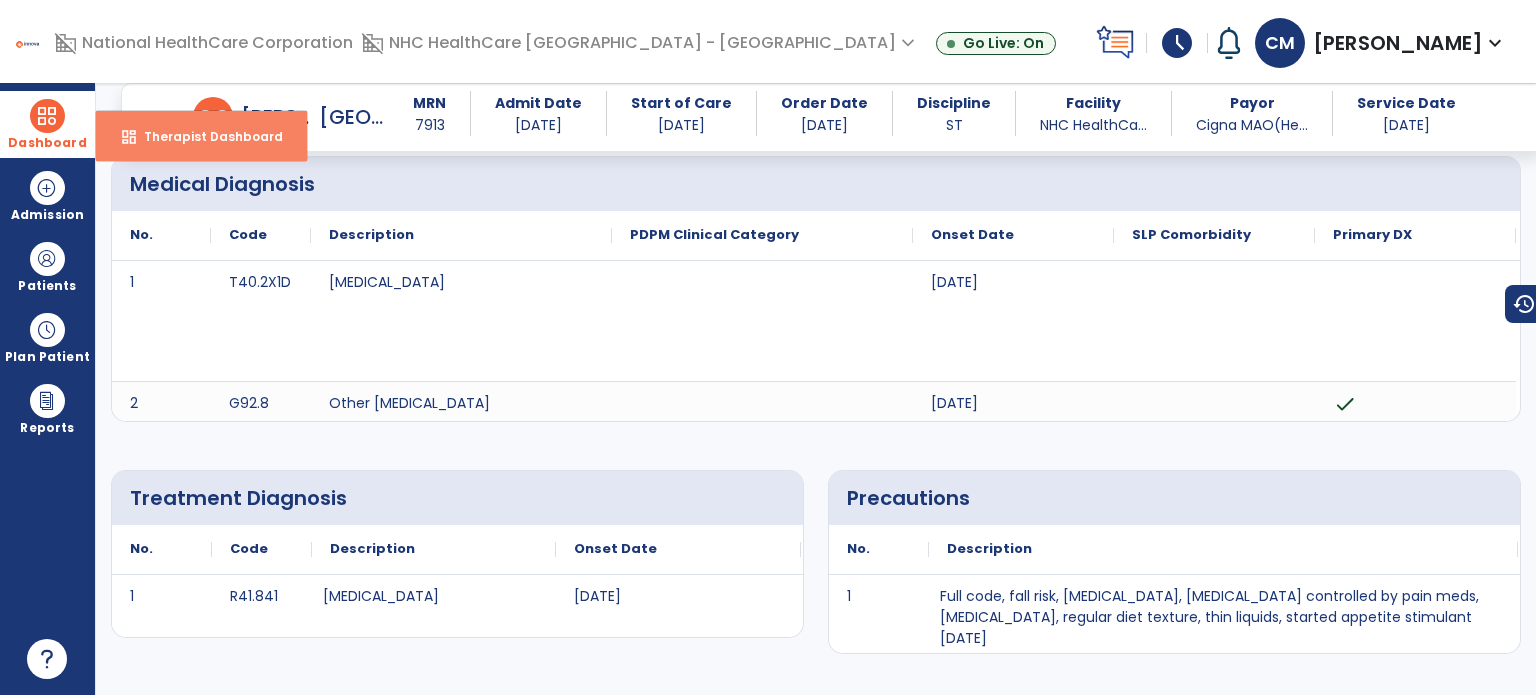 select on "****" 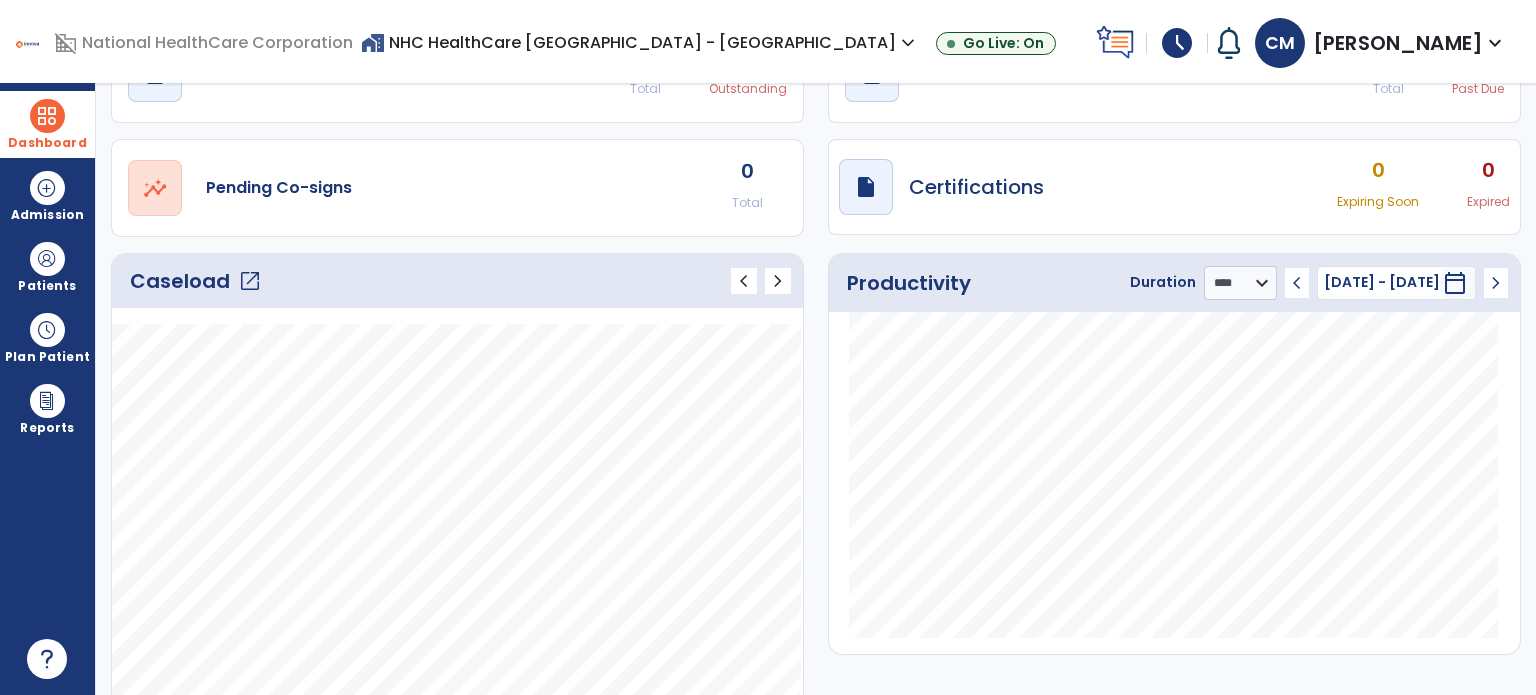 scroll, scrollTop: 116, scrollLeft: 0, axis: vertical 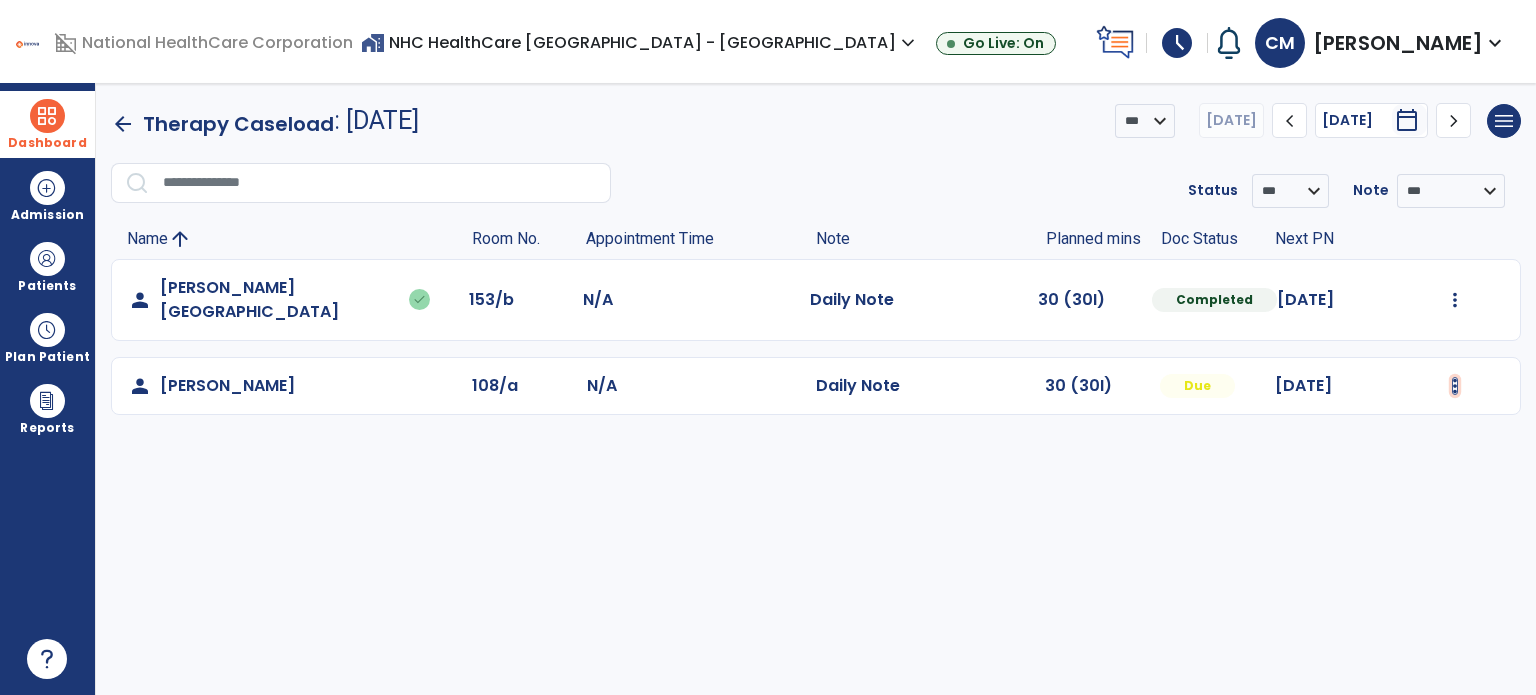 click at bounding box center (1455, 300) 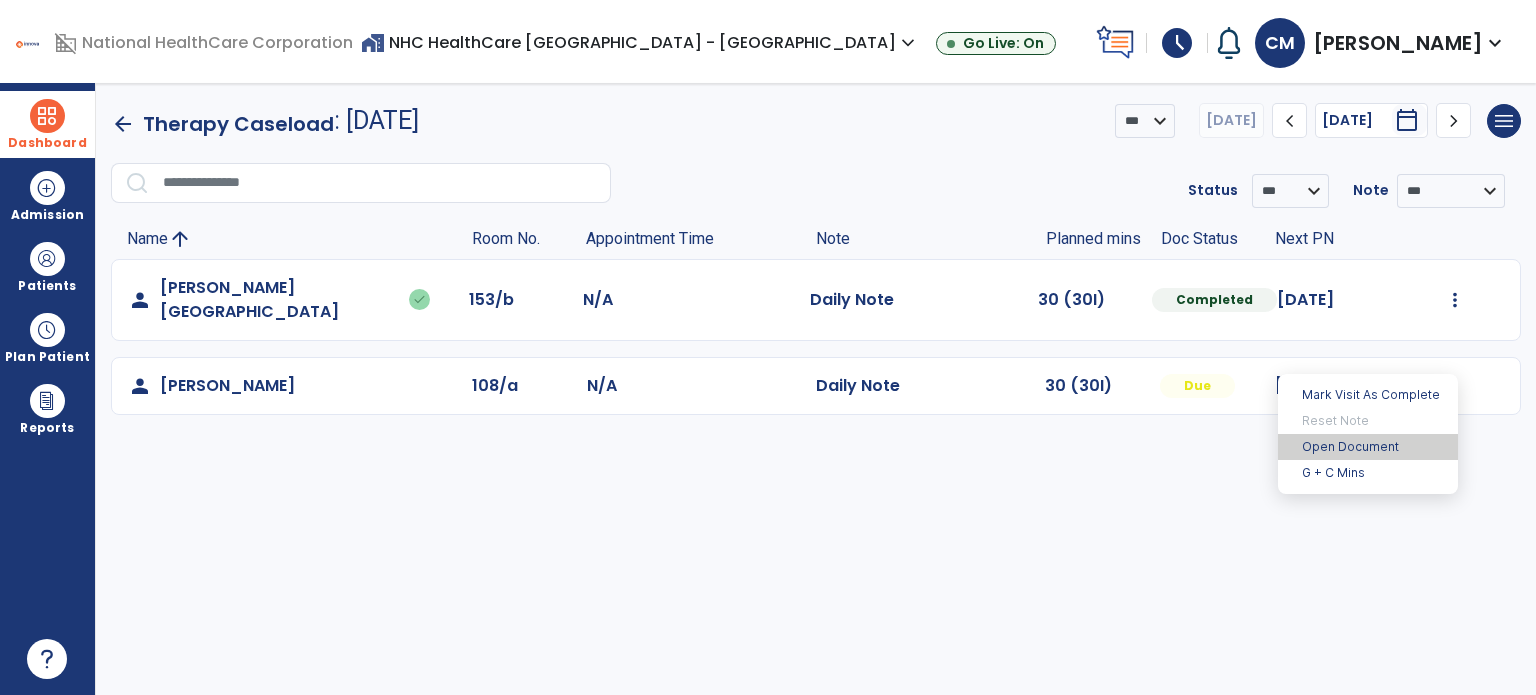 click on "Open Document" at bounding box center (1368, 447) 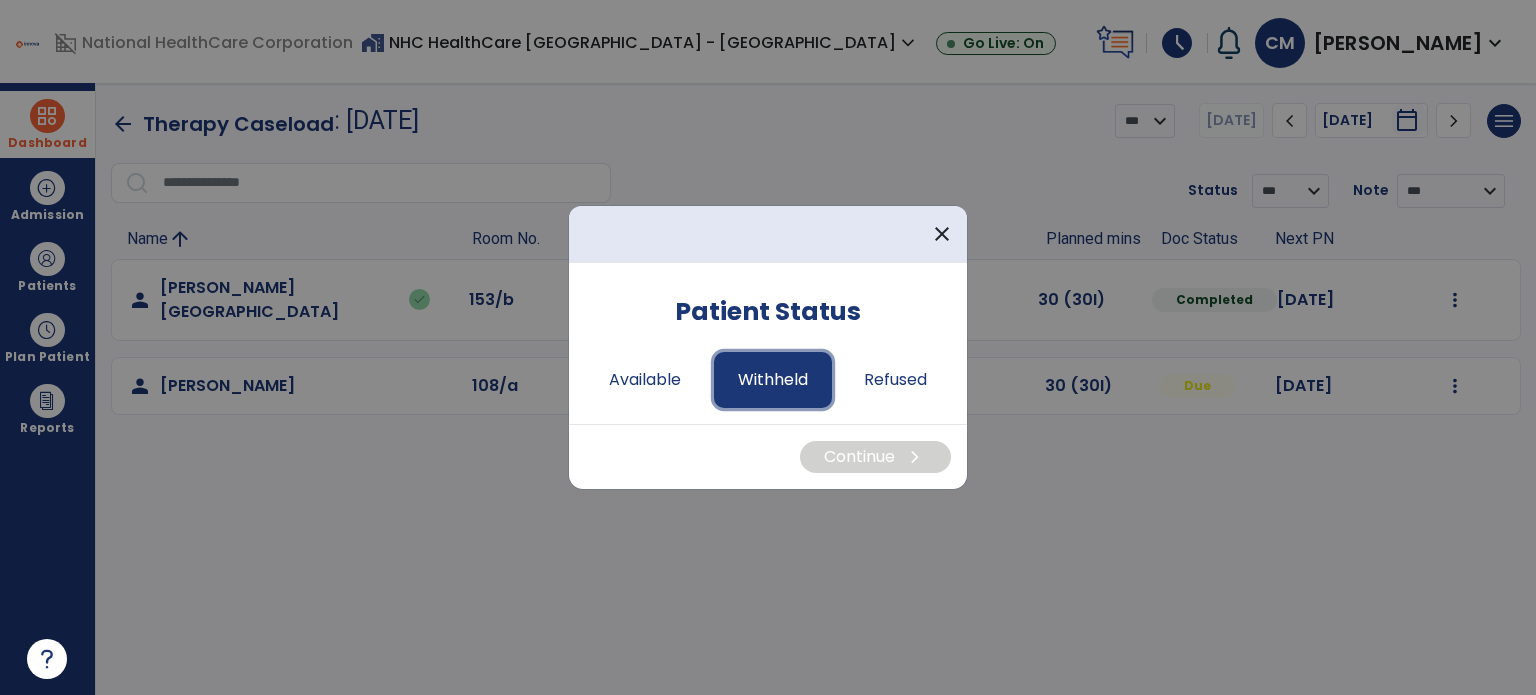 click on "Withheld" at bounding box center (773, 380) 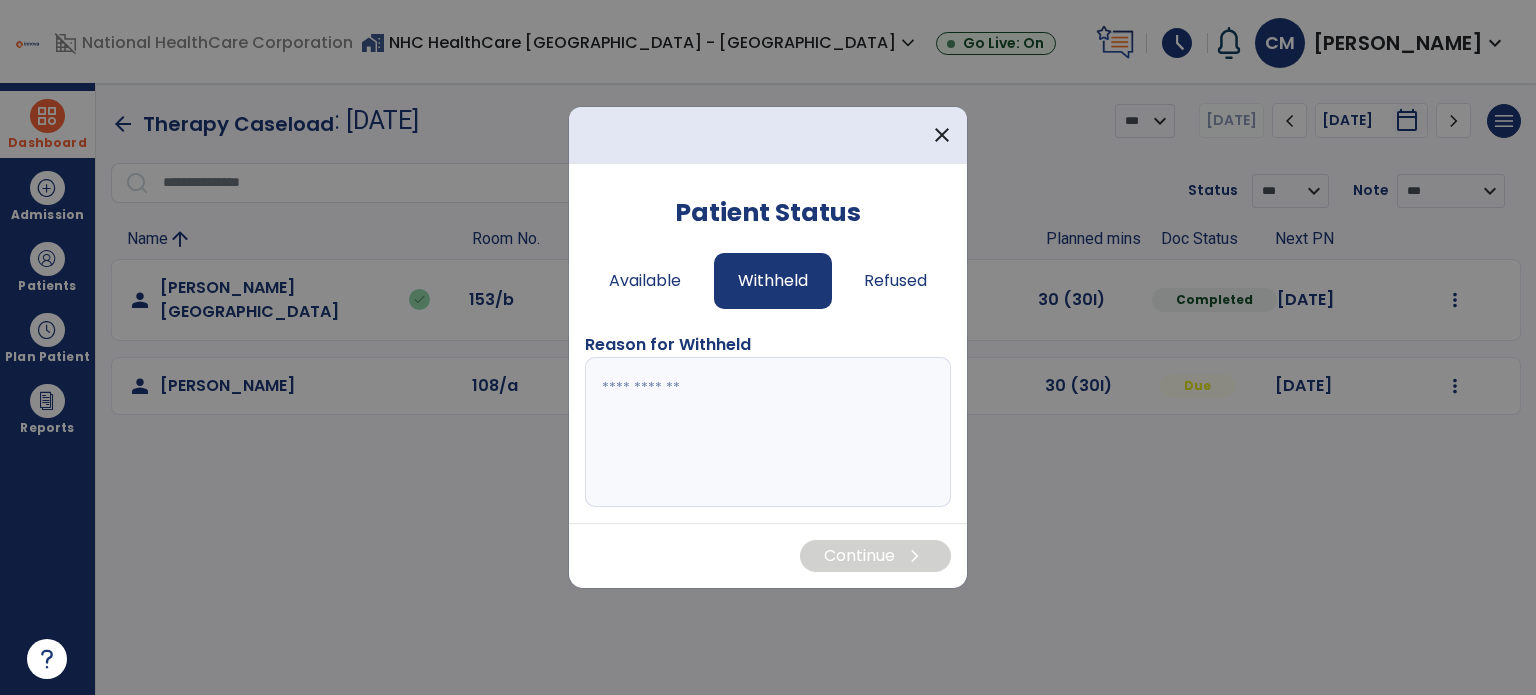click at bounding box center [768, 432] 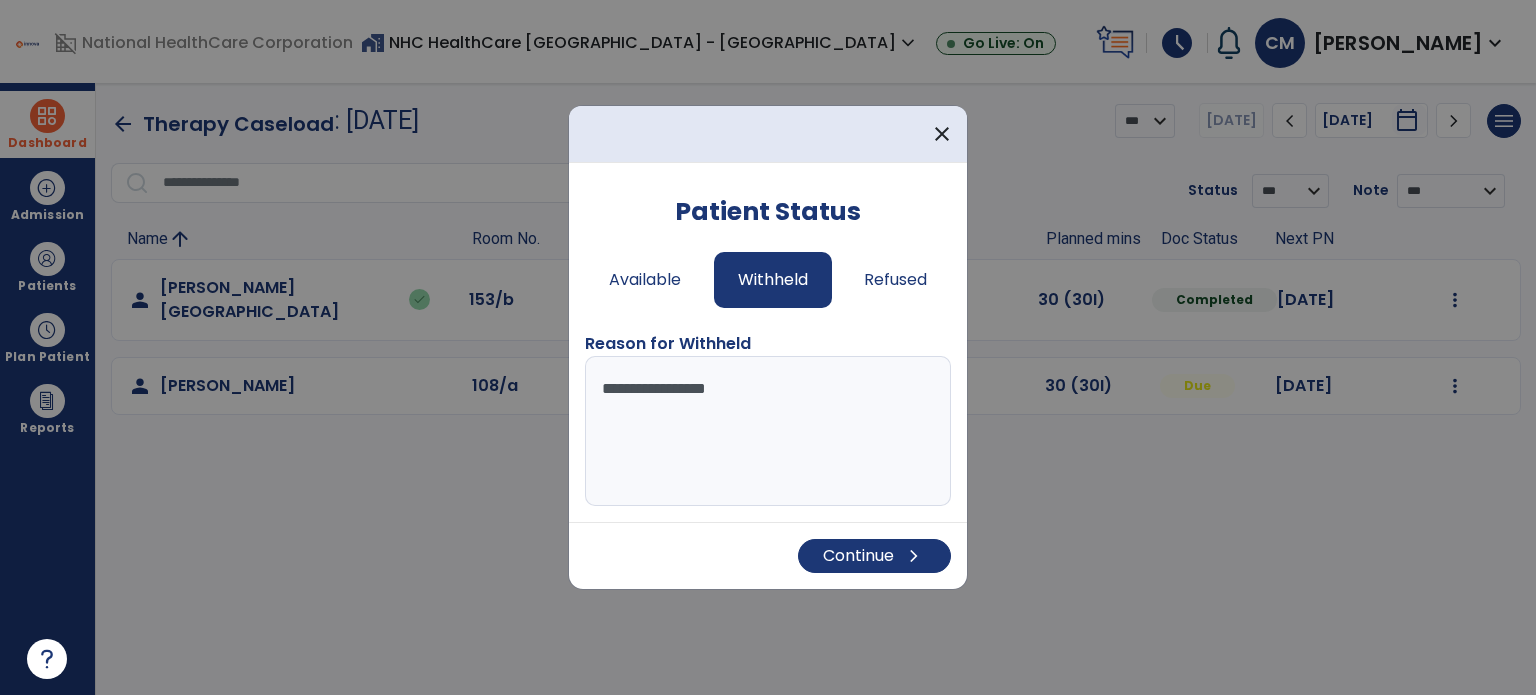 type on "**********" 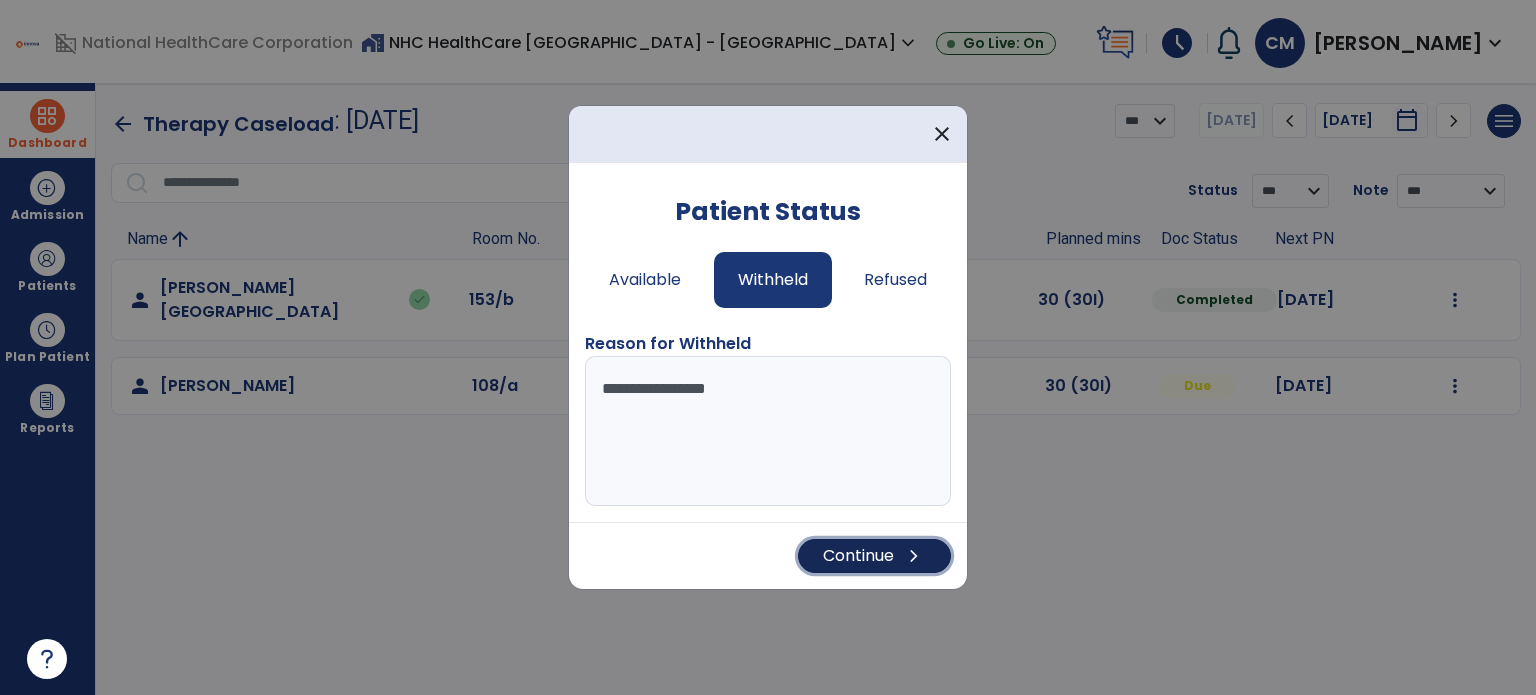 click on "chevron_right" at bounding box center [914, 556] 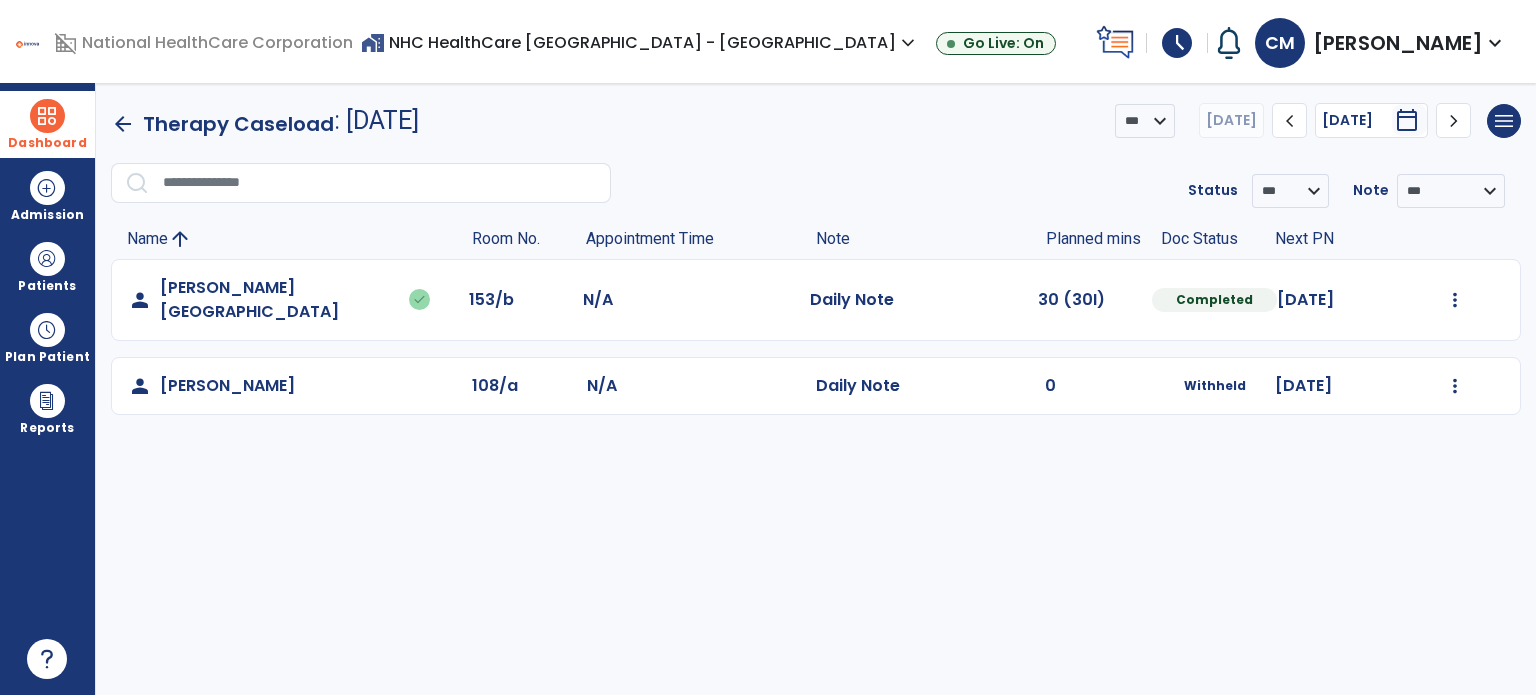 type on "*****" 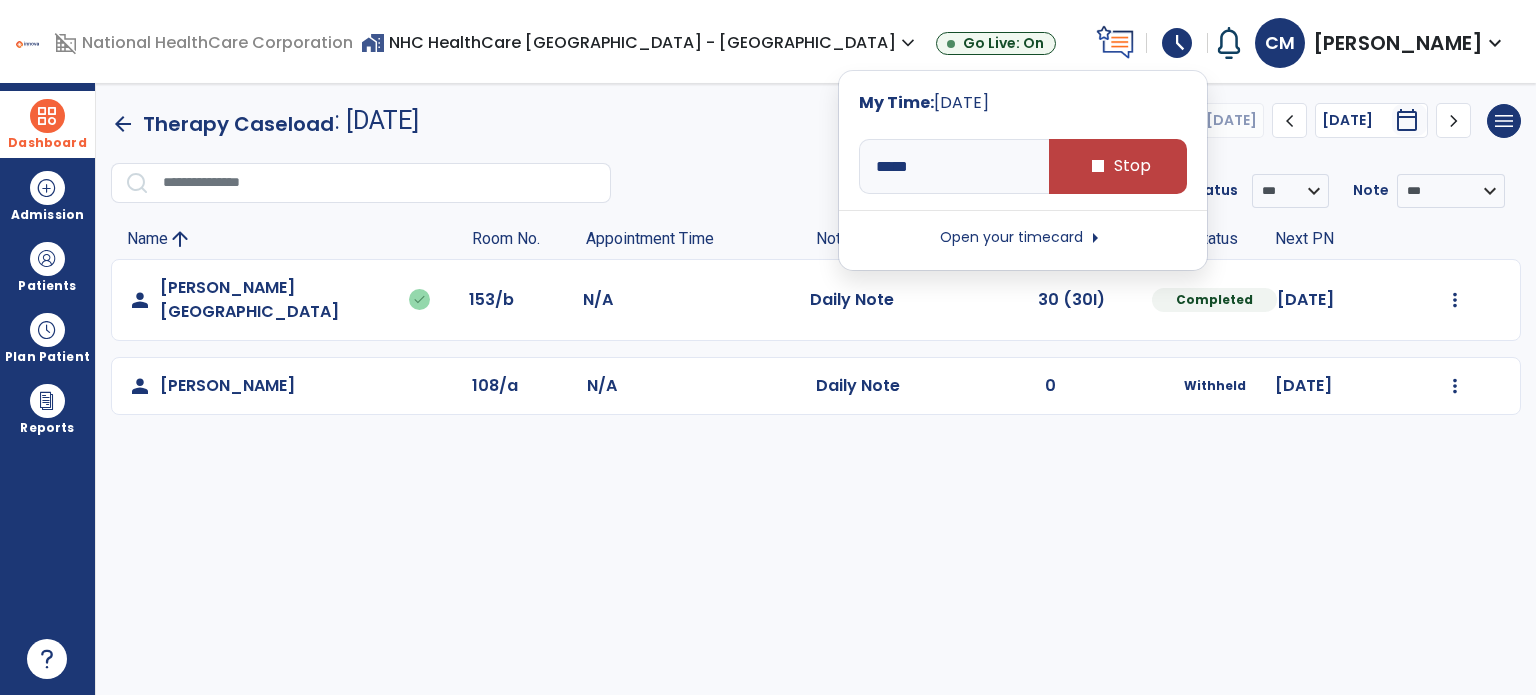 click on "**********" at bounding box center (816, 389) 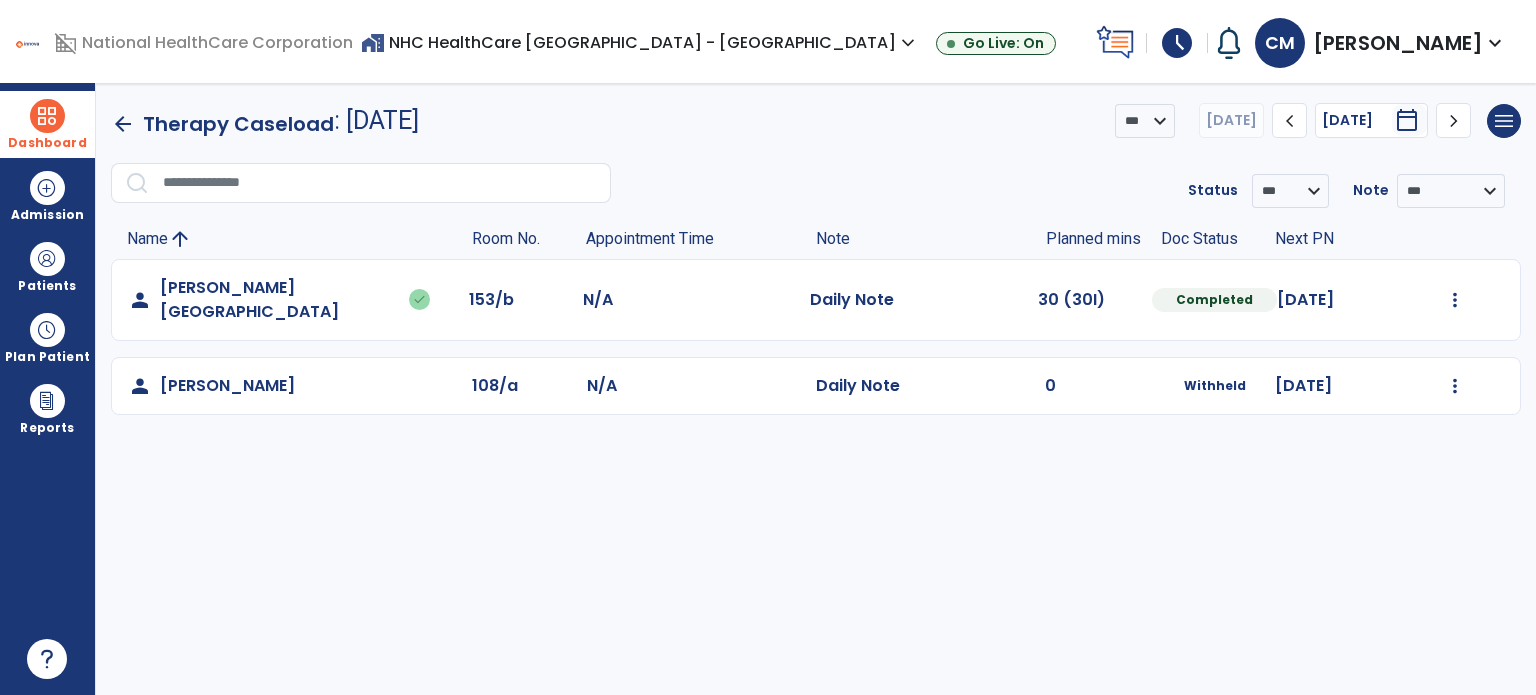click on "schedule" at bounding box center (1177, 43) 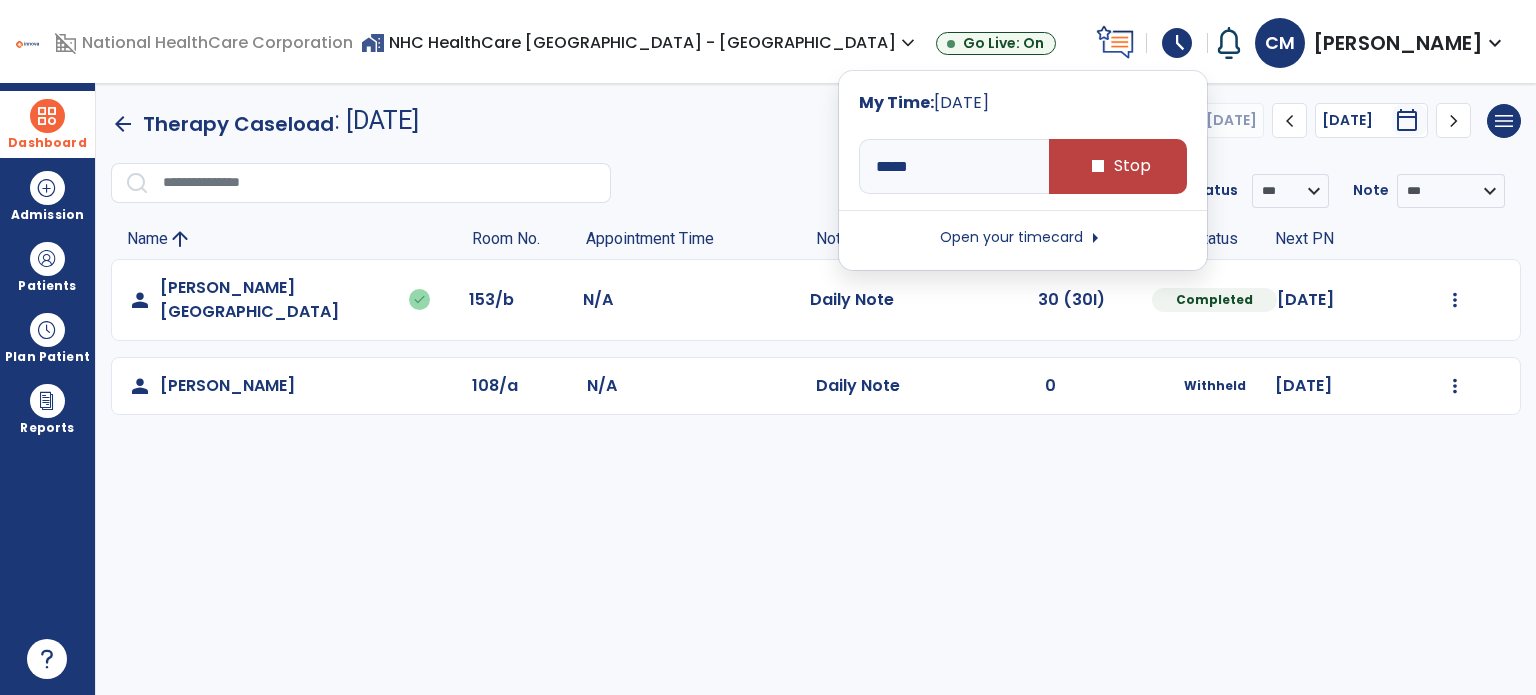 click on "person   Voigt, Waltraud  108/a N/A  Daily Note   0  Withheld 07/30/2025  Mark Visit As Complete   Reset Note   Open Document   G + C Mins" 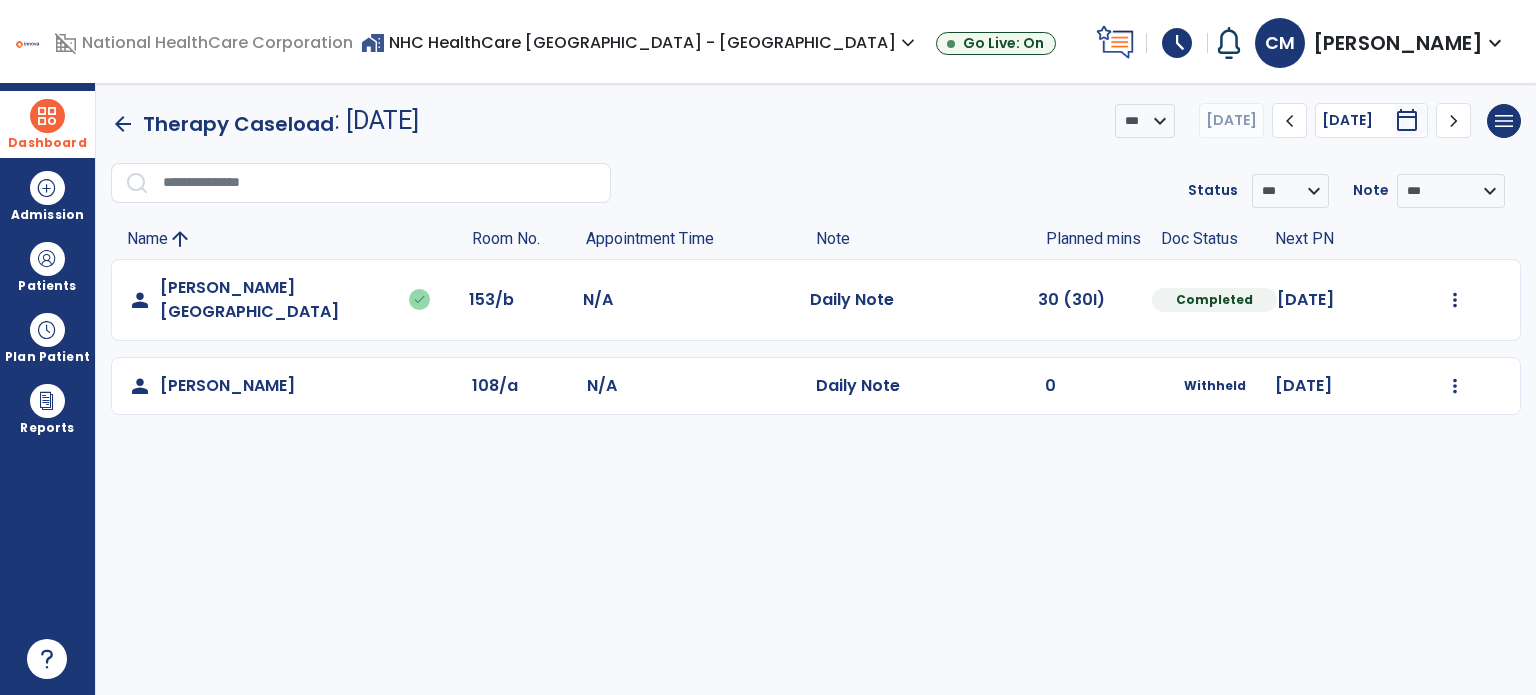 click on "person   Voigt, Waltraud  108/a N/A  Daily Note   0  Withheld 07/30/2025  Mark Visit As Complete   Reset Note   Open Document   G + C Mins" 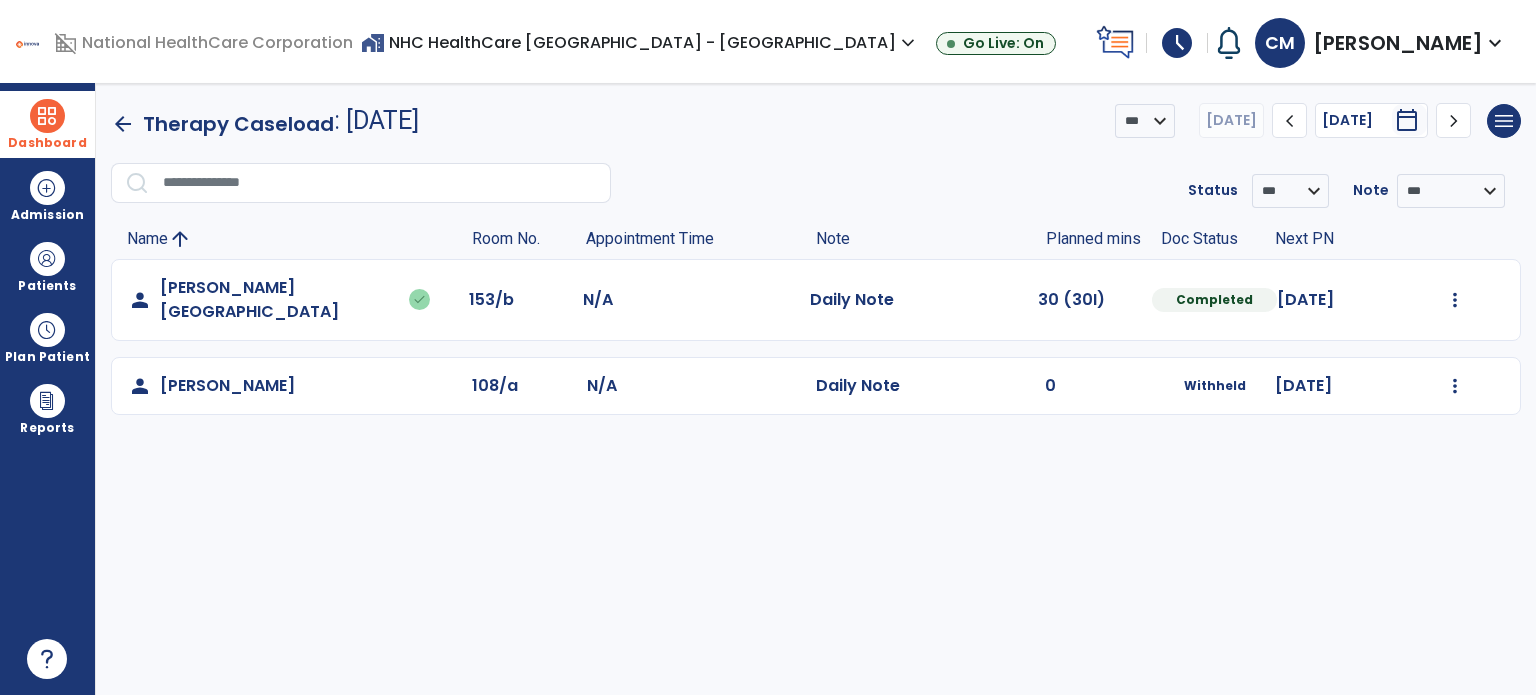 click on "**********" 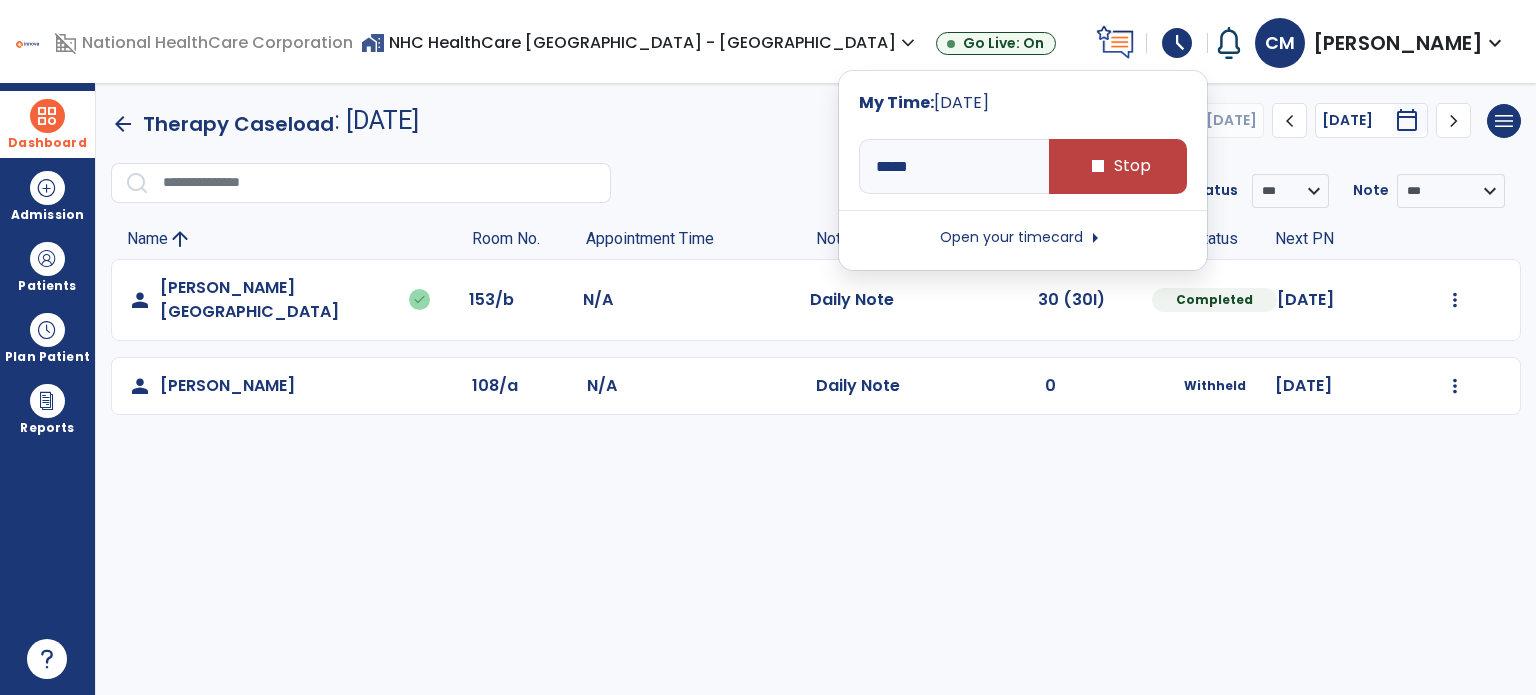 click on "**********" at bounding box center (816, 389) 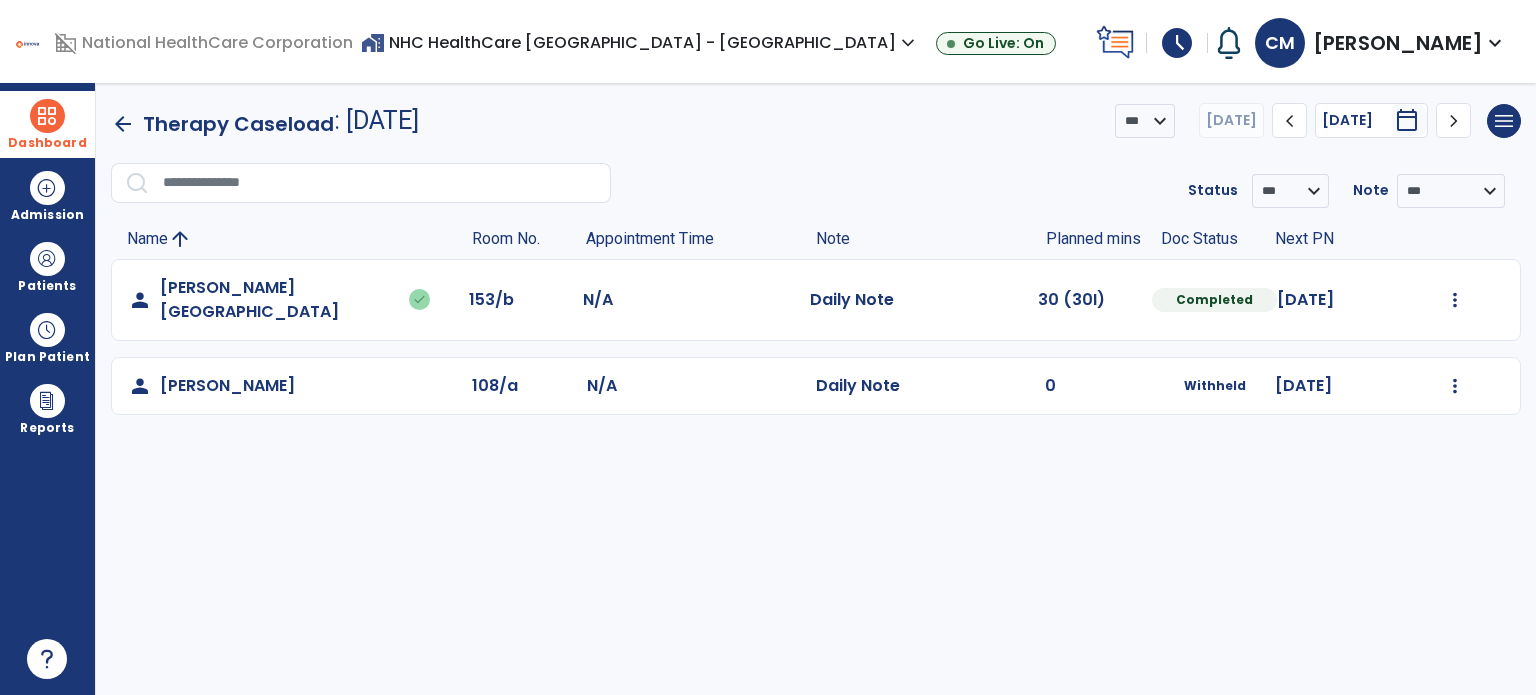 type on "*****" 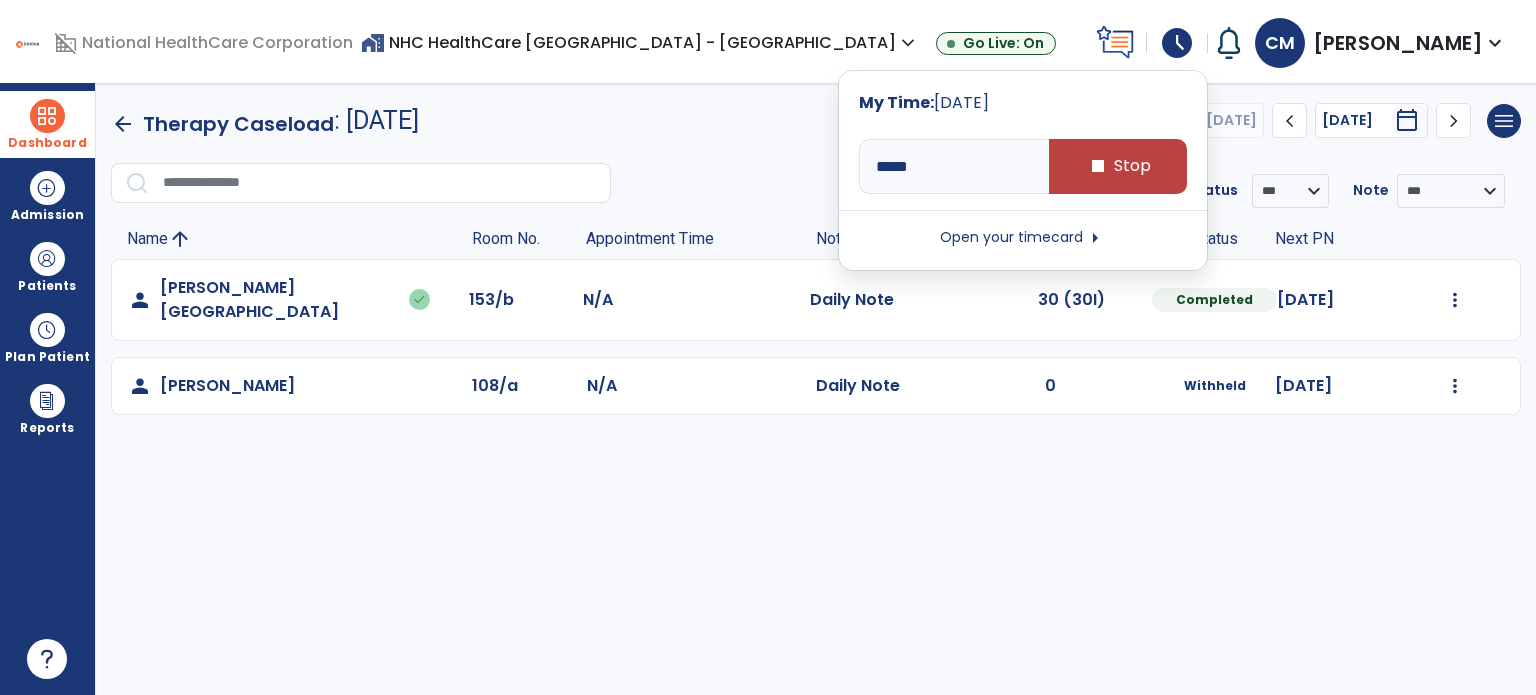 click on "**********" at bounding box center [816, 389] 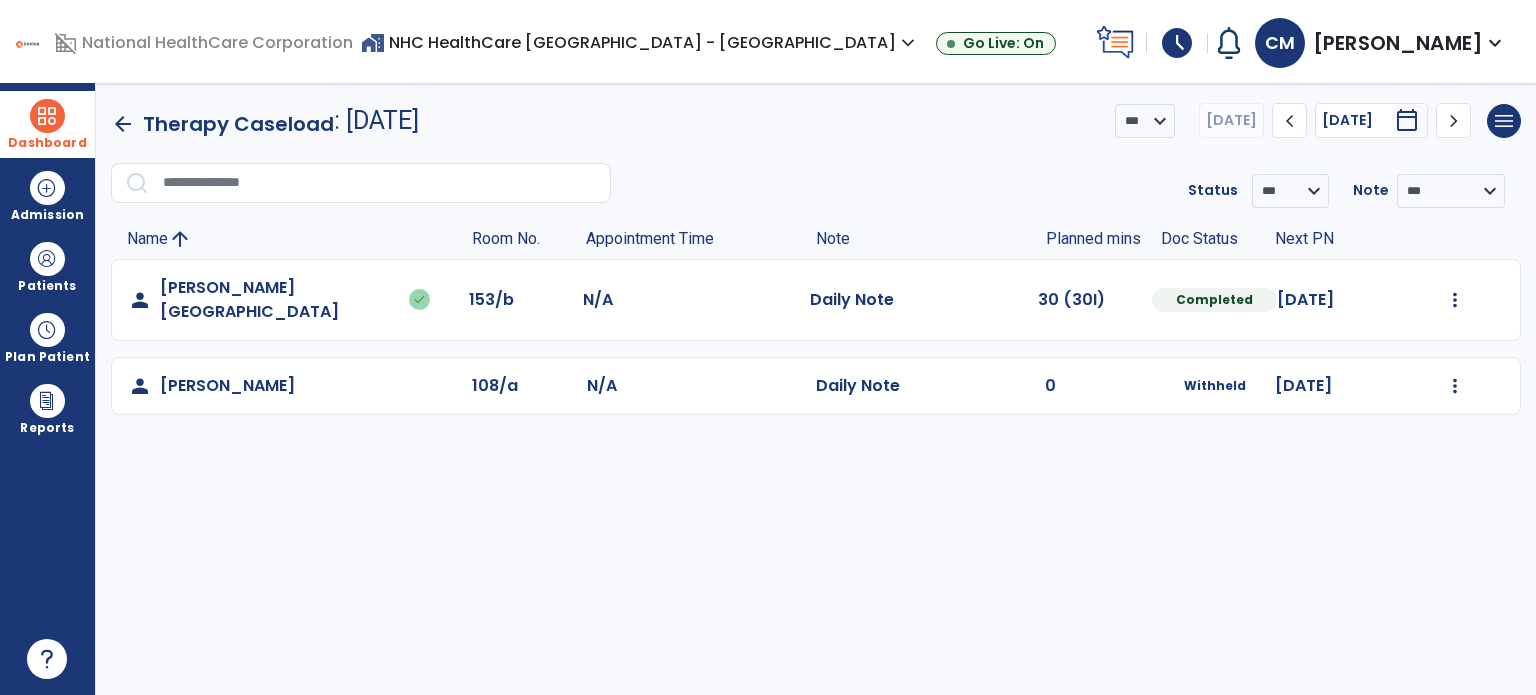 click on "schedule" at bounding box center (1177, 43) 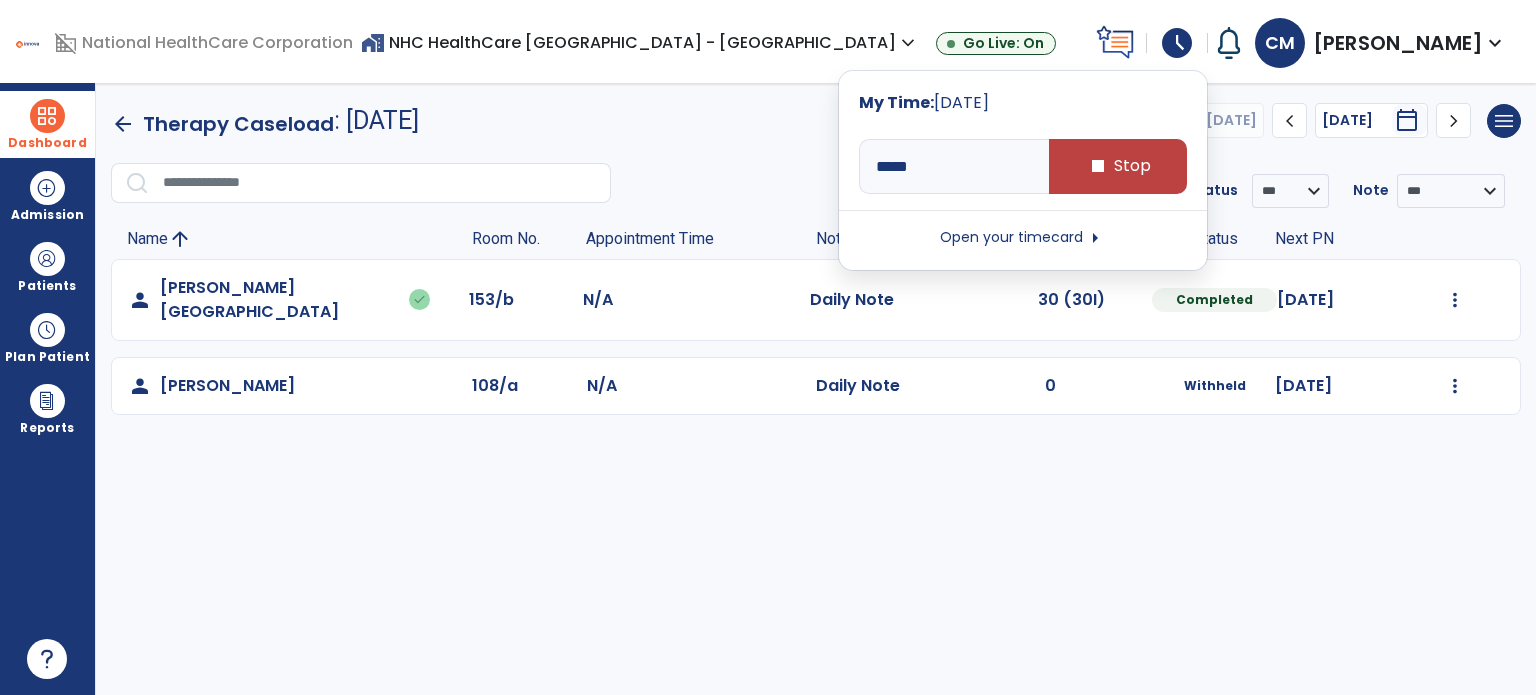 type on "*****" 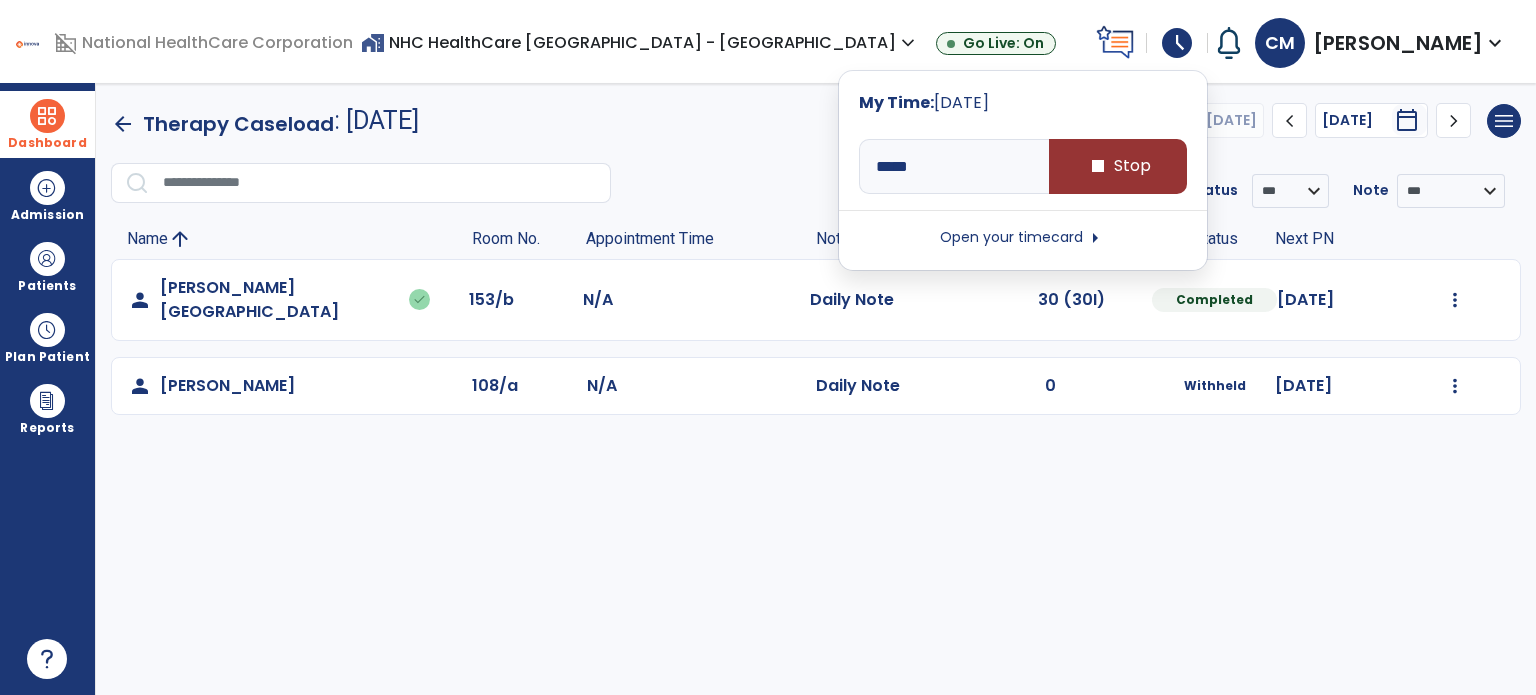 click on "stop  Stop" at bounding box center [1118, 166] 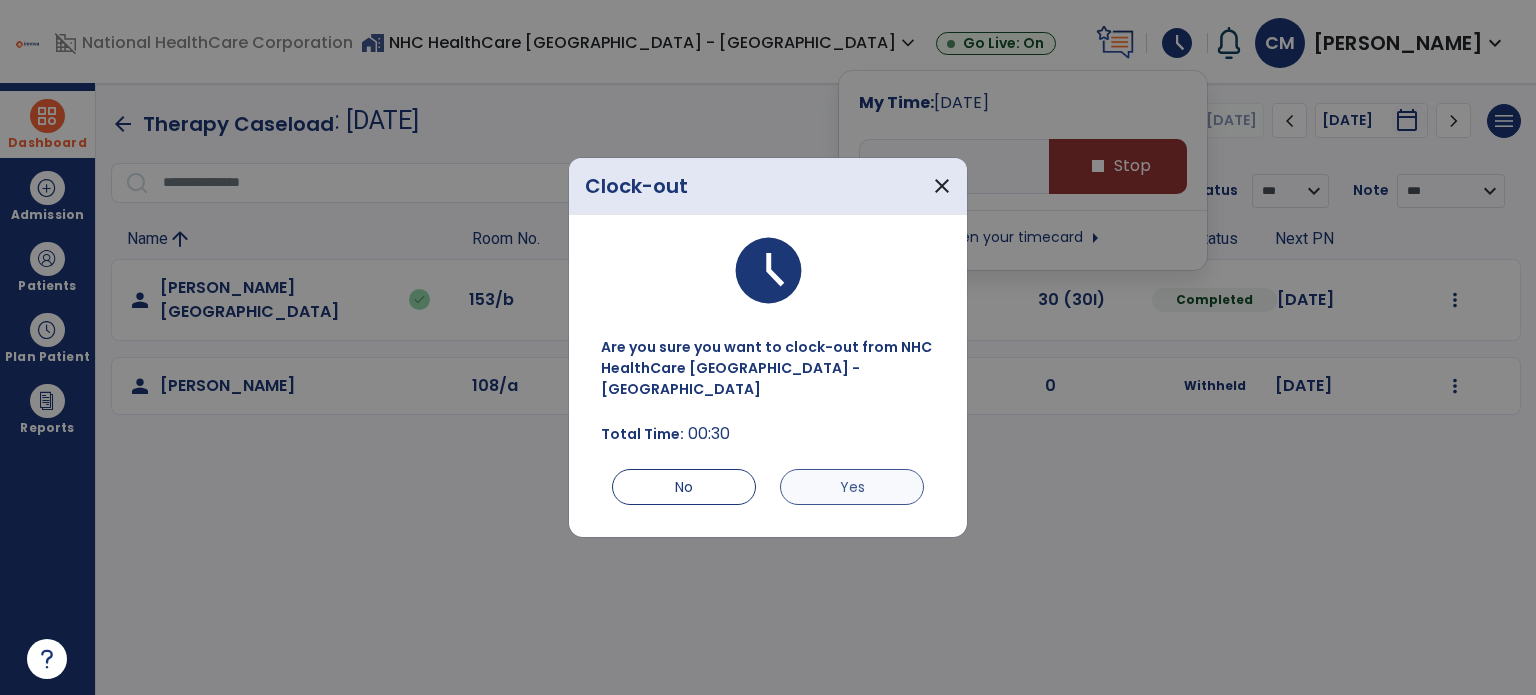 click on "Yes" at bounding box center [852, 487] 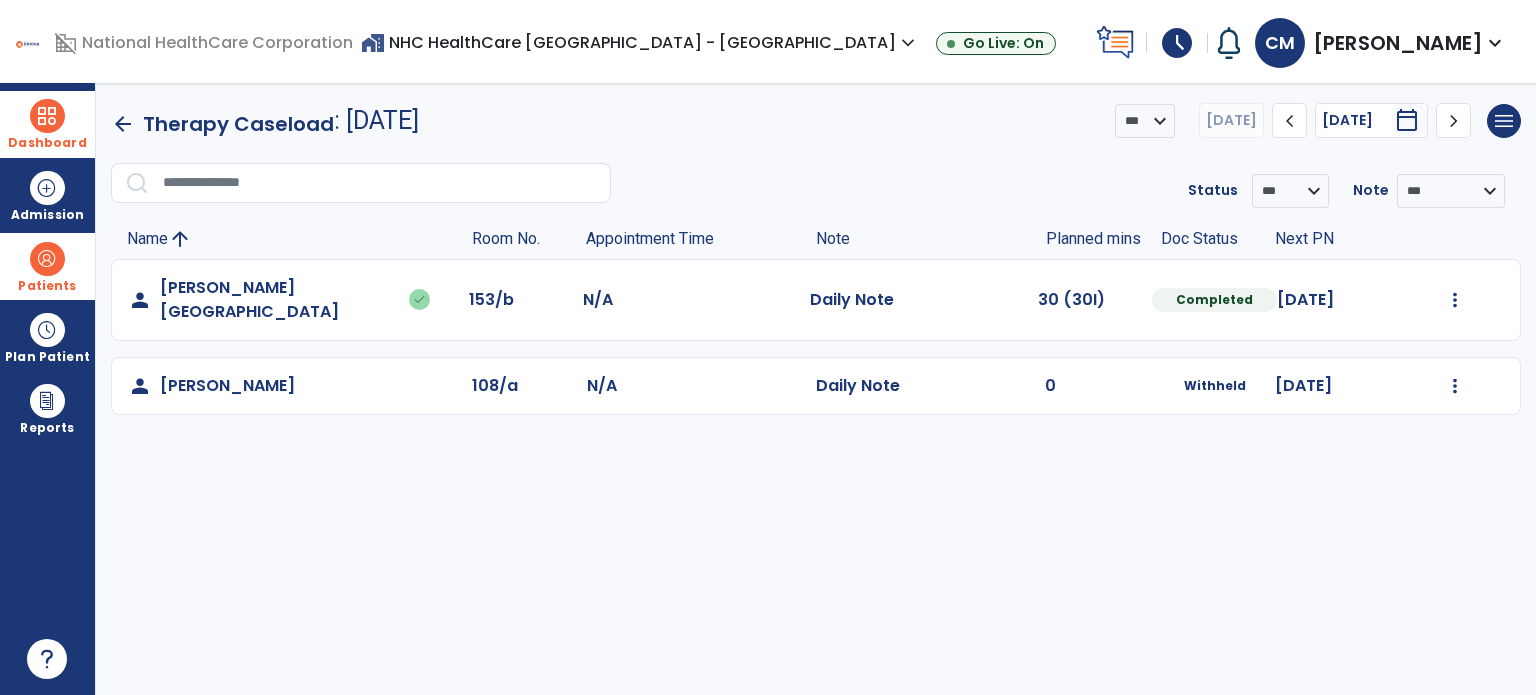 click on "Patients" at bounding box center (47, 266) 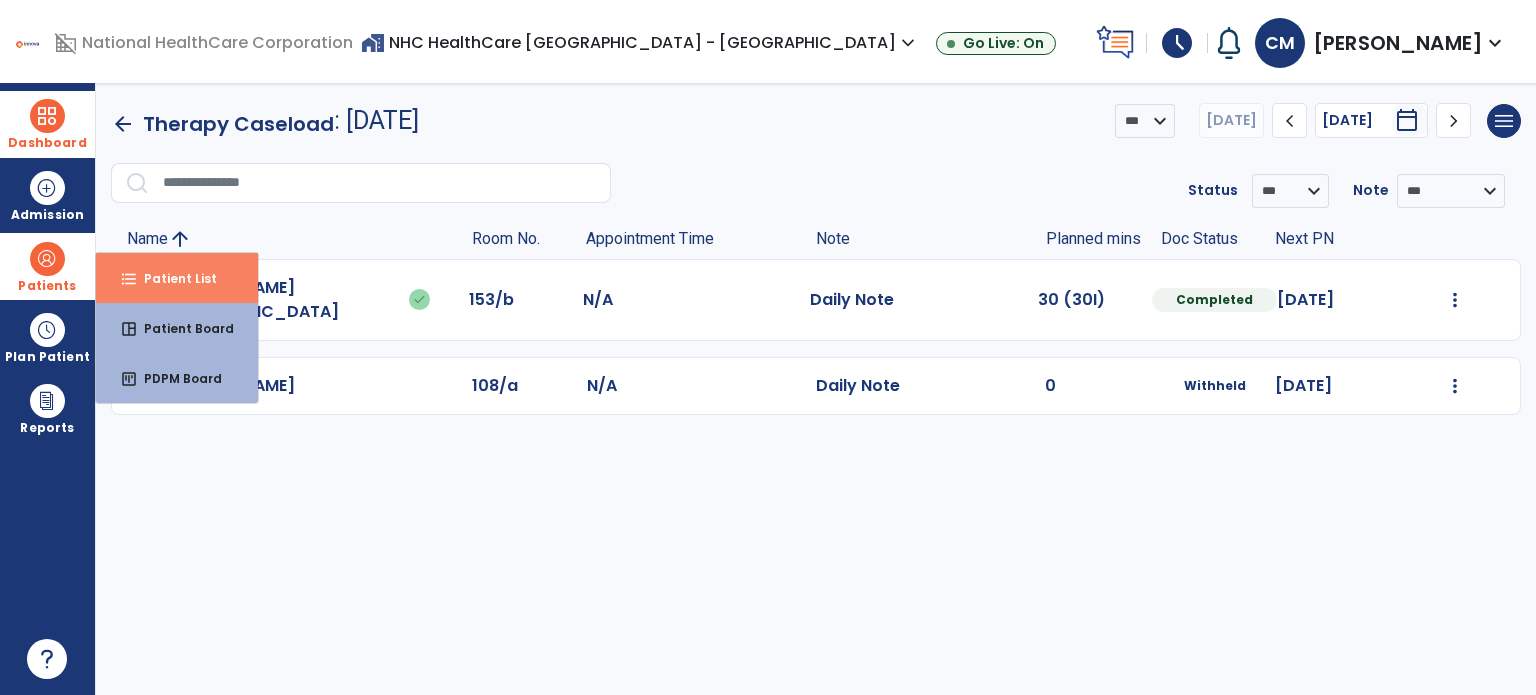 click on "format_list_bulleted  Patient List" at bounding box center [177, 278] 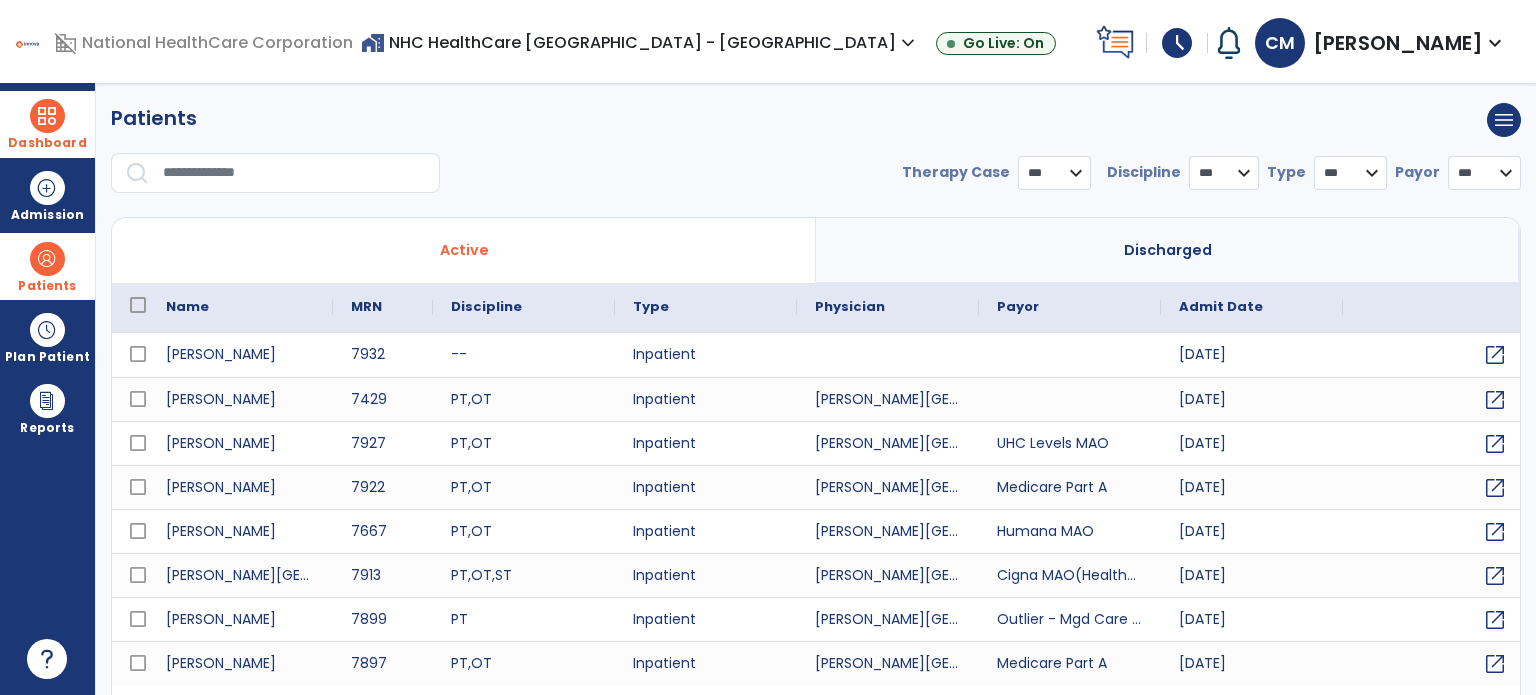 select on "***" 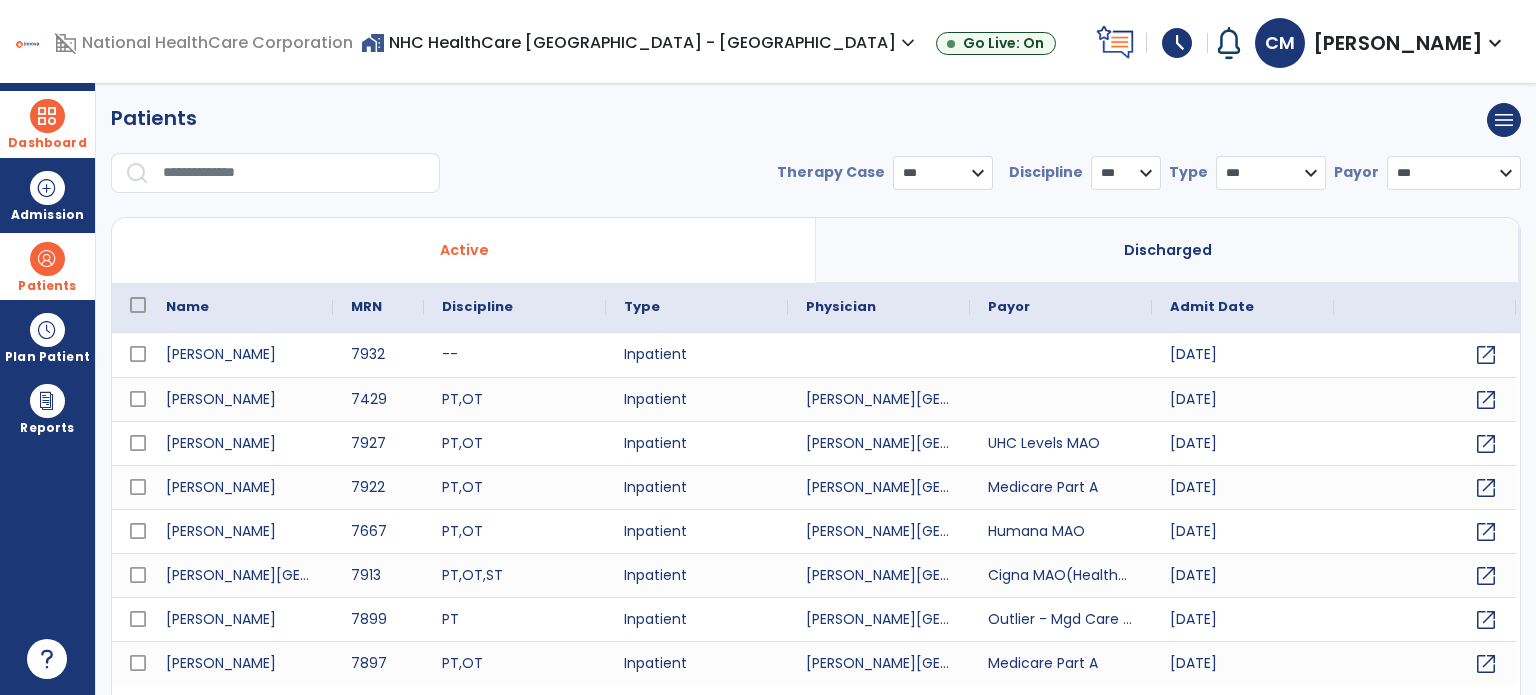 click at bounding box center (294, 173) 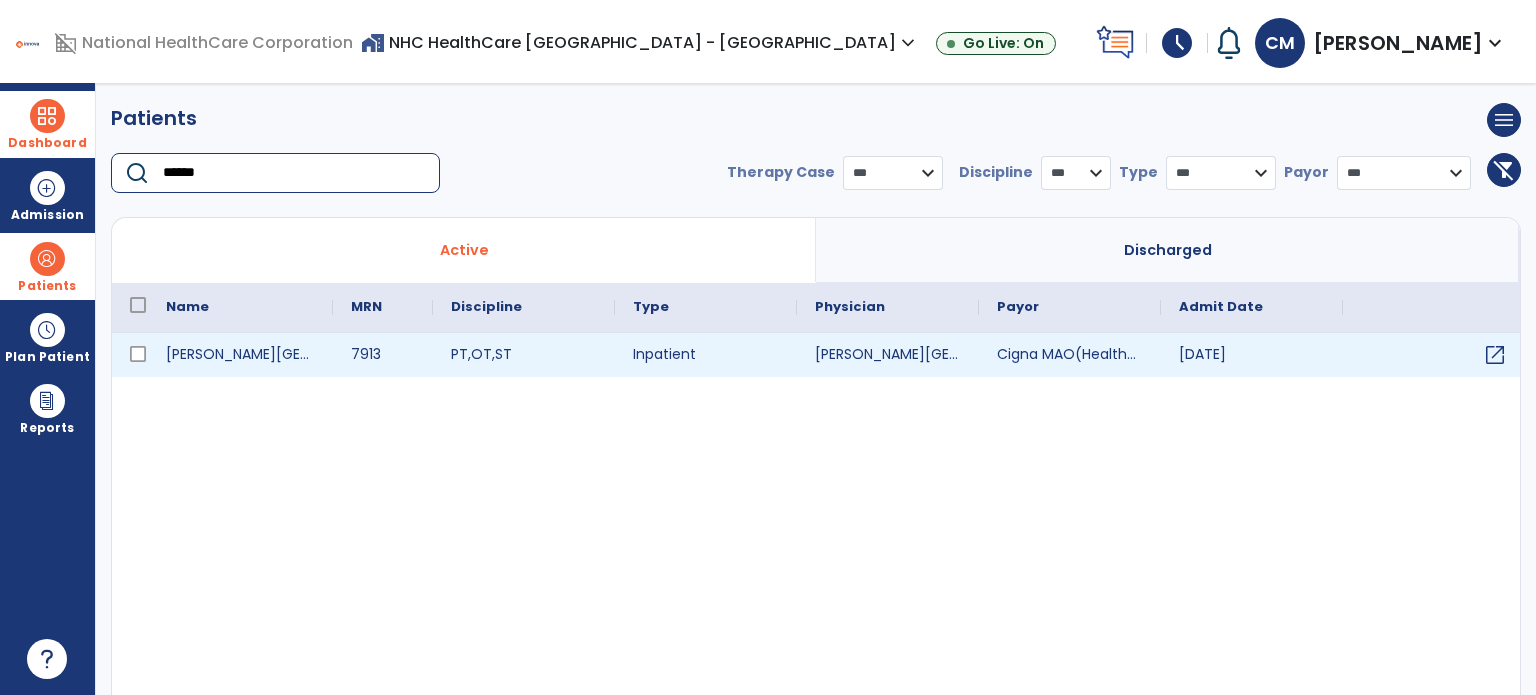 type on "******" 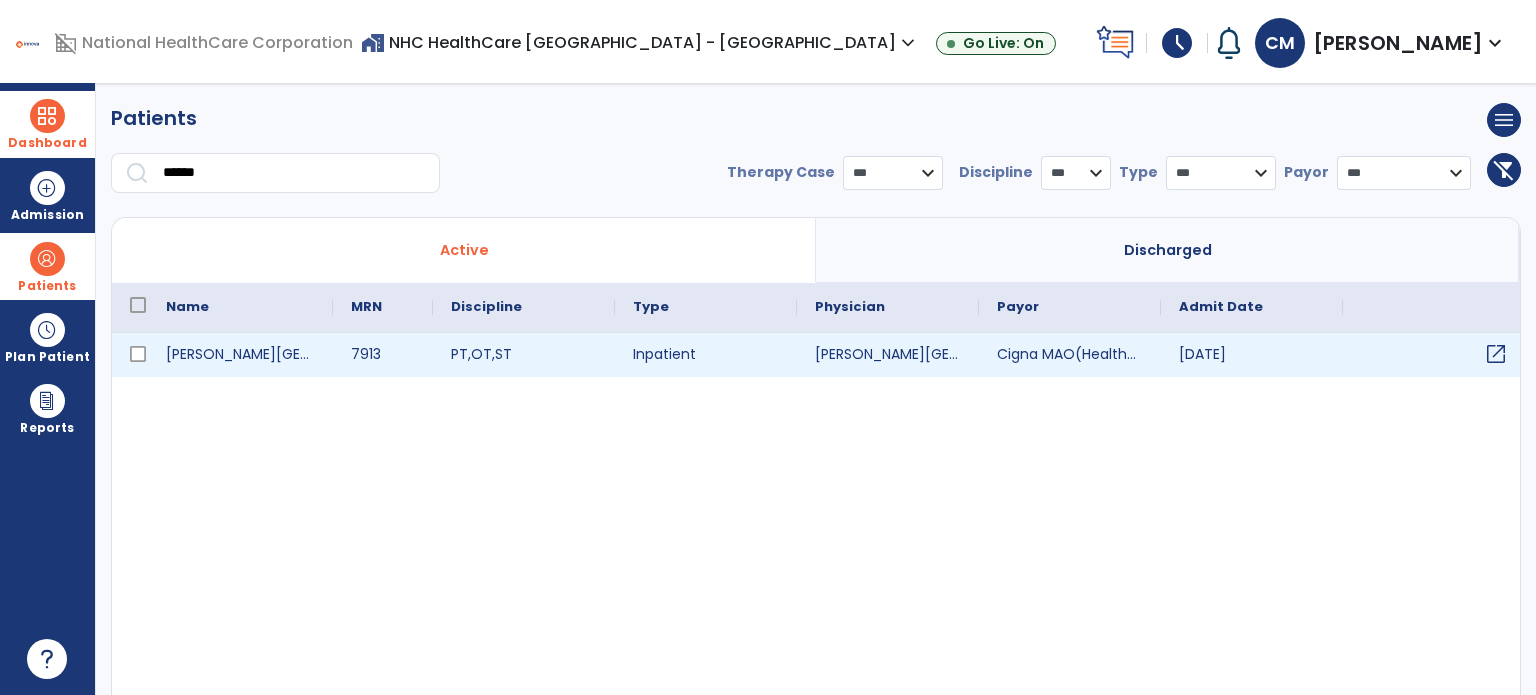 click on "open_in_new" at bounding box center (1496, 354) 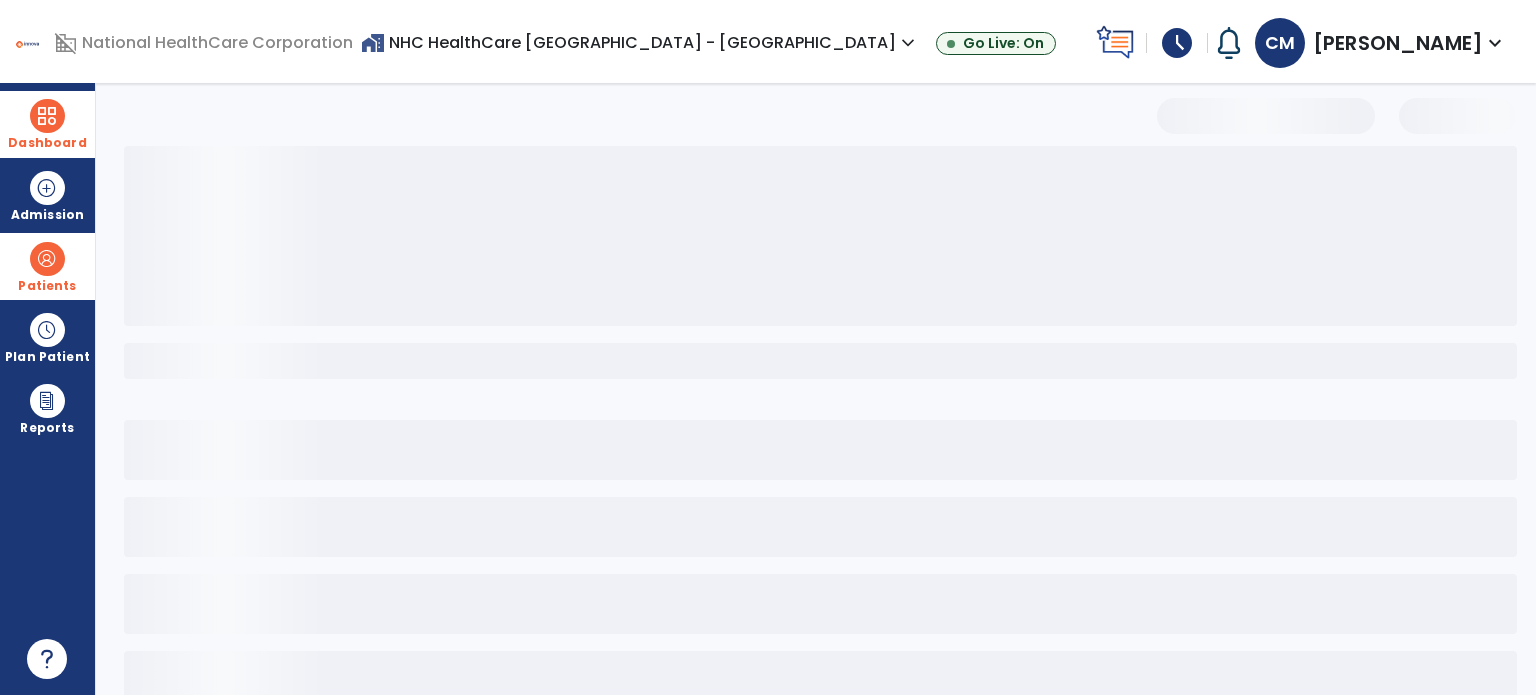 click at bounding box center (820, 450) 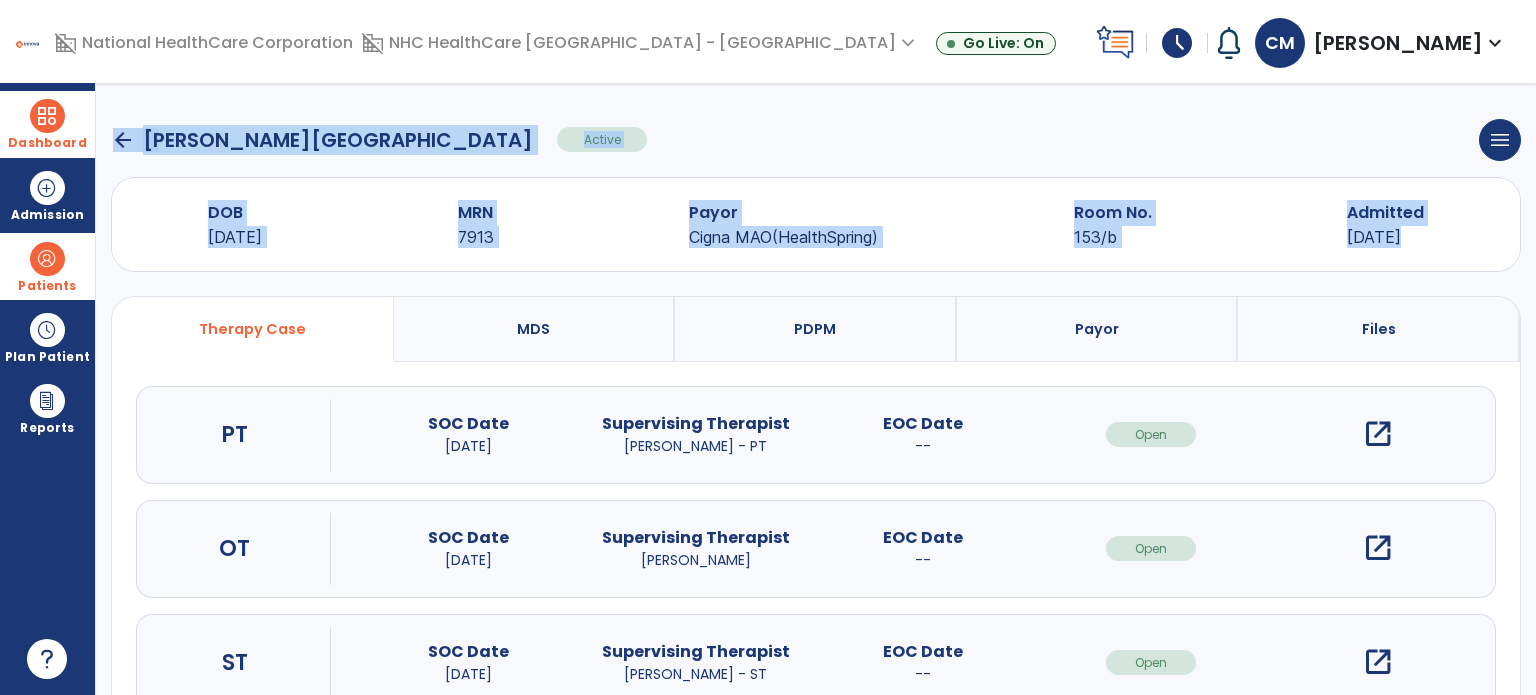 drag, startPoint x: 1414, startPoint y: 455, endPoint x: 1372, endPoint y: 241, distance: 218.08255 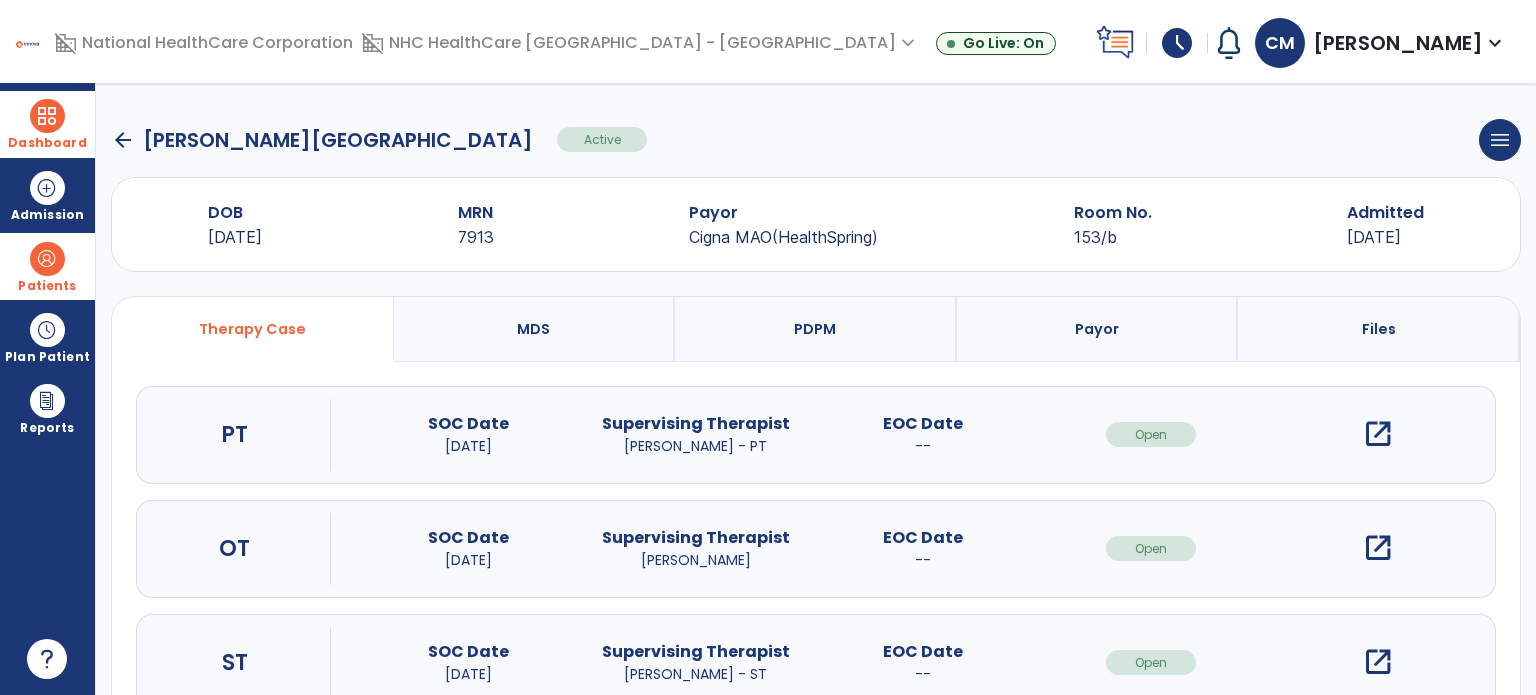 click on "open_in_new" at bounding box center [1378, 662] 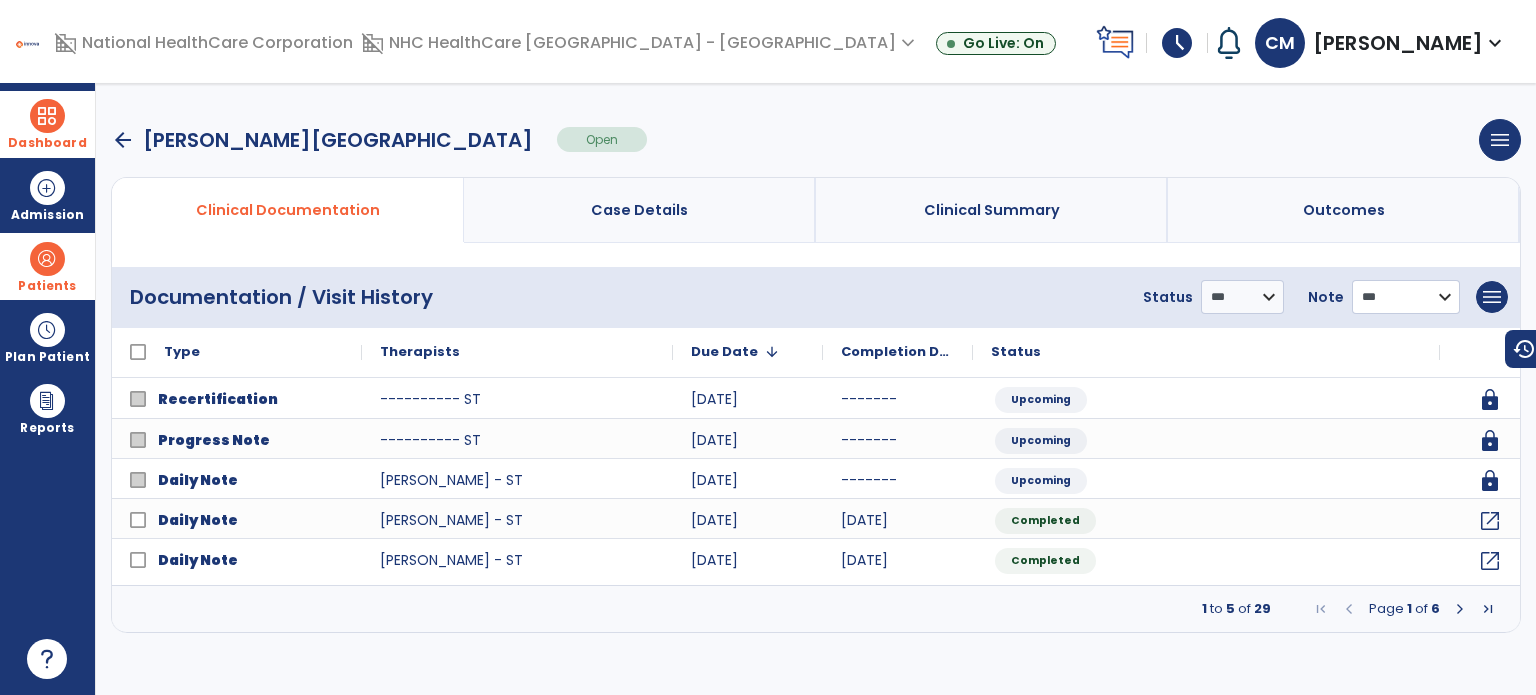 click on "**********" at bounding box center (1242, 297) 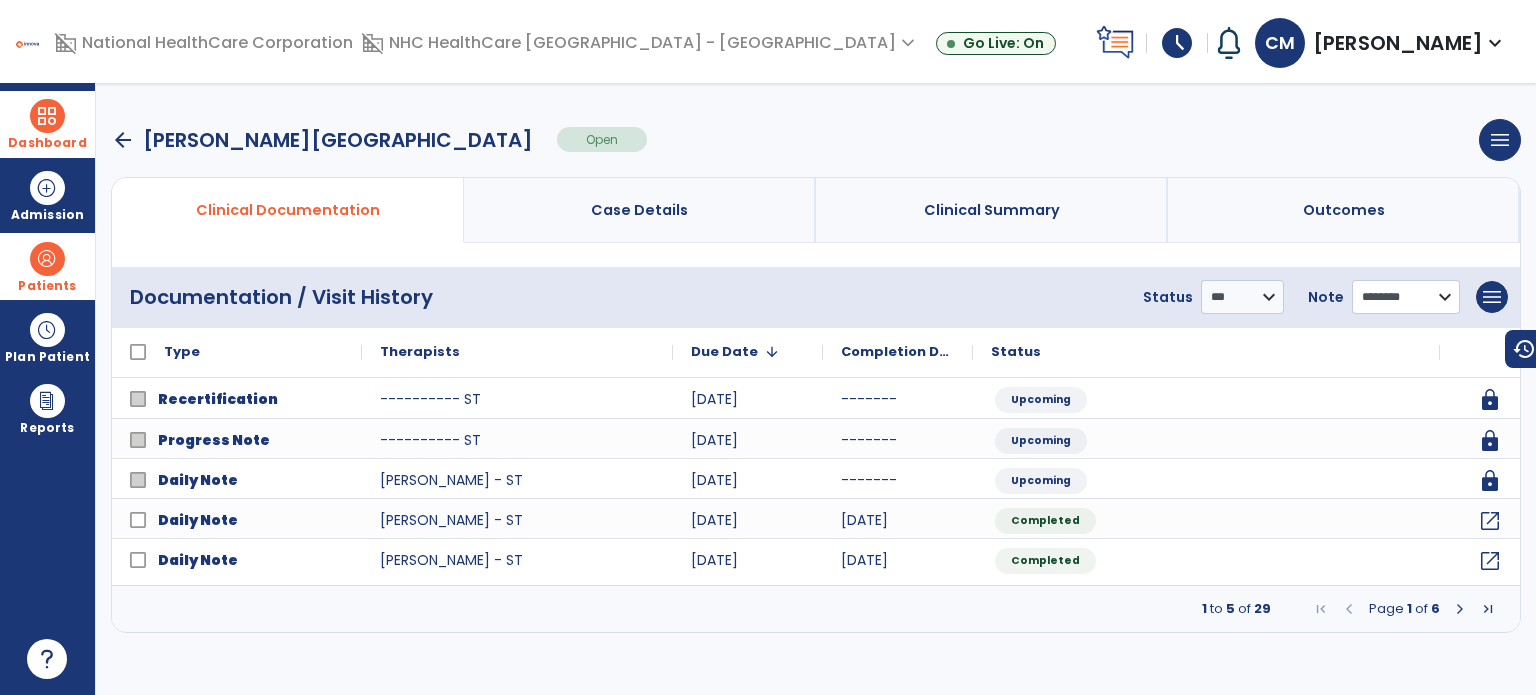 click on "**********" at bounding box center (1242, 297) 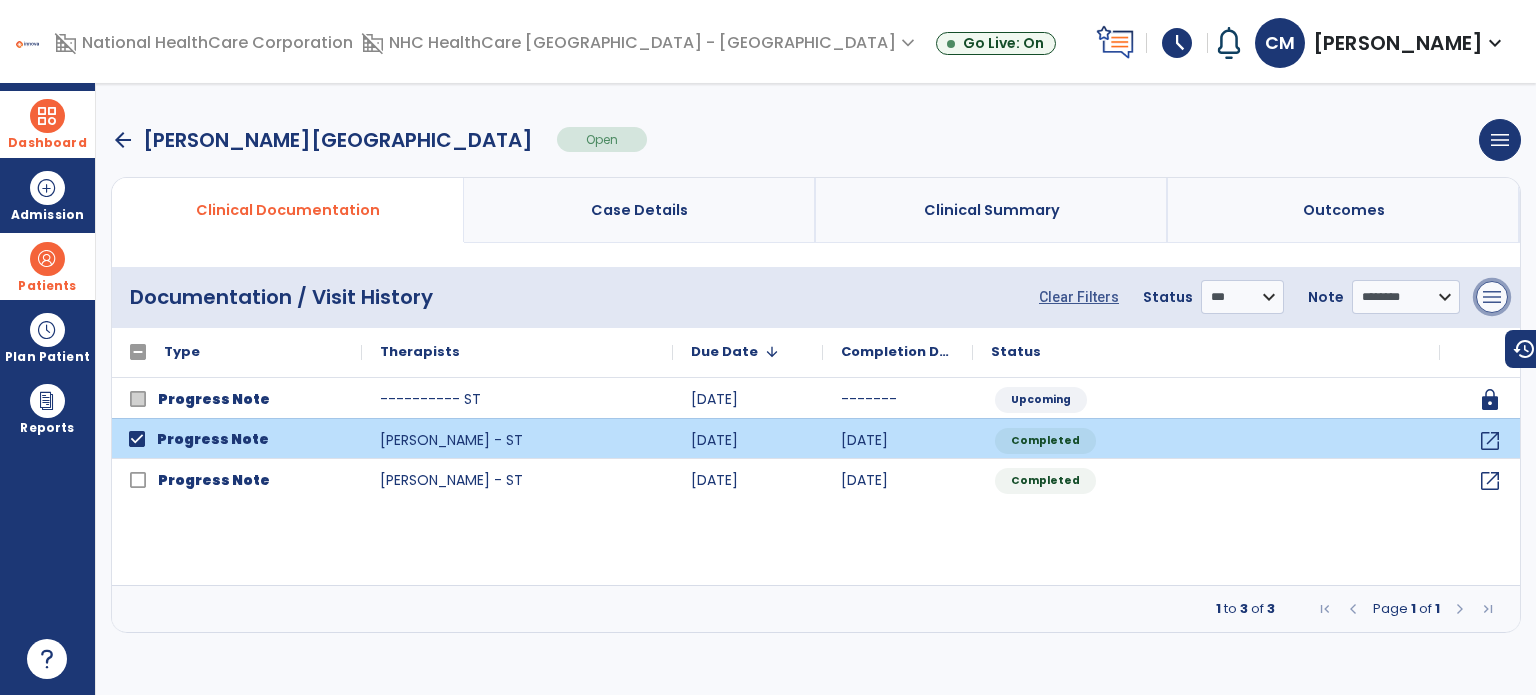 click on "menu" at bounding box center (1492, 297) 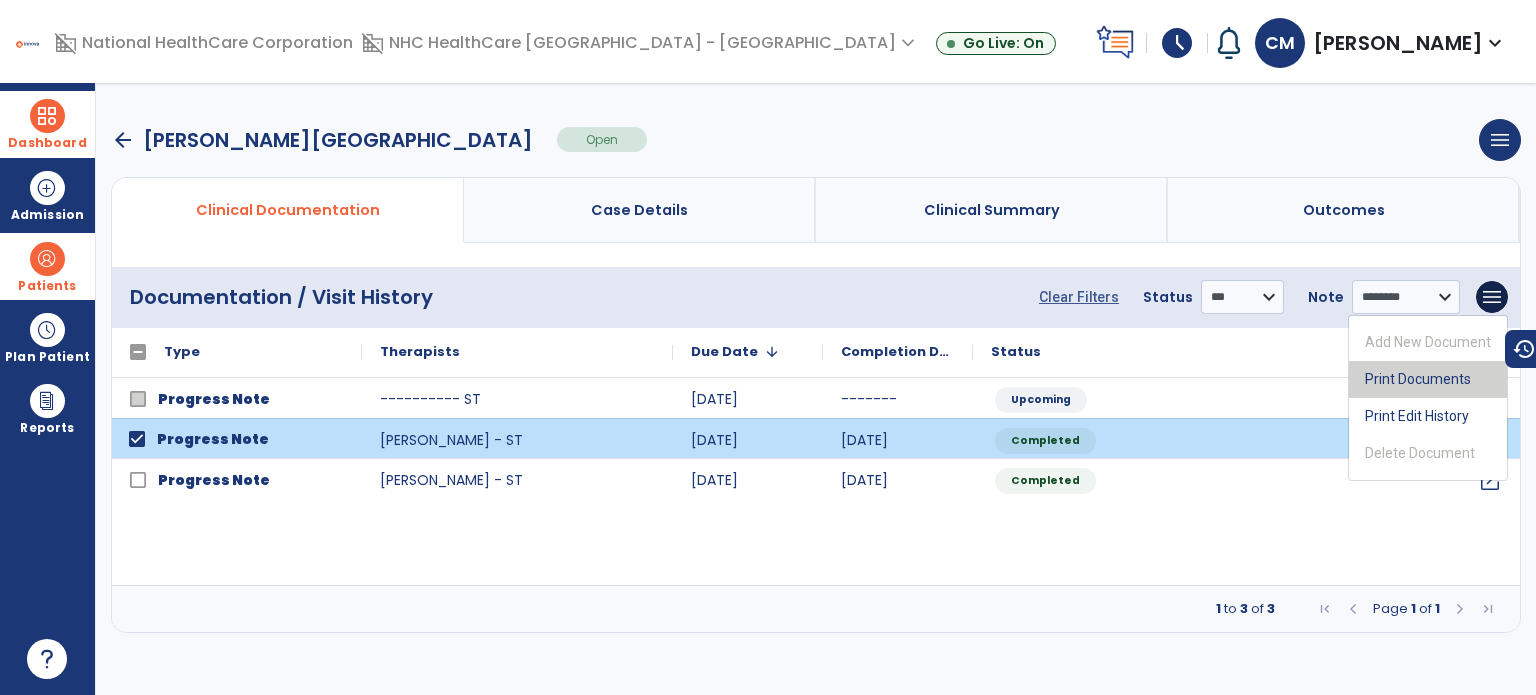 click on "Print Documents" at bounding box center (1428, 379) 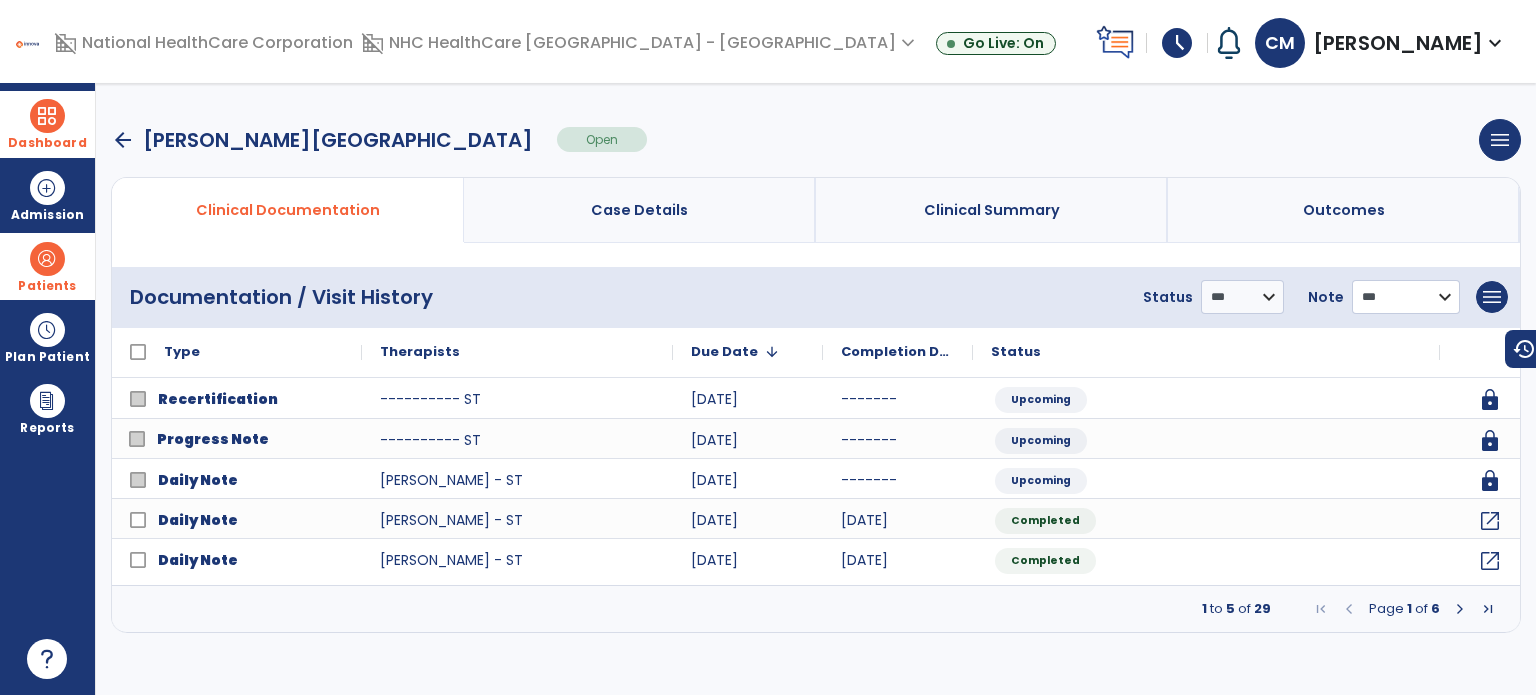 click on "**********" at bounding box center (1406, 297) 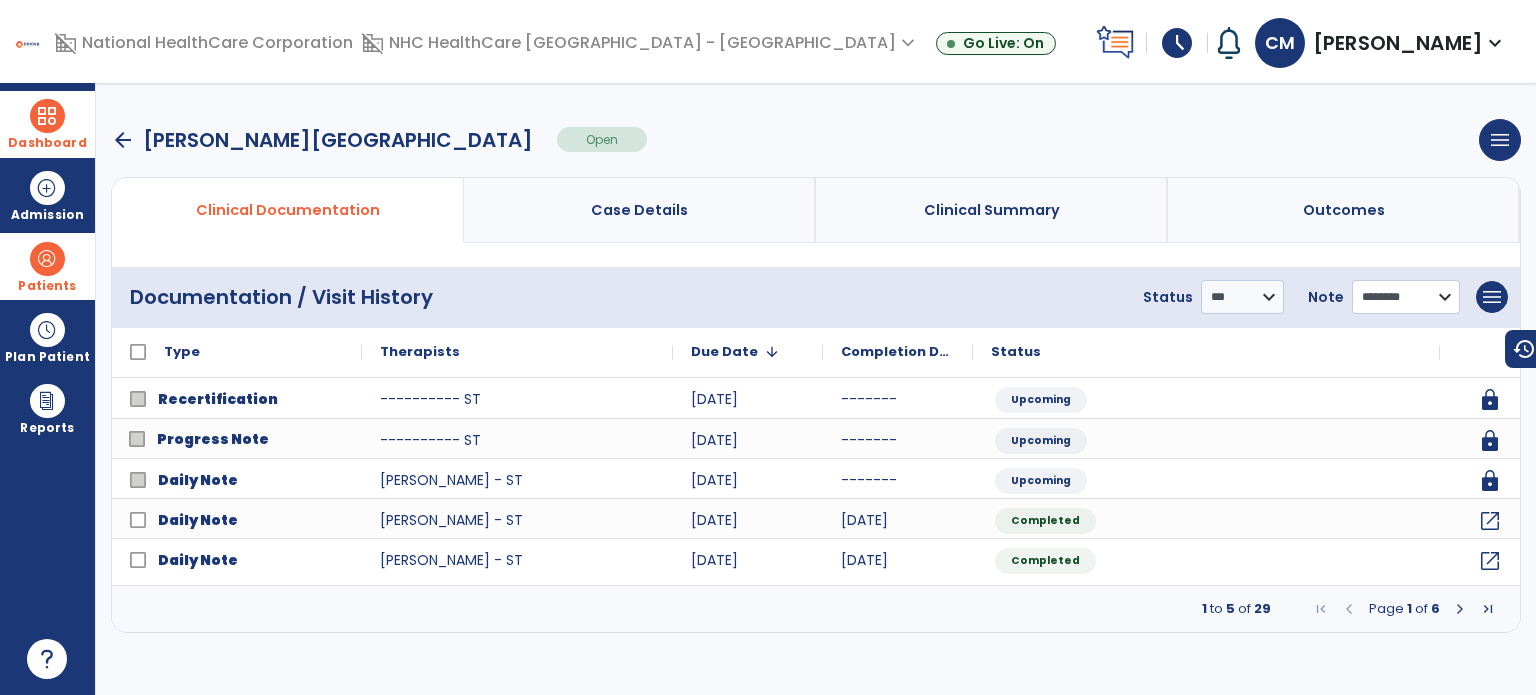 click on "**********" at bounding box center [1406, 297] 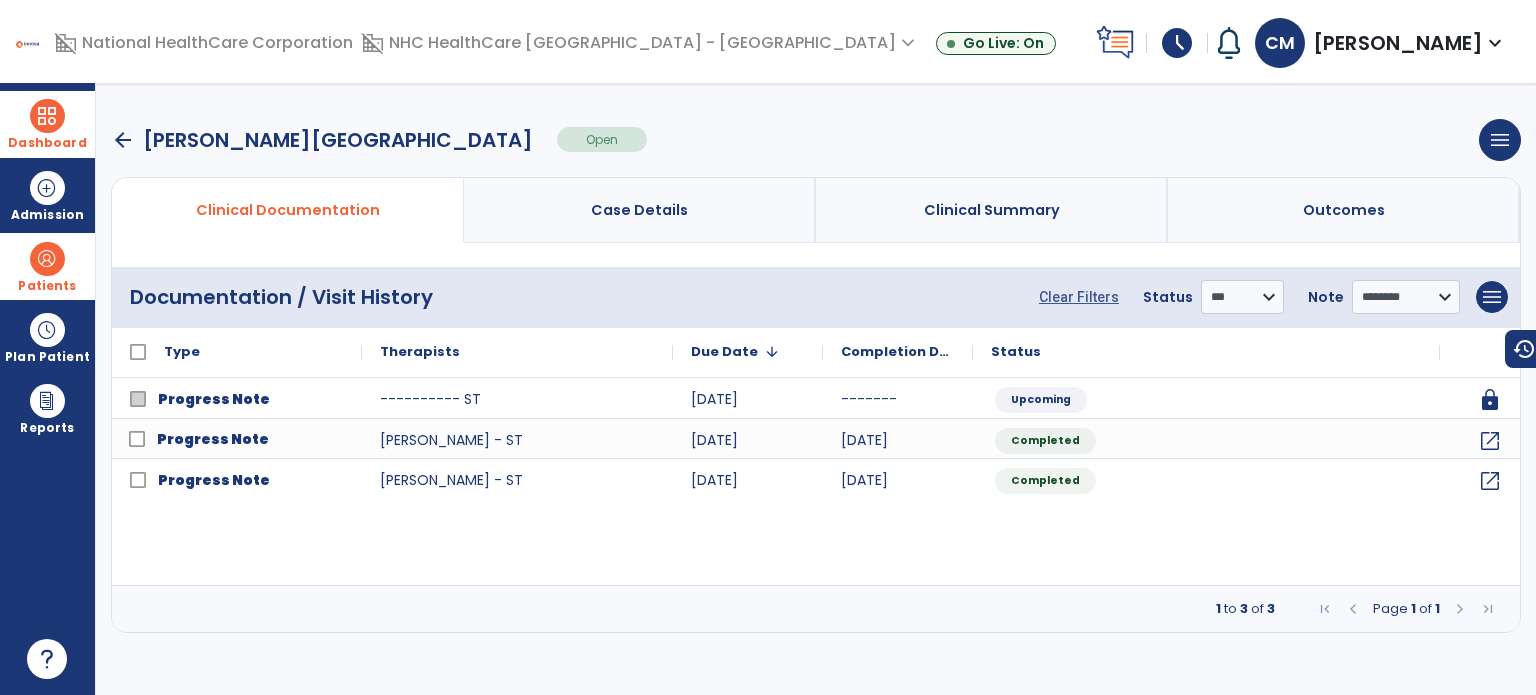 click on "domain_disabled   NHC HealthCare Rossville - GA   expand_more   NHC HealthCare Chattanooga   NHC HealthCare Ft. Oglethorpe   NHC HealthCare Rossville - GA   NHC HealthCare Smithville  Show All" at bounding box center (640, 43) 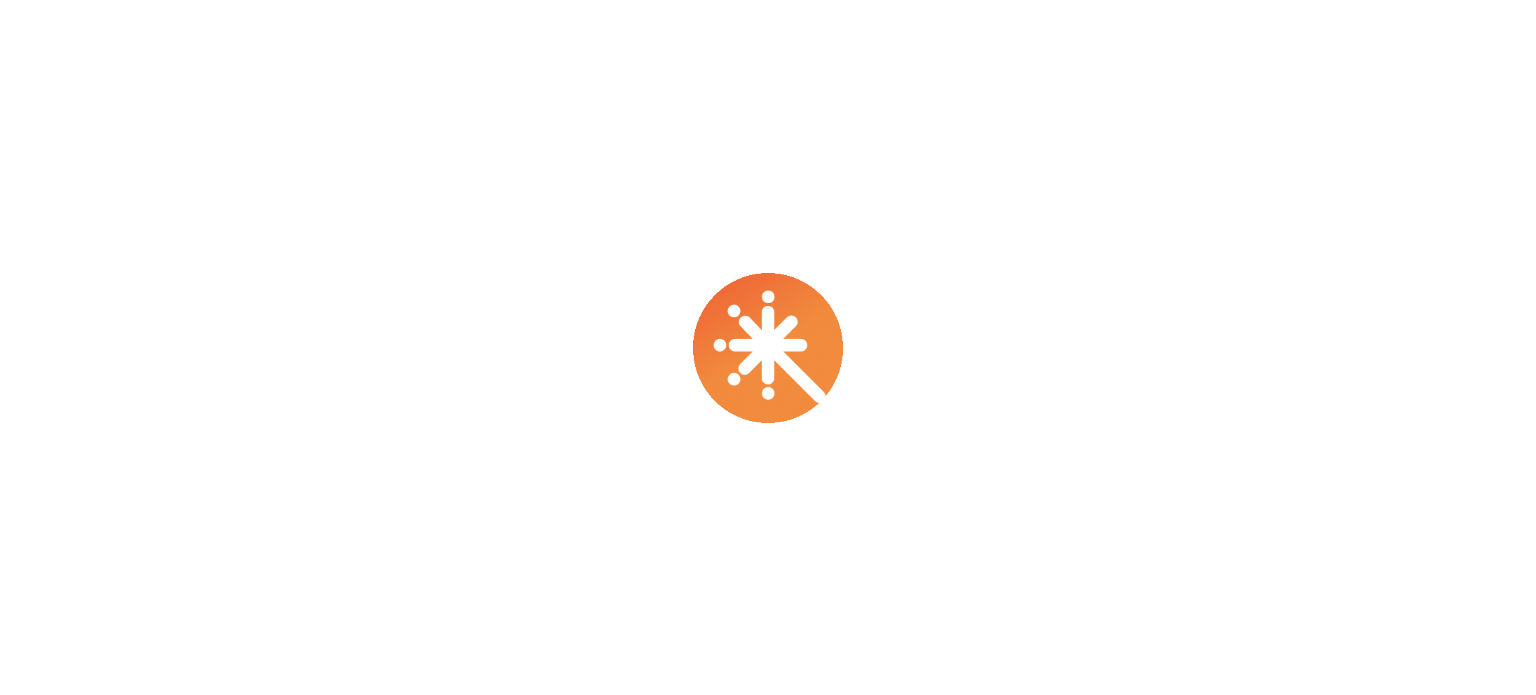 scroll, scrollTop: 0, scrollLeft: 0, axis: both 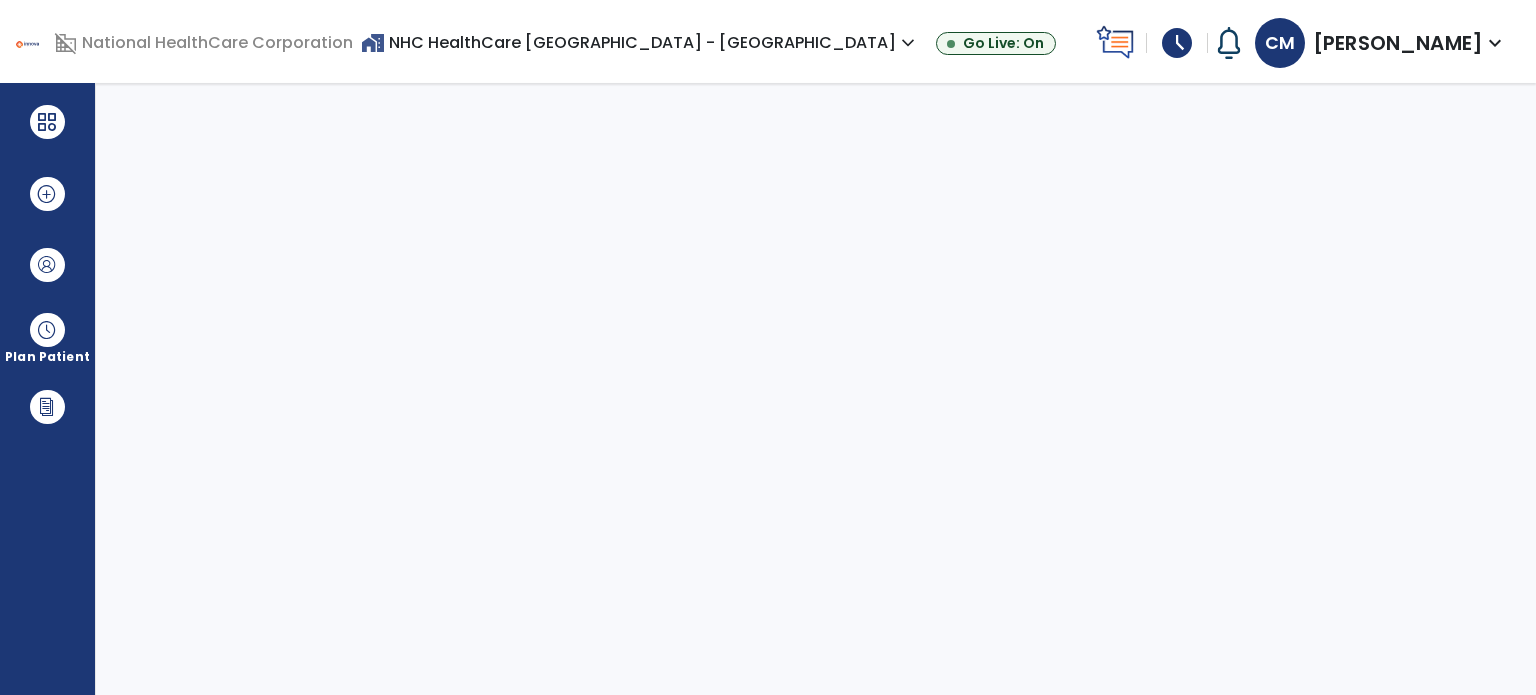 select on "****" 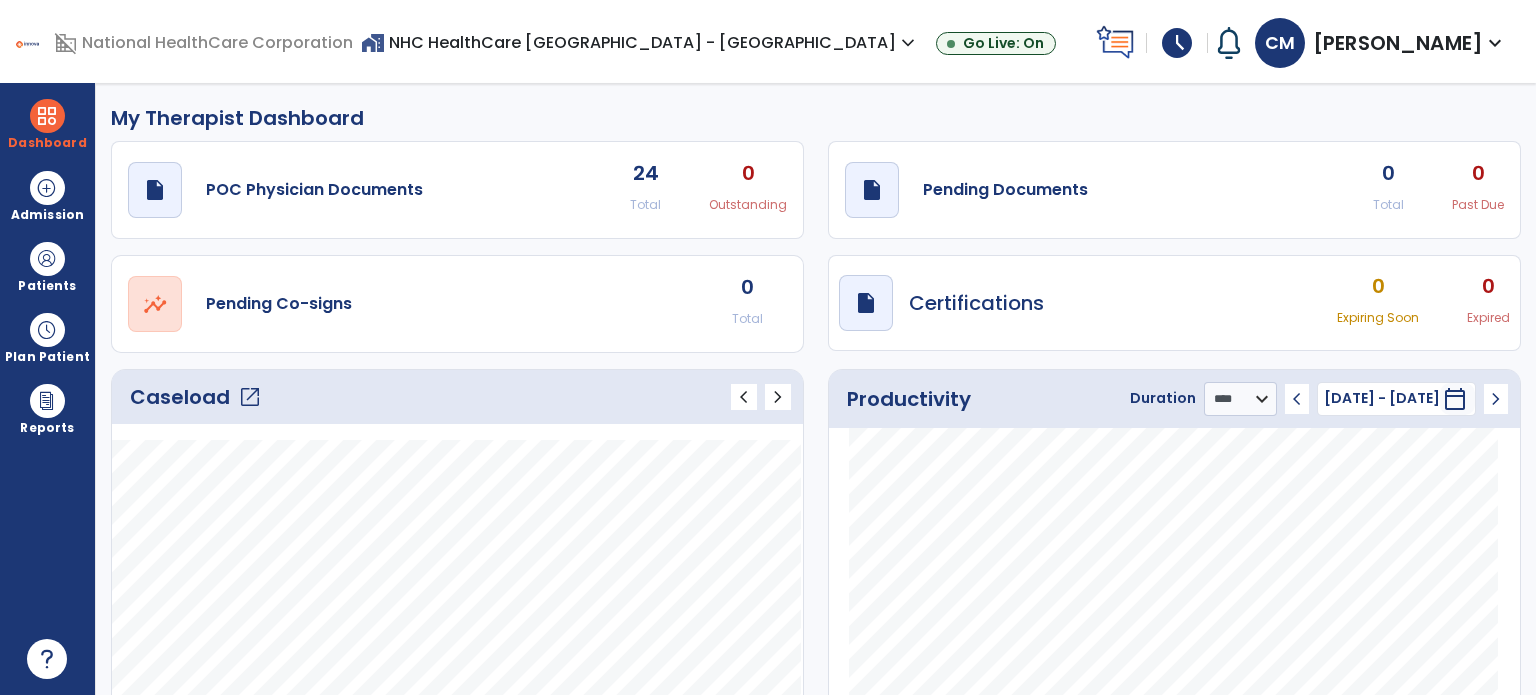 click on "home_work   NHC HealthCare [GEOGRAPHIC_DATA] - [GEOGRAPHIC_DATA]   expand_more" at bounding box center [640, 42] 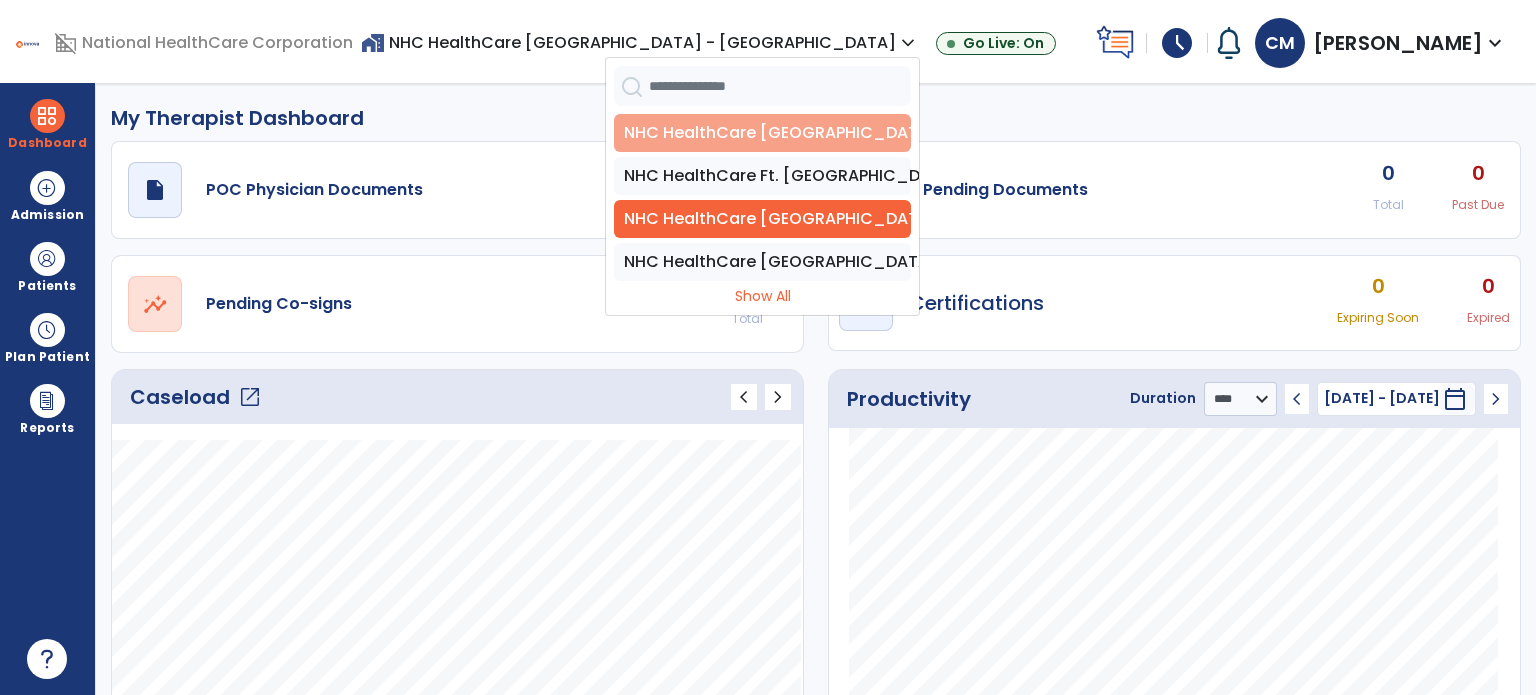 click on "NHC HealthCare [GEOGRAPHIC_DATA]" at bounding box center (762, 133) 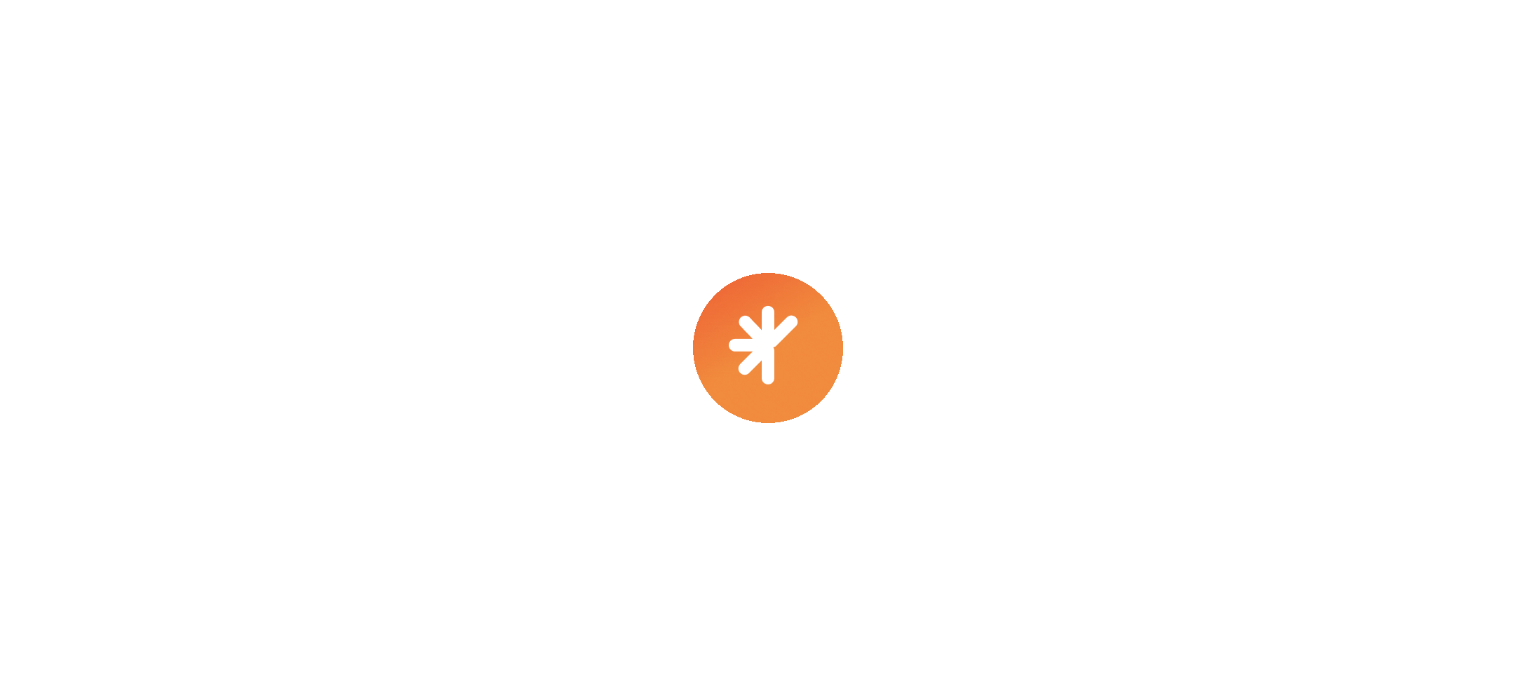 scroll, scrollTop: 0, scrollLeft: 0, axis: both 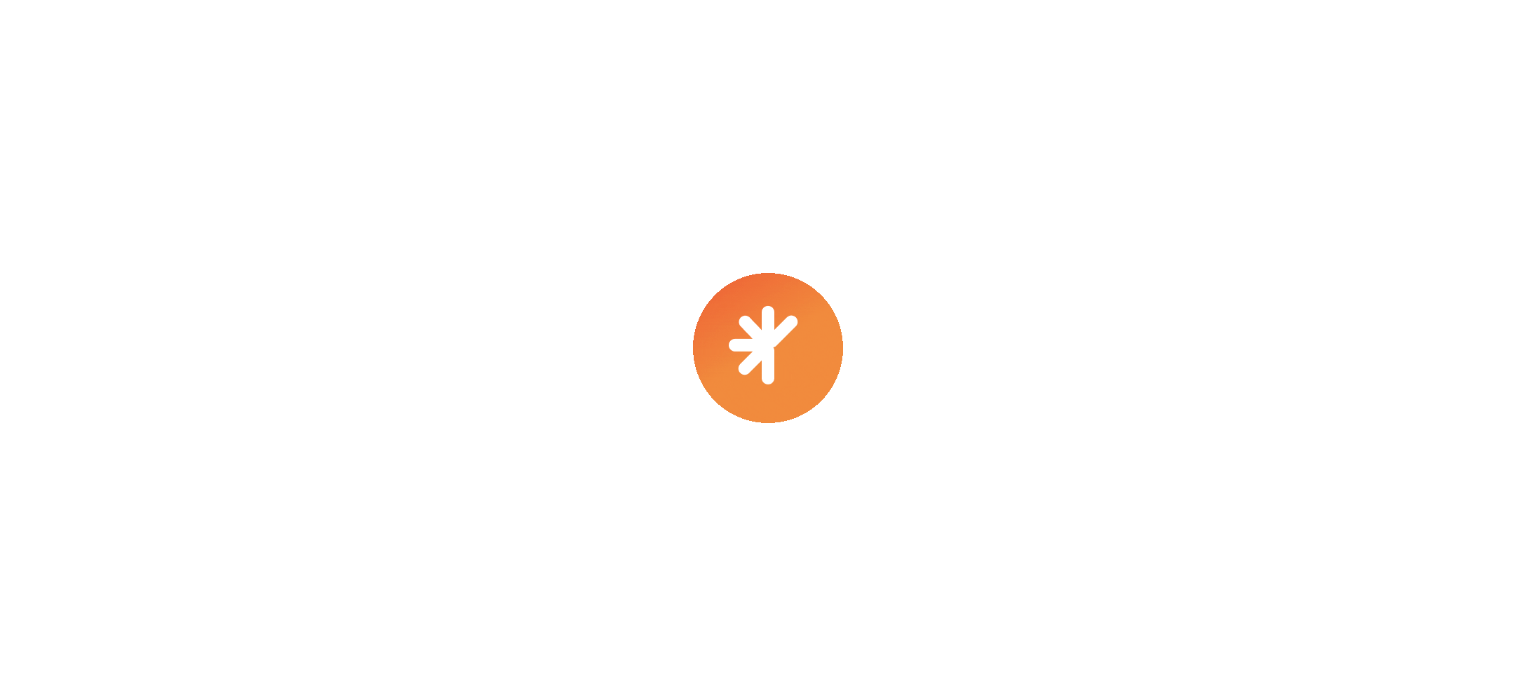 select on "****" 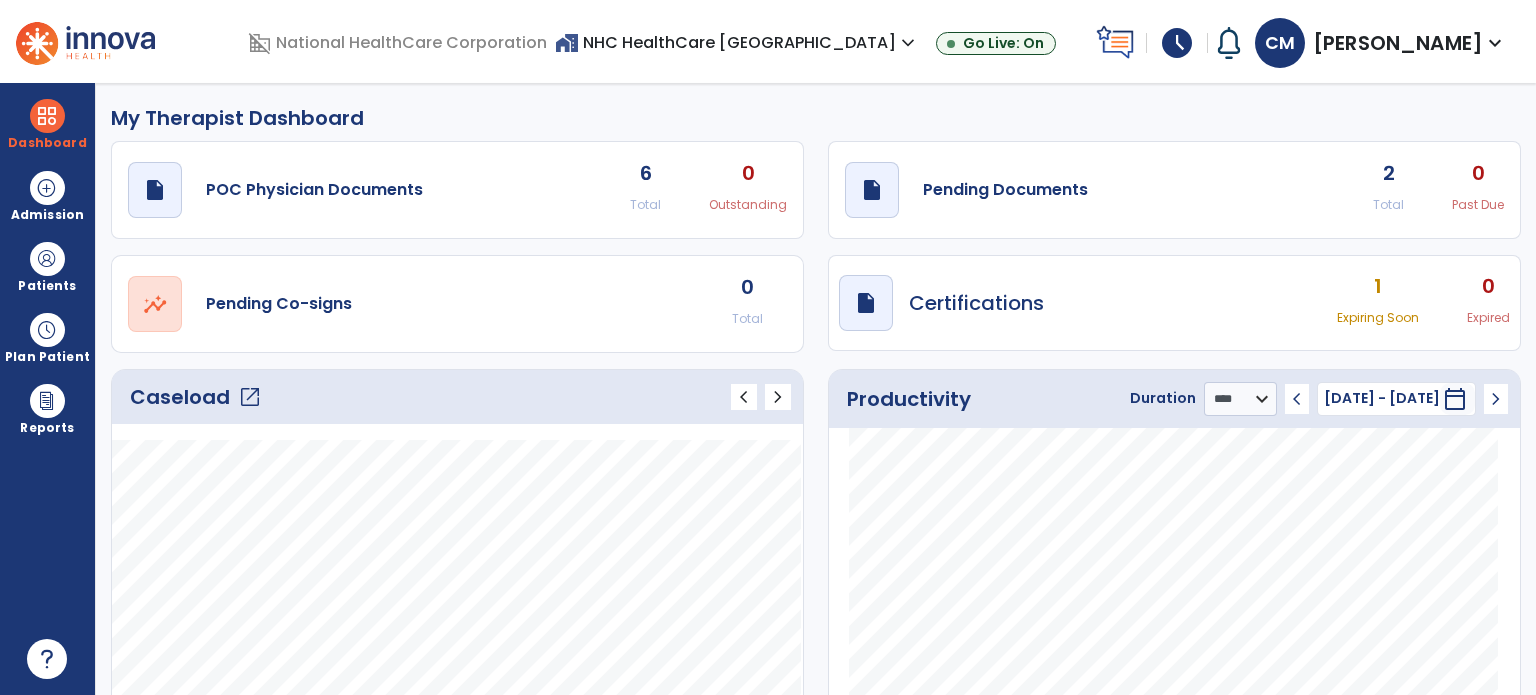 click on "schedule" at bounding box center [1177, 43] 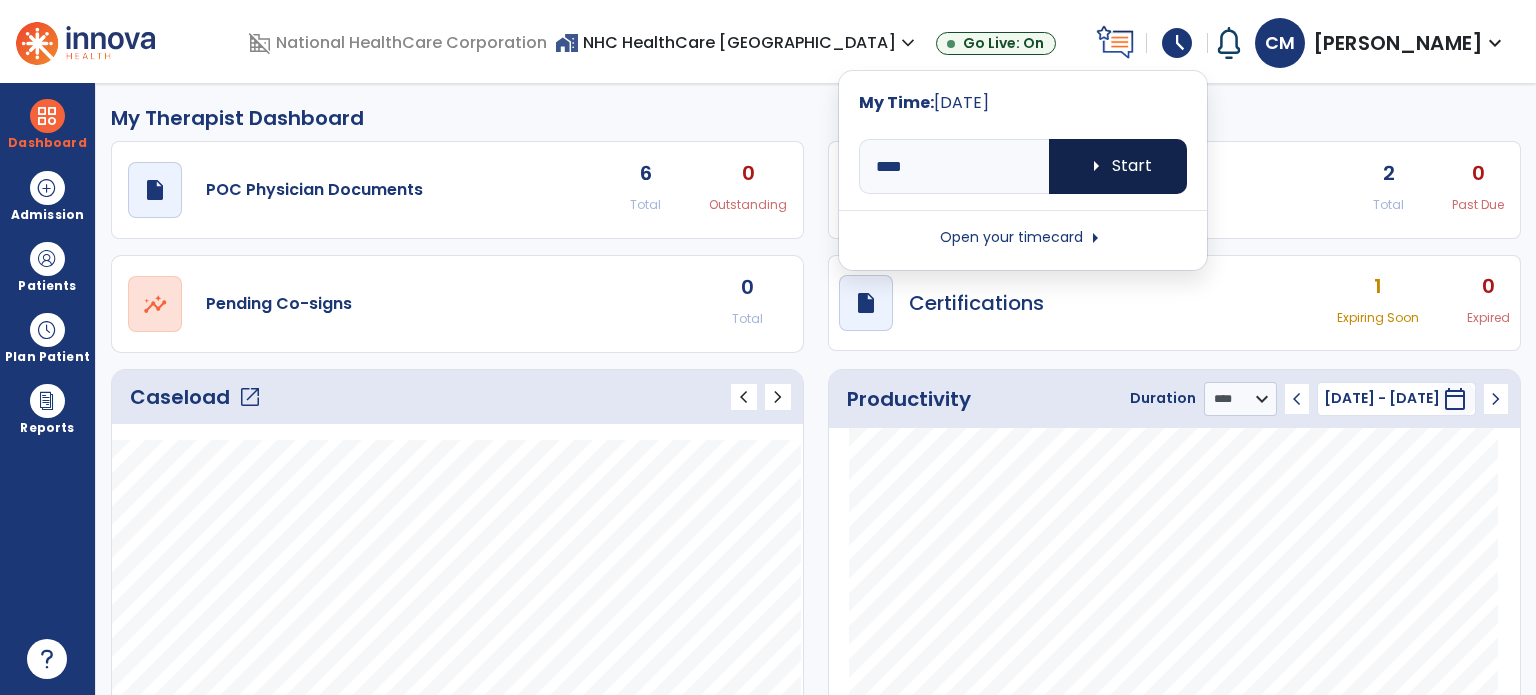 click on "arrow_right  Start" at bounding box center (1118, 166) 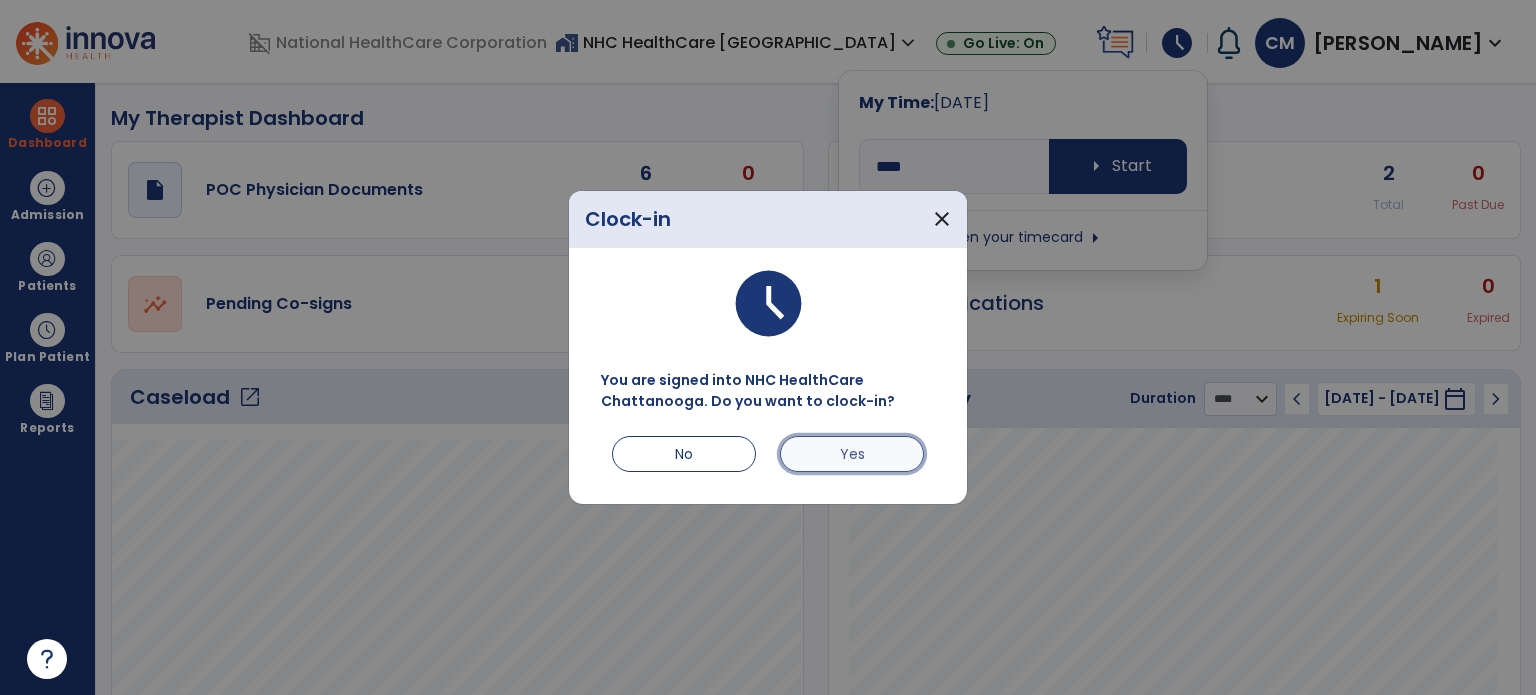 click on "Yes" at bounding box center [852, 454] 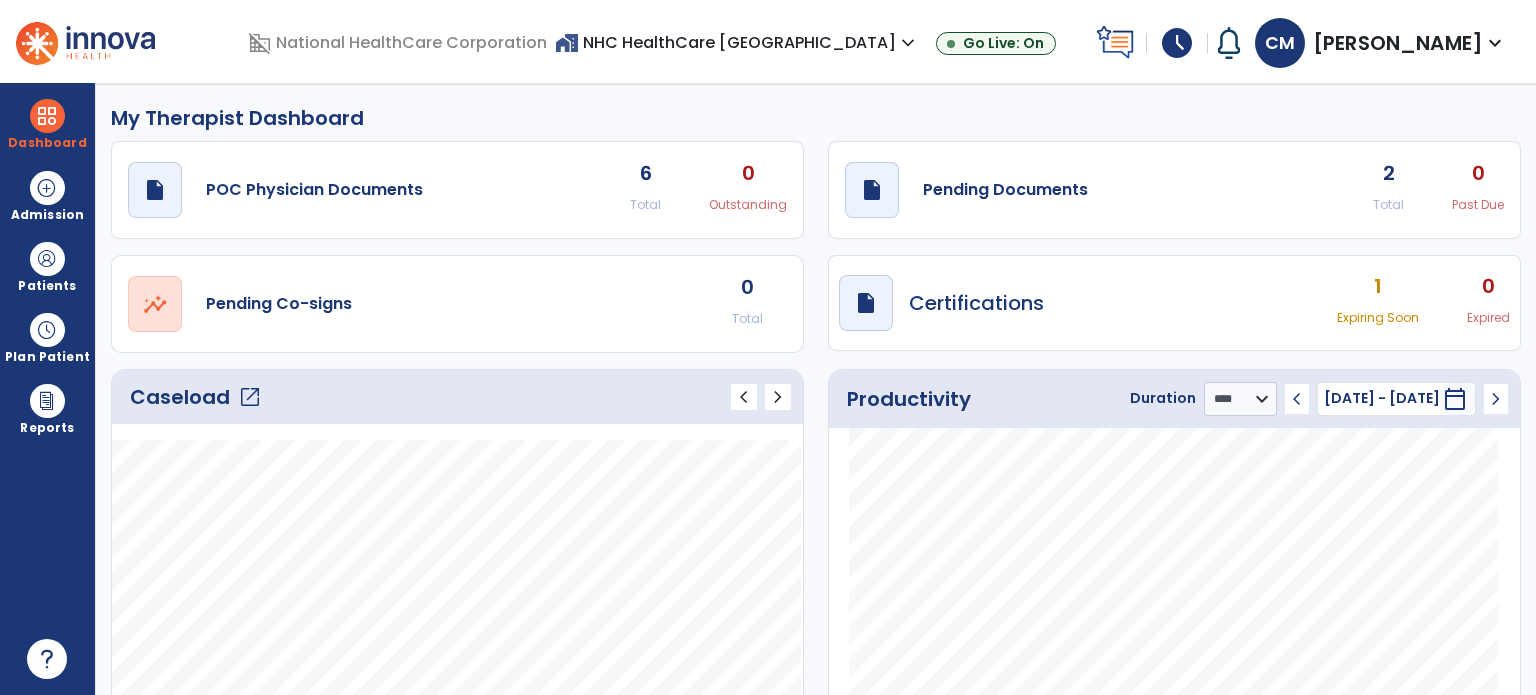 scroll, scrollTop: 0, scrollLeft: 0, axis: both 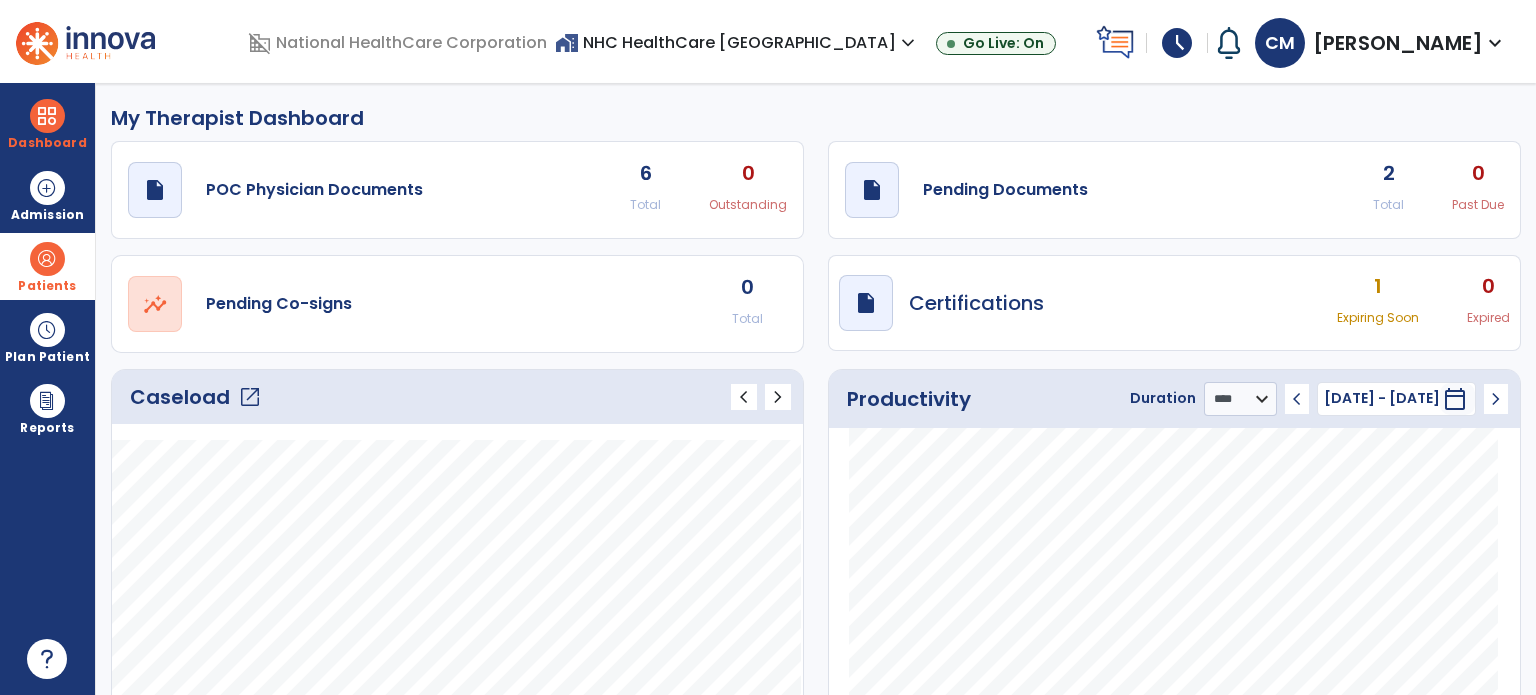 click on "Patients" at bounding box center (47, 286) 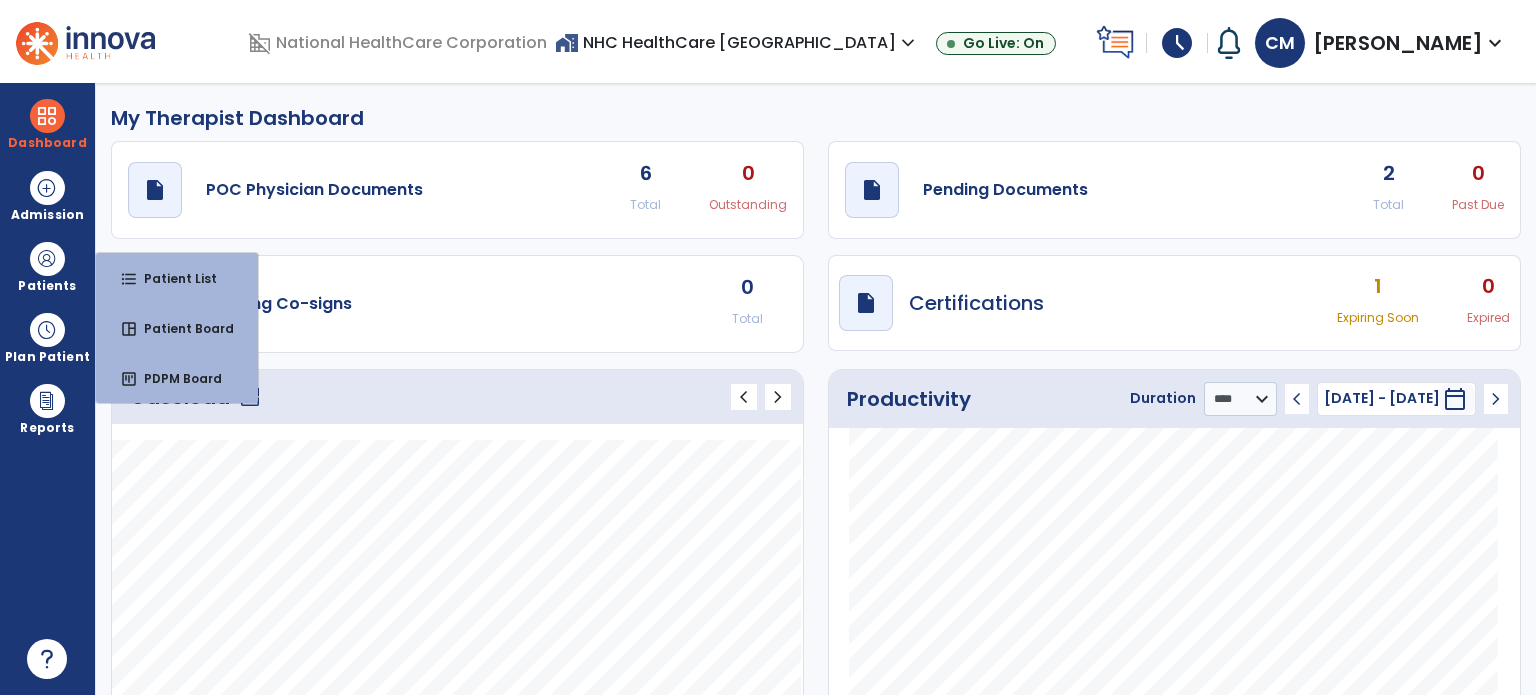click on "Caseload   open_in_new   chevron_left   chevron_right" 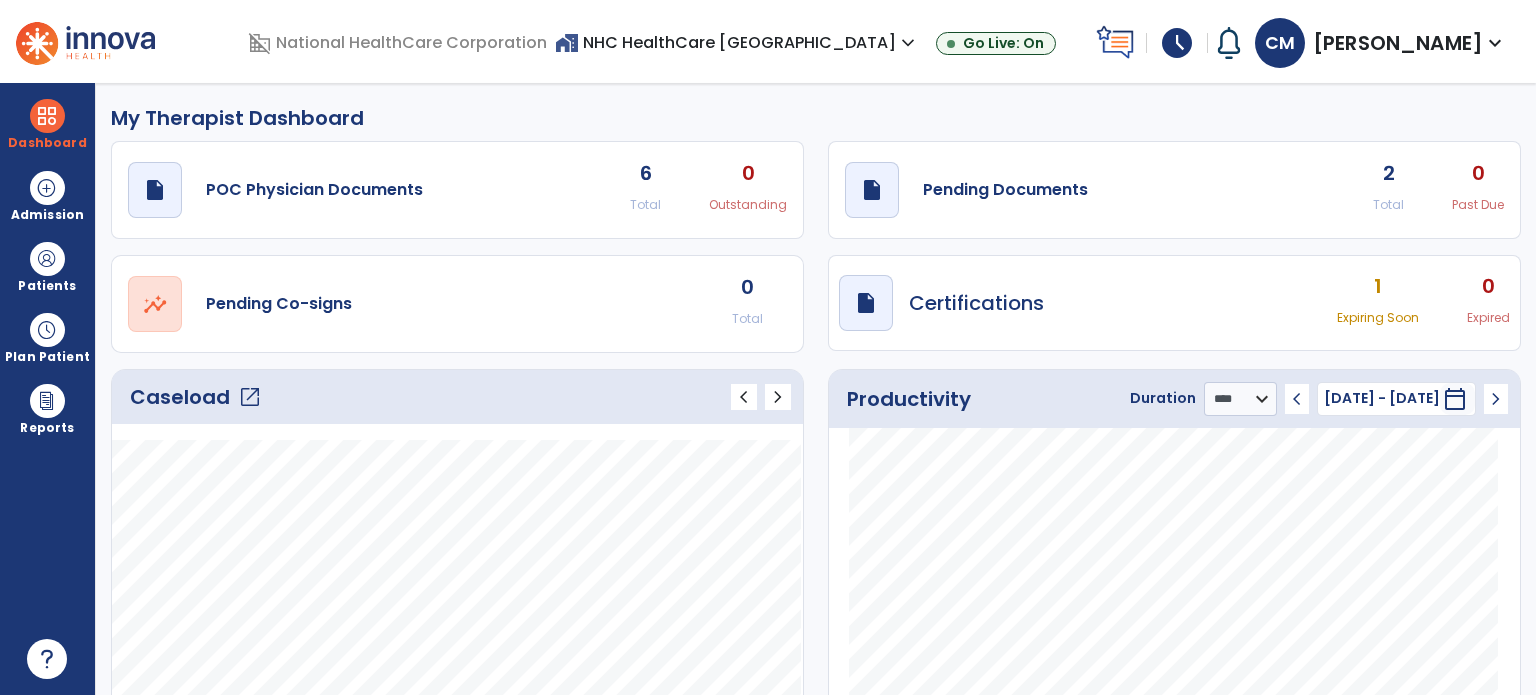 click on "open_in_new" 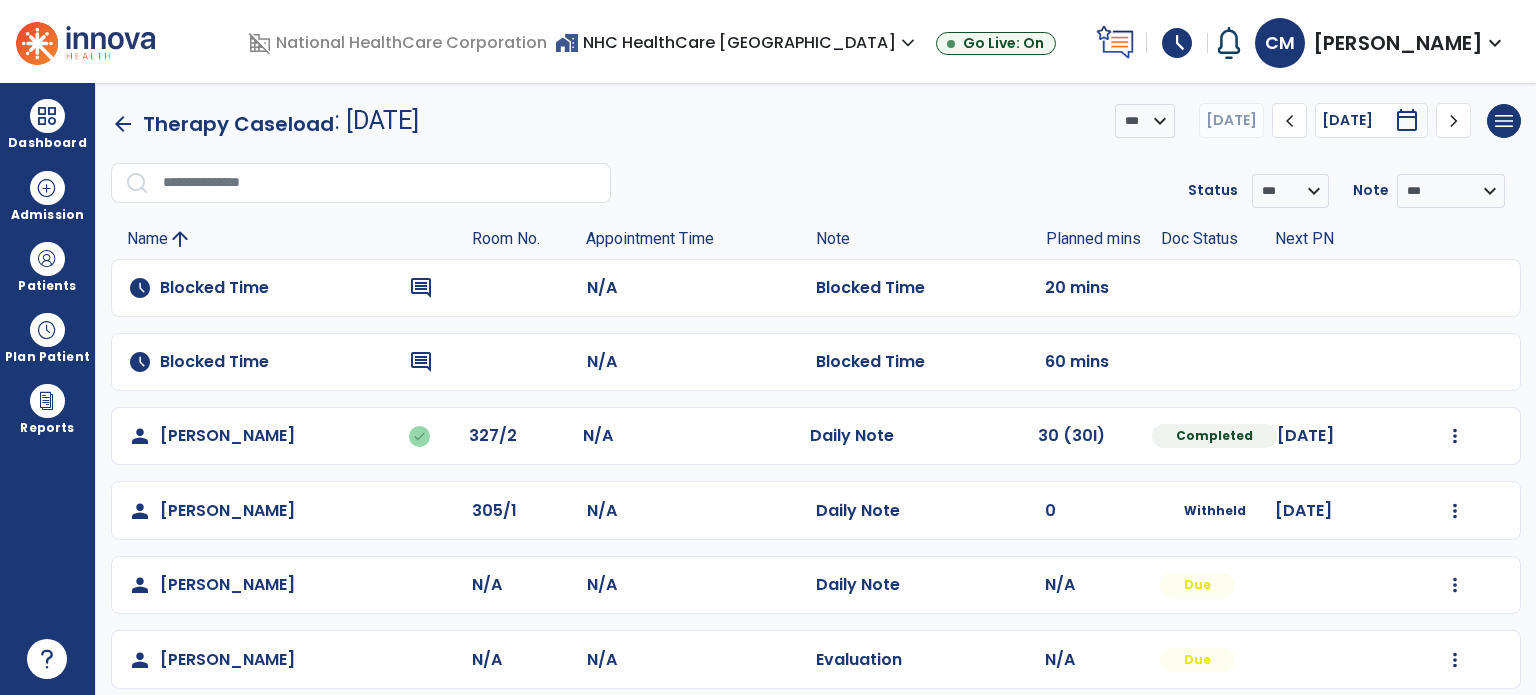 scroll, scrollTop: 167, scrollLeft: 0, axis: vertical 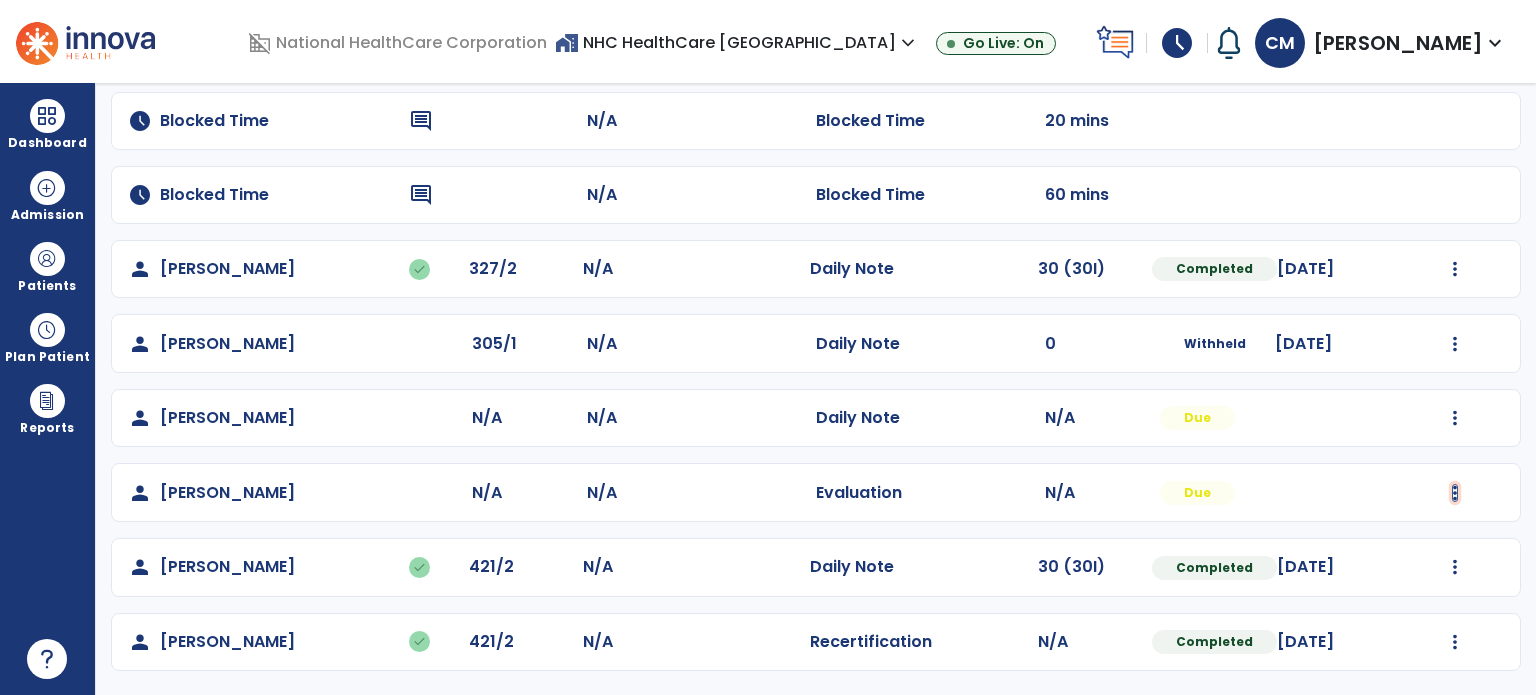 click at bounding box center (1455, 269) 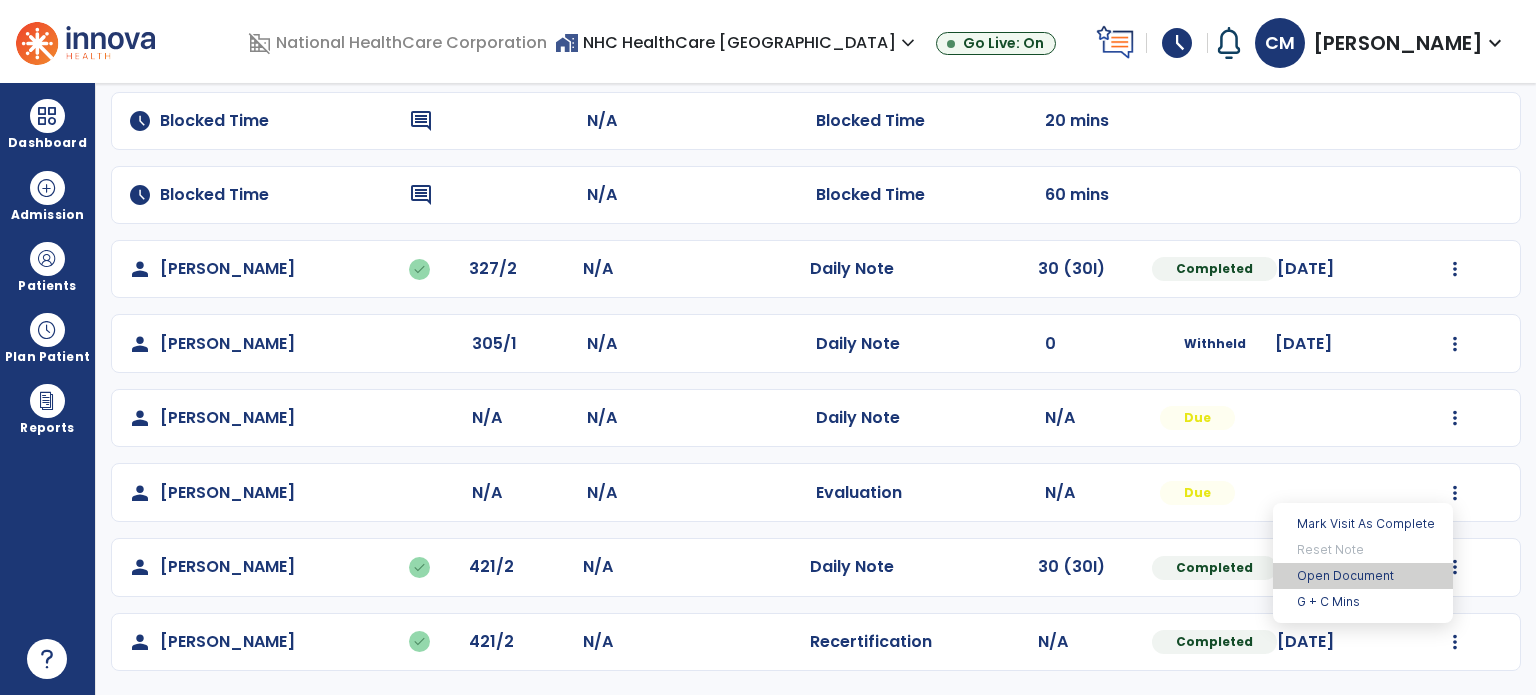 click on "Open Document" at bounding box center [1363, 576] 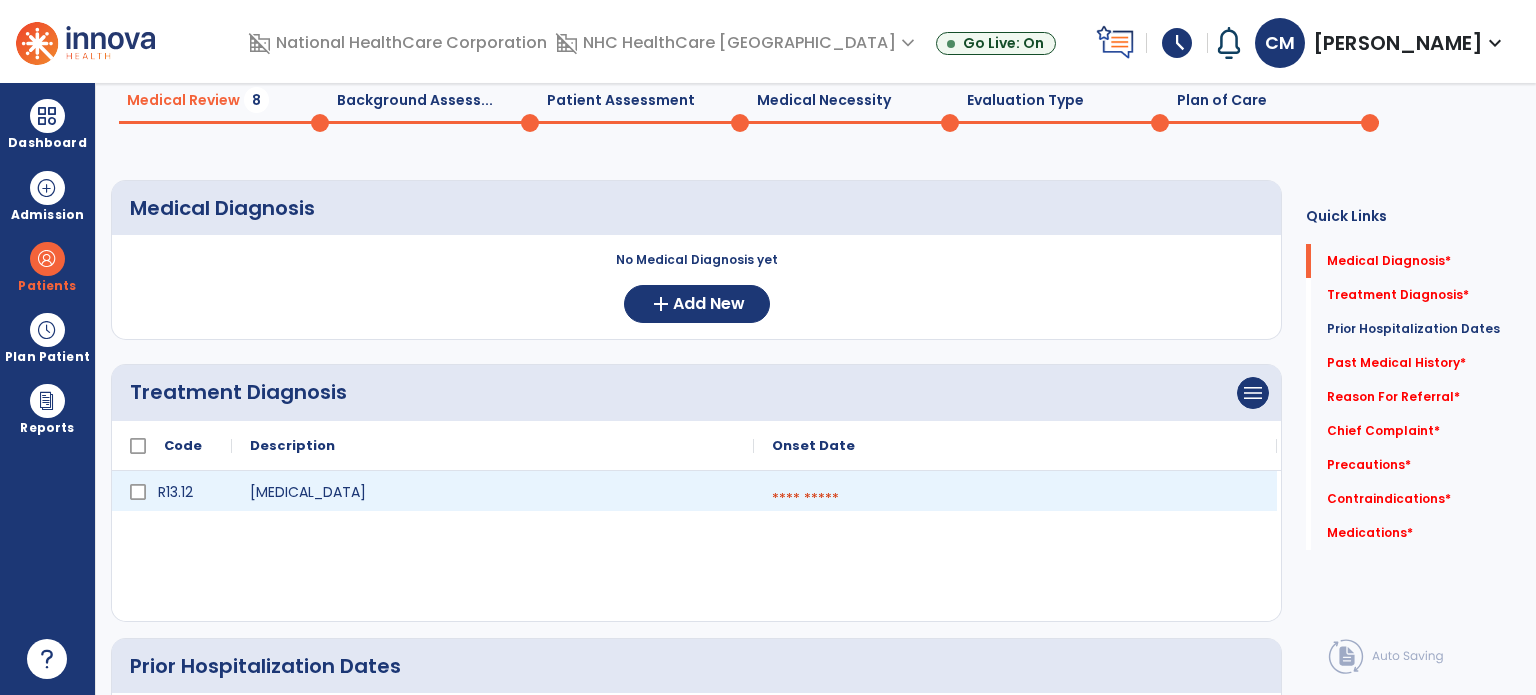 click at bounding box center [1015, 499] 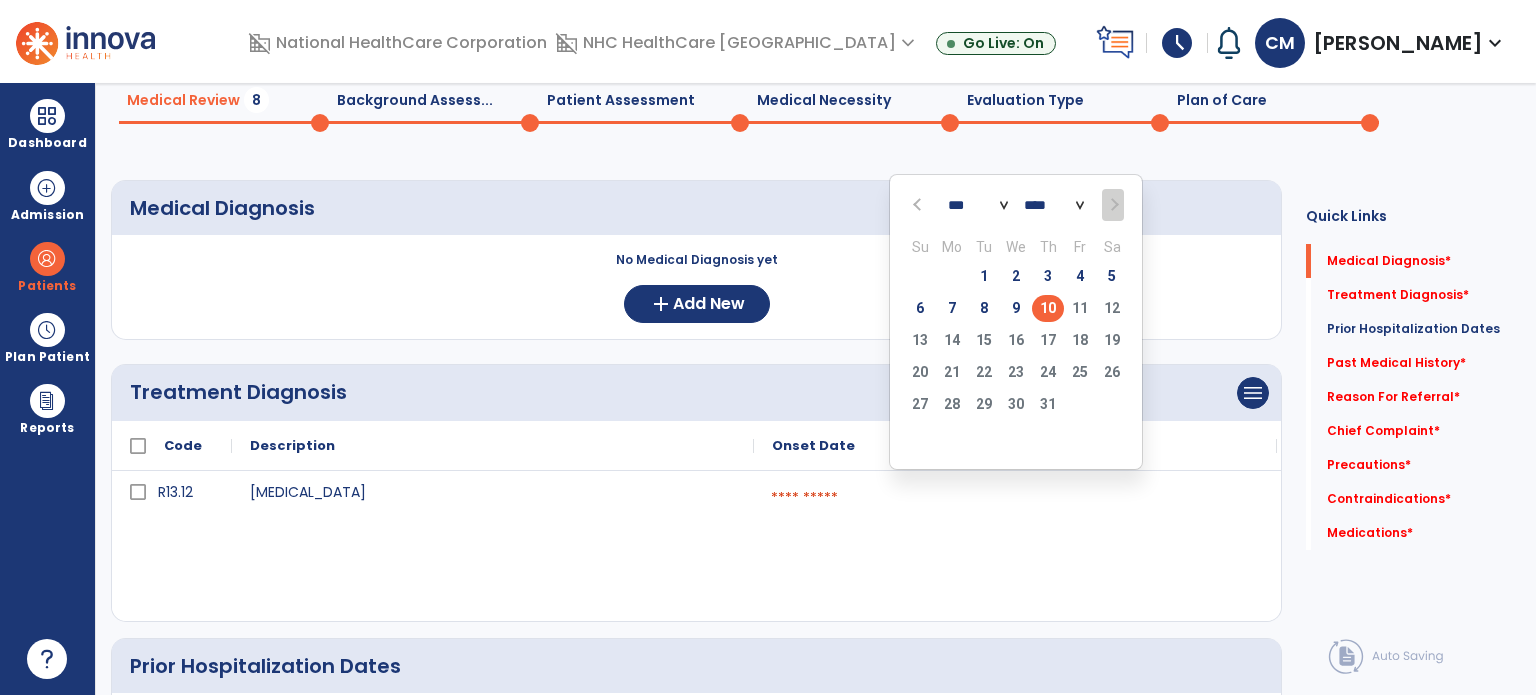 click on "10" 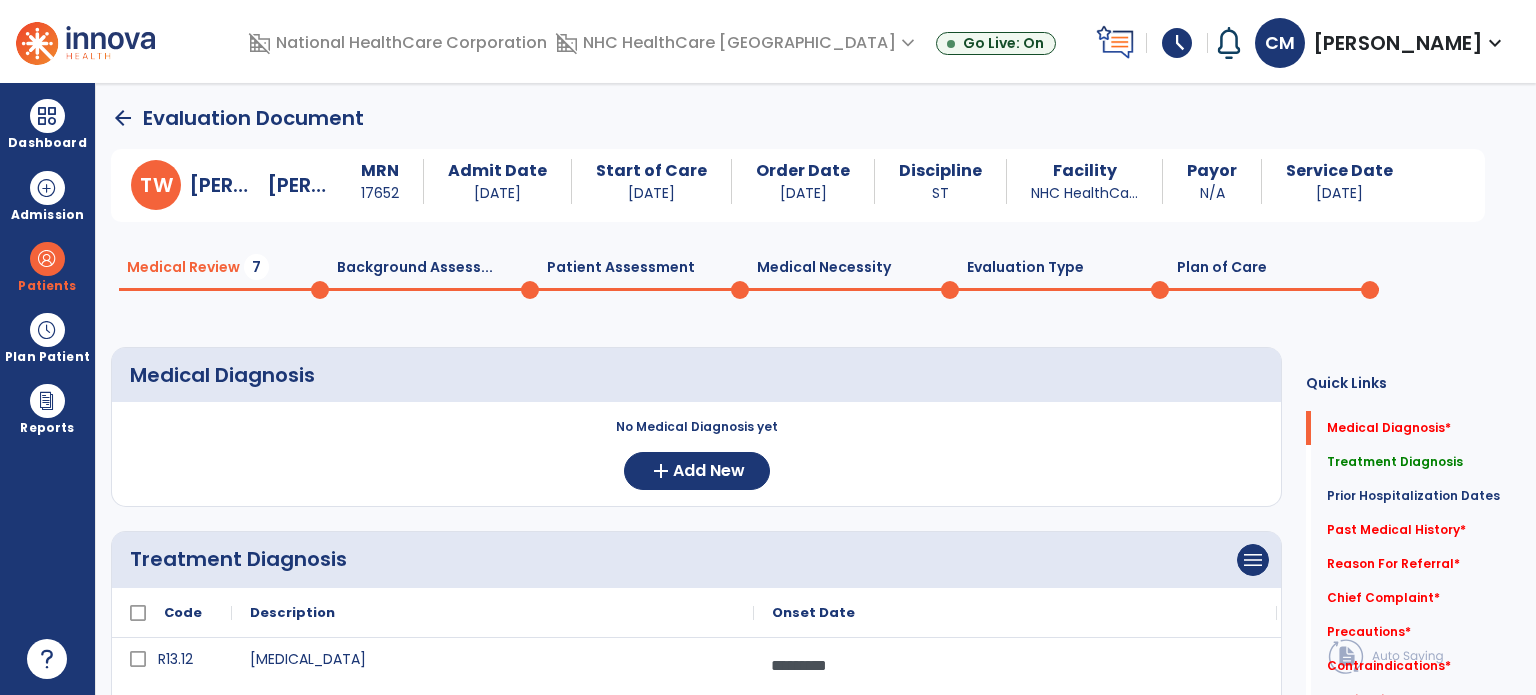 scroll, scrollTop: 2, scrollLeft: 0, axis: vertical 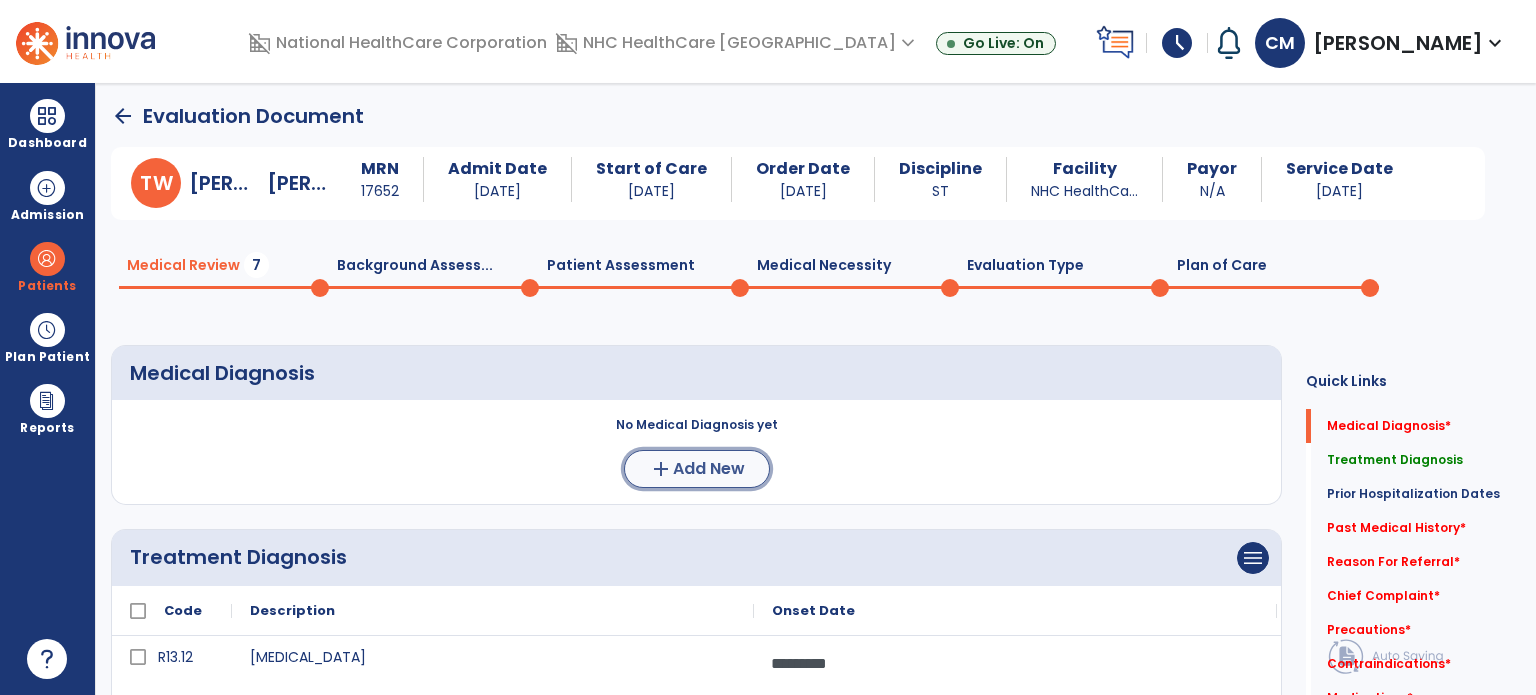 click on "Add New" 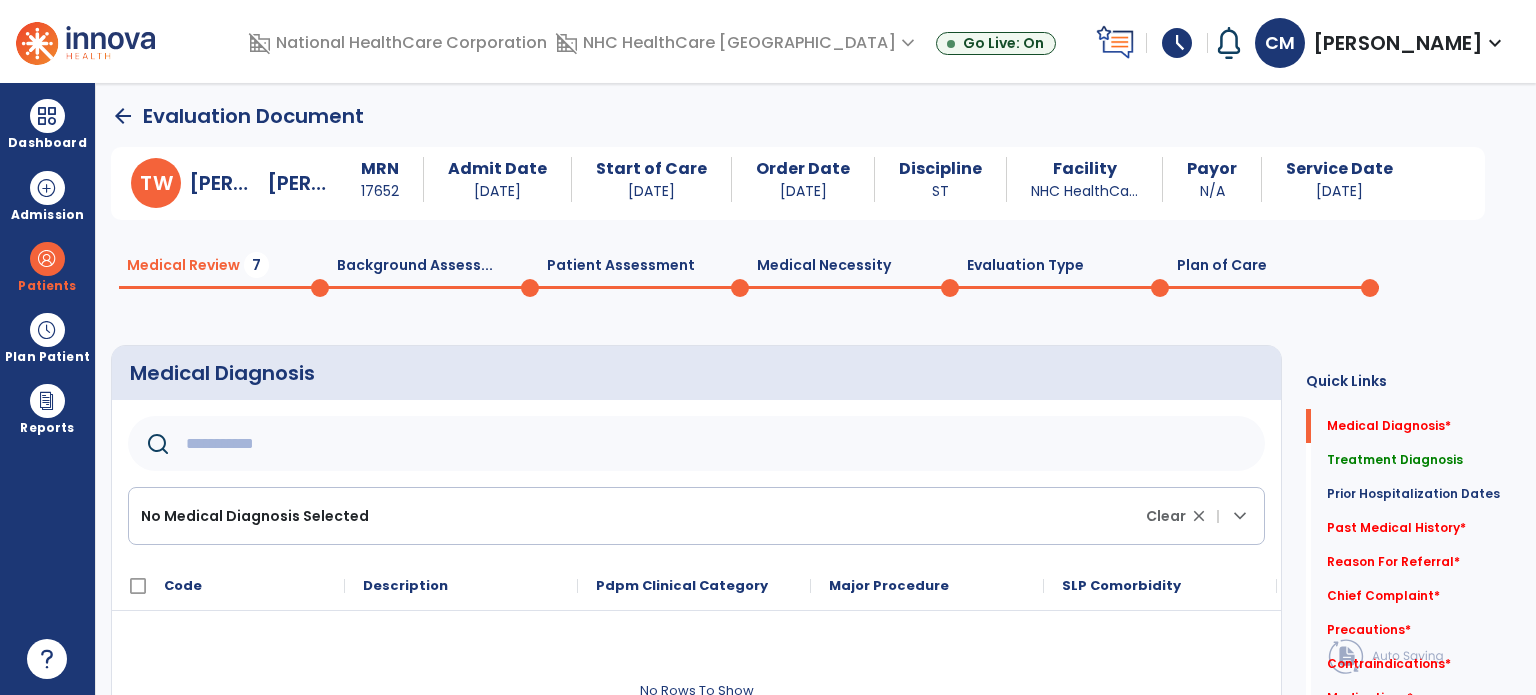 click 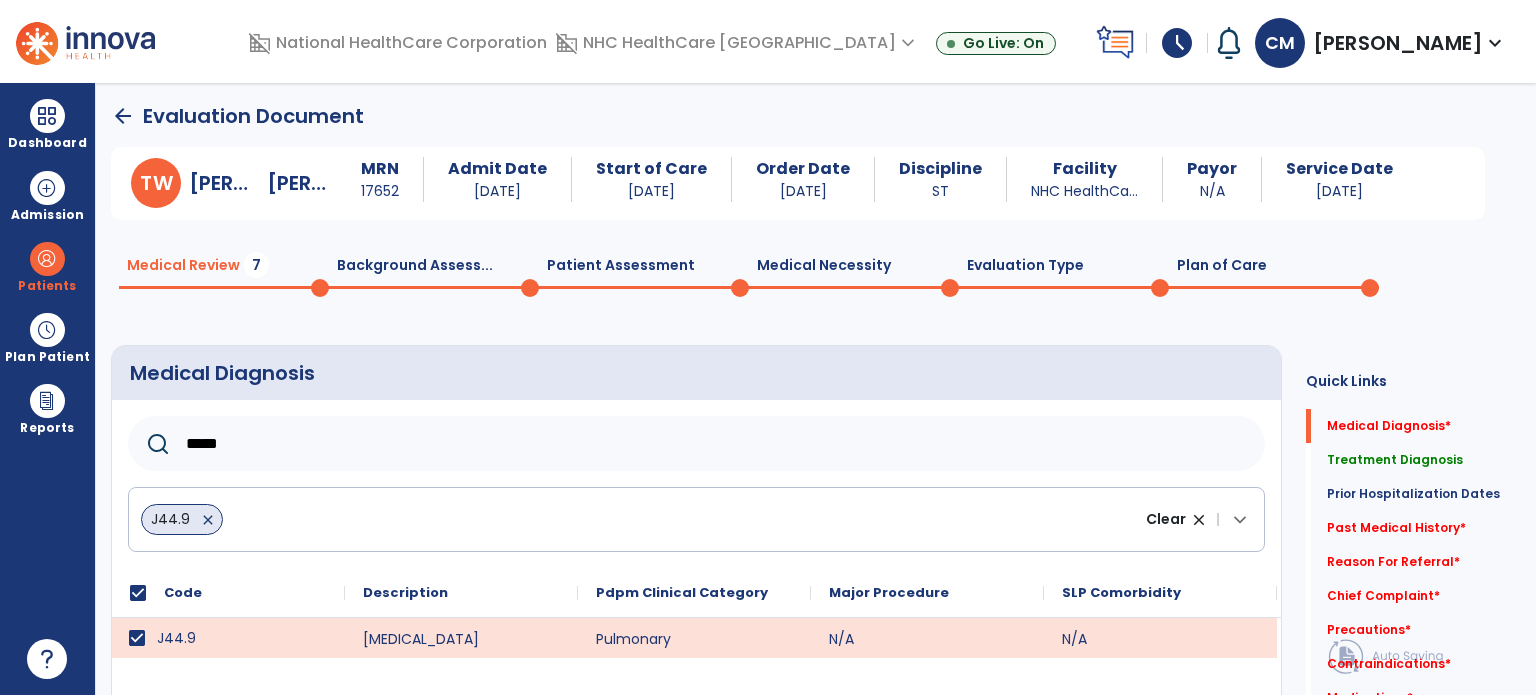 click on "*****" 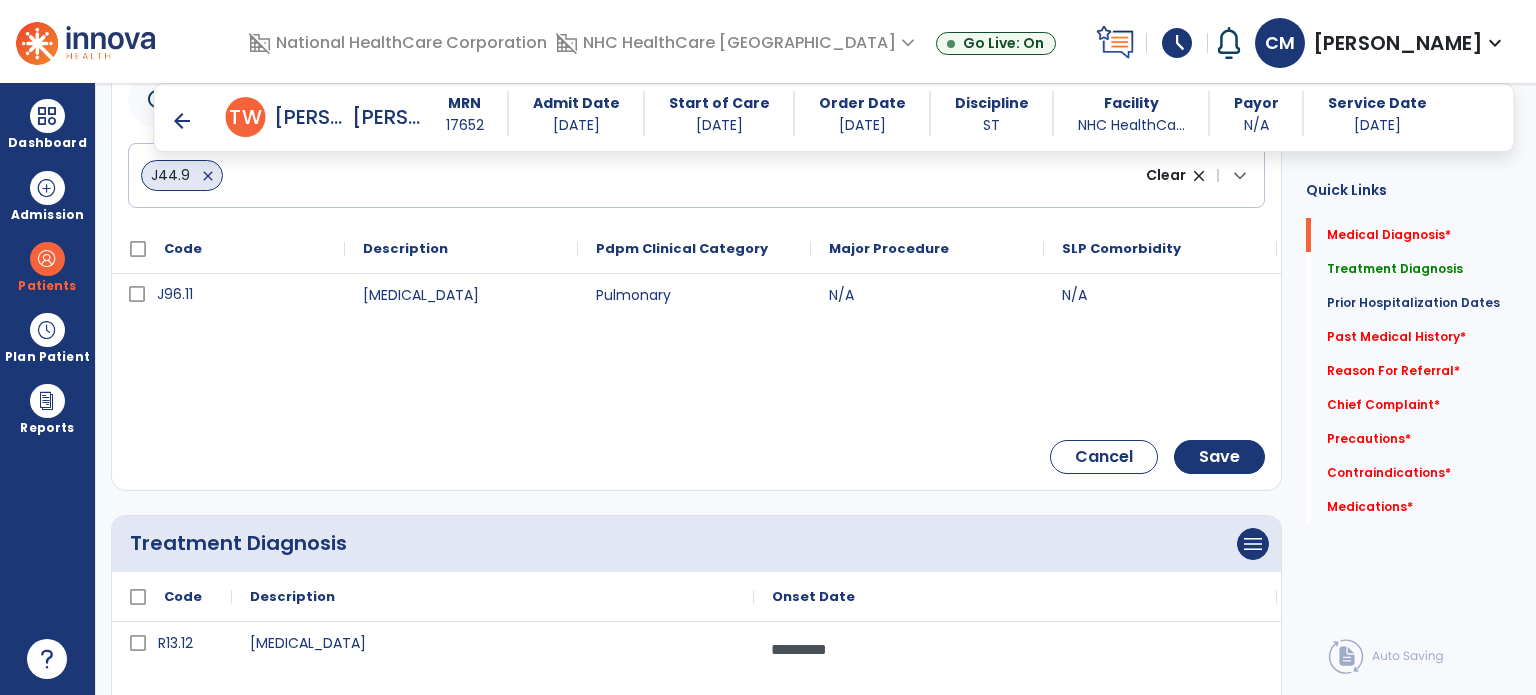 scroll, scrollTop: 332, scrollLeft: 0, axis: vertical 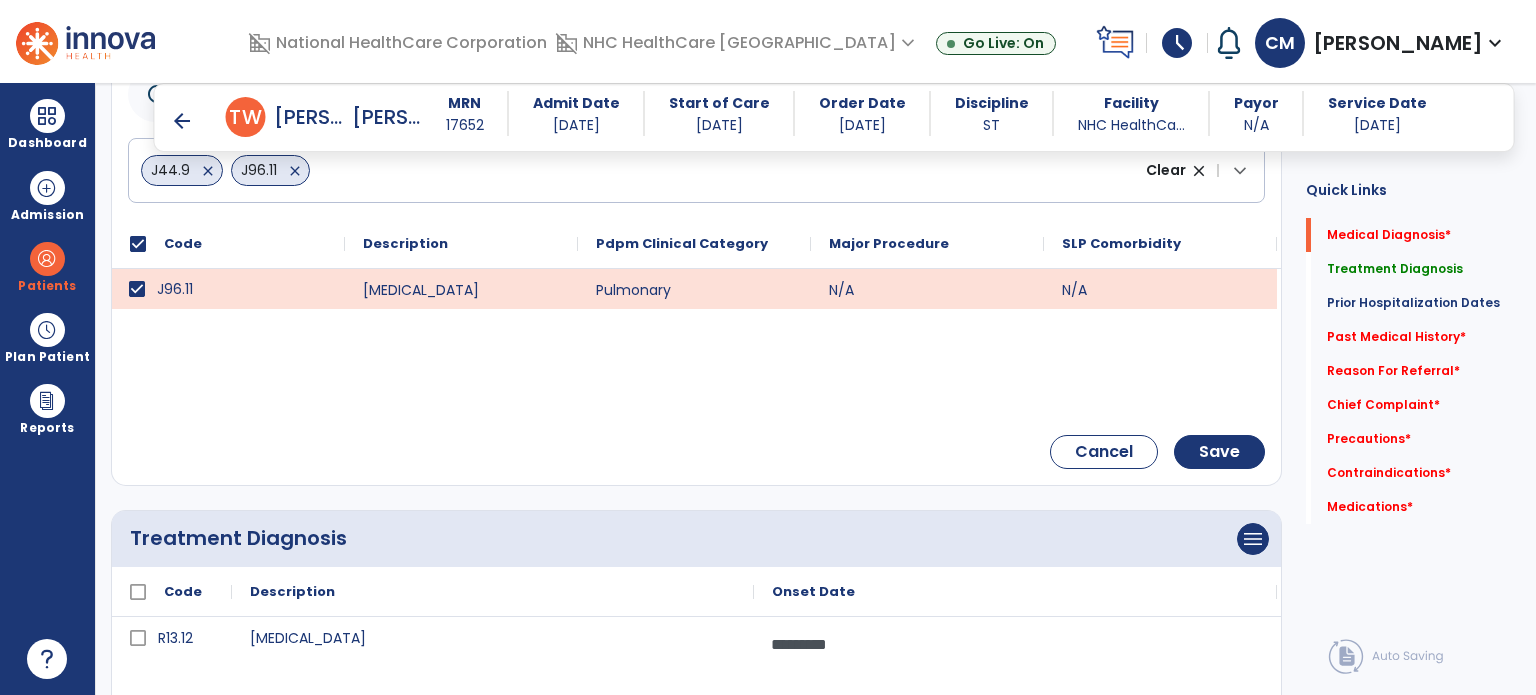 click on "J44.9   close   J96.11   close" 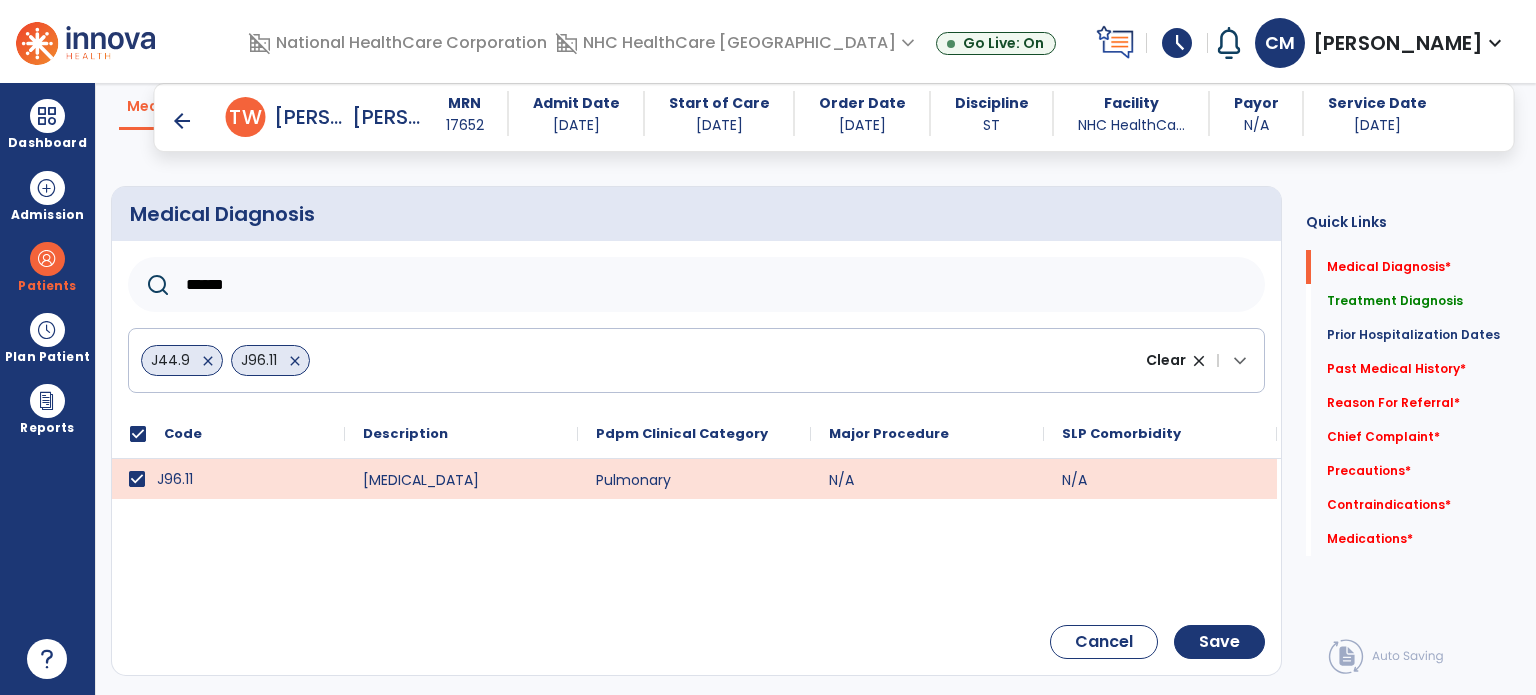 scroll, scrollTop: 141, scrollLeft: 0, axis: vertical 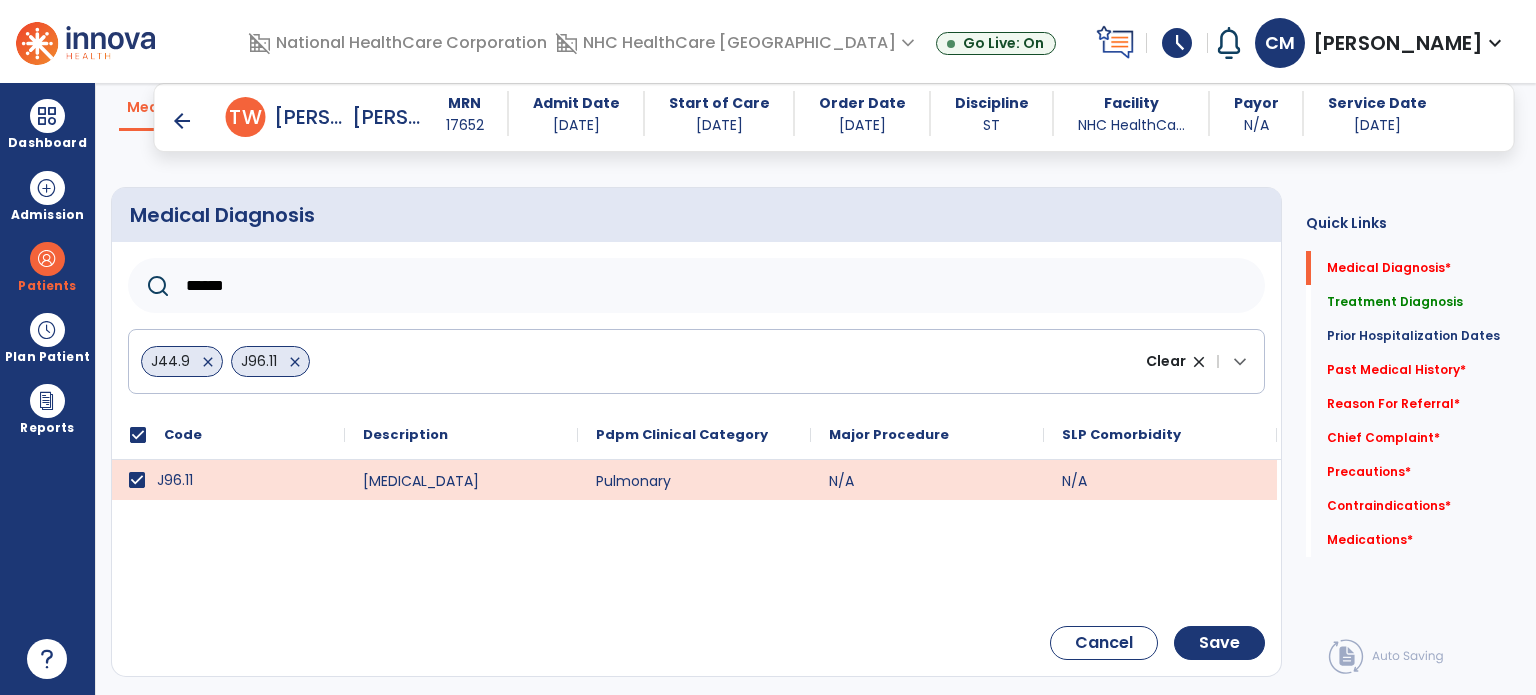 click on "******" 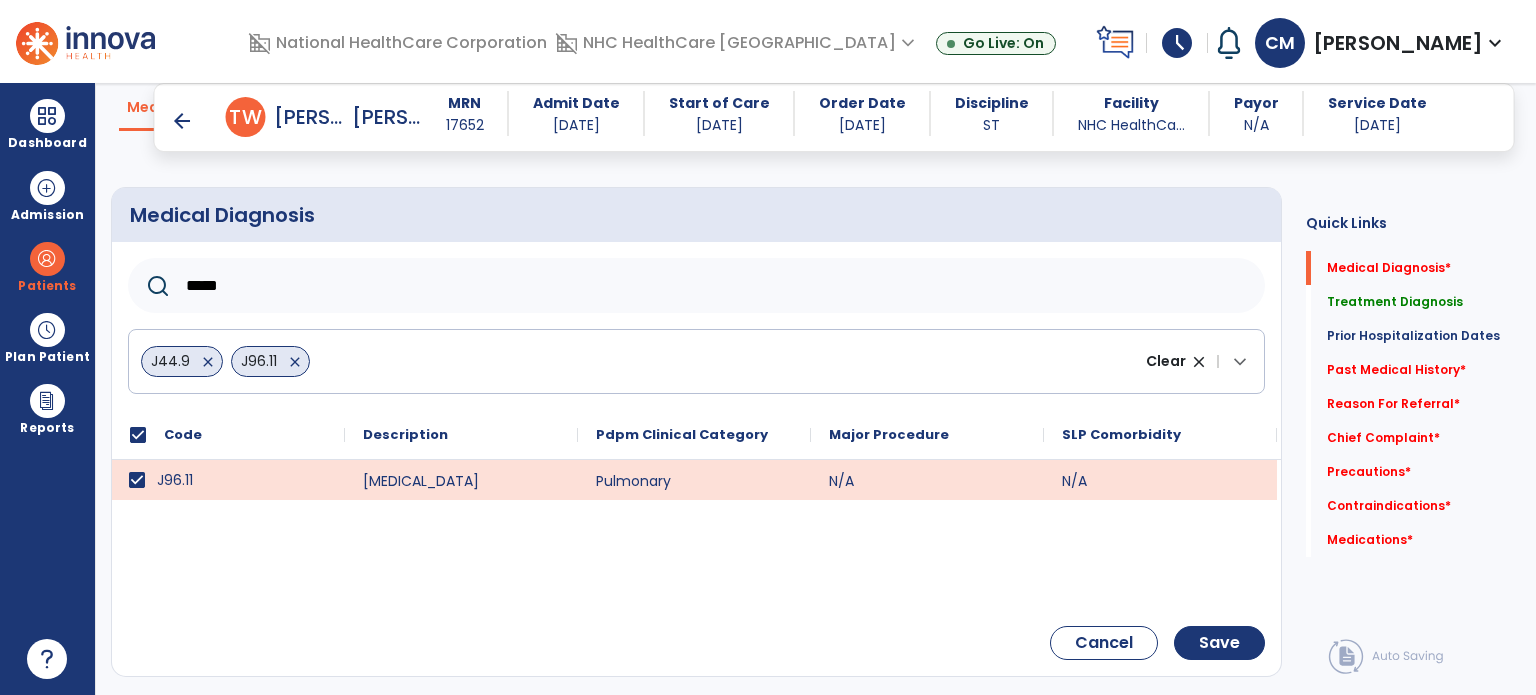 type on "*****" 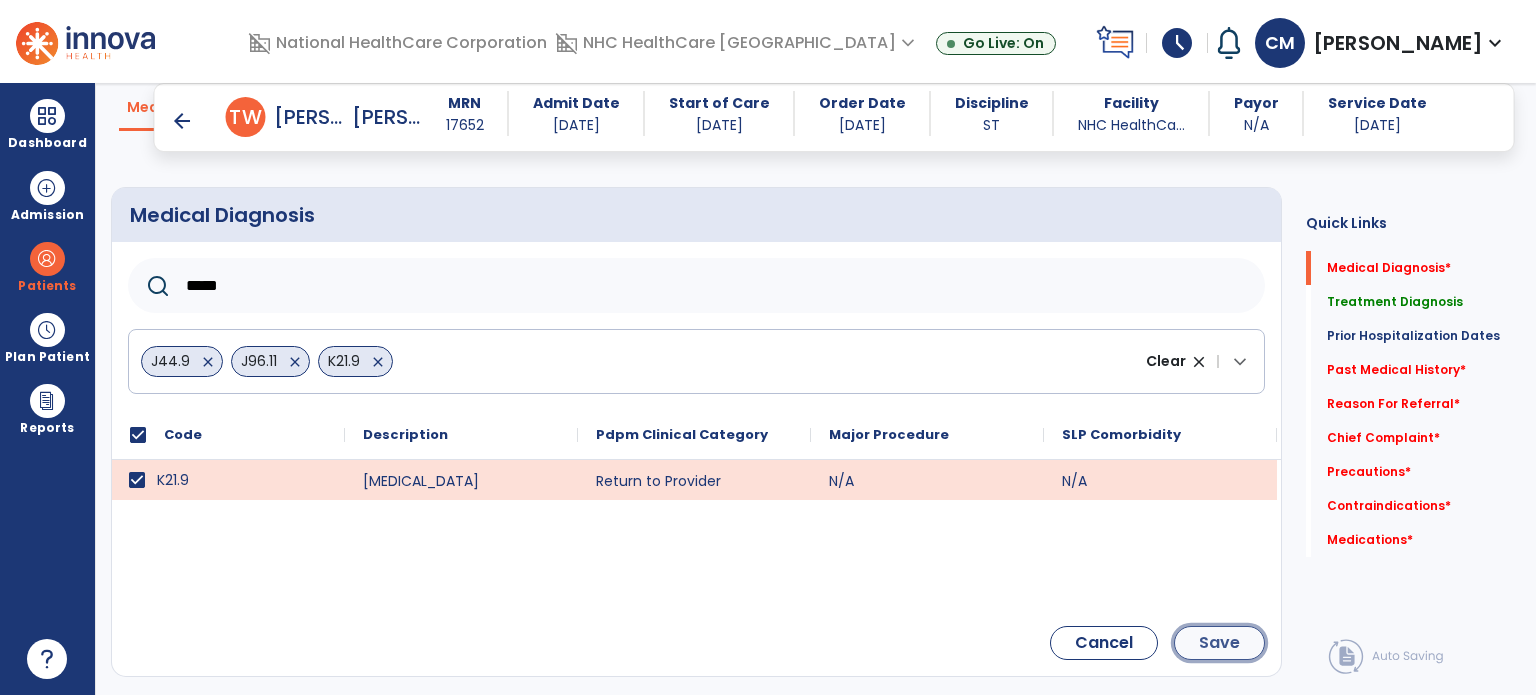 click on "Save" 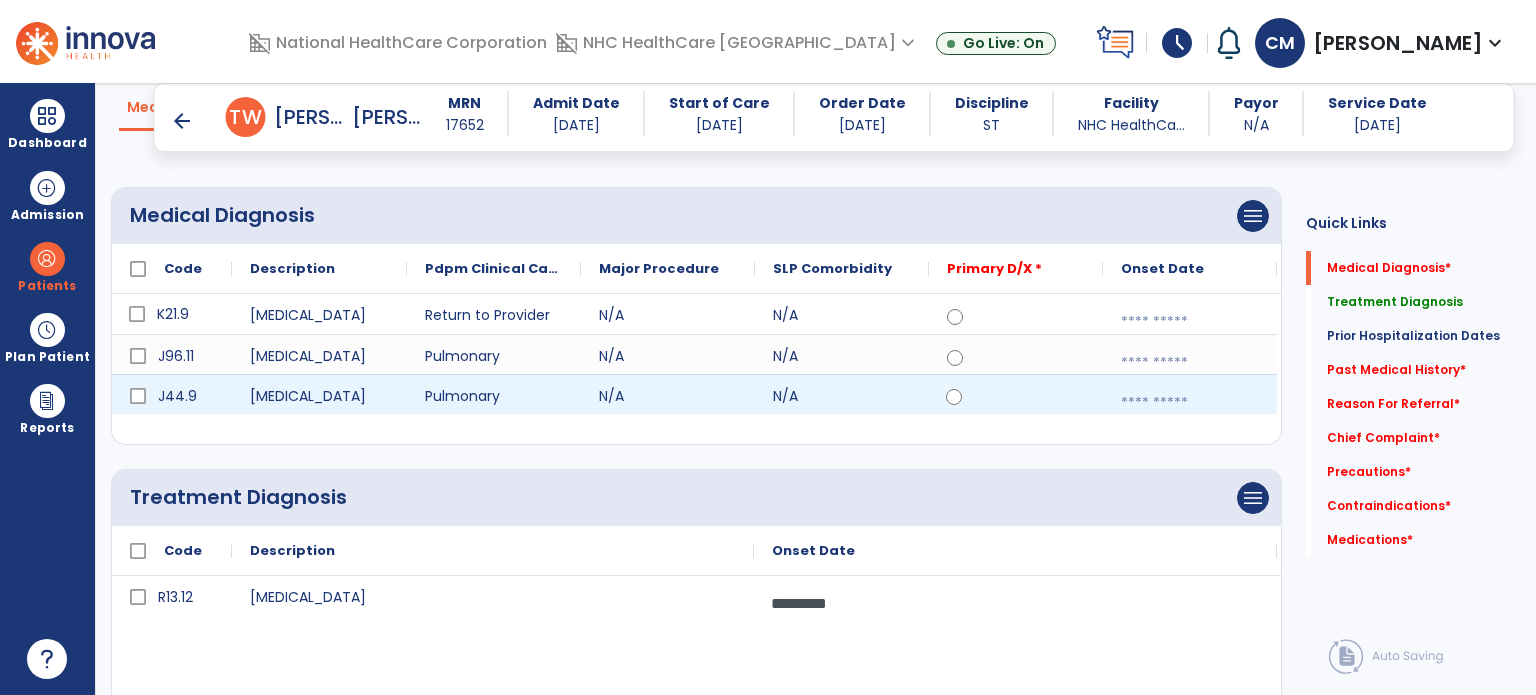 click 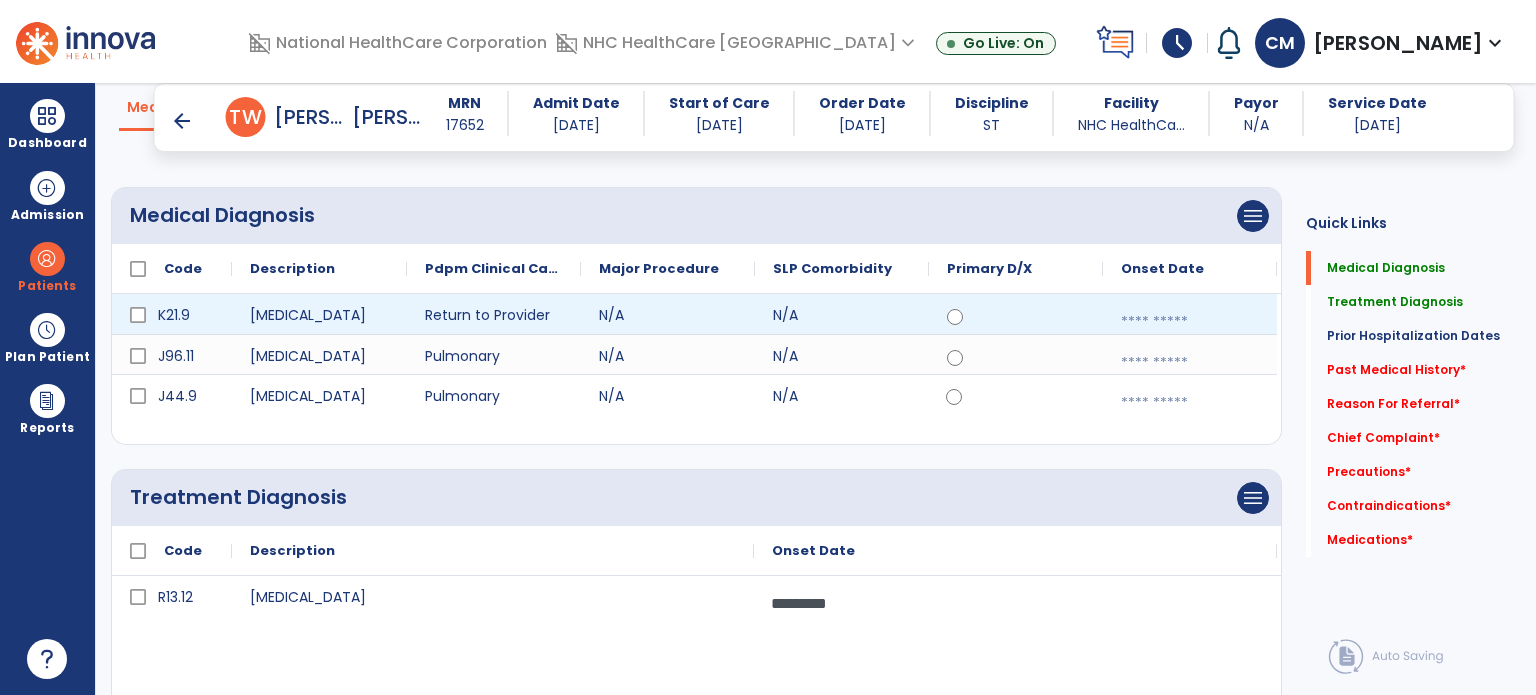 click at bounding box center (1190, 322) 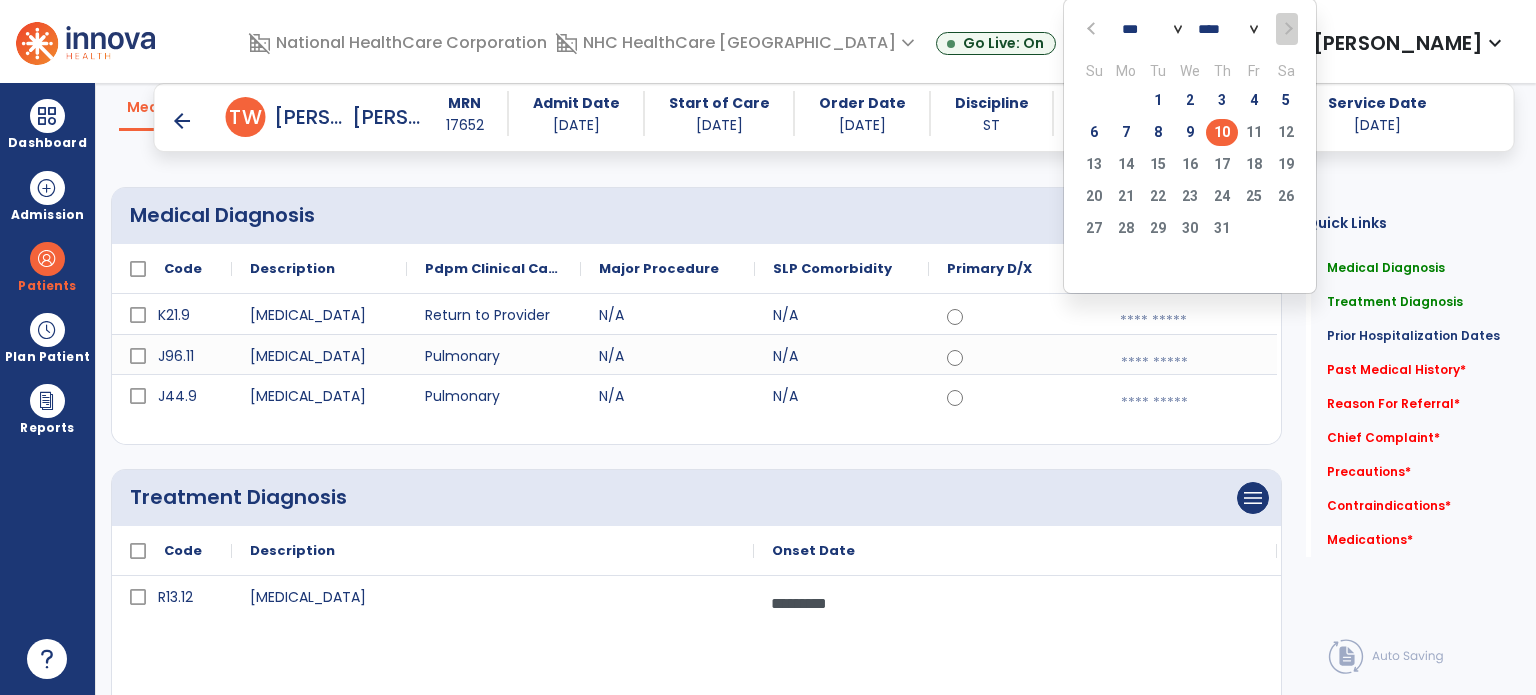 click on "10" 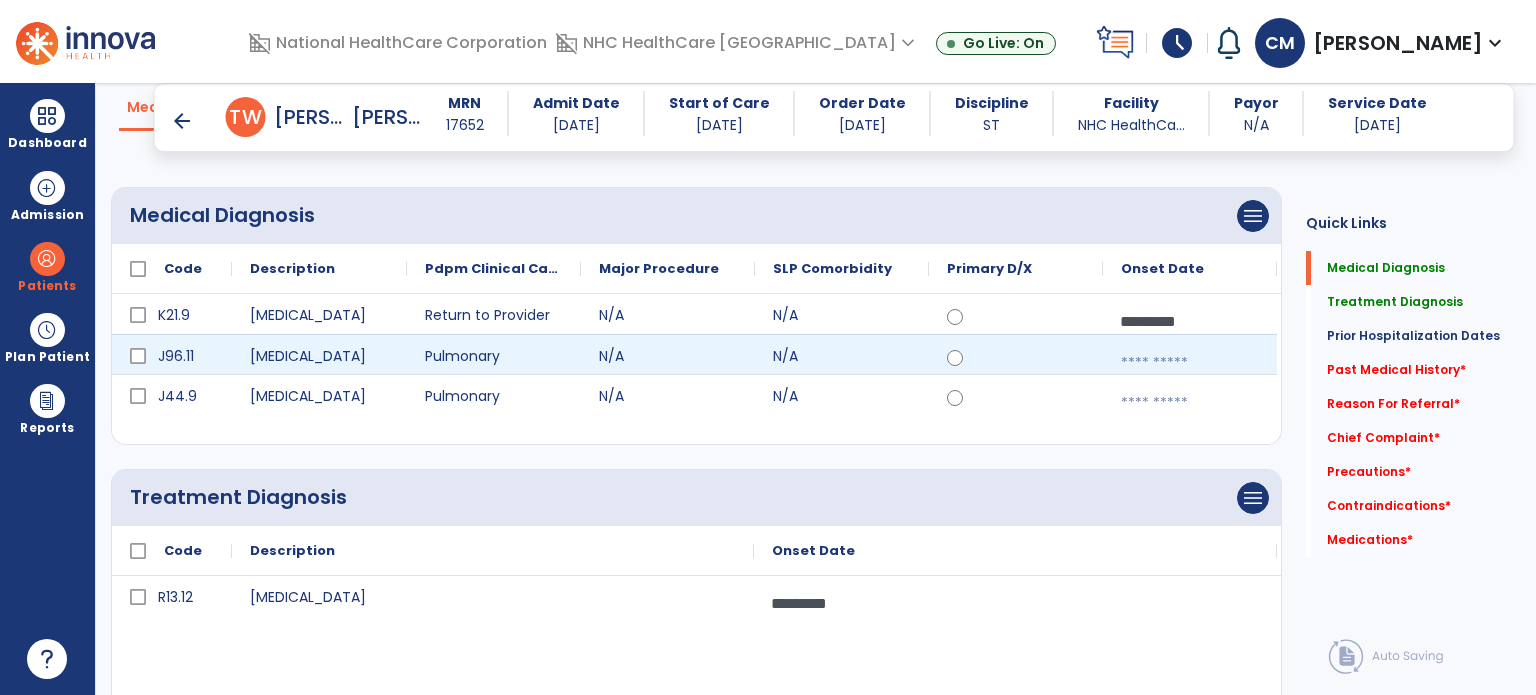 click at bounding box center [1190, 363] 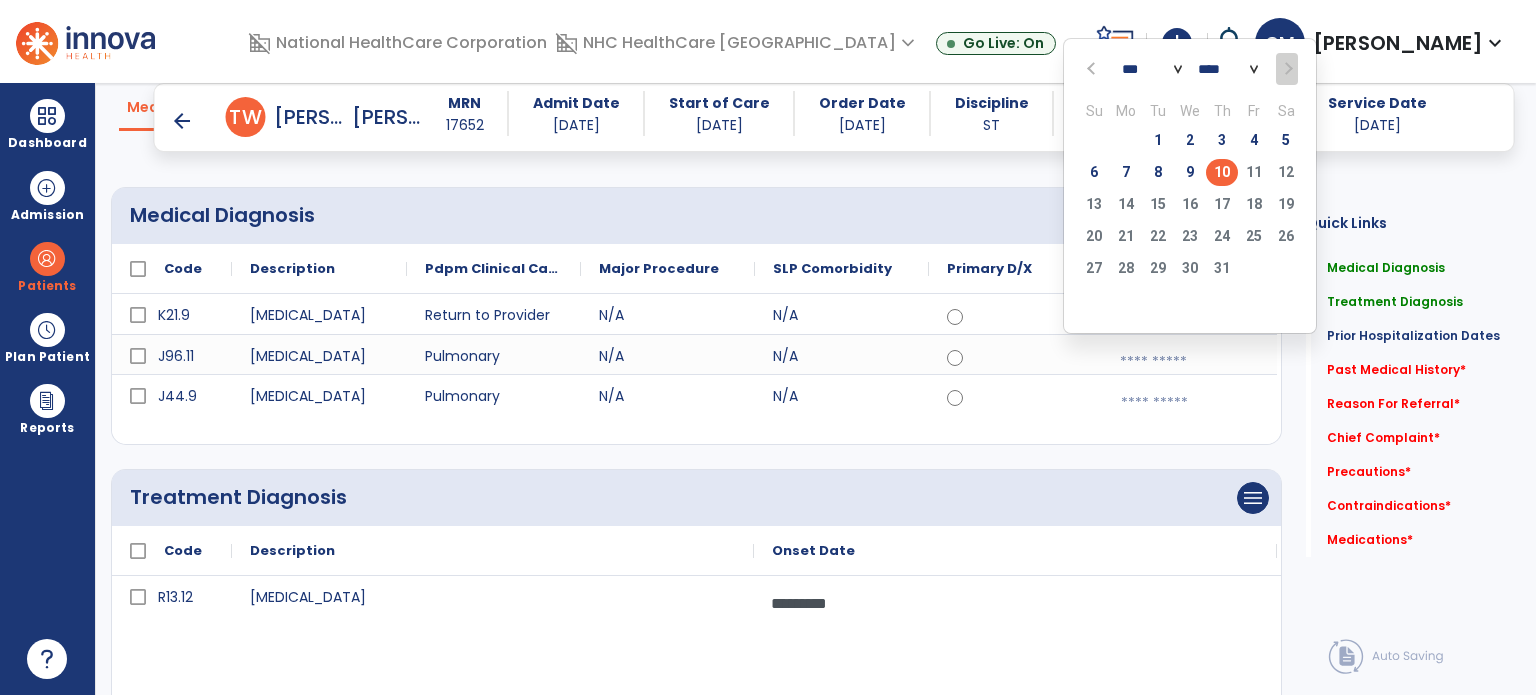 click on "10" 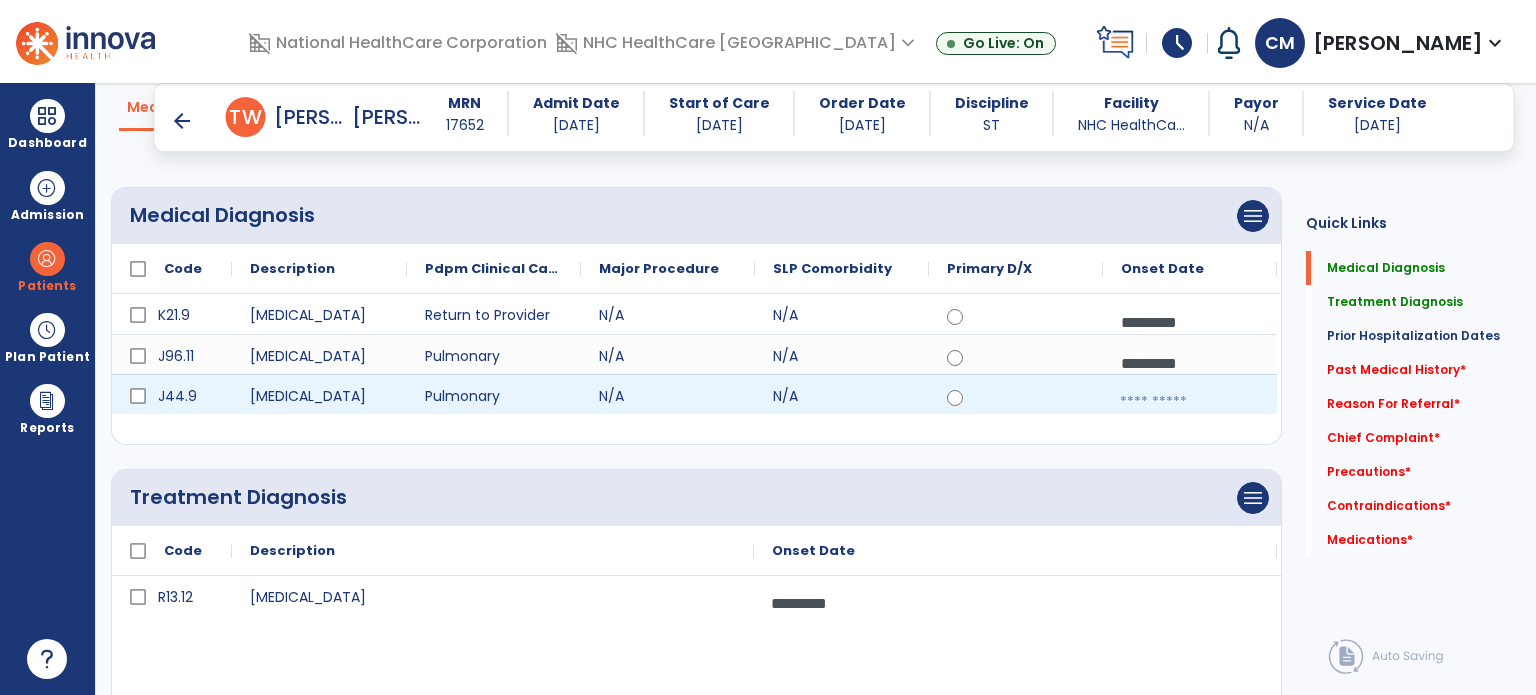 click at bounding box center (1190, 402) 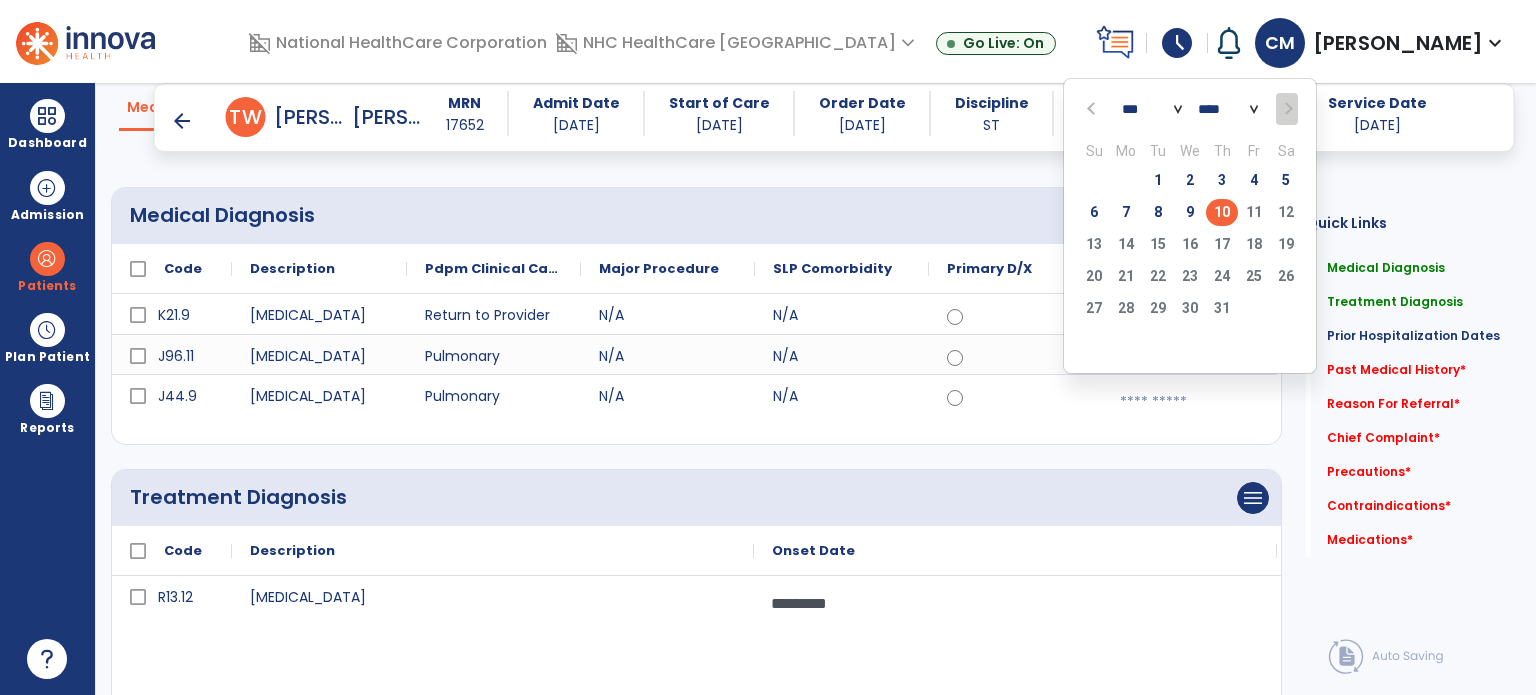 click on "10" 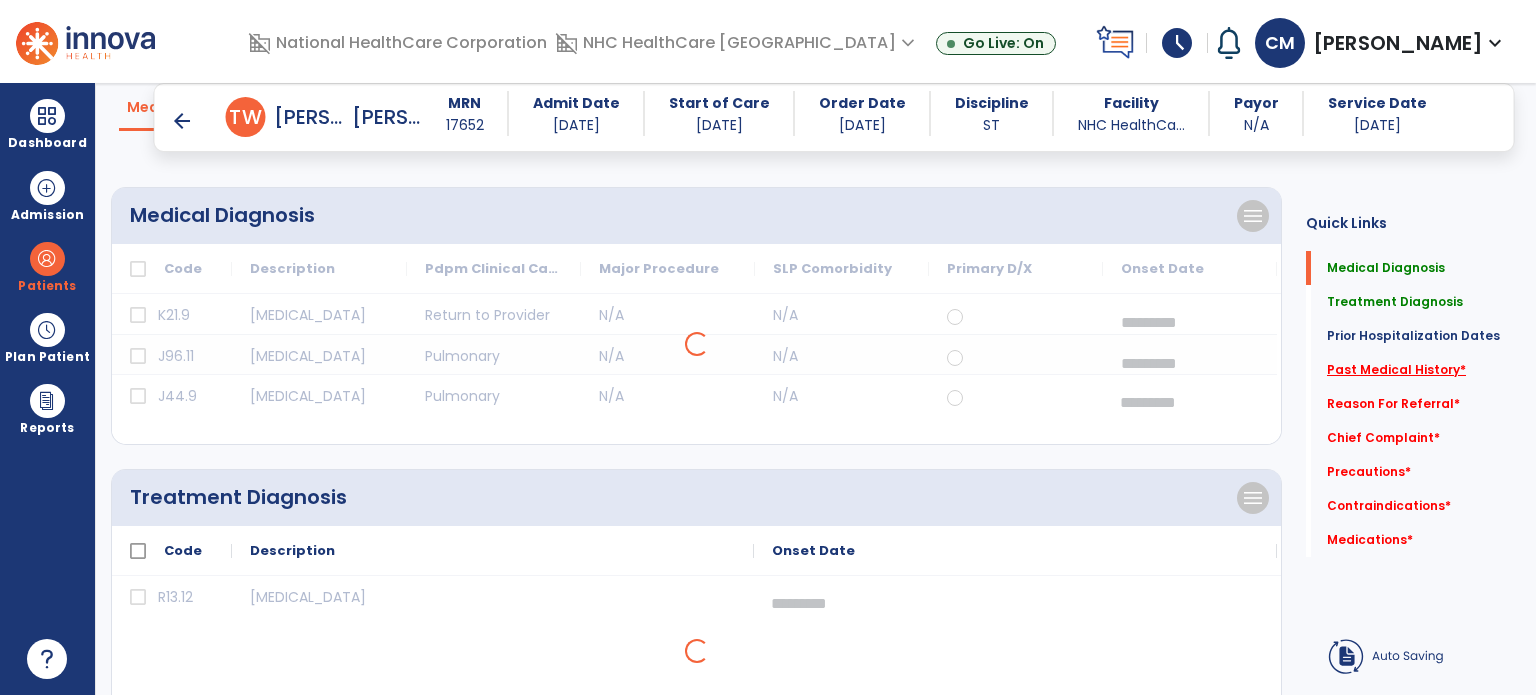 click on "Past Medical History   *" 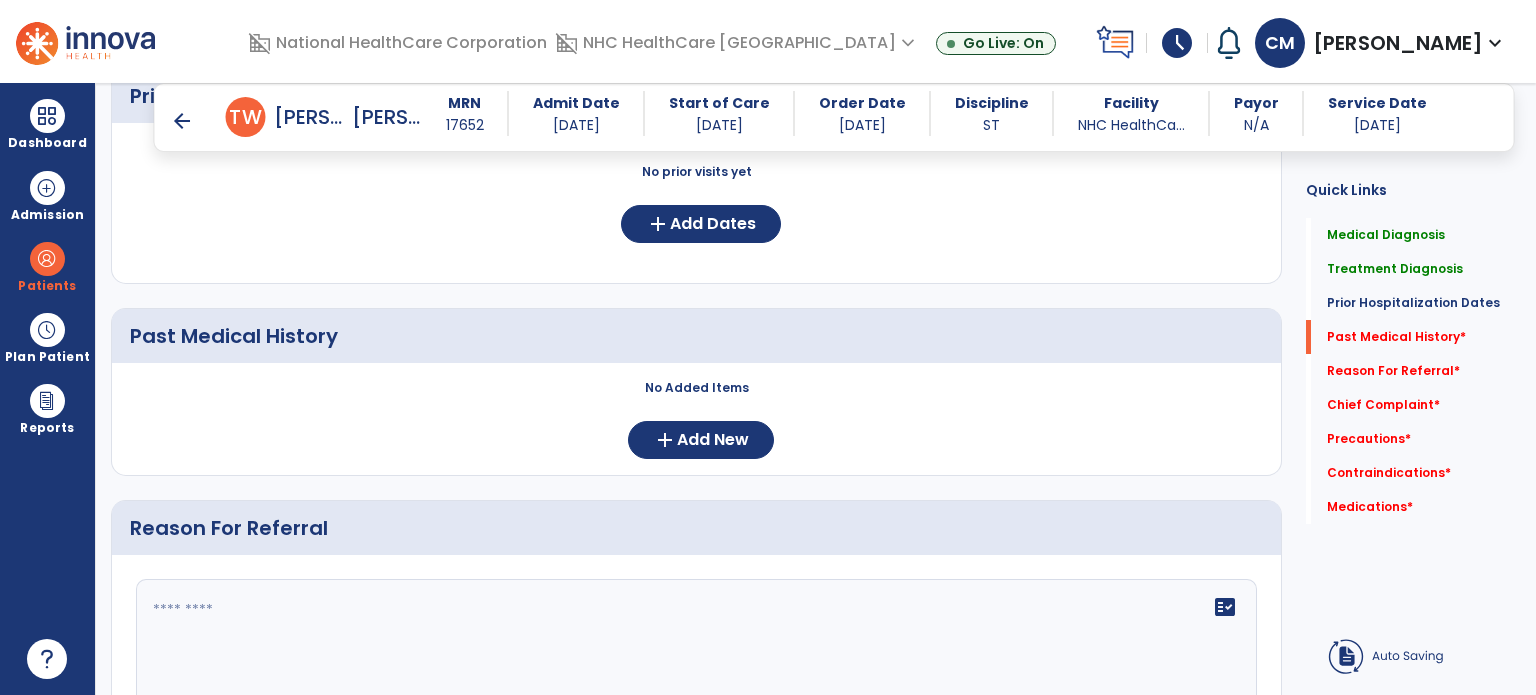scroll, scrollTop: 817, scrollLeft: 0, axis: vertical 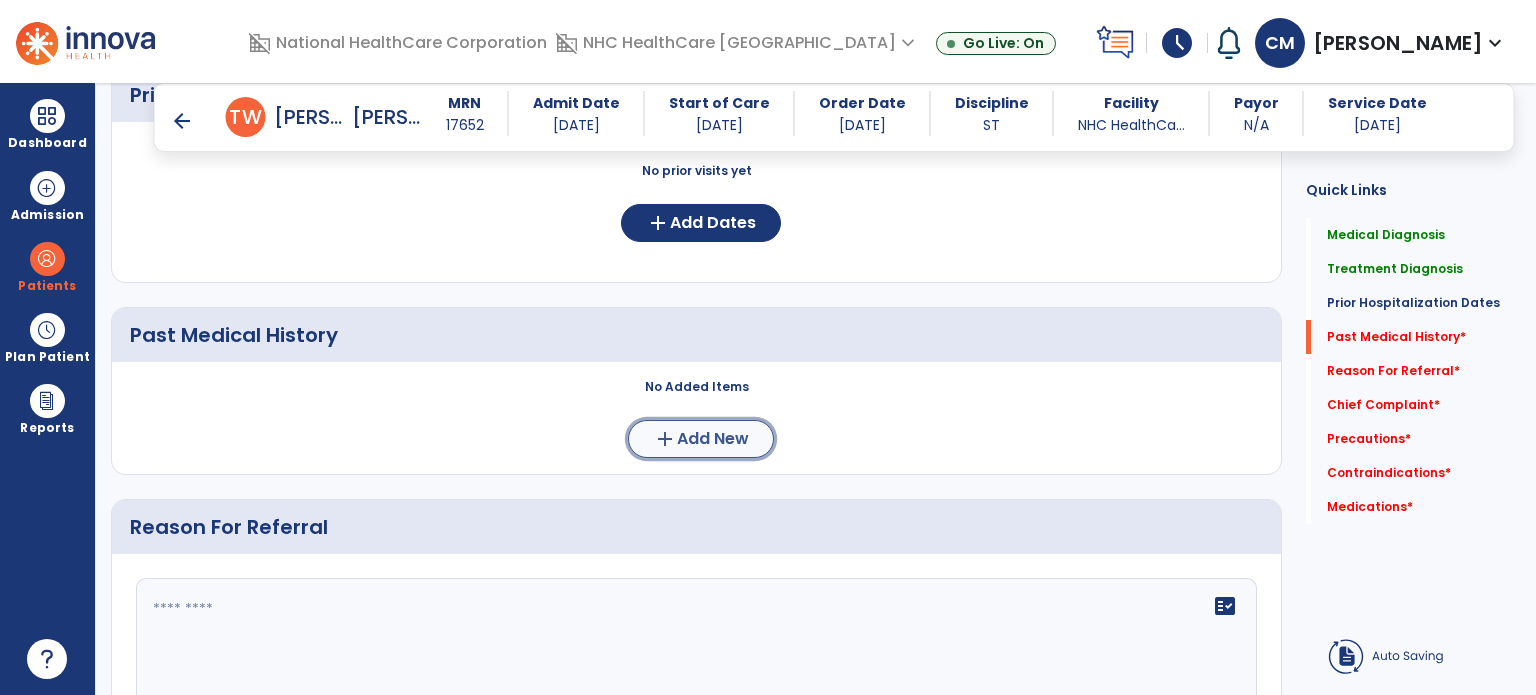 click on "add  Add New" 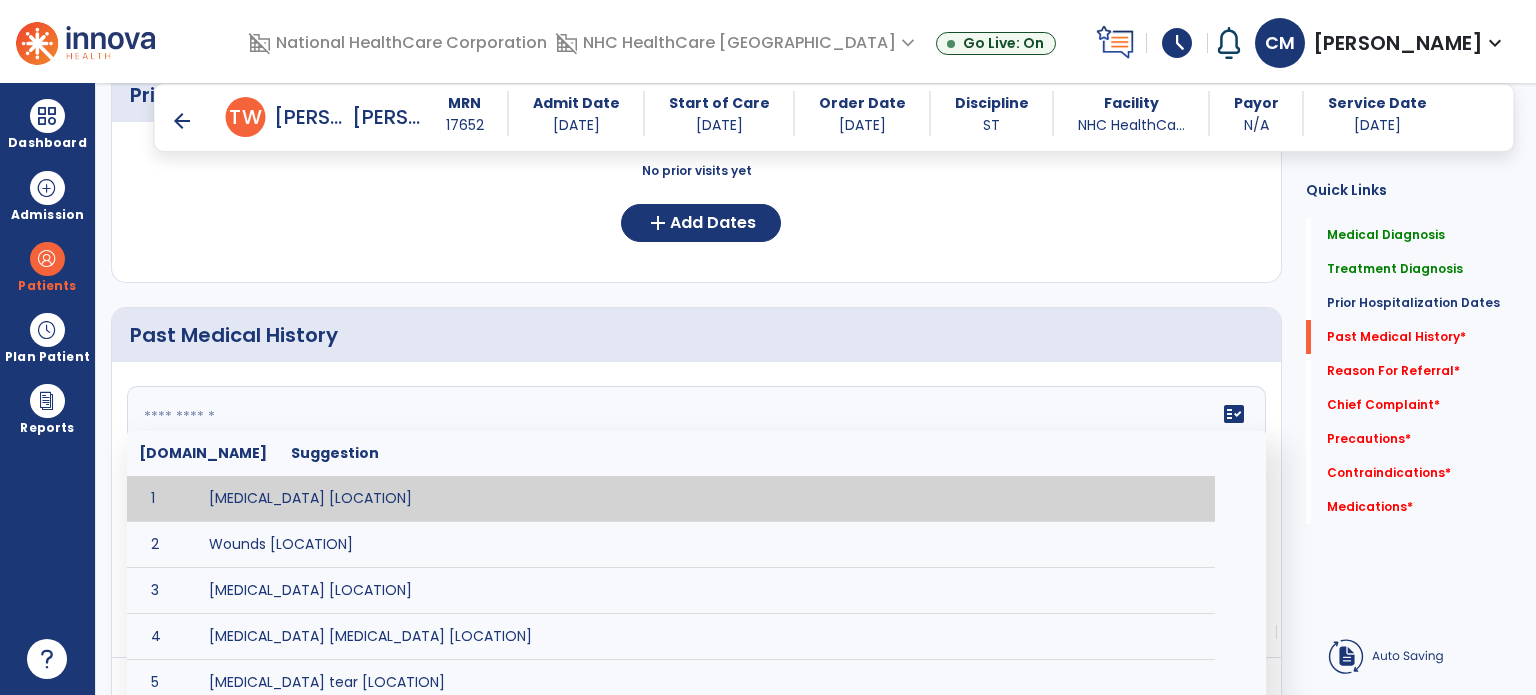 drag, startPoint x: 617, startPoint y: 438, endPoint x: 399, endPoint y: 403, distance: 220.79176 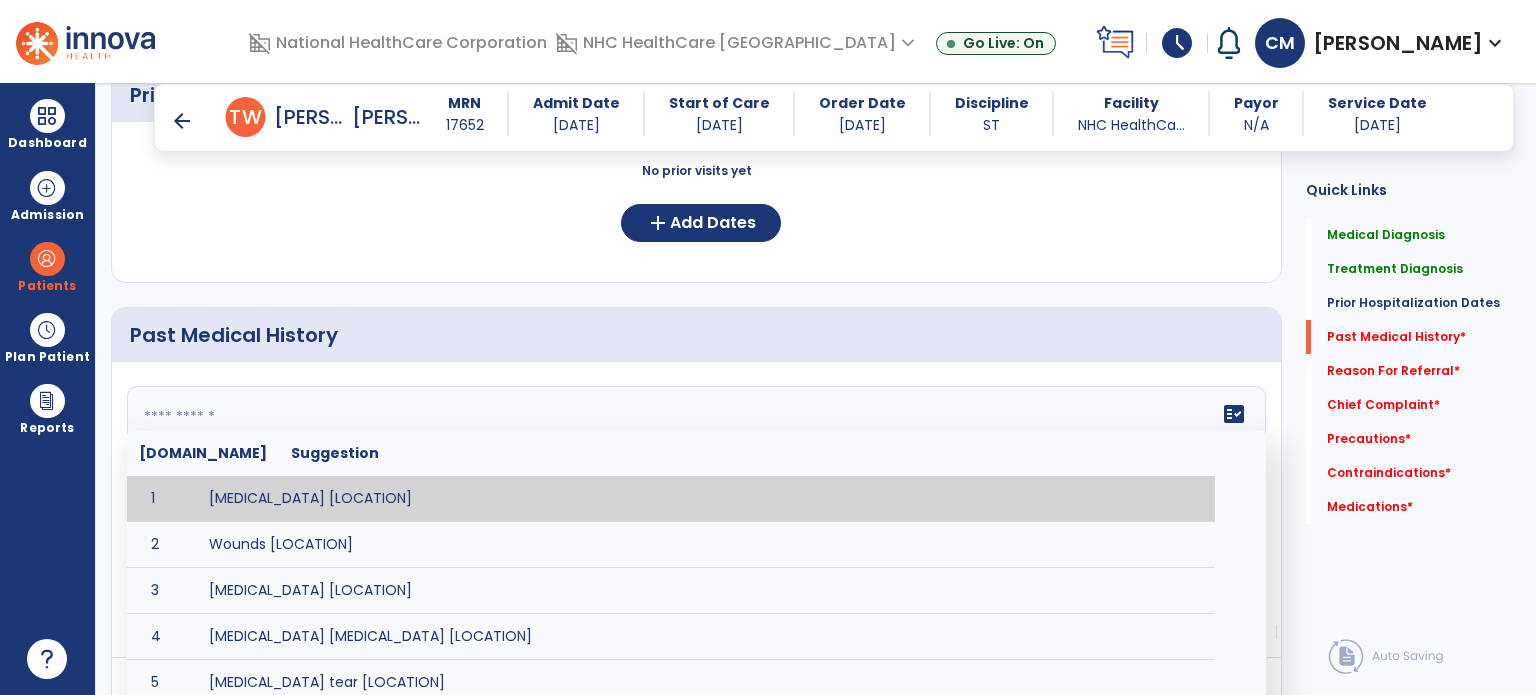 paste on "**********" 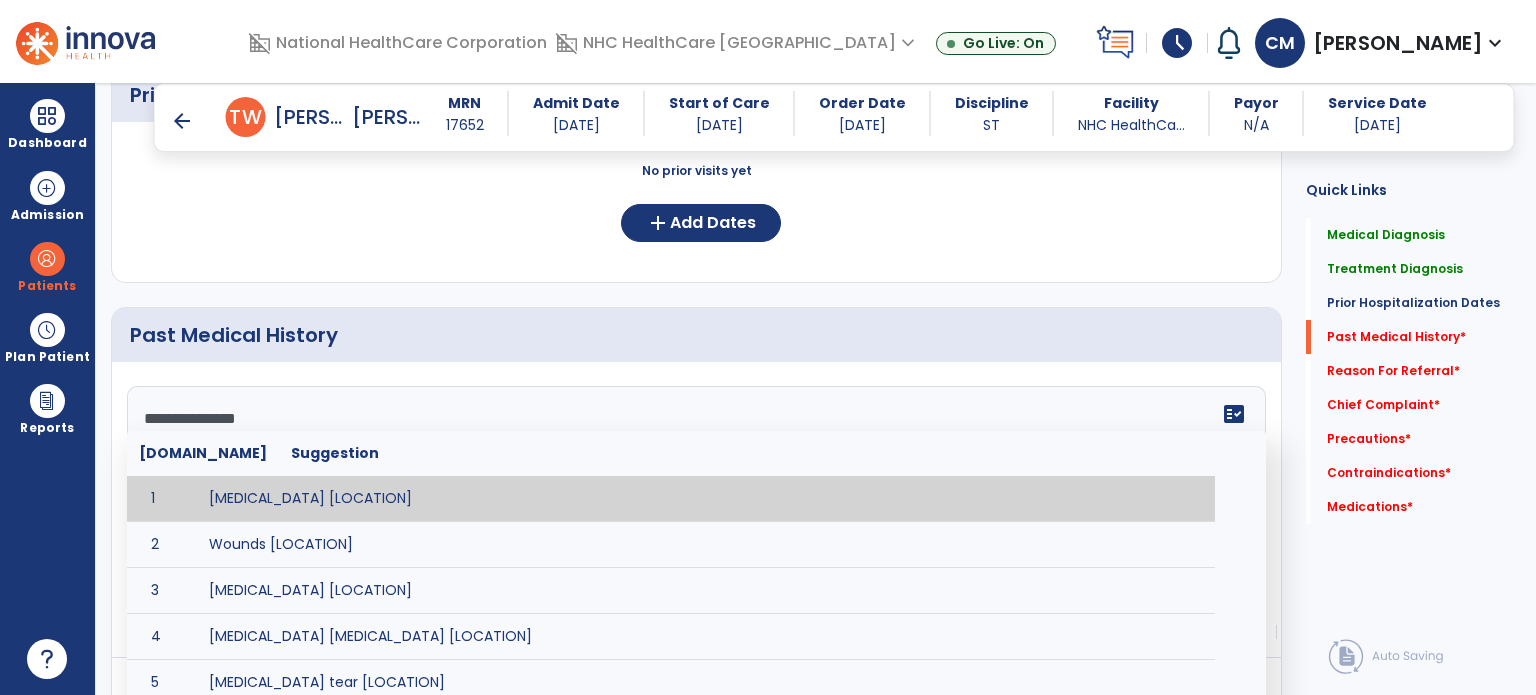 scroll, scrollTop: 279, scrollLeft: 0, axis: vertical 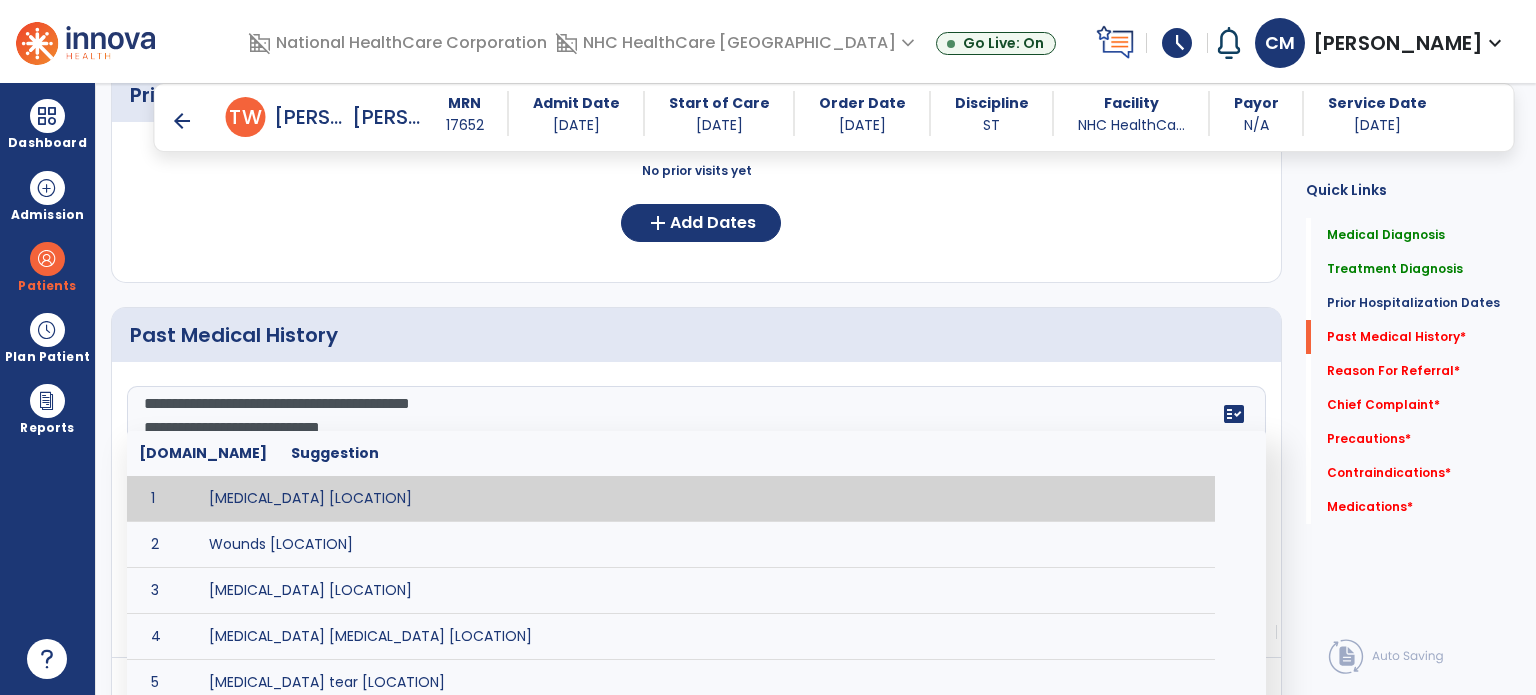 type on "**********" 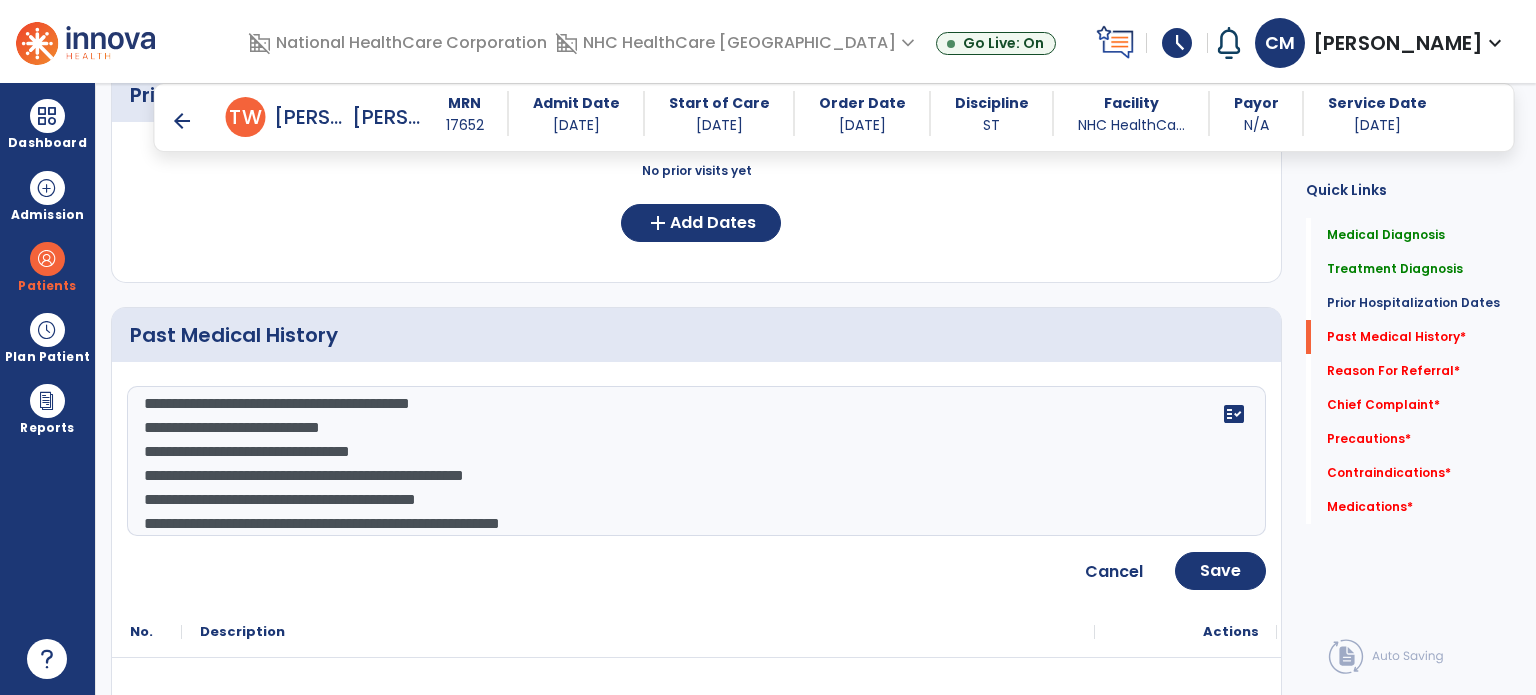 click on "ICD-10	Illness
J44.9	Chronic obstructive pulmonary disease, unspecified	(Primary / Admission)
J96.11	Chronic respiratory failure with hypoxia
Z99.81	Dependence on supplemental oxygen
I10	Essential (primary) hypertension
I49.5	Sick sinus syndrome
Z79.82	Long term (current) use of aspirin
M40.45	Postural lordosis, thoracolumbar region
M54.16	Radiculopathy, lumbar region
F33.3	Major depressive disorder, recurrent, severe with psychotic symptoms
F41.1	Generalized anxiety disorder
K58.9	Irritable bowel syndrome, unspecified
G47.00	Insomnia, unspecified
E78.5	Hyperlipidemia, unspecified
E53.8	Deficiency of other specified B group vitamins
R21	Rash and other nonspecific skin eruption
K21.9	Gastro-esophageal reflux disease without esophagitis	  fact_check" 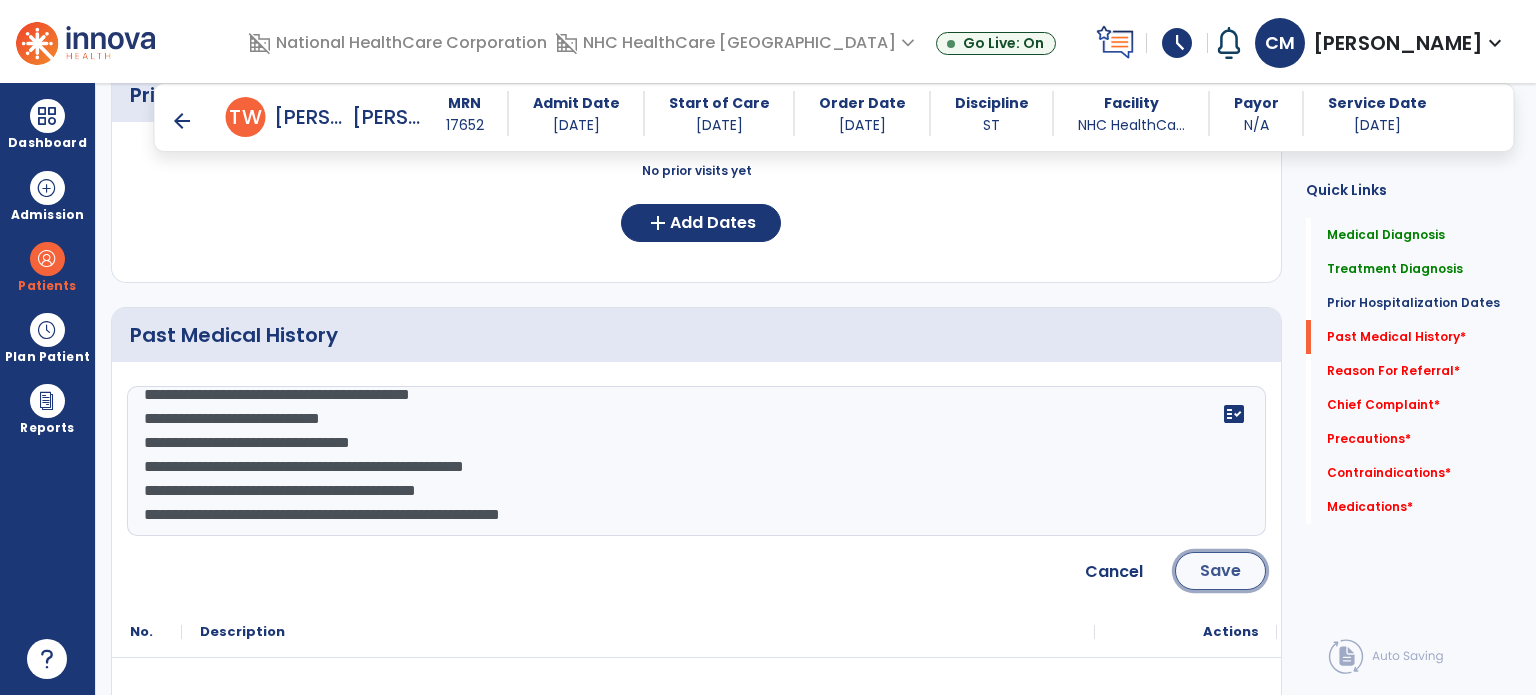 click on "Save" 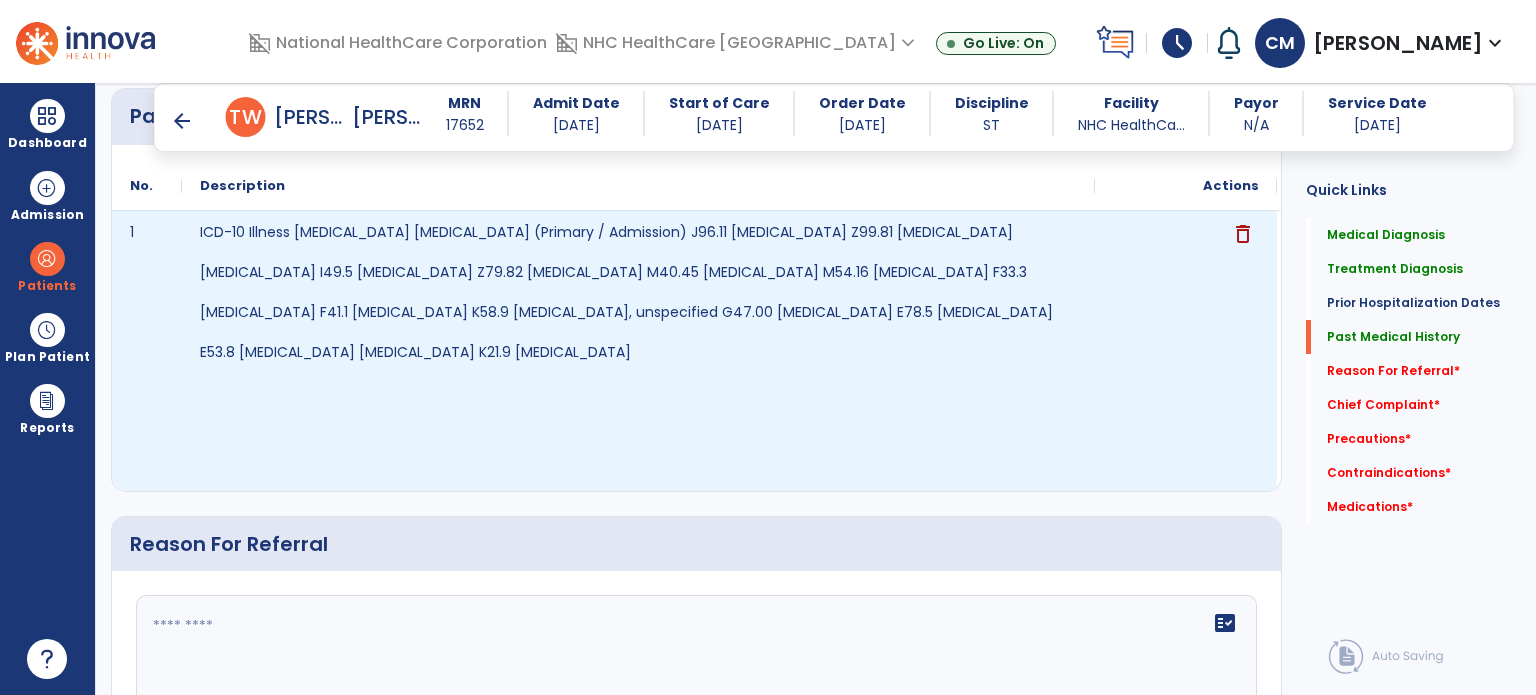 scroll, scrollTop: 1037, scrollLeft: 0, axis: vertical 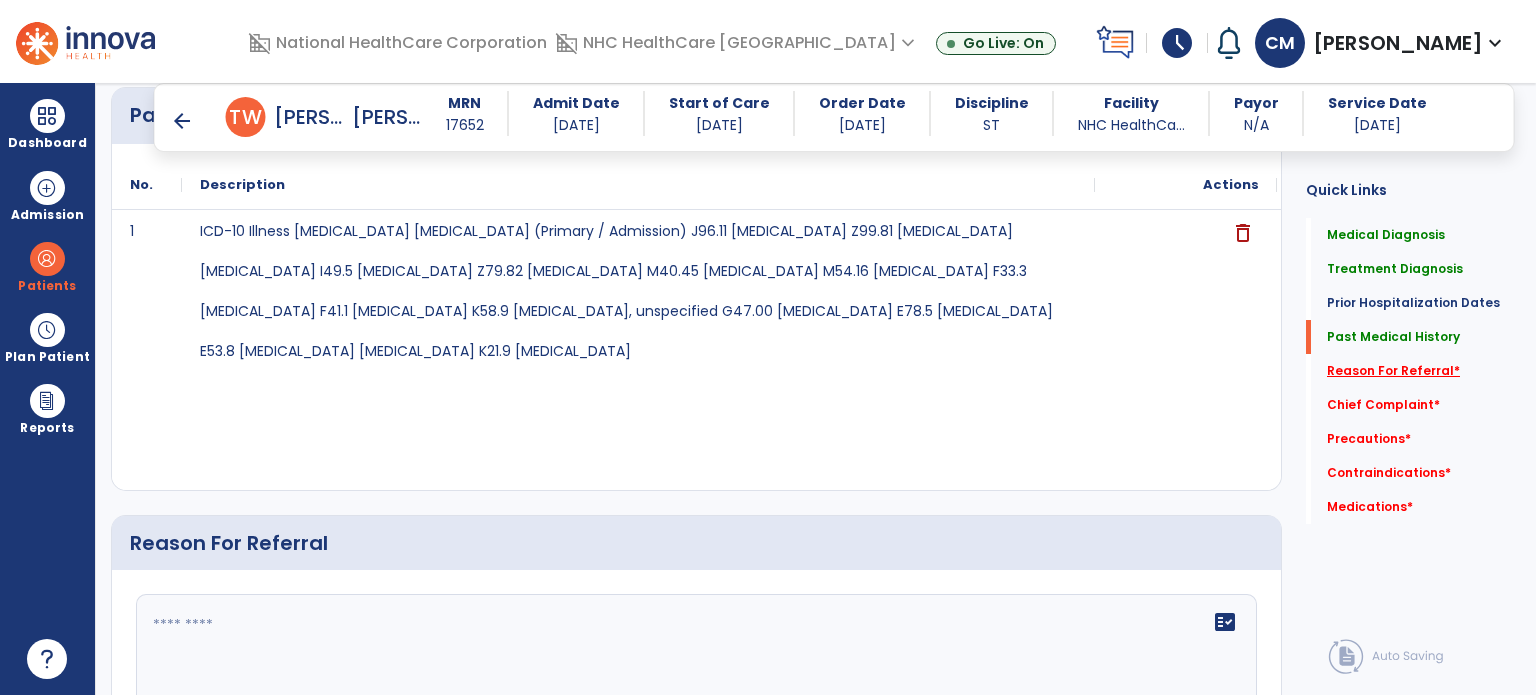 click on "Reason For Referral   *" 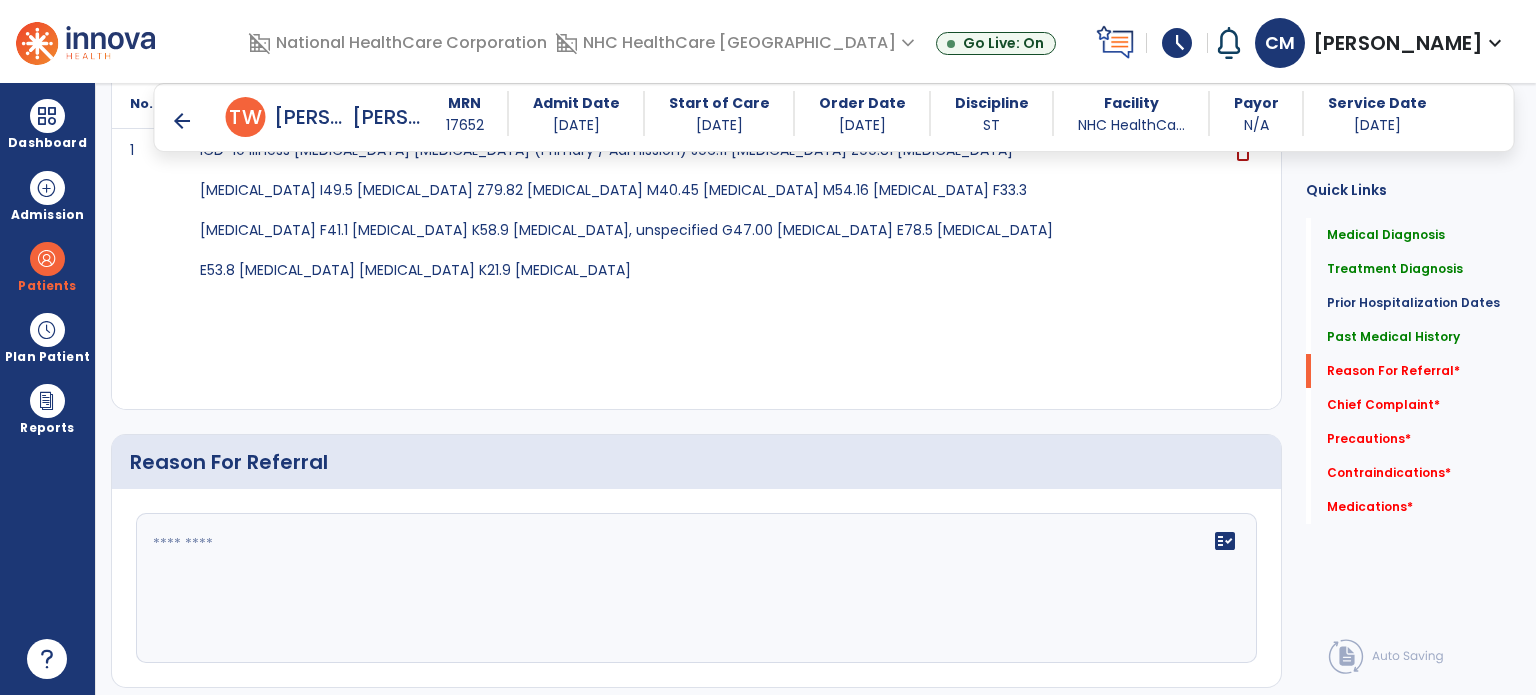 scroll, scrollTop: 1288, scrollLeft: 0, axis: vertical 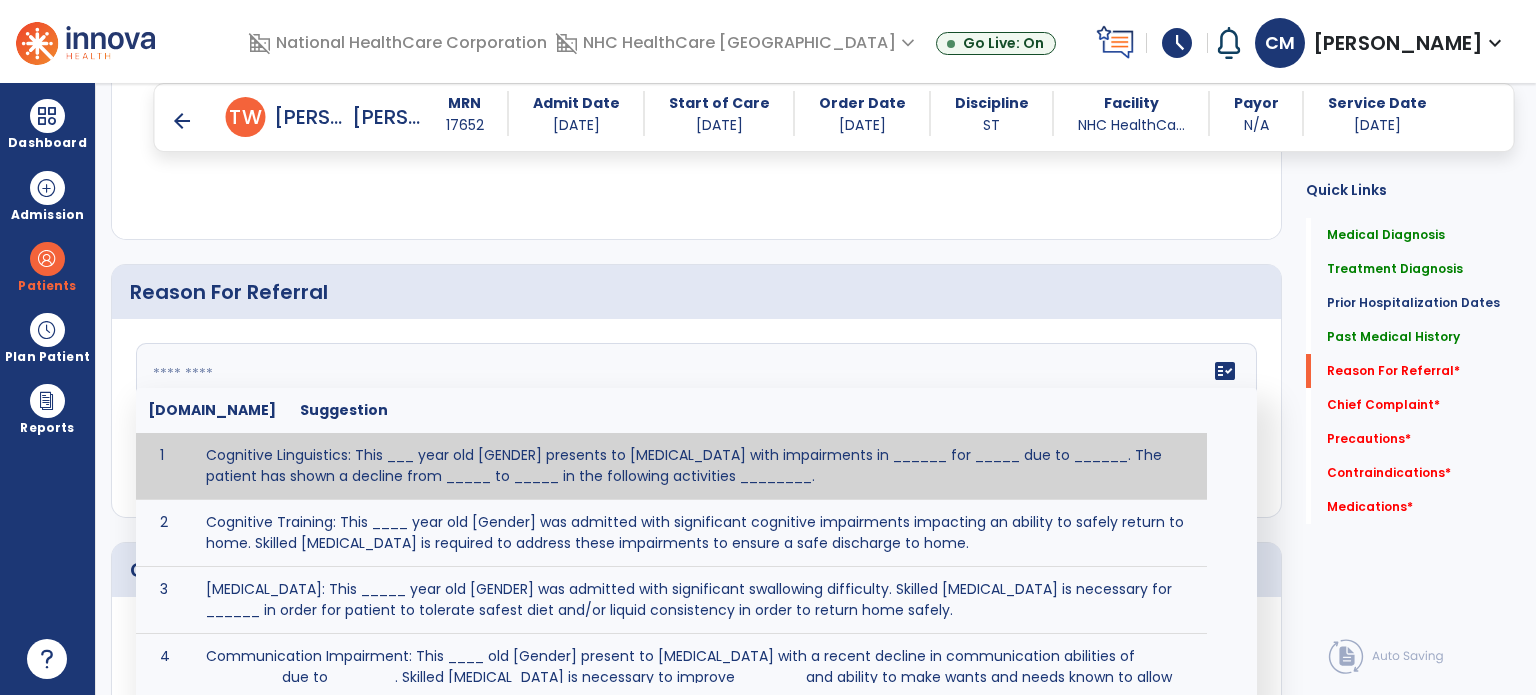 click on "fact_check  Sr.No Suggestion 1 Cognitive Linguistics: This ___ year old [GENDER] presents to speech therapy with impairments in ______ for _____ due to ______.  The patient has shown a decline from _____ to _____ in the following activities ________. 2 Cognitive Training: This ____ year old [Gender] was admitted with significant cognitive impairments impacting an ability to safely return to home.  Skilled Speech Therapy is required to address these impairments to ensure a safe discharge to home. 3 Dysphagia: This _____ year old [GENDER] was admitted with significant swallowing difficulty. Skilled Speech Therapy is necessary for ______ in order for patient to tolerate safest diet and/or liquid consistency in order to return home safely. 4 5 6 Post Surgical: This ____ year old ____ [GENDER] underwent [SURGERY] on [DATE].The patient reports complaints of ________ and impaired ability to perform ___________. 7 8" 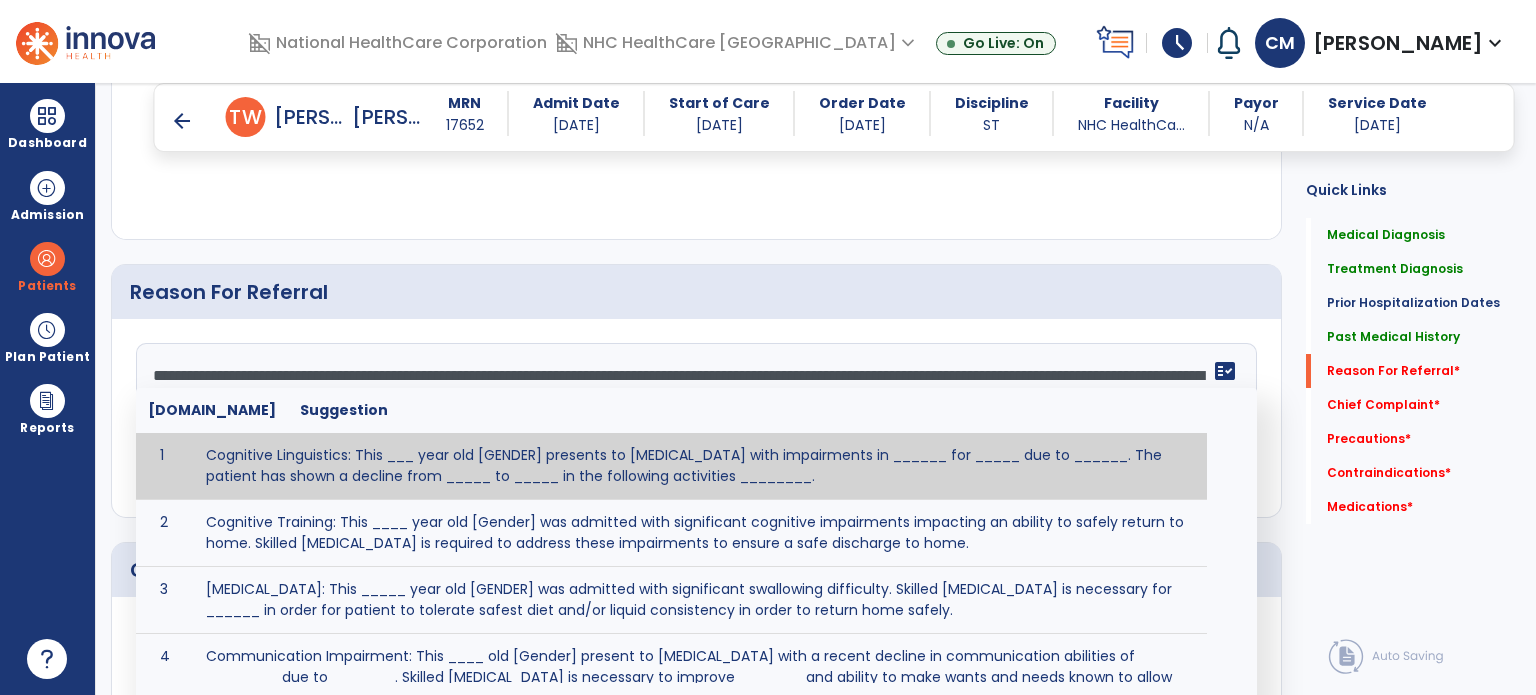 drag, startPoint x: 415, startPoint y: 372, endPoint x: 138, endPoint y: 334, distance: 279.59436 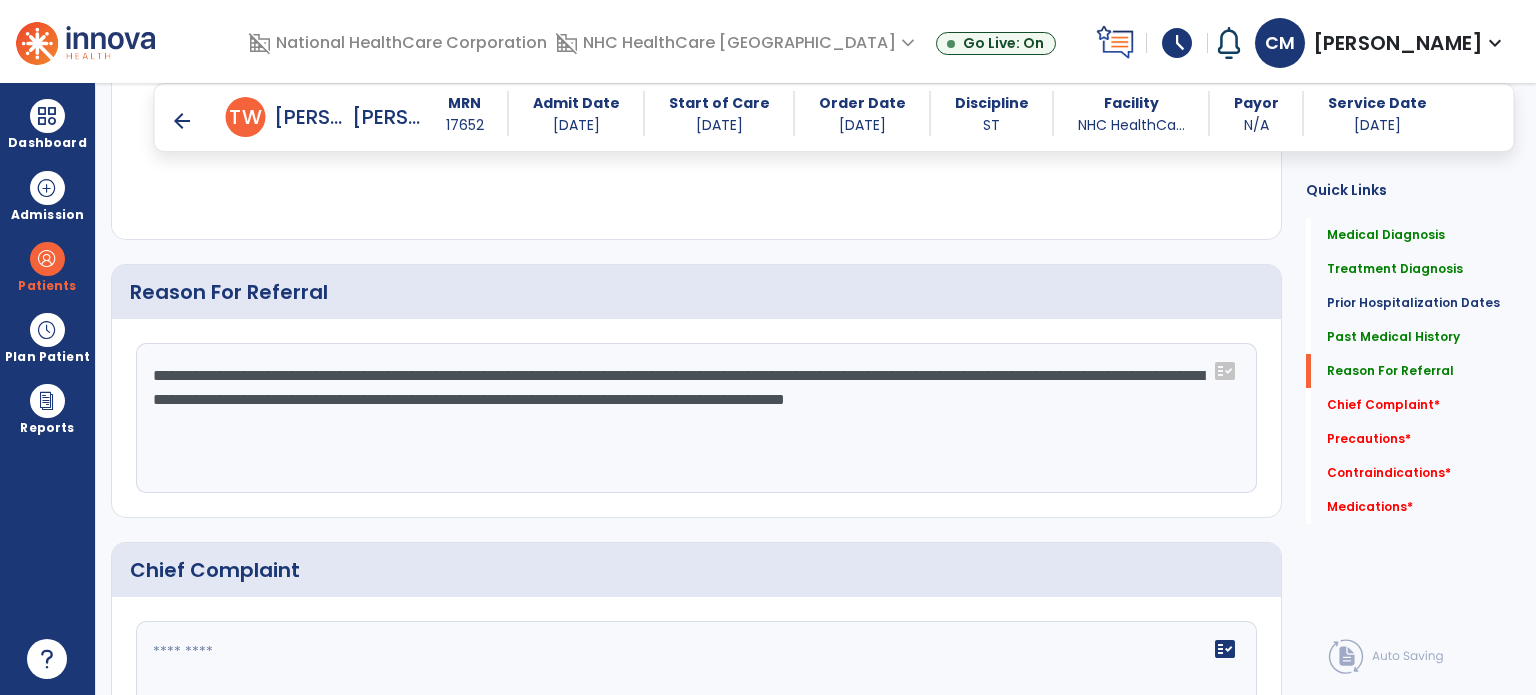 click on "**********" 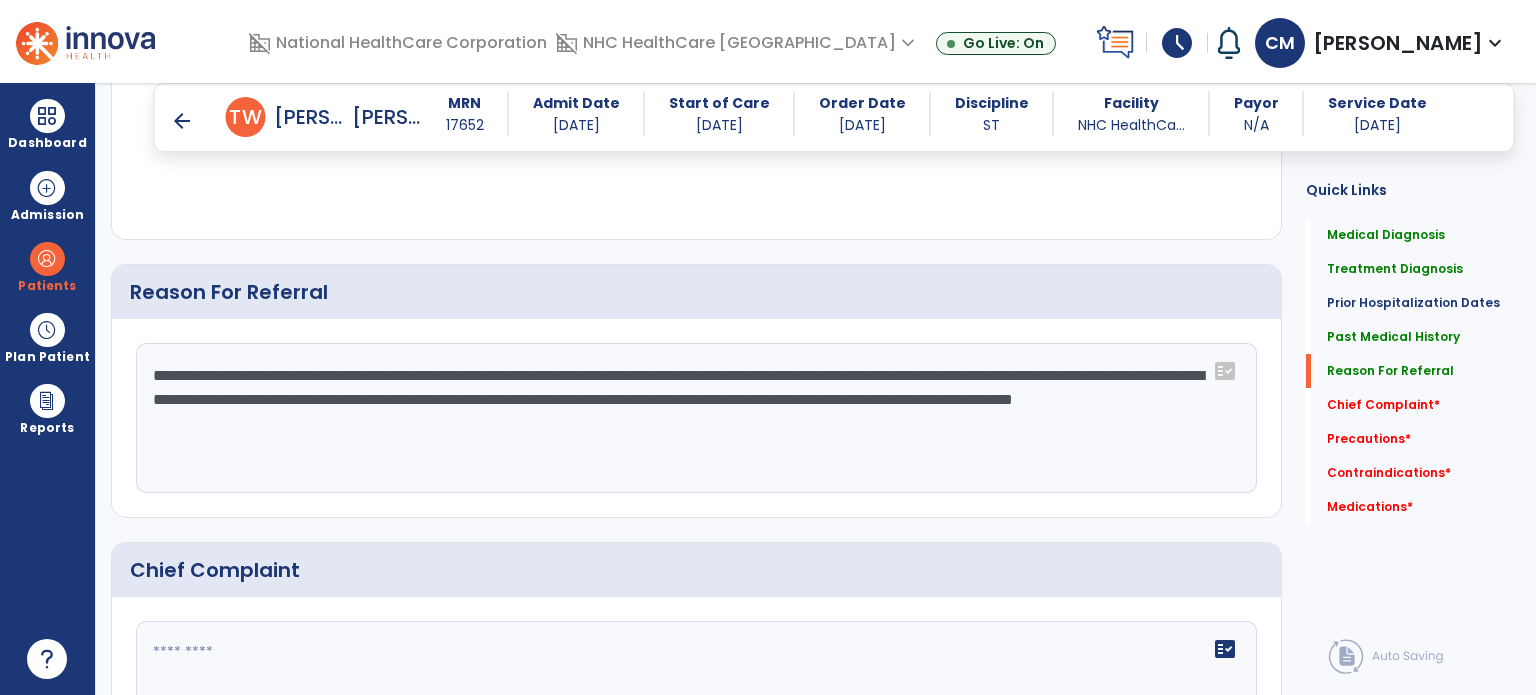 click on "**********" 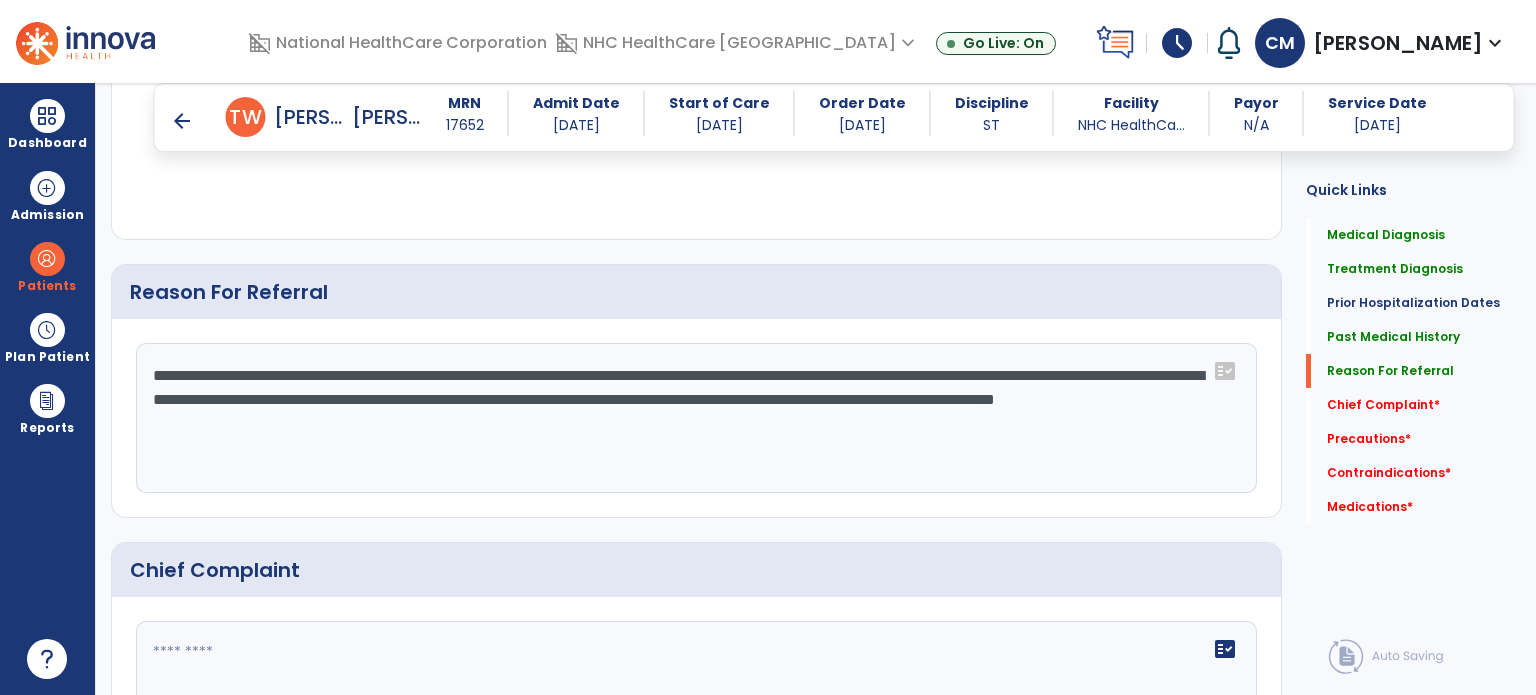click on "**********" 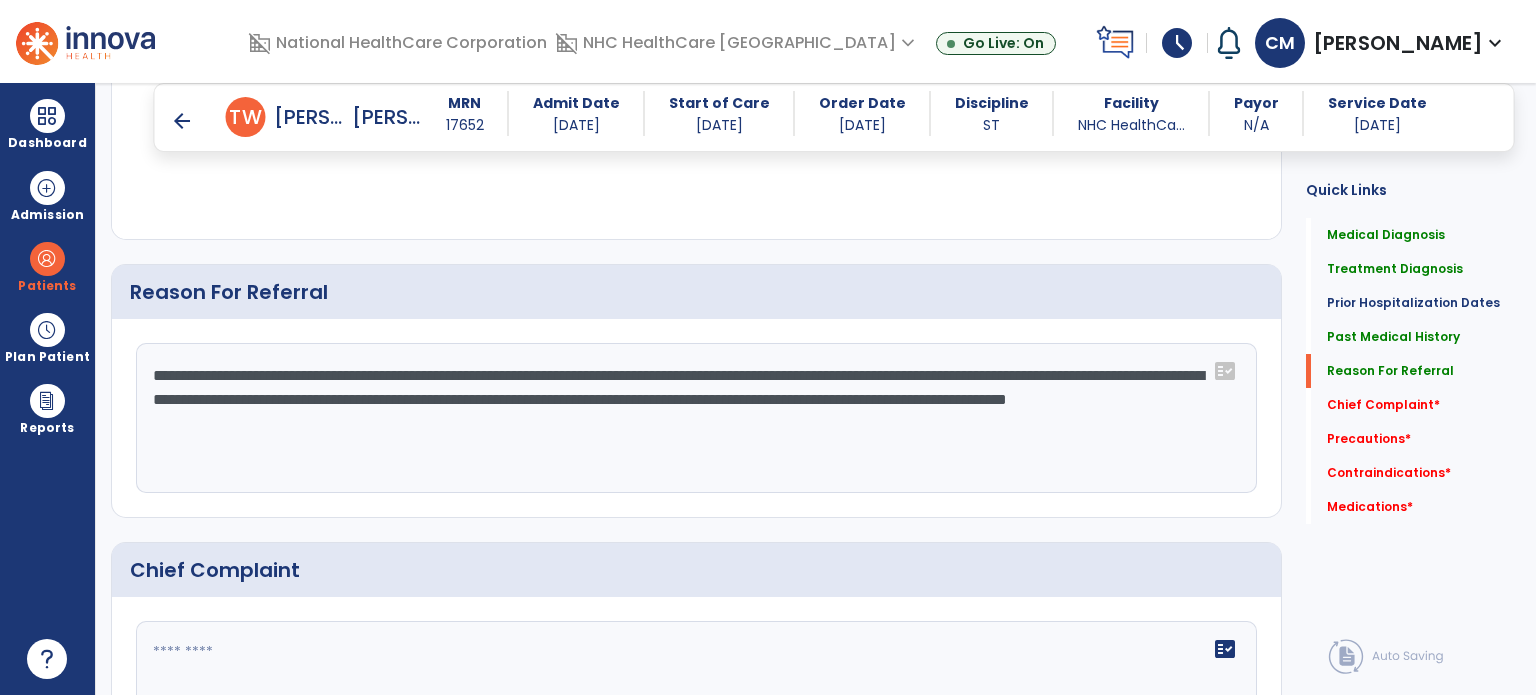 click on "**********" 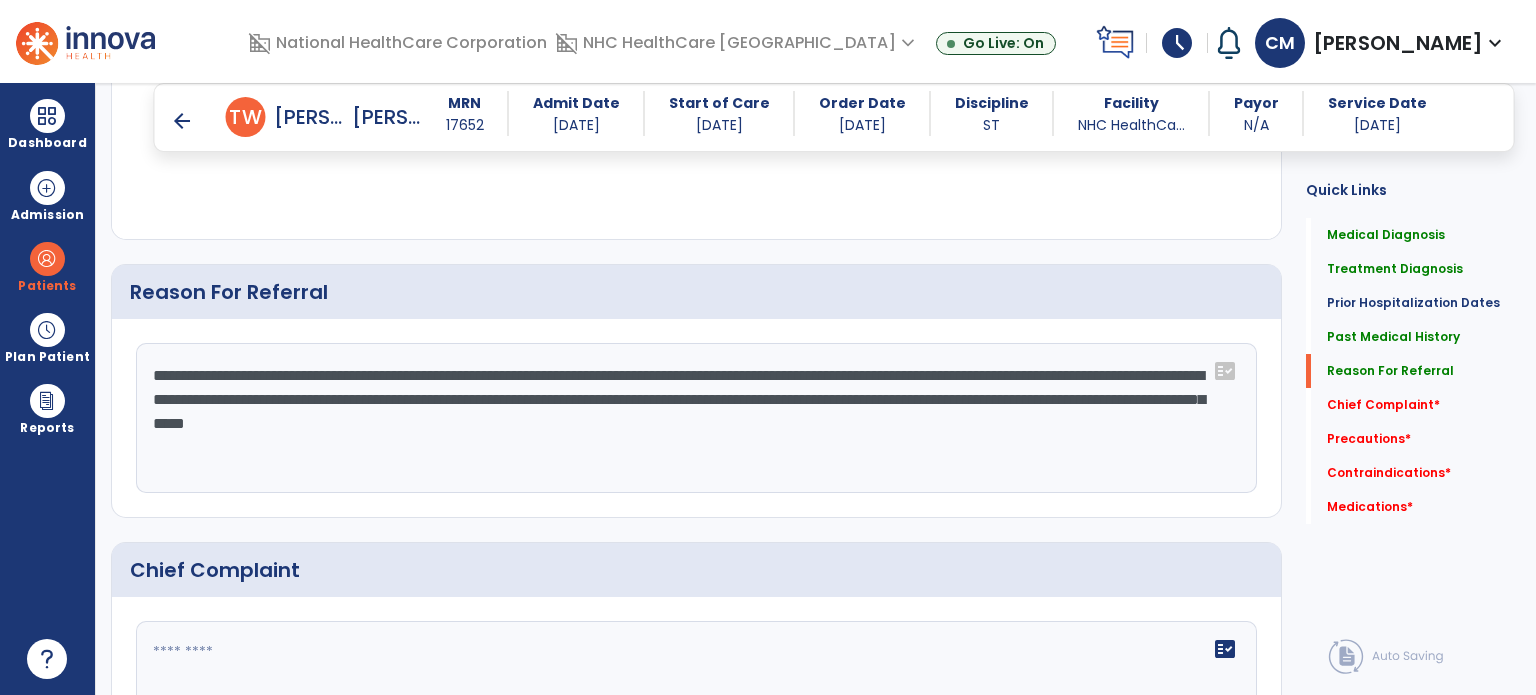 click on "**********" 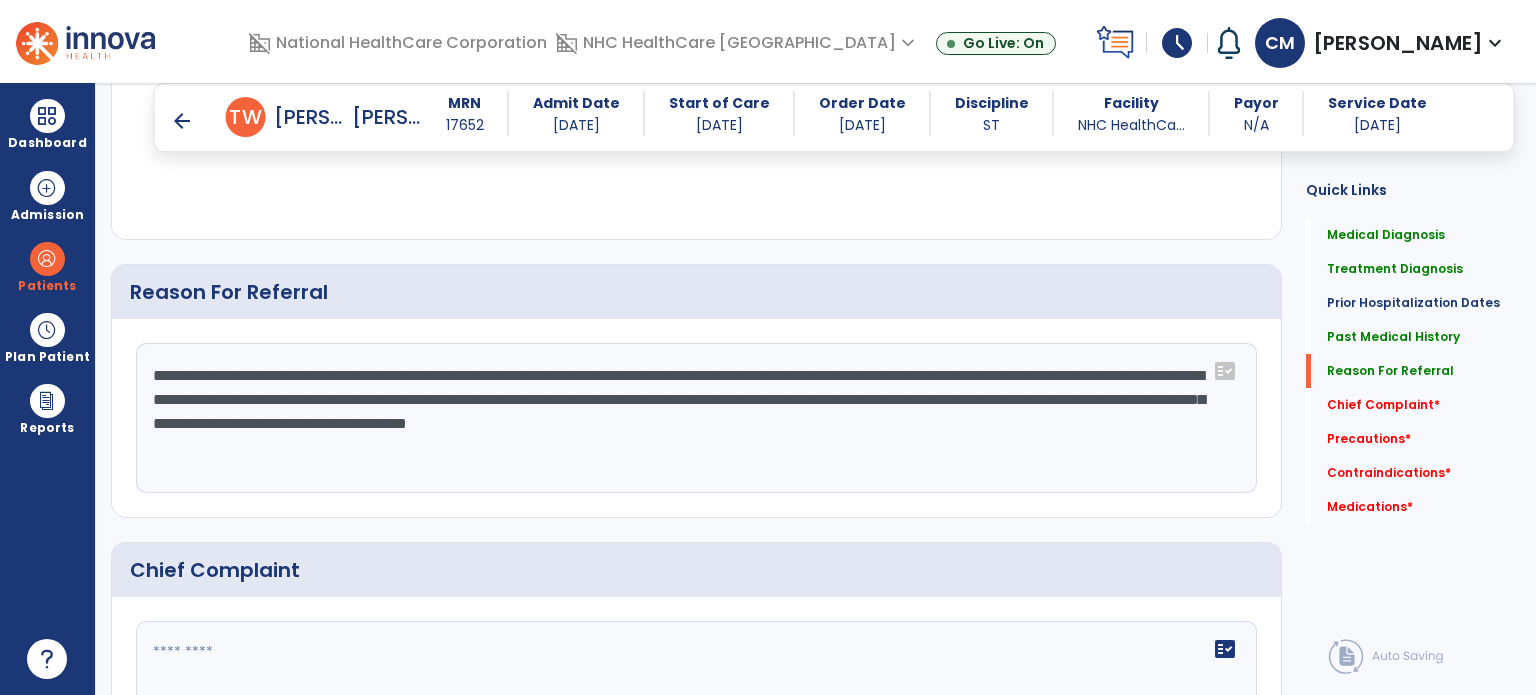 click on "**********" 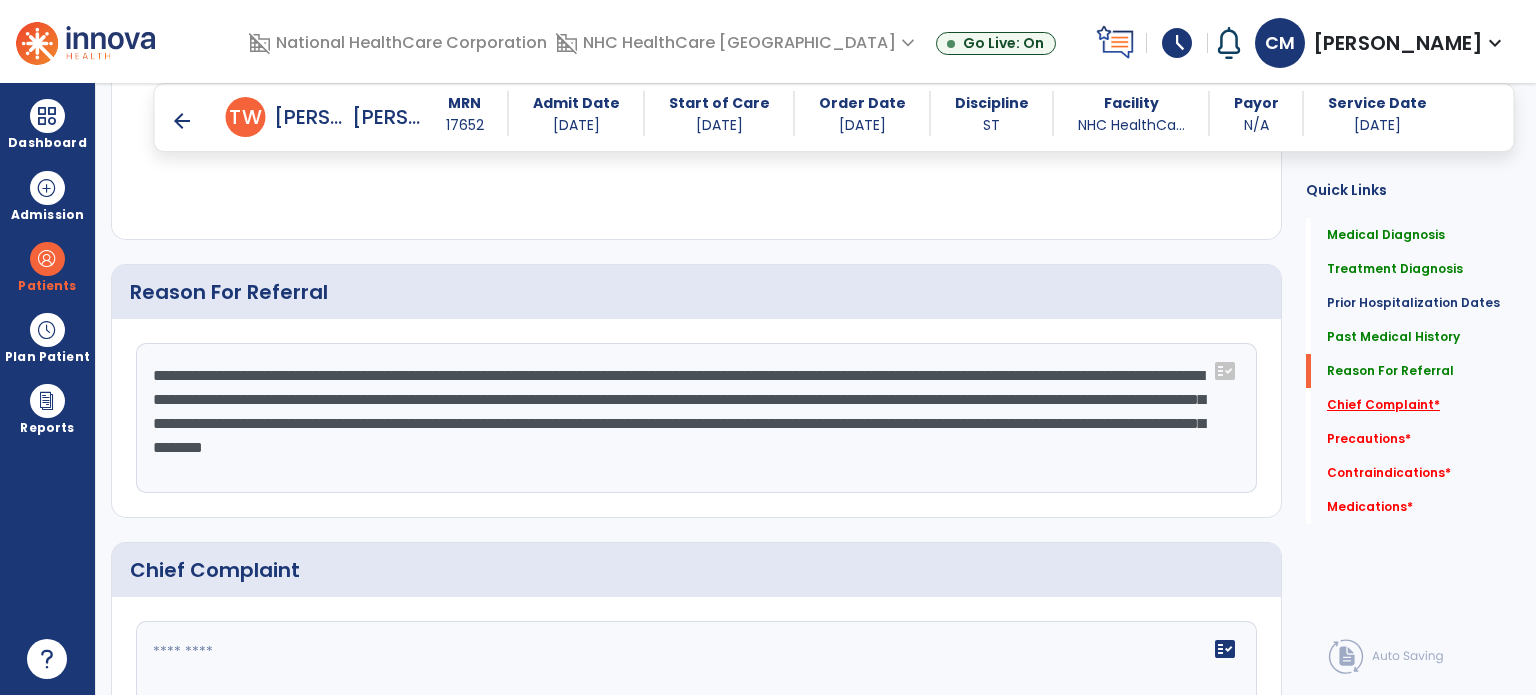 click on "Chief Complaint   *" 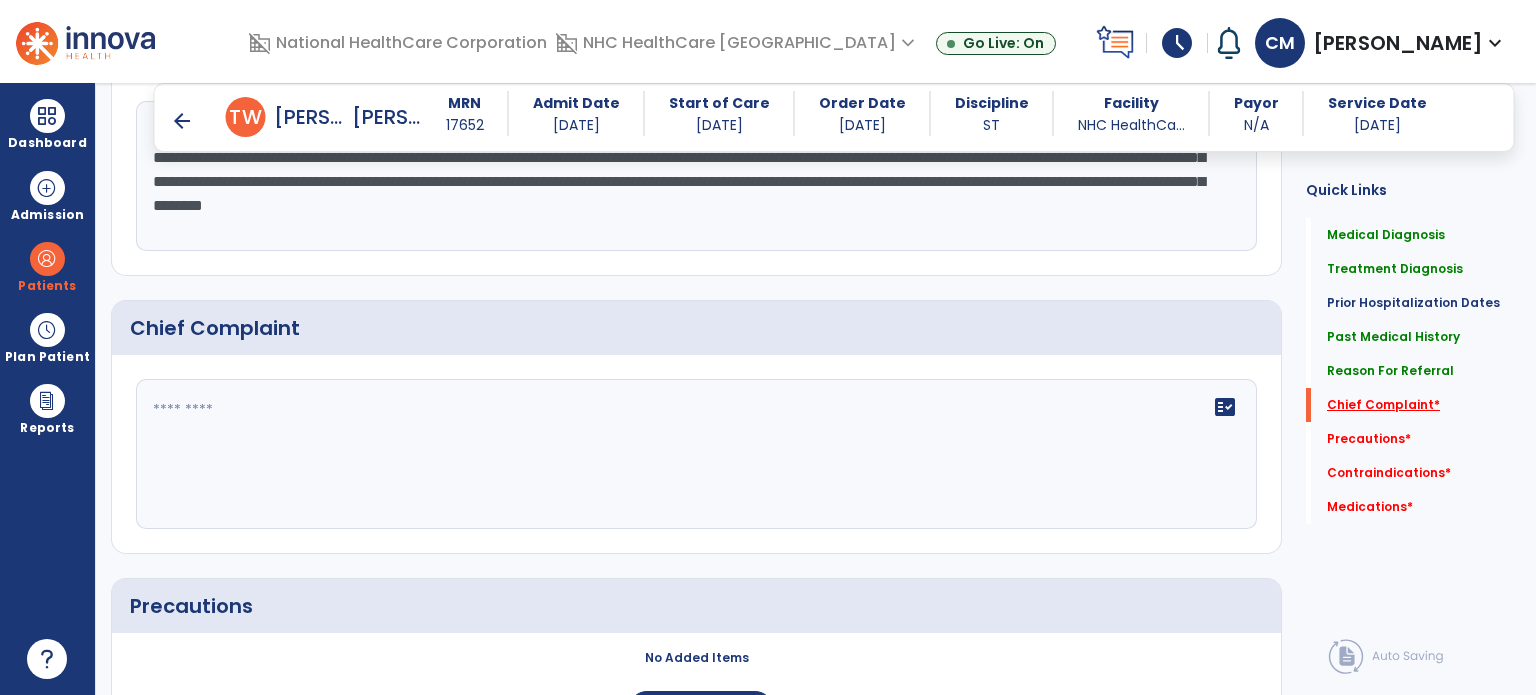 scroll, scrollTop: 1565, scrollLeft: 0, axis: vertical 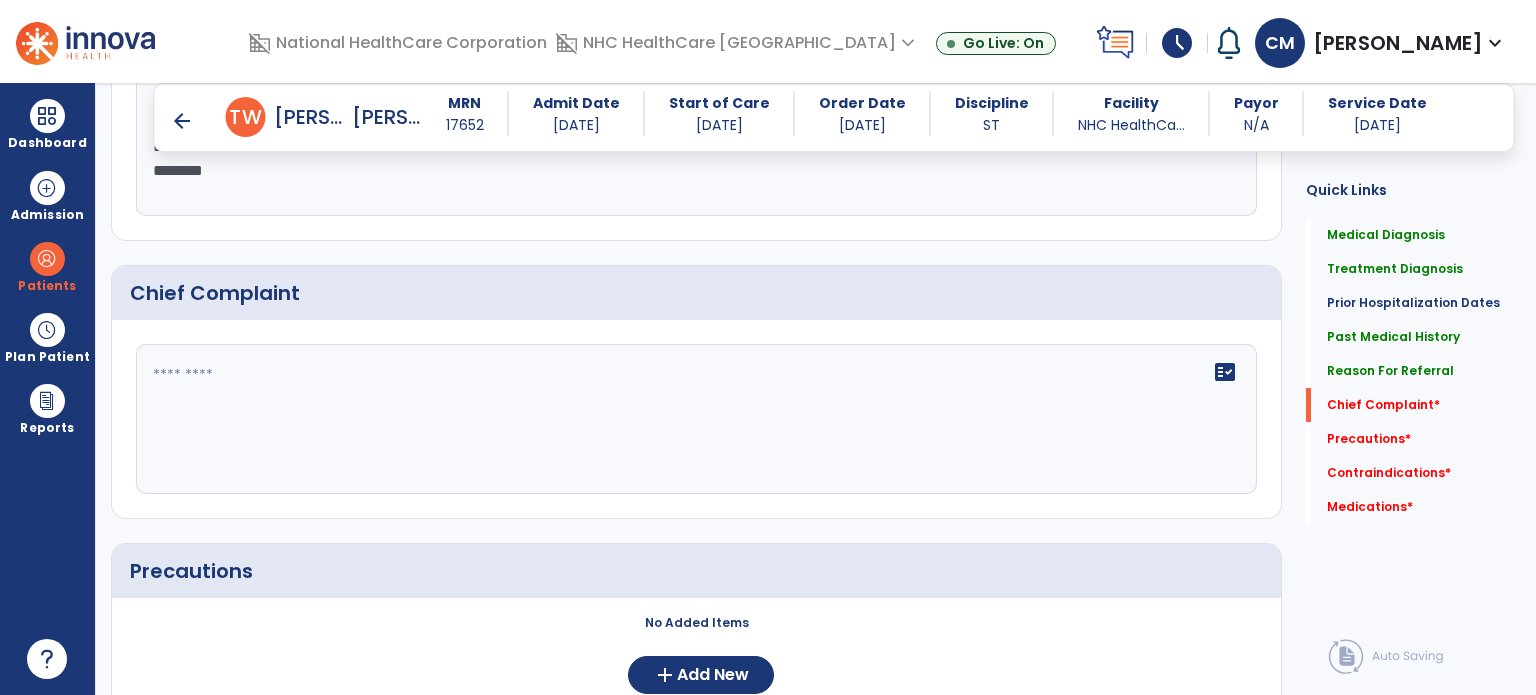 click on "**********" 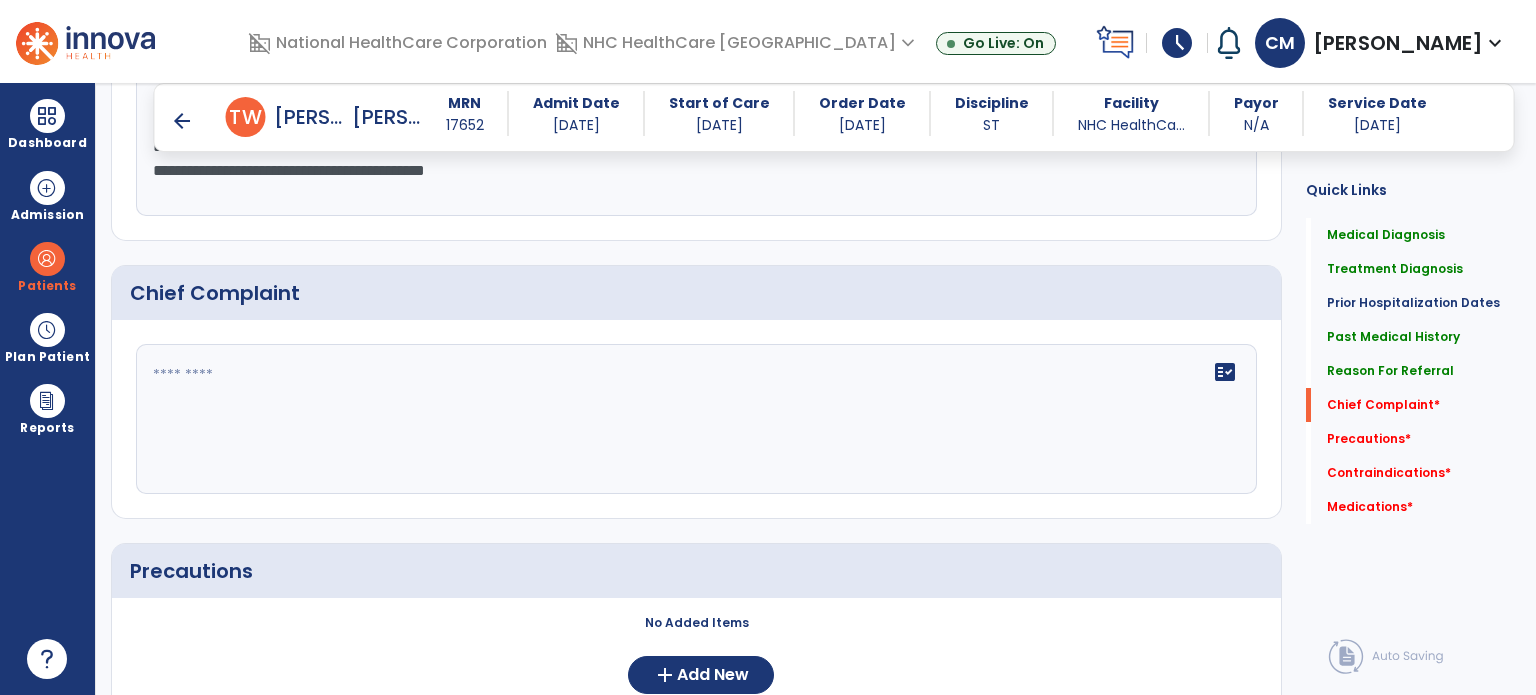 scroll, scrollTop: 1565, scrollLeft: 0, axis: vertical 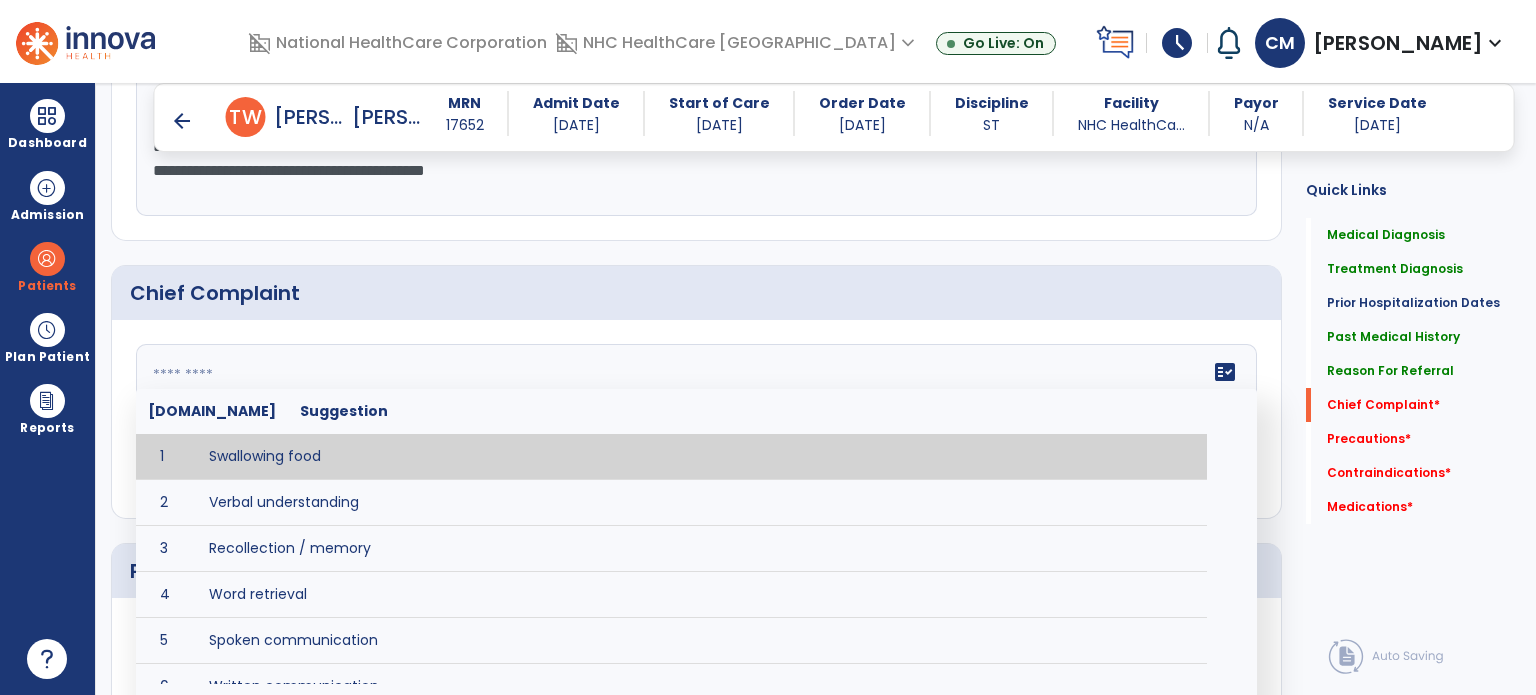 click 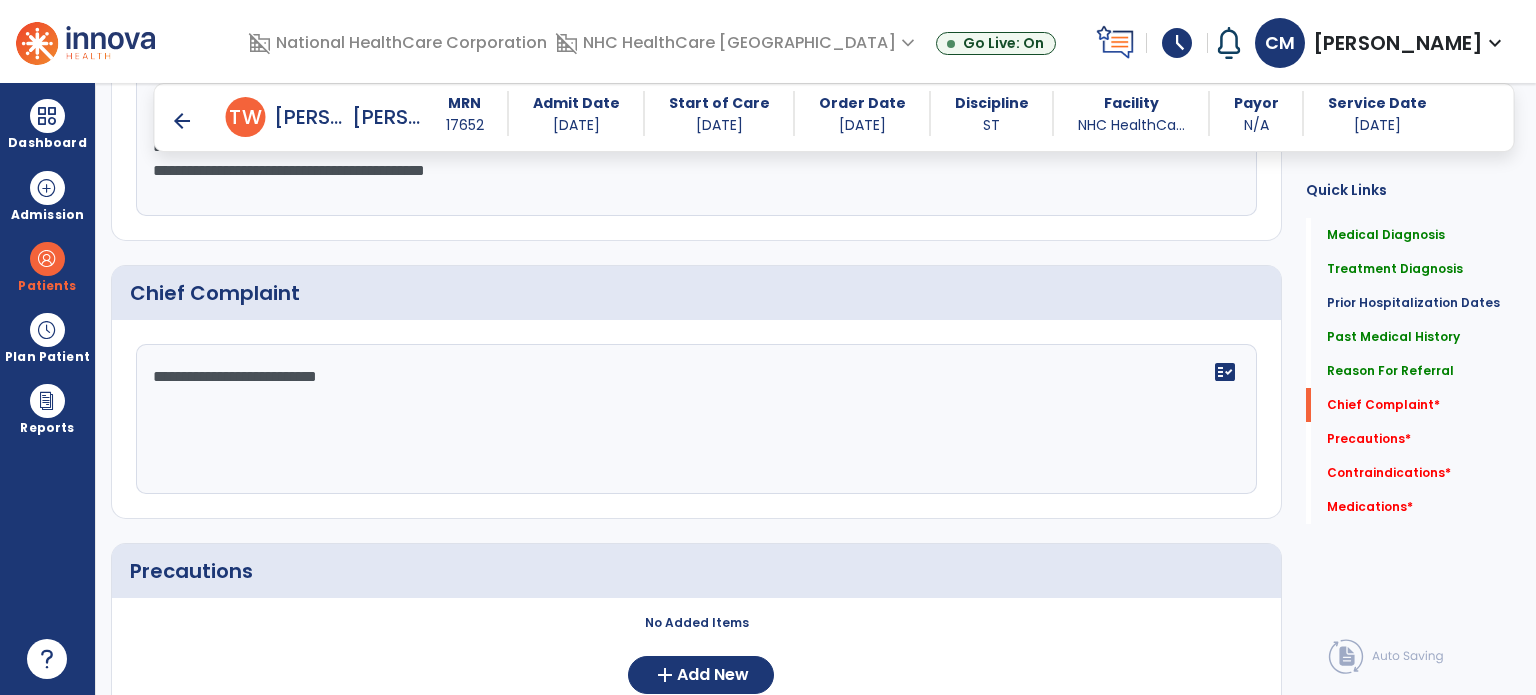 click on "**********" 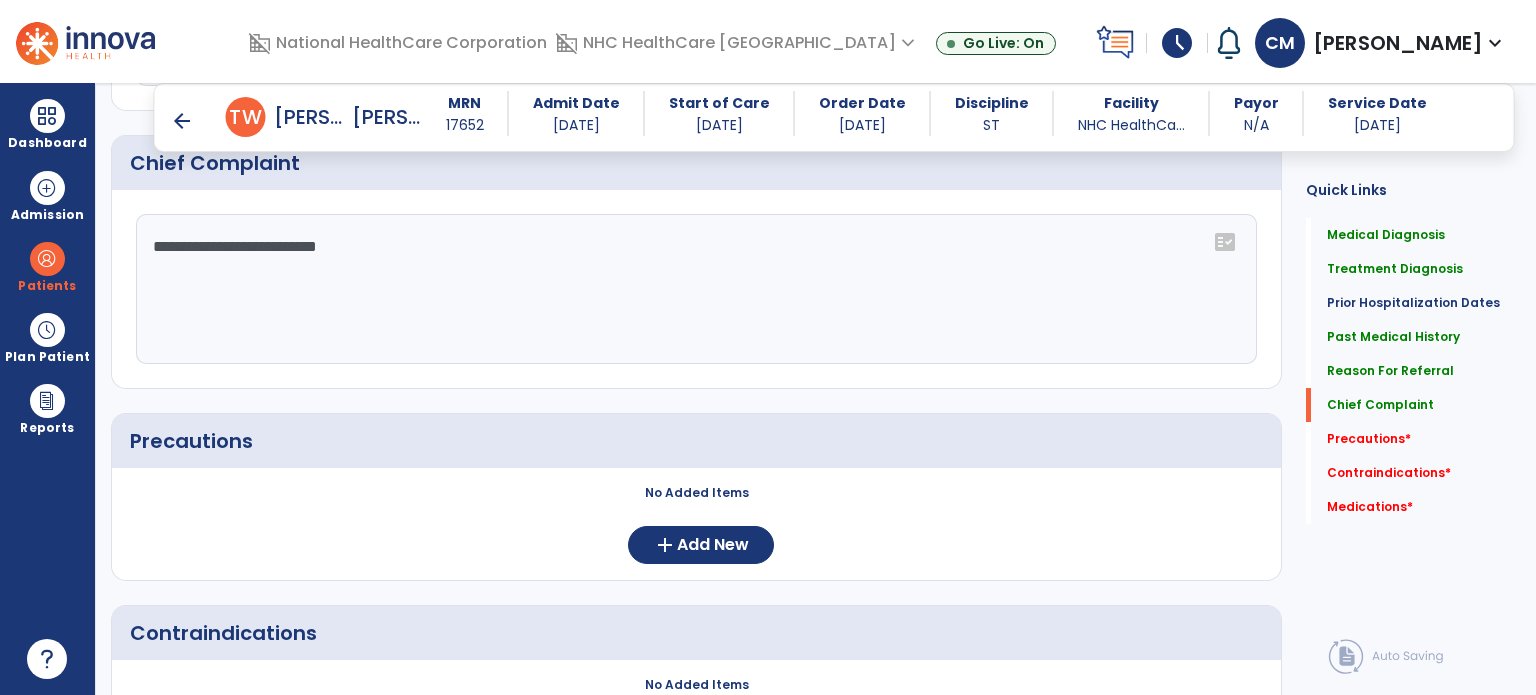 scroll, scrollTop: 1565, scrollLeft: 0, axis: vertical 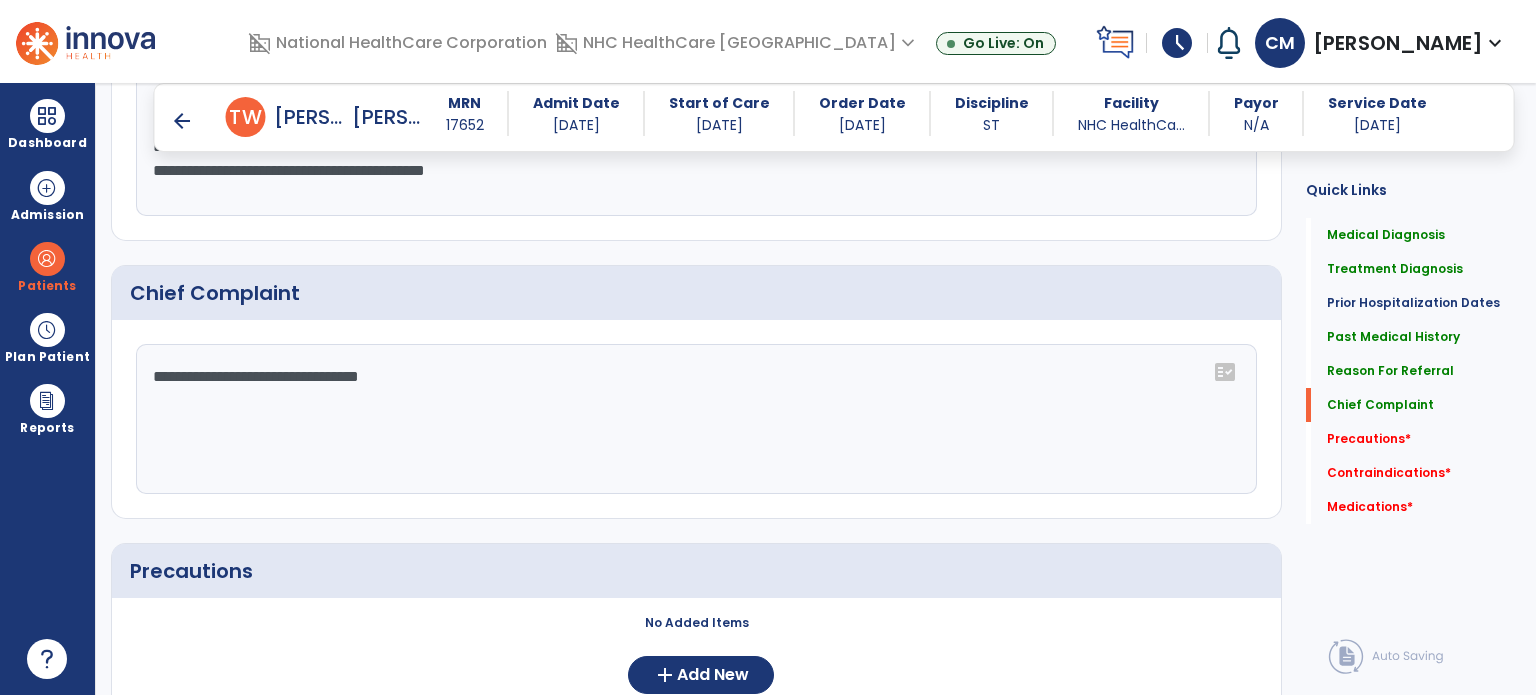 click on "**********" 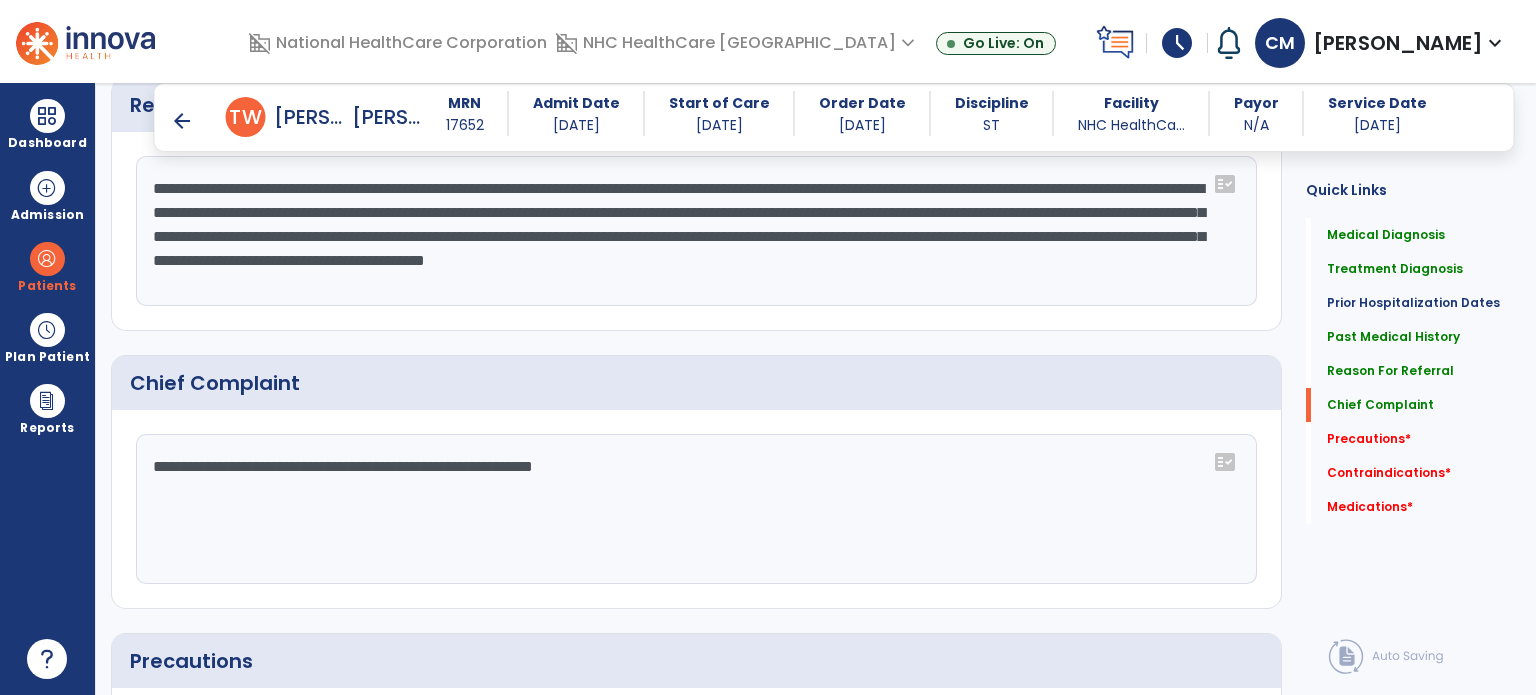scroll, scrollTop: 1475, scrollLeft: 0, axis: vertical 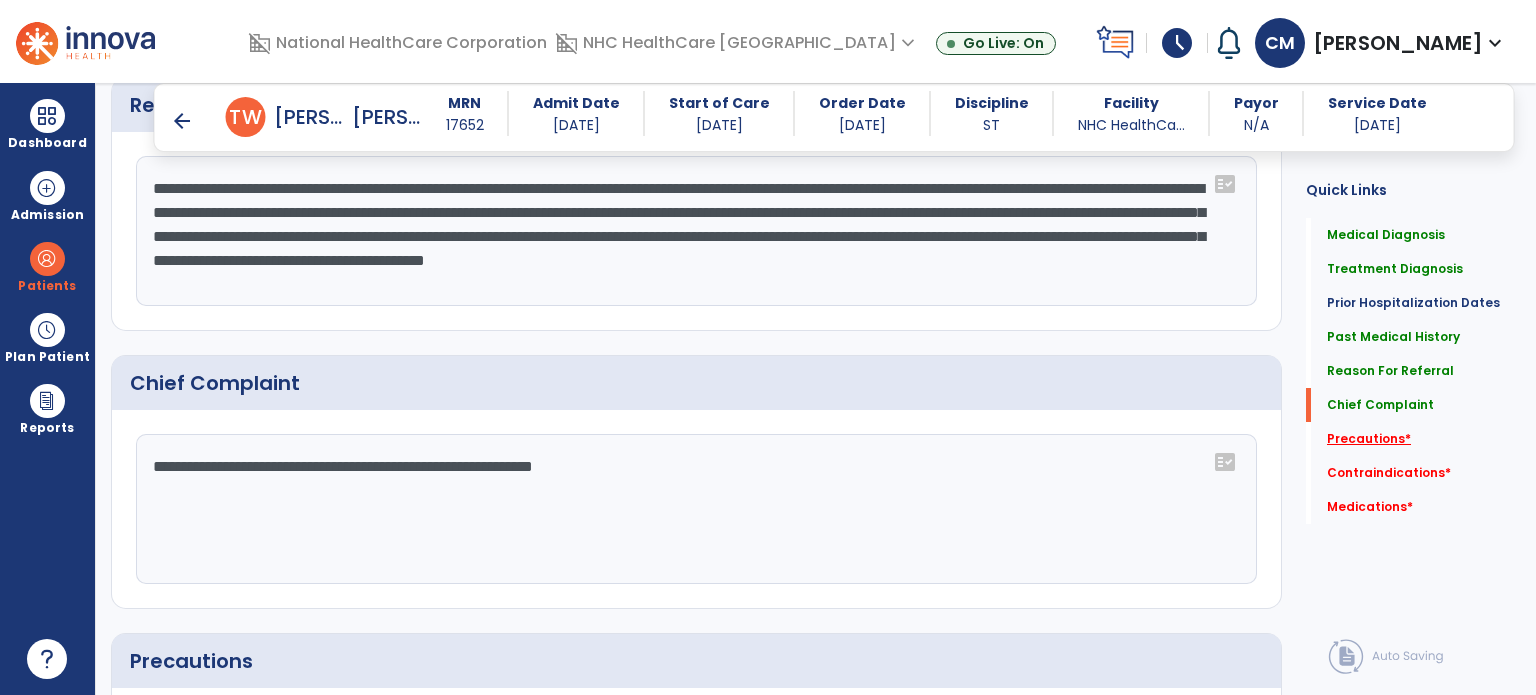 type on "**********" 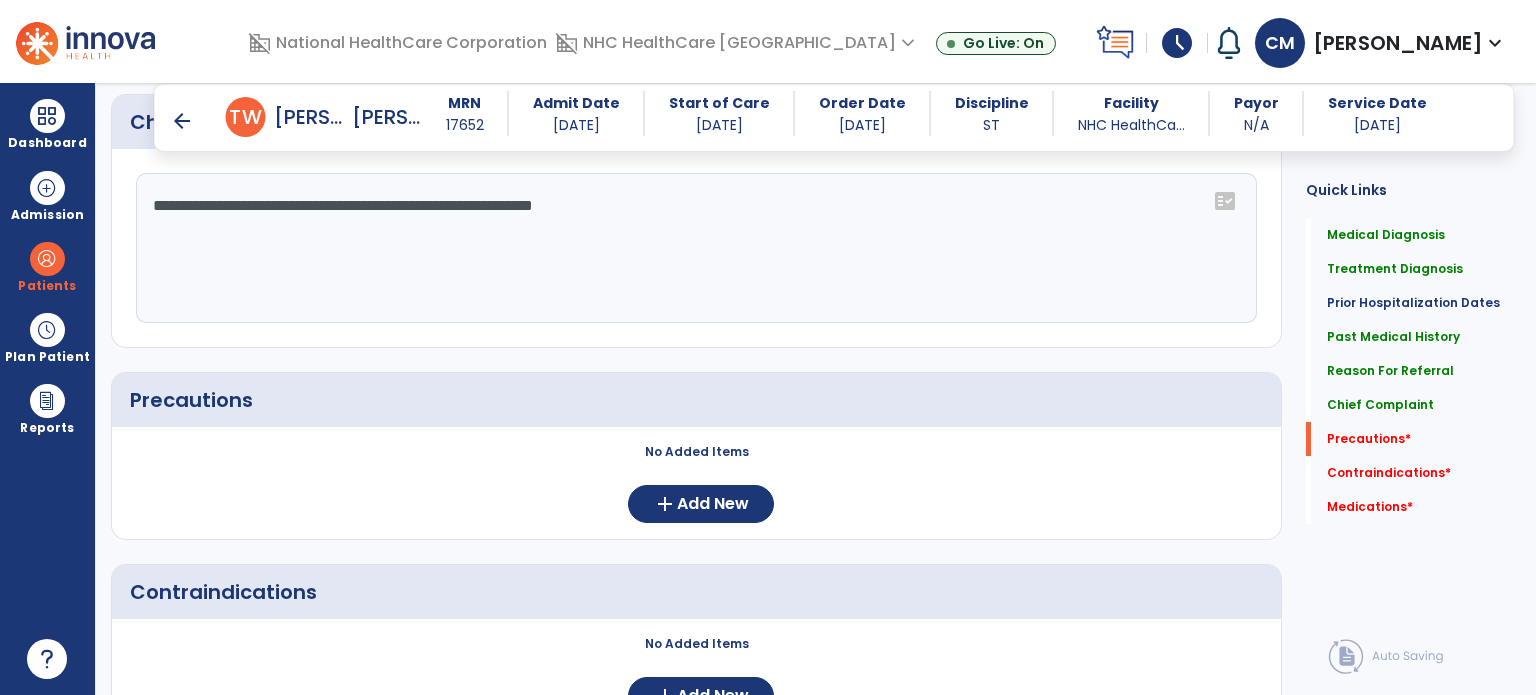scroll, scrollTop: 1799, scrollLeft: 0, axis: vertical 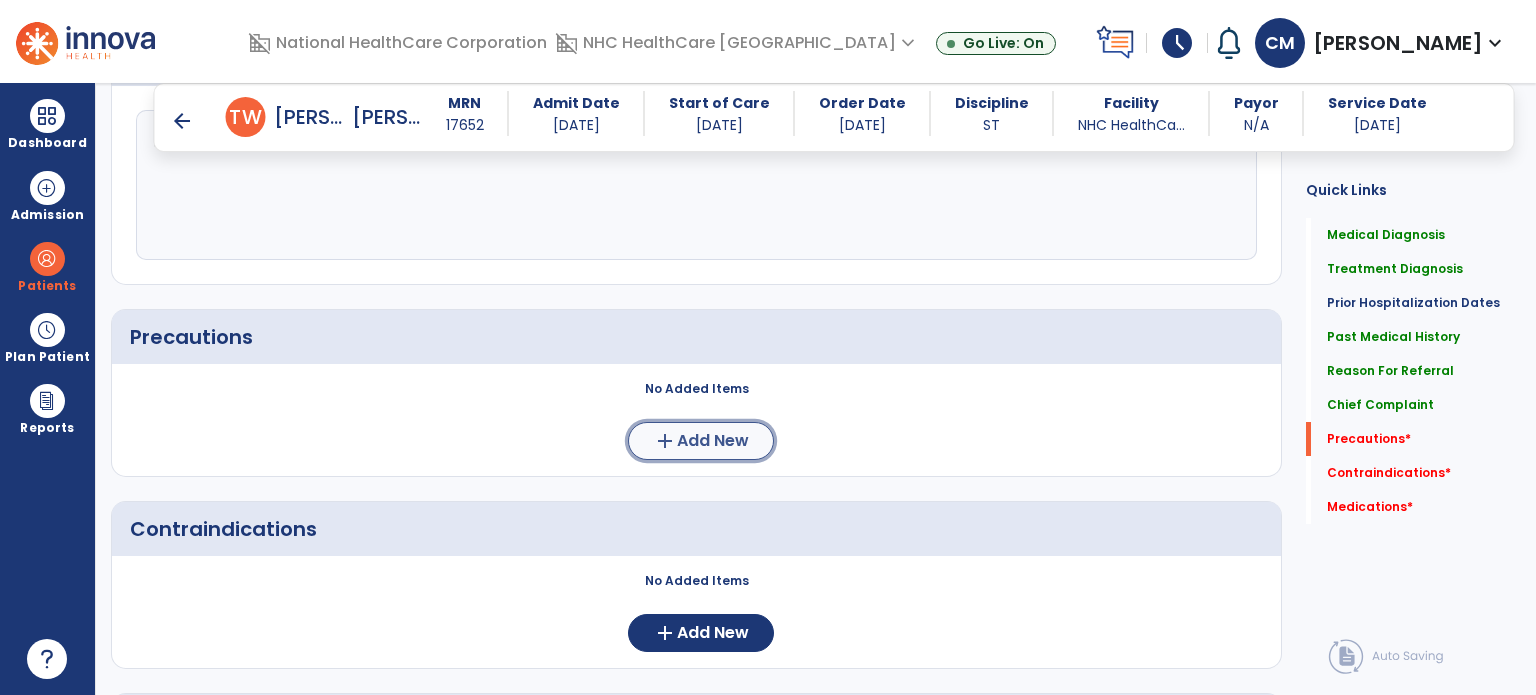 click on "Add New" 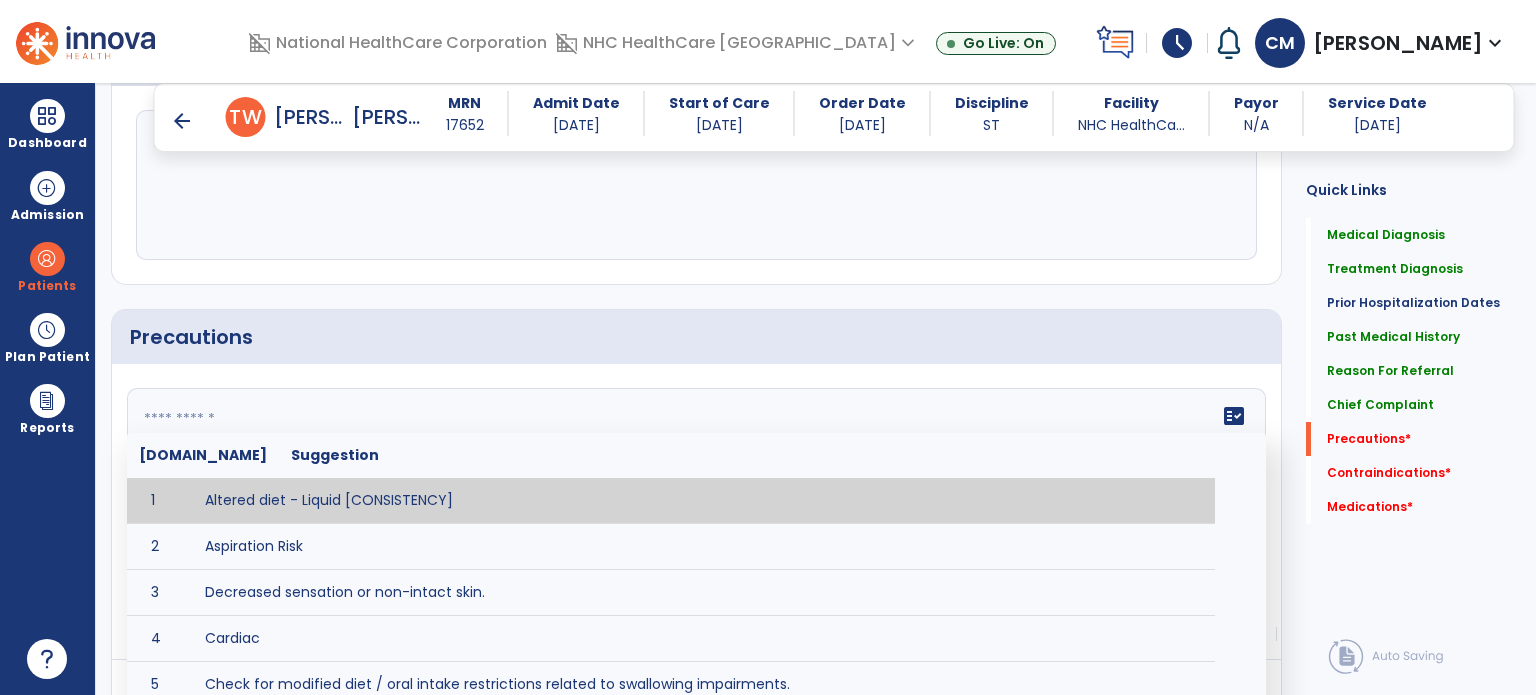 click on "fact_check  Sr.No Suggestion 1 Altered diet - Liquid [CONSISTENCY] 2 Aspiration Risk 3 Decreased sensation or non-intact skin. 4 Cardiac 5 Check for modified diet / oral intake restrictions related to swallowing impairments. 6 Check INR lab results prior to activity if patient on blood thinners. 7 Closely monitor anxiety or stress due to increased SOB/dyspnea and cease activity/exercise until patient is able to control this response 8 Code Status:  9 Confirm surgical approach and discoloration or other precautions. 10 Continuous pulse oximetry (SpO2) during all periods of sleep (day and night) and when out of line of sight of a competent caregiver. 11 Precautions for exercise include:  12 Depression 13 Diabetic diet 14 Fall risk 15 Fluid restriction 16 High fall risk related to cognitive, motor, perceptual, and sensory deficits 17 Hip precaution 18 Impulsive tendencies, restrict patient performance in unsupervised tasks 19 Isolation 20 Lymphedema 21 22 23 24 25 Monitor for respiratory dysfunction 26 27 NPO" 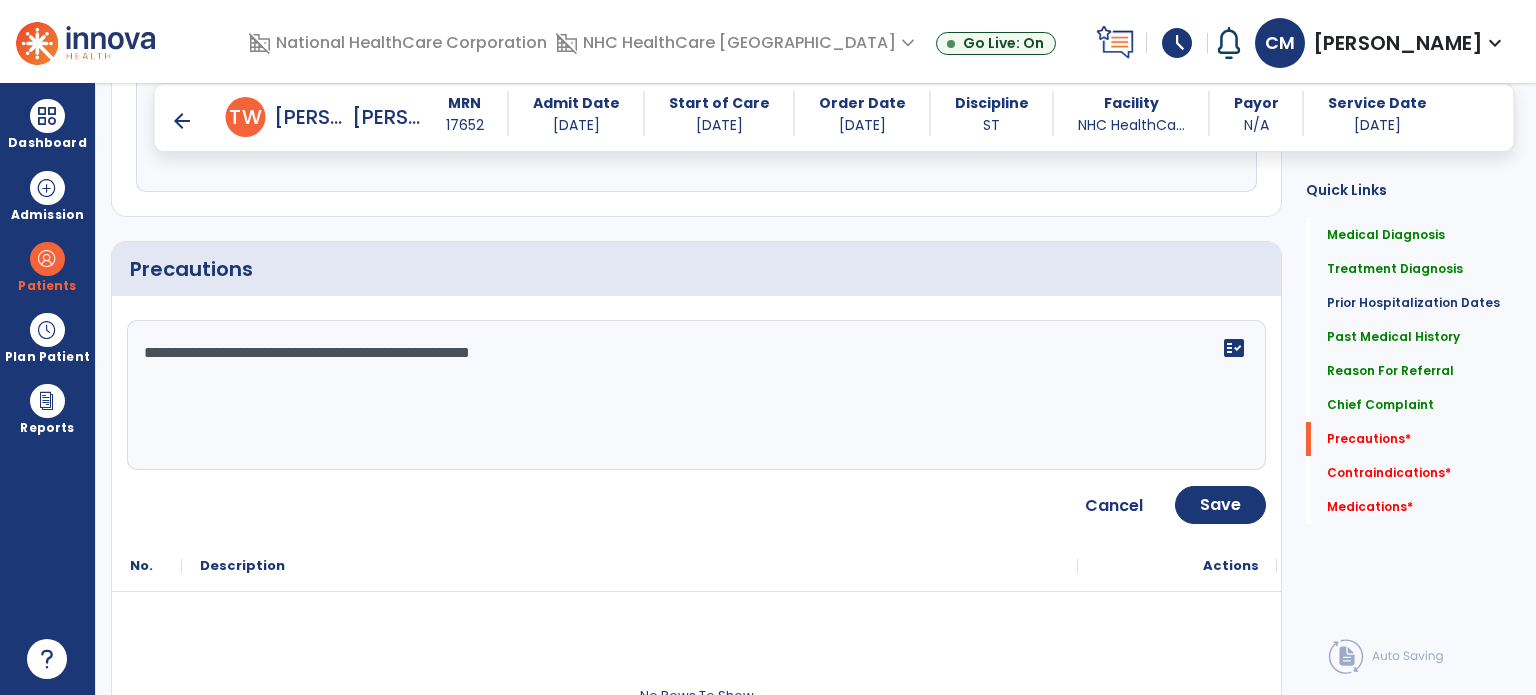 scroll, scrollTop: 1847, scrollLeft: 0, axis: vertical 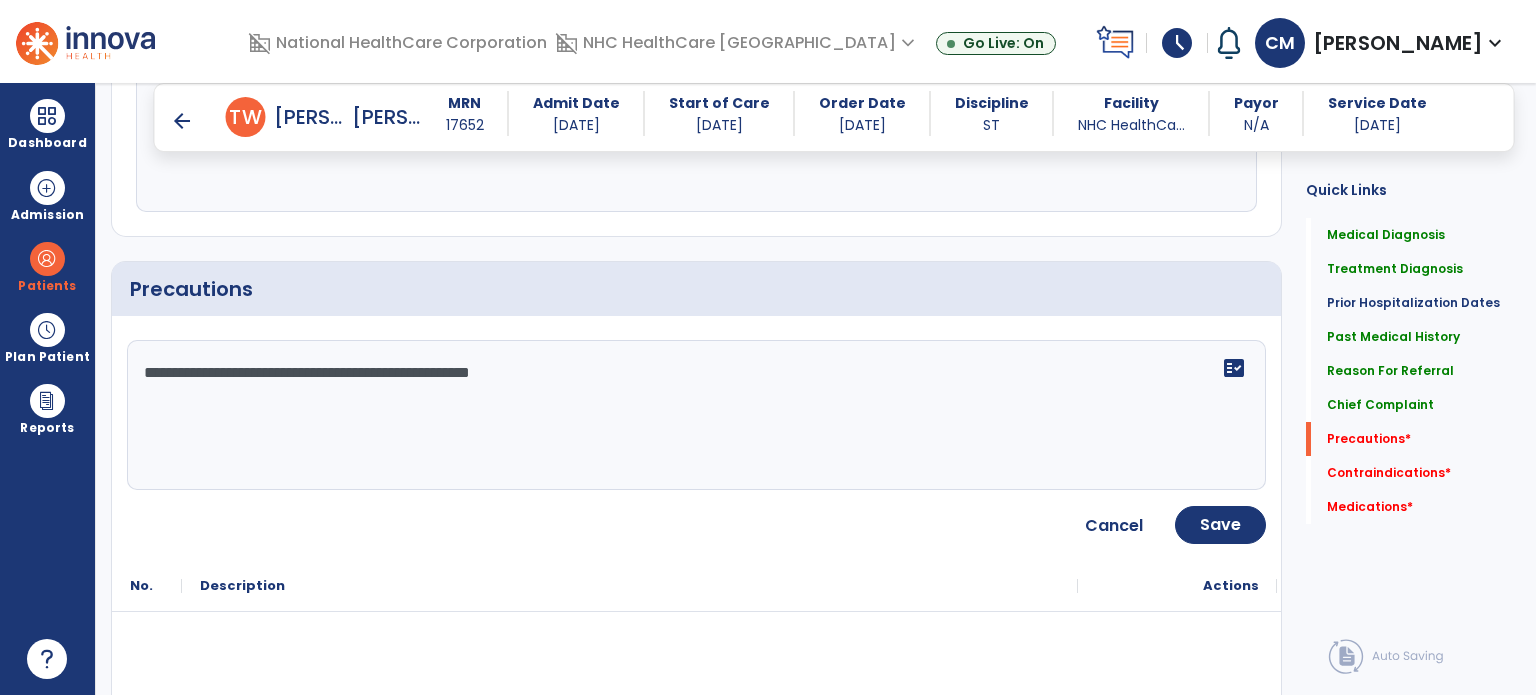 click on "**********" 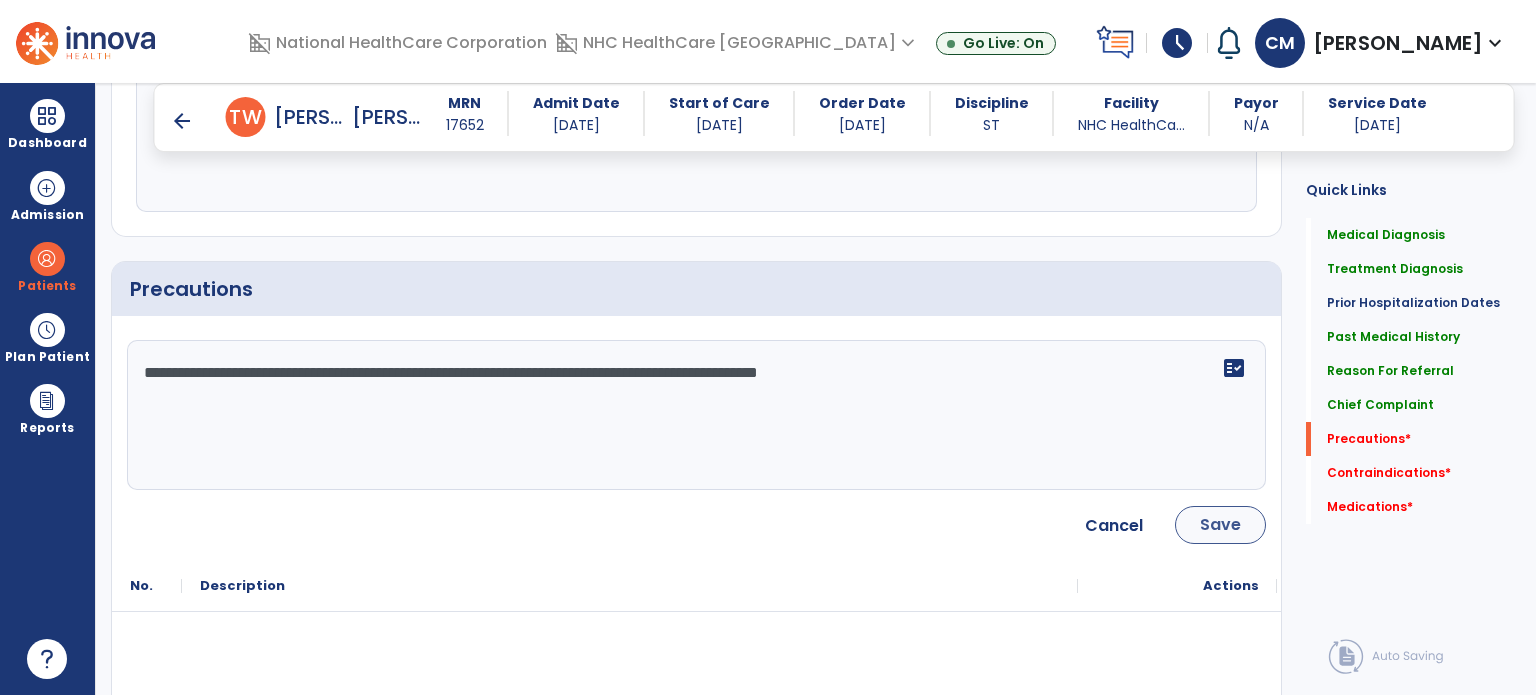 type on "**********" 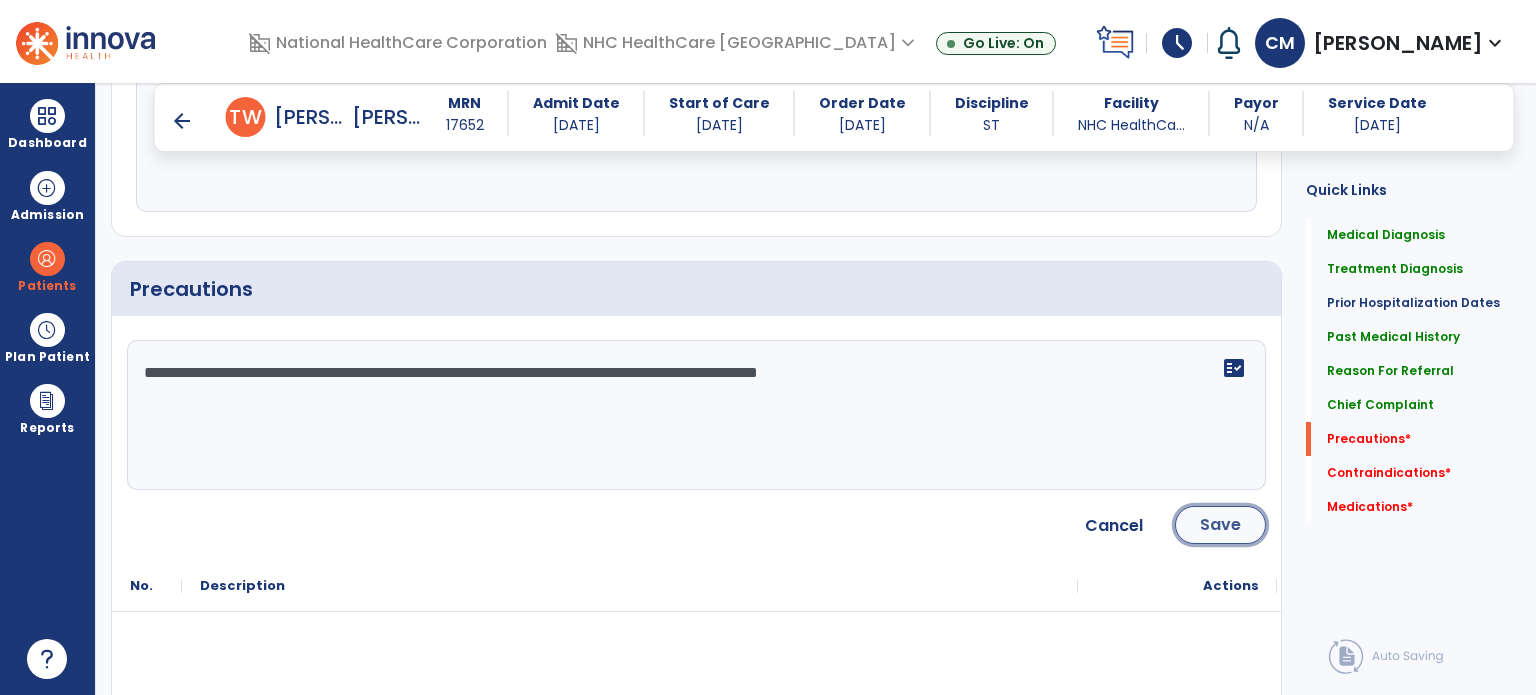 click on "Save" 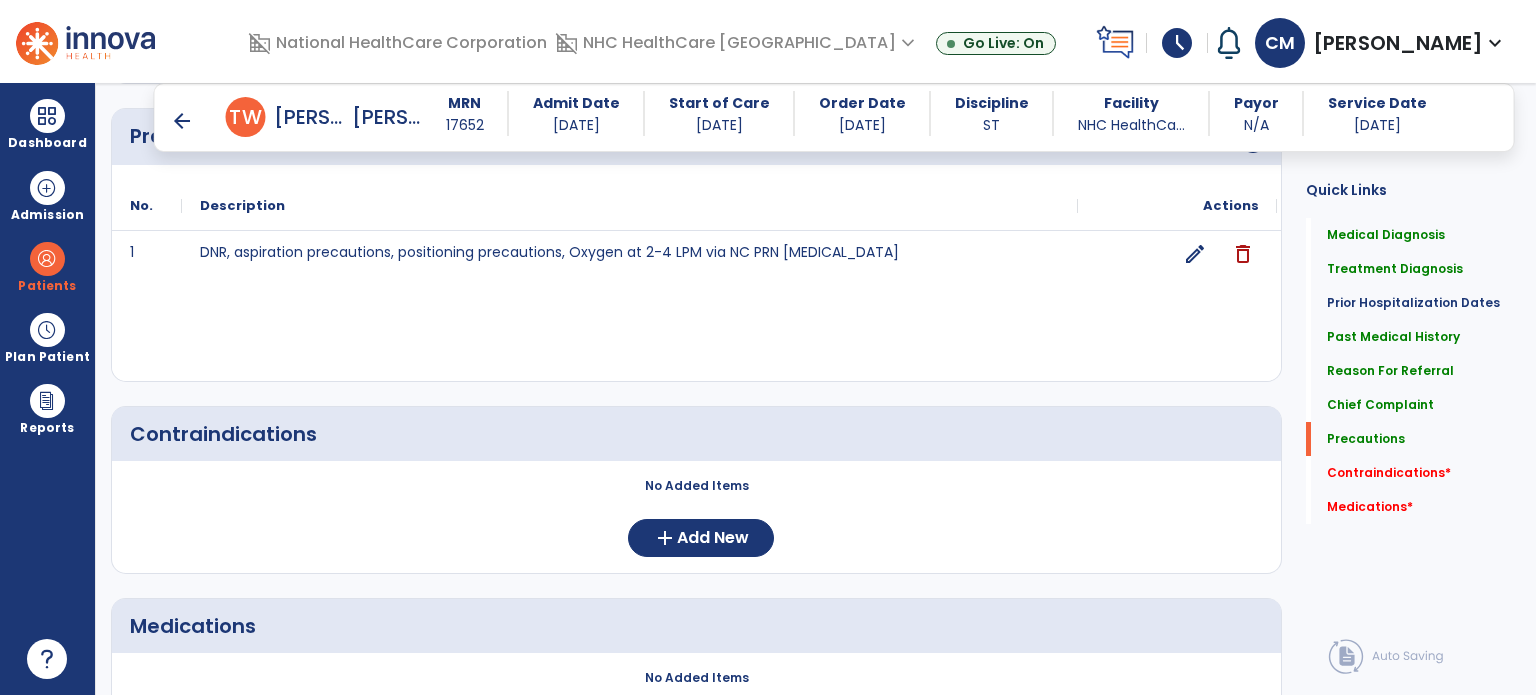 scroll, scrollTop: 2000, scrollLeft: 0, axis: vertical 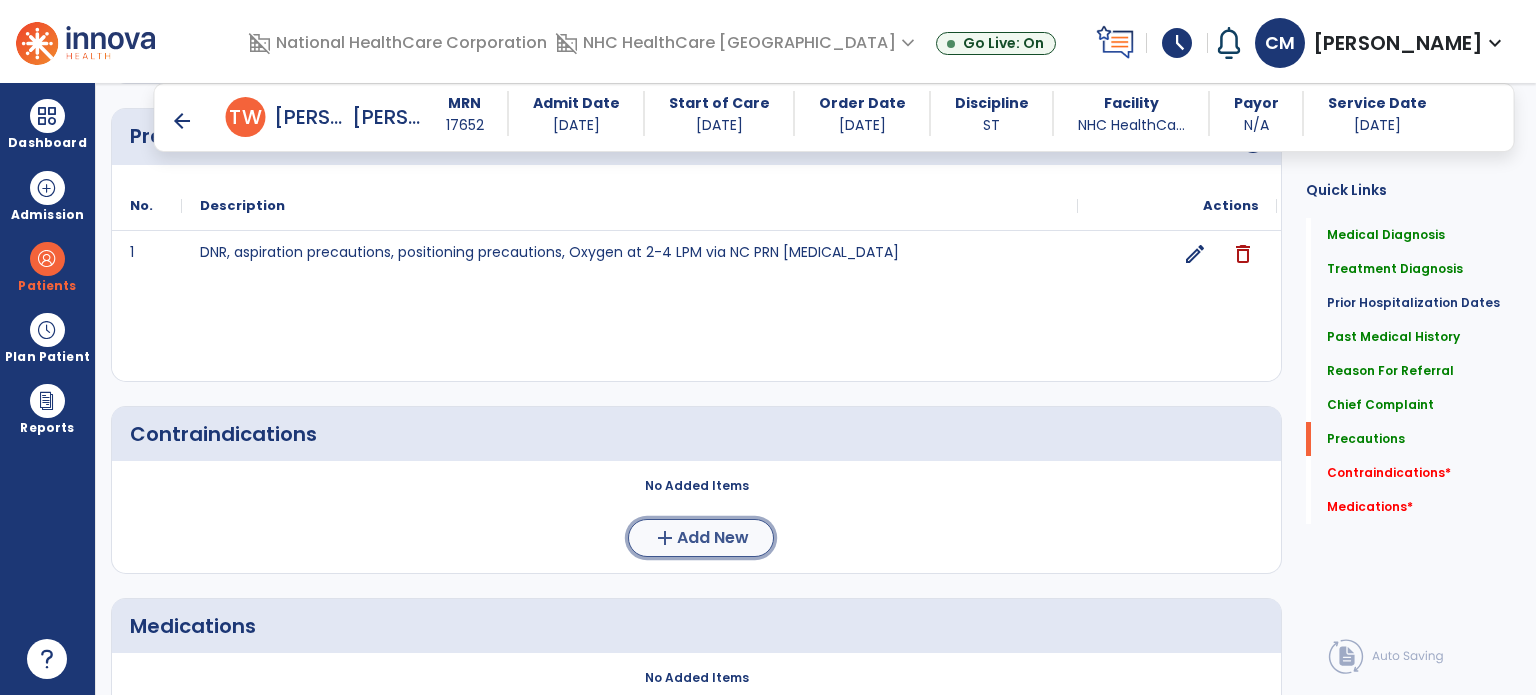 click on "Add New" 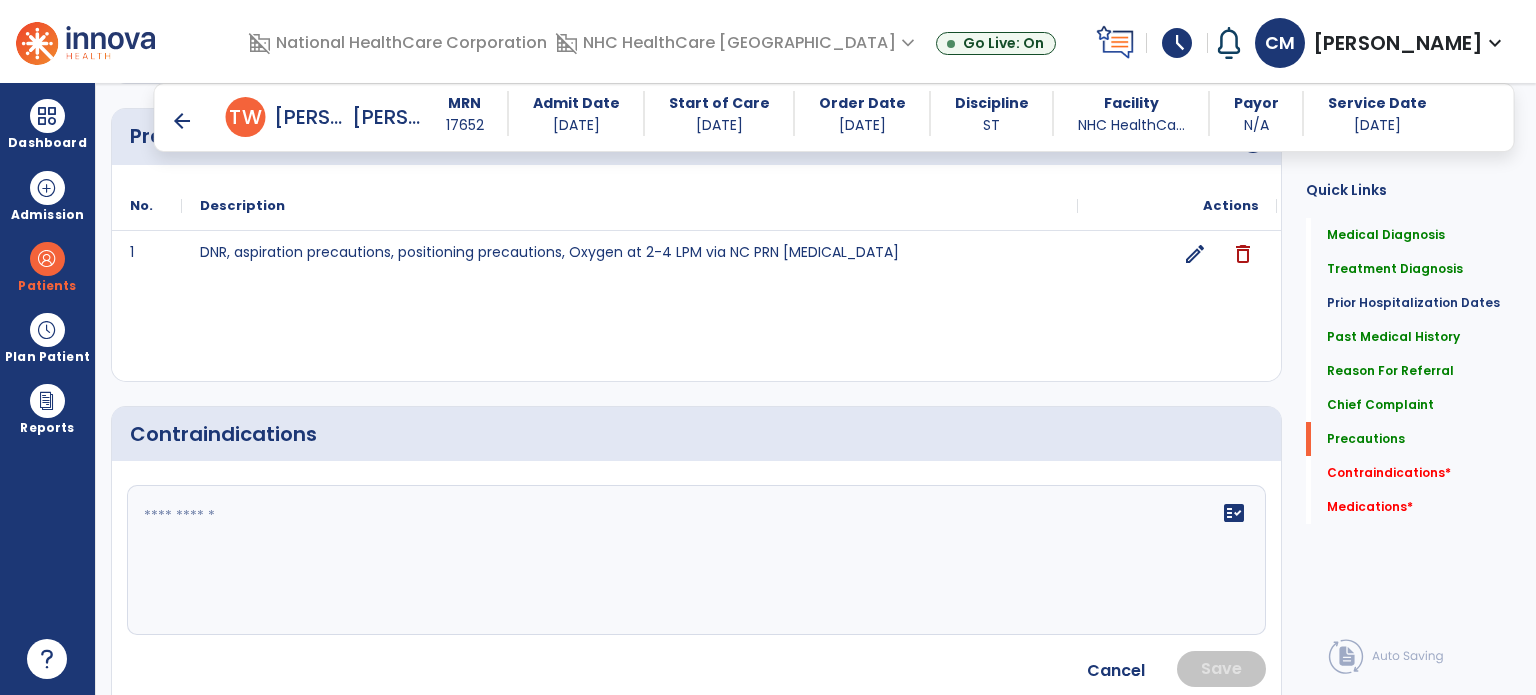 click on "fact_check" 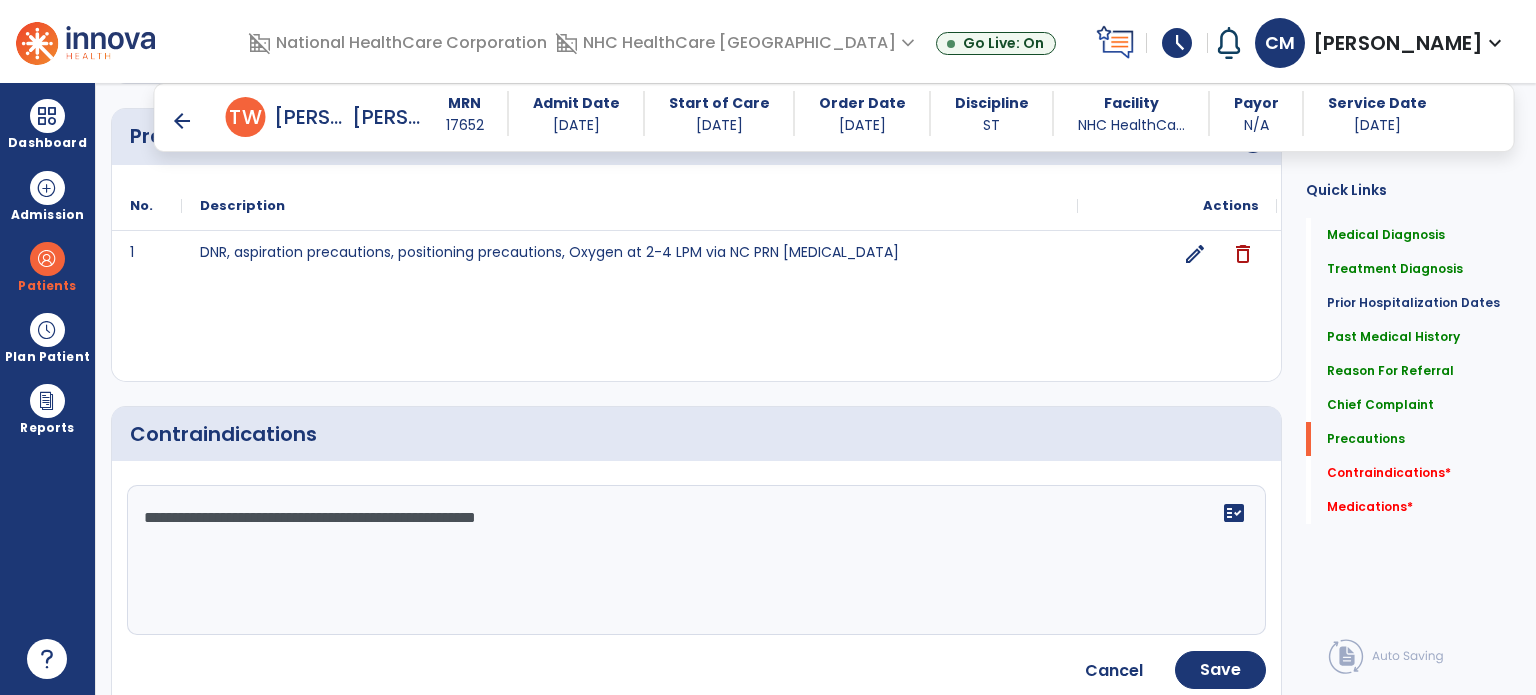 type on "**********" 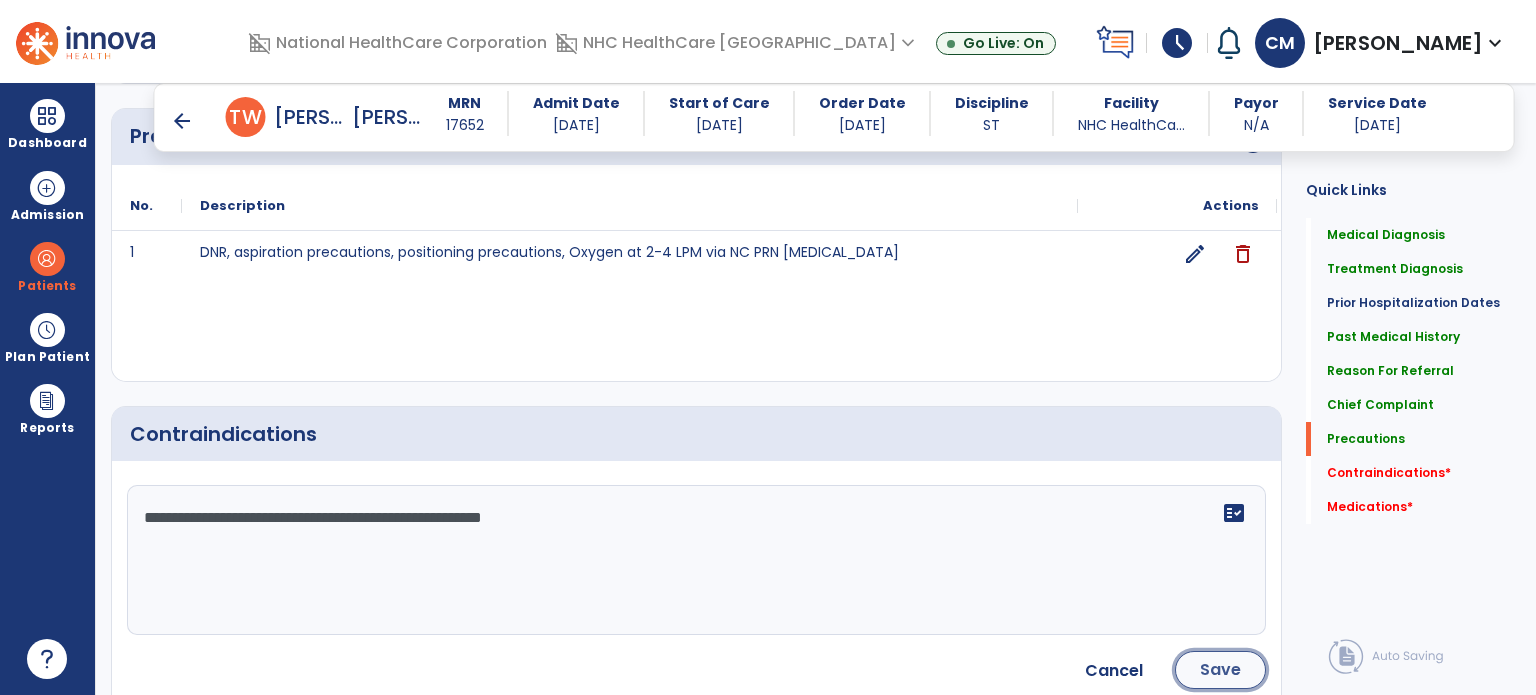 click on "Save" 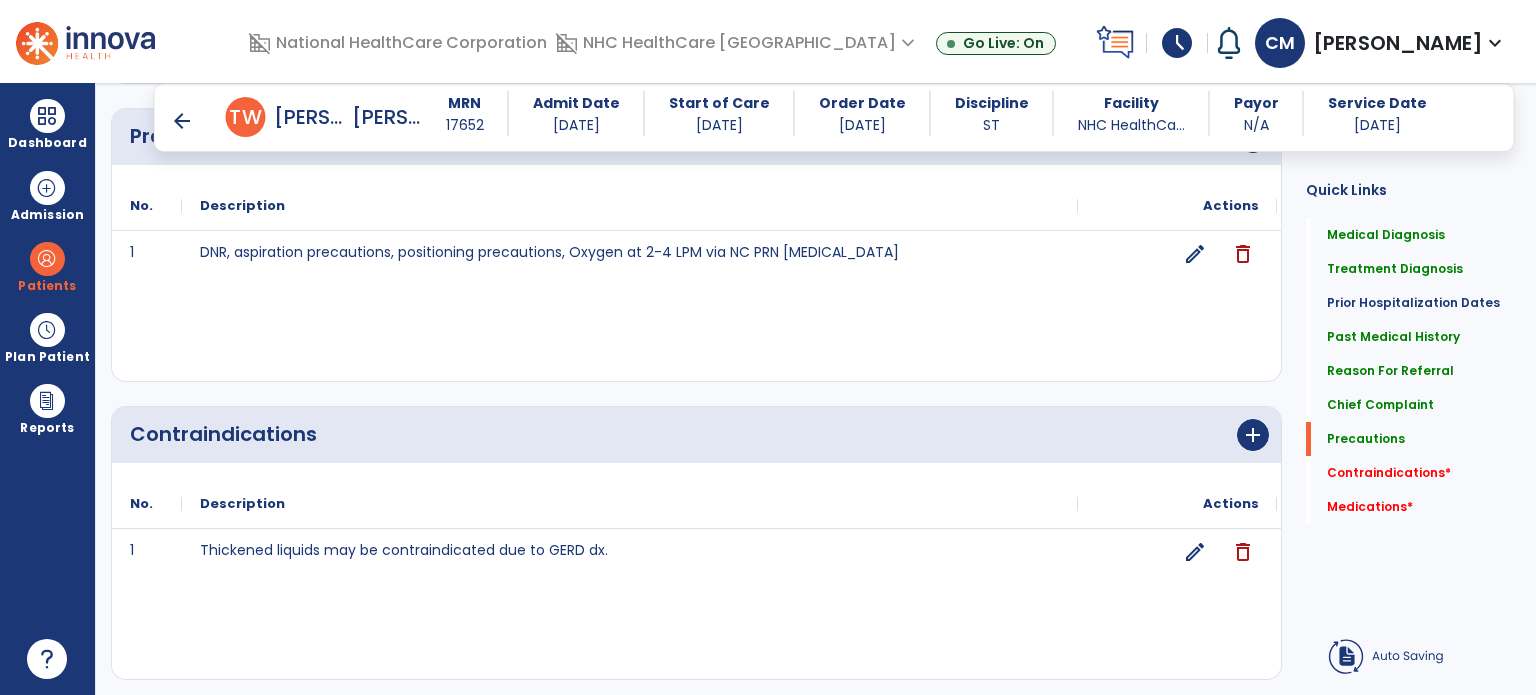 scroll, scrollTop: 2000, scrollLeft: 0, axis: vertical 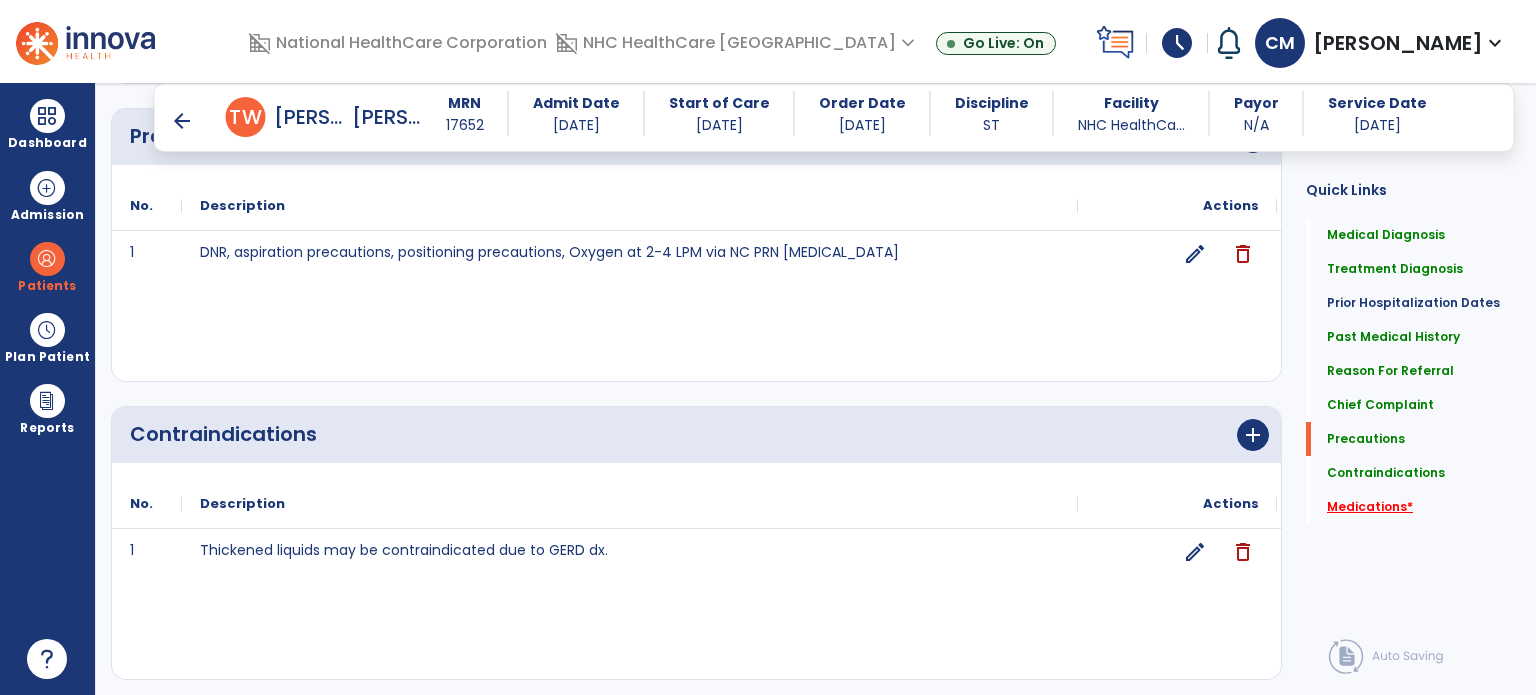 click on "Medications   *" 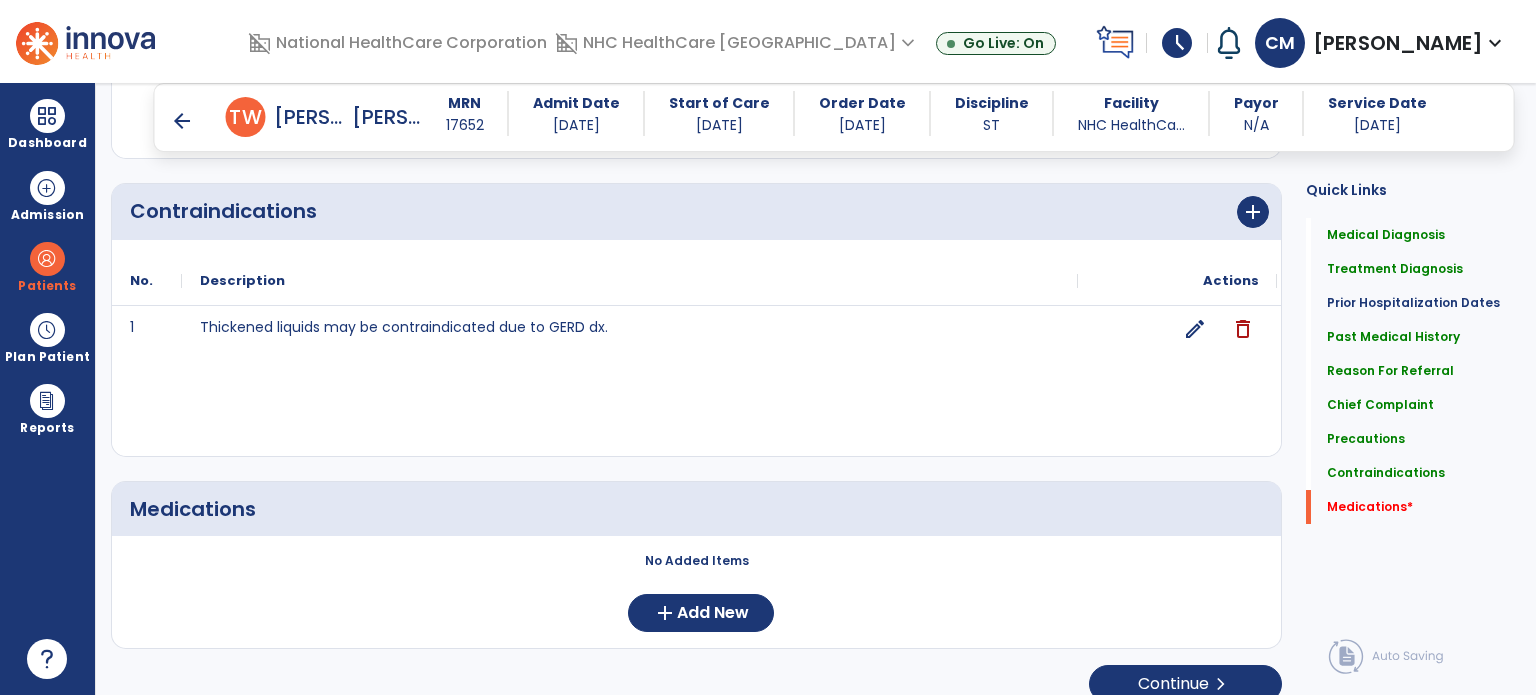 scroll, scrollTop: 2241, scrollLeft: 0, axis: vertical 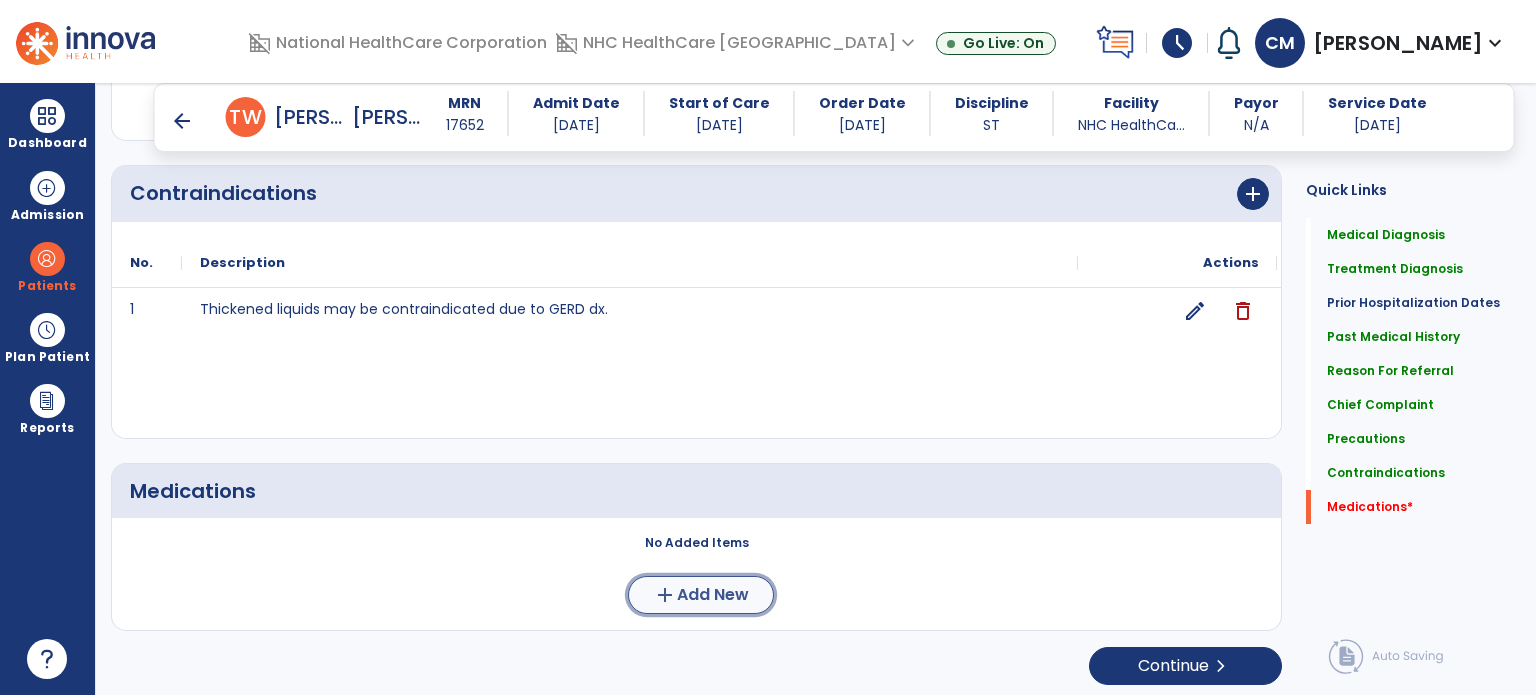 click on "Add New" 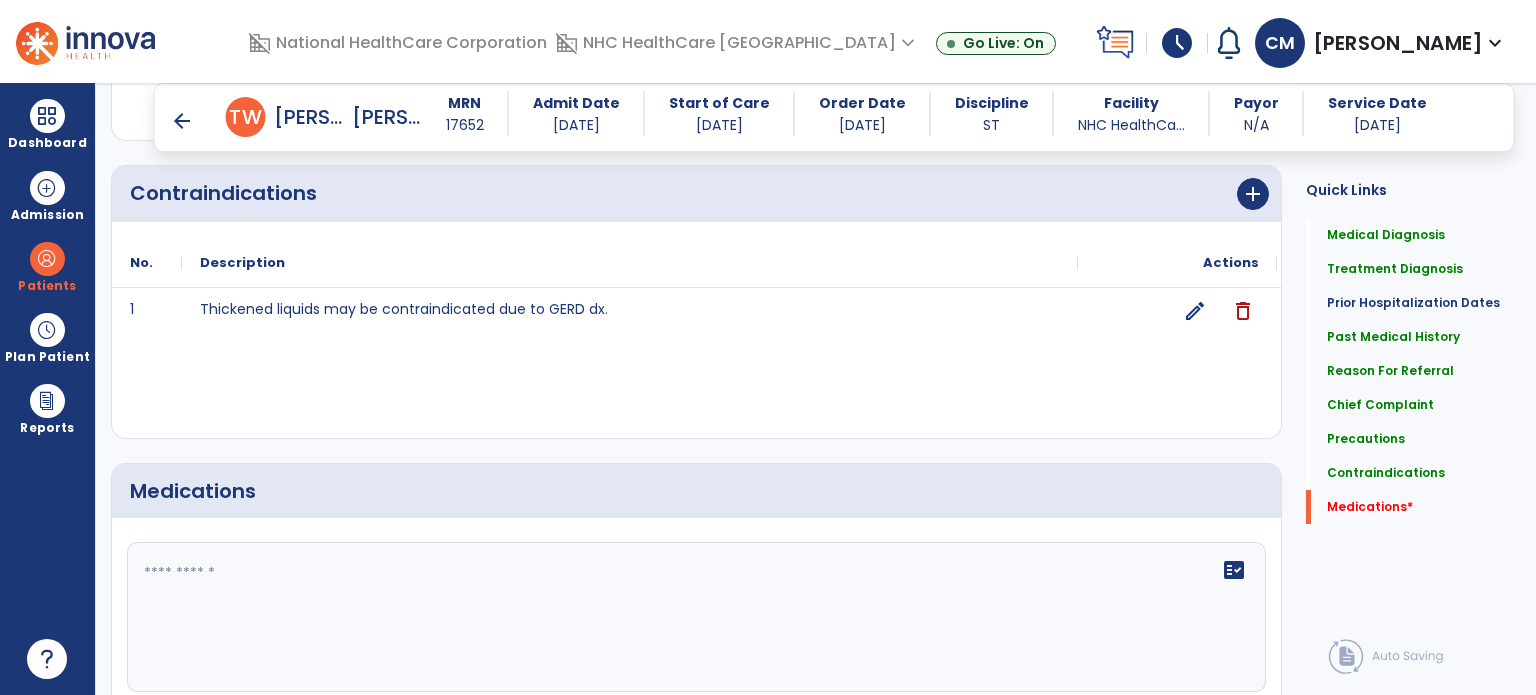 click on "fact_check" 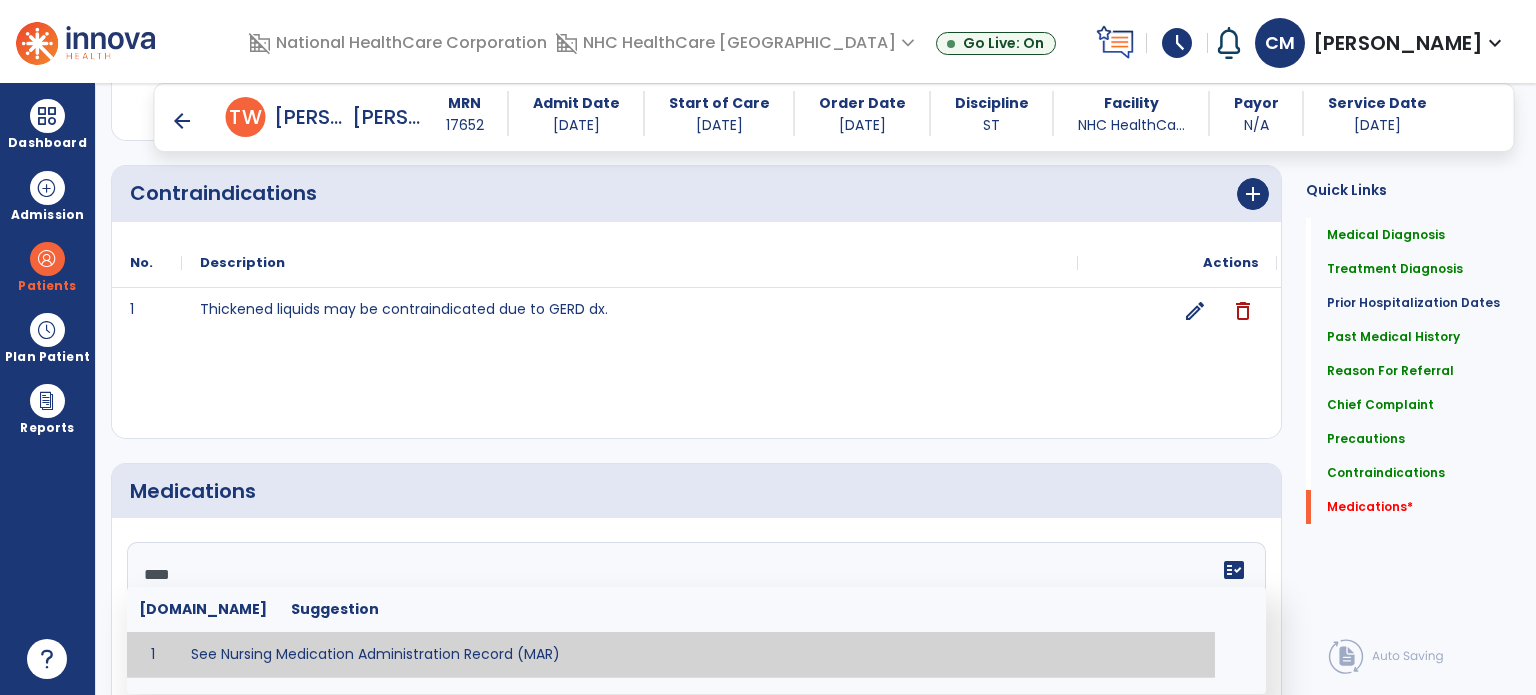 type on "**********" 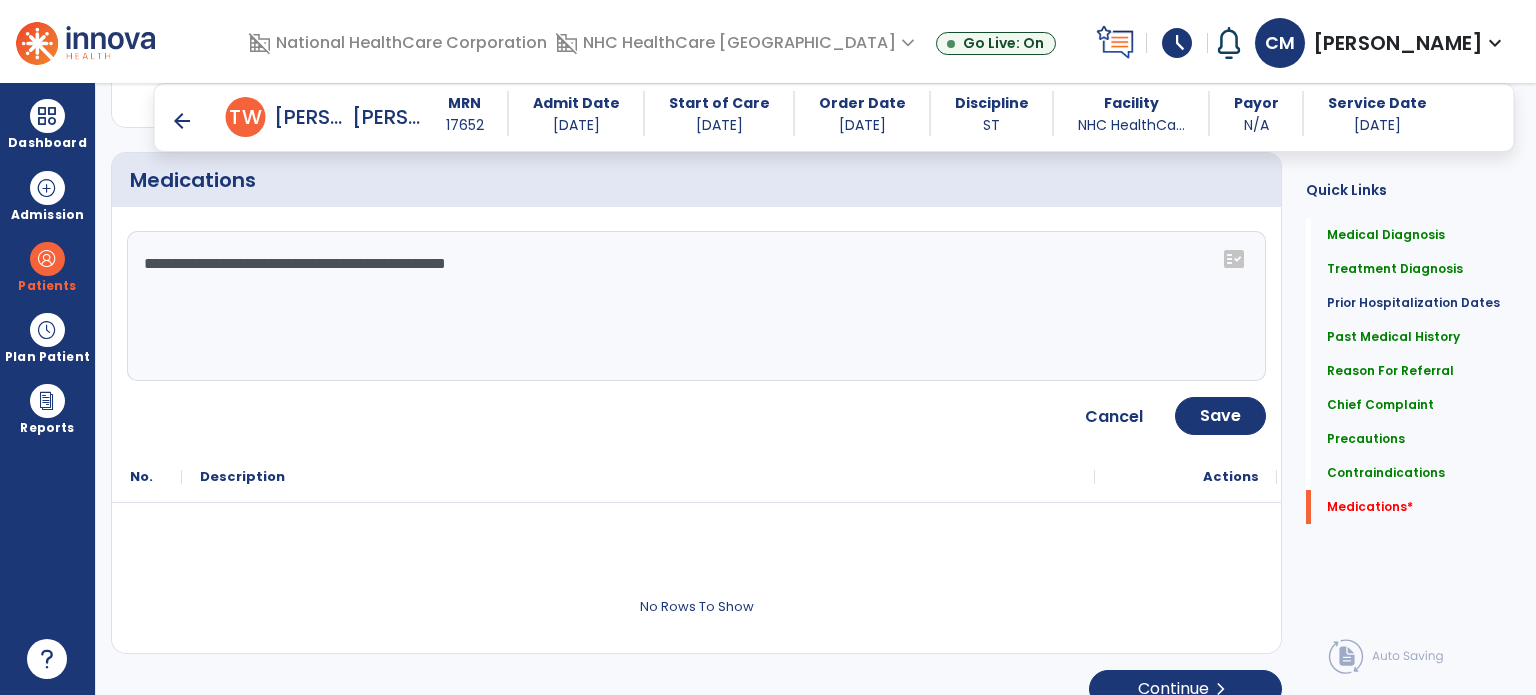 scroll, scrollTop: 2551, scrollLeft: 0, axis: vertical 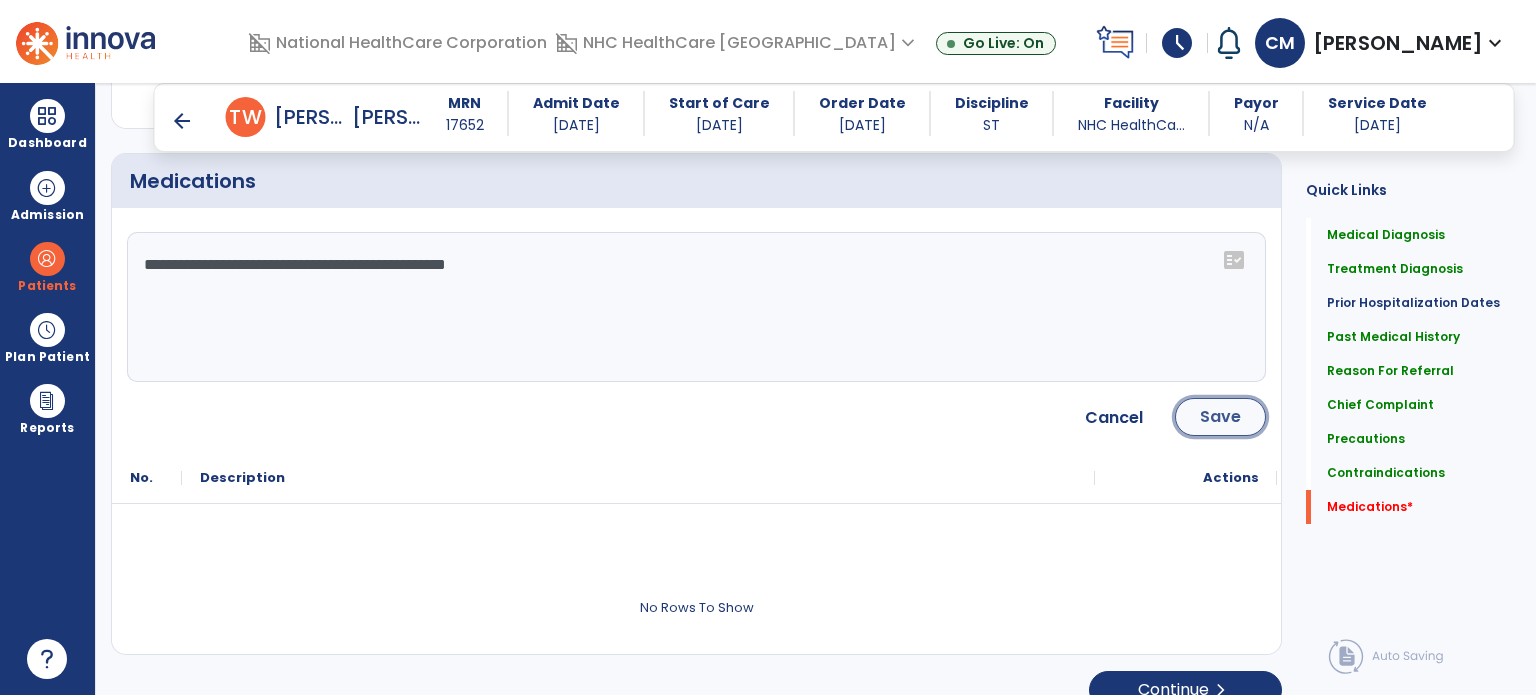 click on "Save" 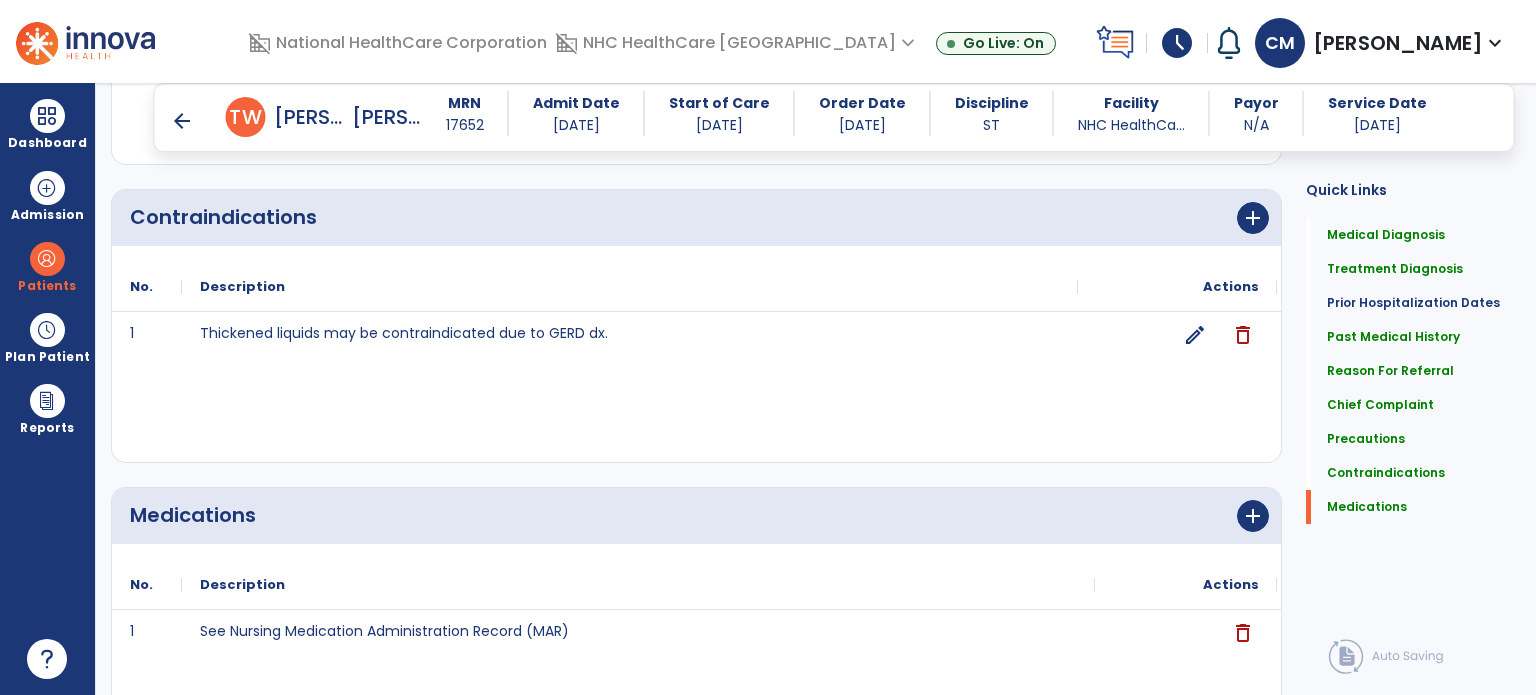 scroll, scrollTop: 2348, scrollLeft: 0, axis: vertical 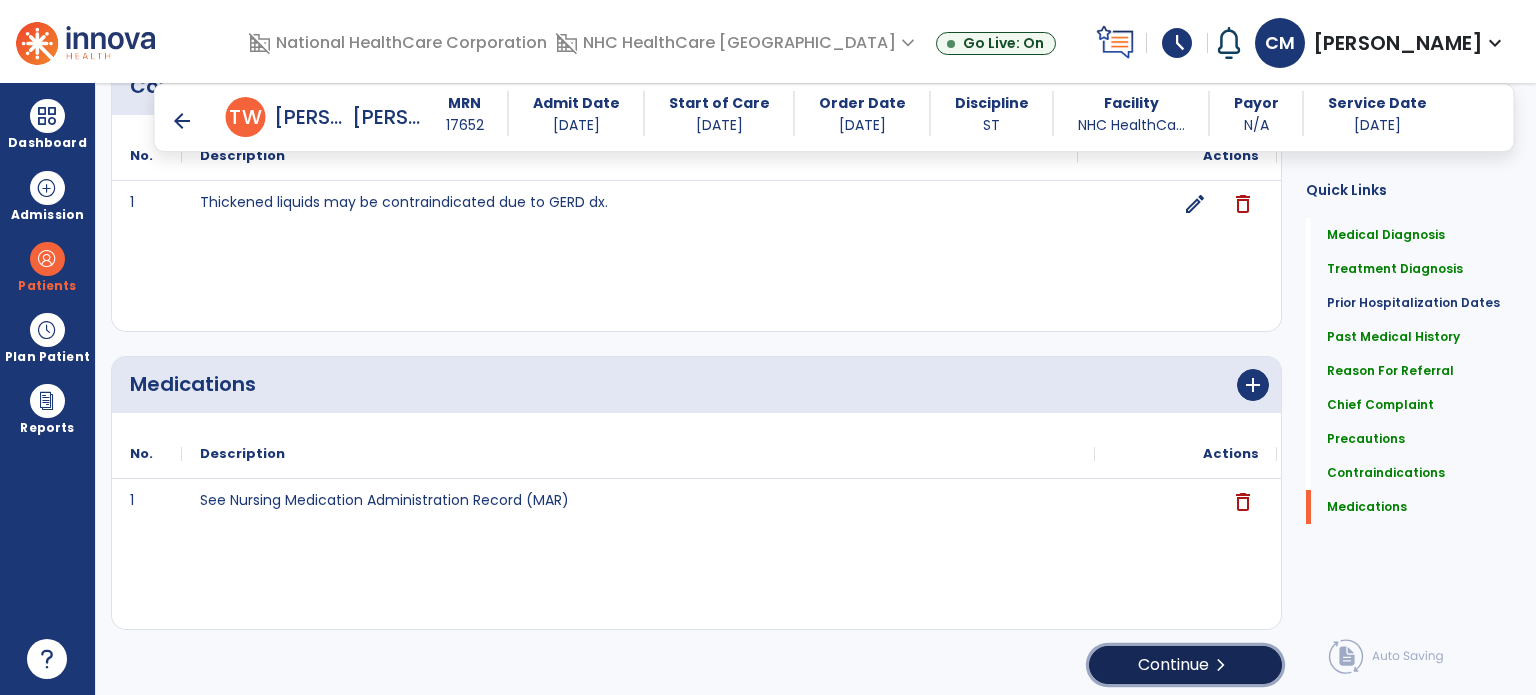 click on "Continue  chevron_right" 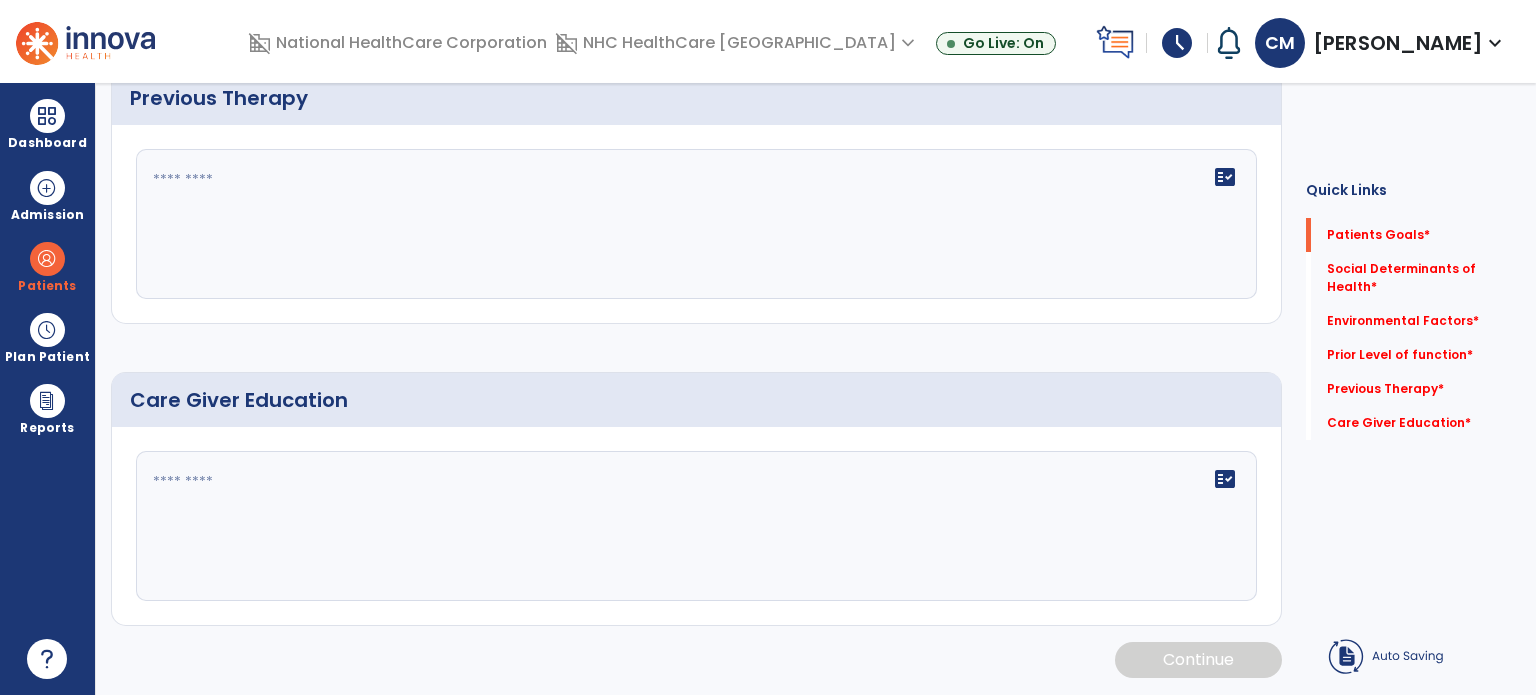 scroll, scrollTop: 8, scrollLeft: 0, axis: vertical 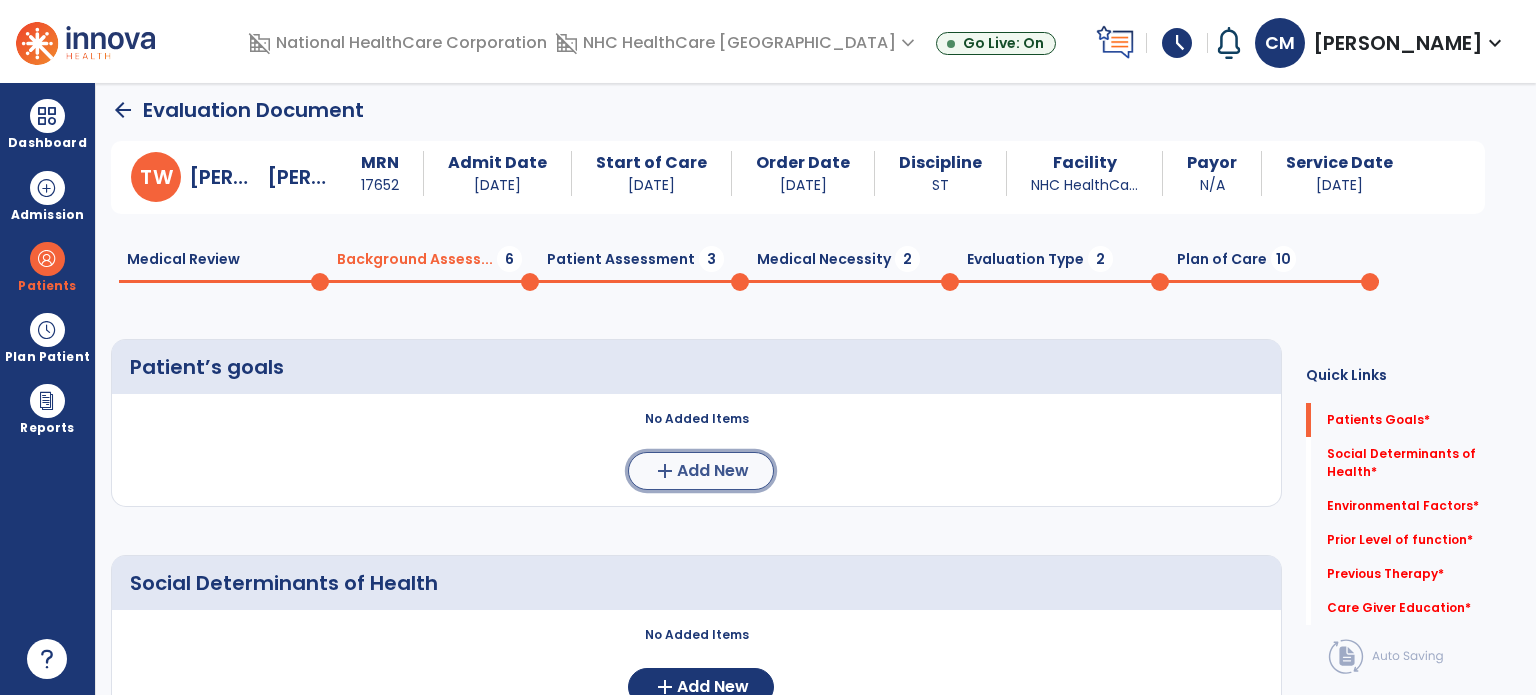 click on "Add New" 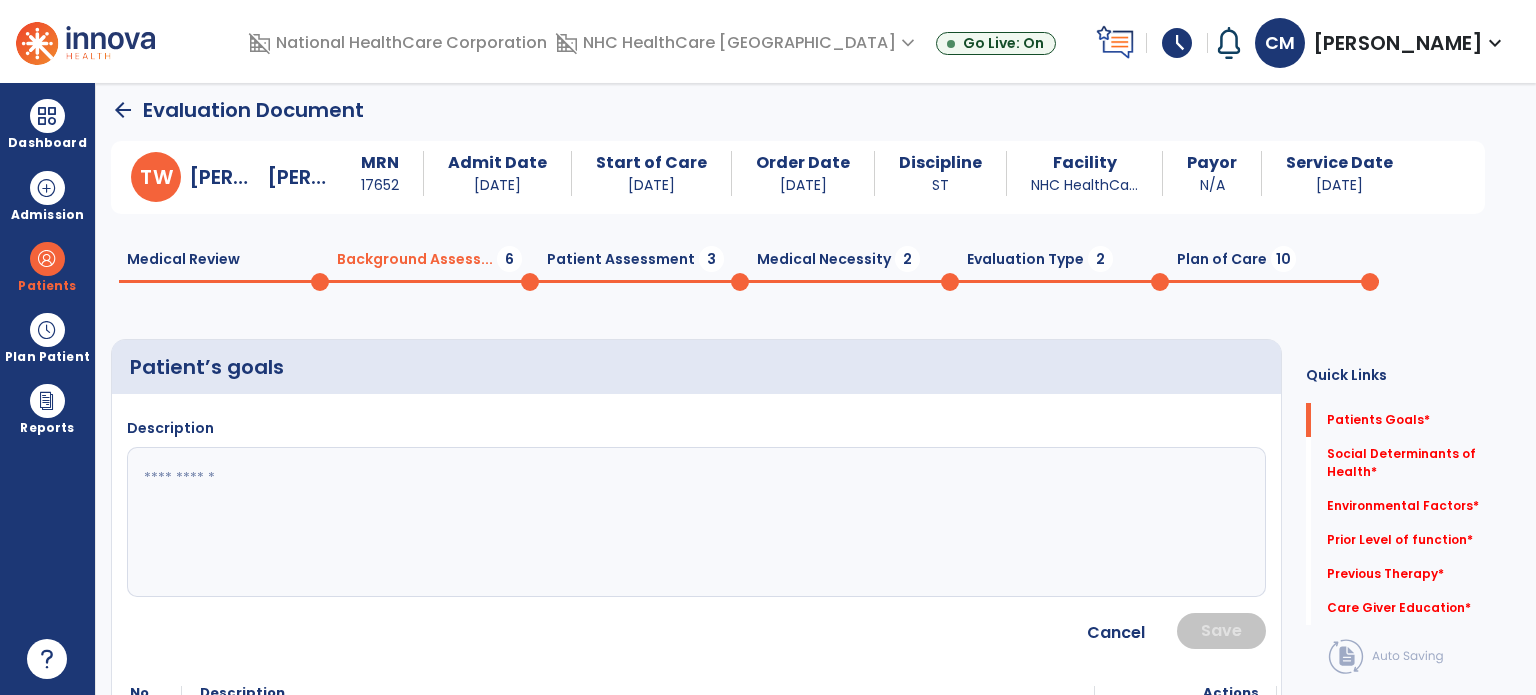 click 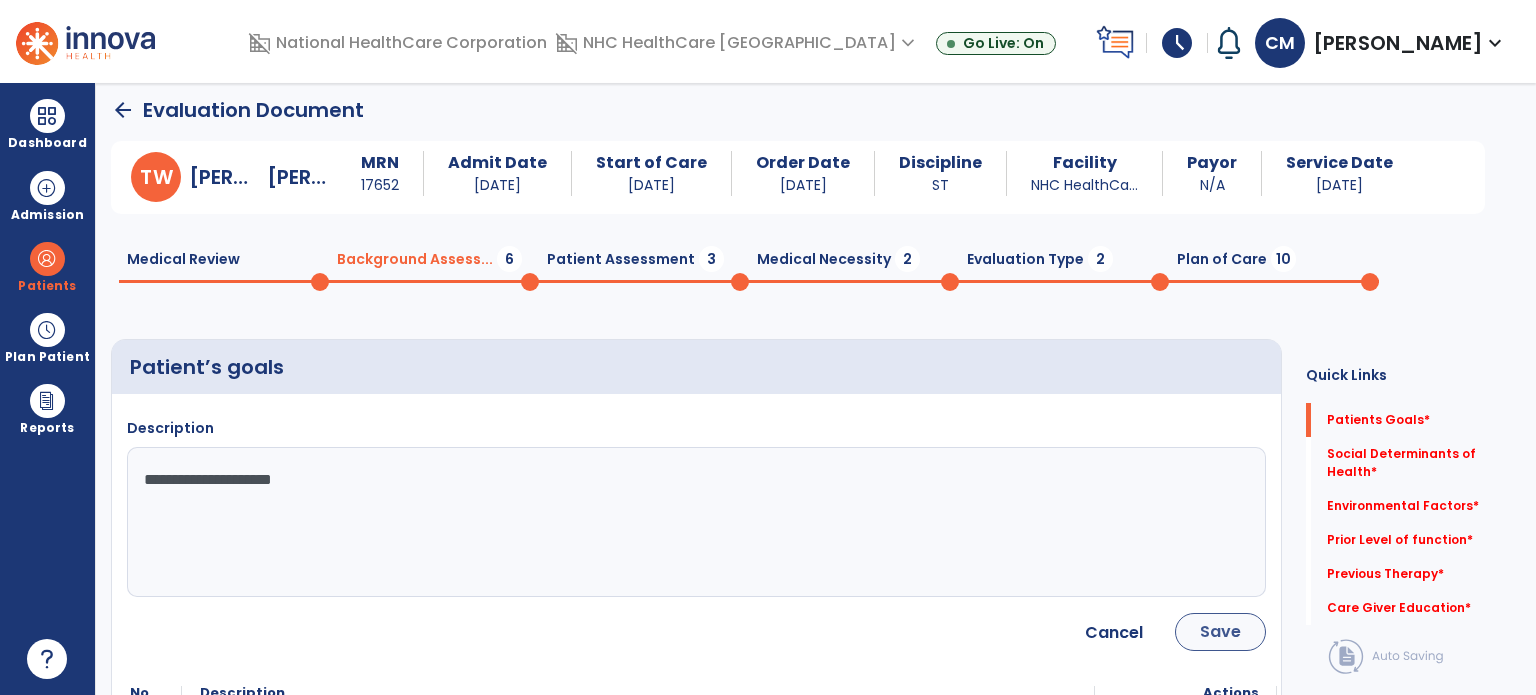 type on "**********" 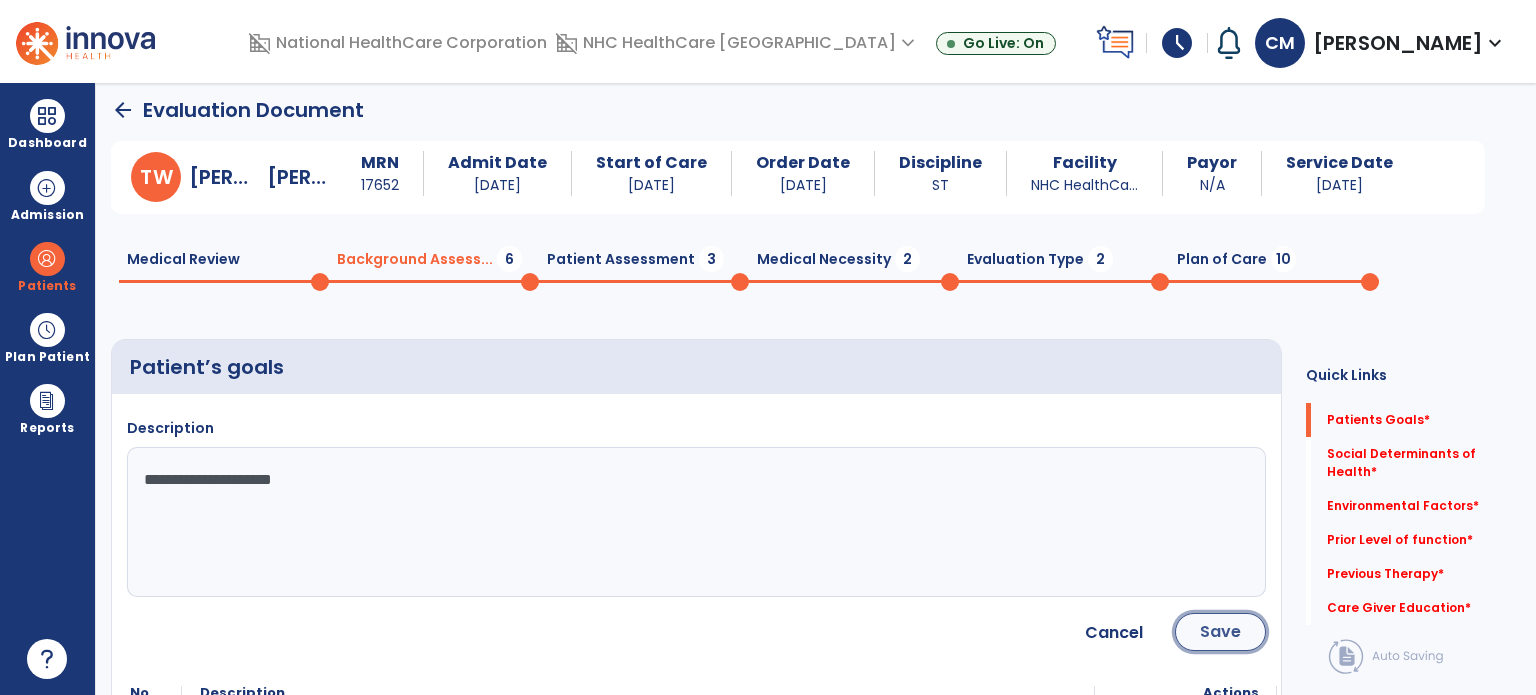 click on "Save" 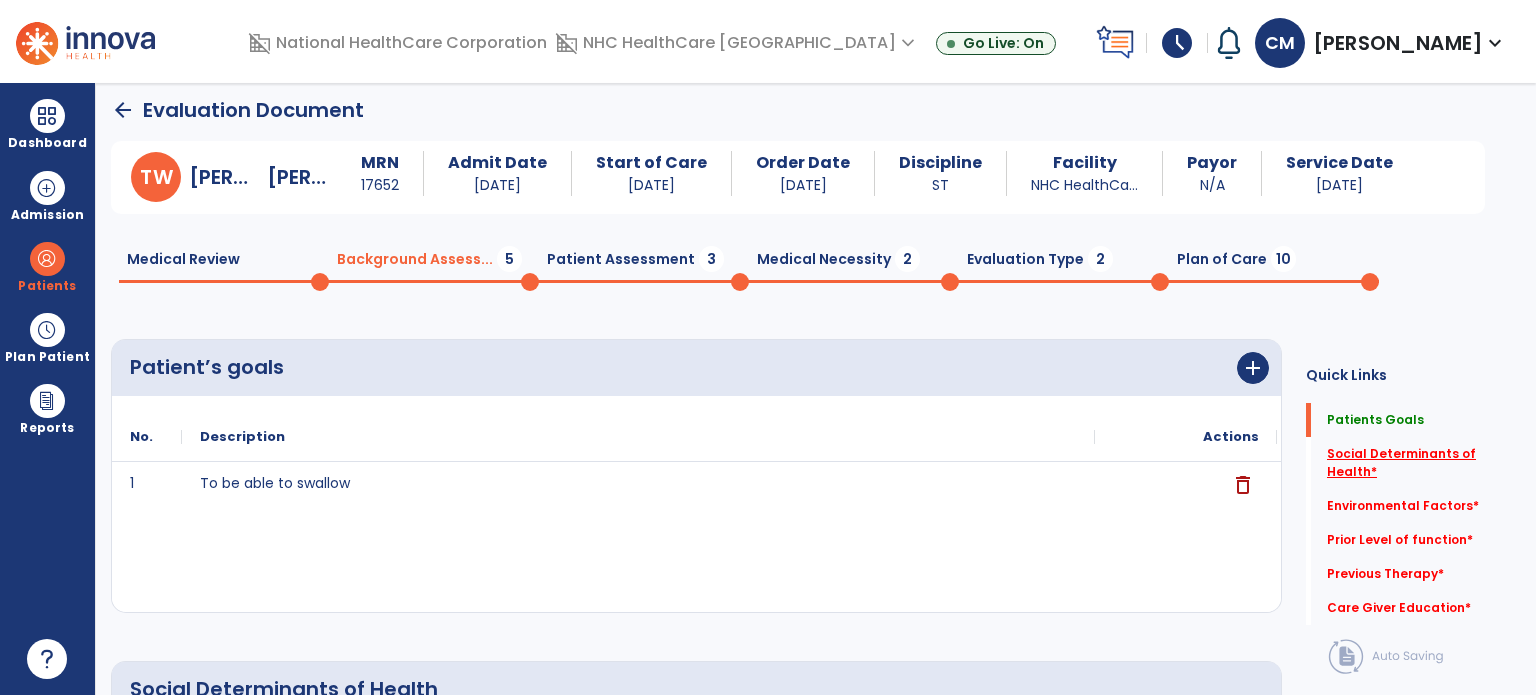 click on "Social Determinants of Health   *" 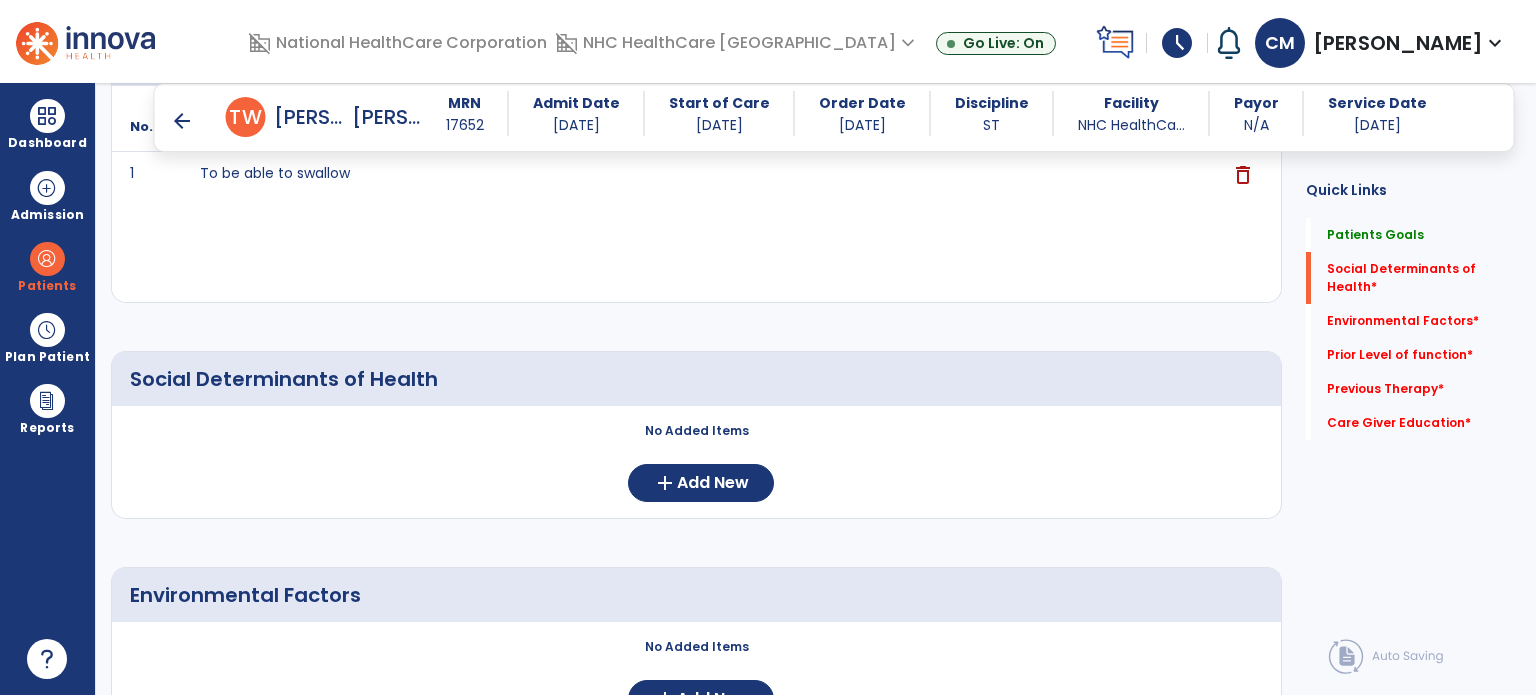 scroll, scrollTop: 302, scrollLeft: 0, axis: vertical 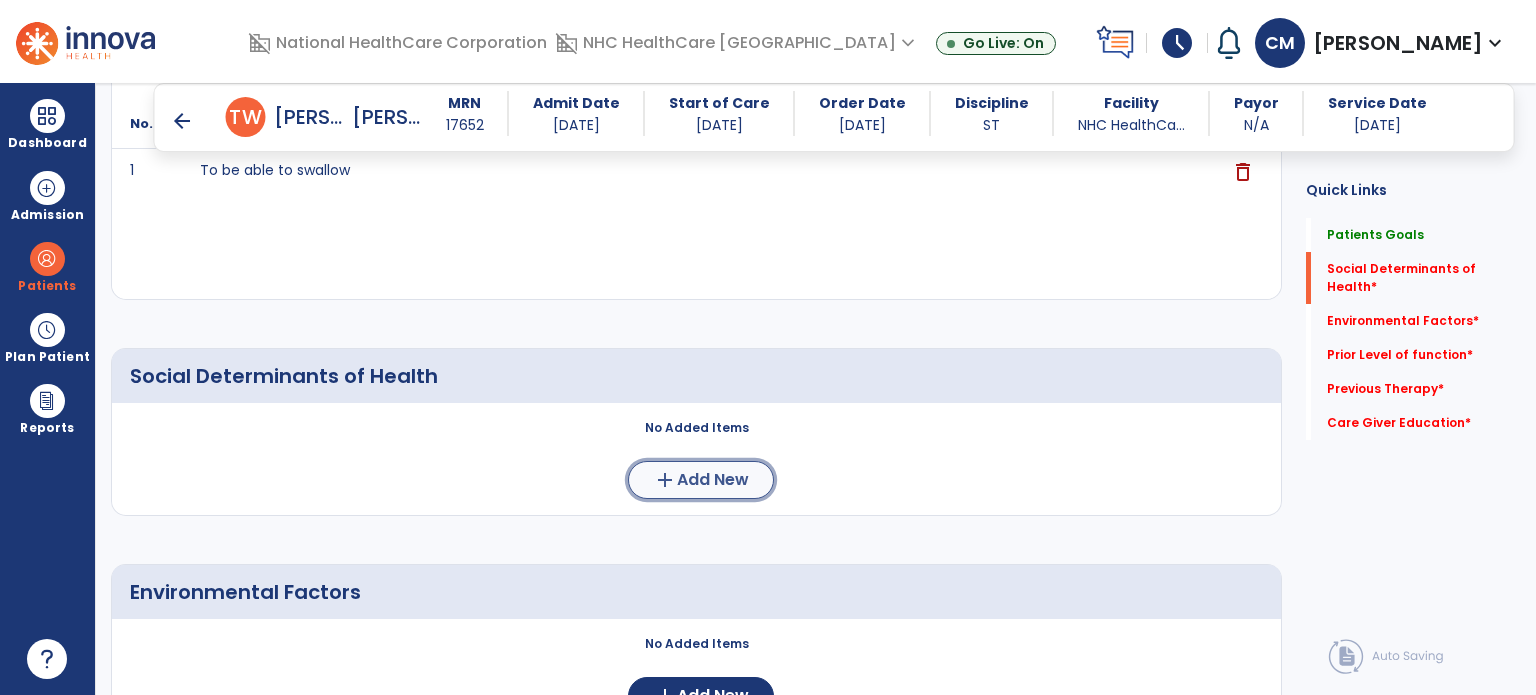 click on "Add New" 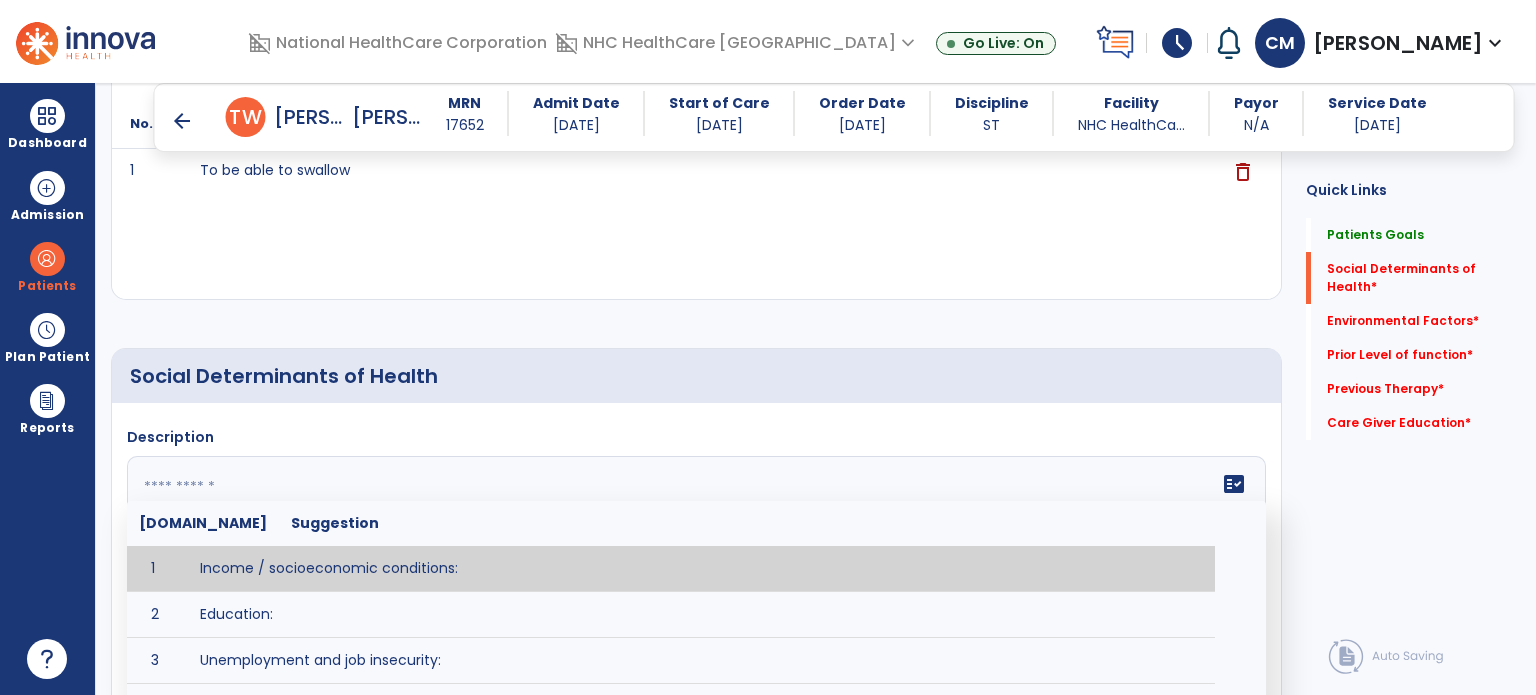 click on "fact_check  Sr.No Suggestion 1 Income / socioeconomic conditions:  2 Education:  3 Unemployment and job insecurity:  4 Working life conditions:  5 Food insecurity:  6 Housing, basic amenities and the environment:  7 Early childhood development:  8 Social inclusion and non-discrimination: 9 Structural conflict: 10 Access to affordable health services of decent quality:" 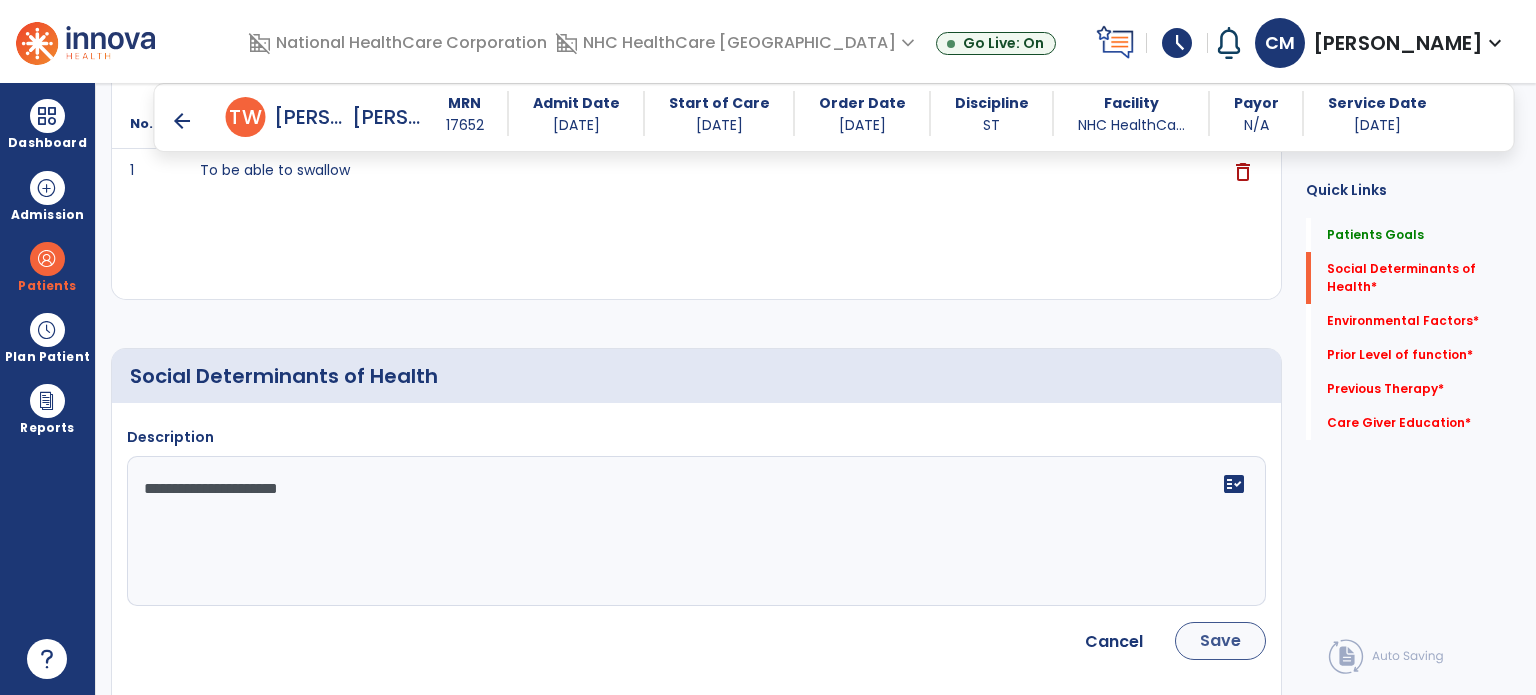type on "**********" 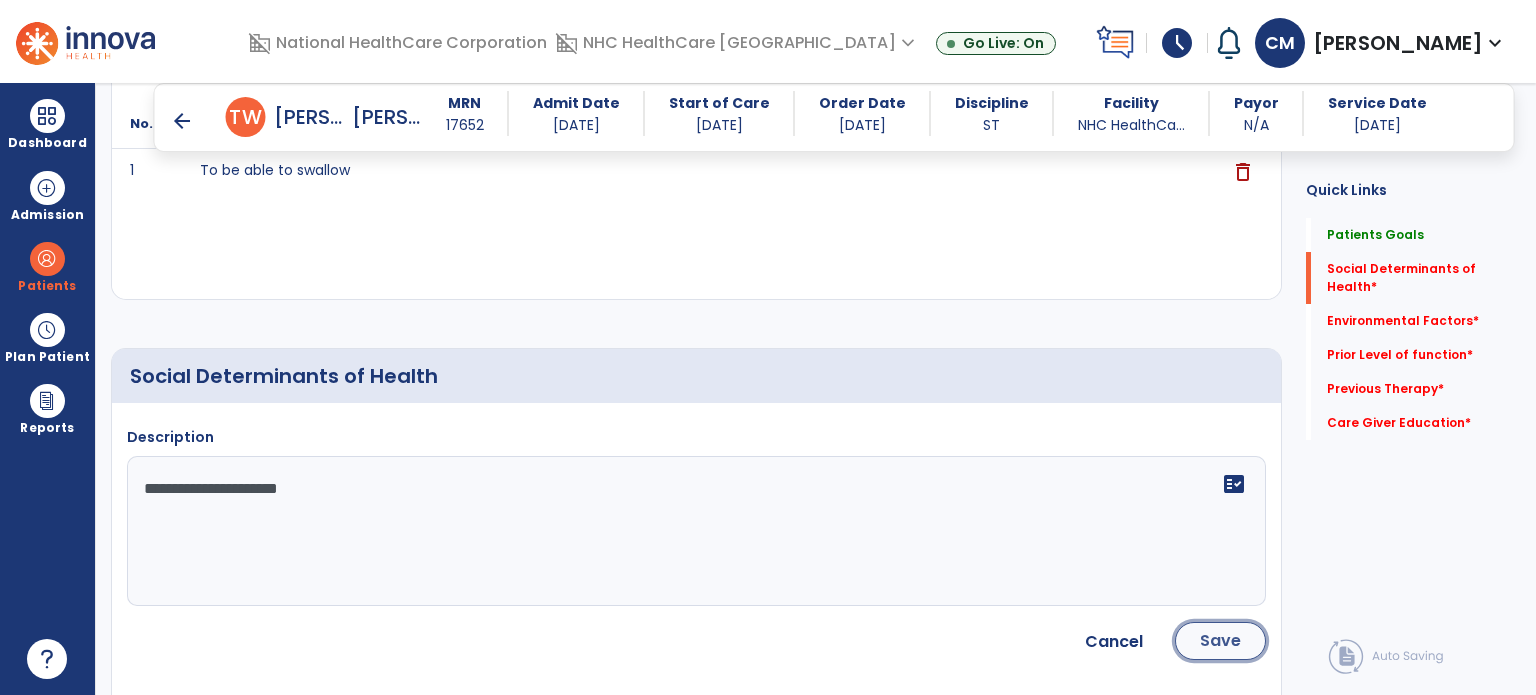 click on "Save" 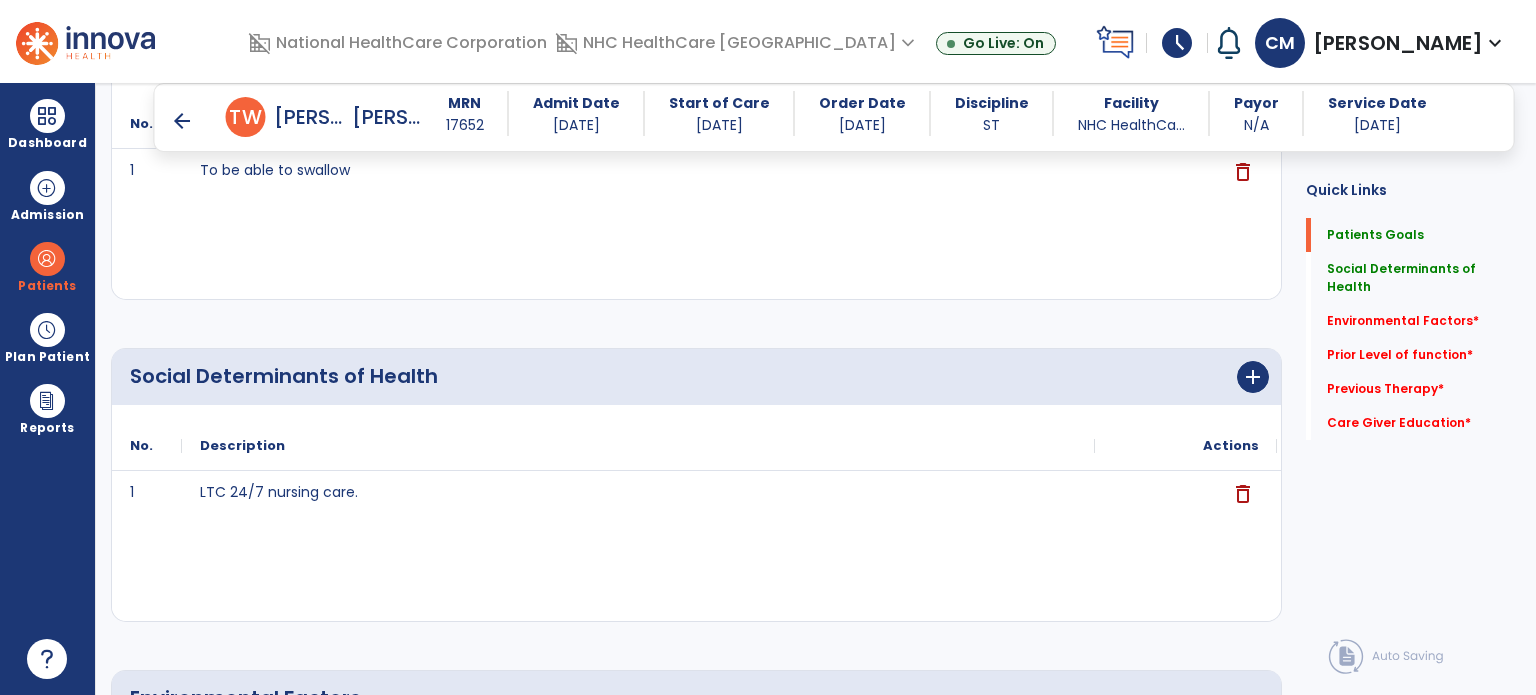 click on "Environmental Factors   *  Environmental Factors   *" 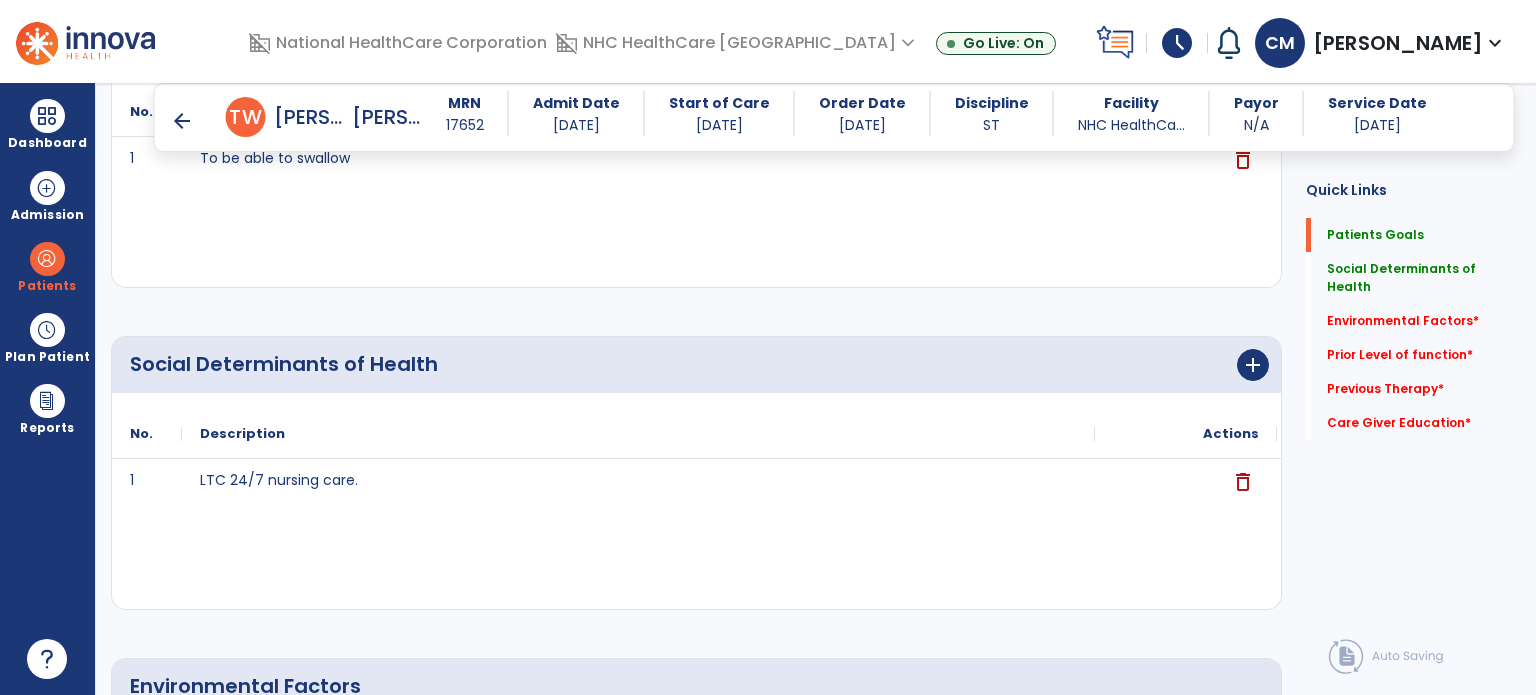 scroll, scrollTop: 322, scrollLeft: 0, axis: vertical 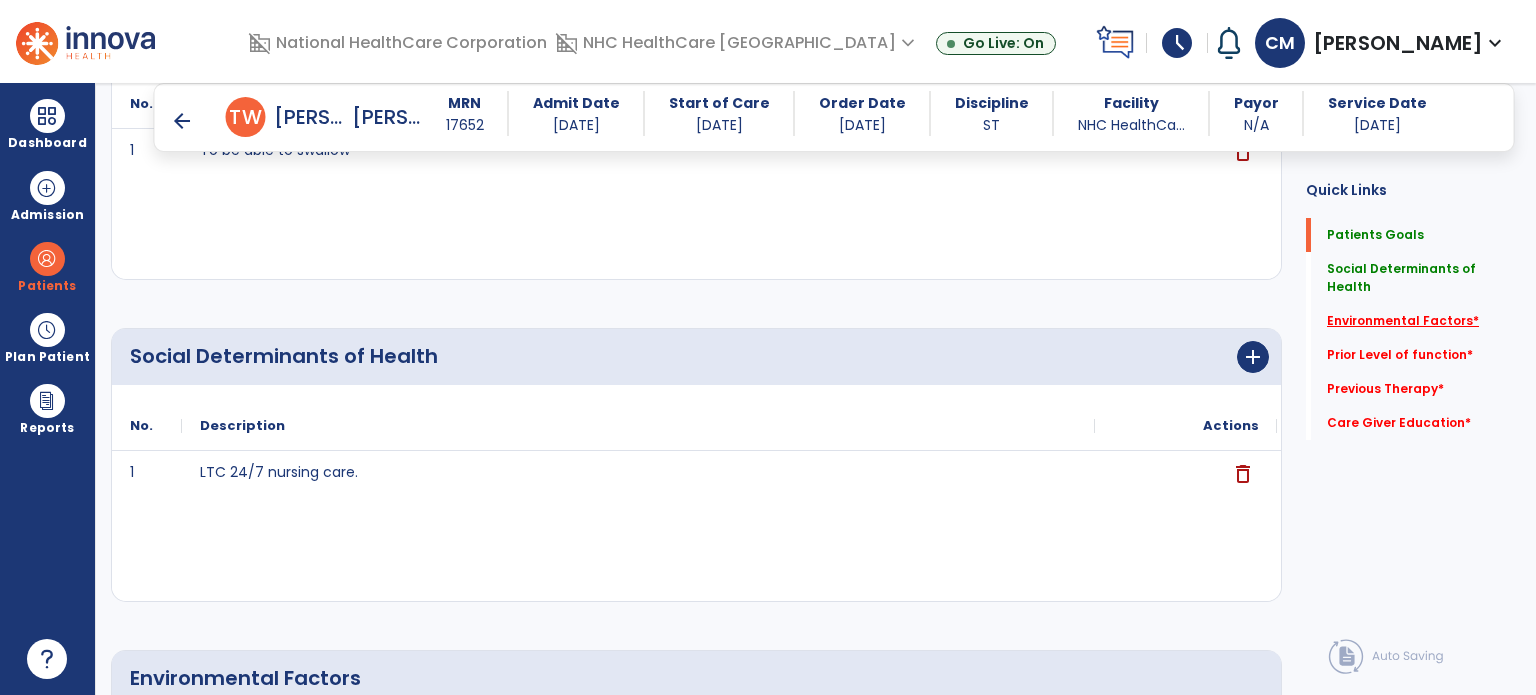 click on "Environmental Factors   *" 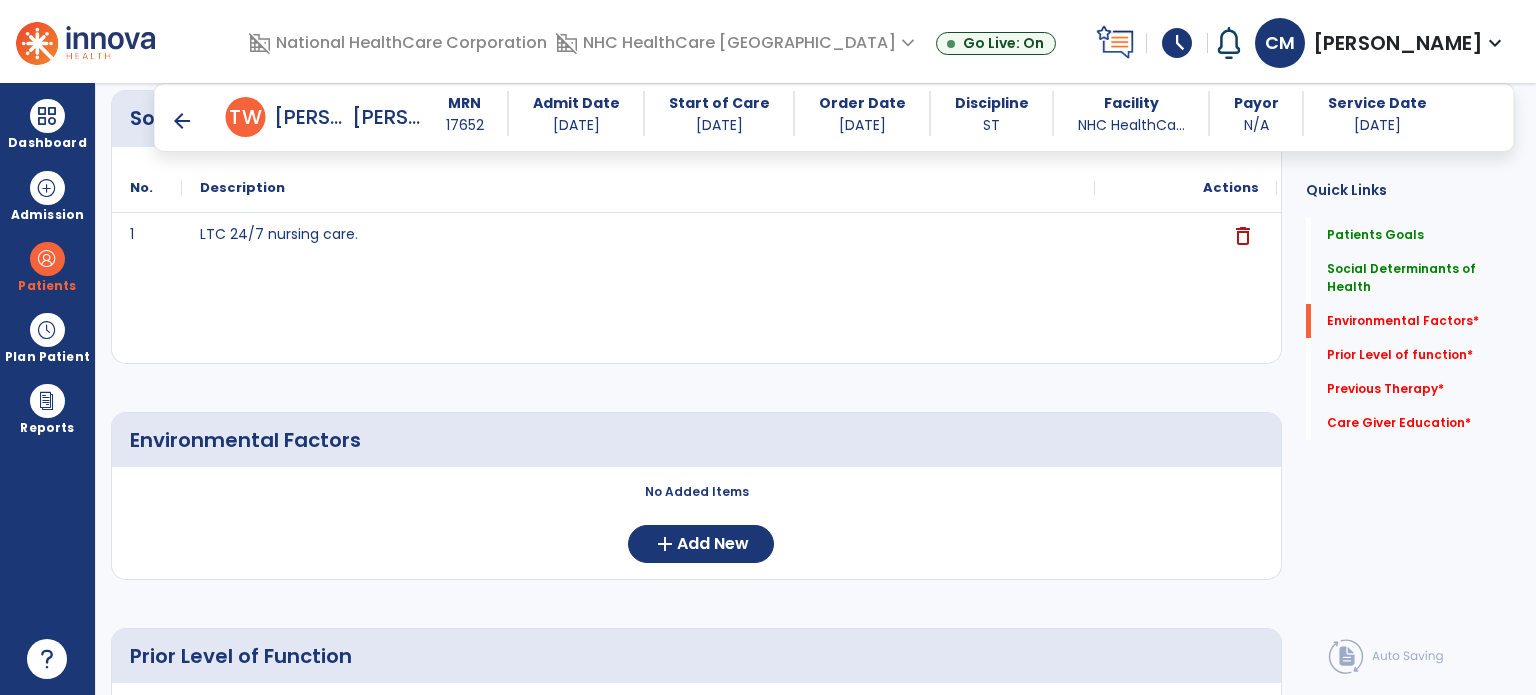 scroll, scrollTop: 642, scrollLeft: 0, axis: vertical 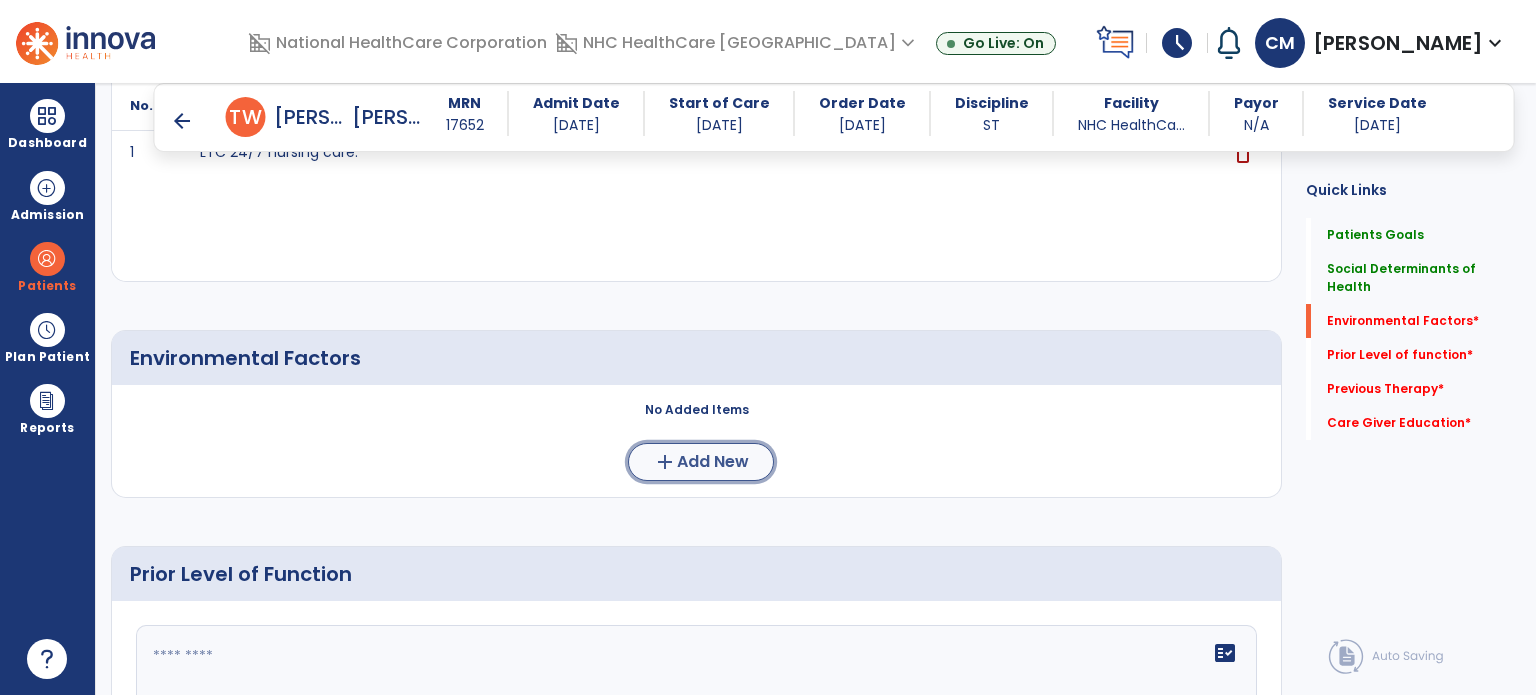 click on "add  Add New" 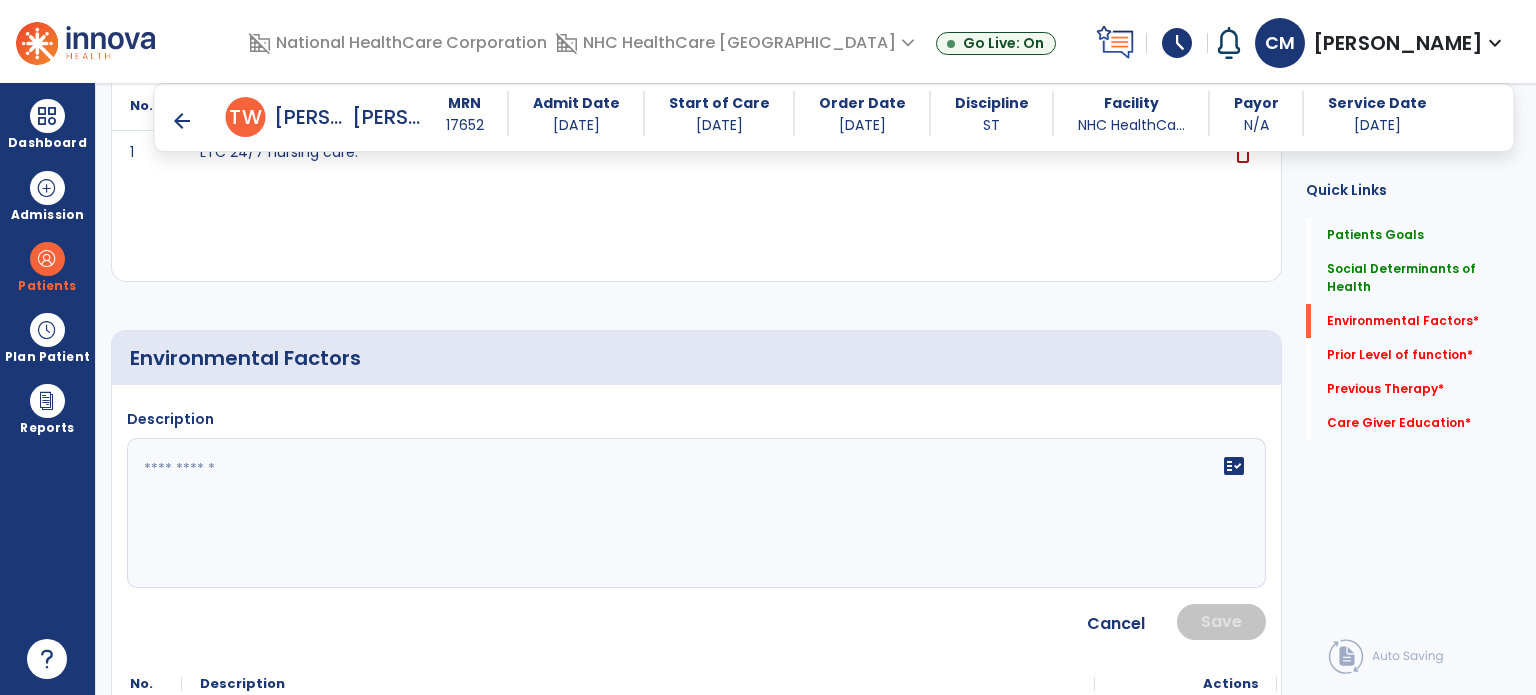 click on "fact_check" 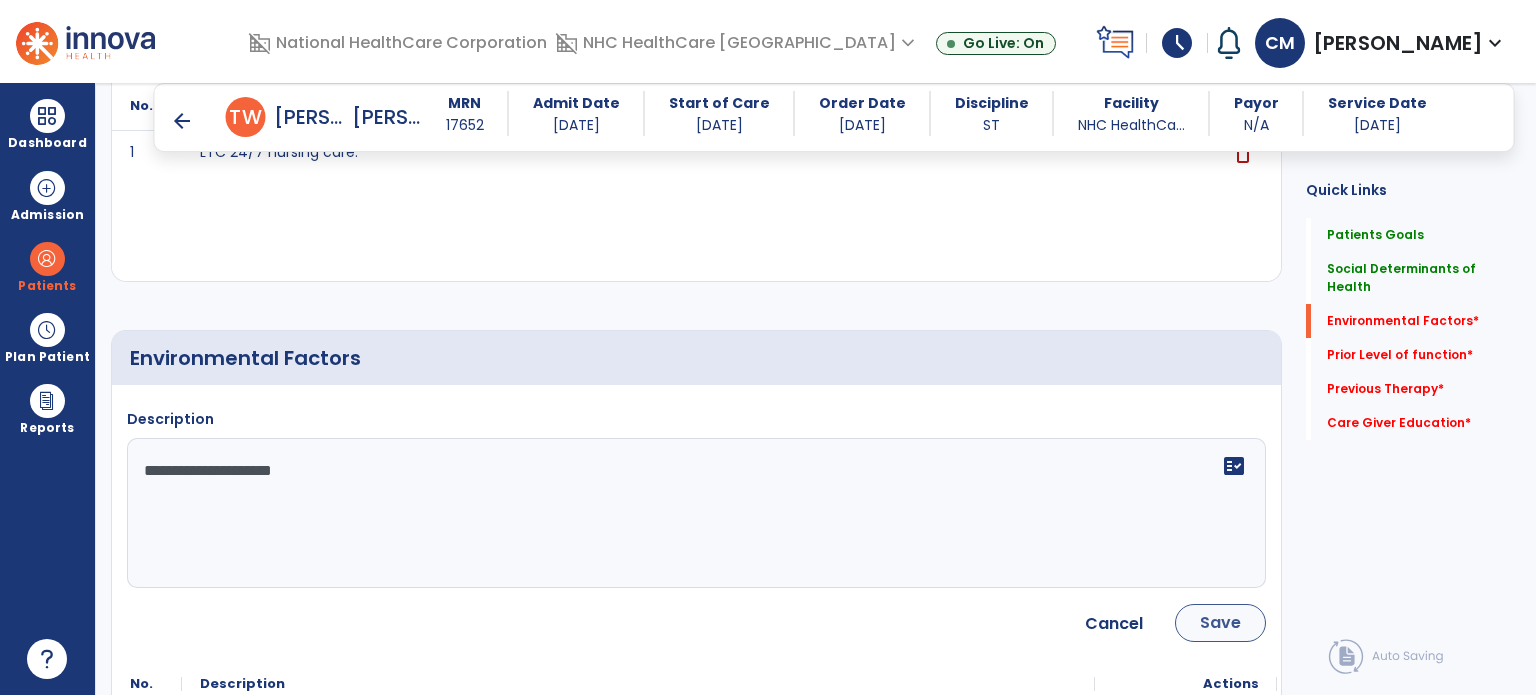 type on "**********" 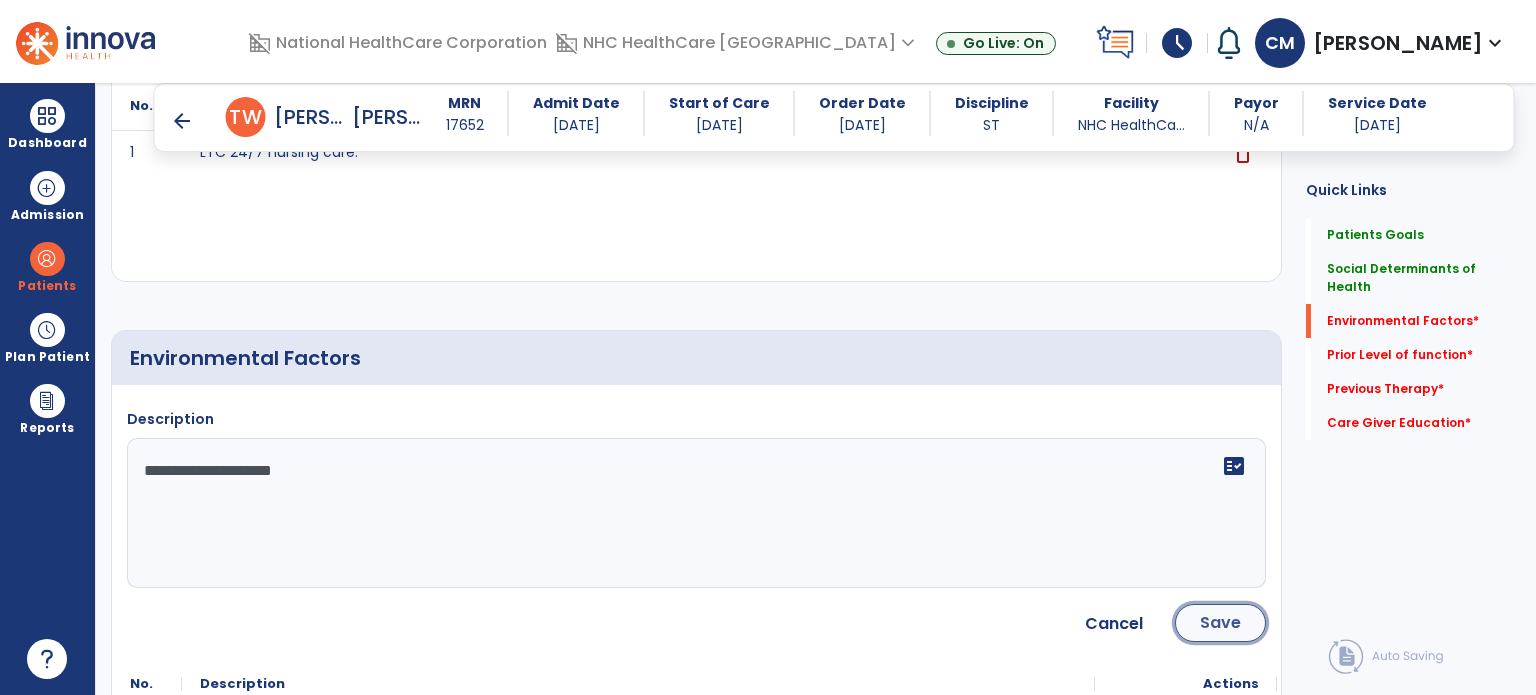 click on "Save" 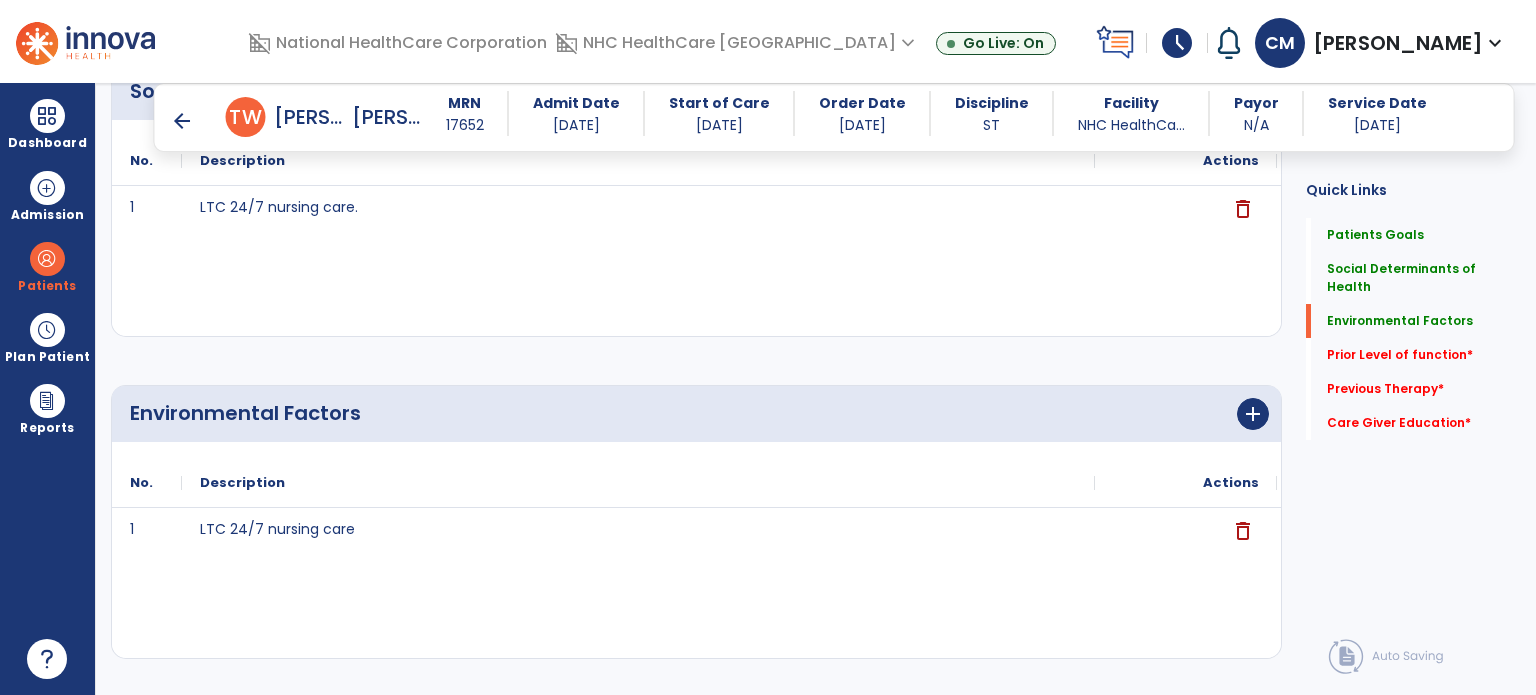scroll, scrollTop: 586, scrollLeft: 0, axis: vertical 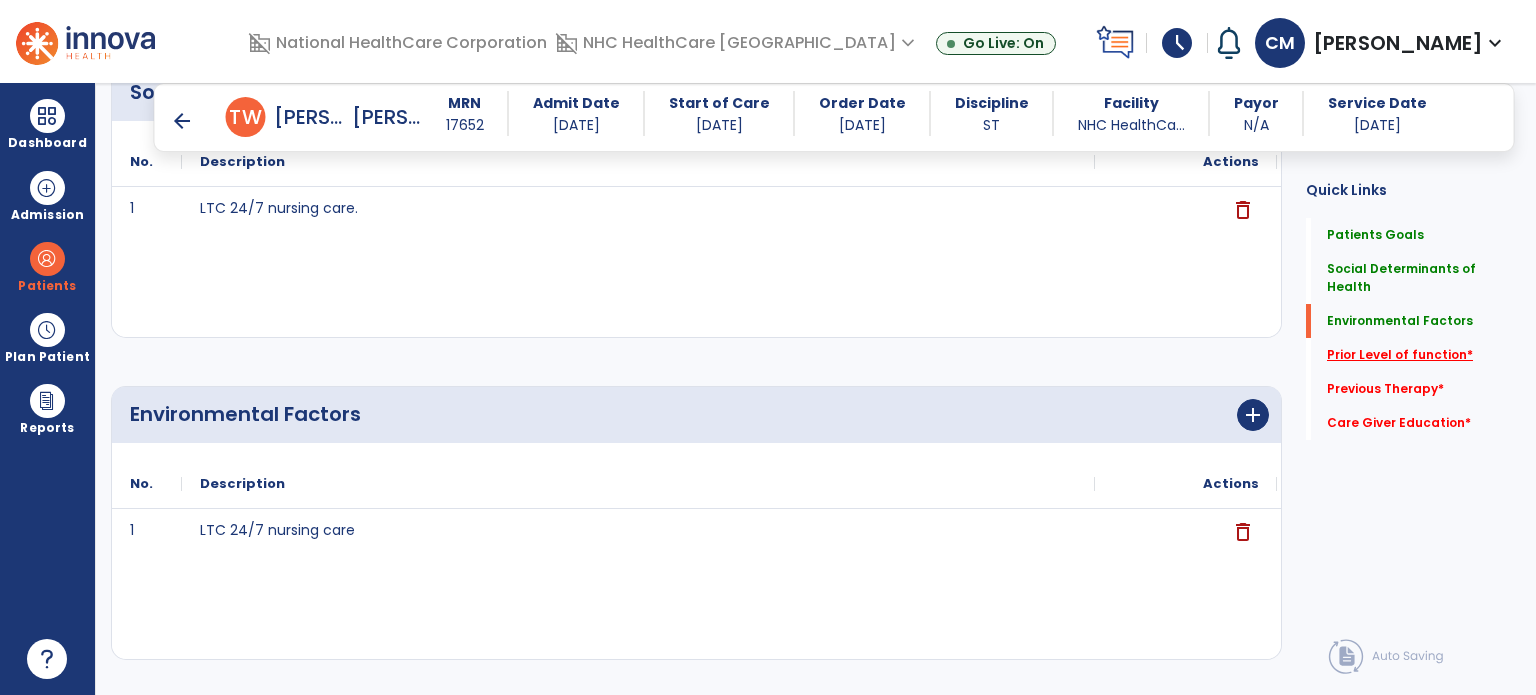 click on "Prior Level of function   *" 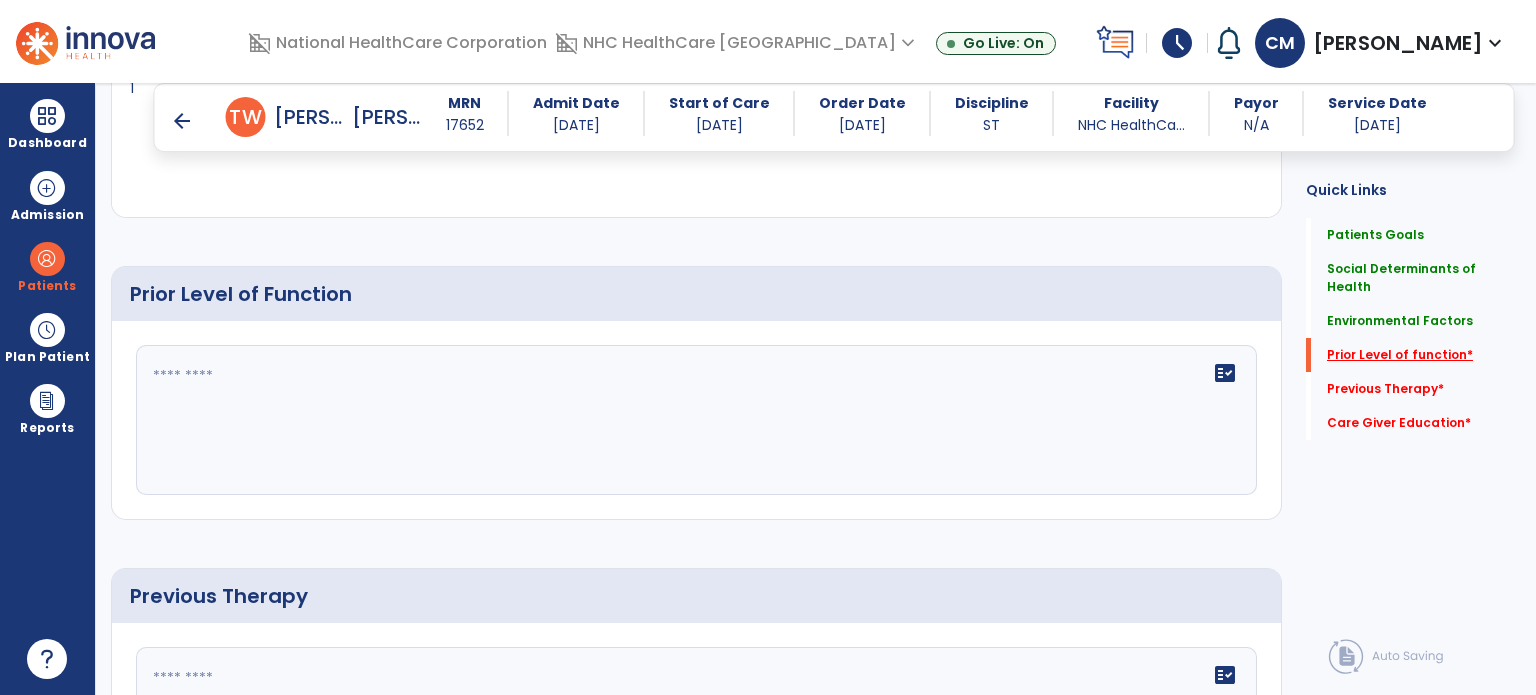 scroll, scrollTop: 1057, scrollLeft: 0, axis: vertical 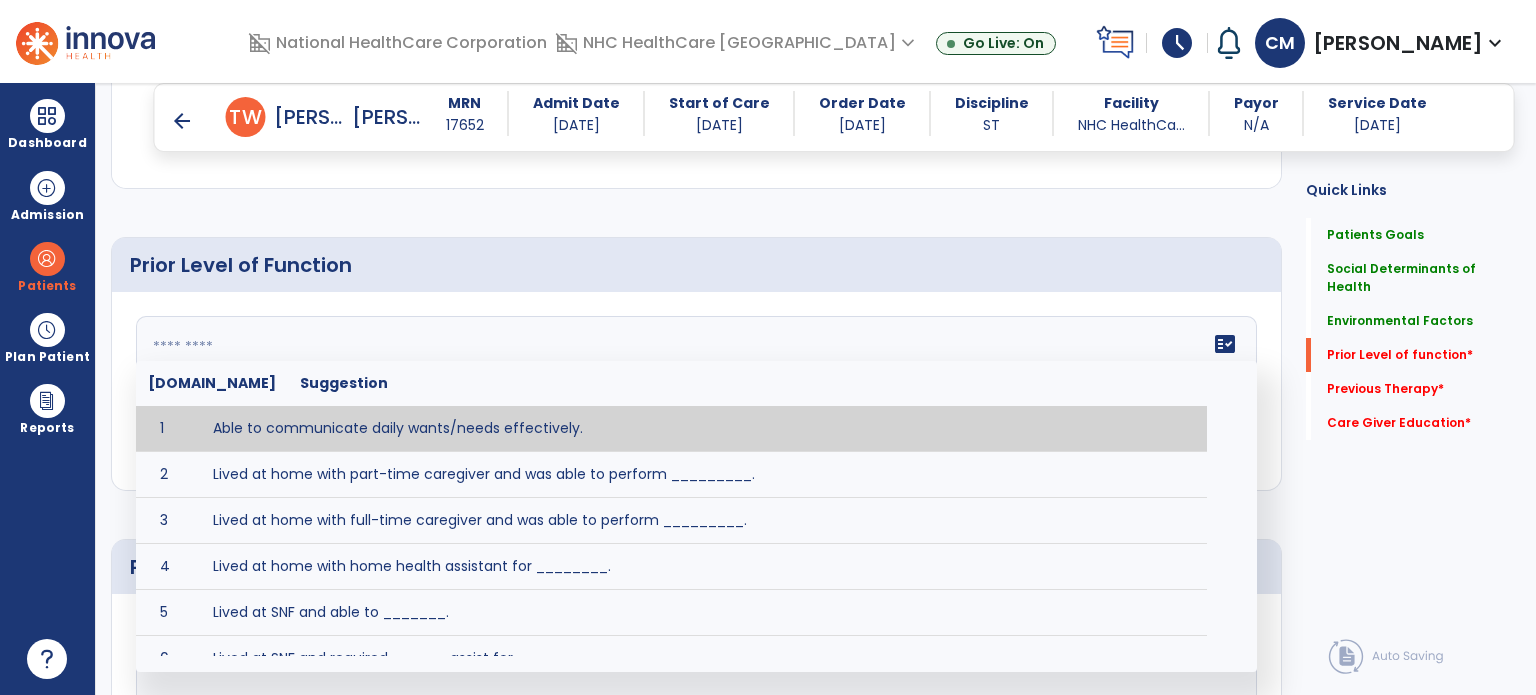 click 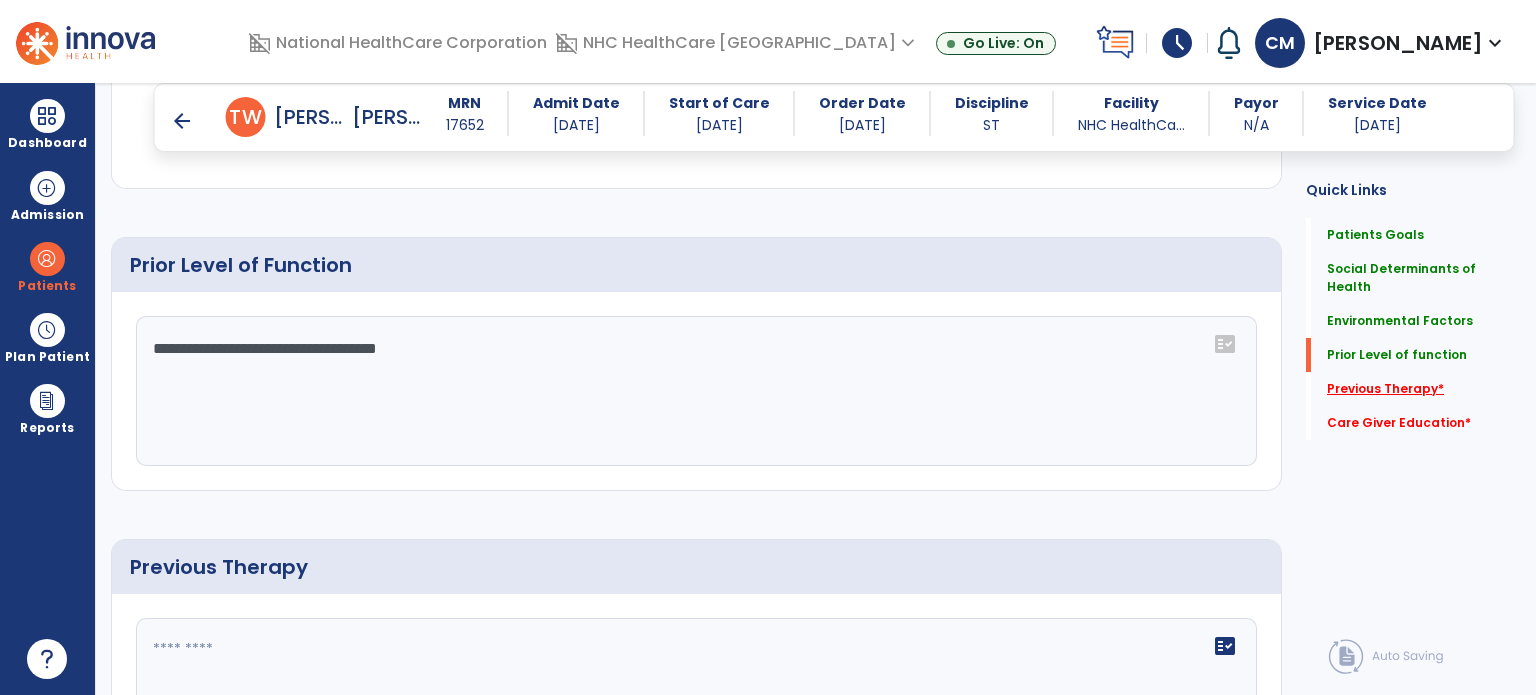 type on "**********" 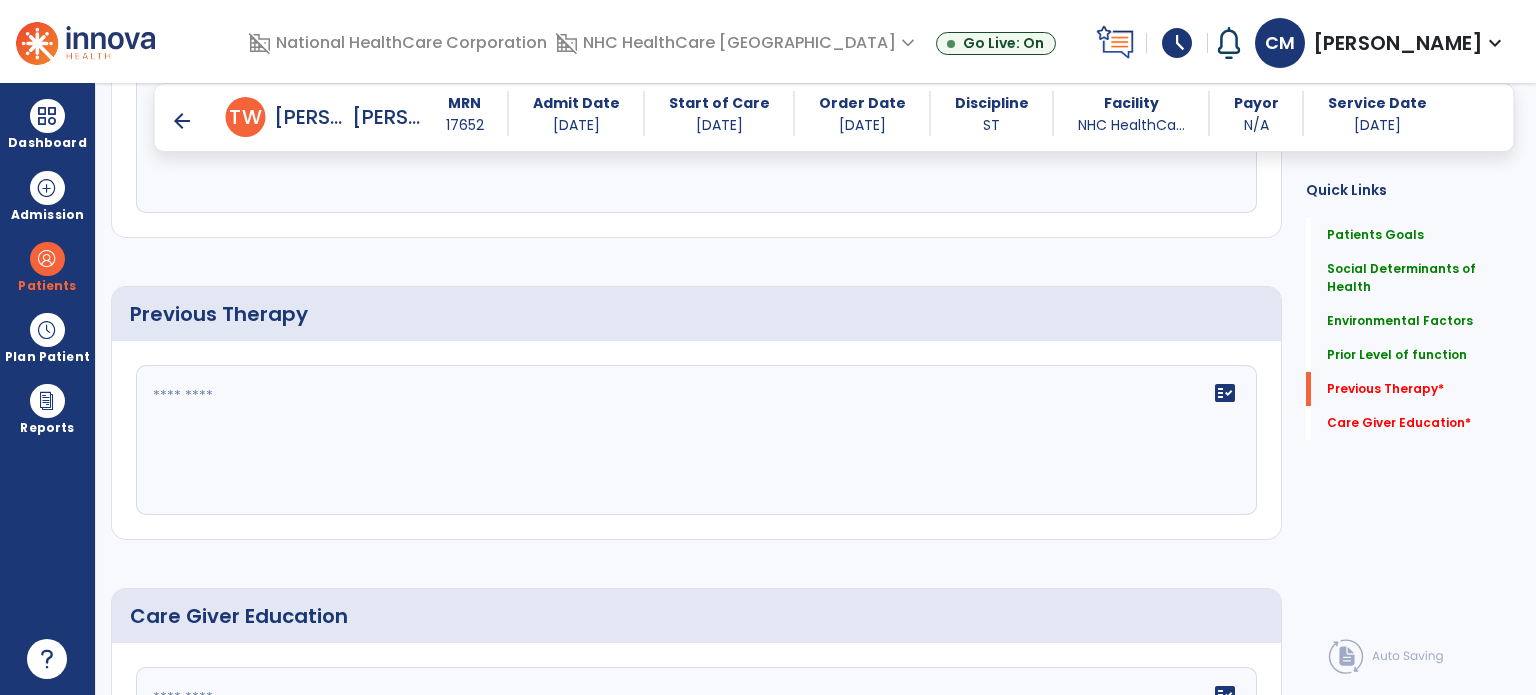 scroll, scrollTop: 1359, scrollLeft: 0, axis: vertical 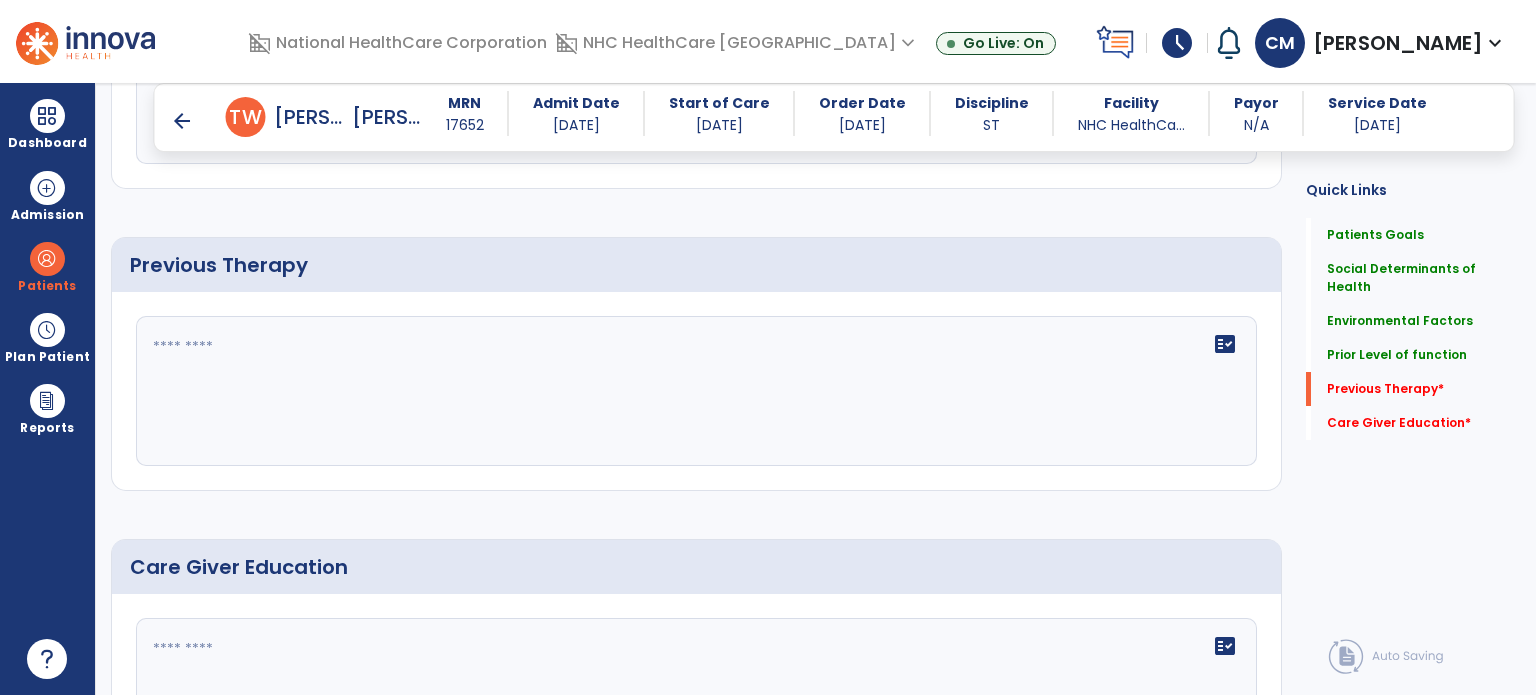 click on "fact_check" 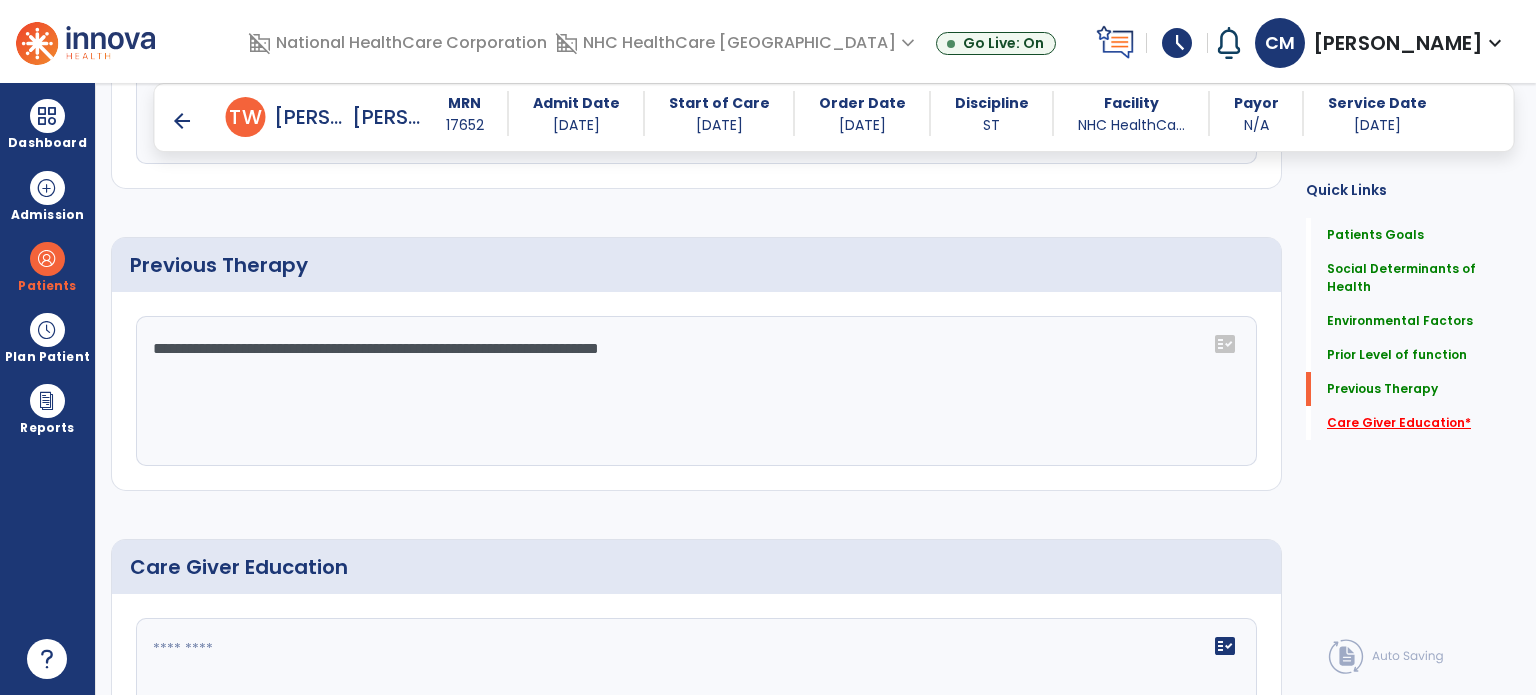 type on "**********" 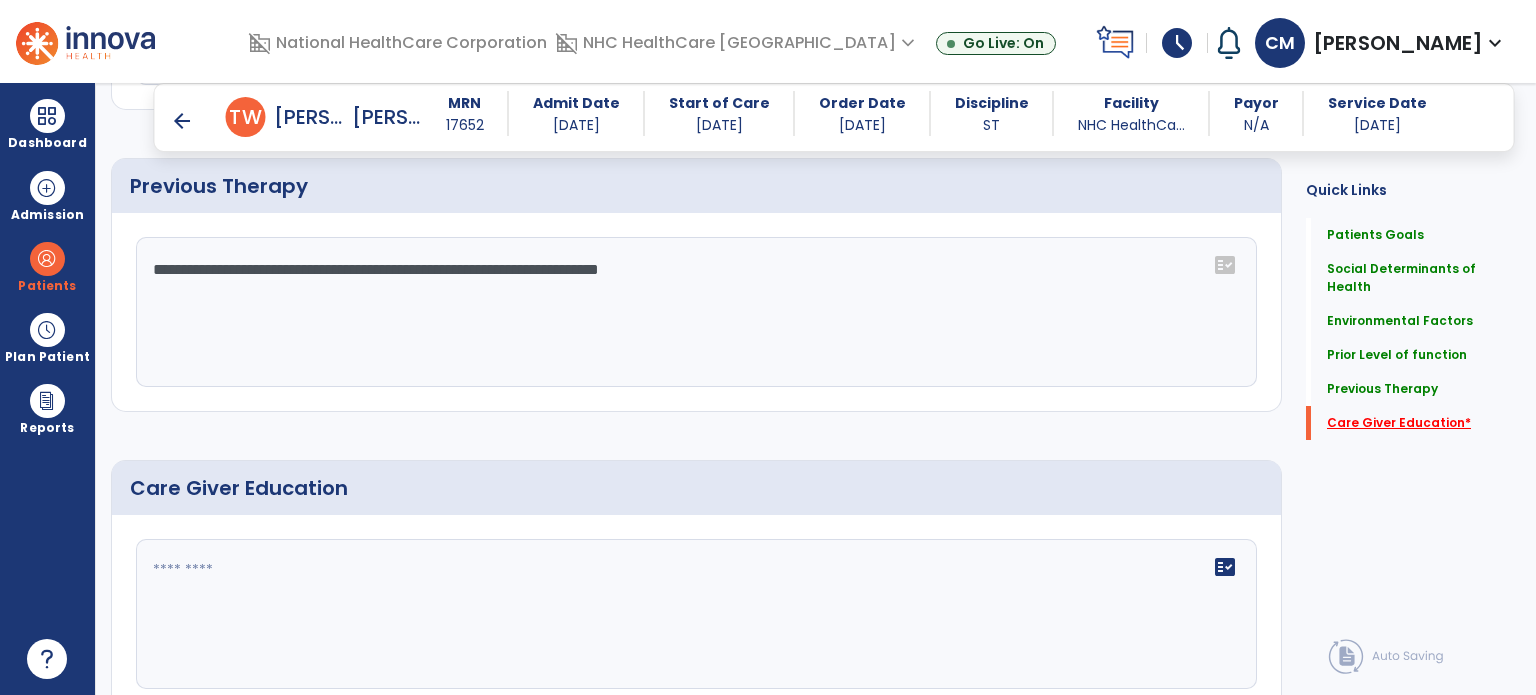 scroll, scrollTop: 1523, scrollLeft: 0, axis: vertical 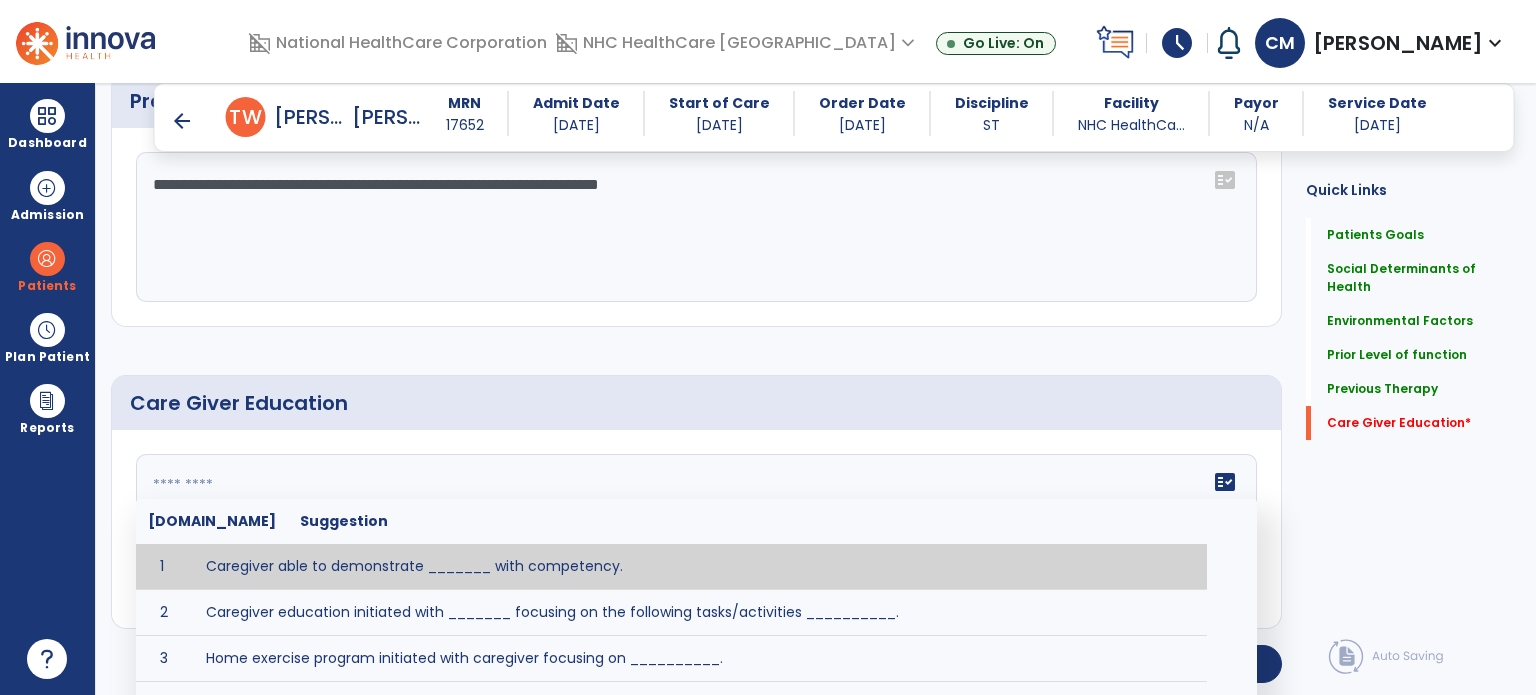 click on "fact_check  Sr.No Suggestion 1 Caregiver able to demonstrate _______ with competency. 2 Caregiver education initiated with _______ focusing on the following tasks/activities __________. 3 Home exercise program initiated with caregiver focusing on __________. 4 Patient educated in precautions and is able to recount information with [VALUE]% accuracy." 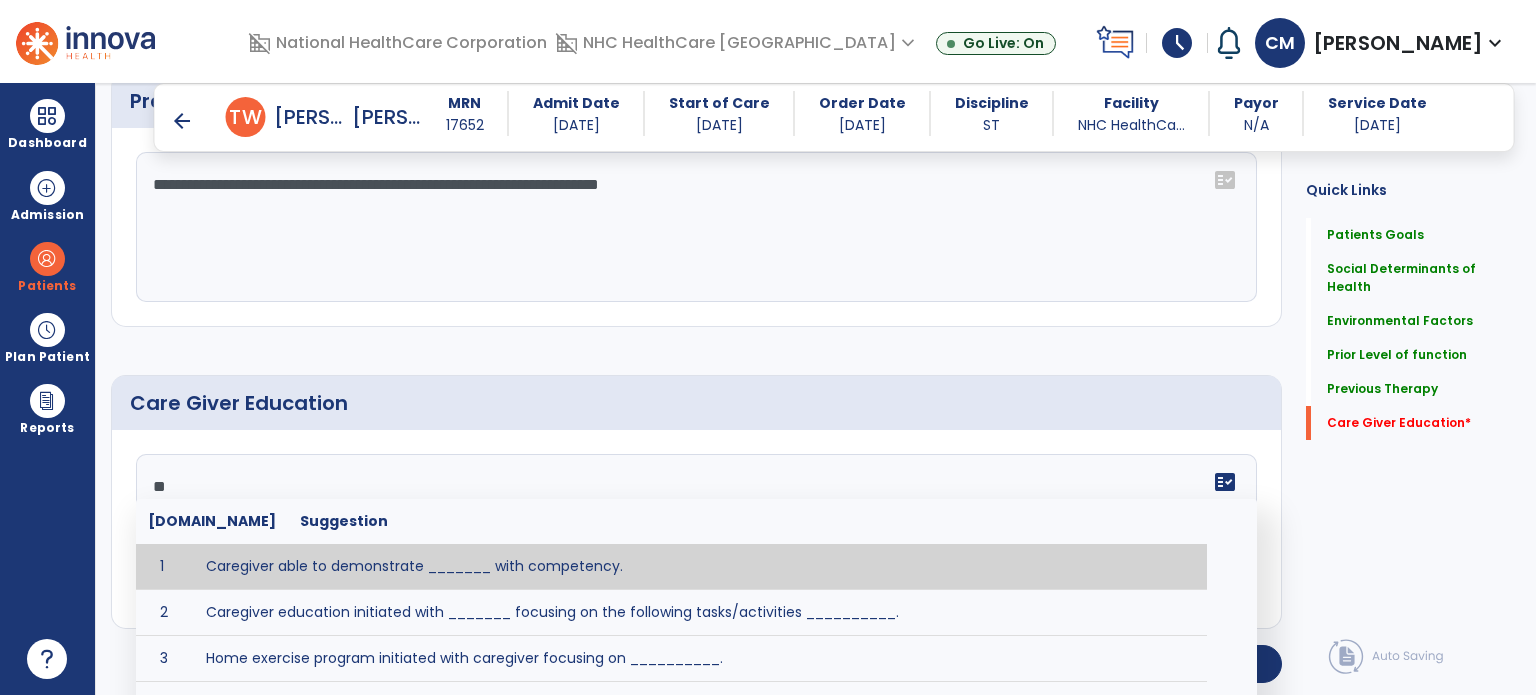 type on "*" 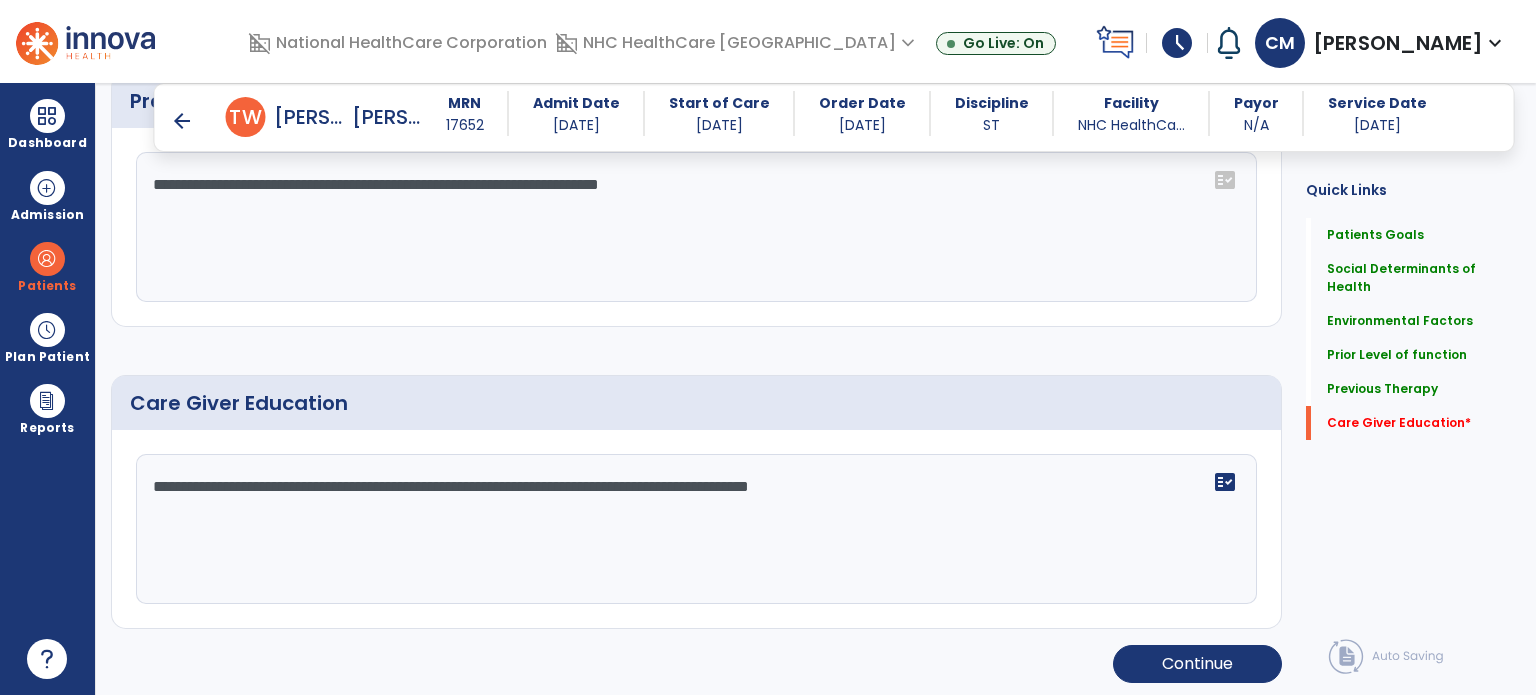click on "Continue" 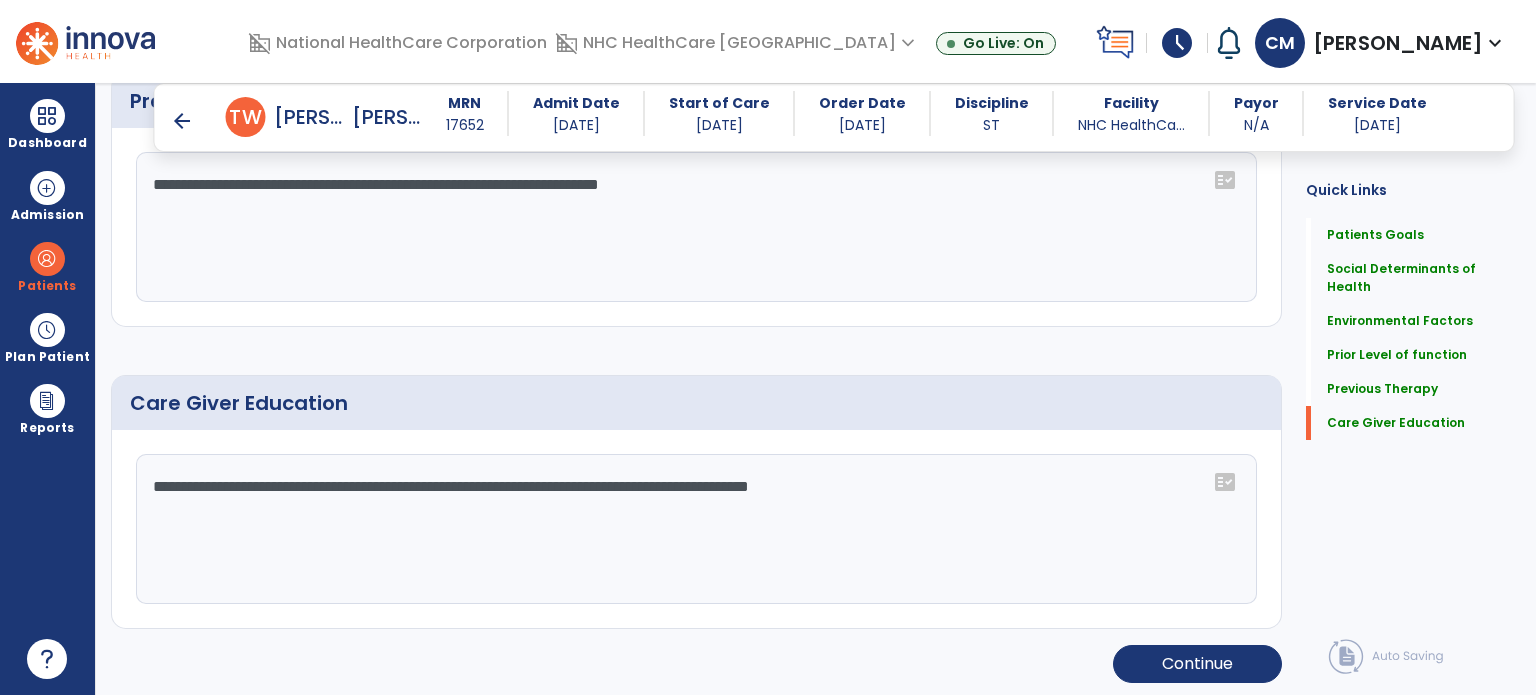 click on "**********" 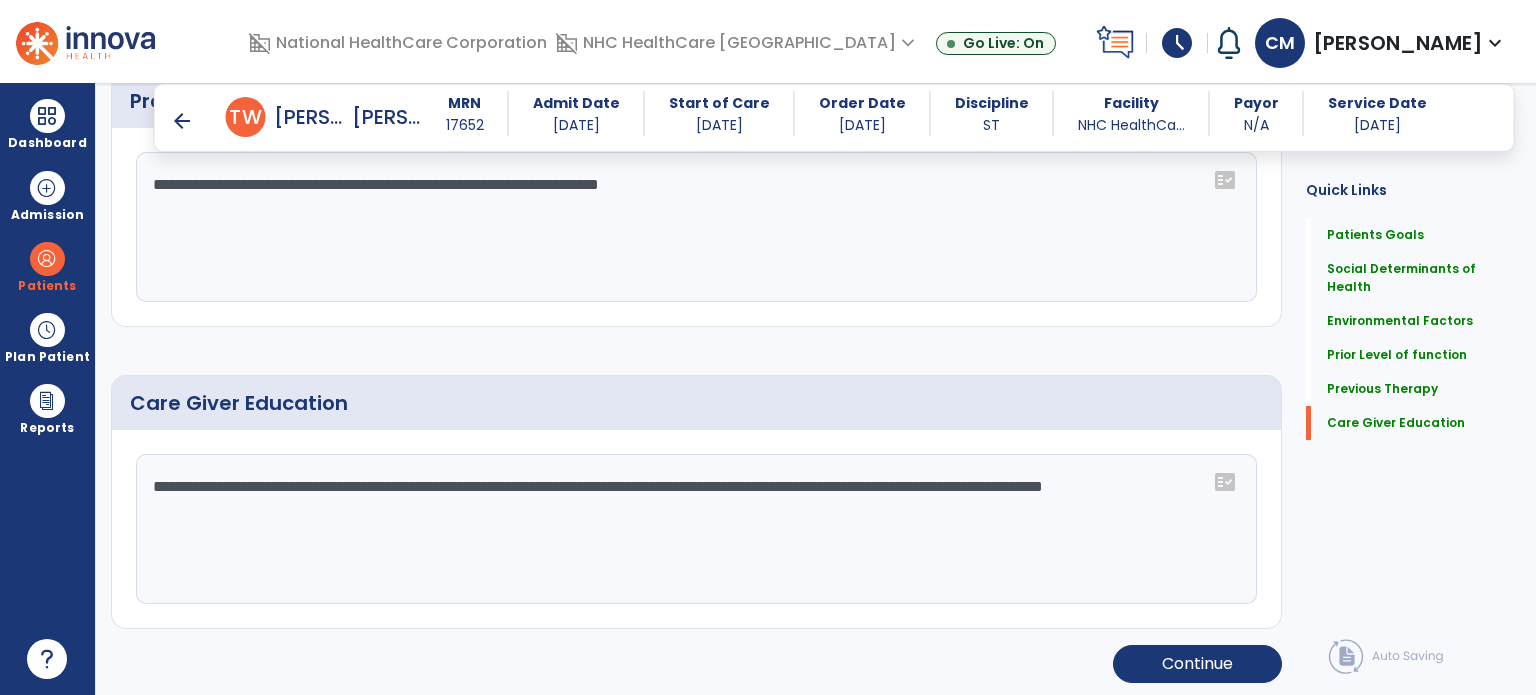 scroll, scrollTop: 1523, scrollLeft: 0, axis: vertical 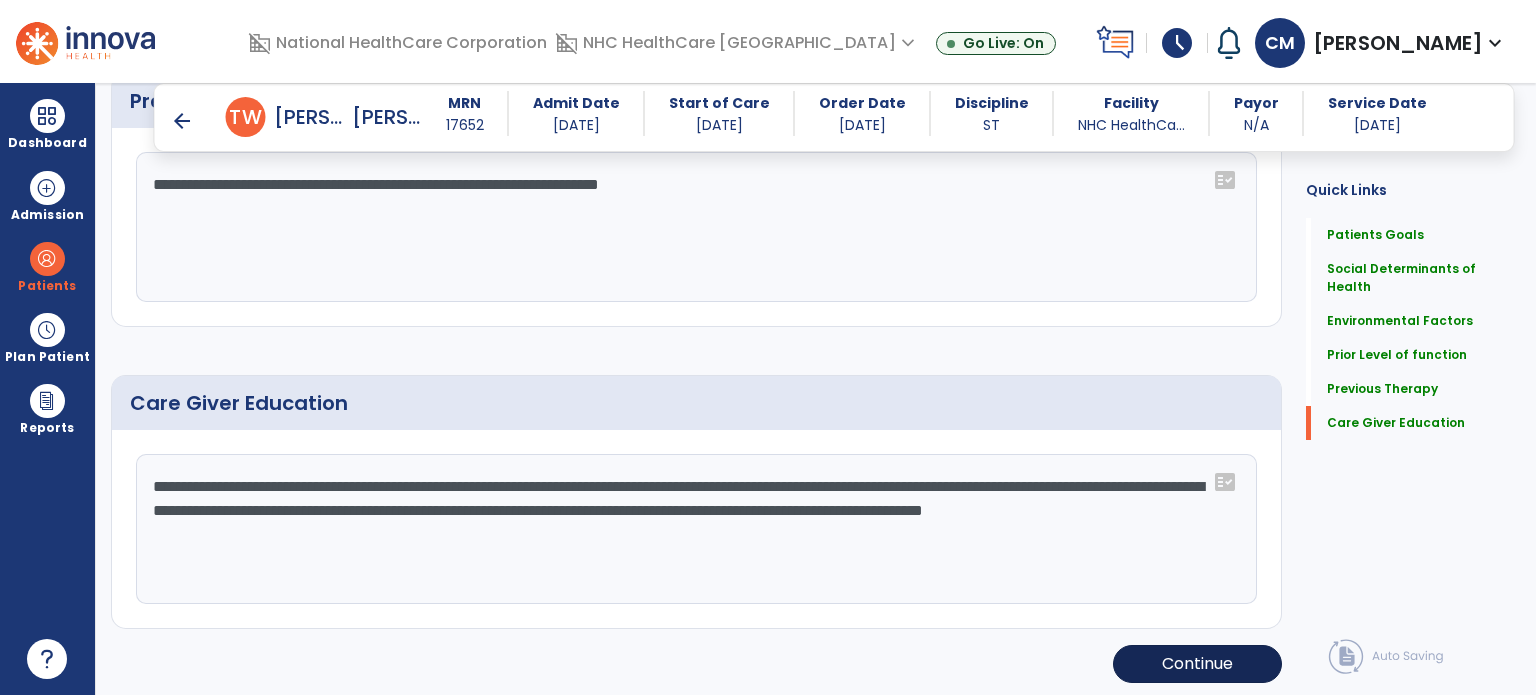 type on "**********" 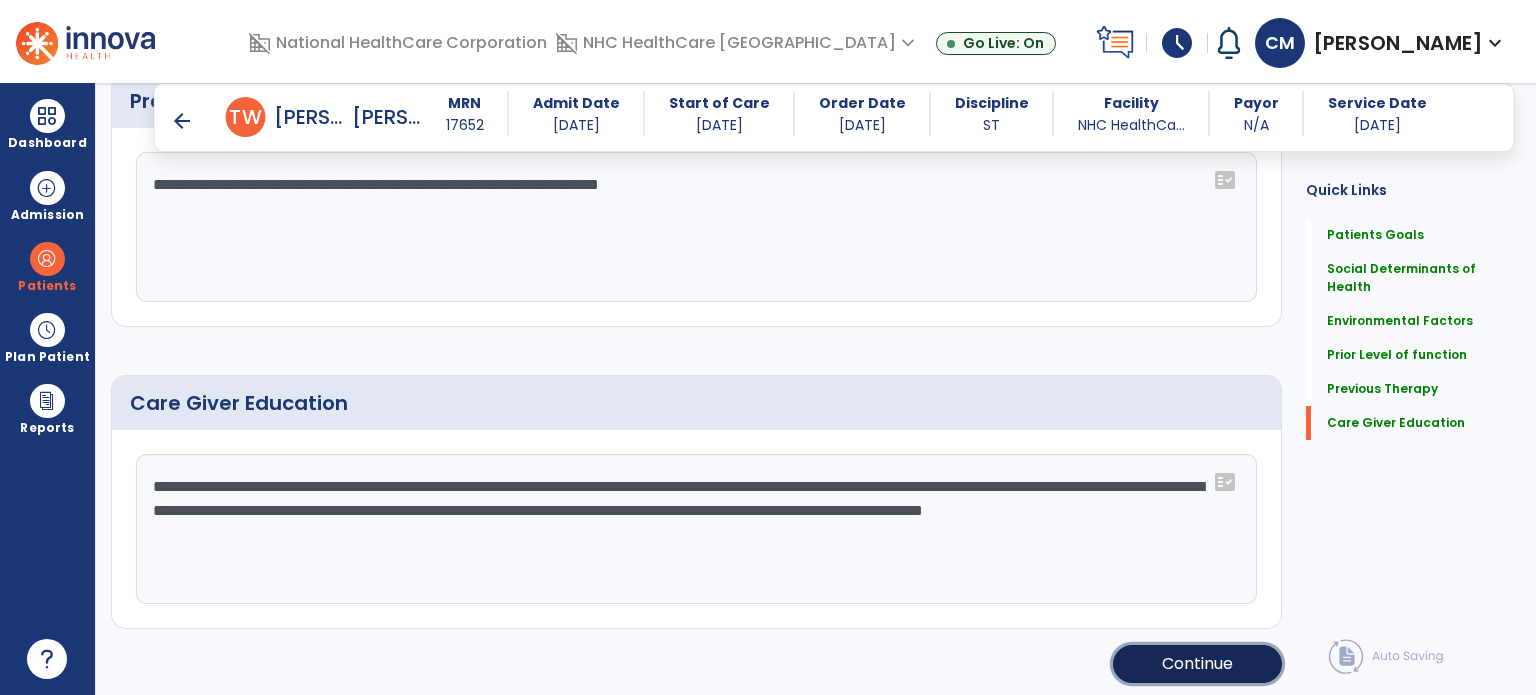 click on "Continue" 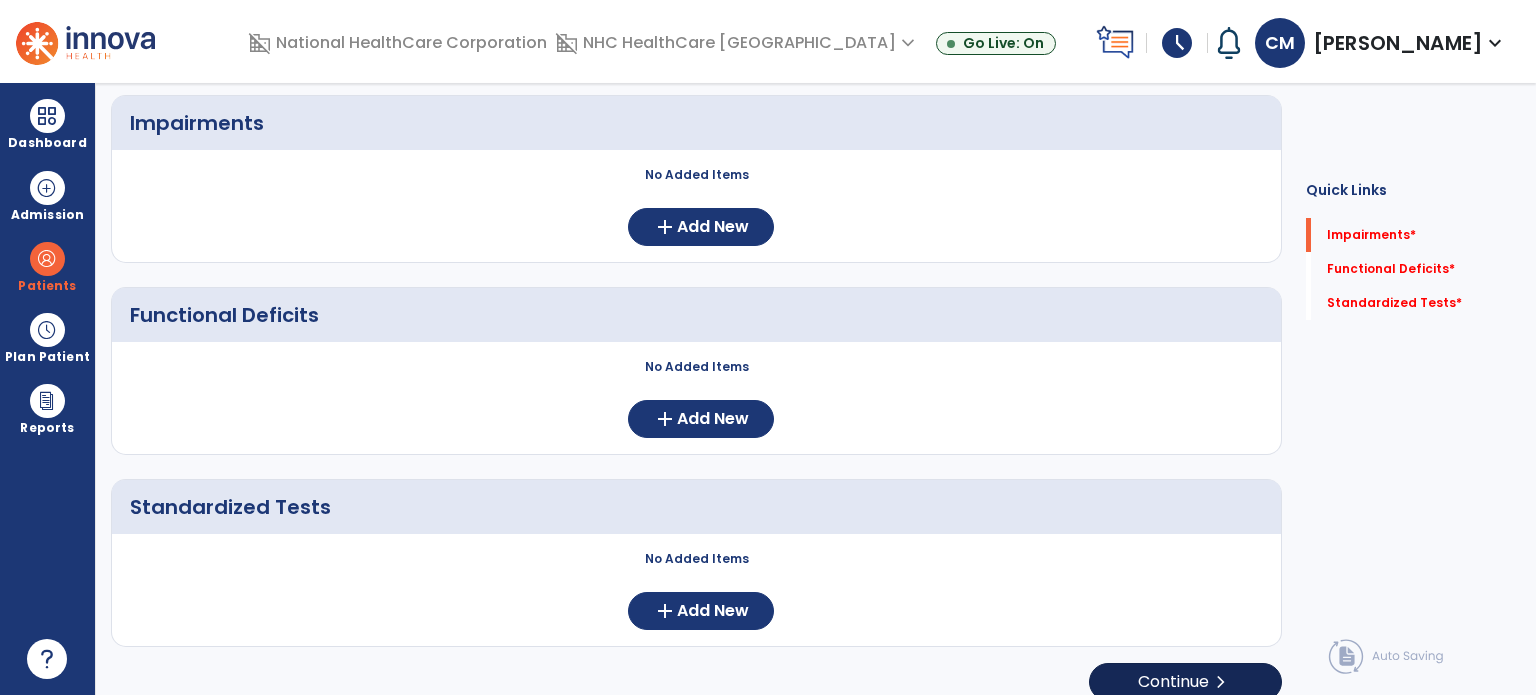 scroll, scrollTop: 0, scrollLeft: 0, axis: both 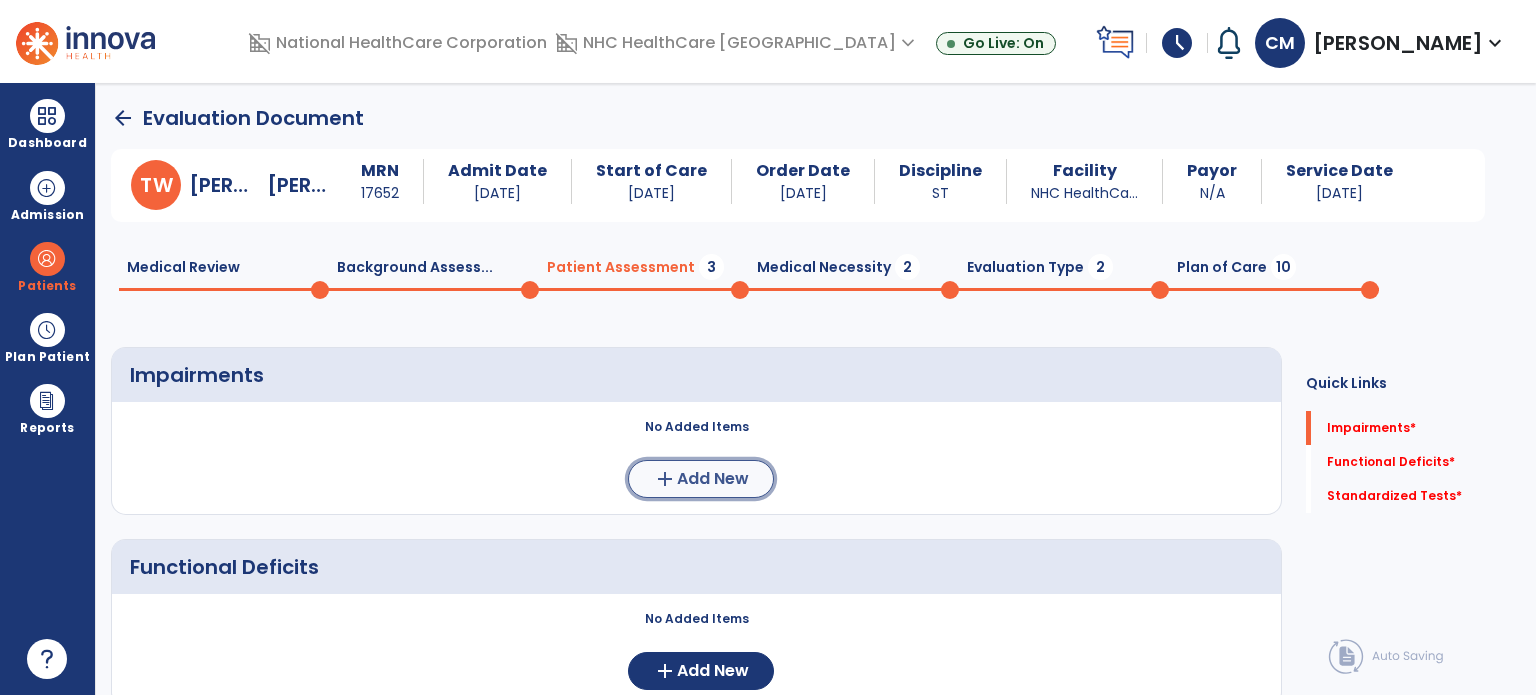 click on "Add New" 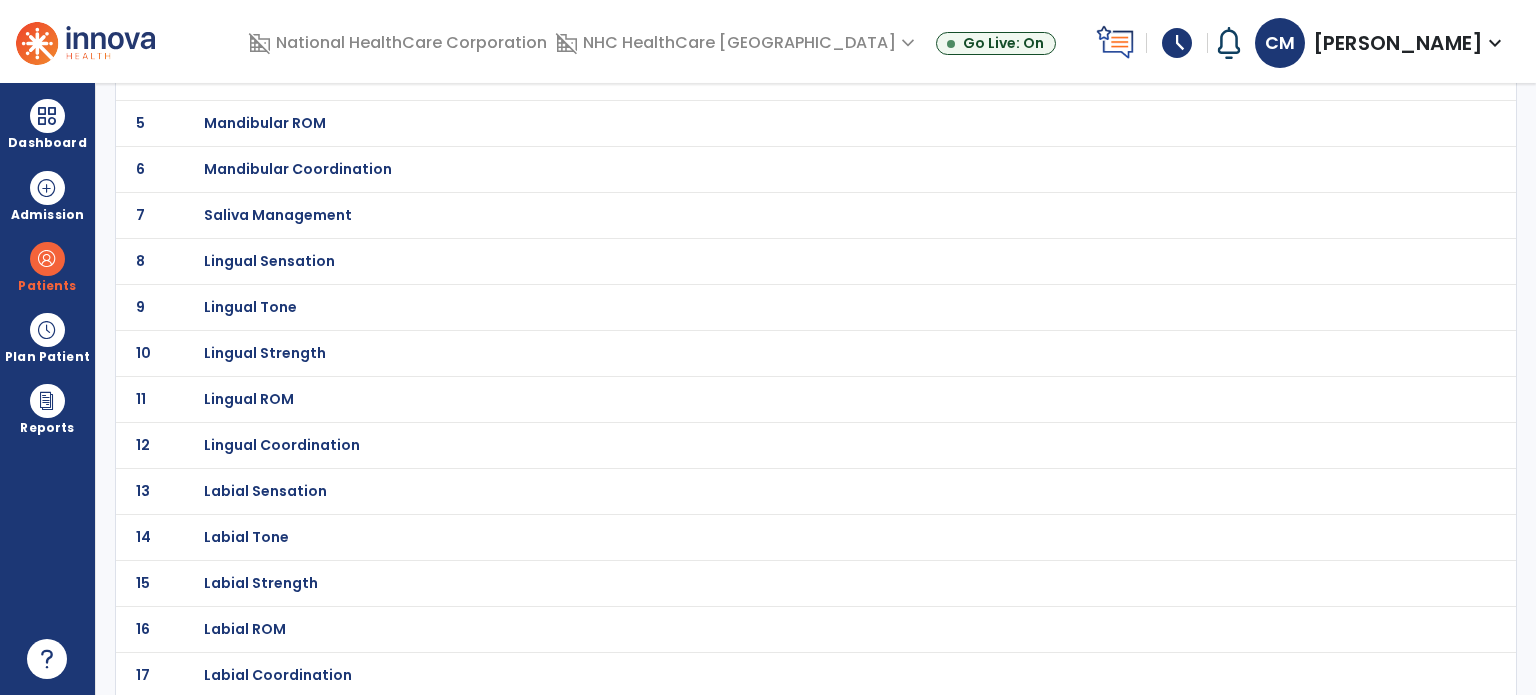 scroll, scrollTop: 0, scrollLeft: 0, axis: both 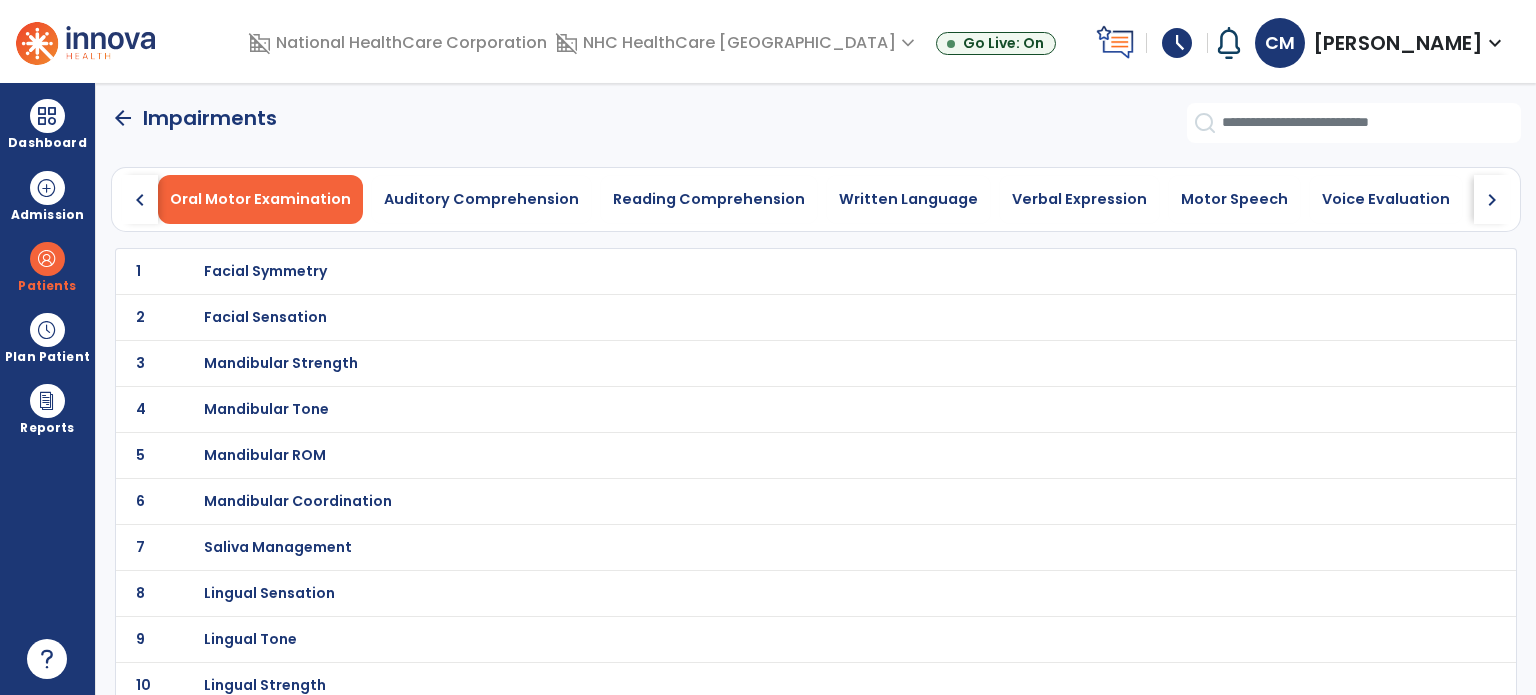 click on "chevron_right" 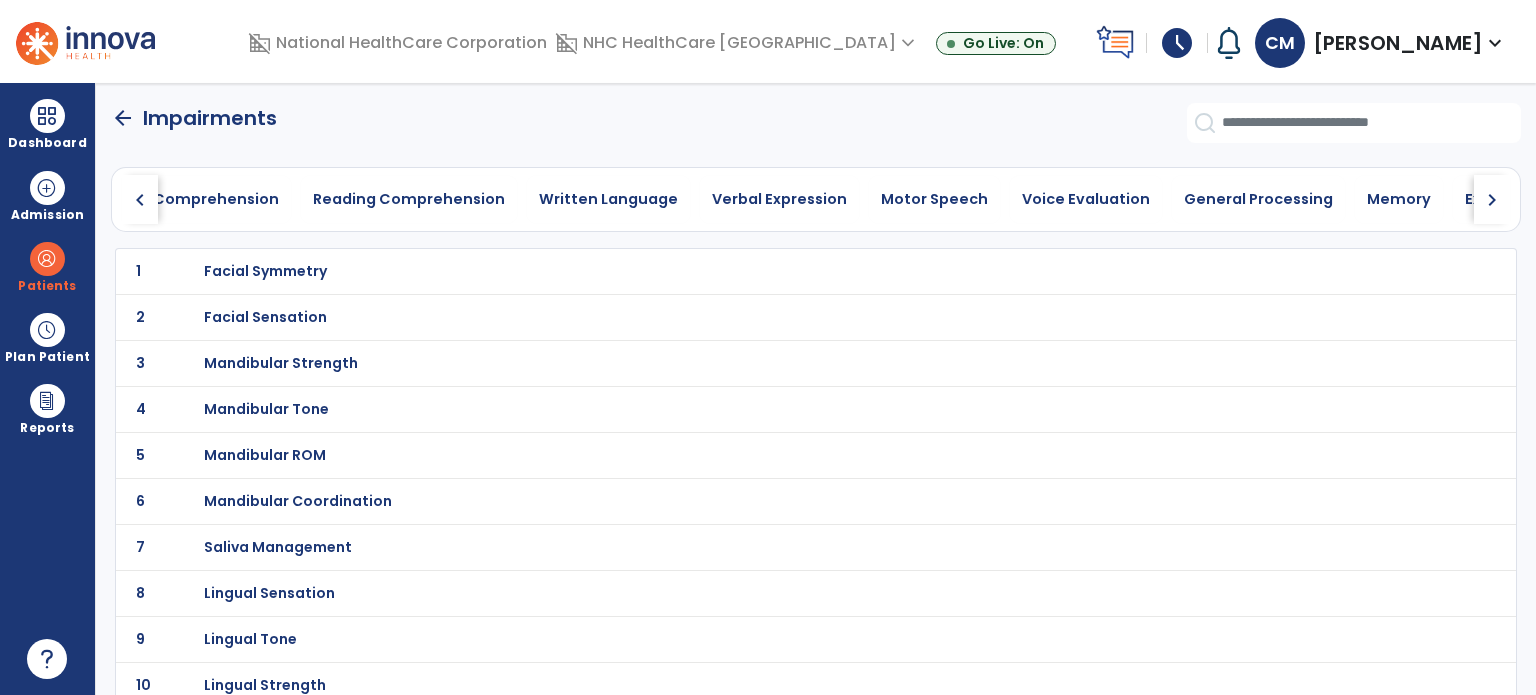 click on "chevron_right" 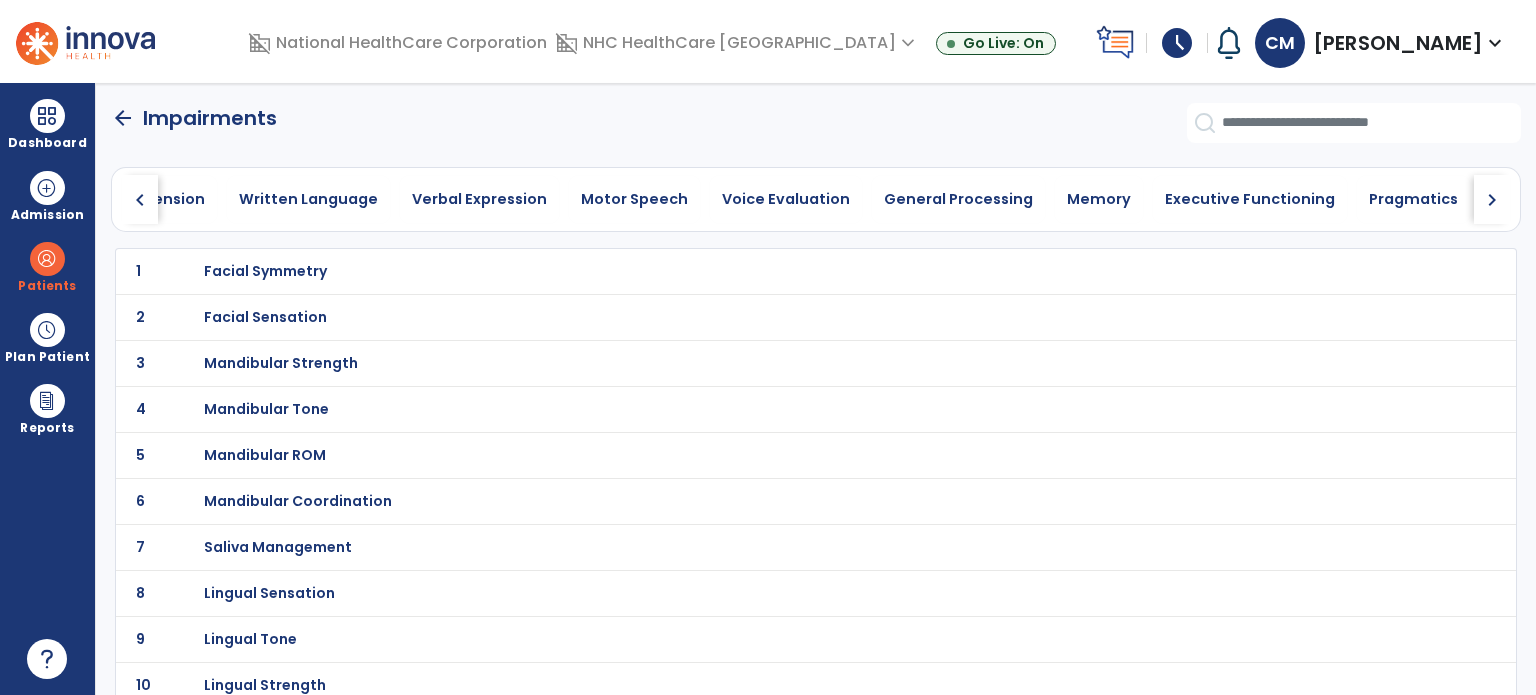 click on "chevron_right" 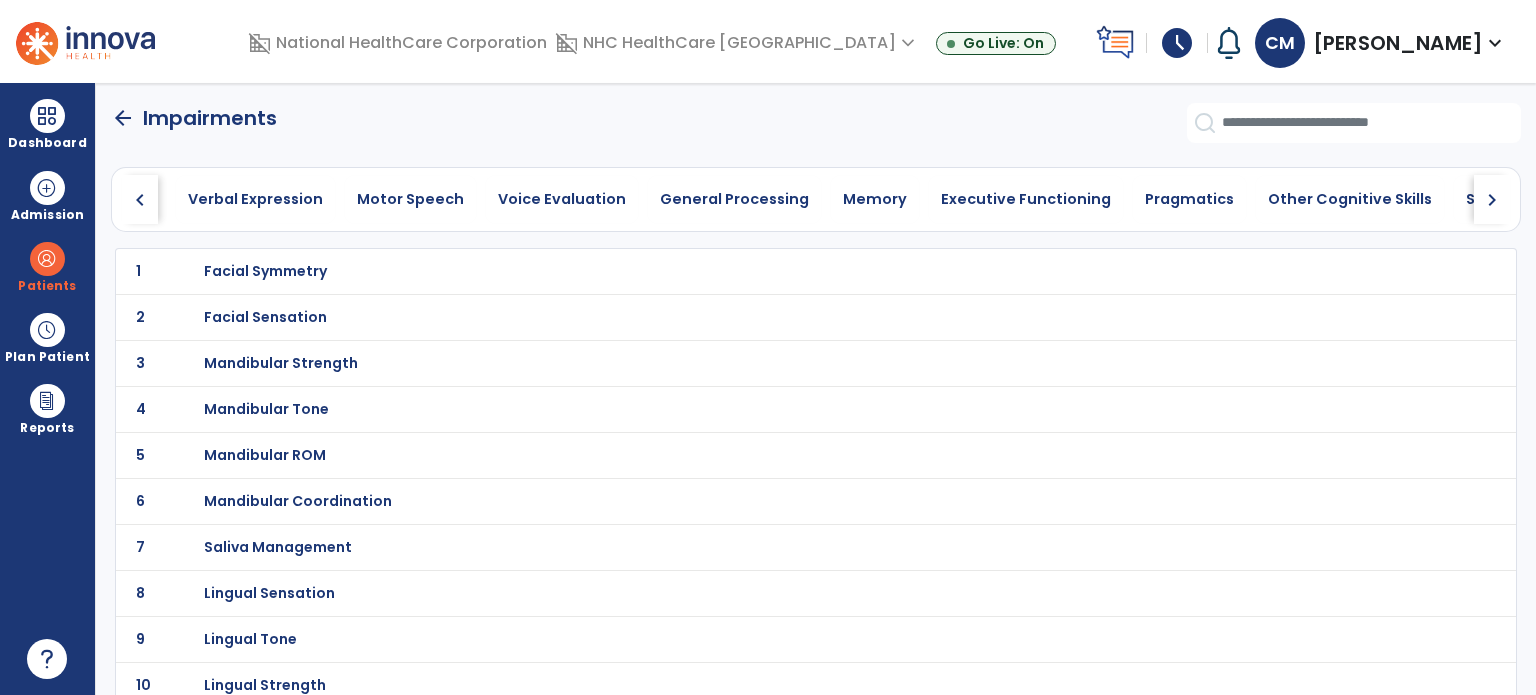 click on "chevron_right" 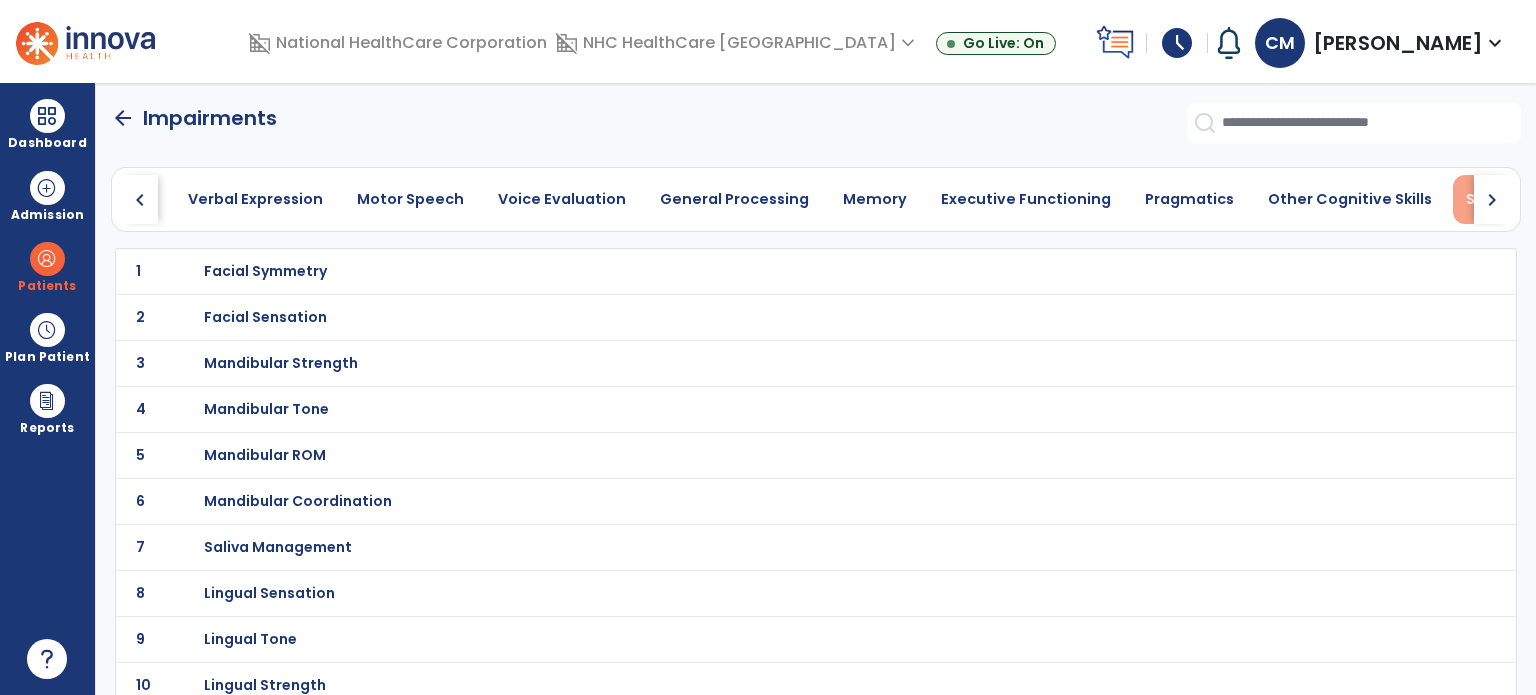click on "Swallowing" at bounding box center [1508, 199] 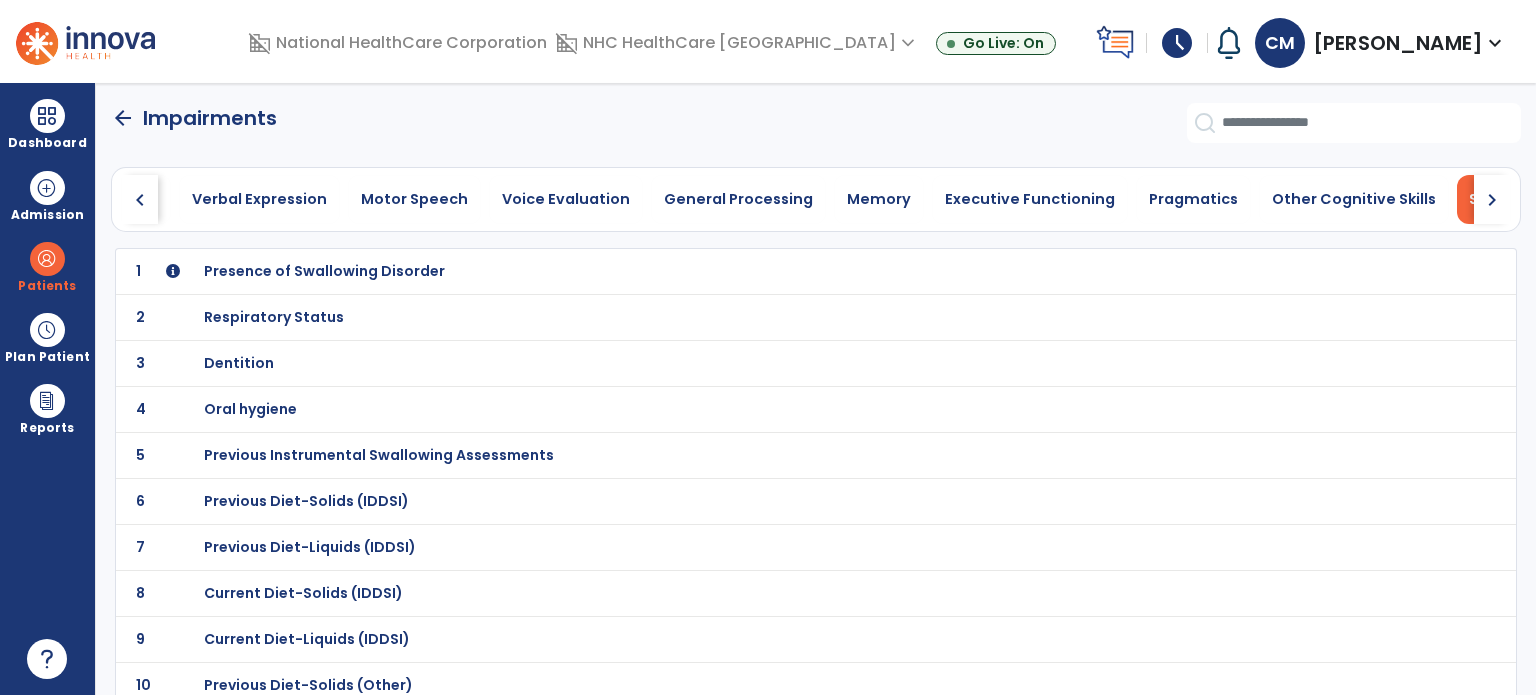 click on "Presence of Swallowing Disorder" at bounding box center (324, 271) 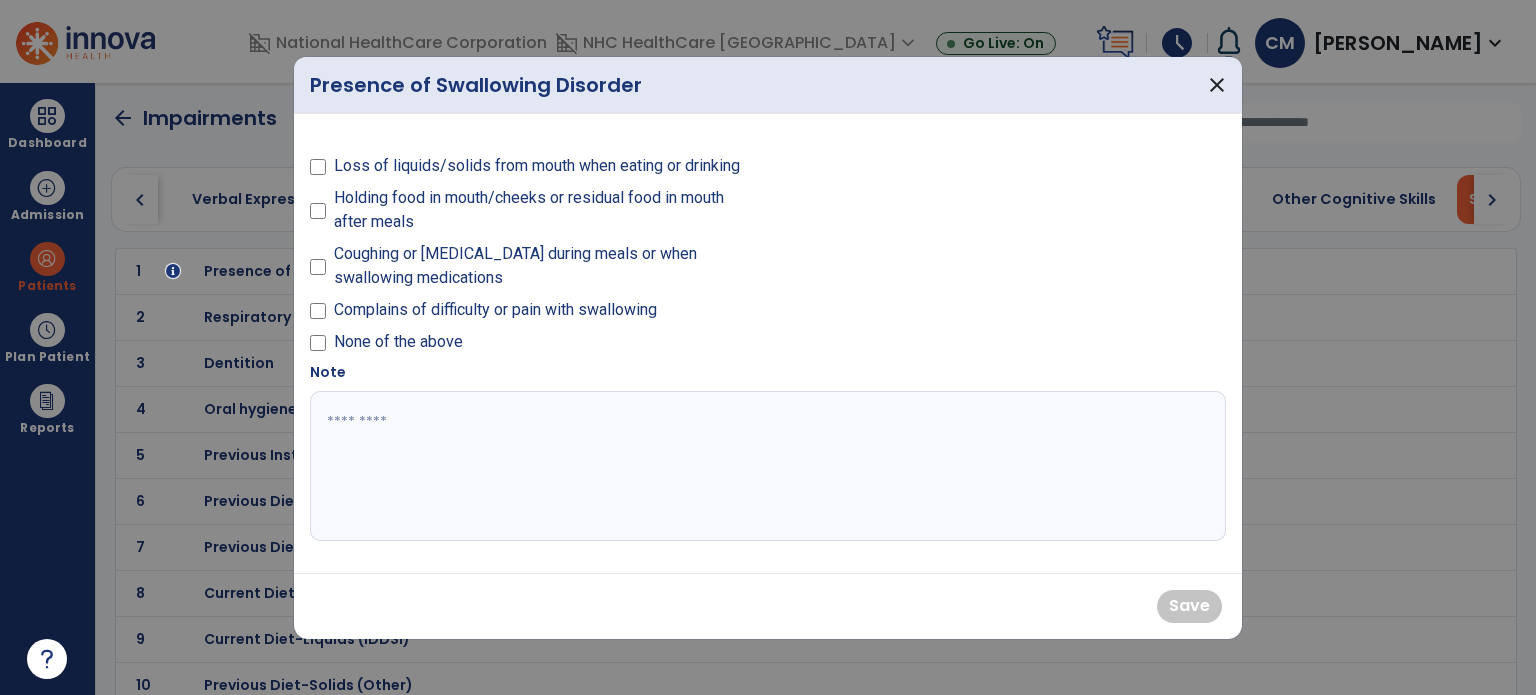 click on "Holding food in mouth/cheeks or residual food in mouth after meals" at bounding box center [545, 210] 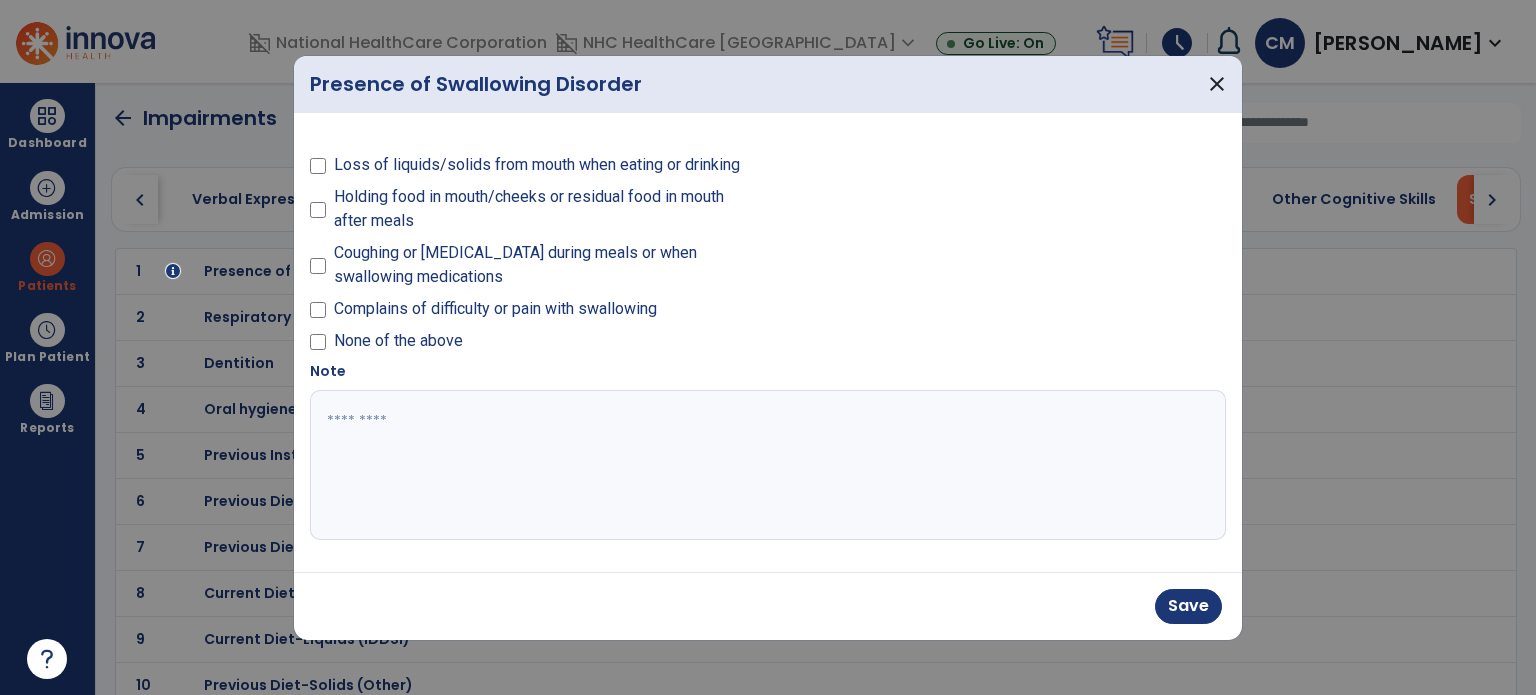 click on "Coughing or choking during meals or when swallowing medications" at bounding box center [545, 265] 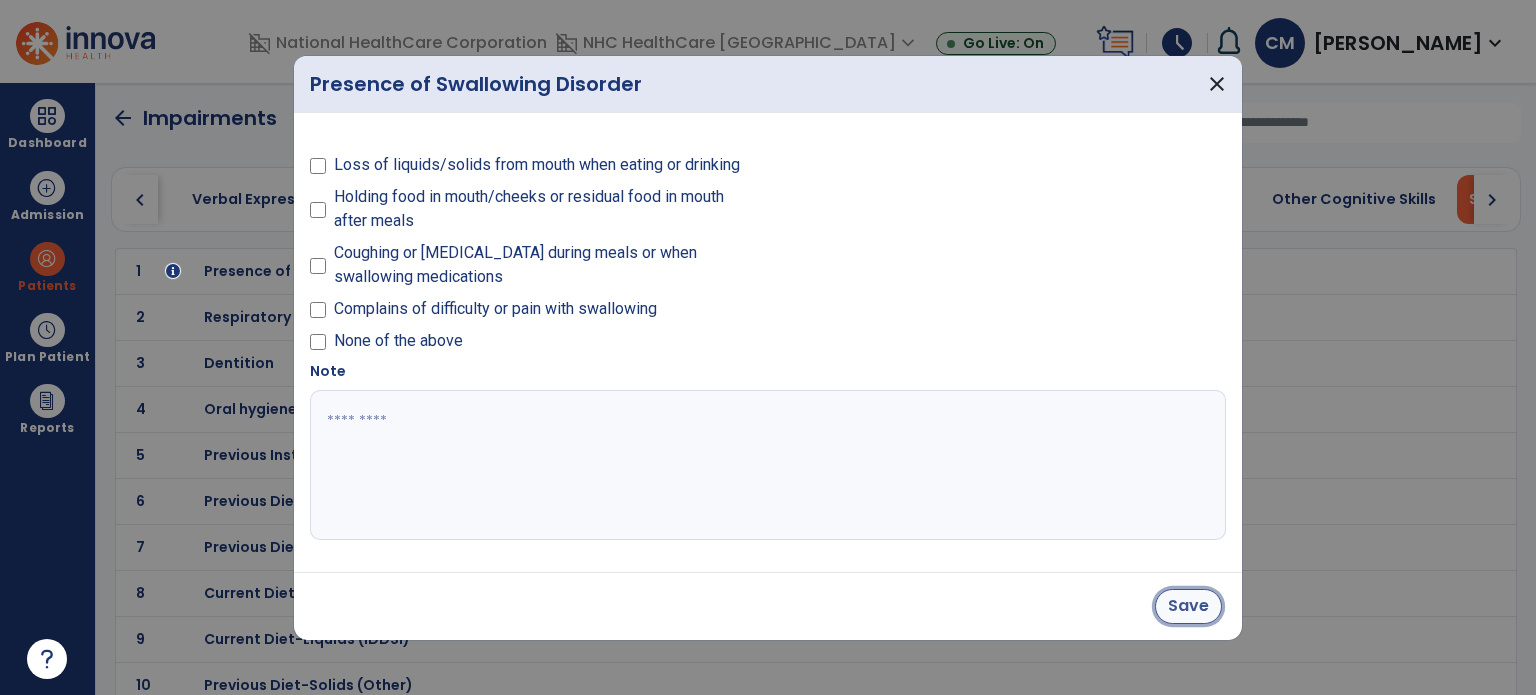 click on "Save" at bounding box center [1188, 606] 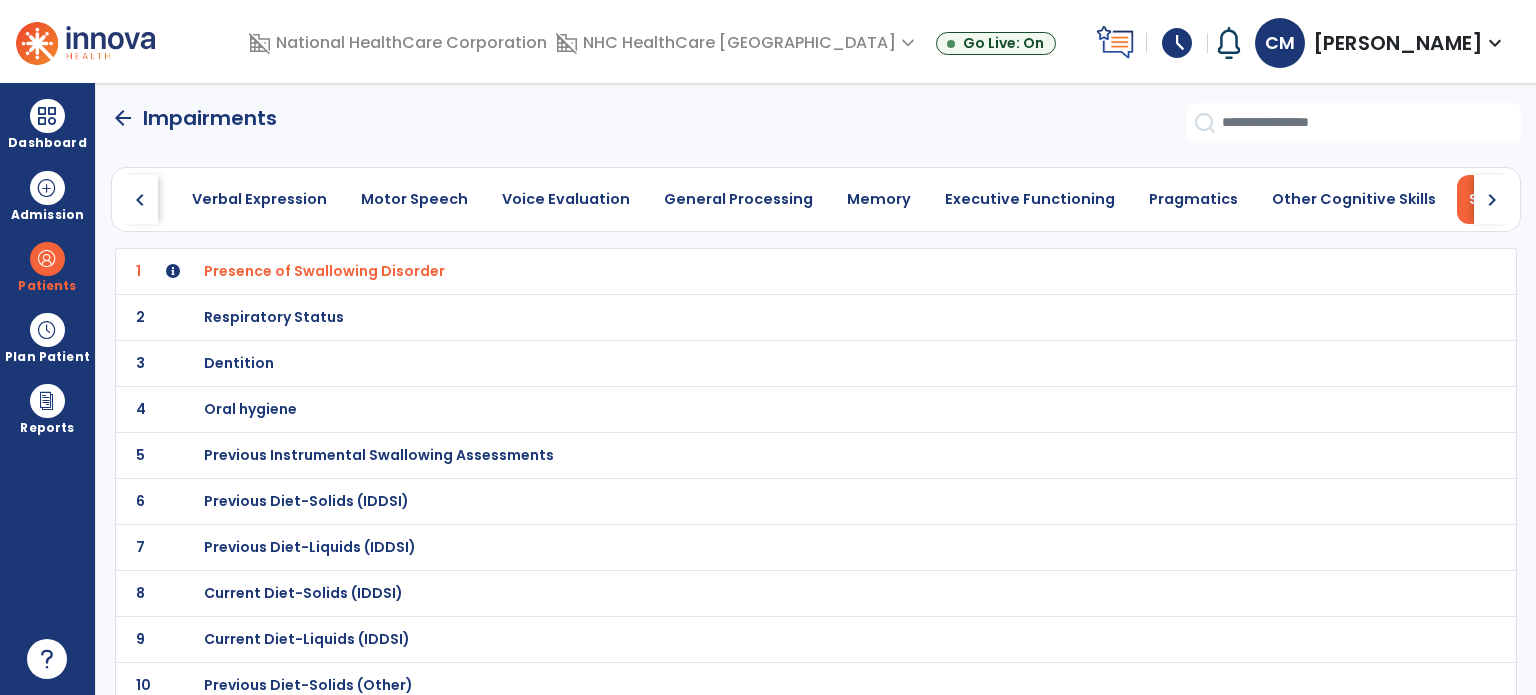 click on "Respiratory Status" at bounding box center [324, 271] 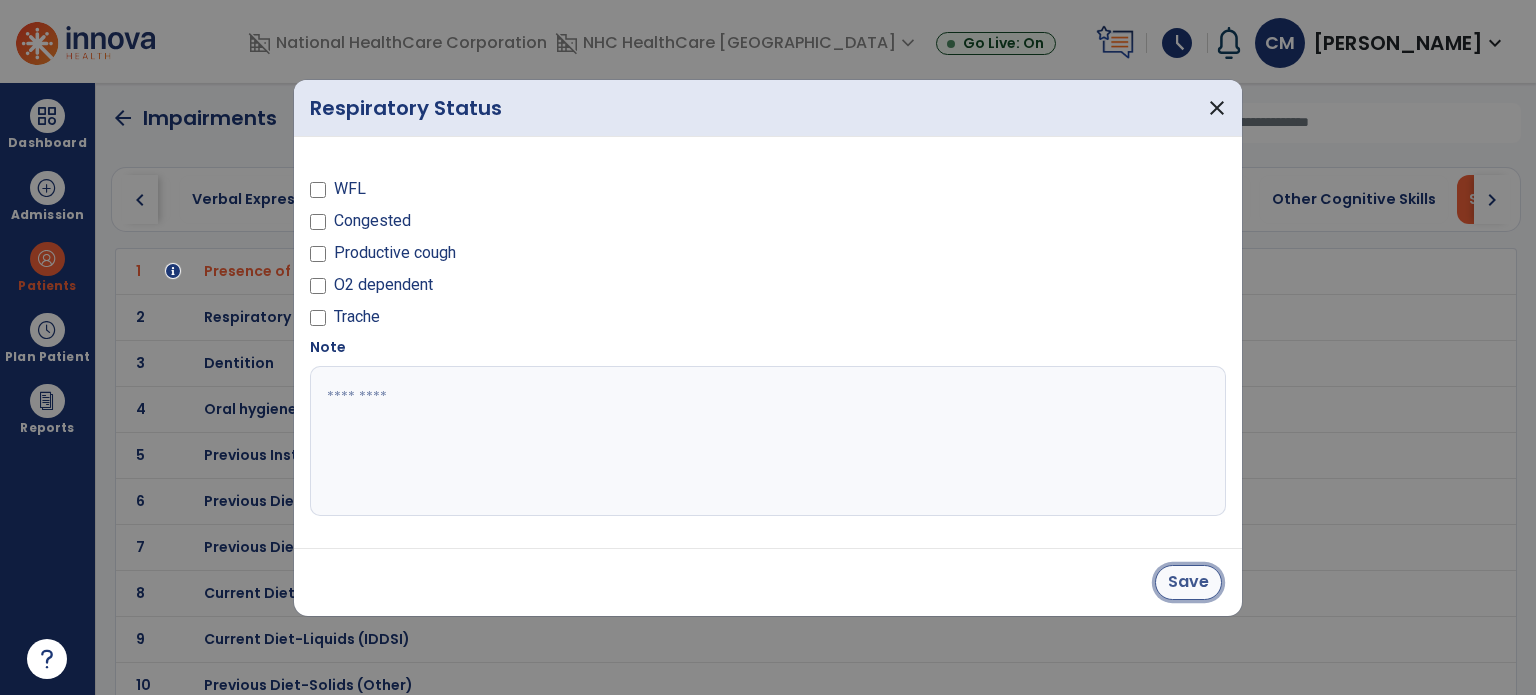 click on "Save" at bounding box center (1188, 582) 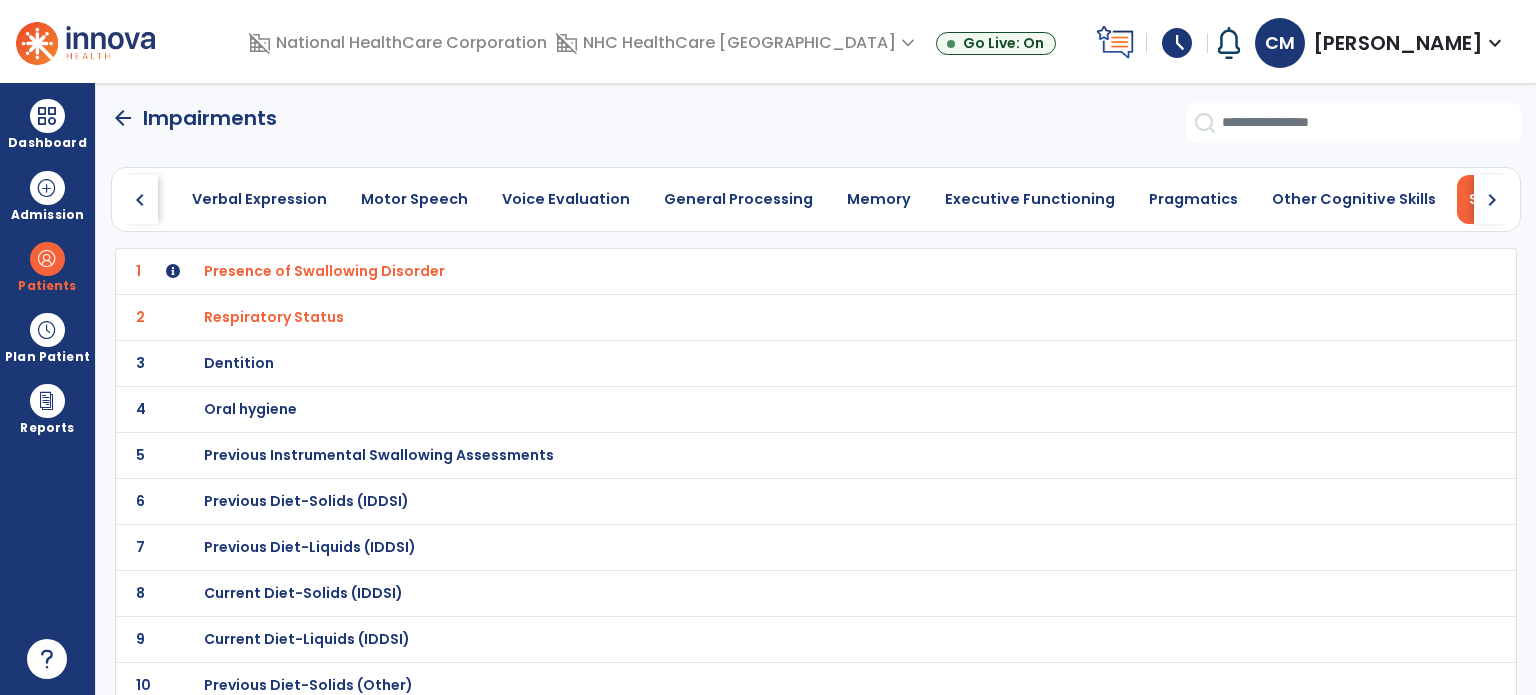 click on "3 Dentition" 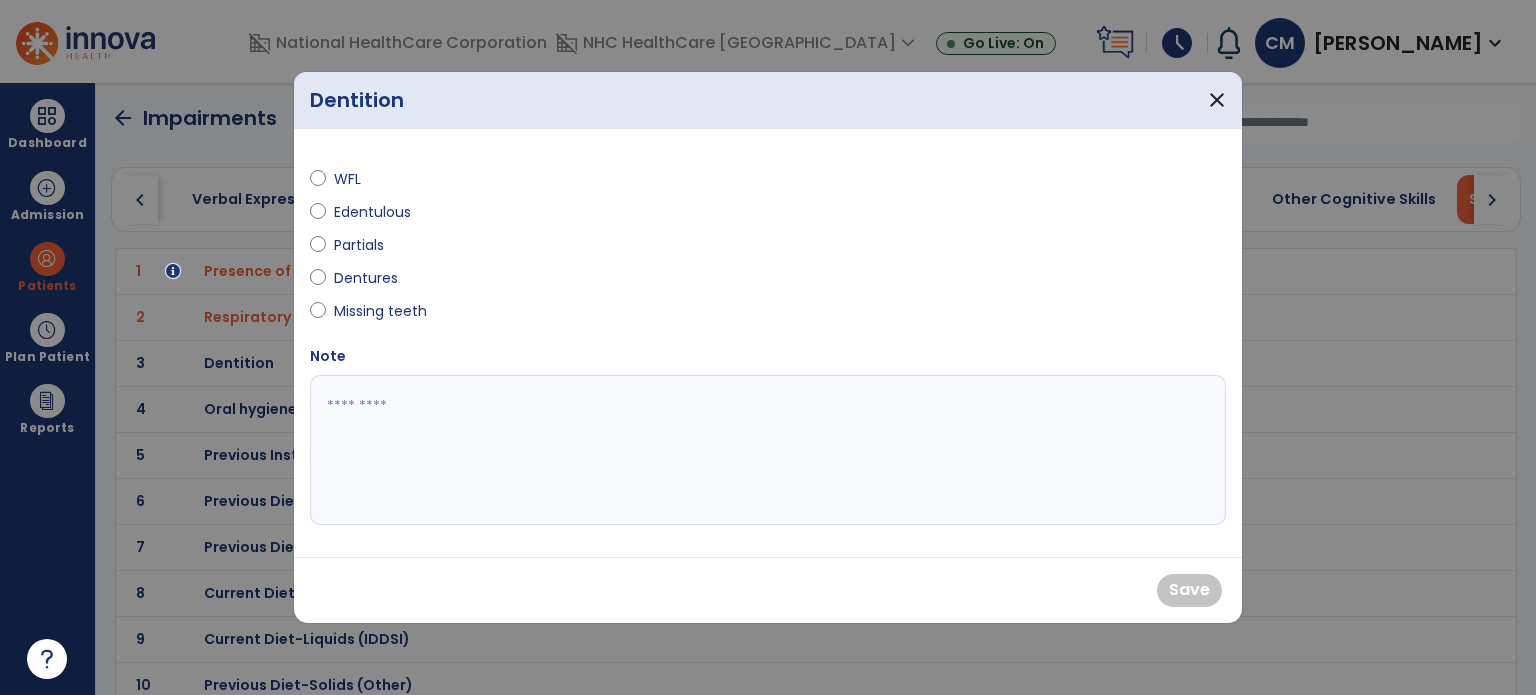 click on "Edentulous" at bounding box center [372, 212] 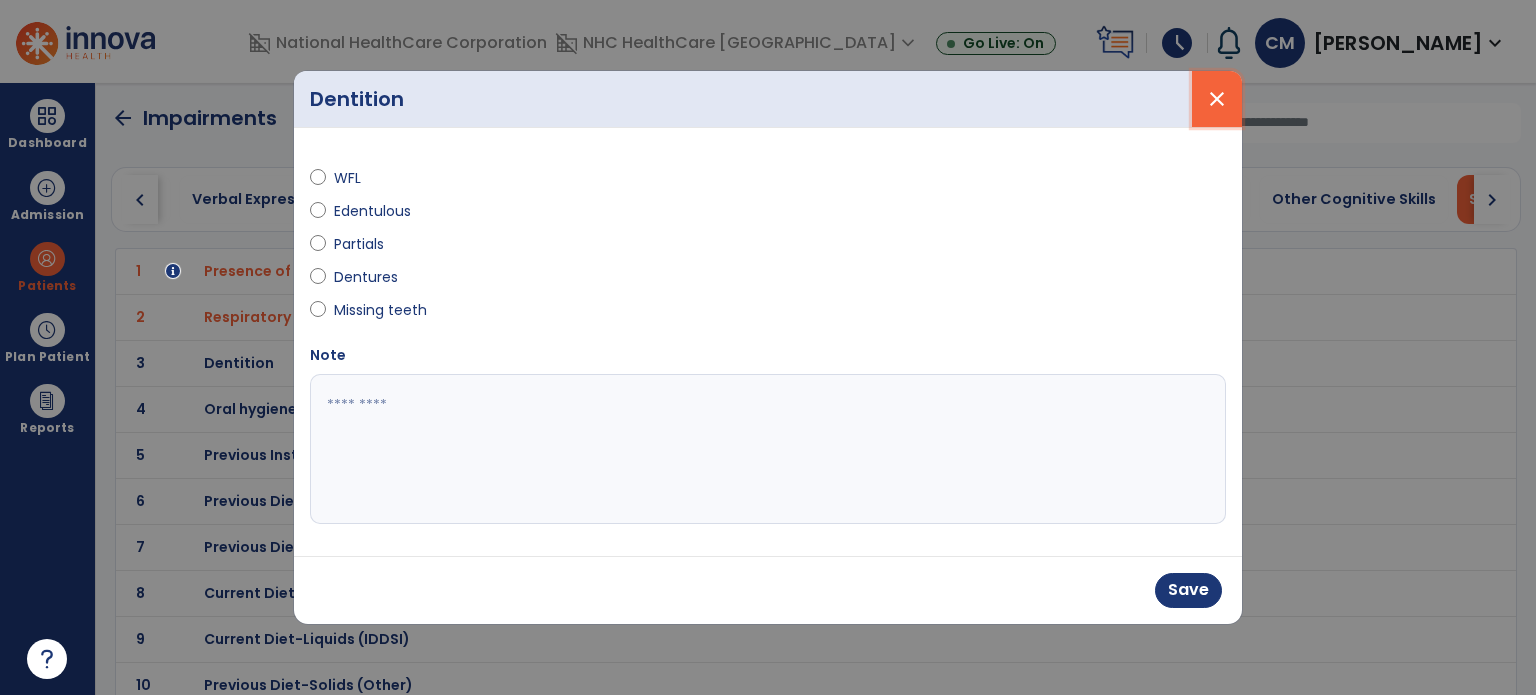 click on "close" at bounding box center [1217, 99] 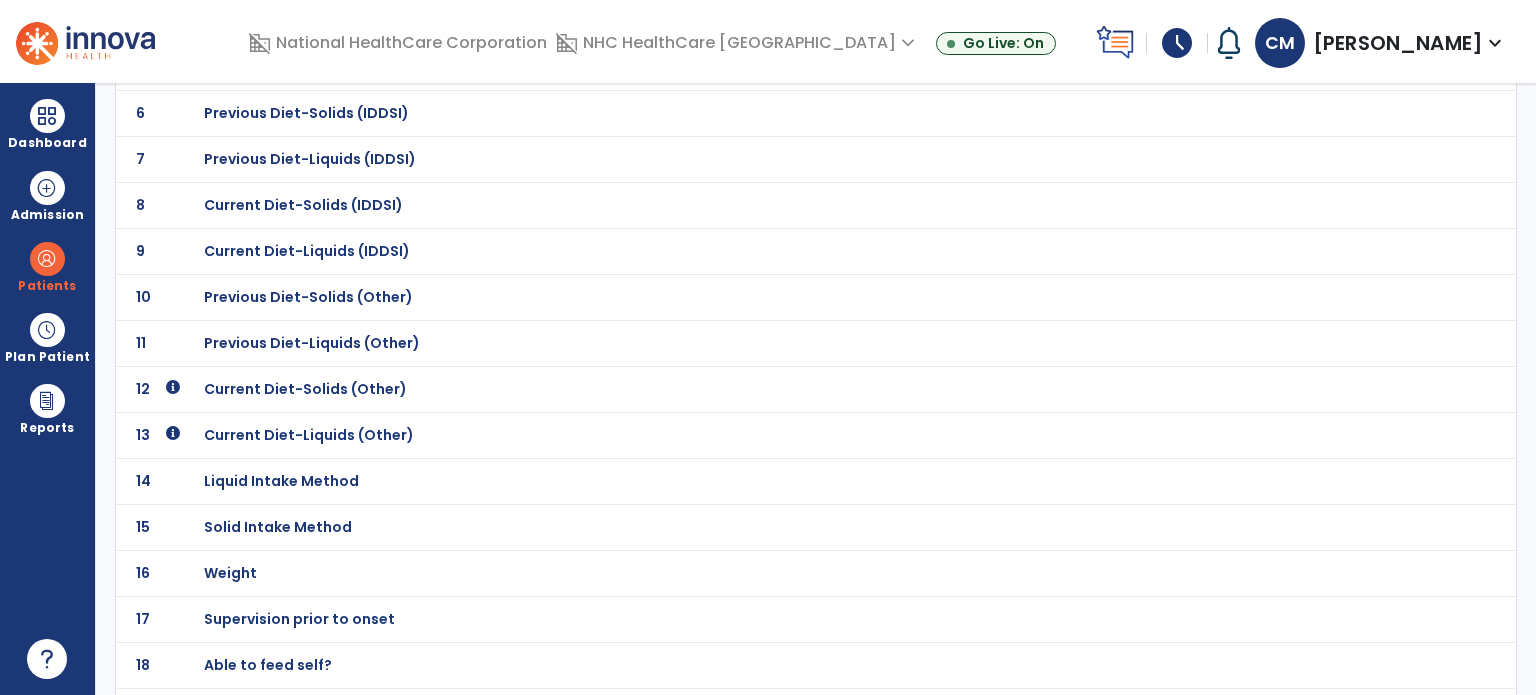 scroll, scrollTop: 388, scrollLeft: 0, axis: vertical 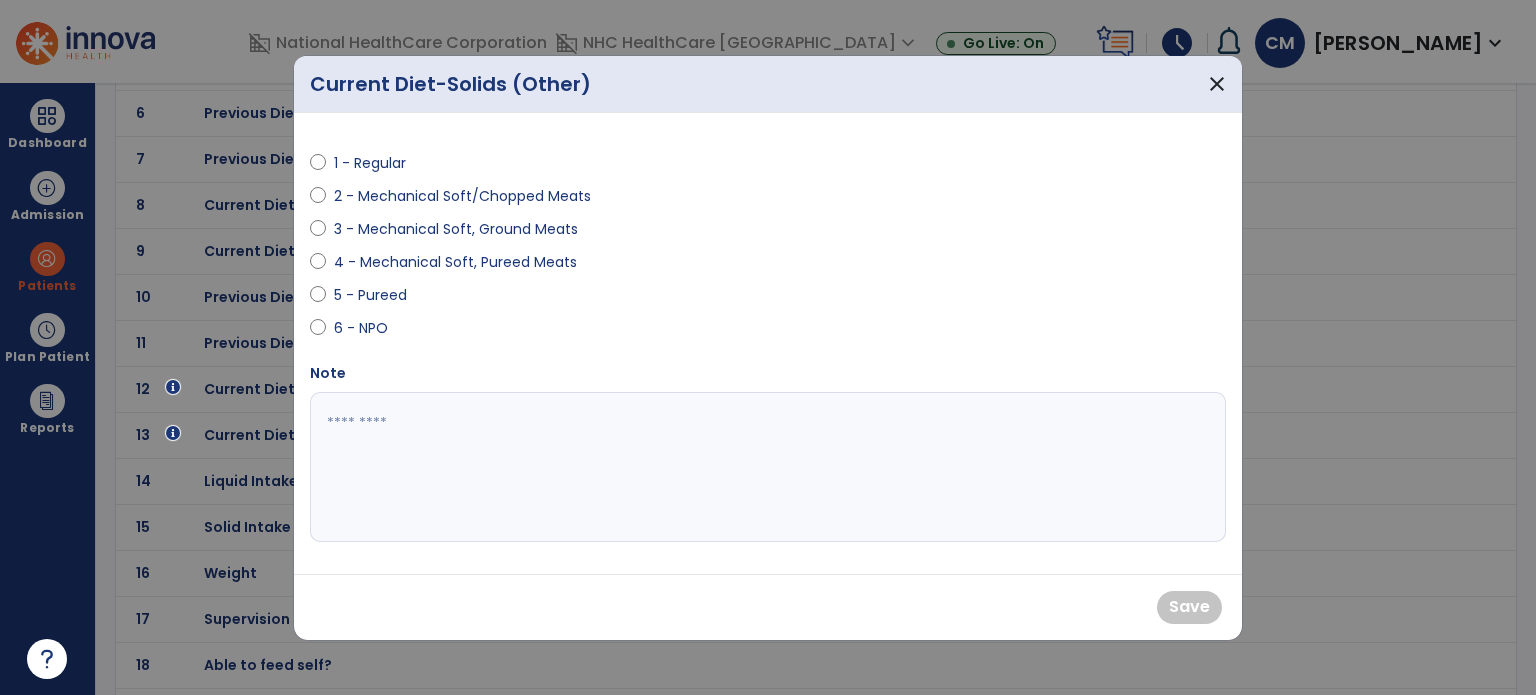 click on "3 - Mechanical Soft, Ground Meats" at bounding box center [456, 229] 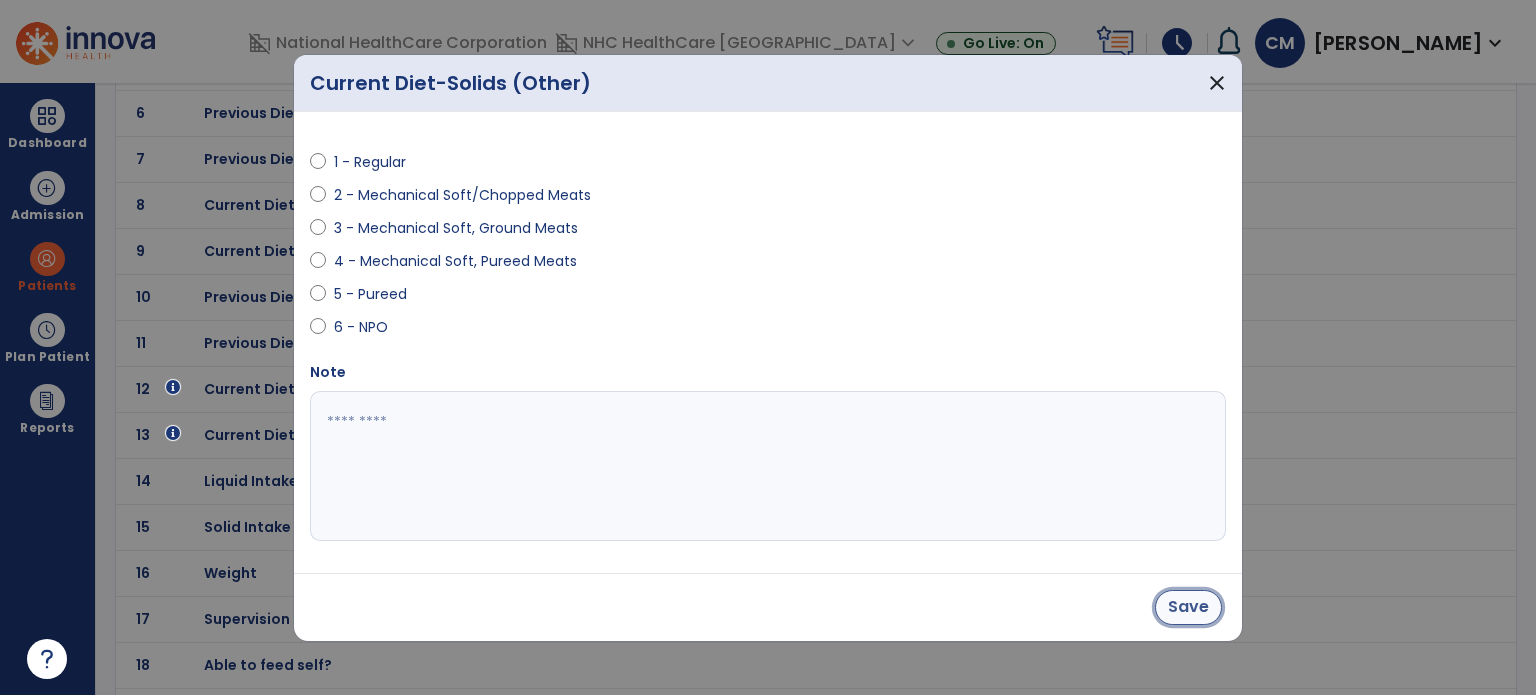 click on "Save" at bounding box center [1188, 607] 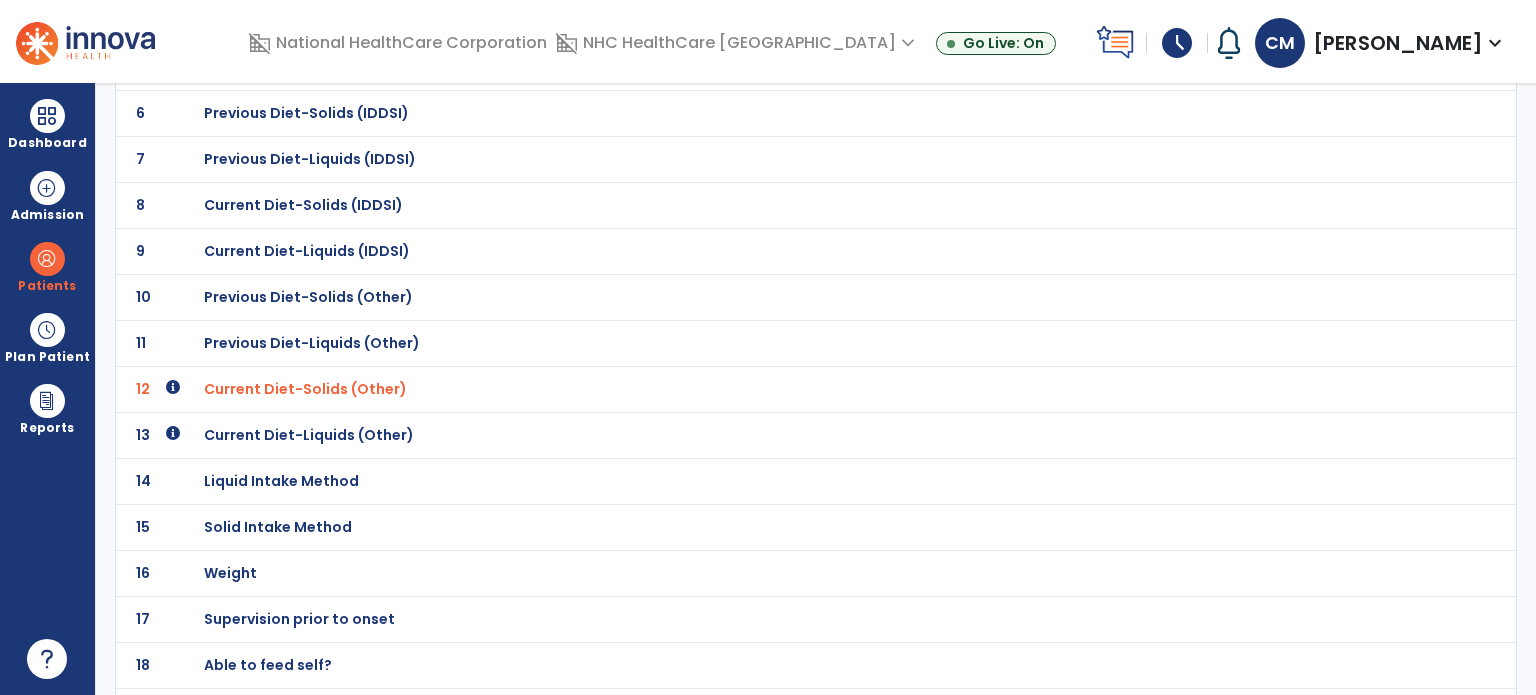 click on "Current Diet-Liquids (Other)" at bounding box center [324, -117] 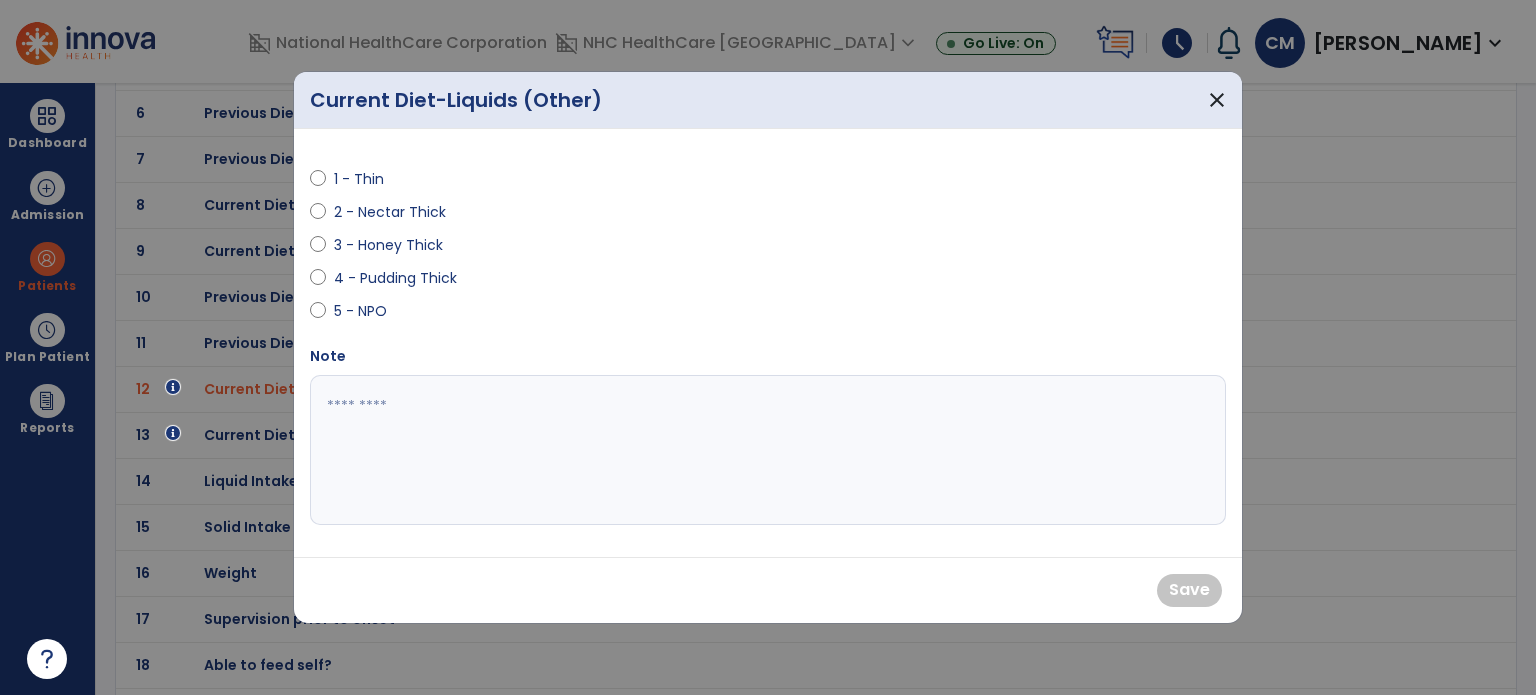 click on "1 - Thin" at bounding box center [369, 179] 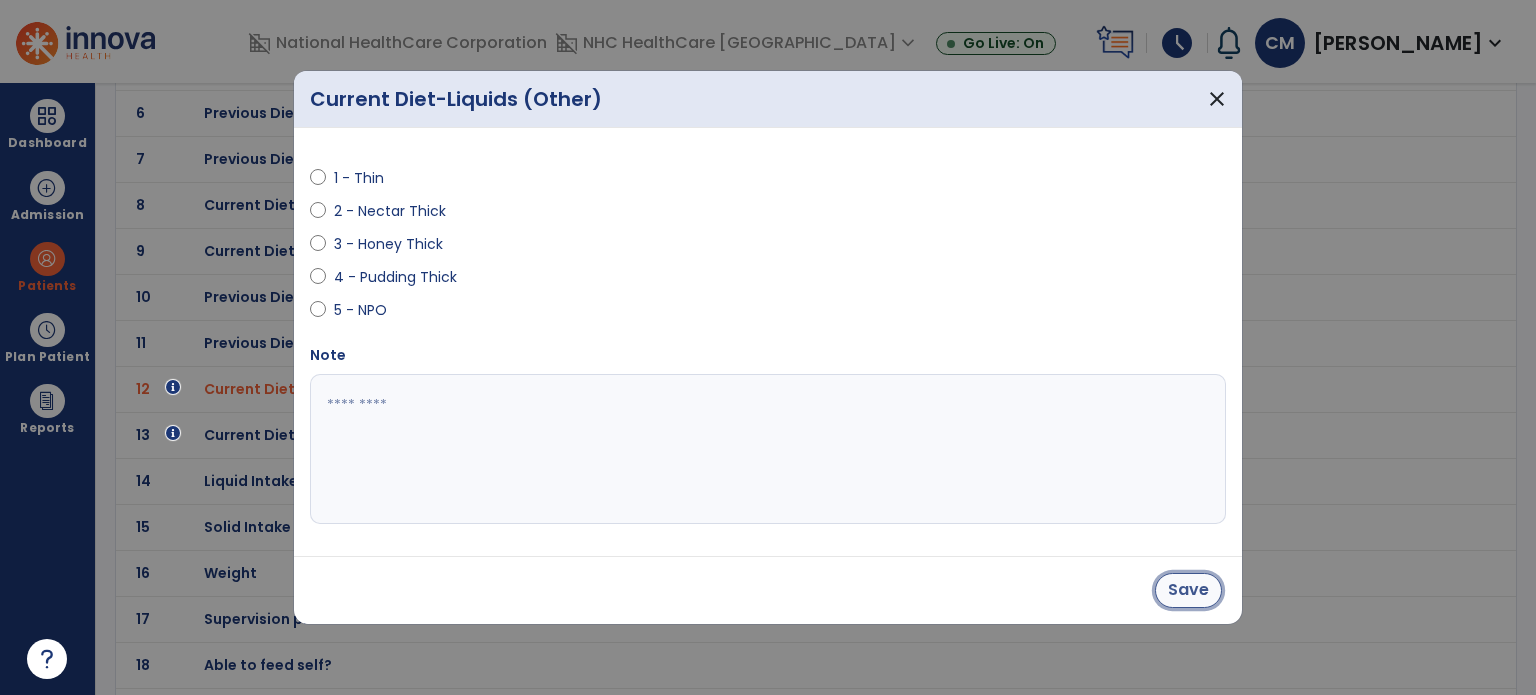 click on "Save" at bounding box center [1188, 590] 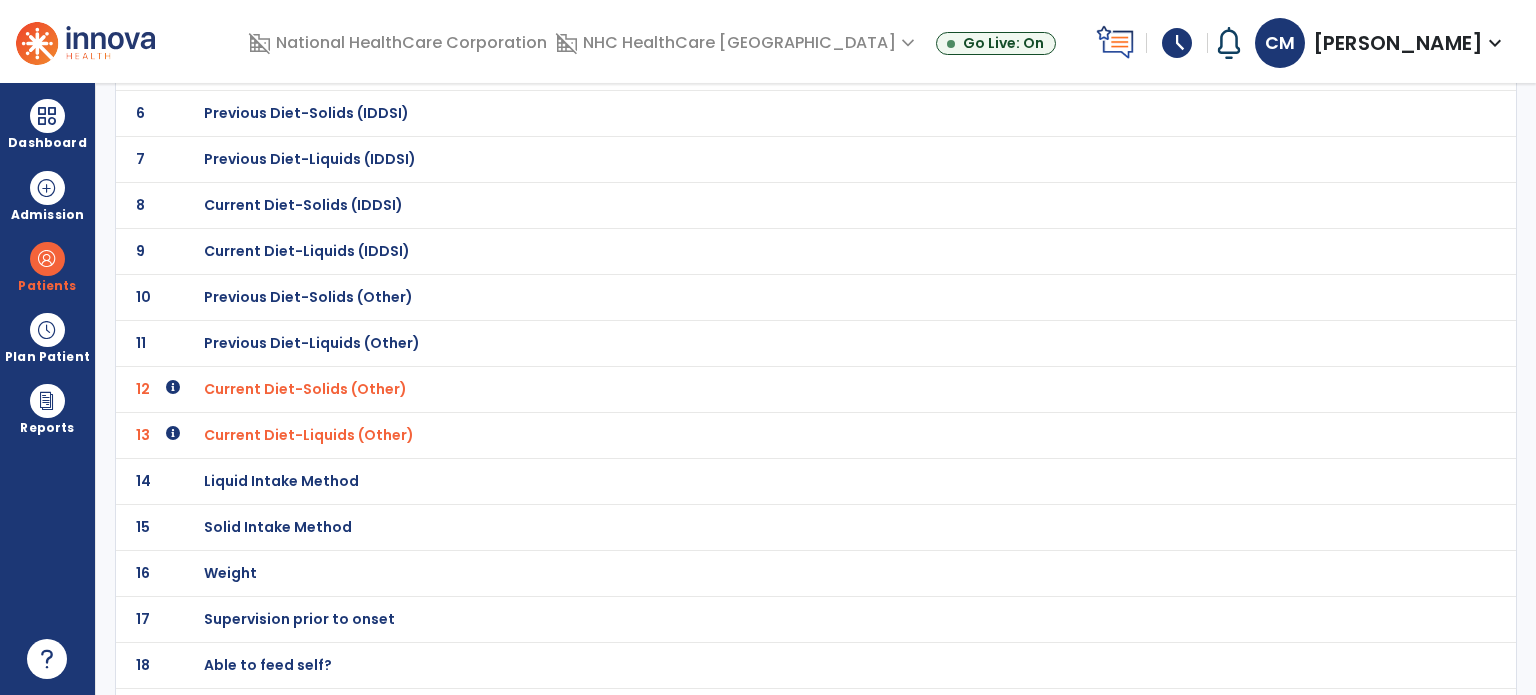 click on "Liquid Intake Method" at bounding box center (324, -117) 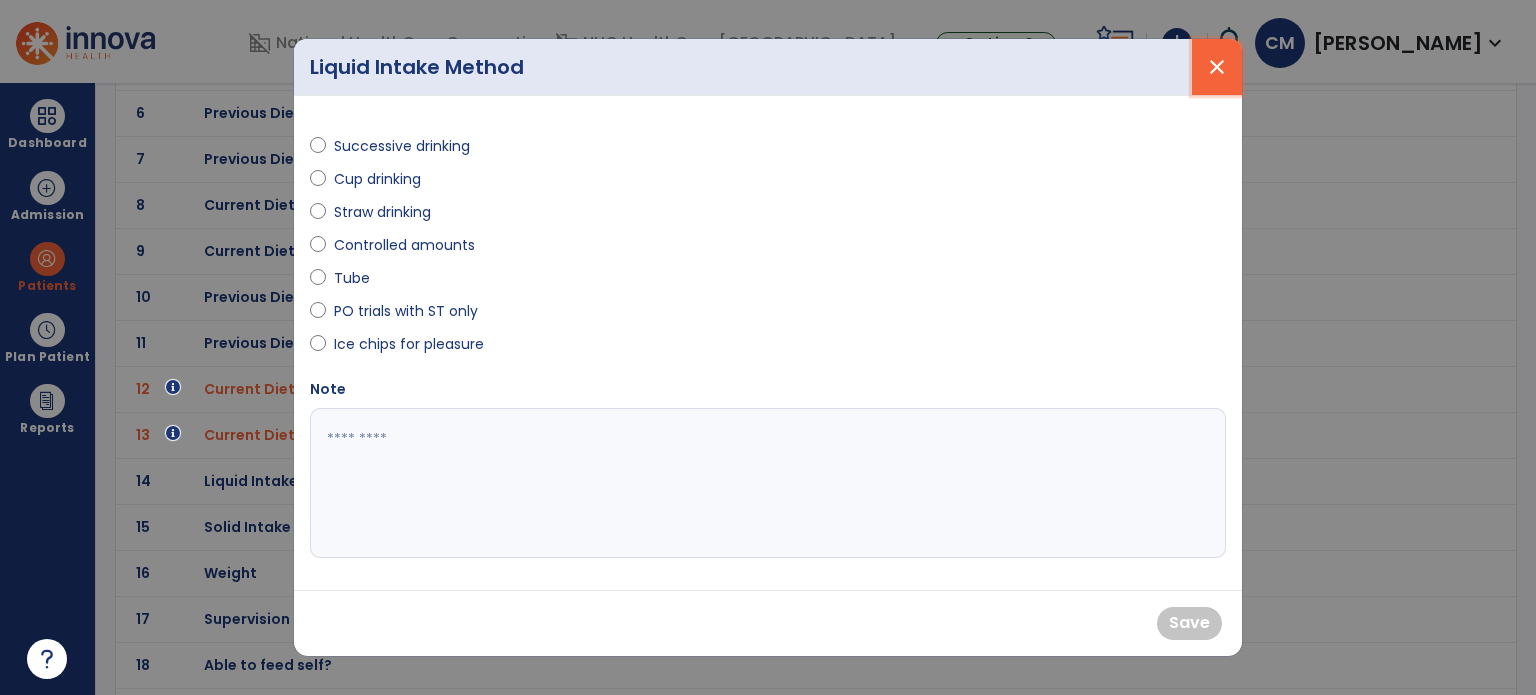 click on "close" at bounding box center (1217, 67) 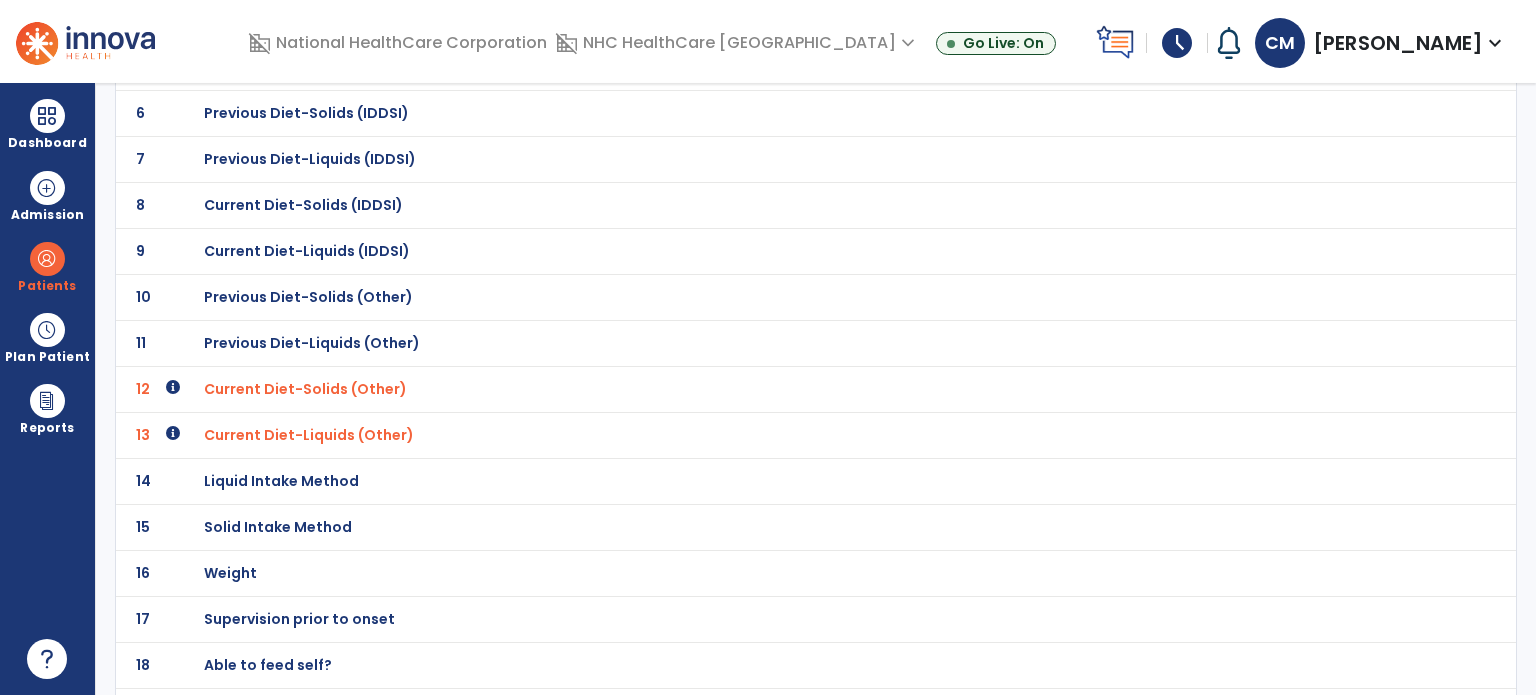 click on "Supervision prior to onset" at bounding box center (324, -117) 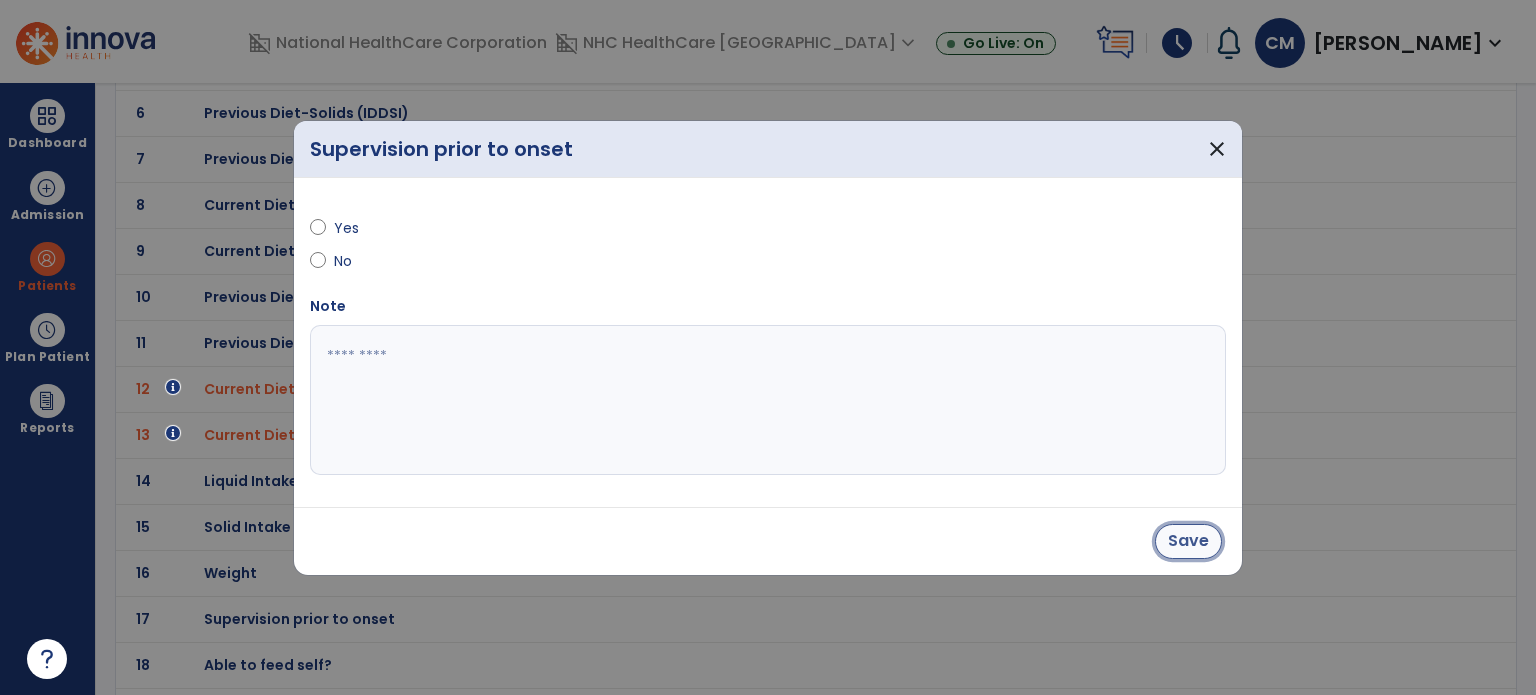 click on "Save" at bounding box center [1188, 541] 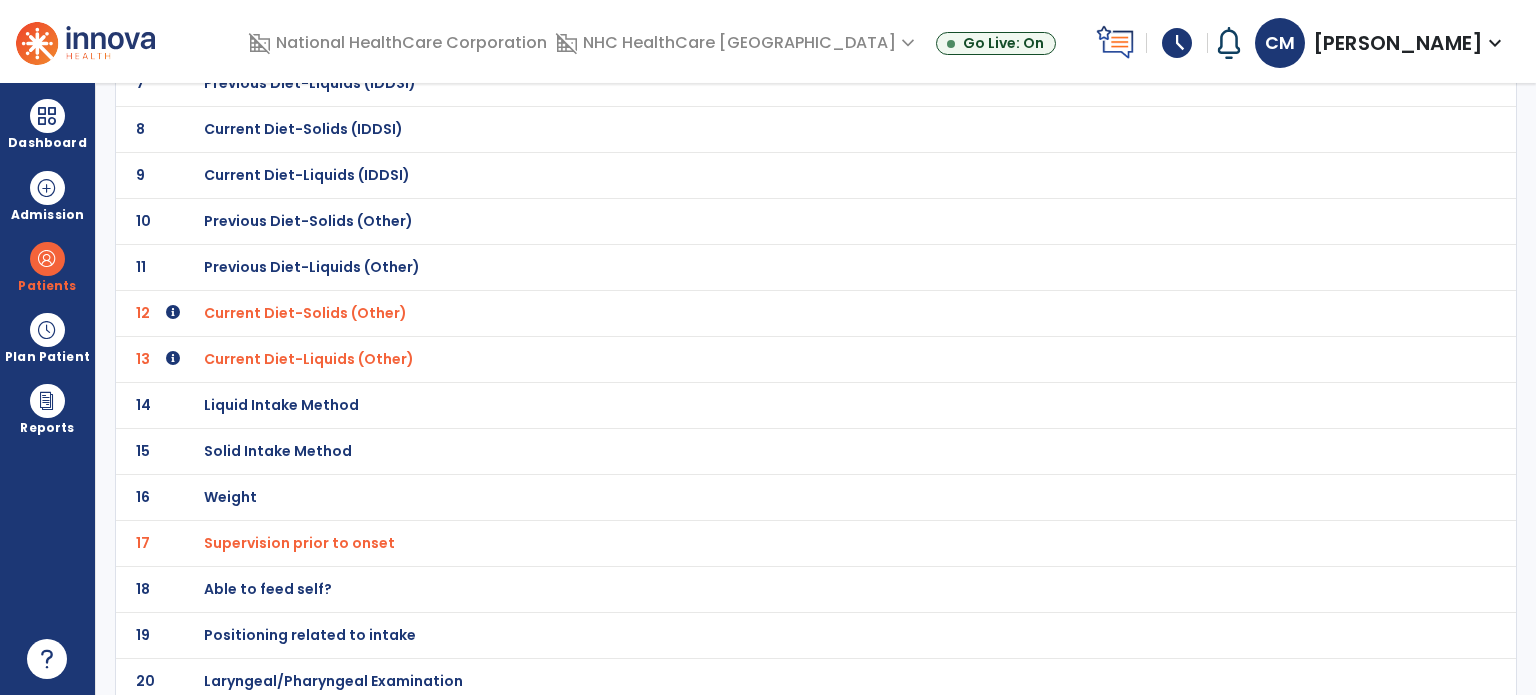 scroll, scrollTop: 460, scrollLeft: 0, axis: vertical 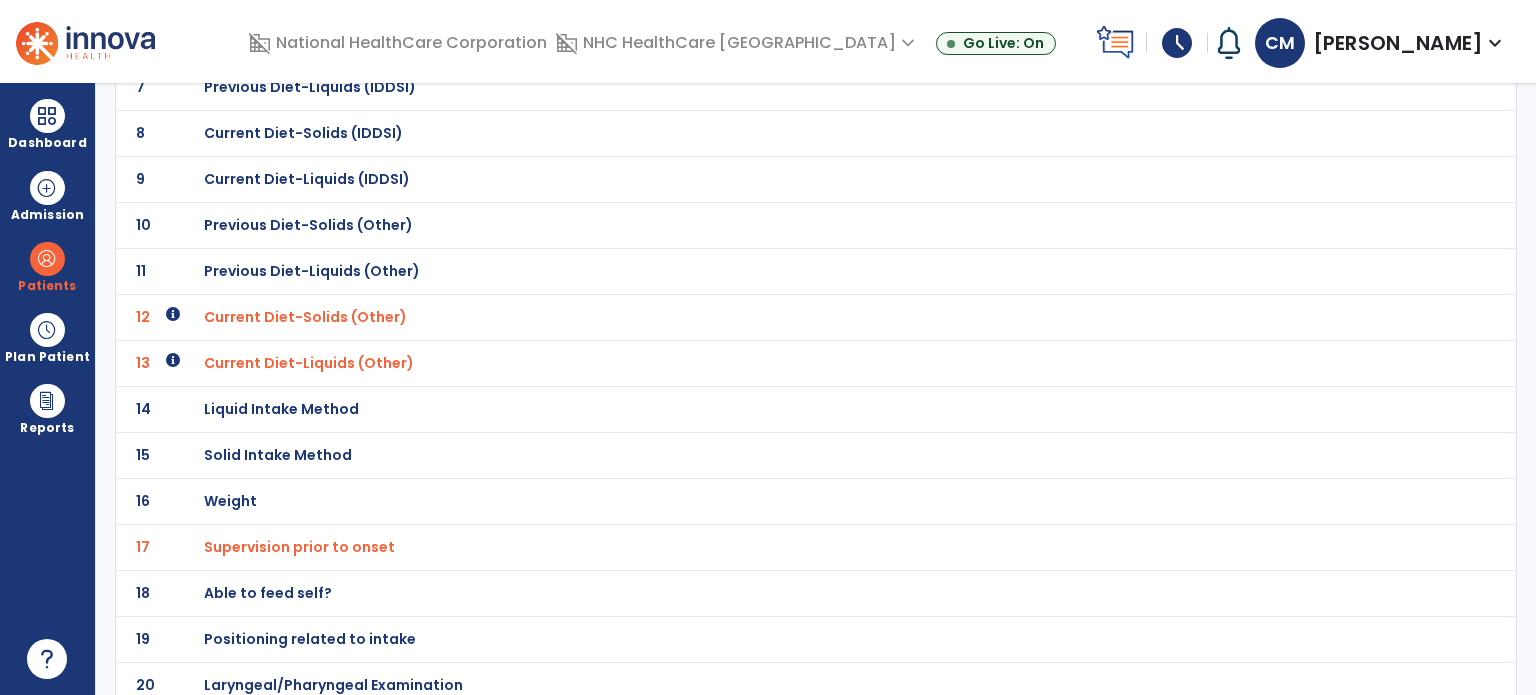 click on "Able to feed self?" at bounding box center (324, -189) 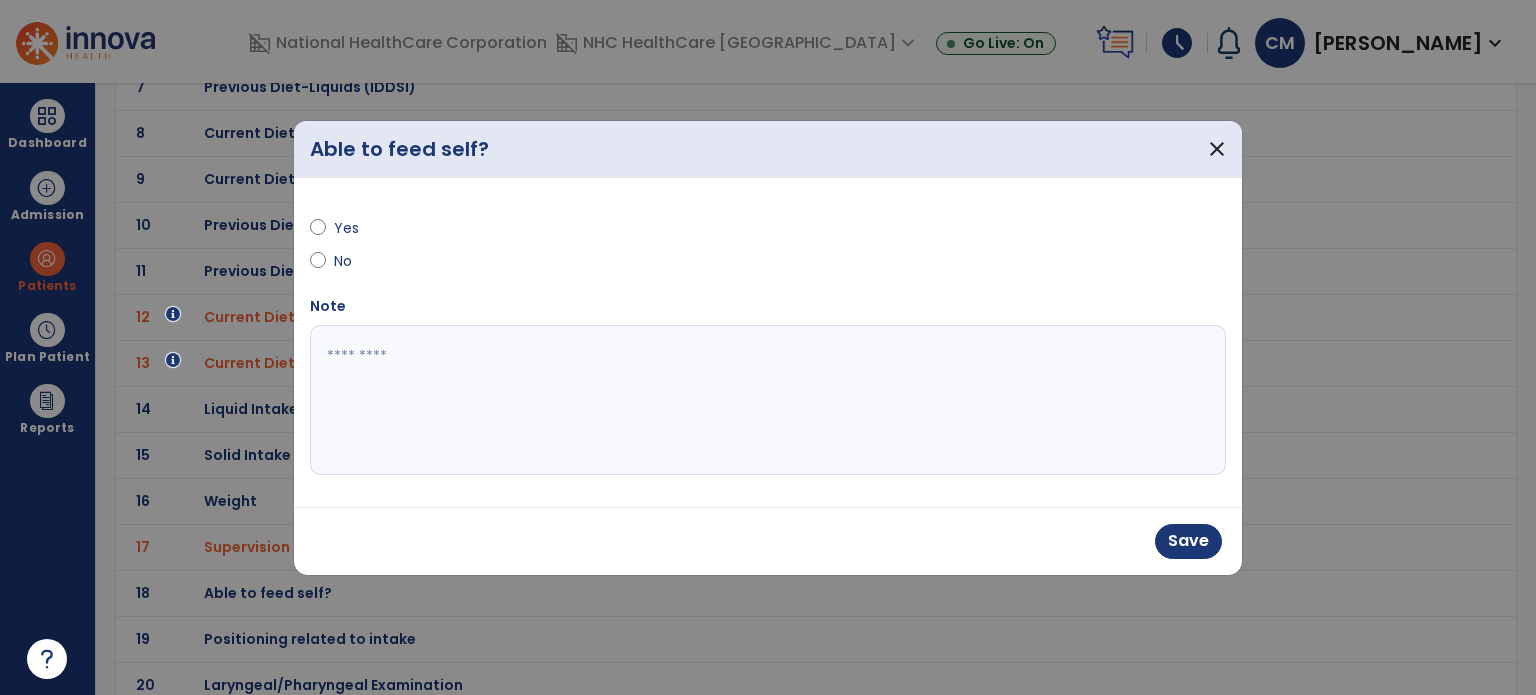 click at bounding box center (768, 400) 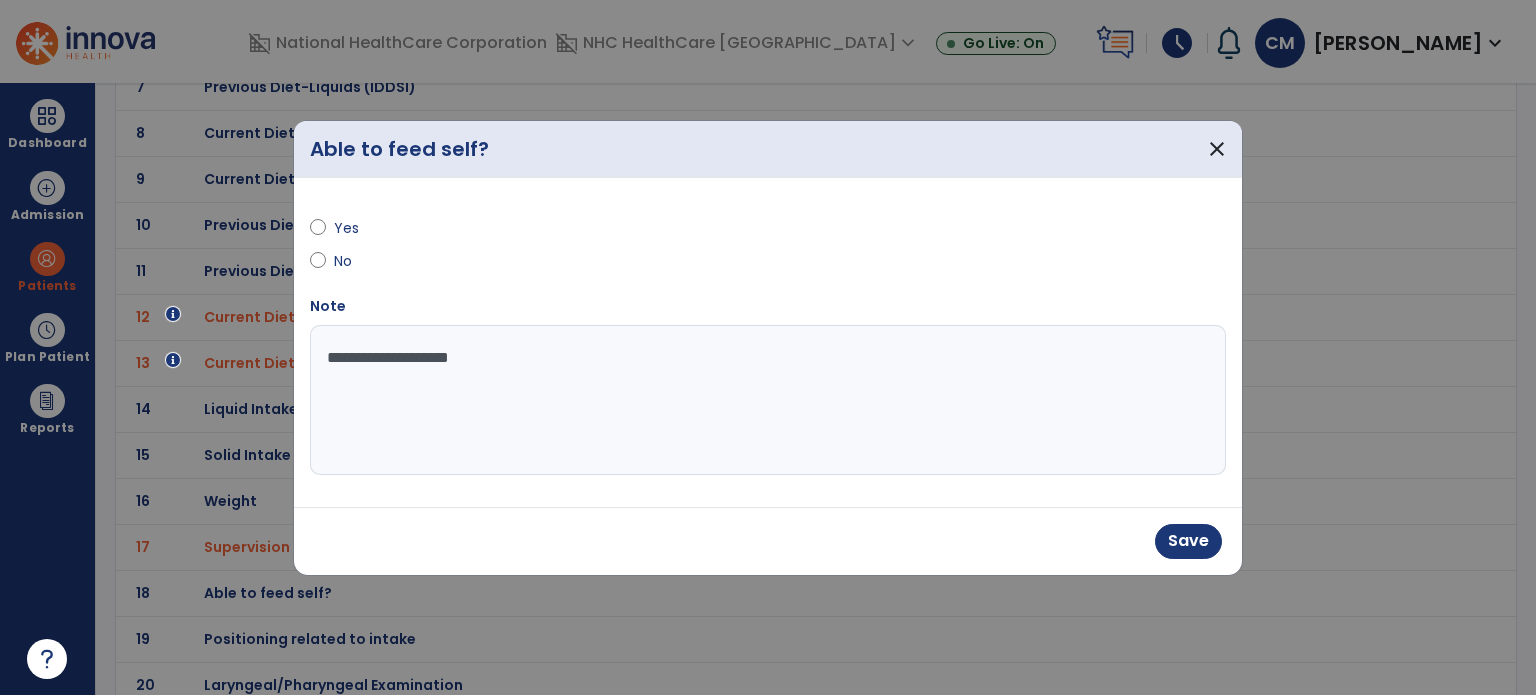 type on "**********" 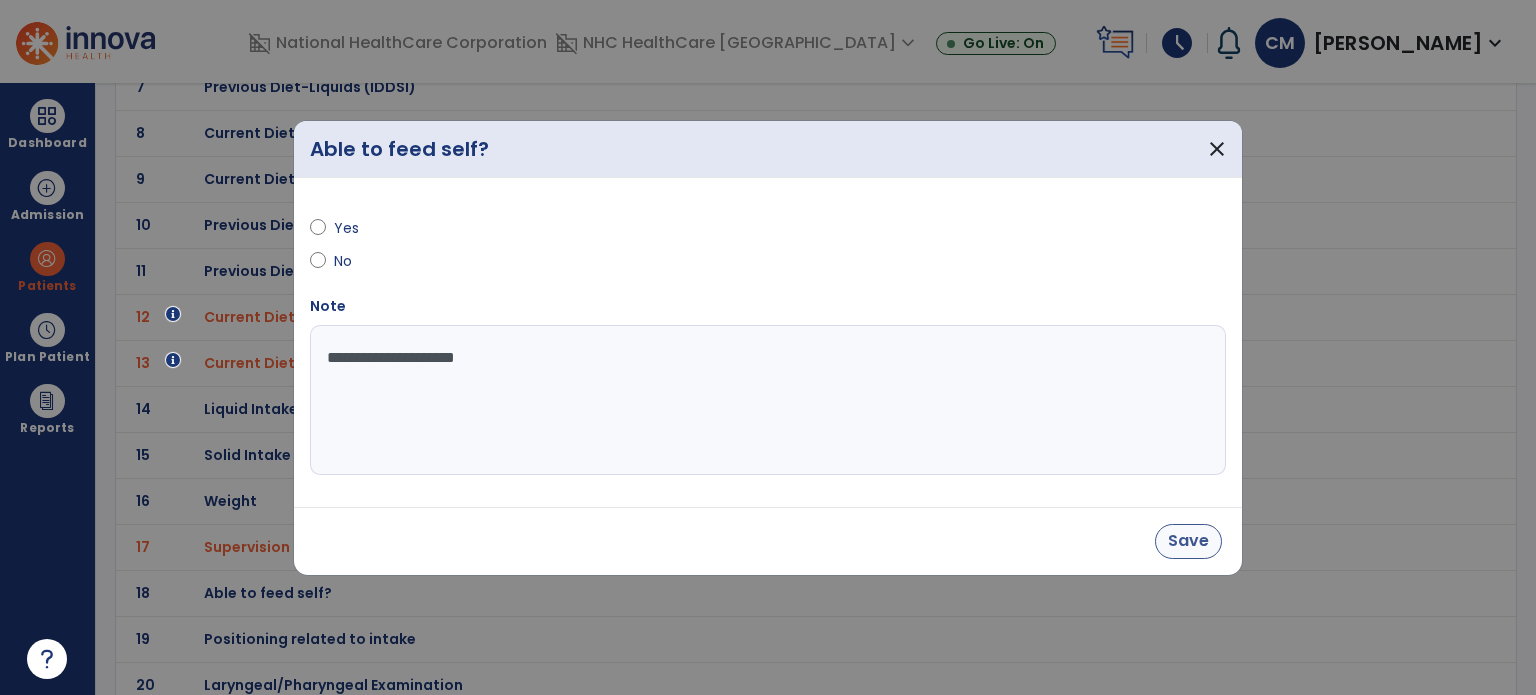 click on "Save" at bounding box center (1188, 541) 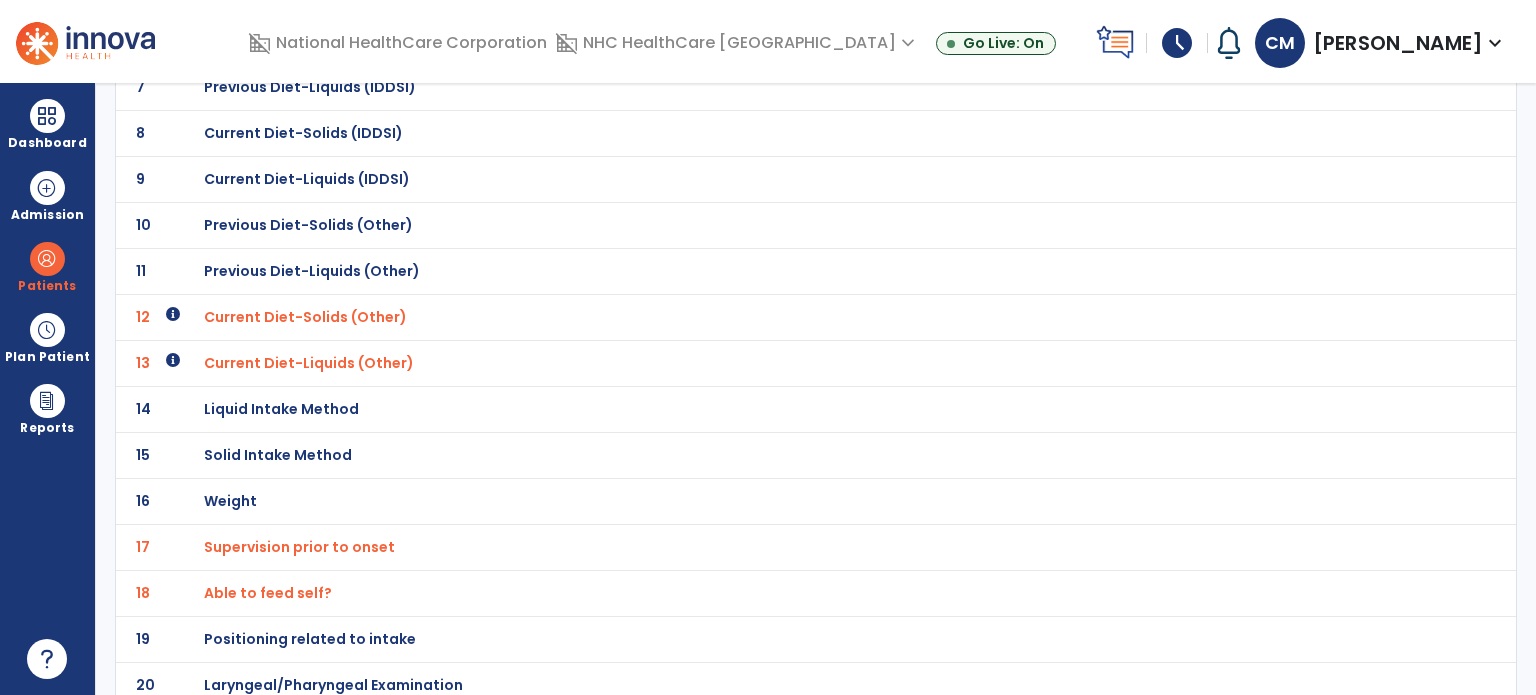 click on "Positioning related to intake" at bounding box center (324, -189) 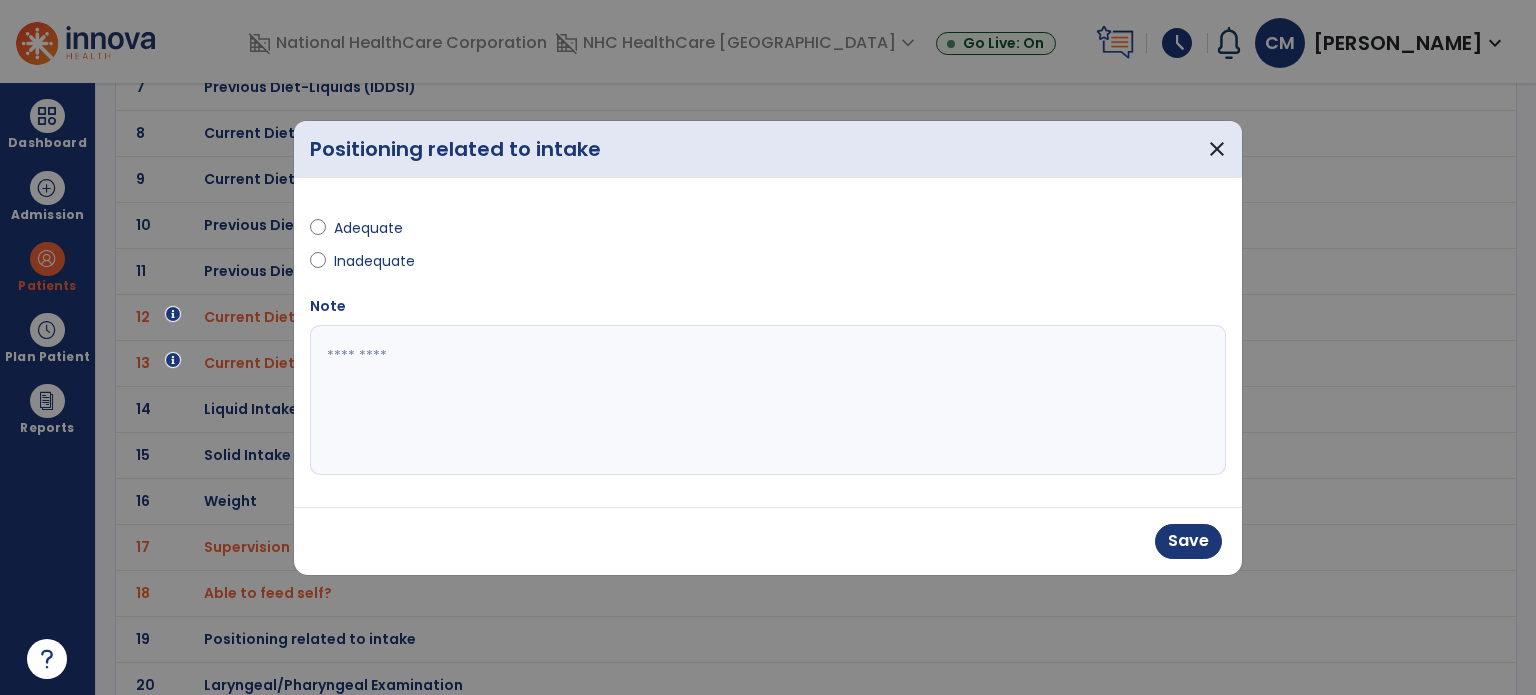 click at bounding box center (768, 400) 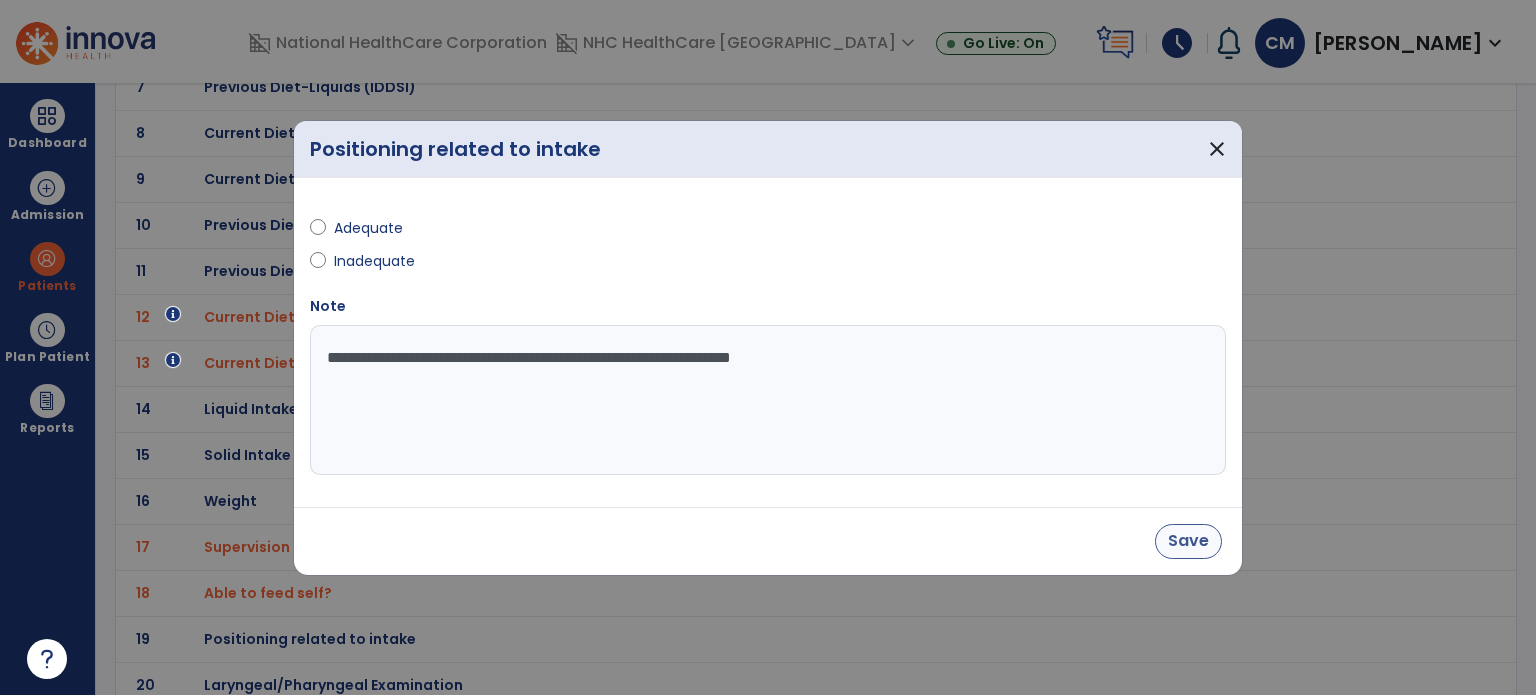 type on "**********" 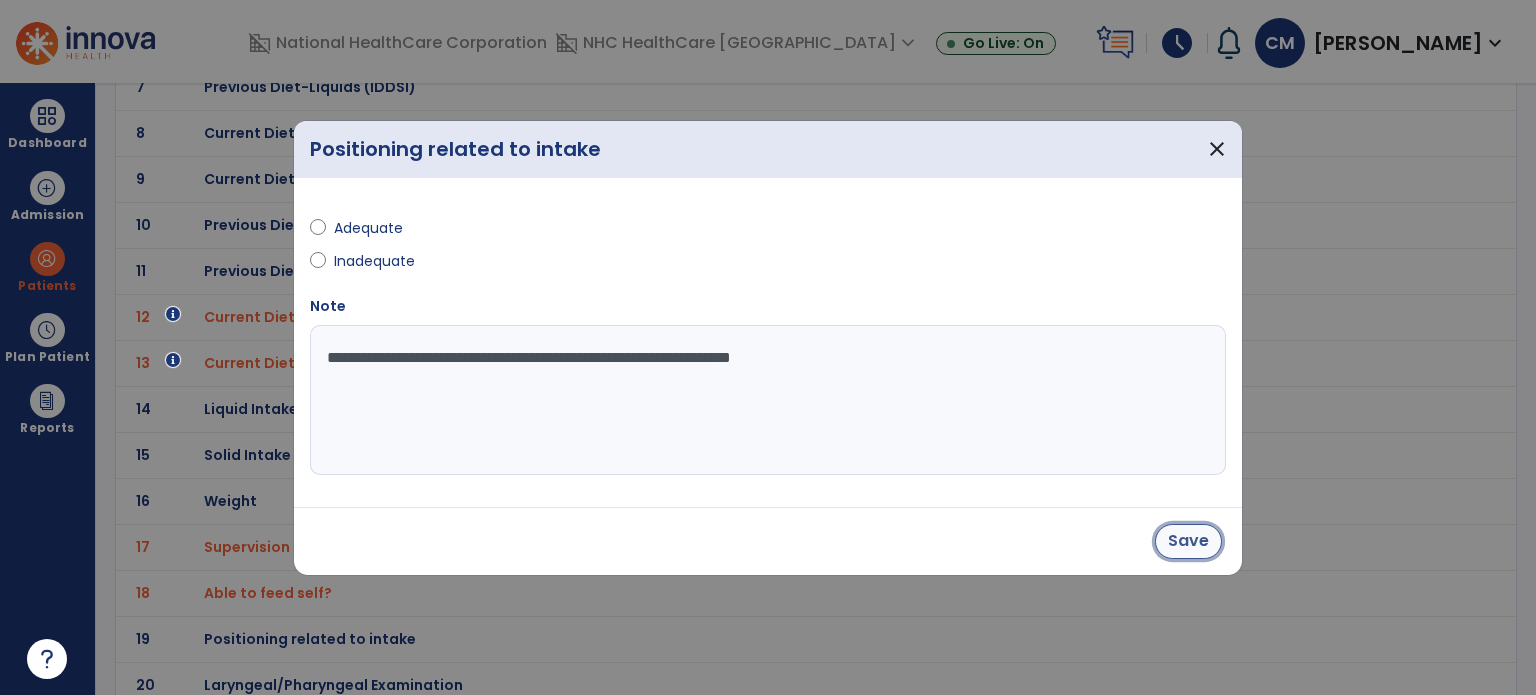 click on "Save" at bounding box center [1188, 541] 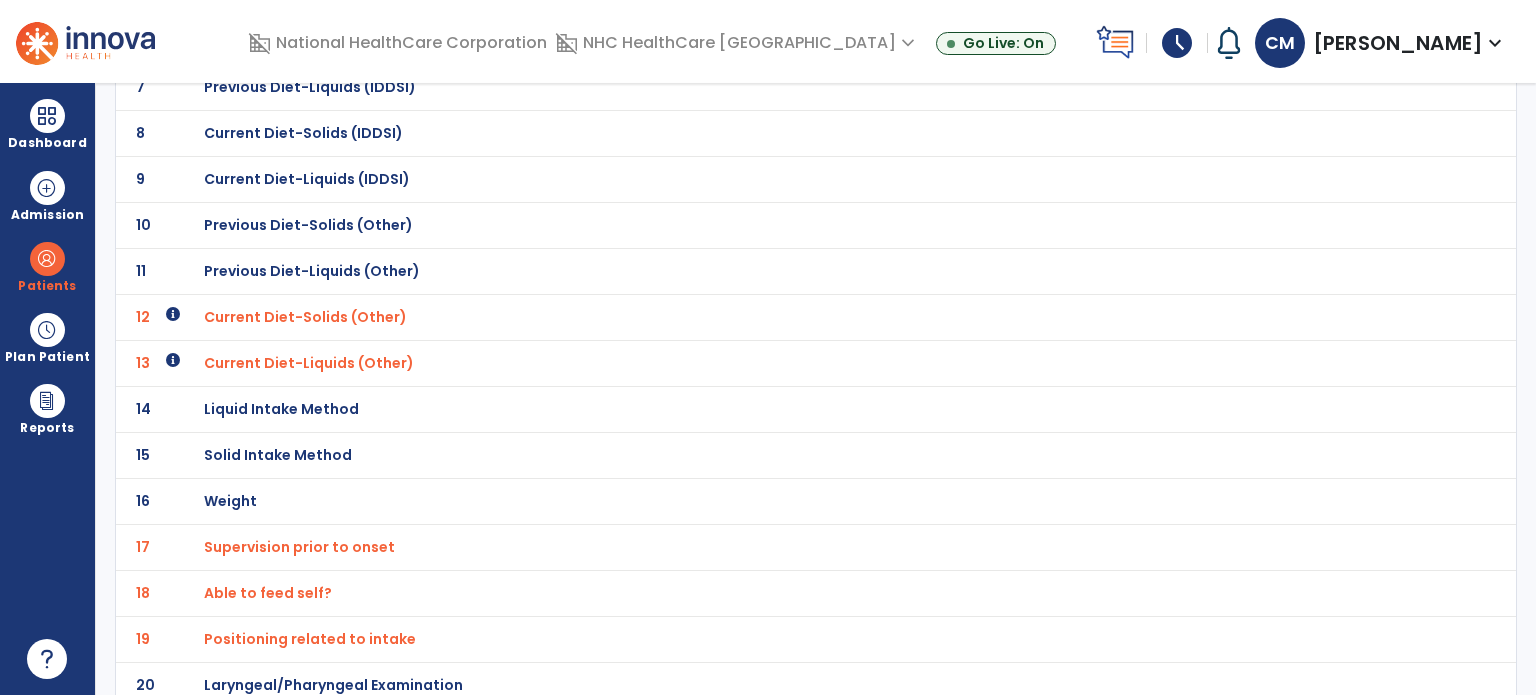 click on "17 Supervision prior to onset" 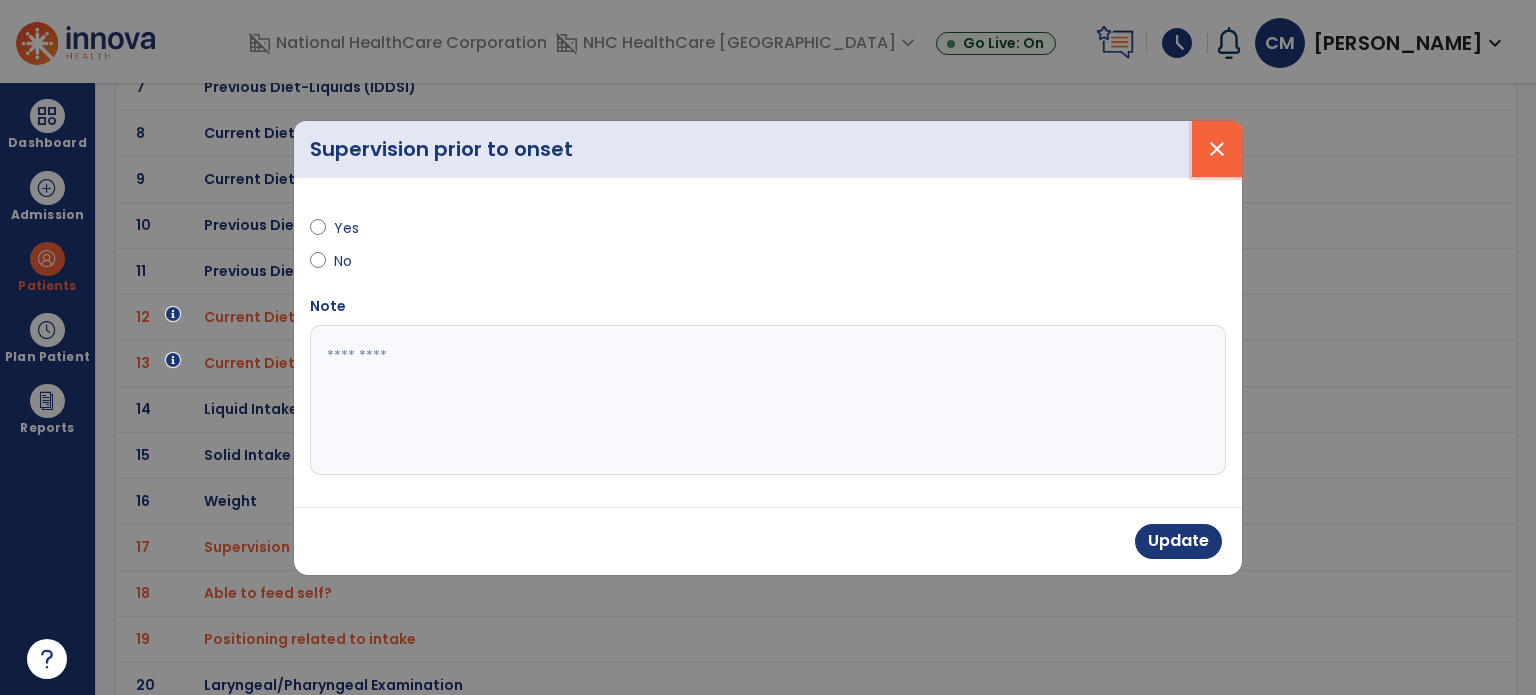 click on "close" at bounding box center [1217, 149] 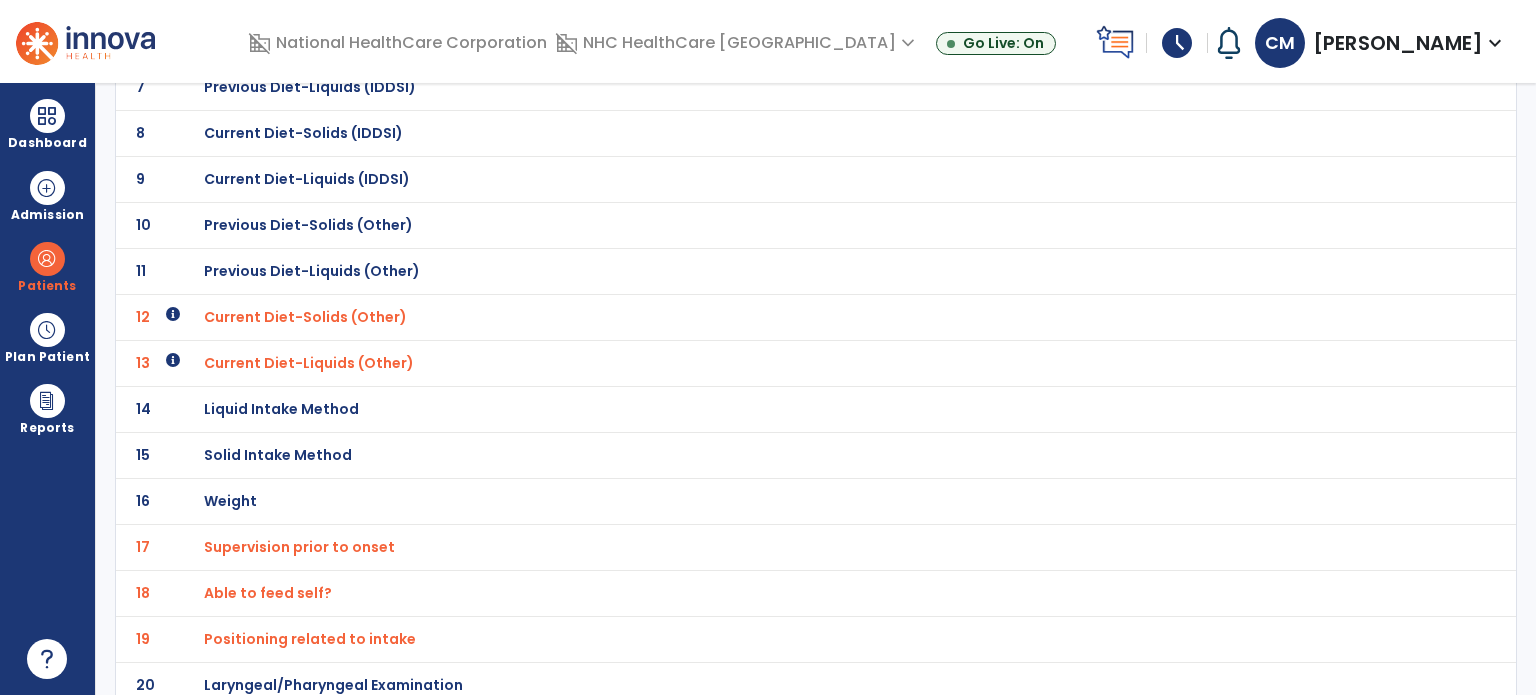 click on "Laryngeal/Pharyngeal Examination" at bounding box center (324, -189) 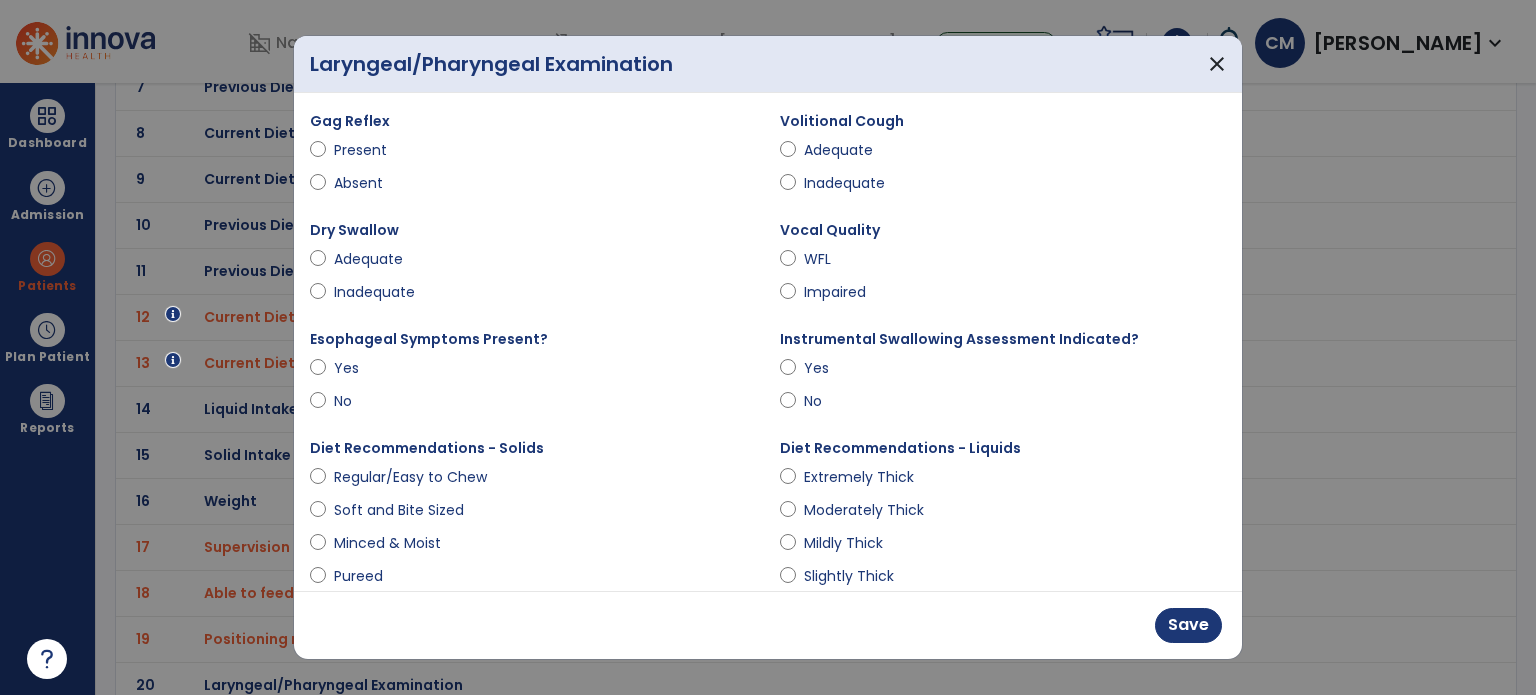 click on "WFL" at bounding box center (1003, 263) 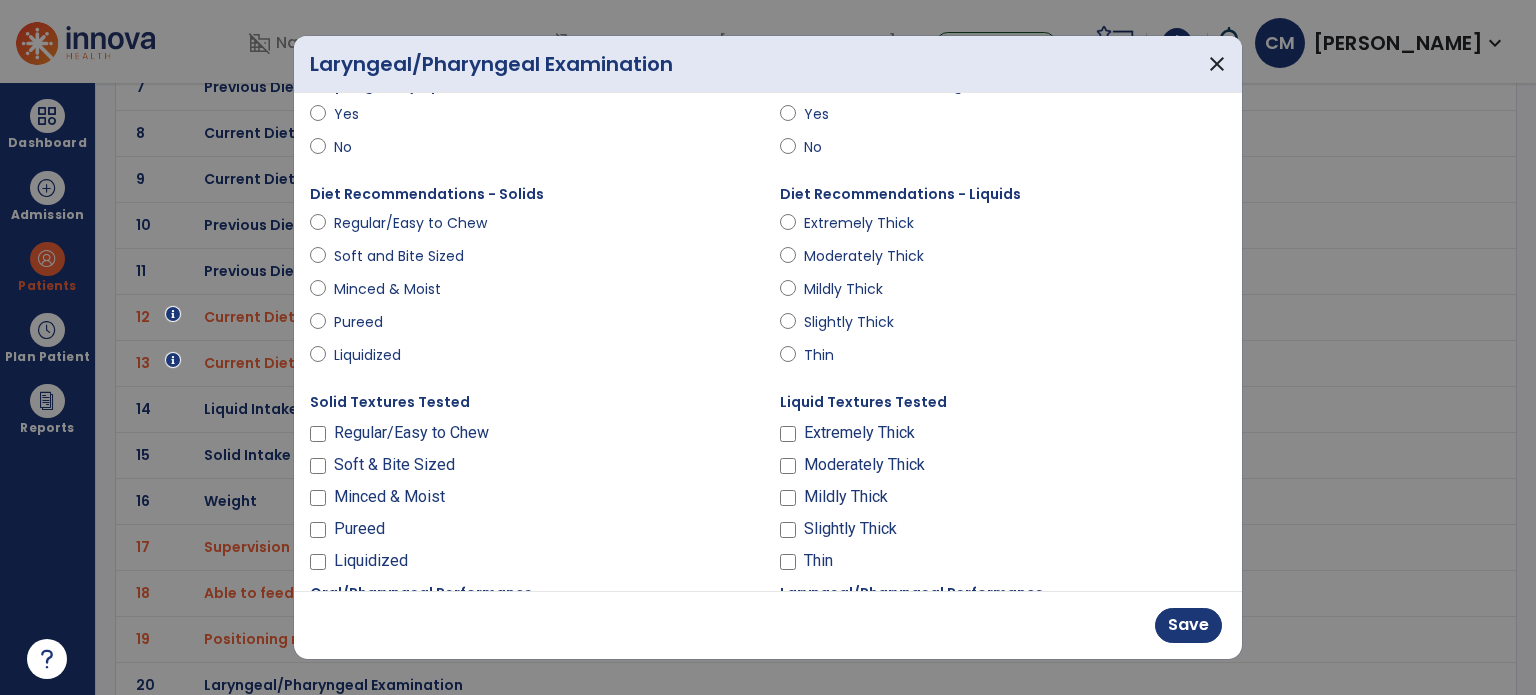 scroll, scrollTop: 256, scrollLeft: 0, axis: vertical 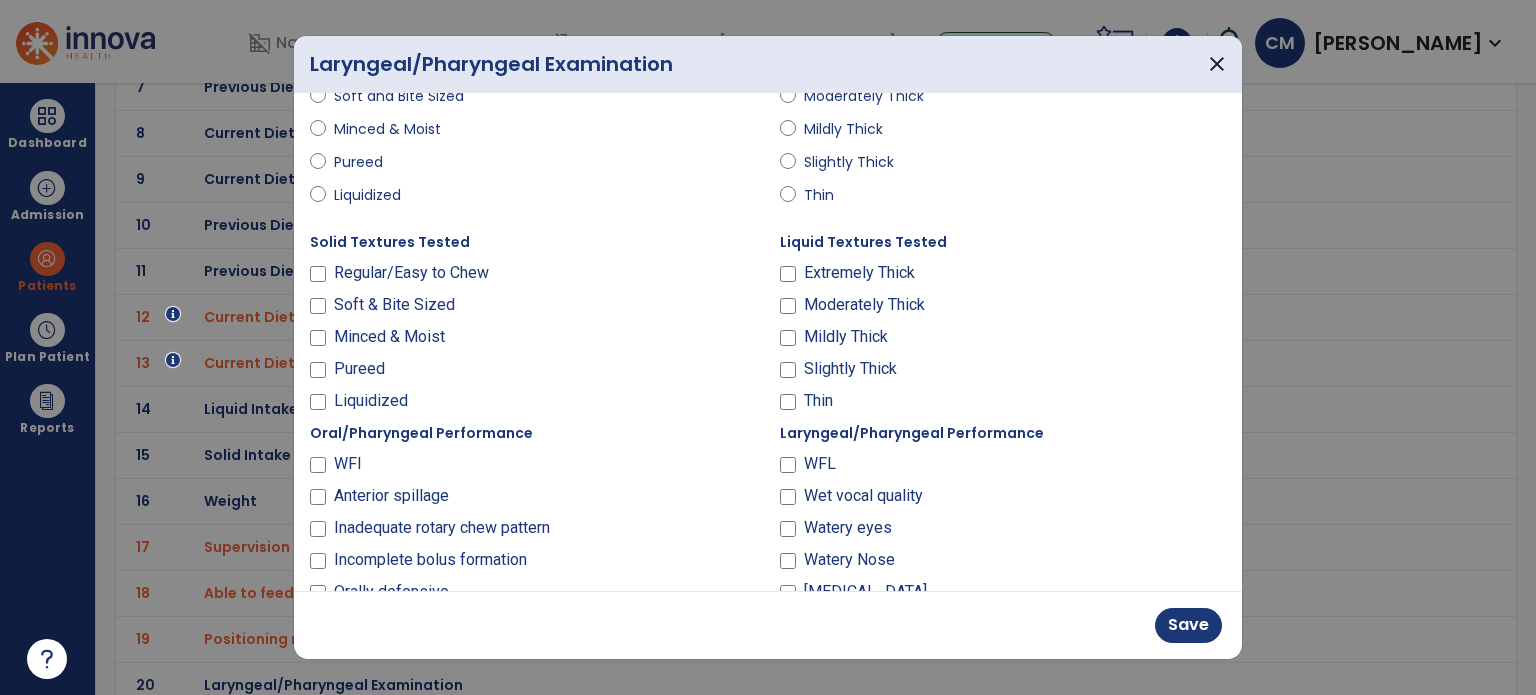 click on "Minced & Moist" at bounding box center (389, 337) 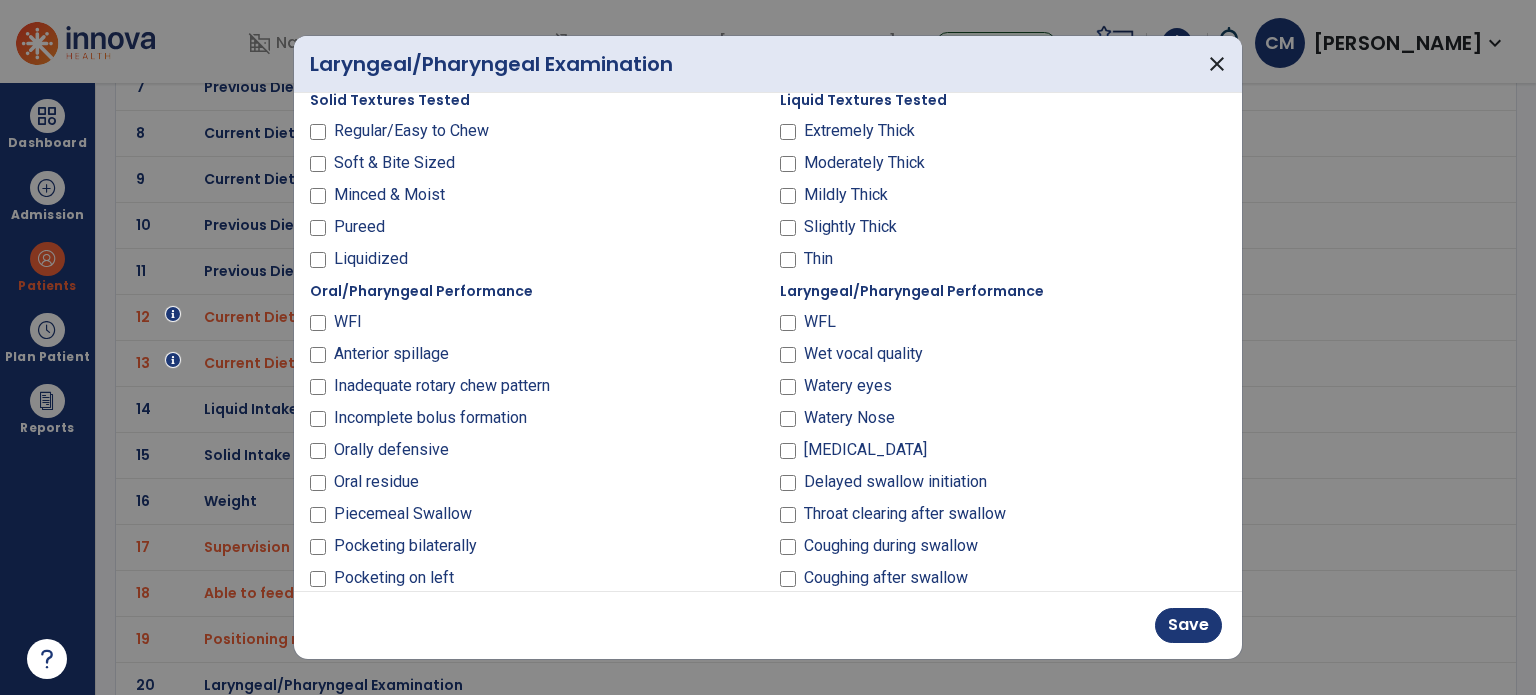 scroll, scrollTop: 559, scrollLeft: 0, axis: vertical 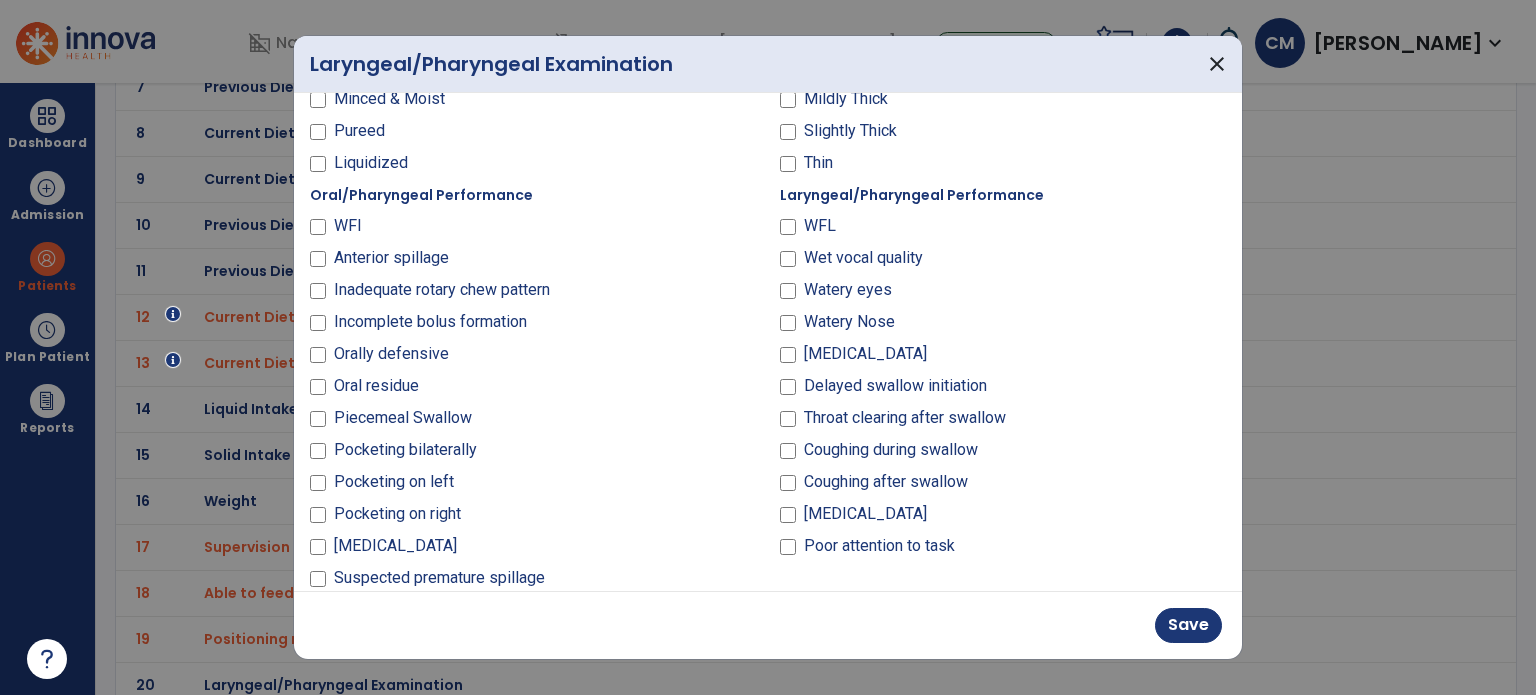 click on "Piecemeal Swallow" at bounding box center [403, 418] 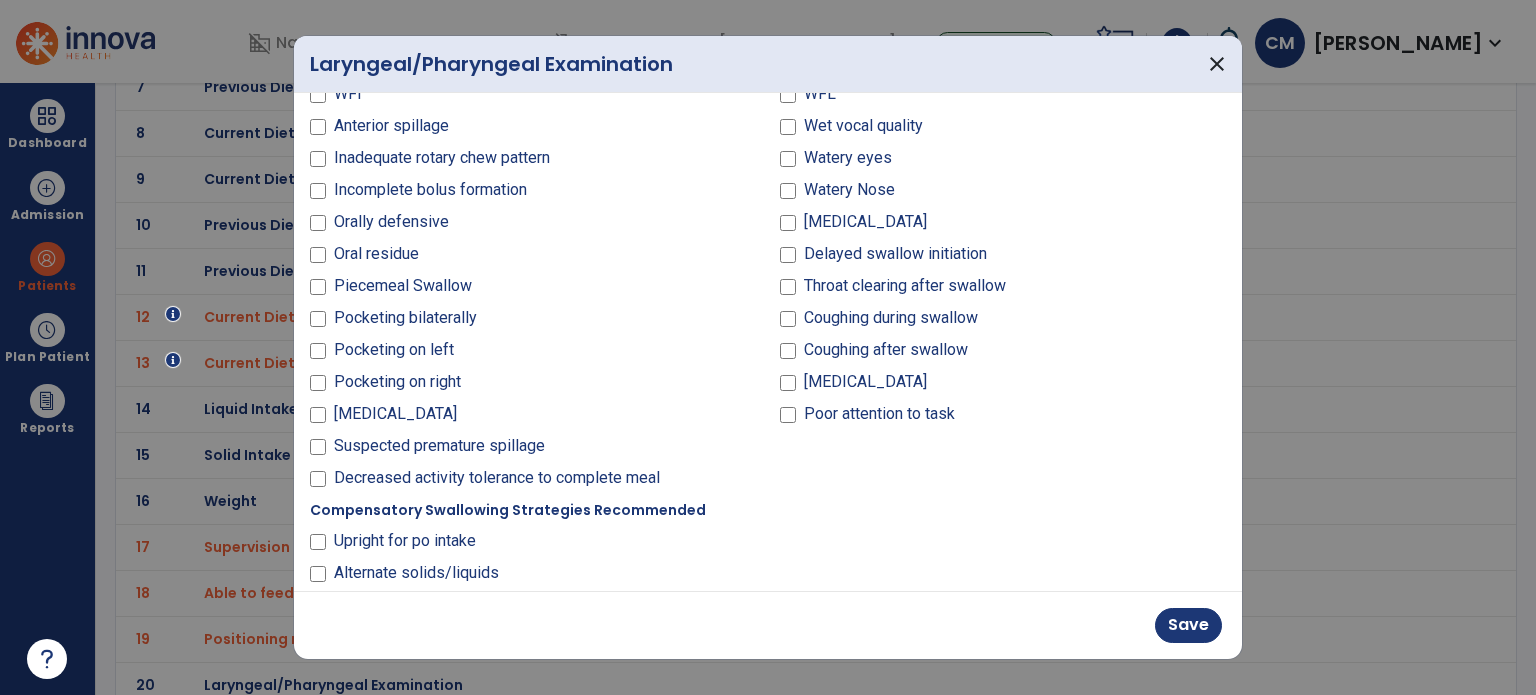 scroll, scrollTop: 784, scrollLeft: 0, axis: vertical 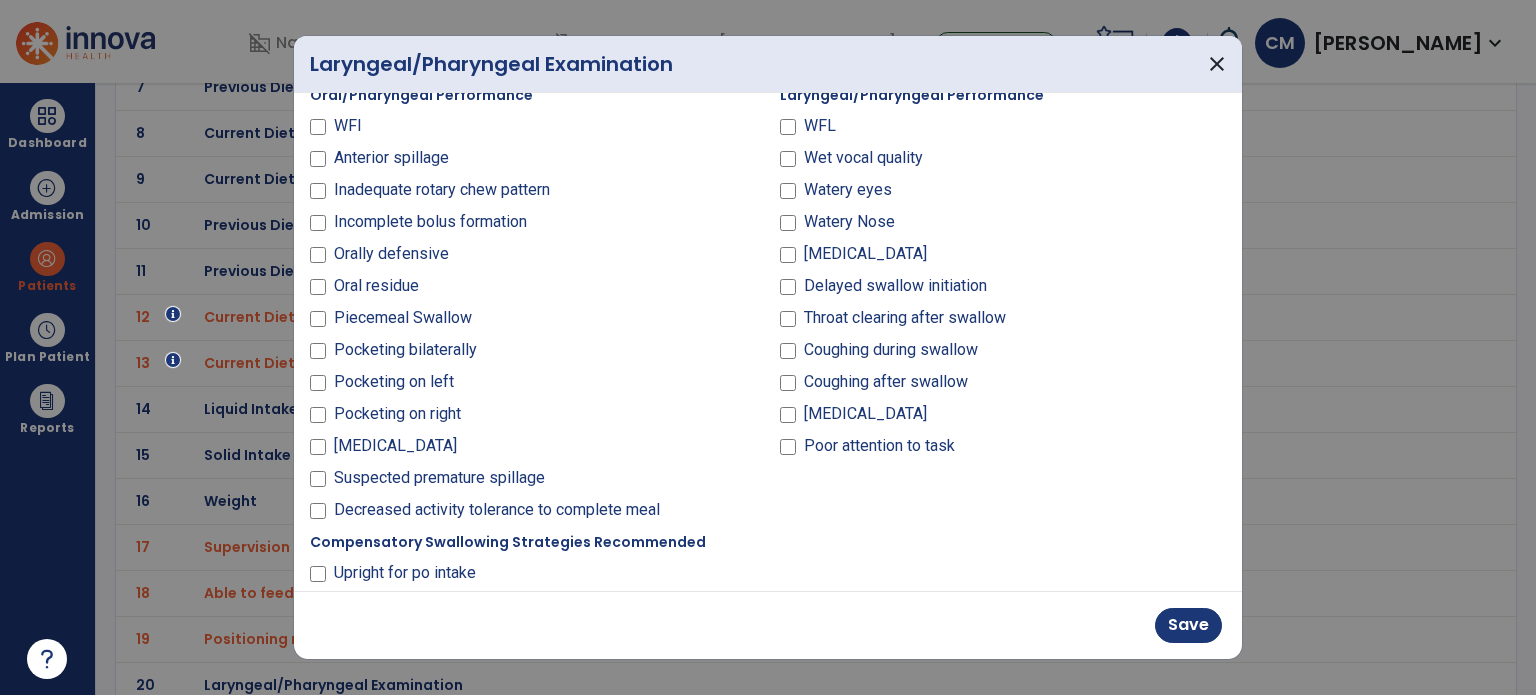 click on "Decreased activity tolerance to complete meal" at bounding box center [497, 510] 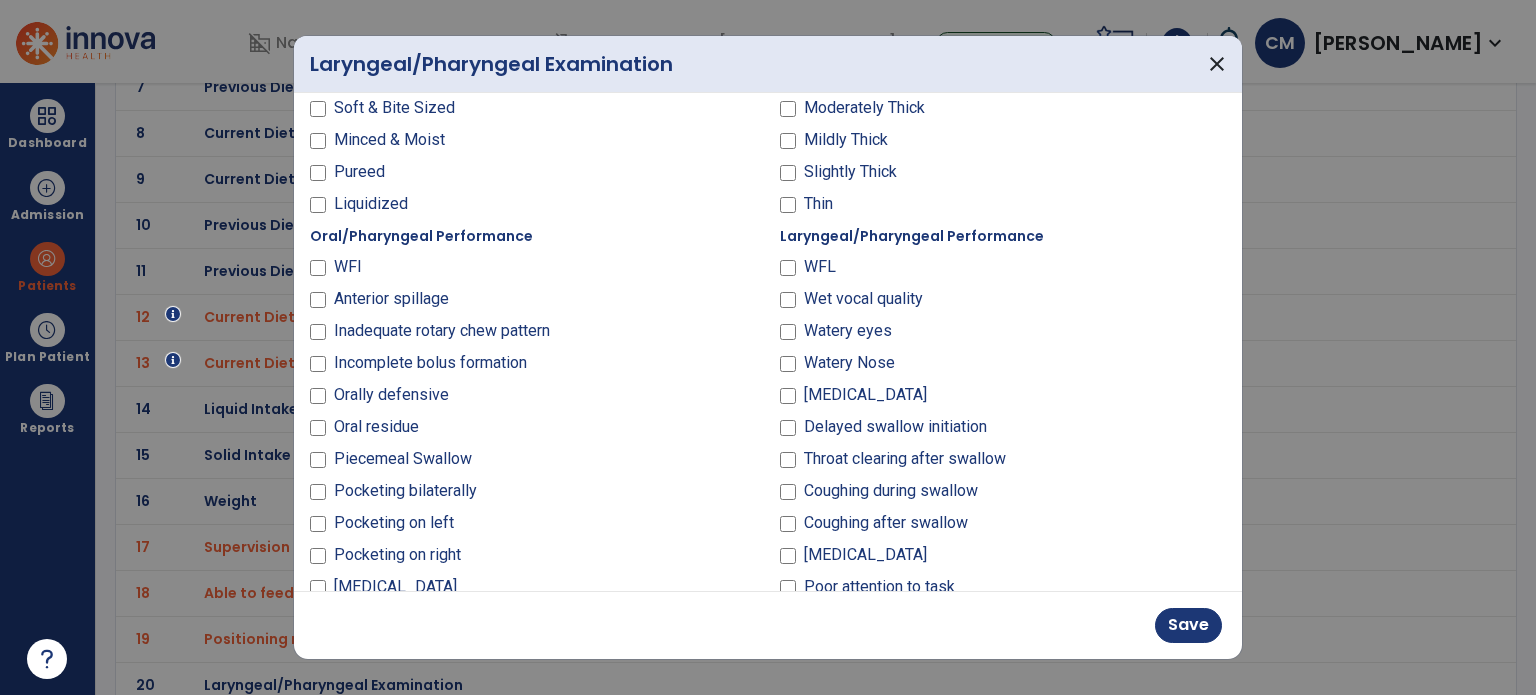 scroll, scrollTop: 612, scrollLeft: 0, axis: vertical 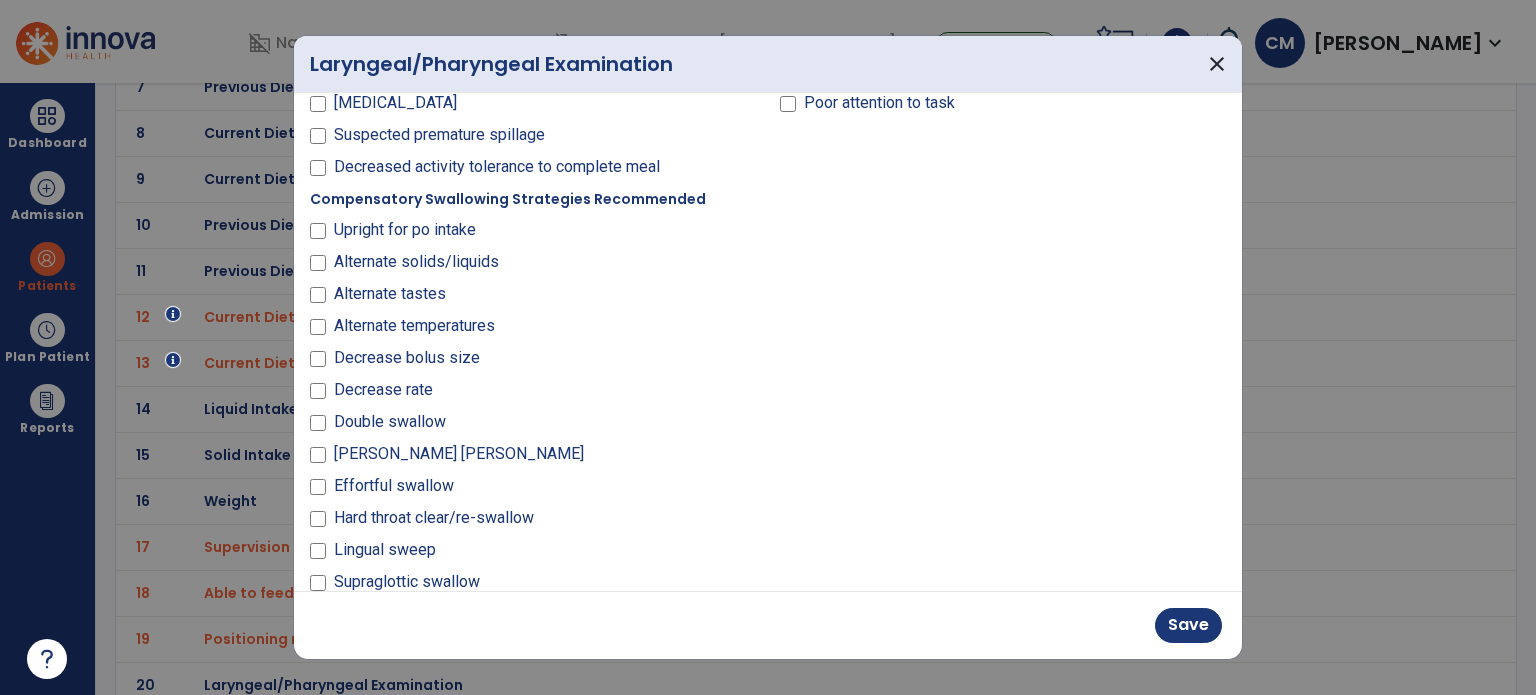 click on "Upright for po intake" at bounding box center (405, 230) 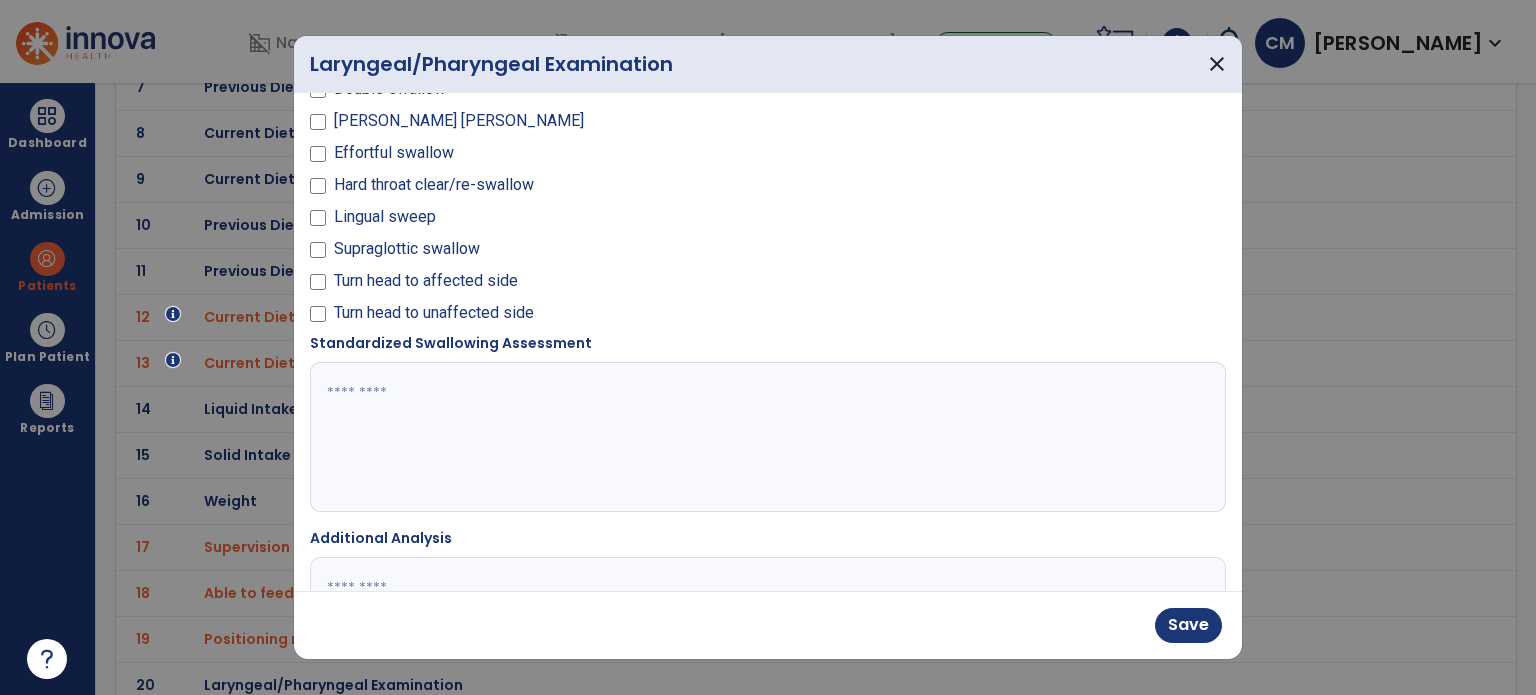 scroll, scrollTop: 1455, scrollLeft: 0, axis: vertical 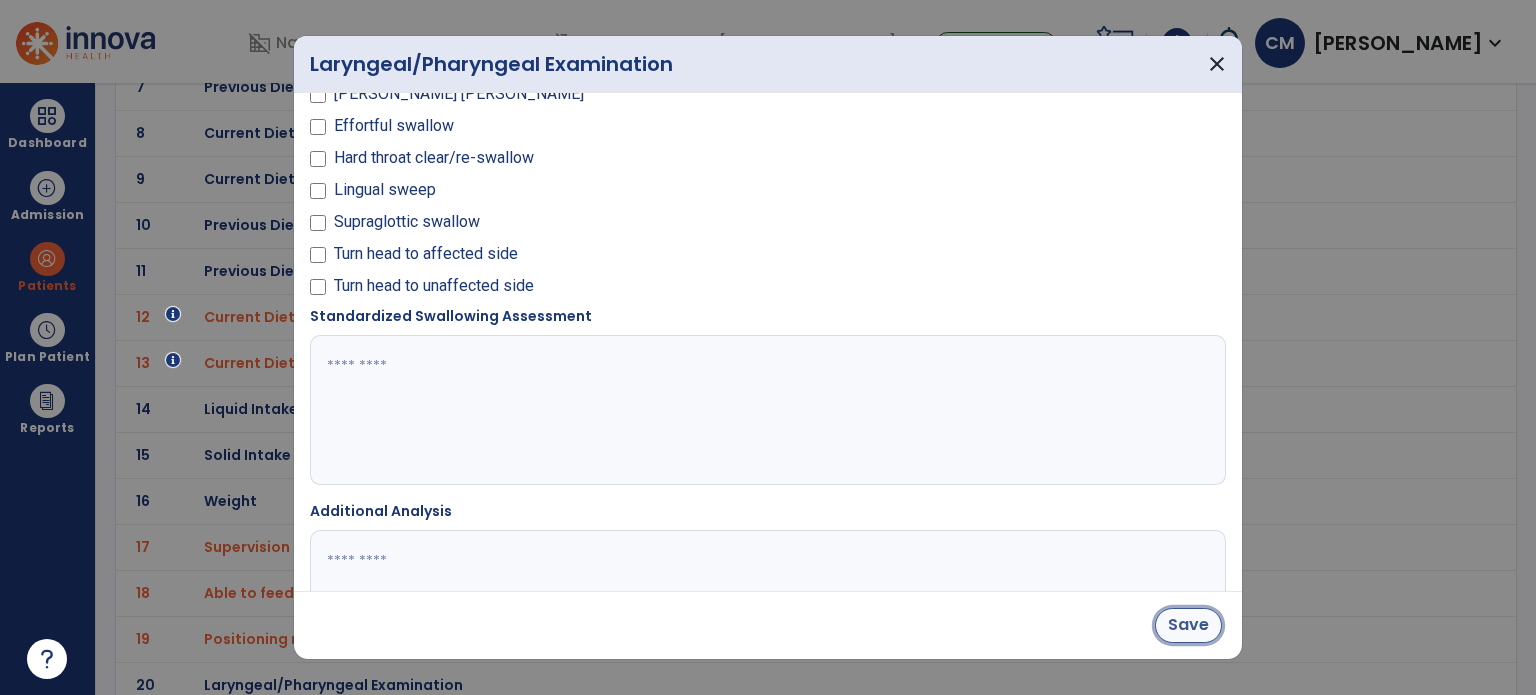 click on "Save" at bounding box center [1188, 625] 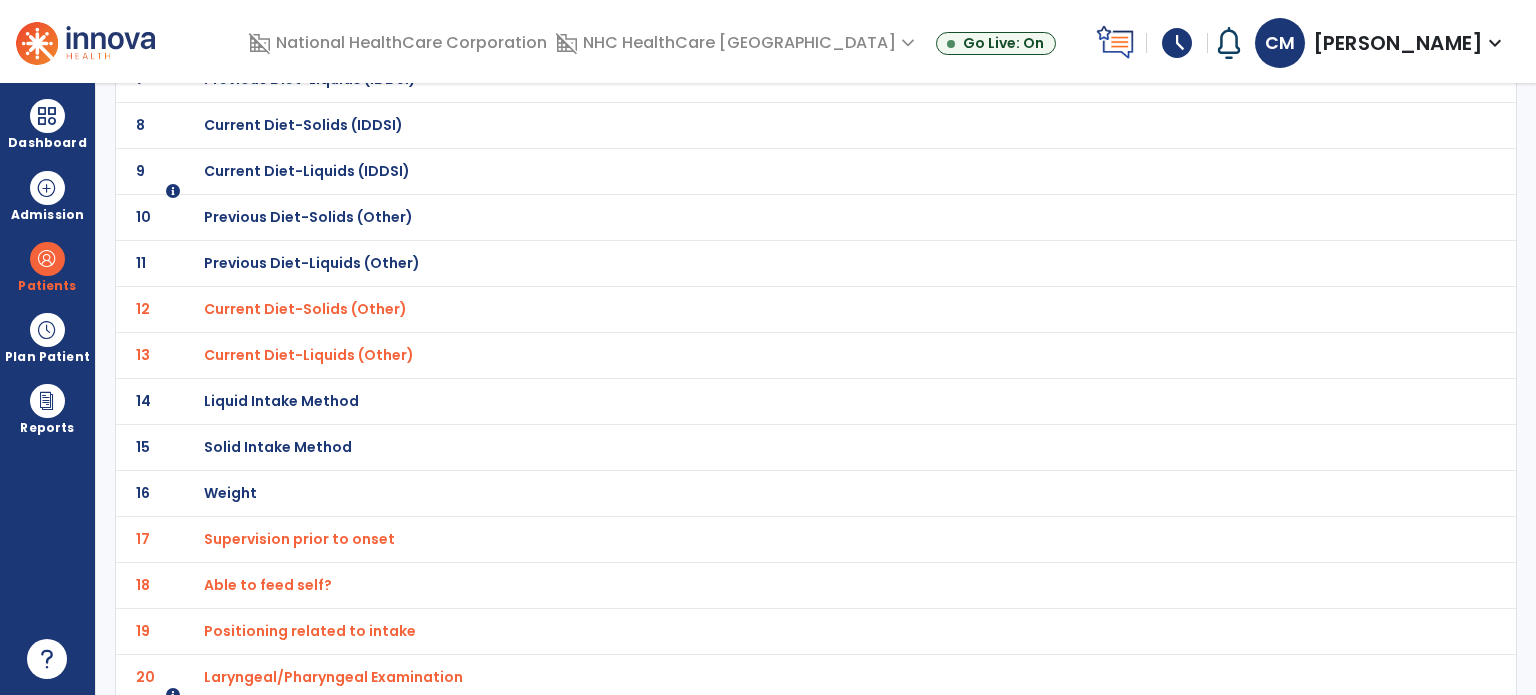 scroll, scrollTop: 0, scrollLeft: 0, axis: both 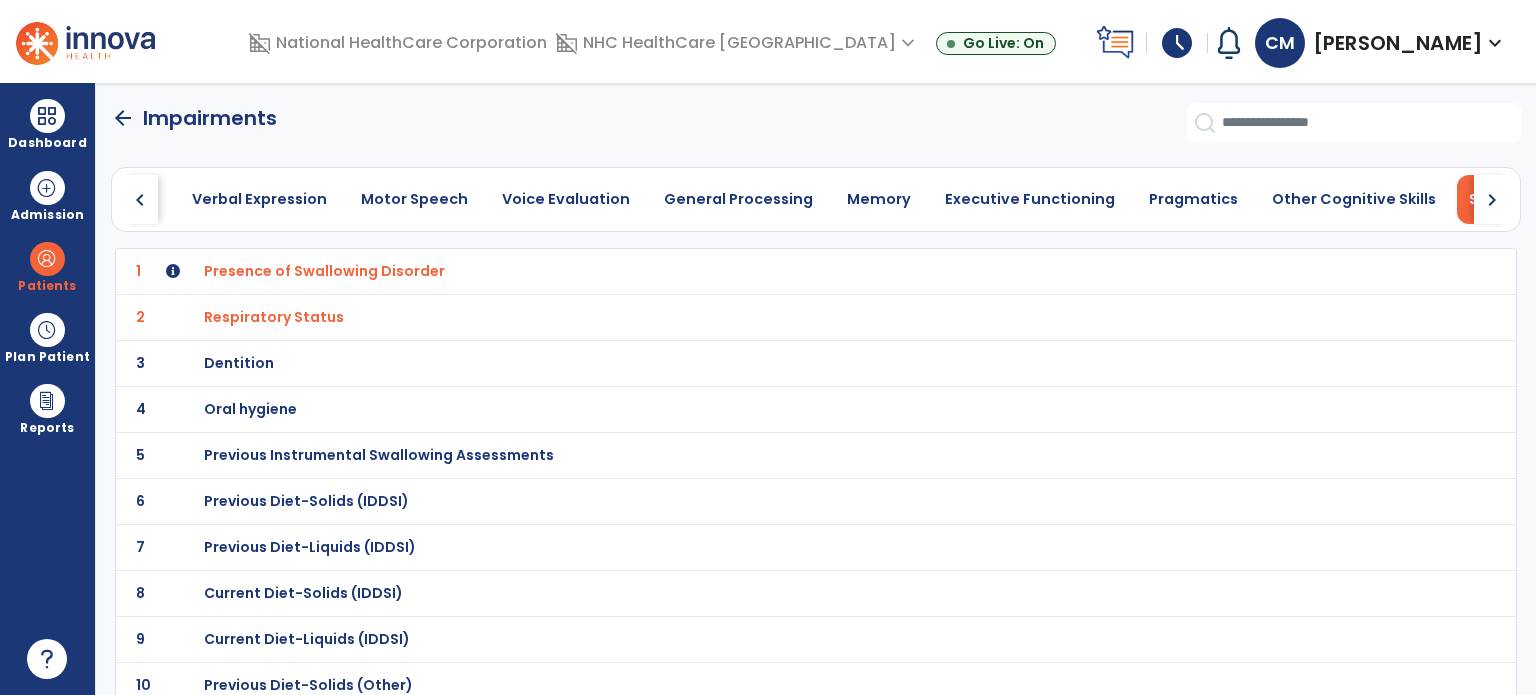 click on "chevron_right" 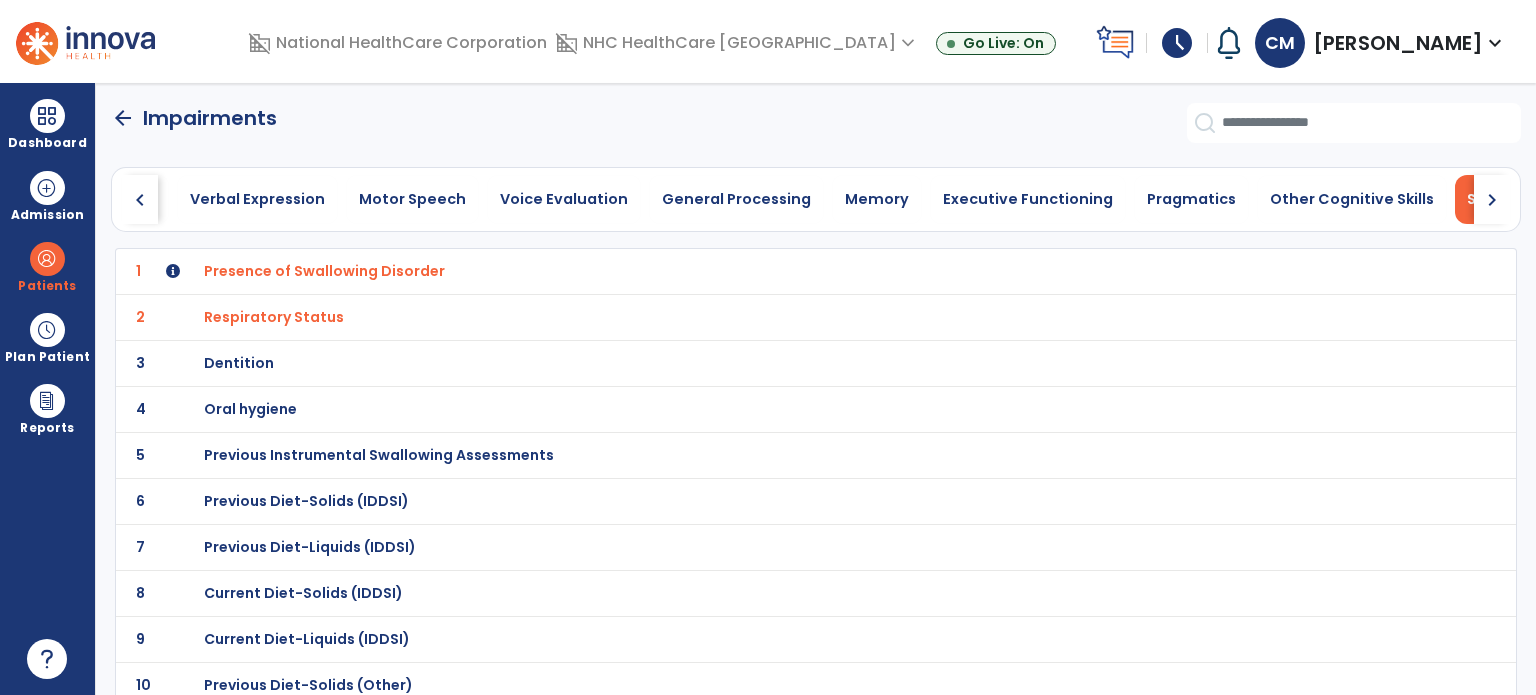 click on "chevron_right" 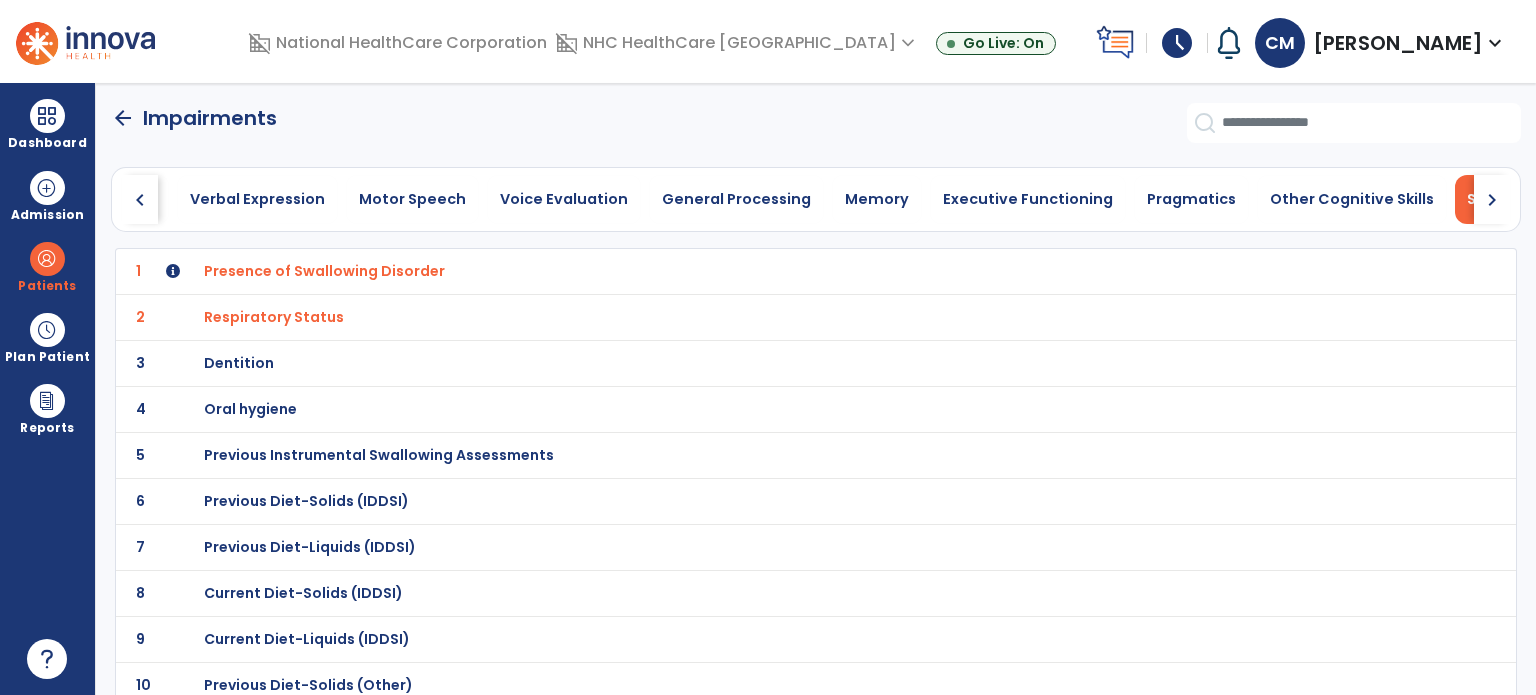 click on "arrow_back" 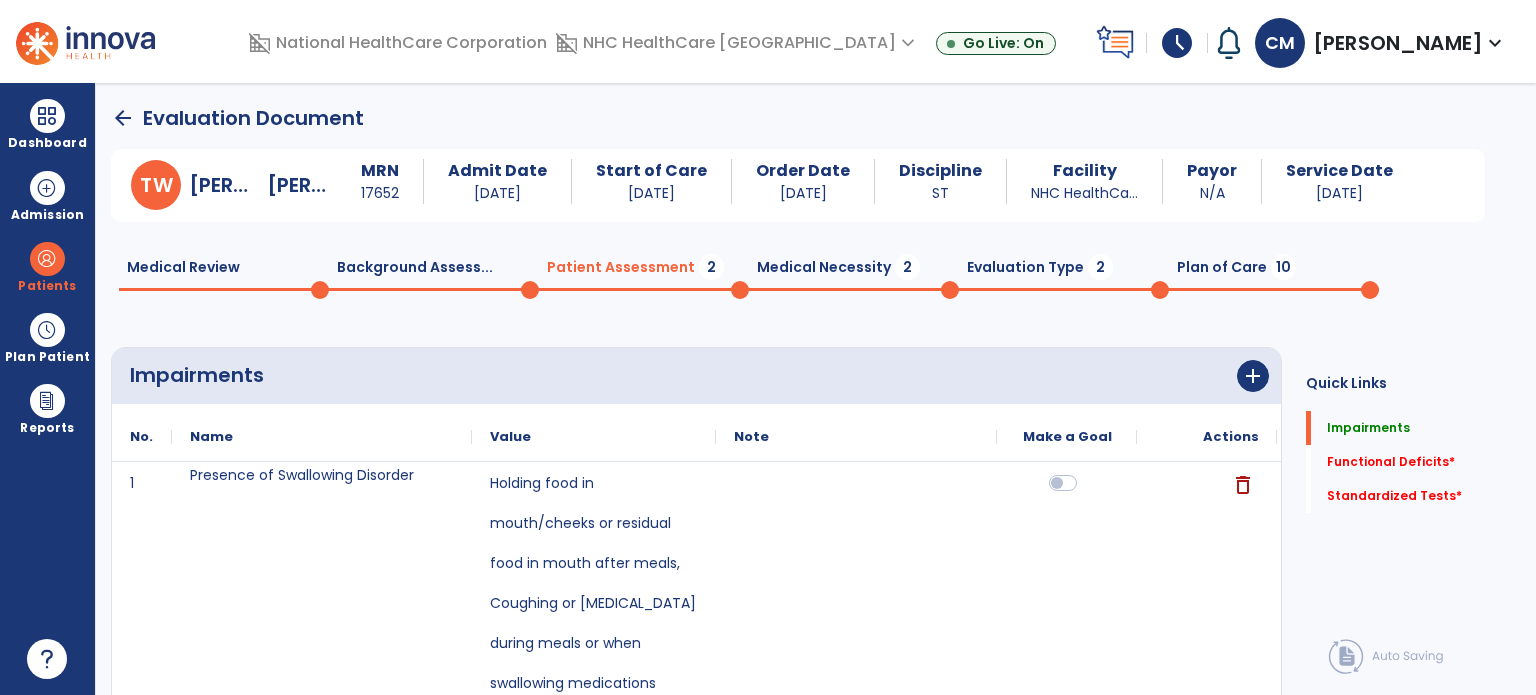 click on "Functional Deficits   *  Functional Deficits   *" 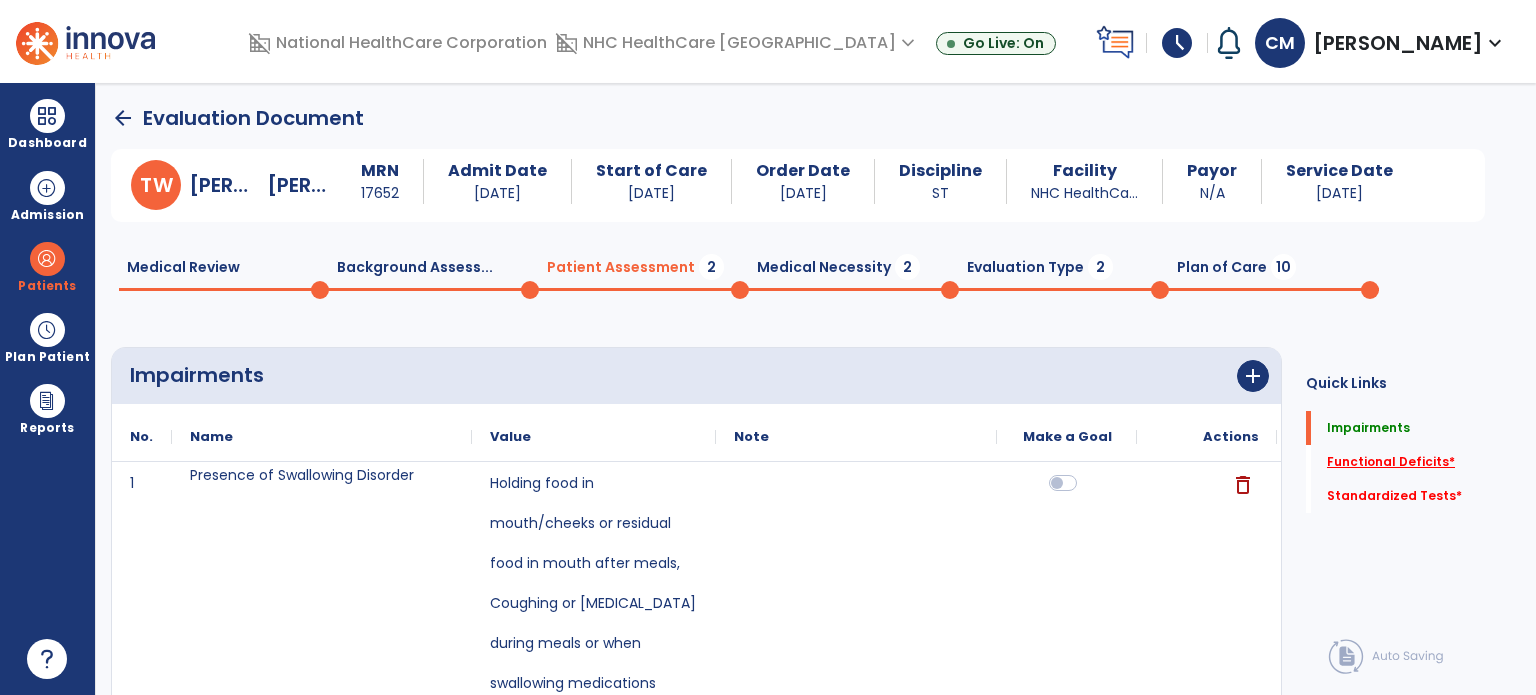 click on "Functional Deficits   *" 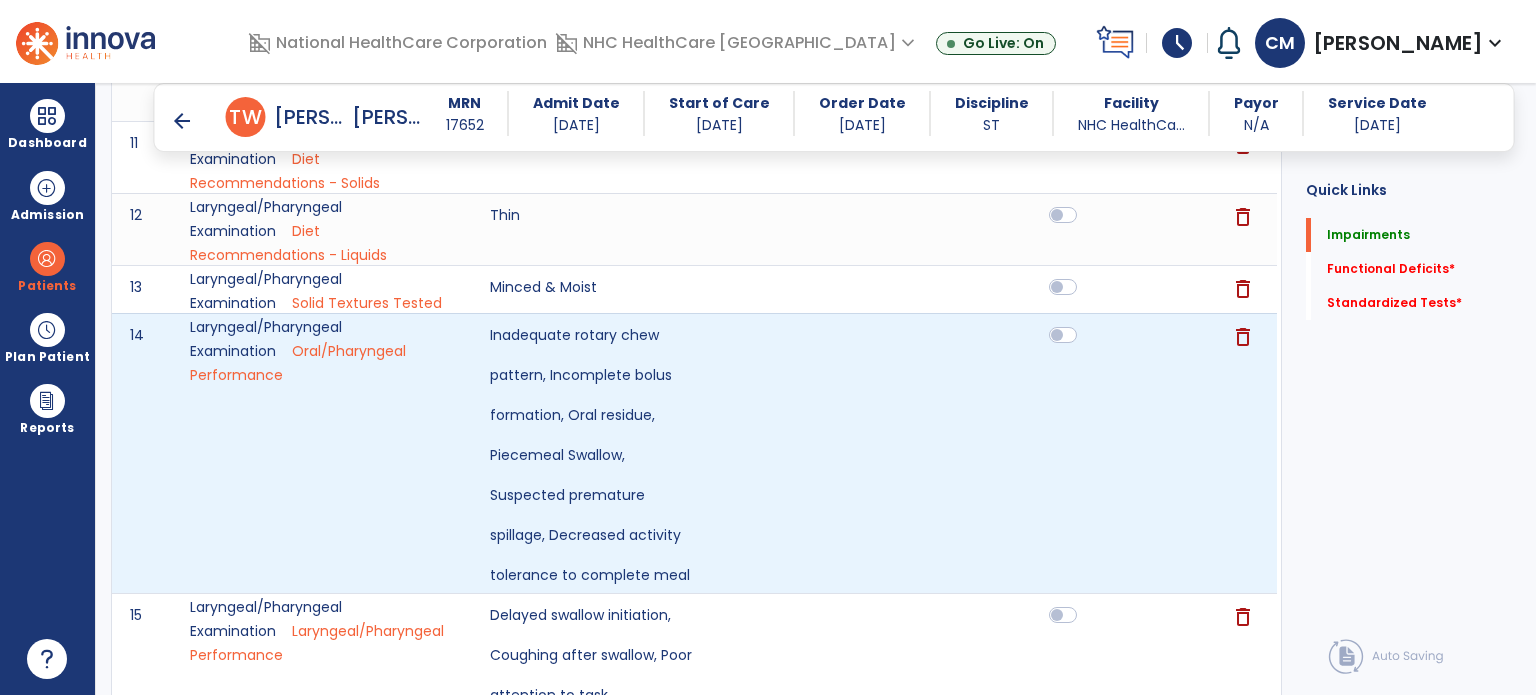 scroll, scrollTop: 1744, scrollLeft: 0, axis: vertical 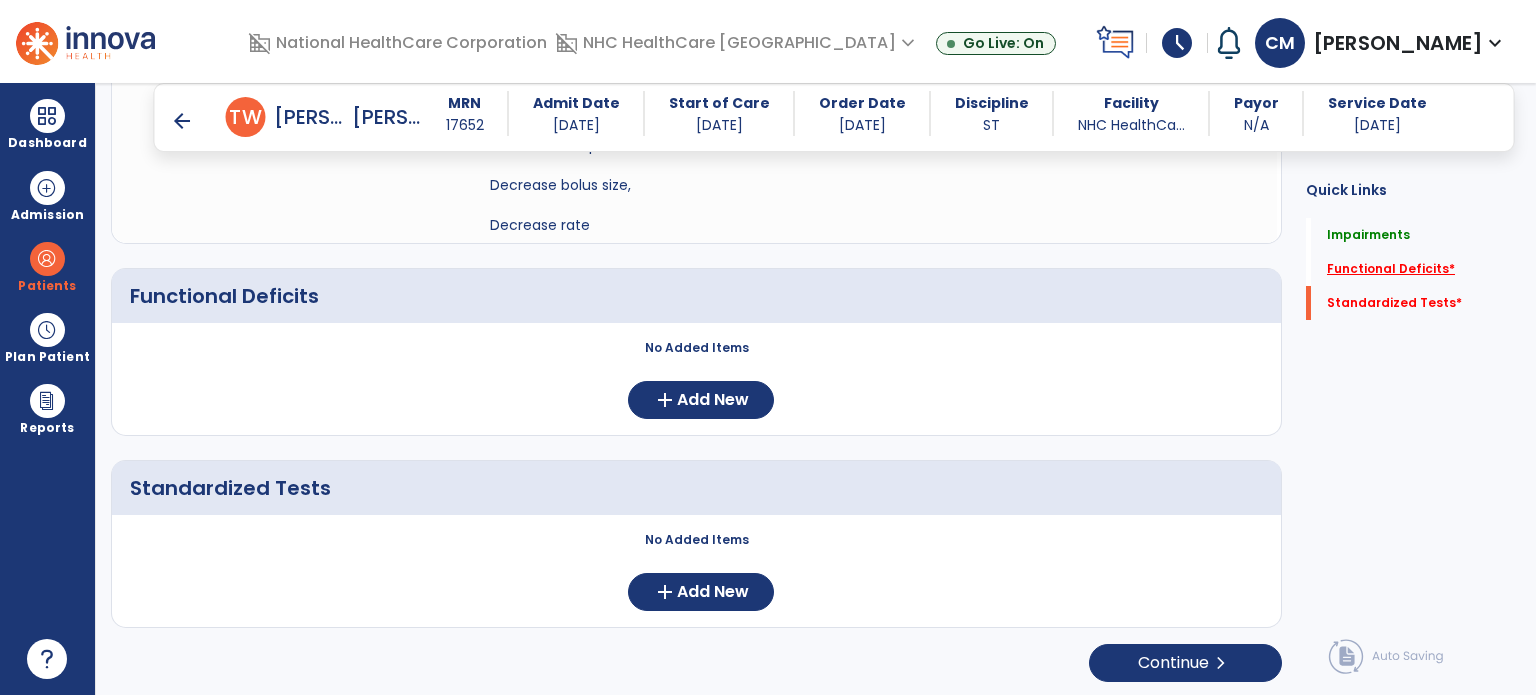 click on "Functional Deficits   *" 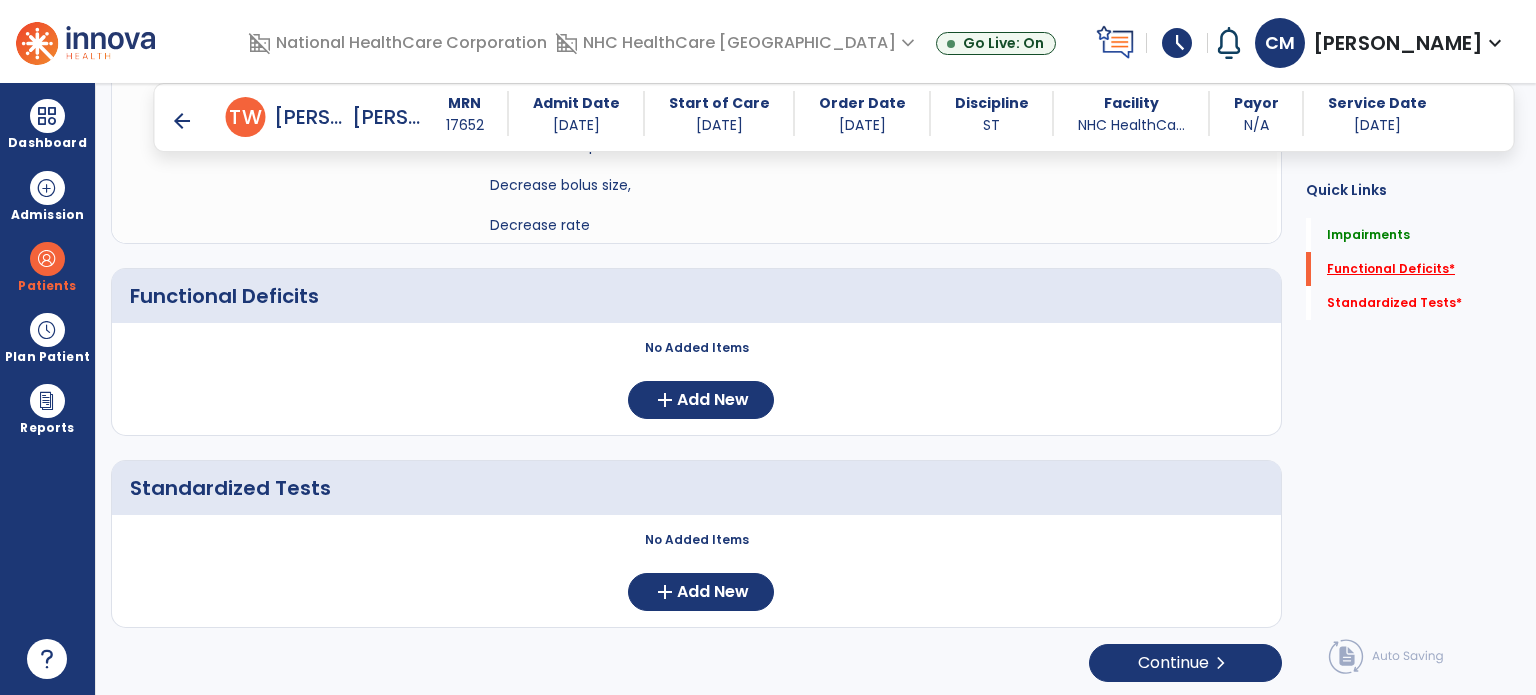 scroll, scrollTop: 1706, scrollLeft: 0, axis: vertical 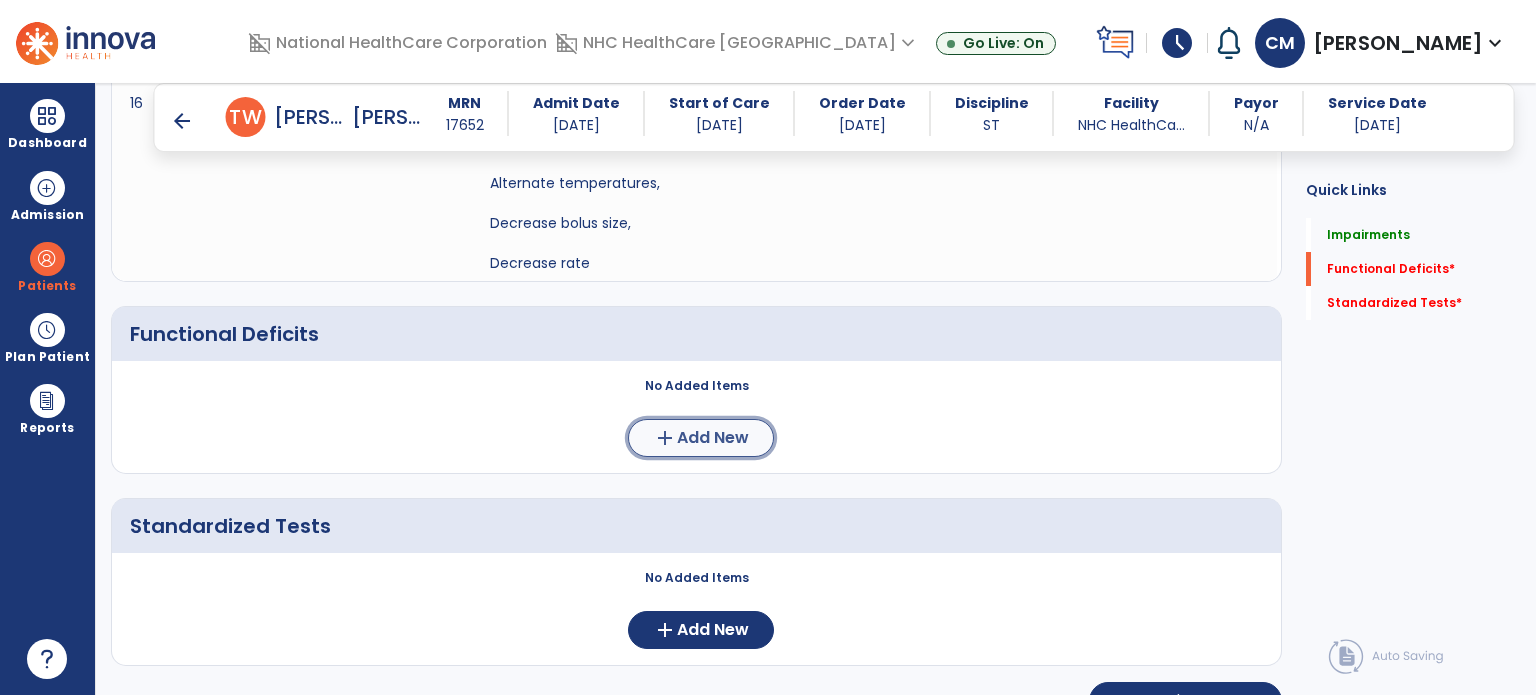 click on "add" 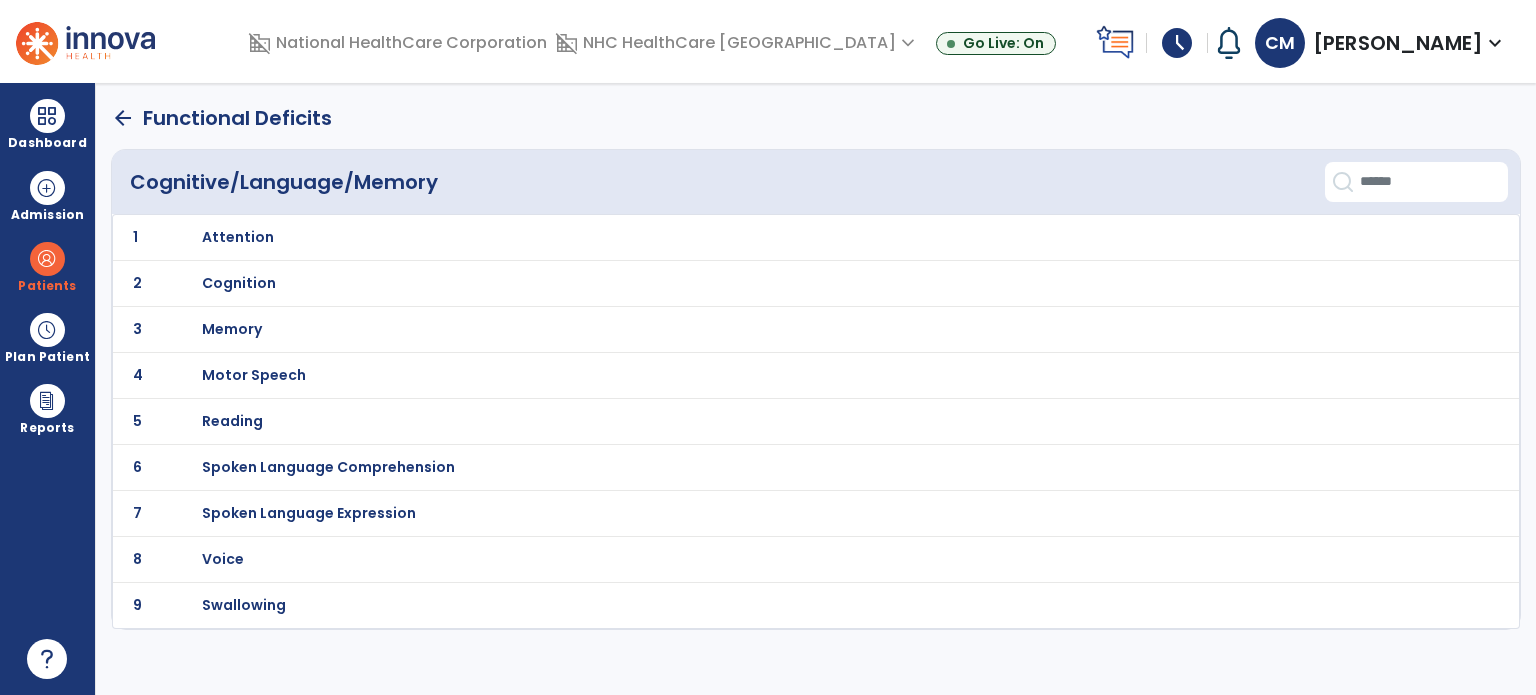 scroll, scrollTop: 0, scrollLeft: 0, axis: both 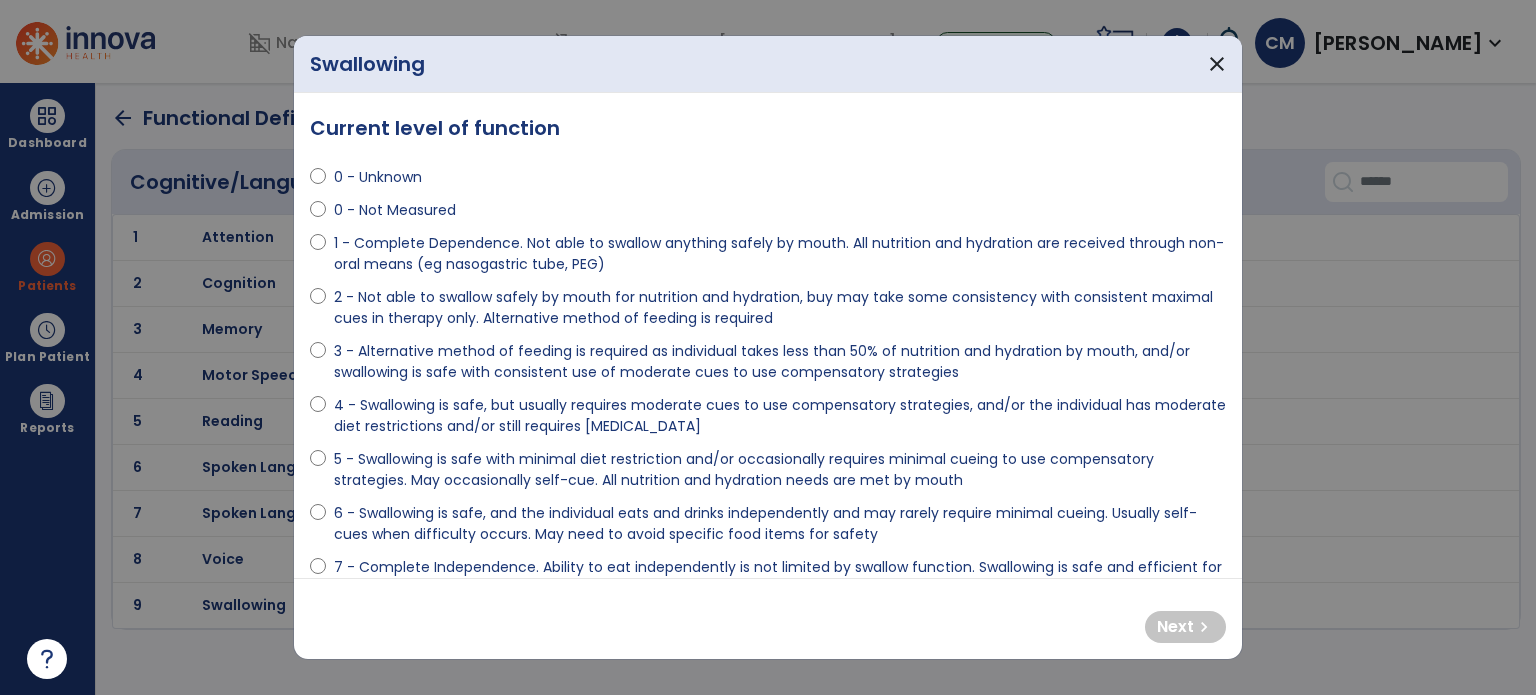click on "4 - Swallowing is safe, but usually requires moderate cues to use compensatory strategies, and/or the individual has moderate diet restrictions and/or still requires tube feeding" at bounding box center [780, 416] 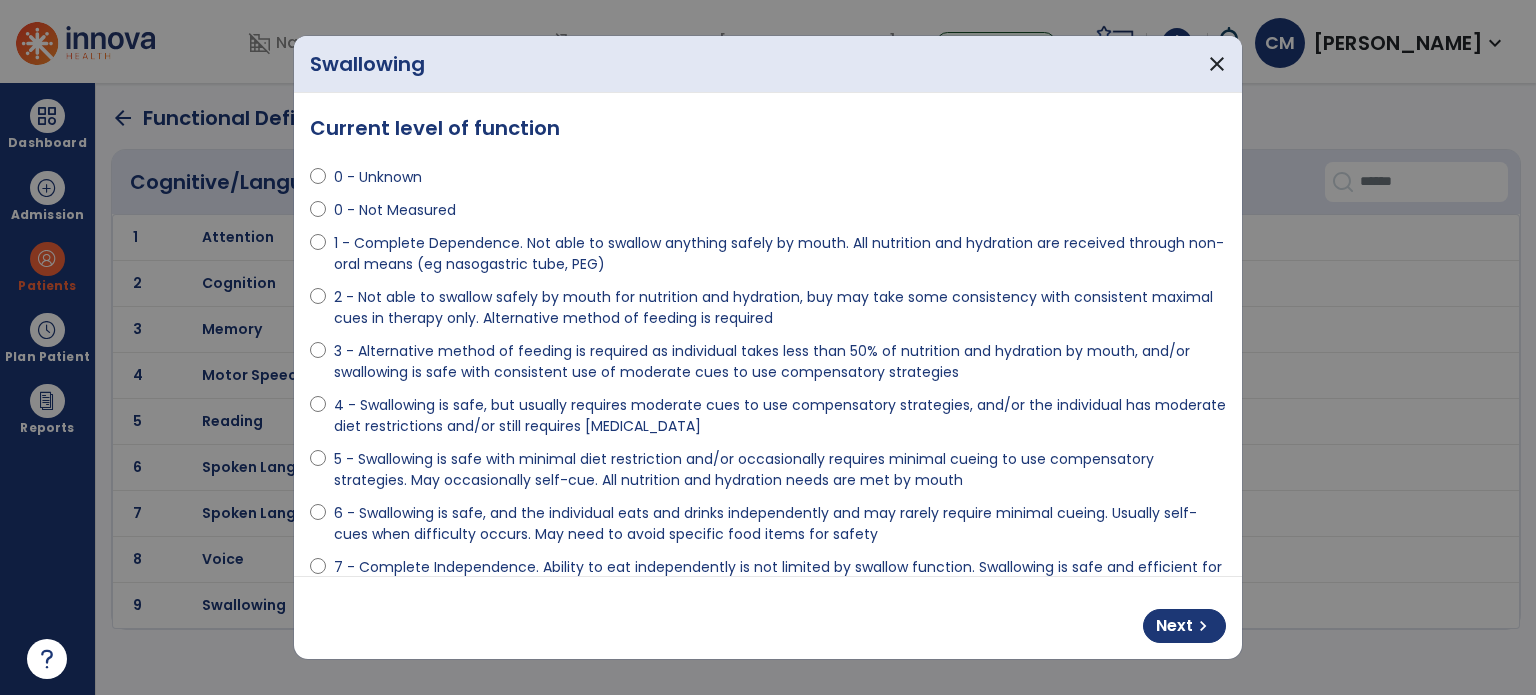 click on "5 - Swallowing is safe with minimal diet restriction and/or occasionally requires minimal cueing to use compensatory strategies. May occasionally self-cue. All nutrition and hydration needs are met by mouth" at bounding box center [780, 470] 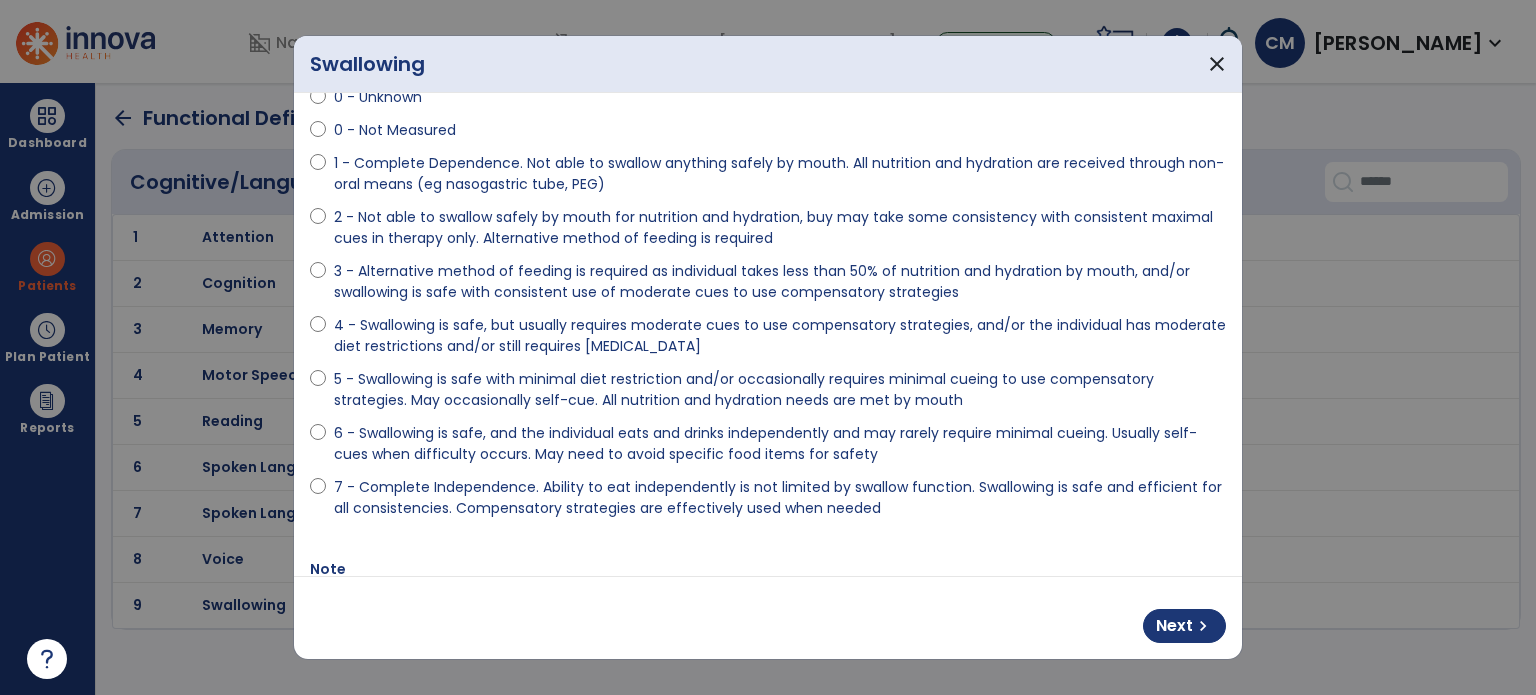 scroll, scrollTop: 84, scrollLeft: 0, axis: vertical 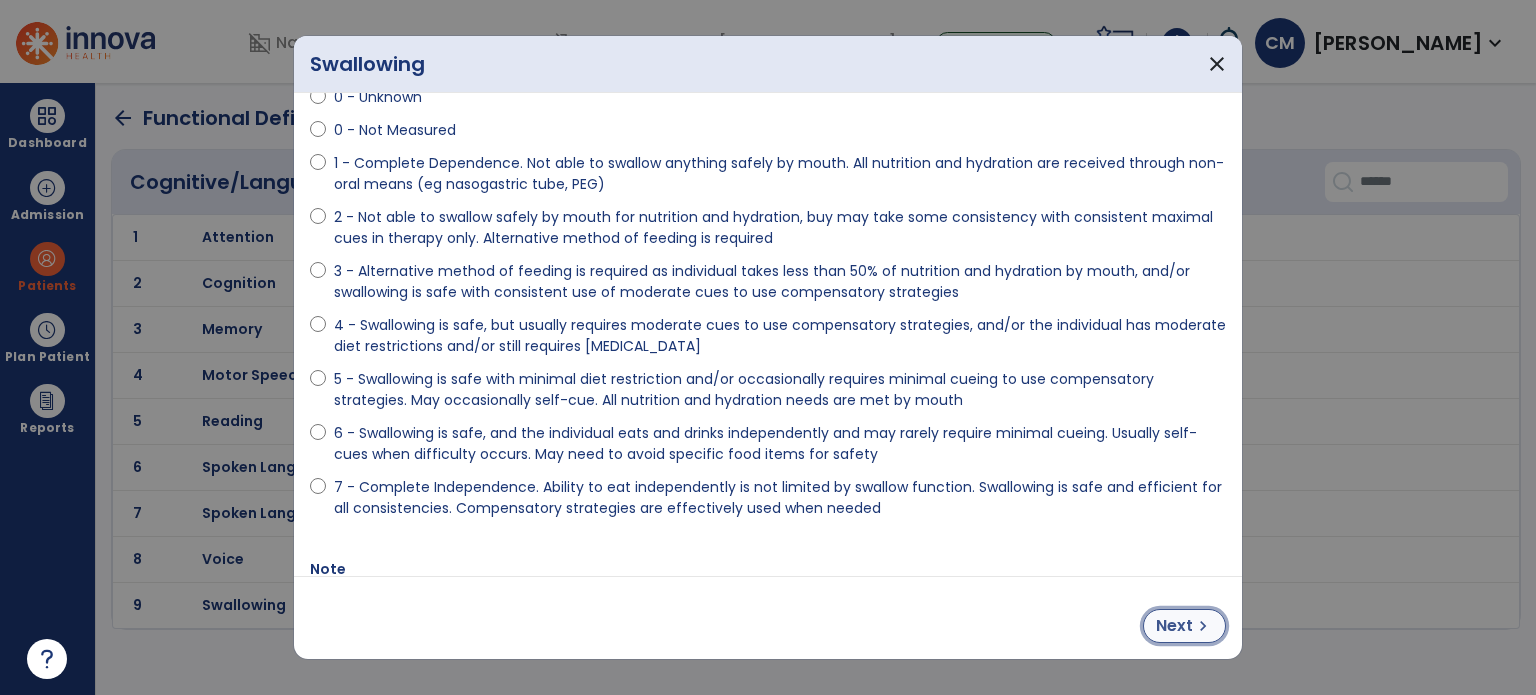 click on "Next" at bounding box center [1174, 626] 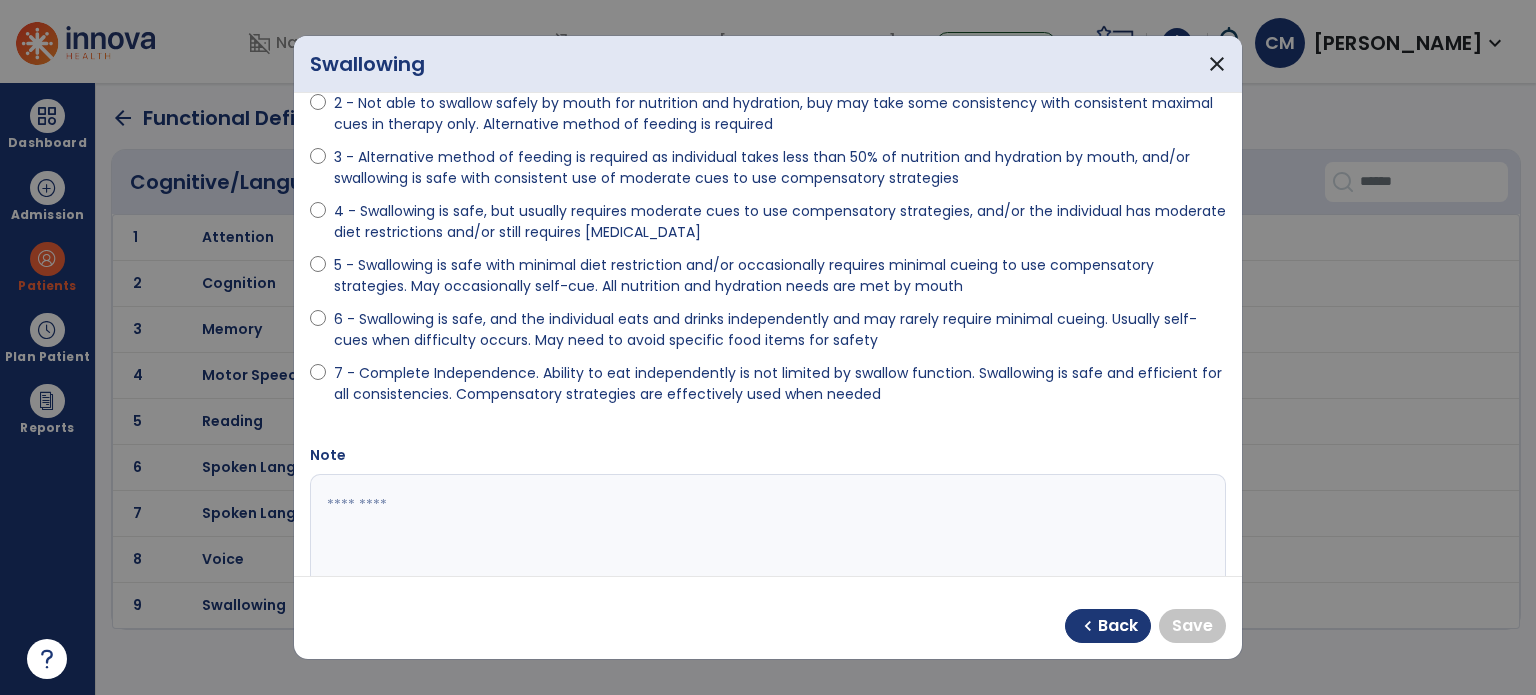 scroll, scrollTop: 200, scrollLeft: 0, axis: vertical 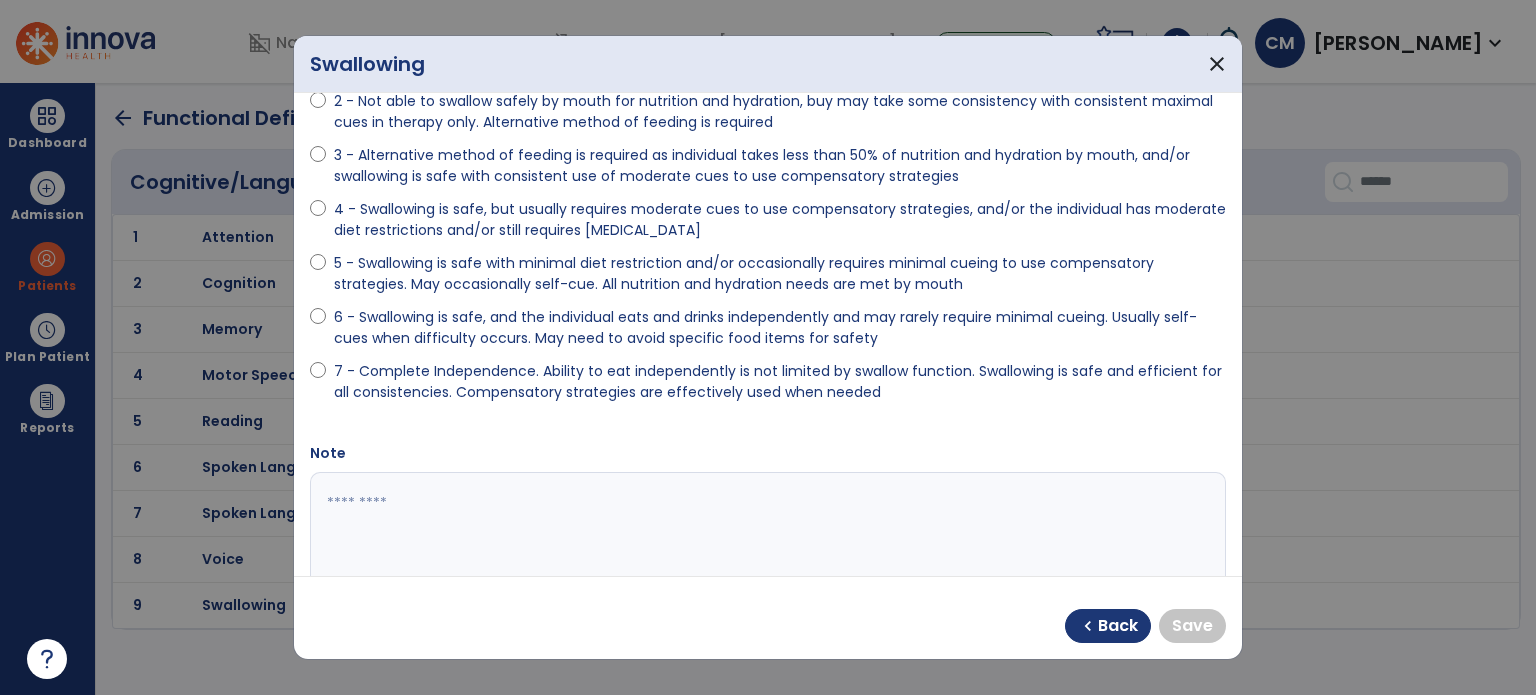 click on "7 - Complete Independence. Ability to eat independently is not limited by swallow function. Swallowing is safe and efficient for all consistencies. Compensatory strategies are effectively used when needed" at bounding box center [780, 382] 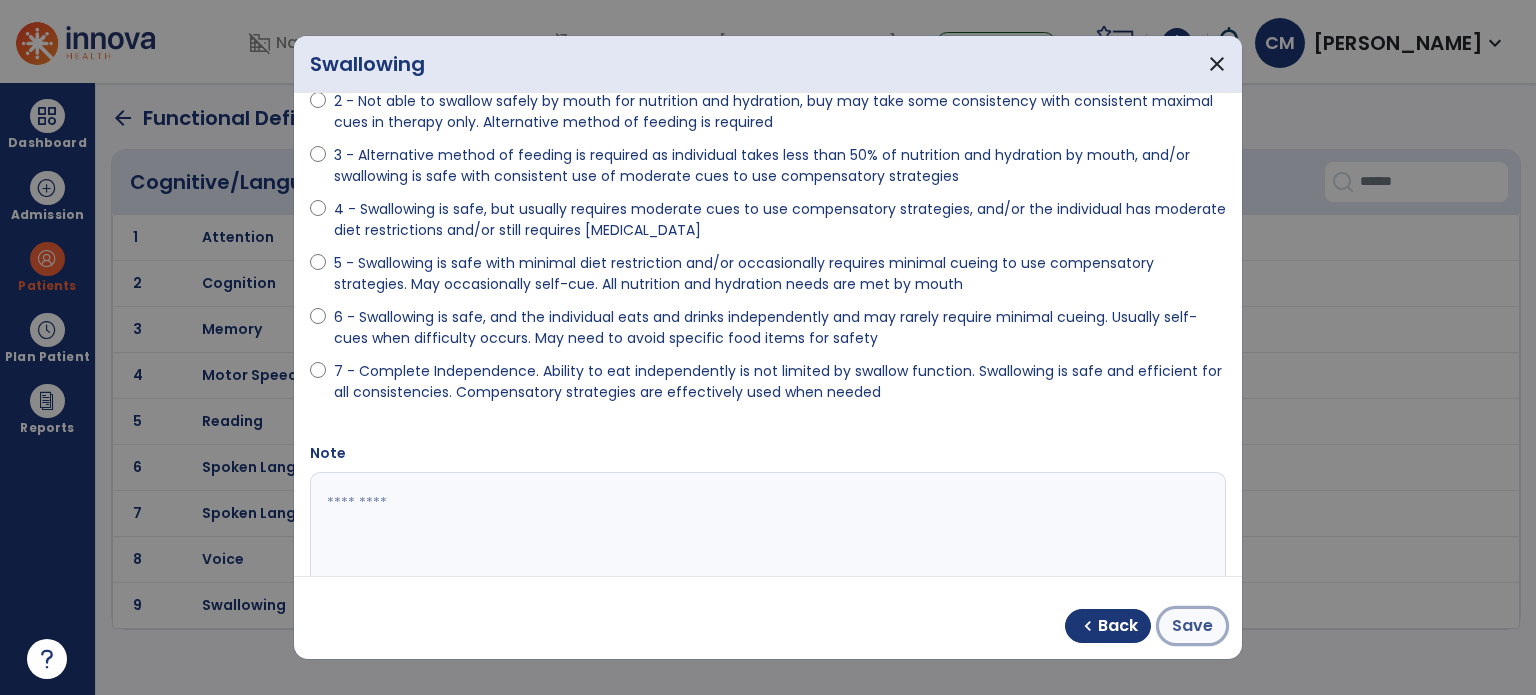 click on "Save" at bounding box center [1192, 626] 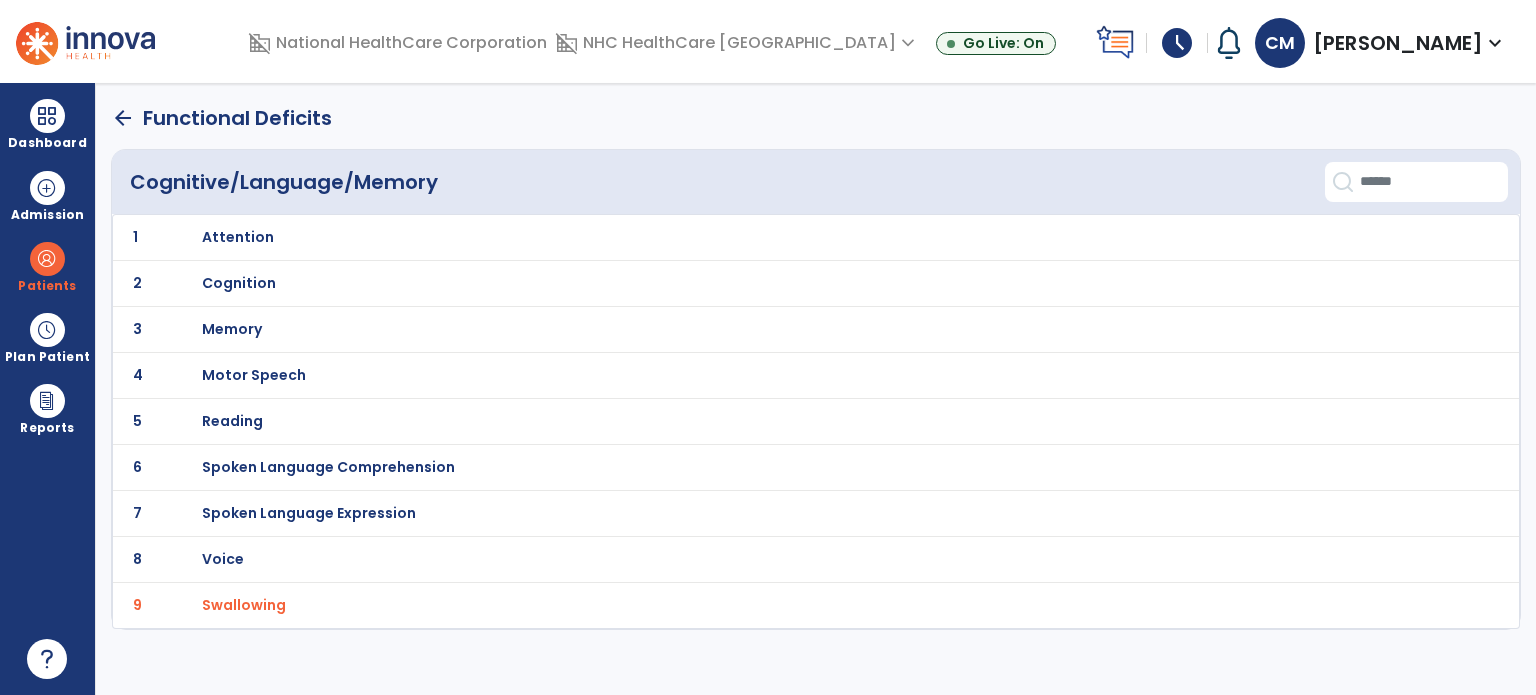 click on "arrow_back" 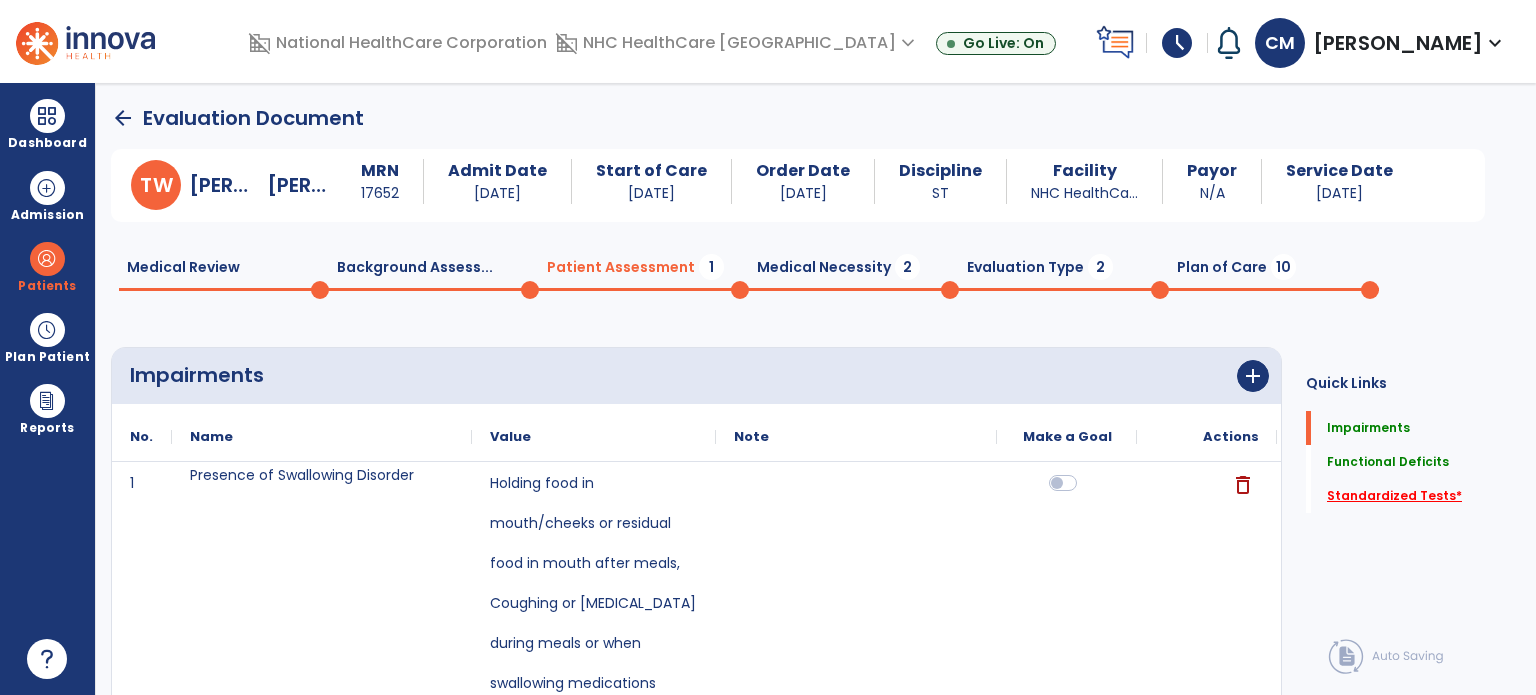 click on "Standardized Tests   *" 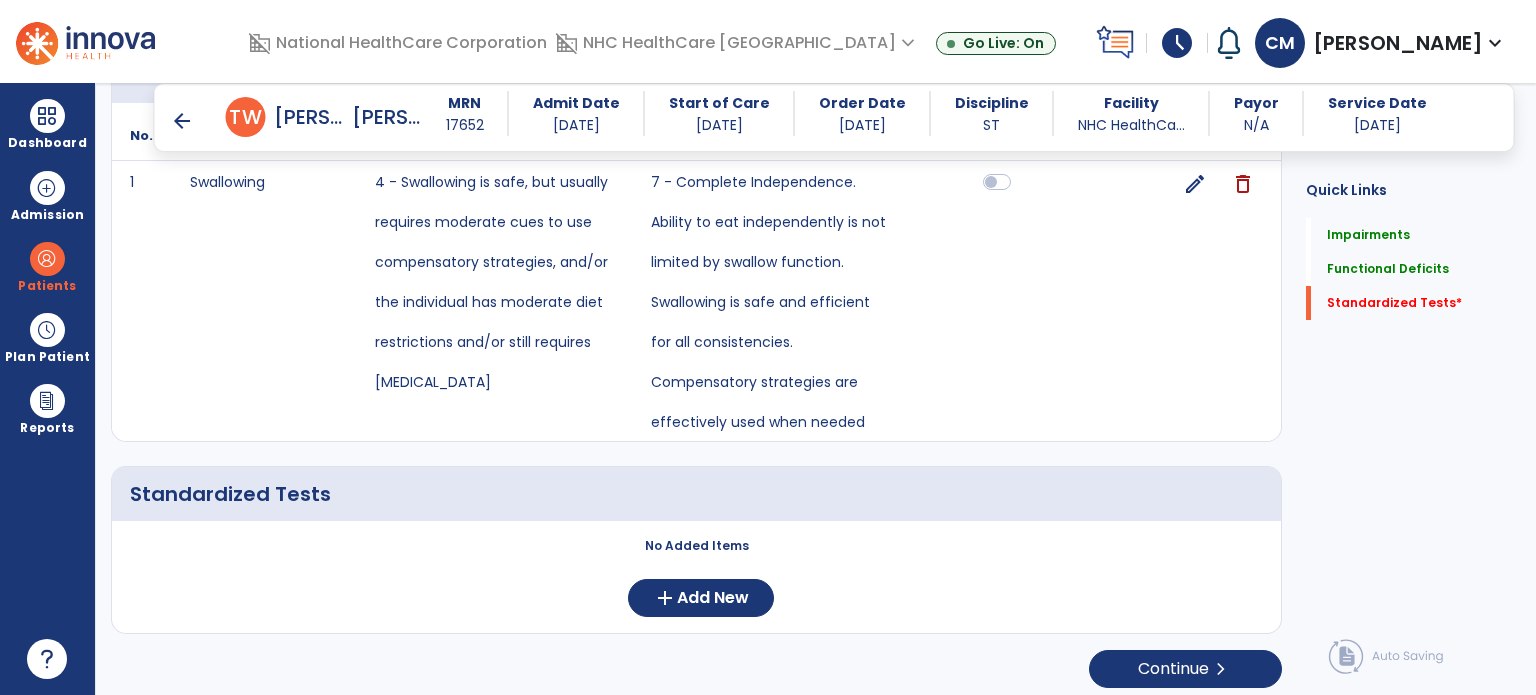 scroll, scrollTop: 1960, scrollLeft: 0, axis: vertical 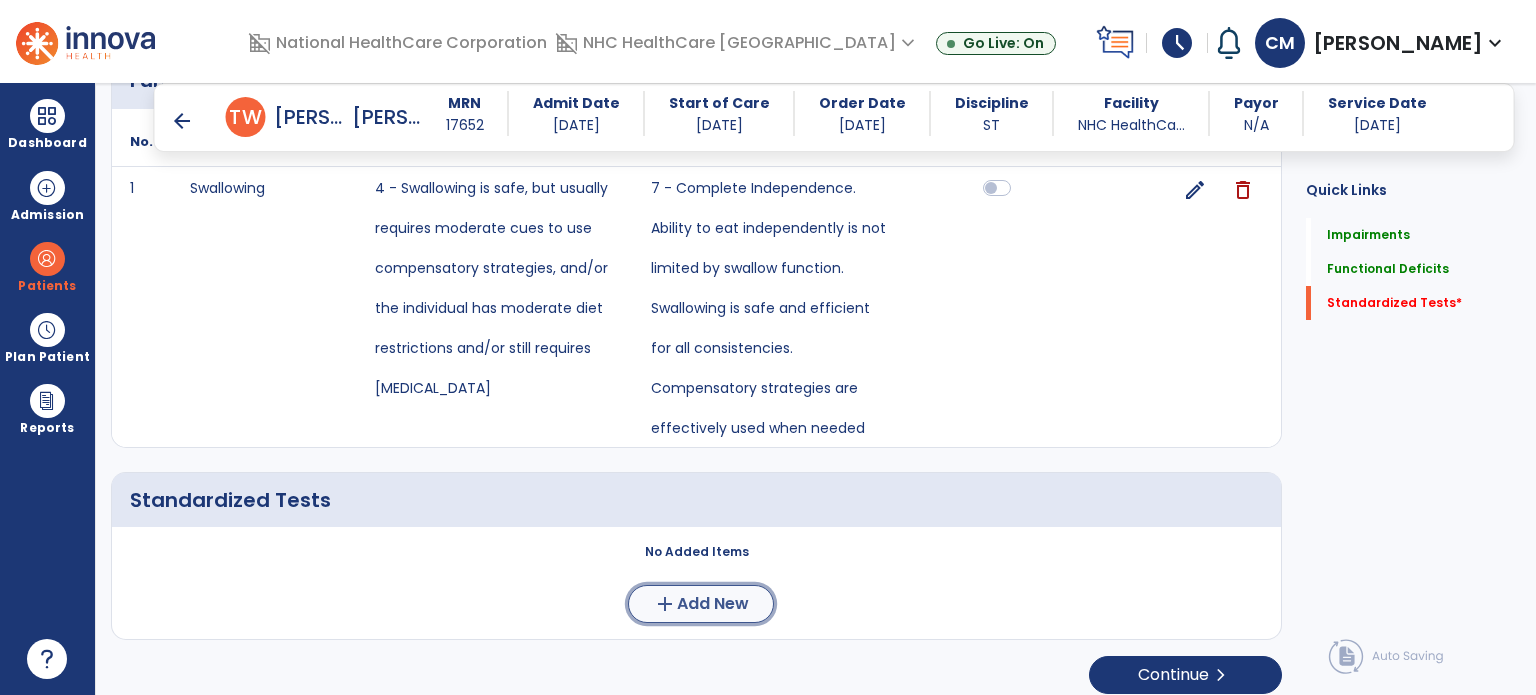 click on "Add New" 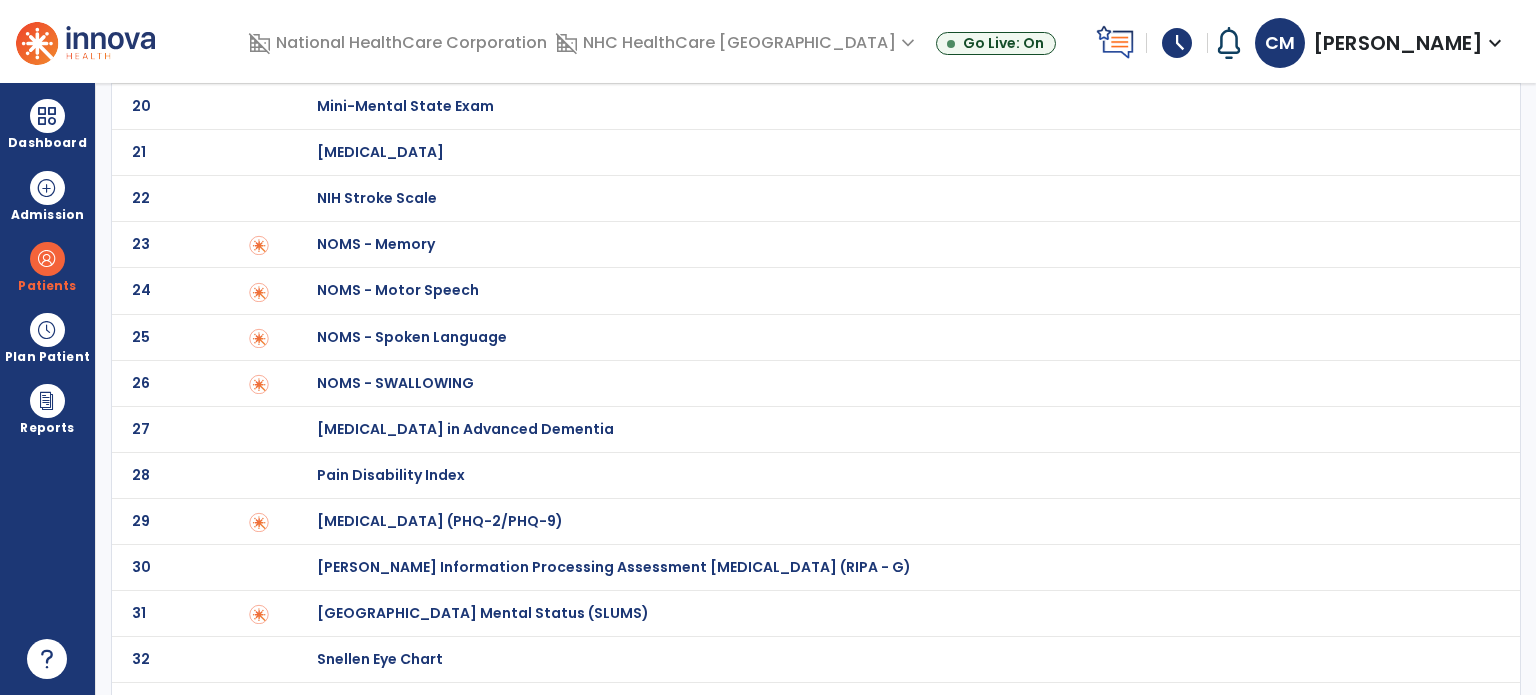 scroll, scrollTop: 967, scrollLeft: 0, axis: vertical 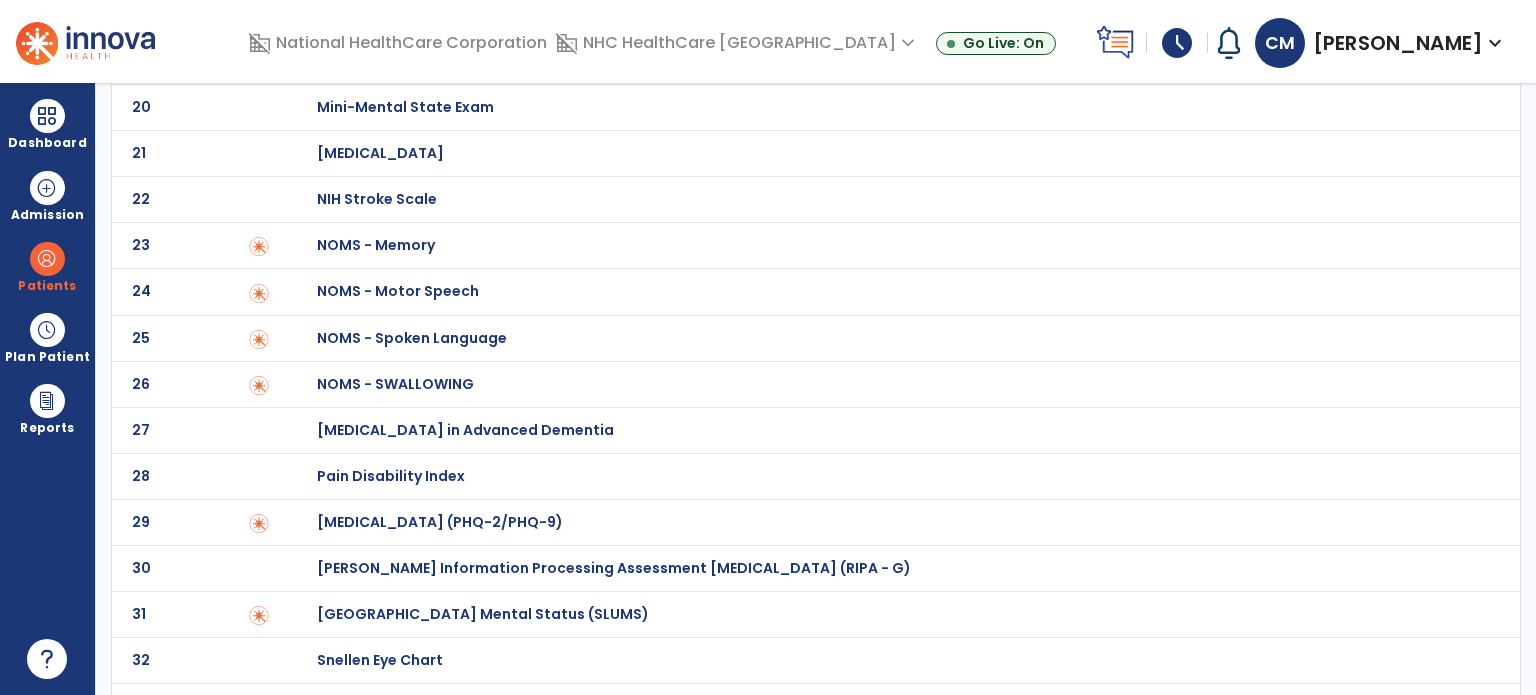 click on "NOMS - SWALLOWING" at bounding box center (438, -767) 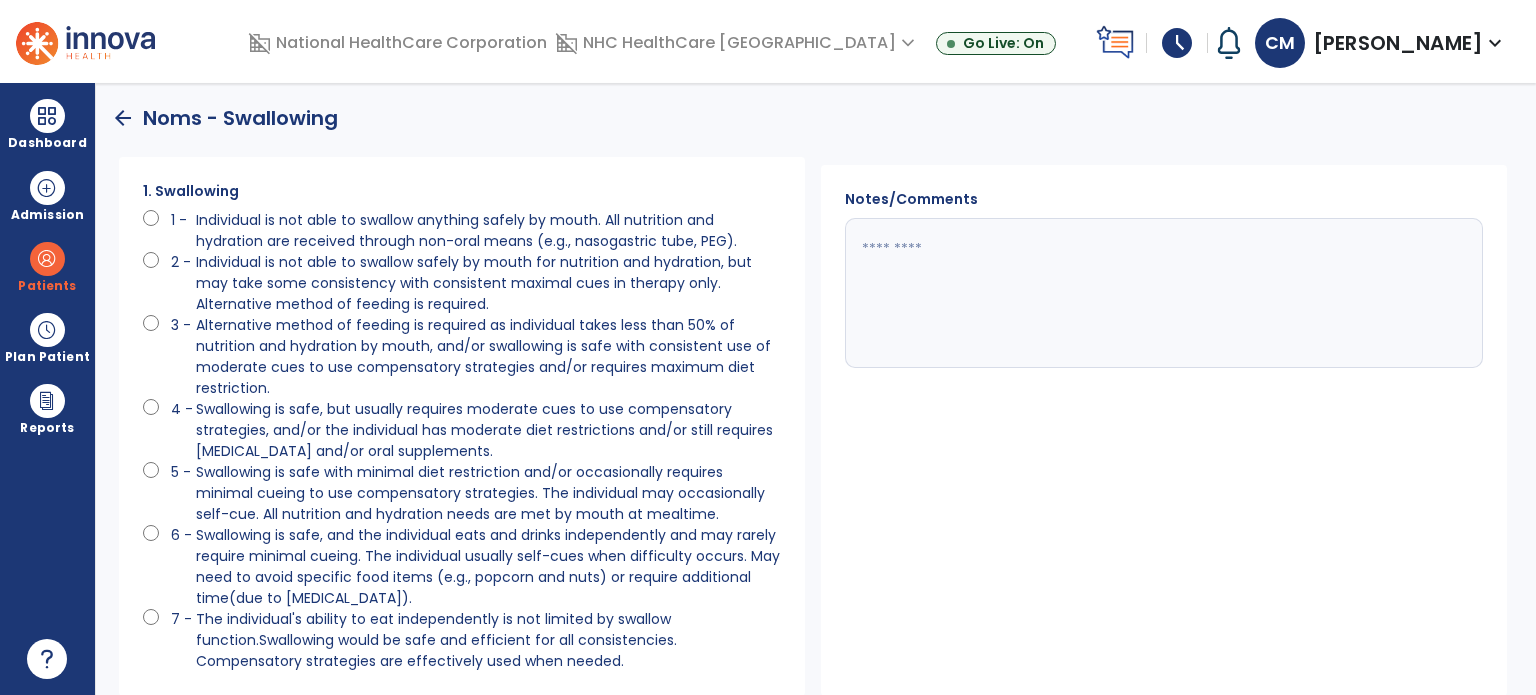 scroll, scrollTop: 83, scrollLeft: 0, axis: vertical 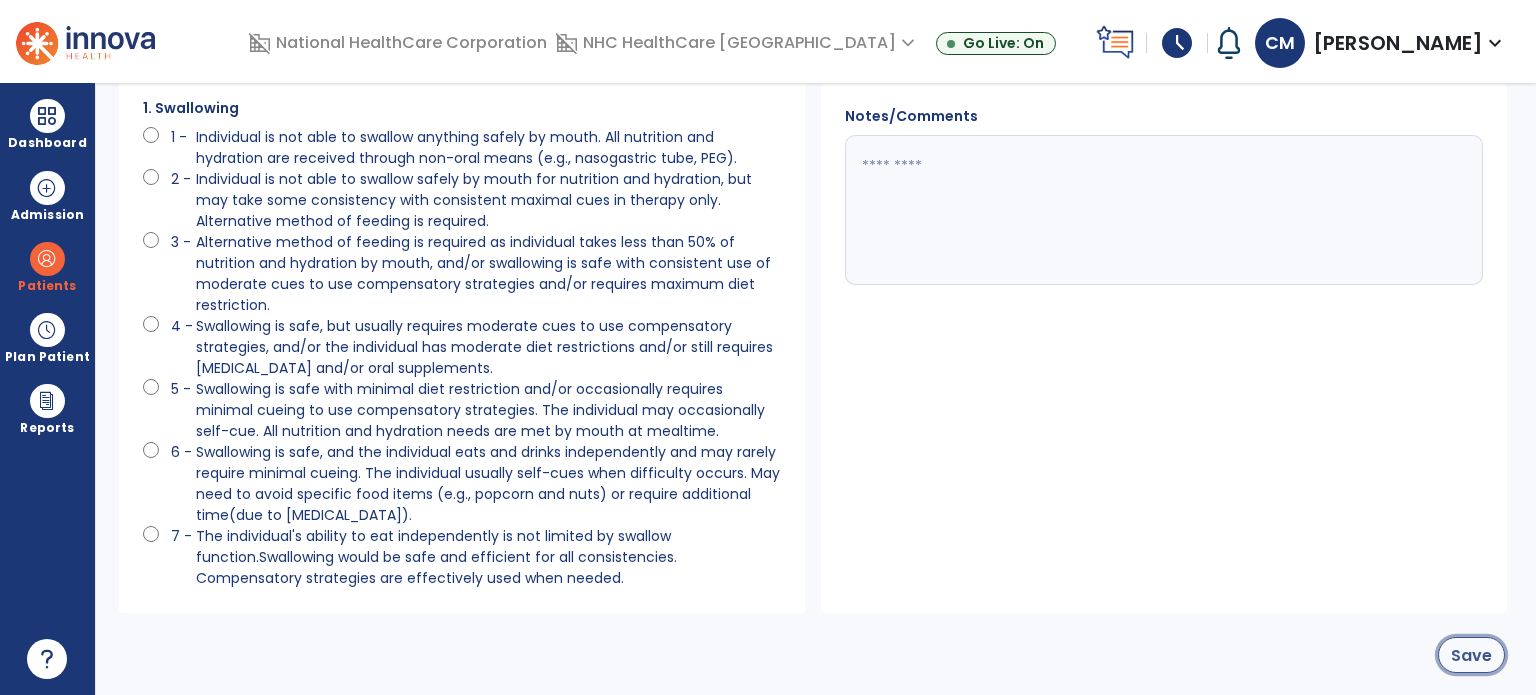 click on "Save" 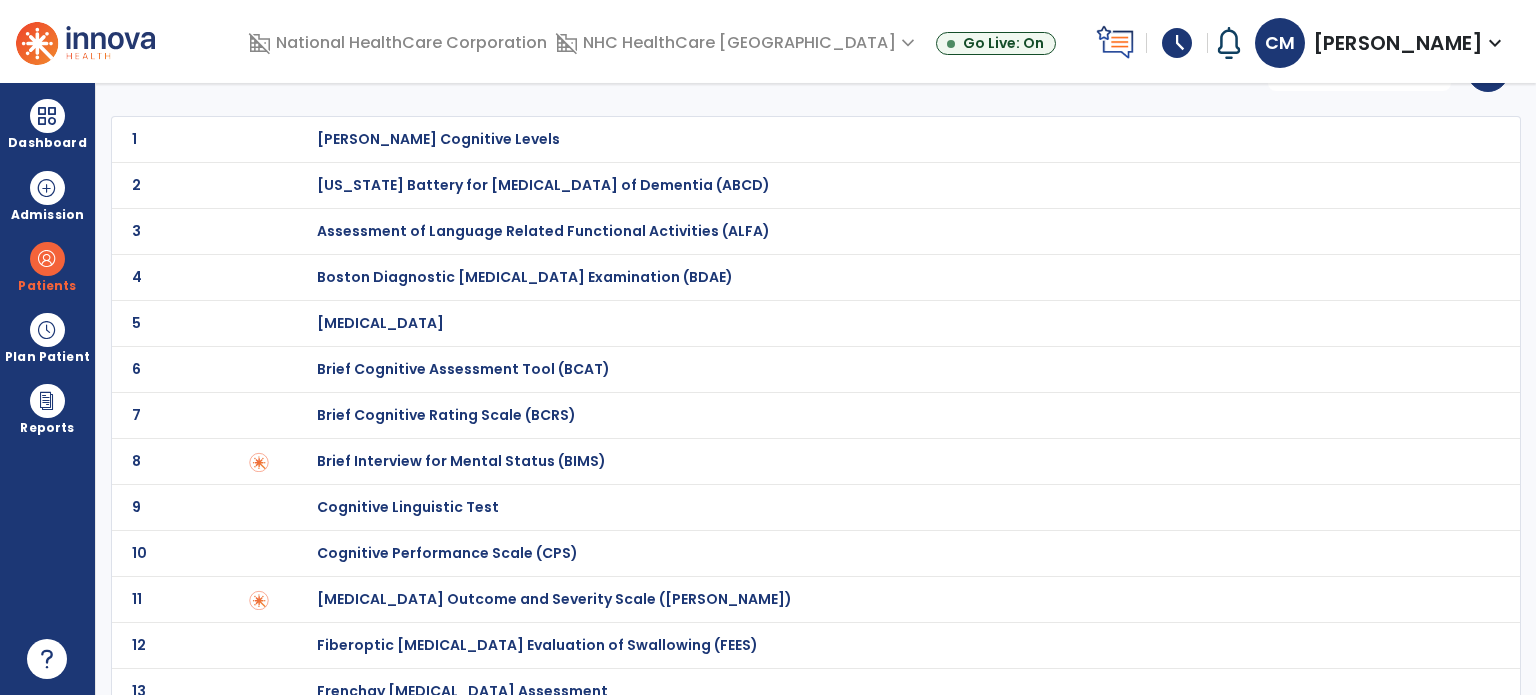 scroll, scrollTop: 0, scrollLeft: 0, axis: both 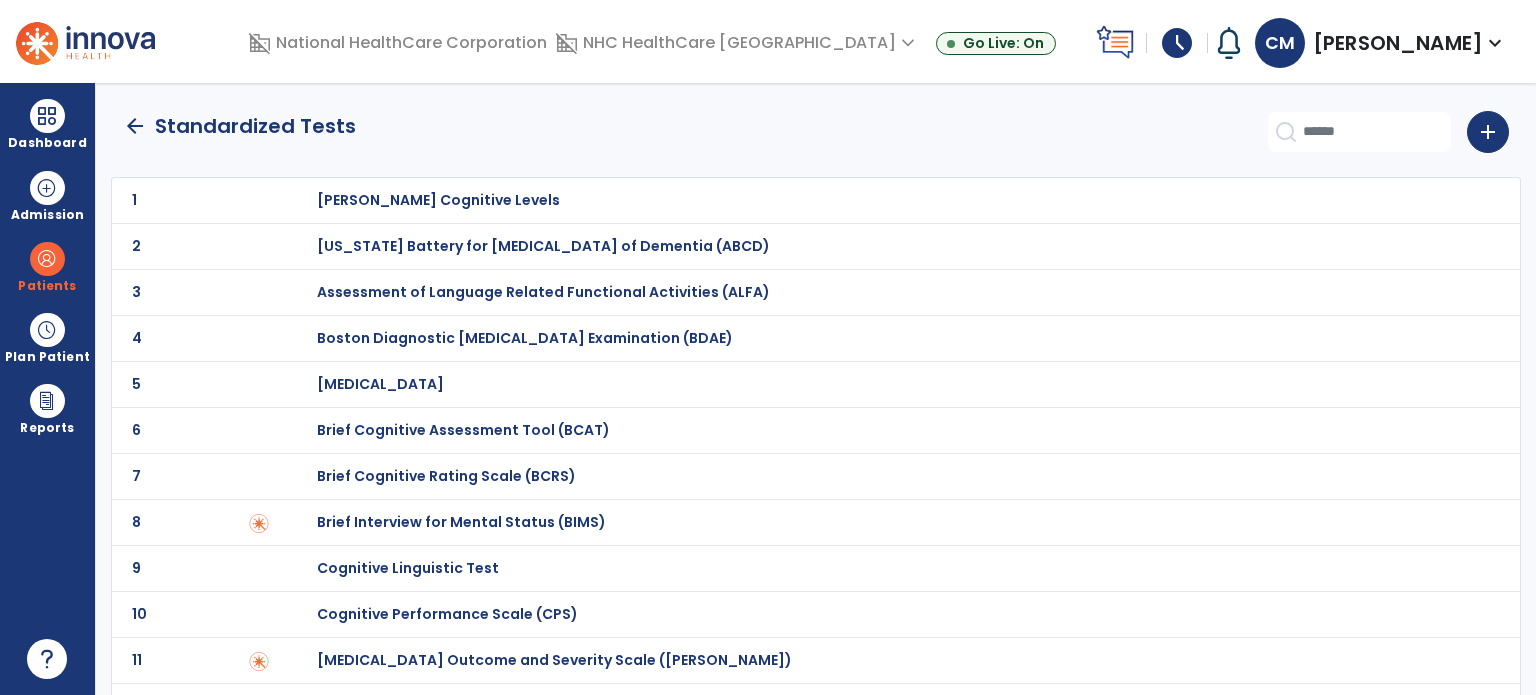 click on "arrow_back" 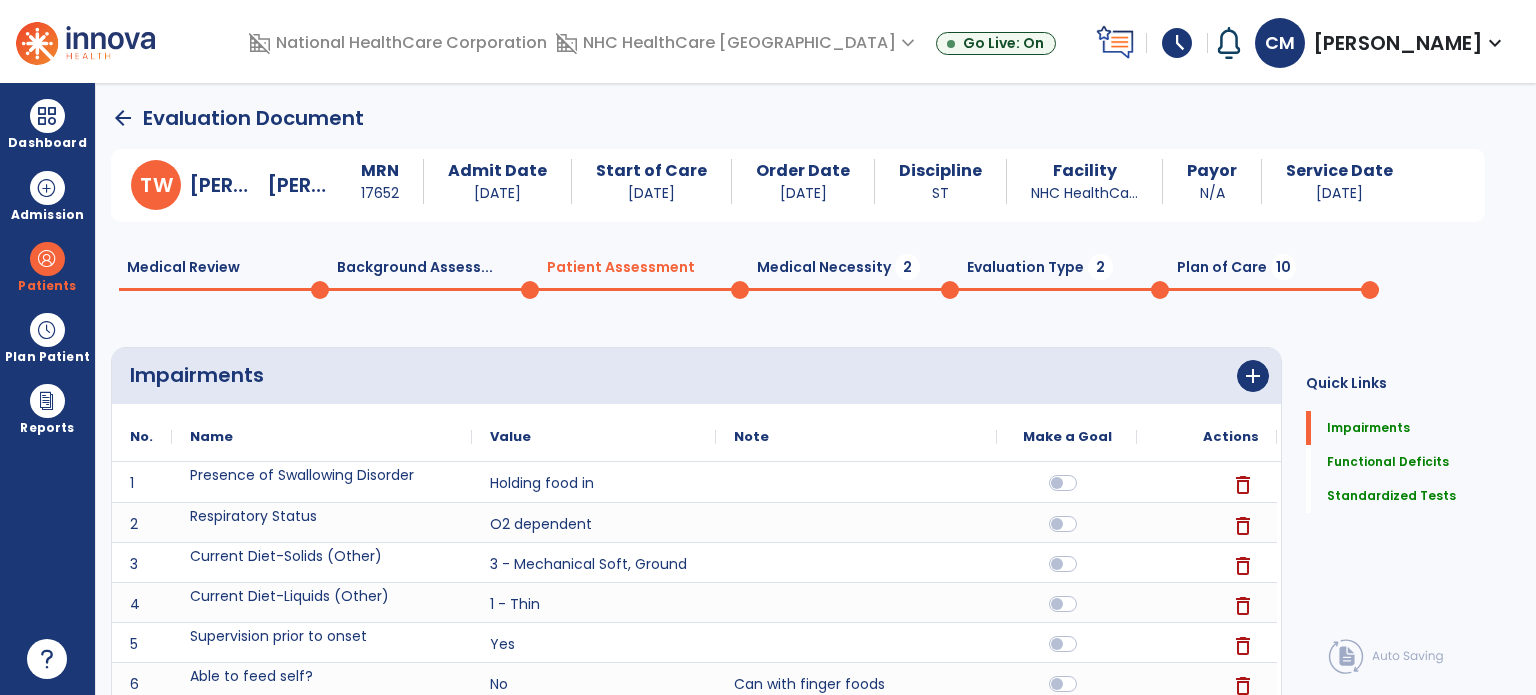 scroll, scrollTop: 20, scrollLeft: 0, axis: vertical 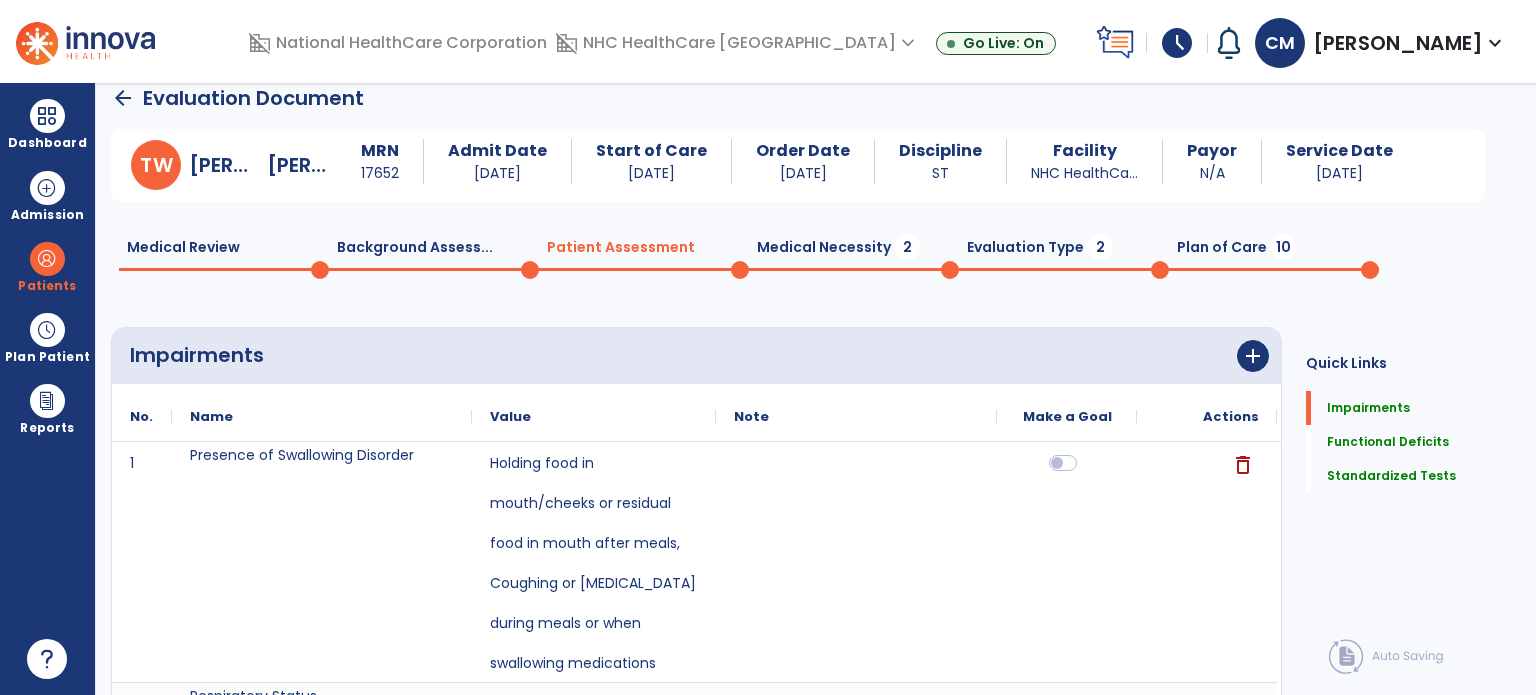 click on "Medical Necessity  2" 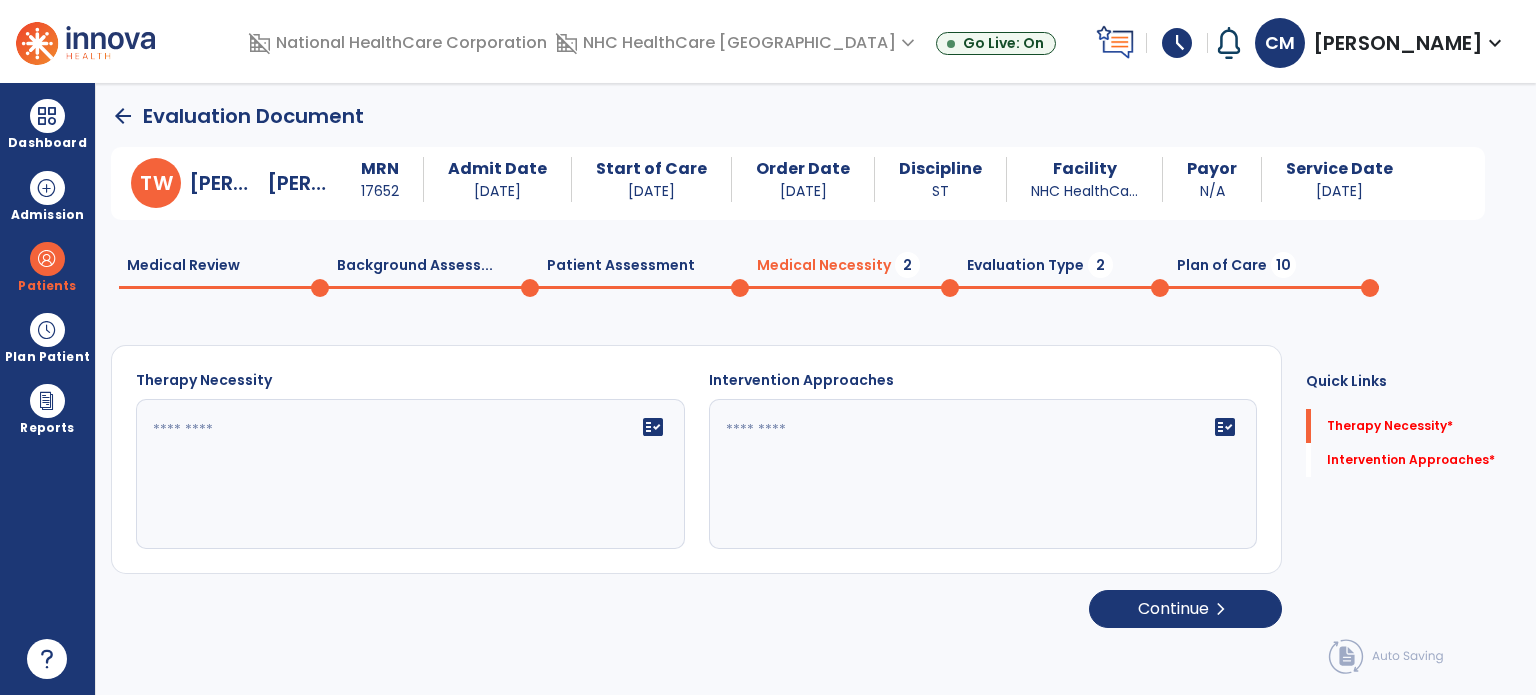 scroll, scrollTop: 0, scrollLeft: 0, axis: both 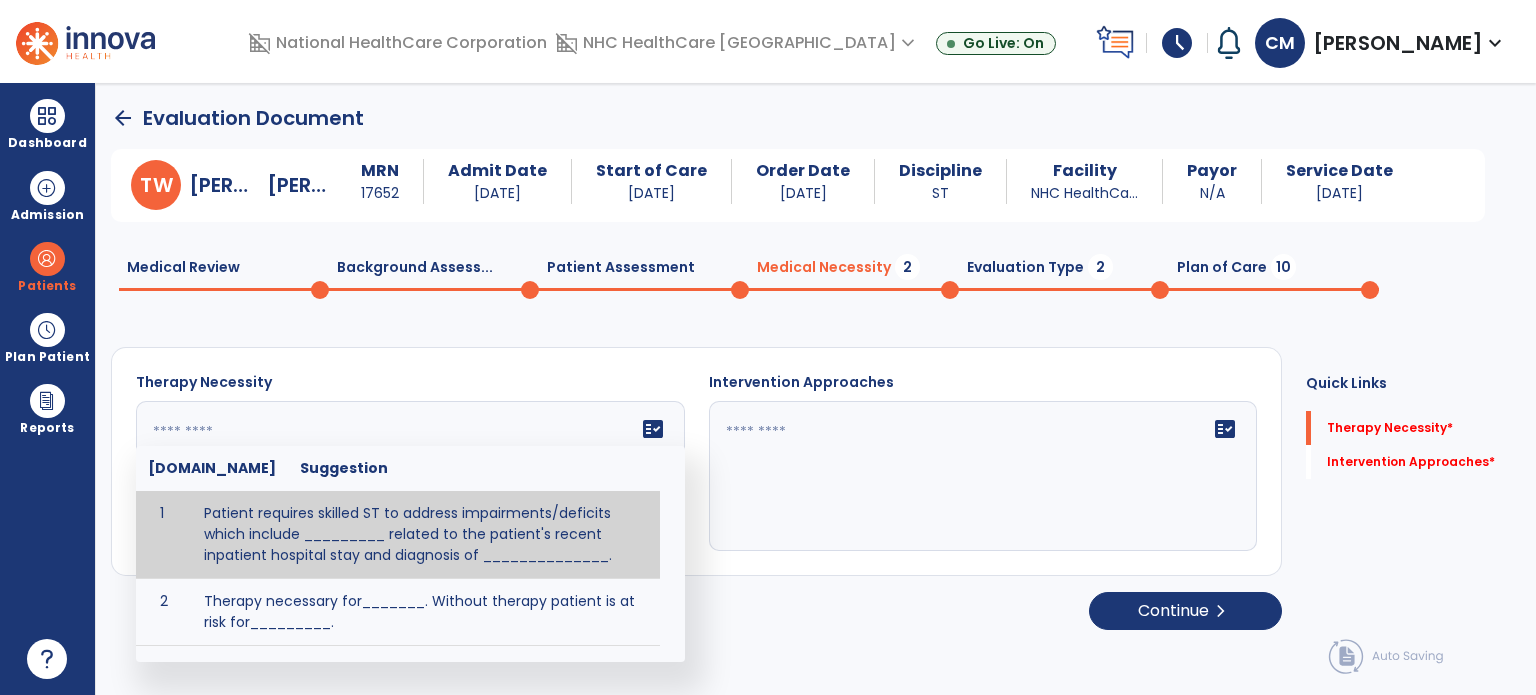 click on "fact_check  Sr.No Suggestion 1 Patient requires skilled ST to address impairments/deficits which include _________ related to the patient's recent inpatient hospital stay and diagnosis of ______________. 2 Therapy necessary for_______.  Without therapy patient is at risk for_________." 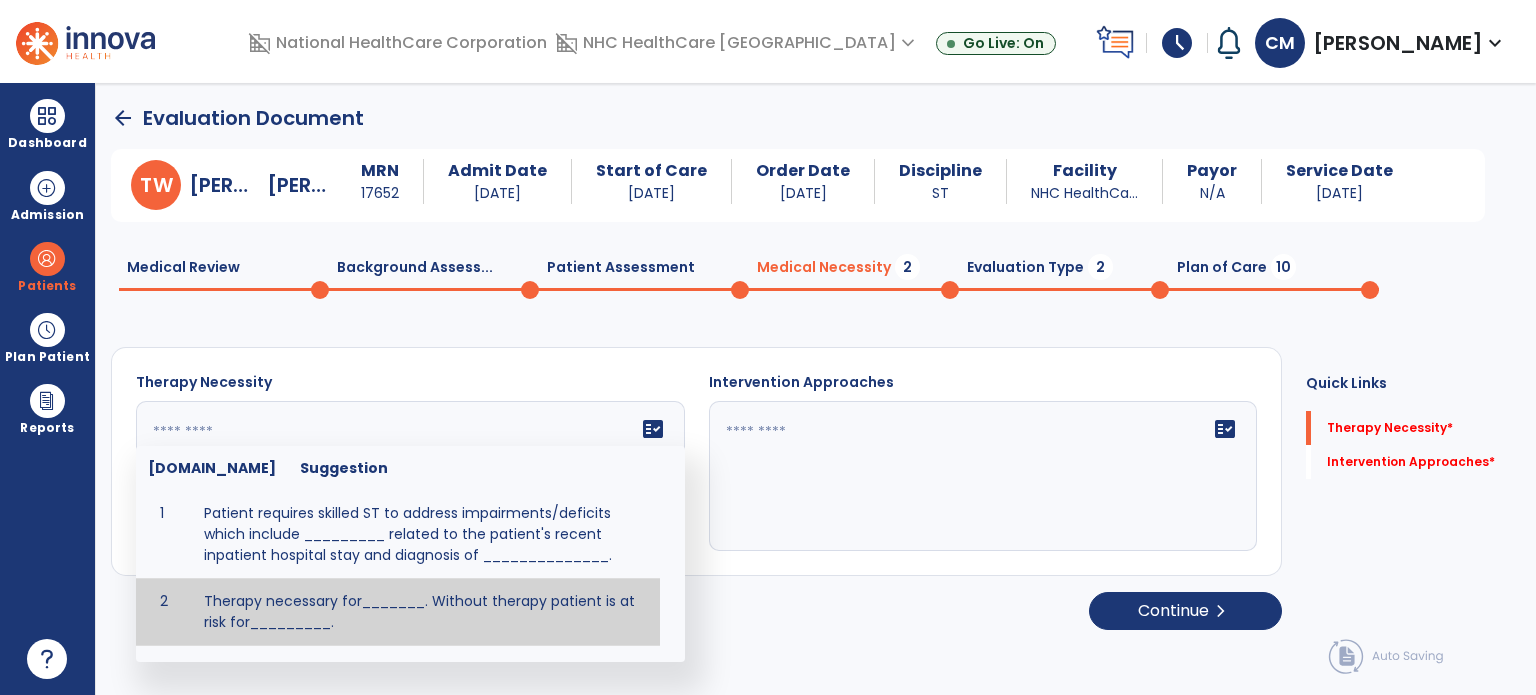 type on "**********" 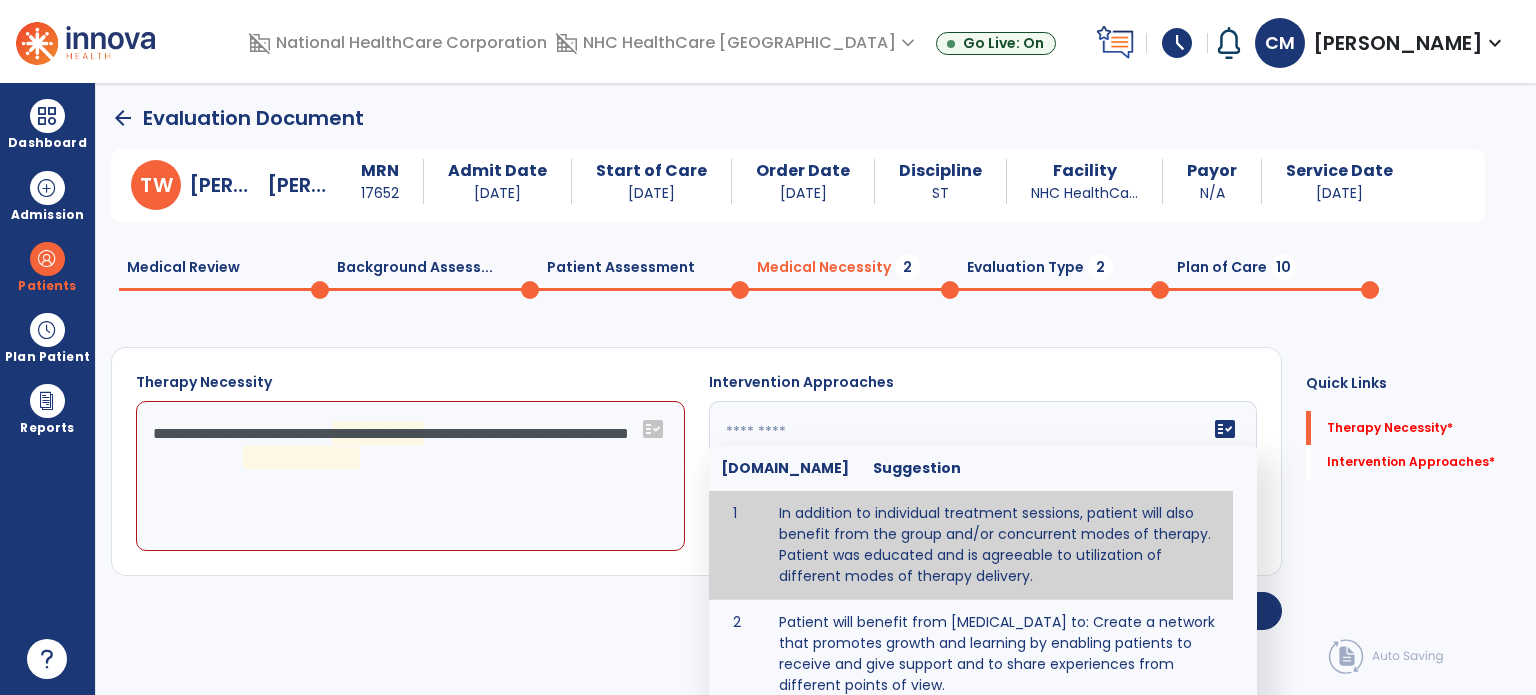 click 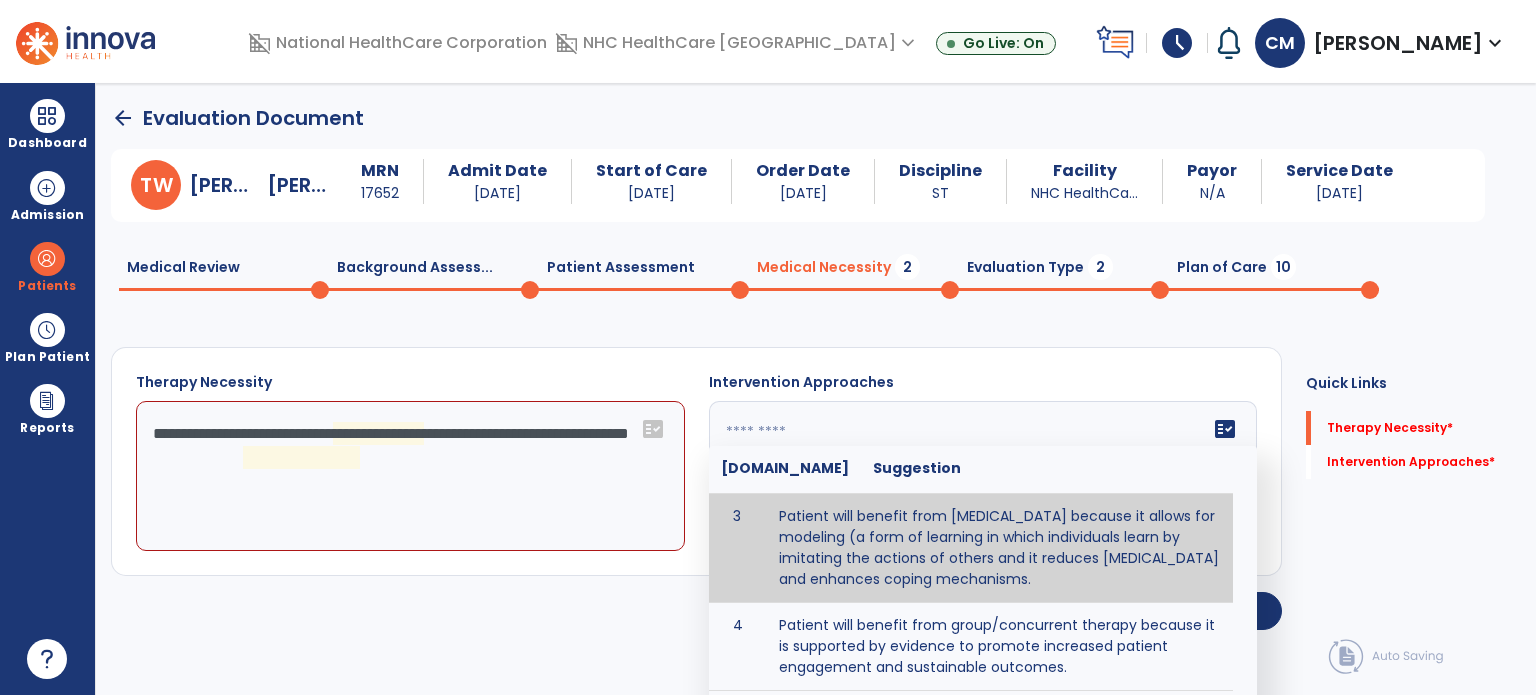 scroll, scrollTop: 230, scrollLeft: 0, axis: vertical 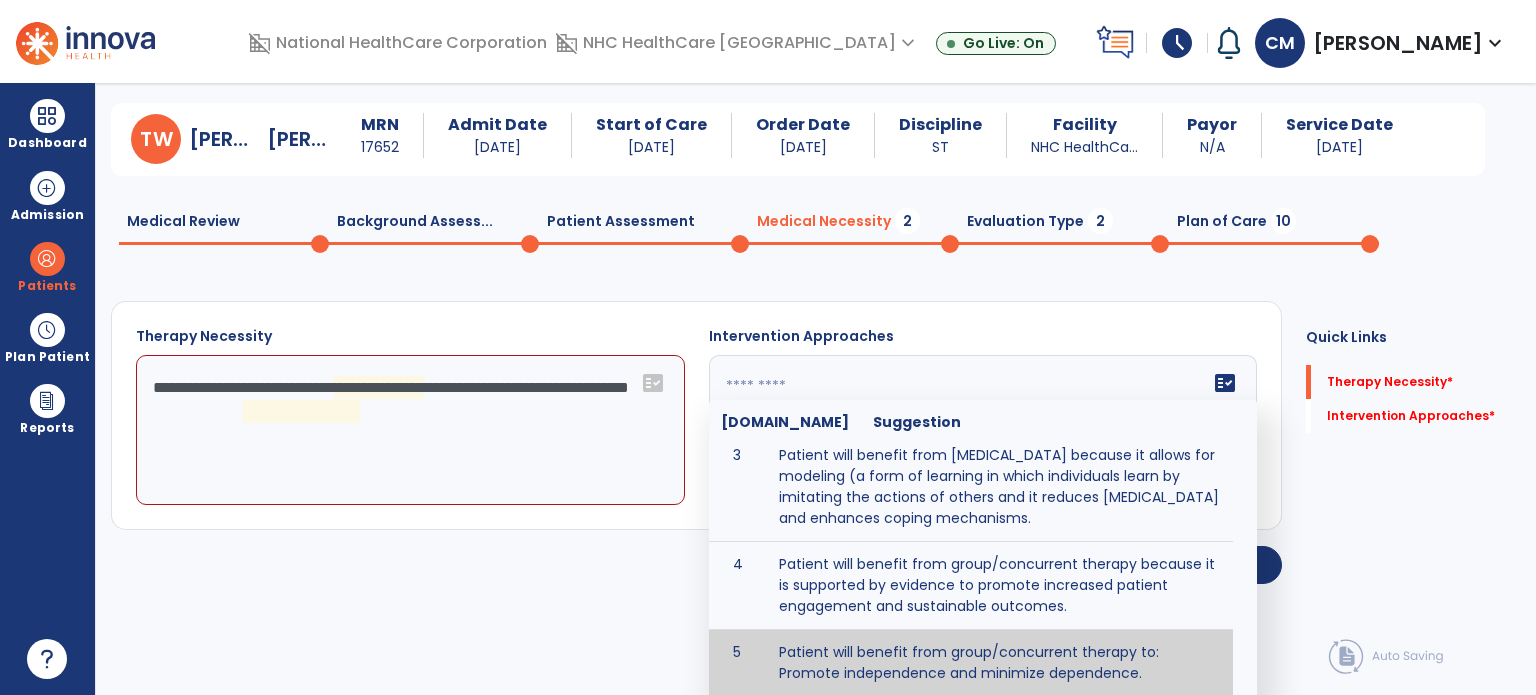 type on "**********" 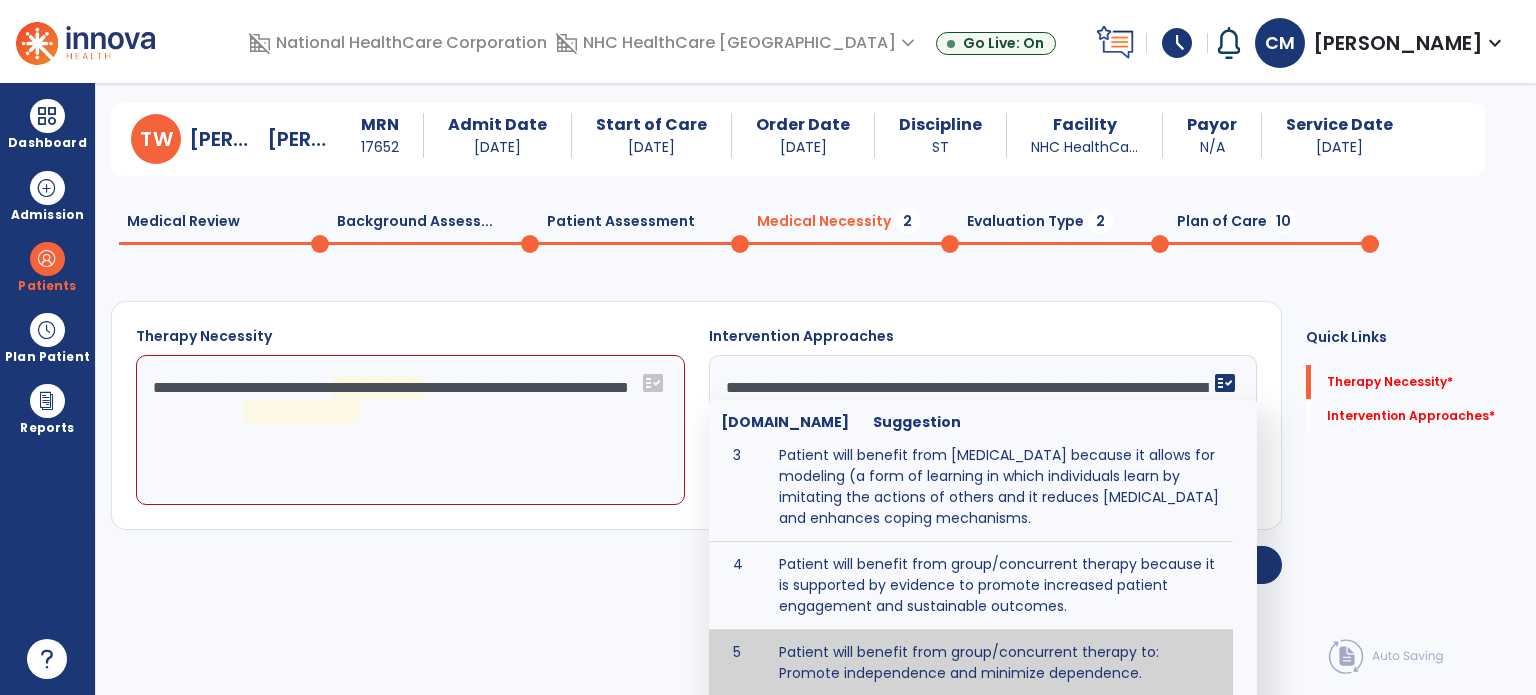 scroll, scrollTop: 0, scrollLeft: 0, axis: both 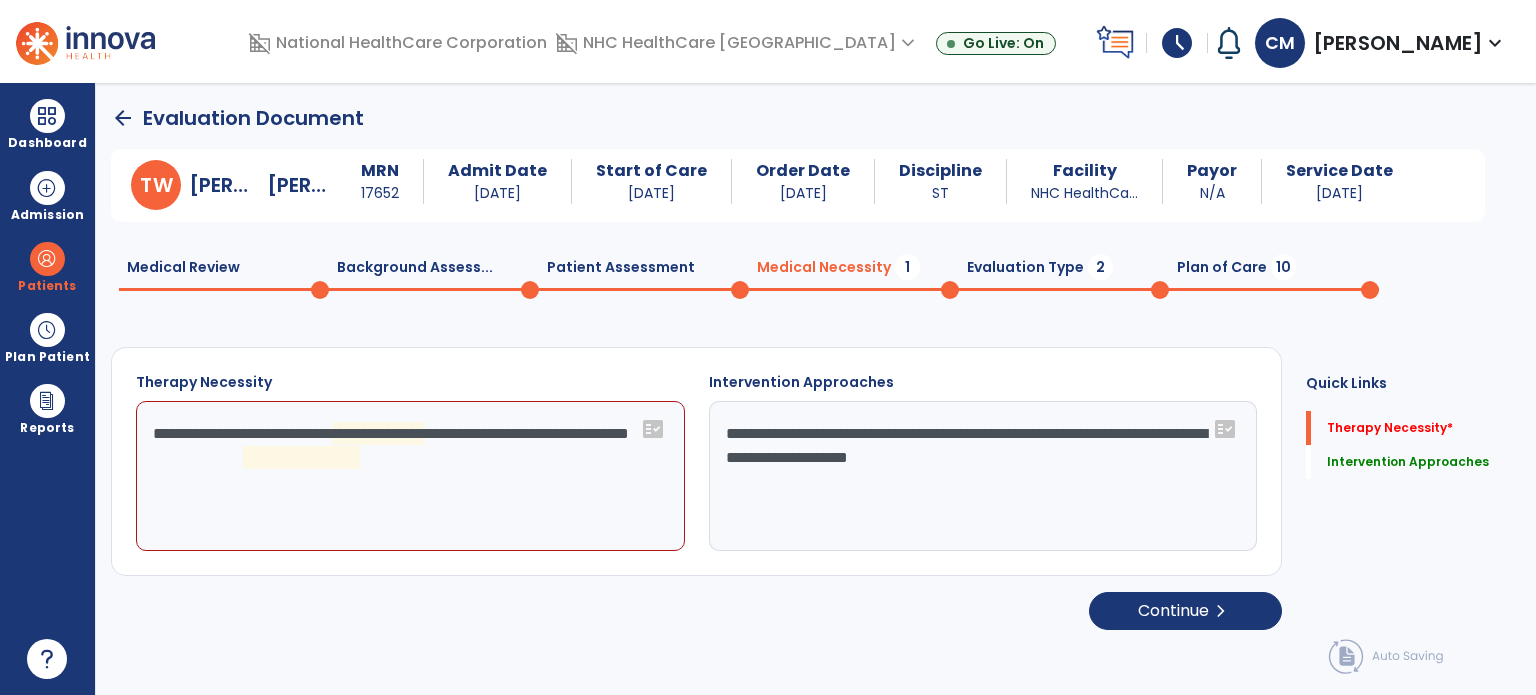 click on "**********" 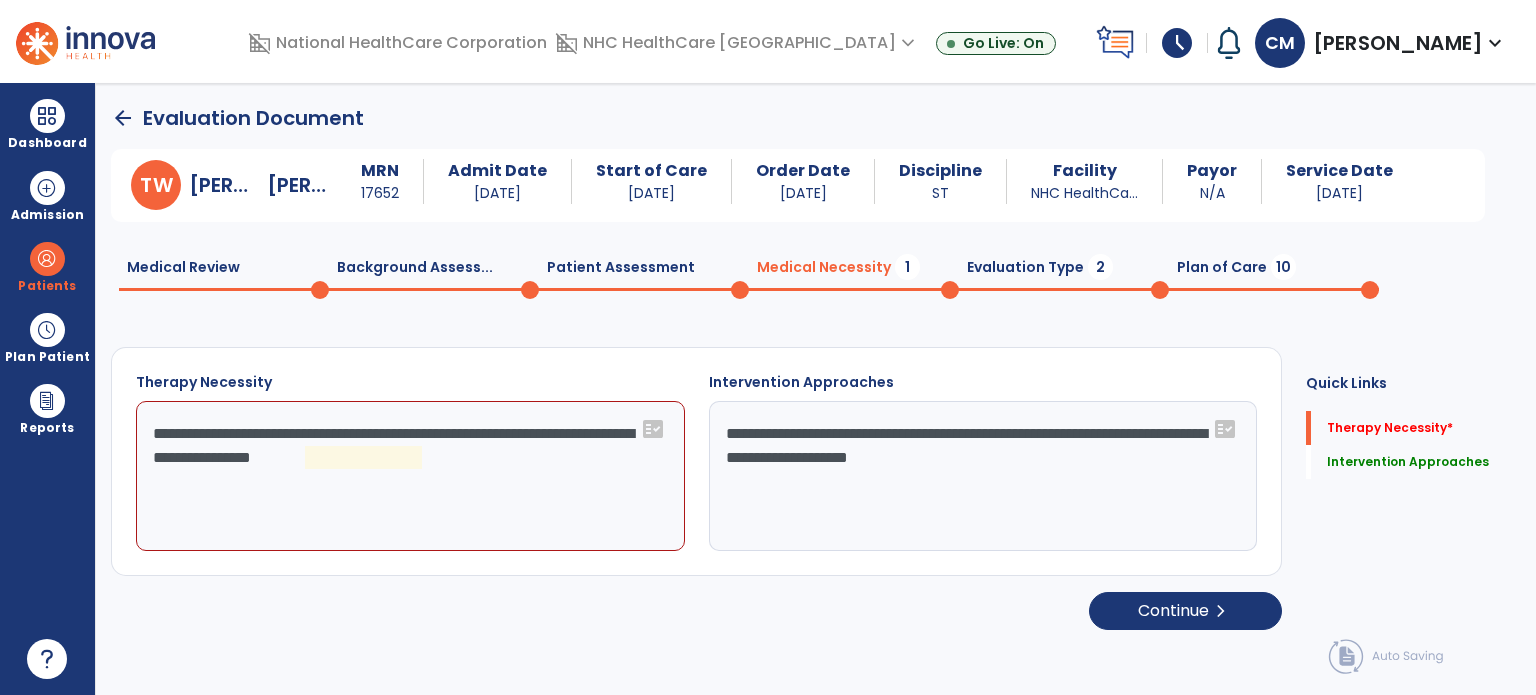 click on "**********" 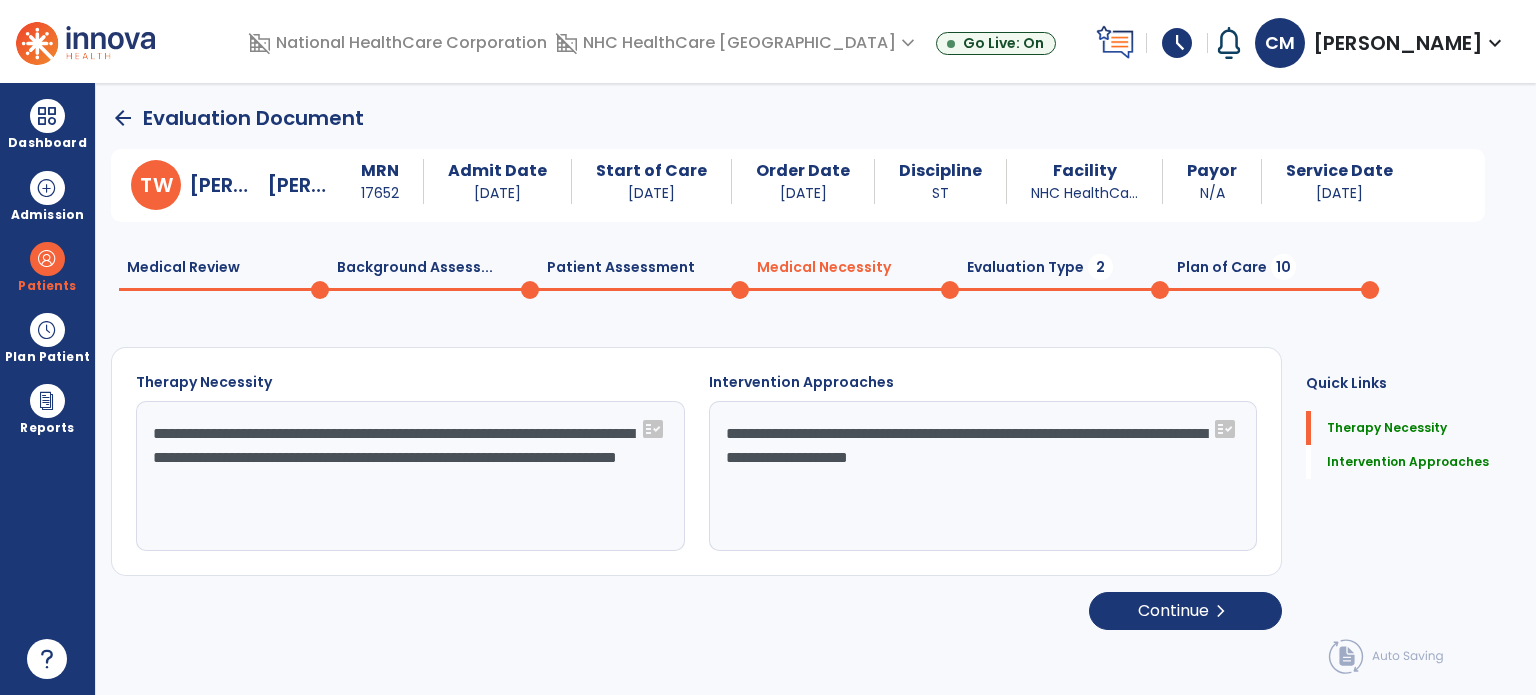 click on "**********" 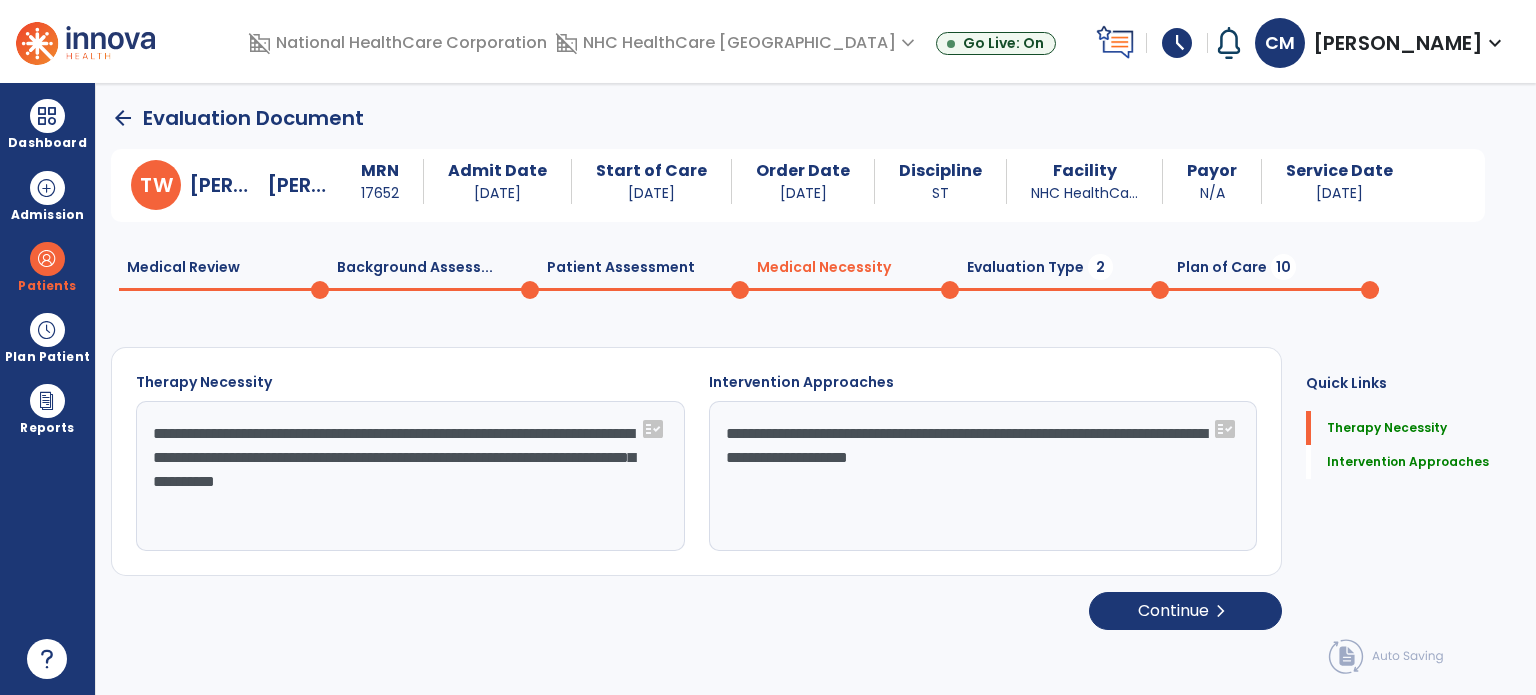 type on "**********" 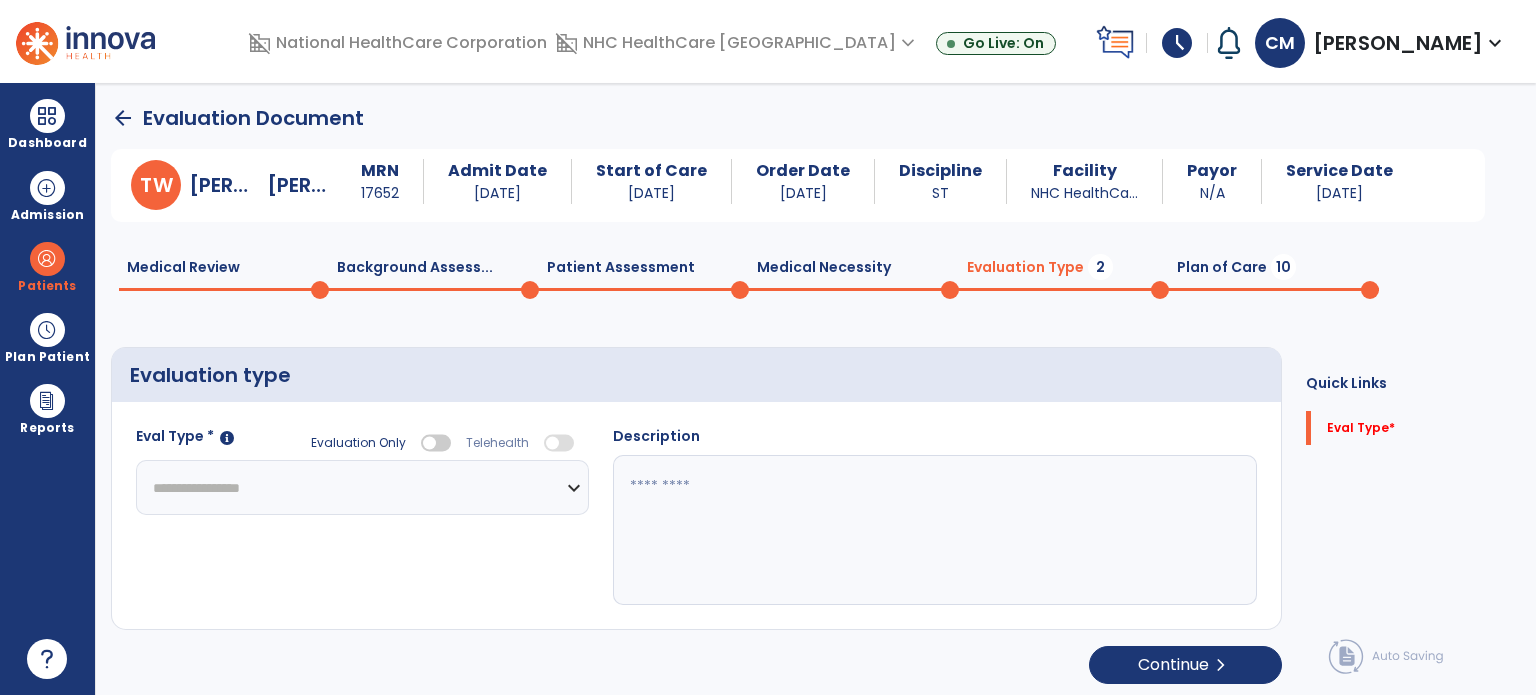 click on "**********" 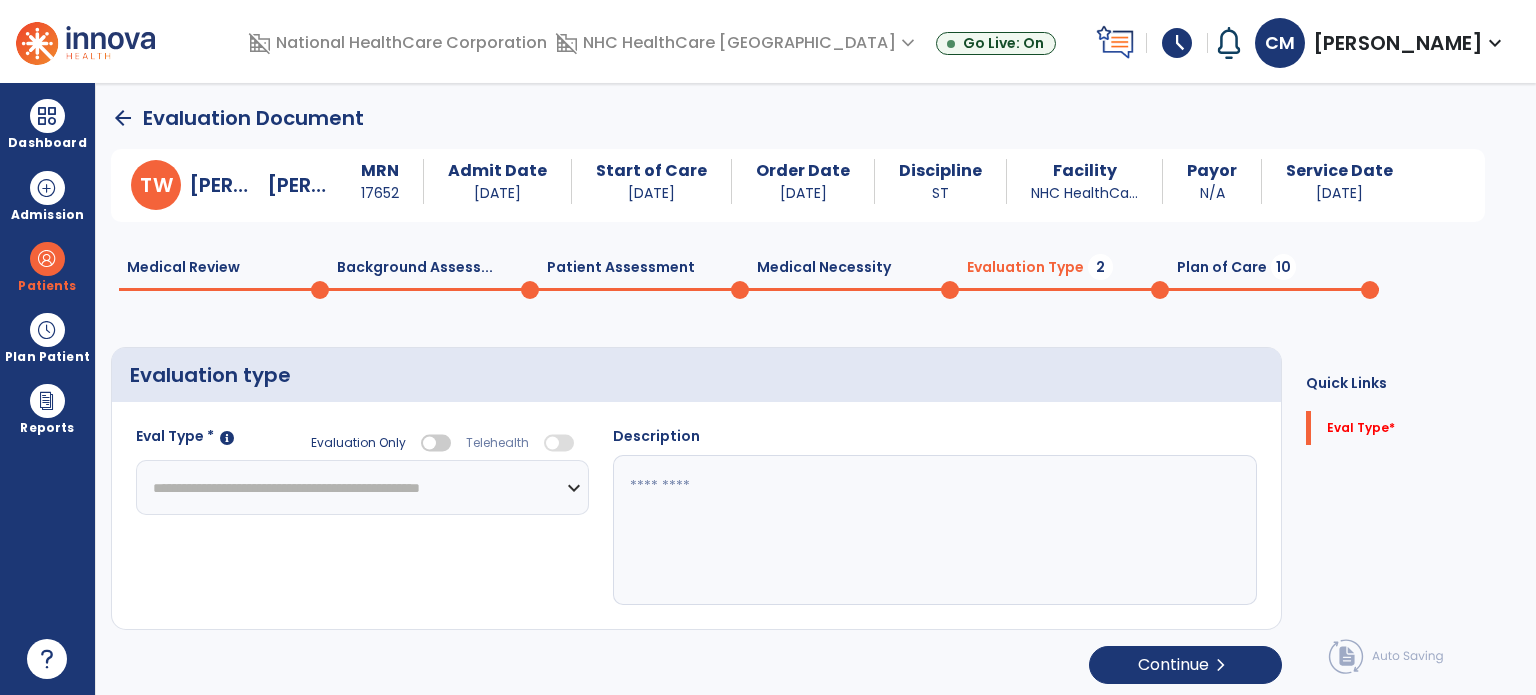 click on "**********" 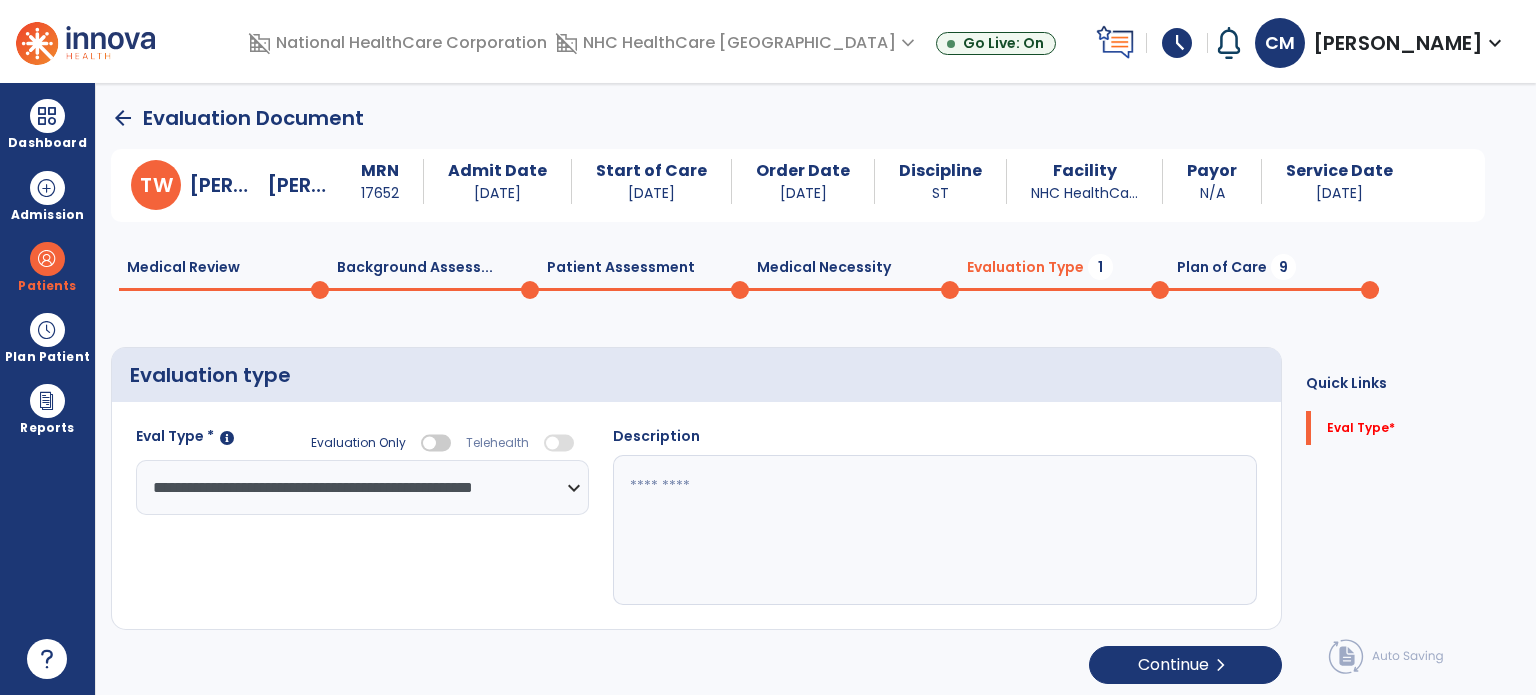 click on "Evaluation Document" 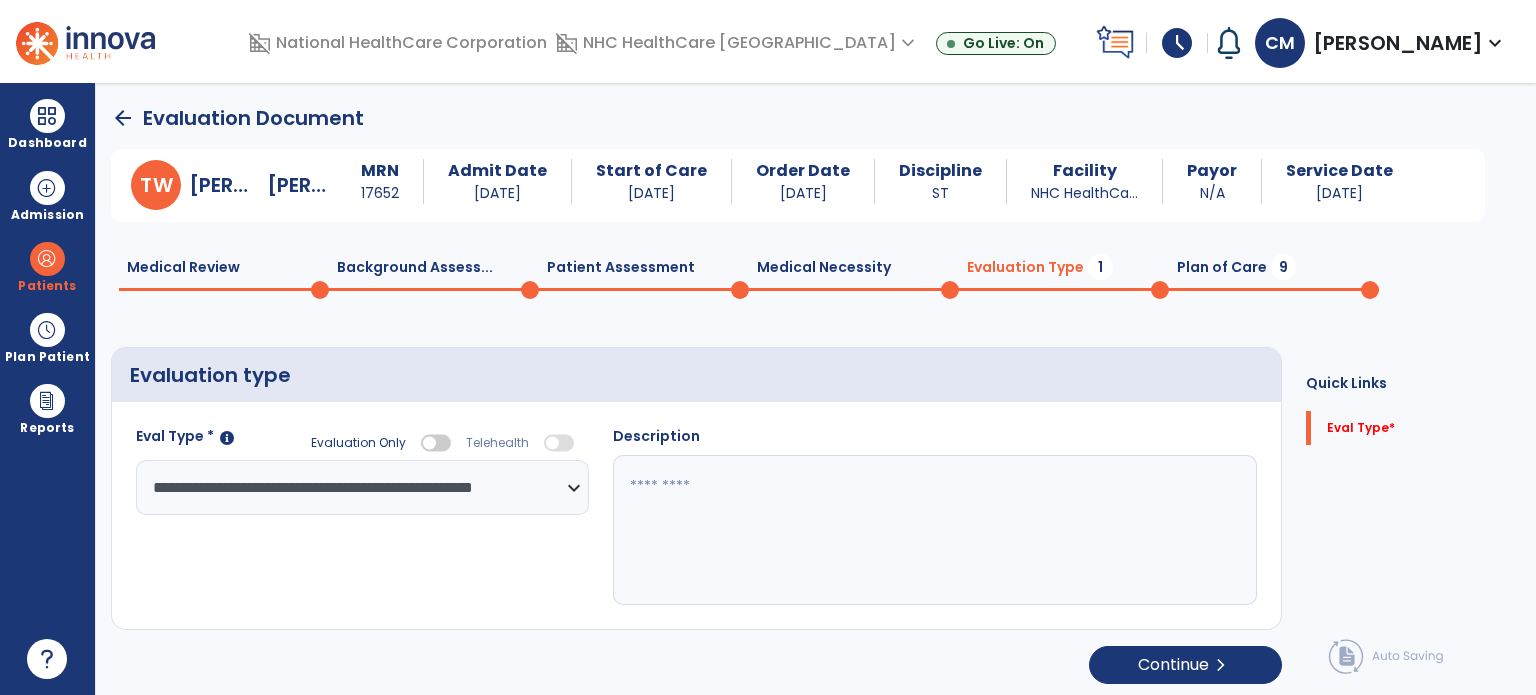 click on "**********" 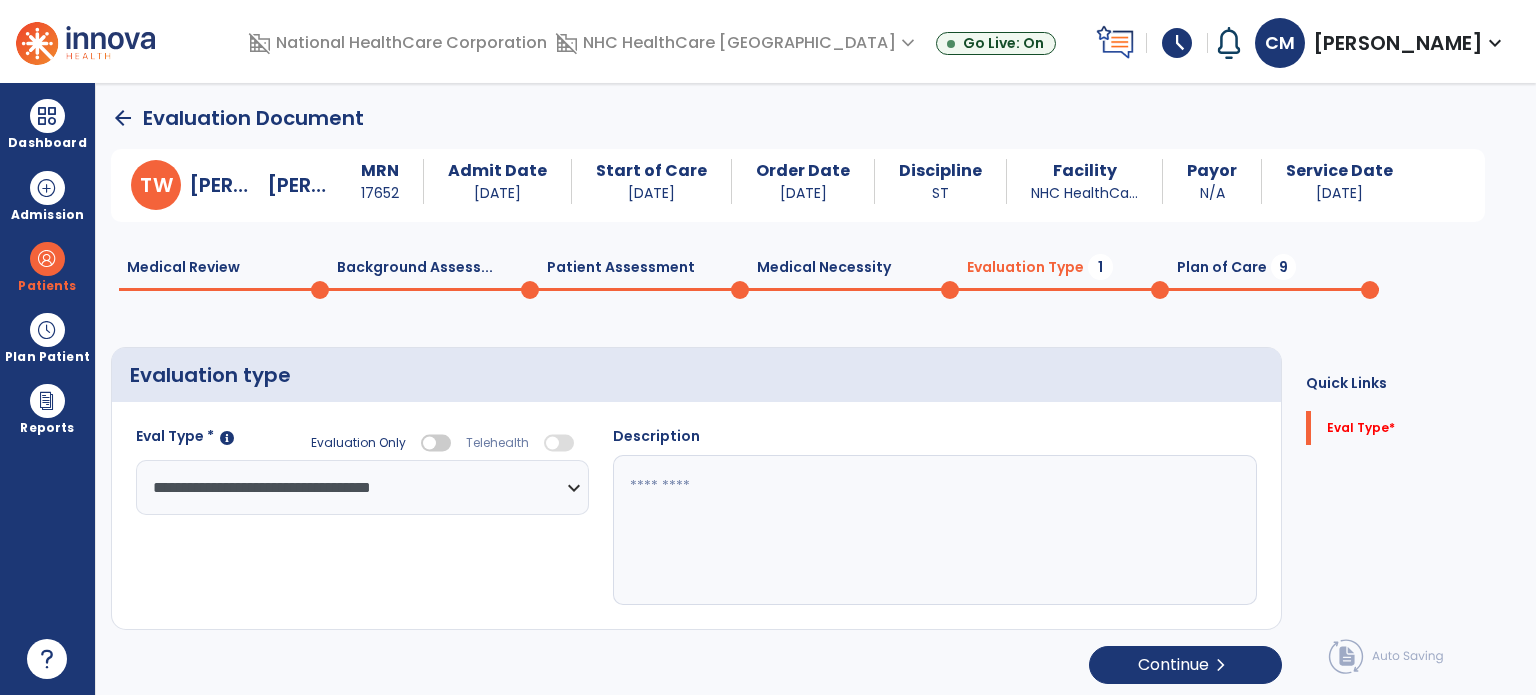 click on "**********" 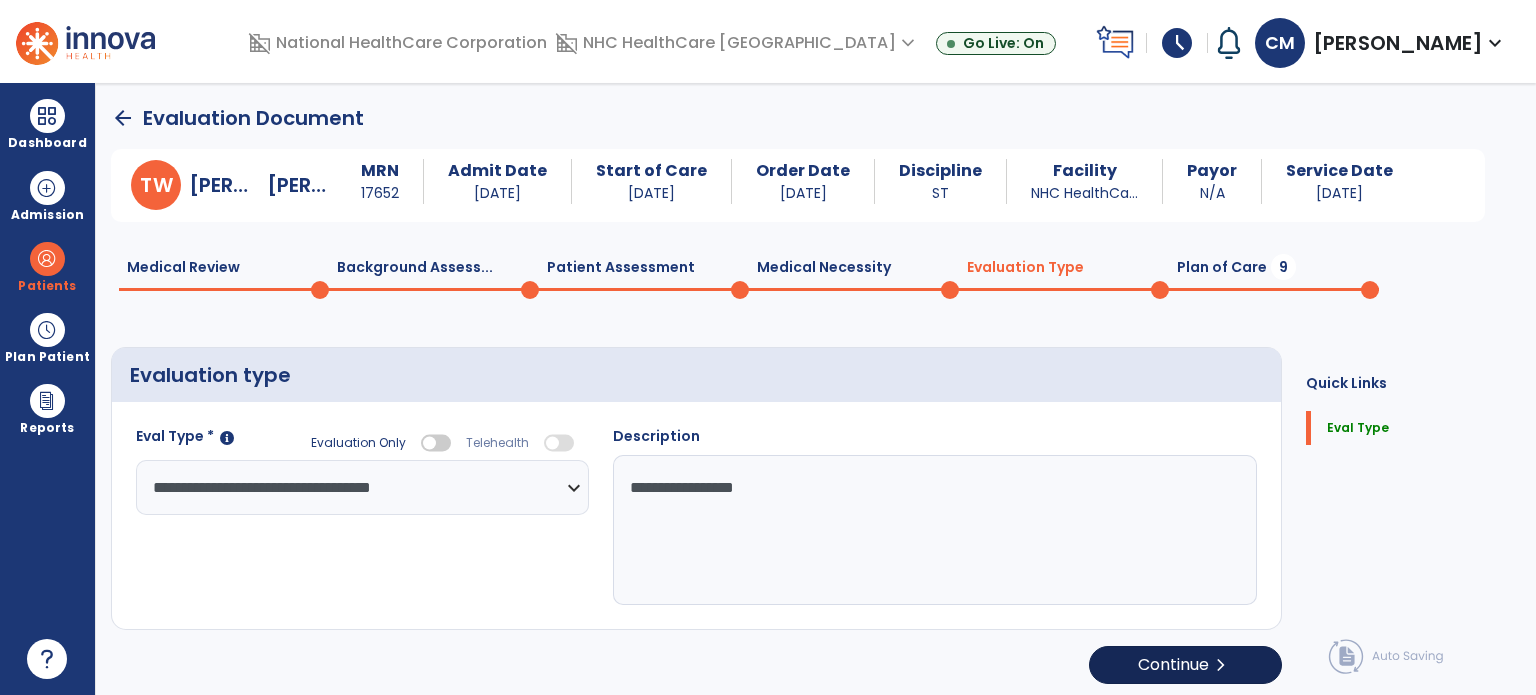 type on "**********" 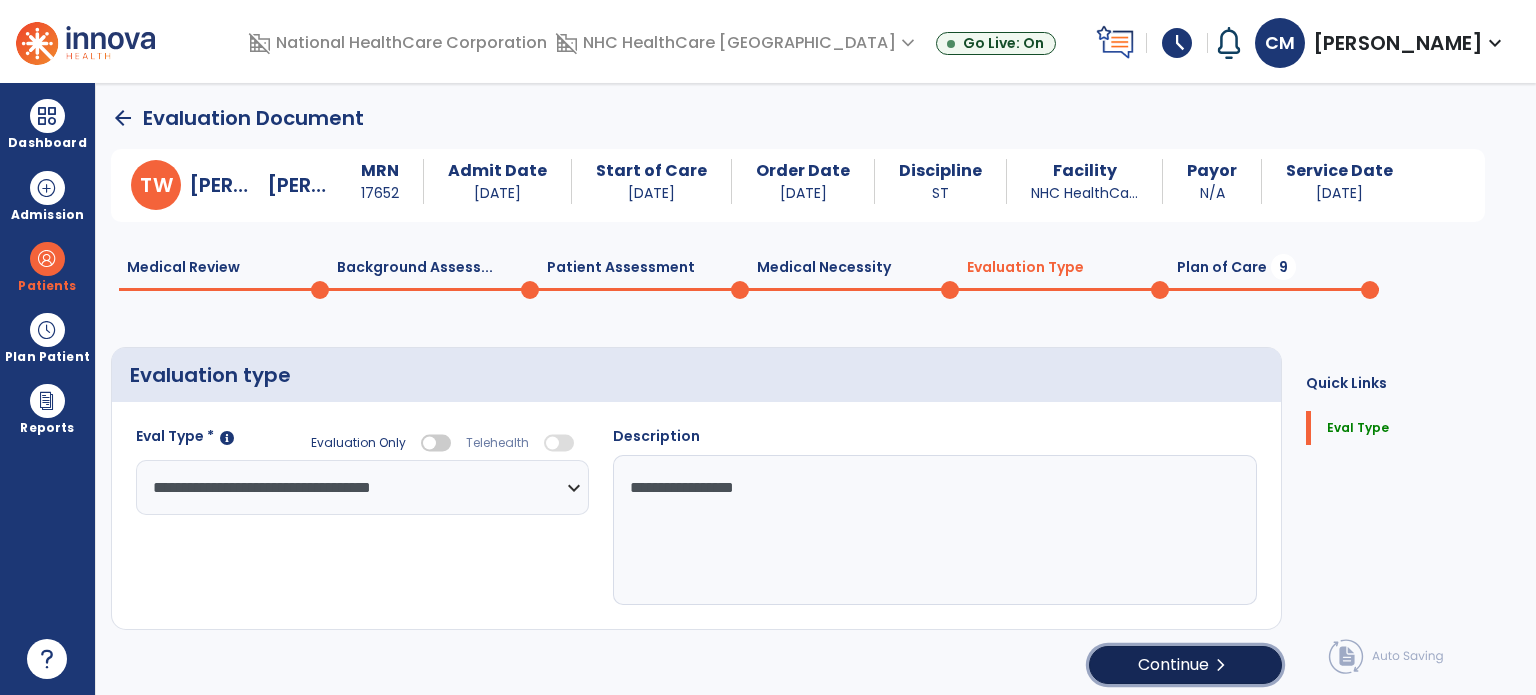 click on "chevron_right" 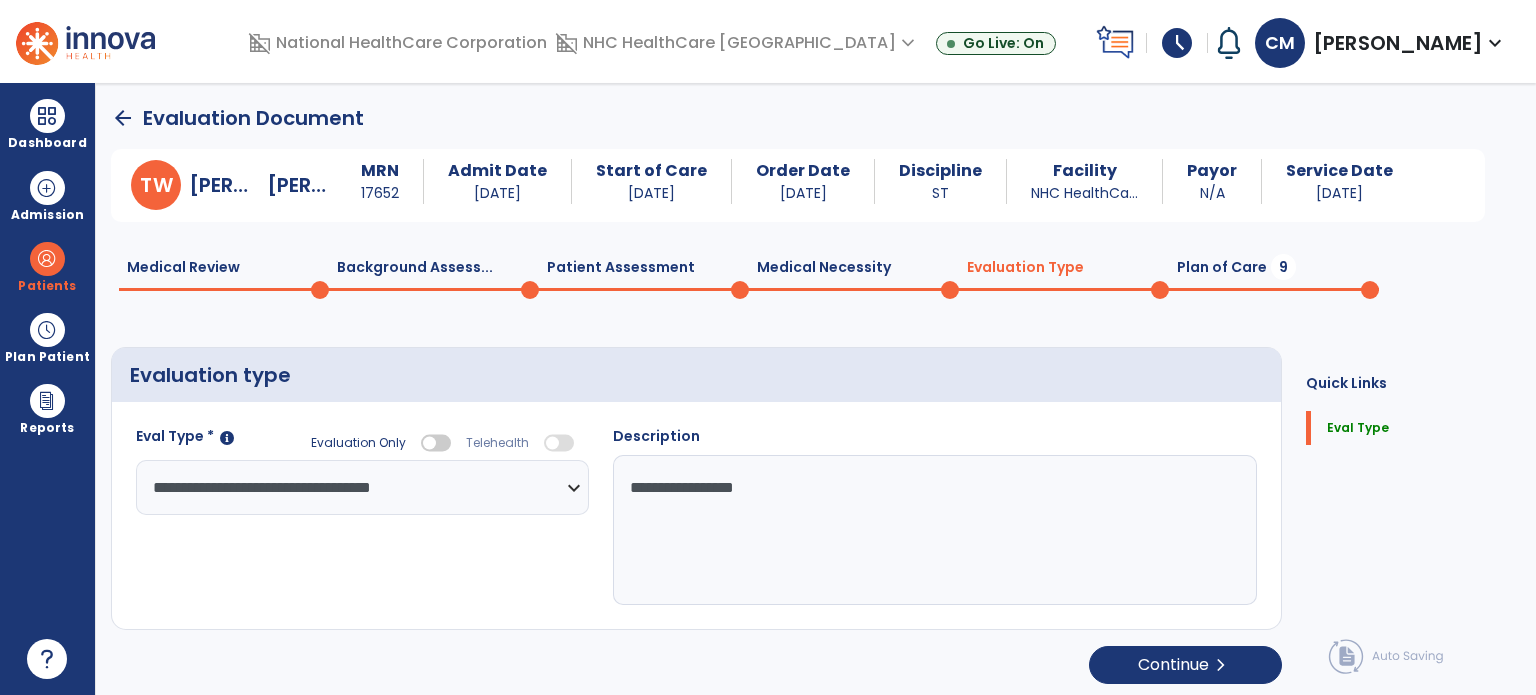 select on "*****" 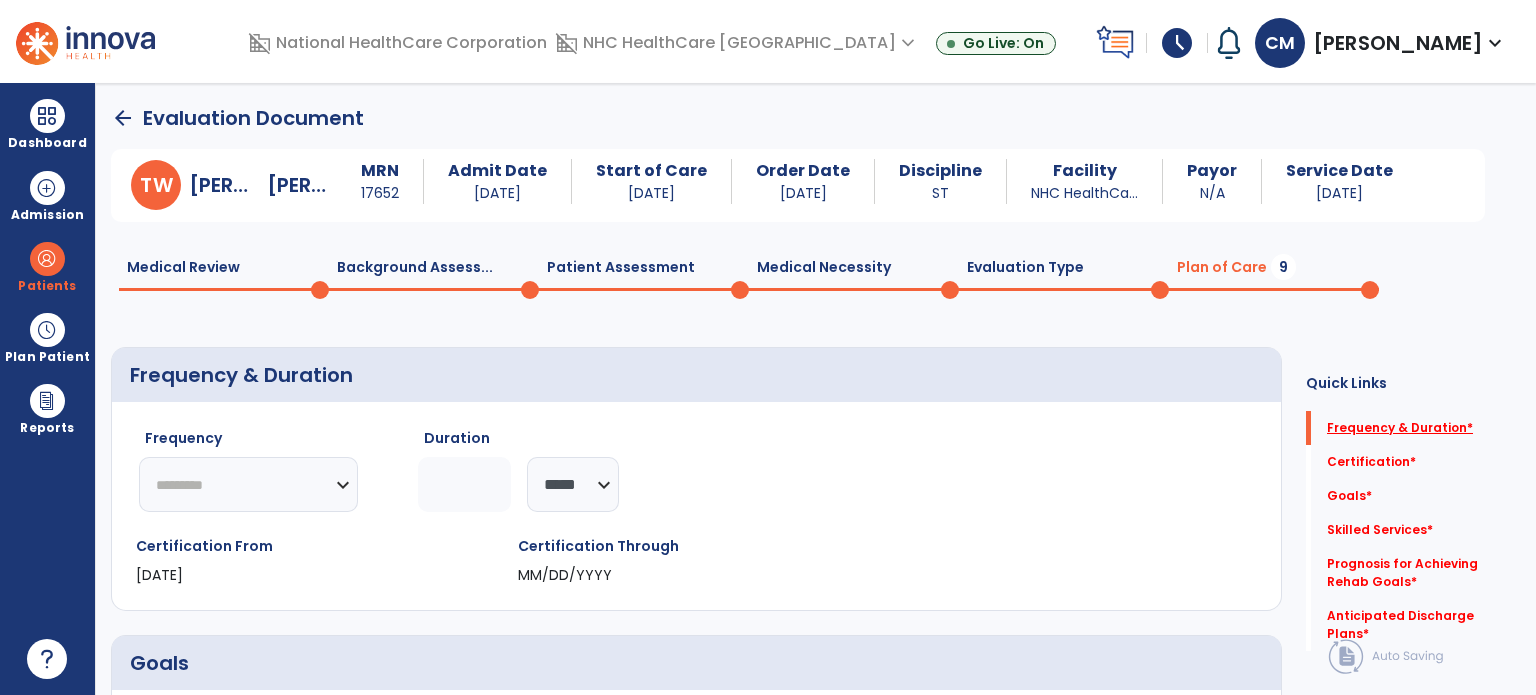 click on "Frequency & Duration   *" 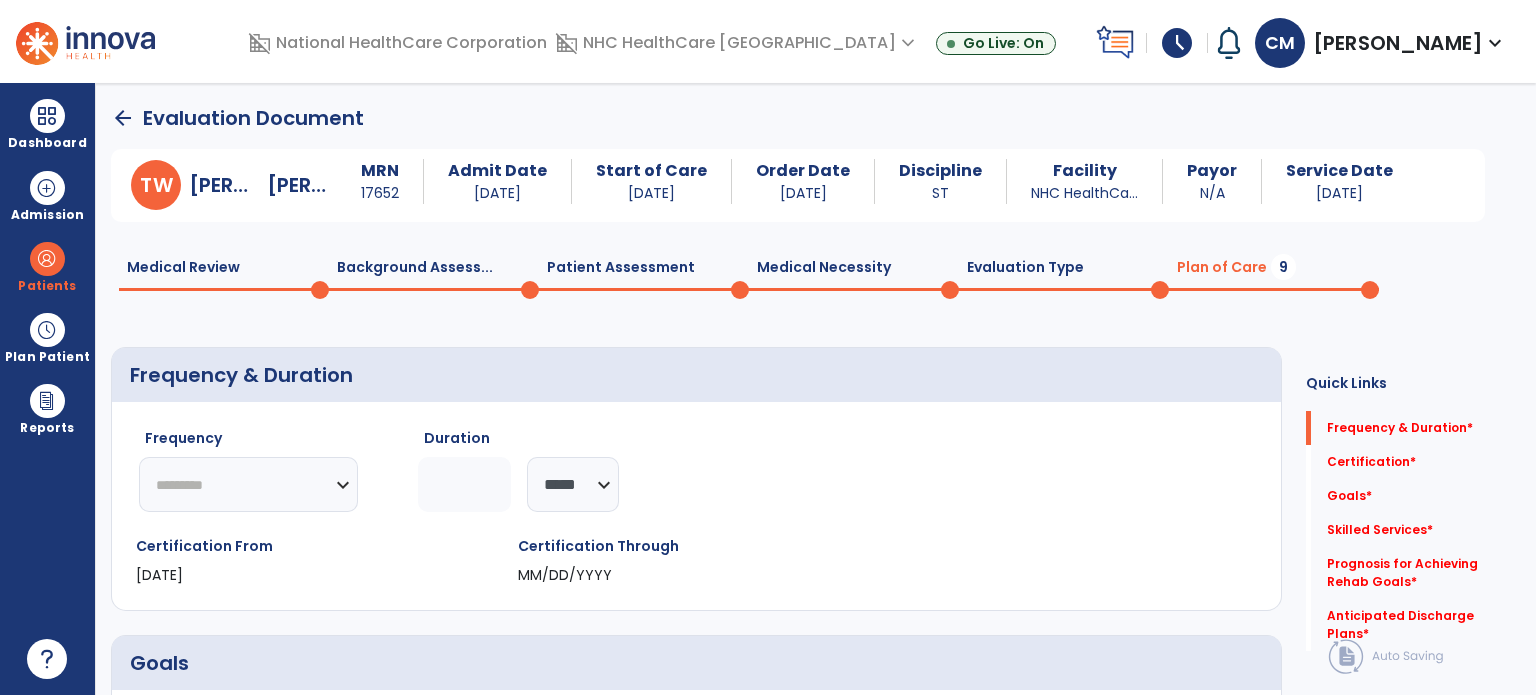 scroll, scrollTop: 0, scrollLeft: 0, axis: both 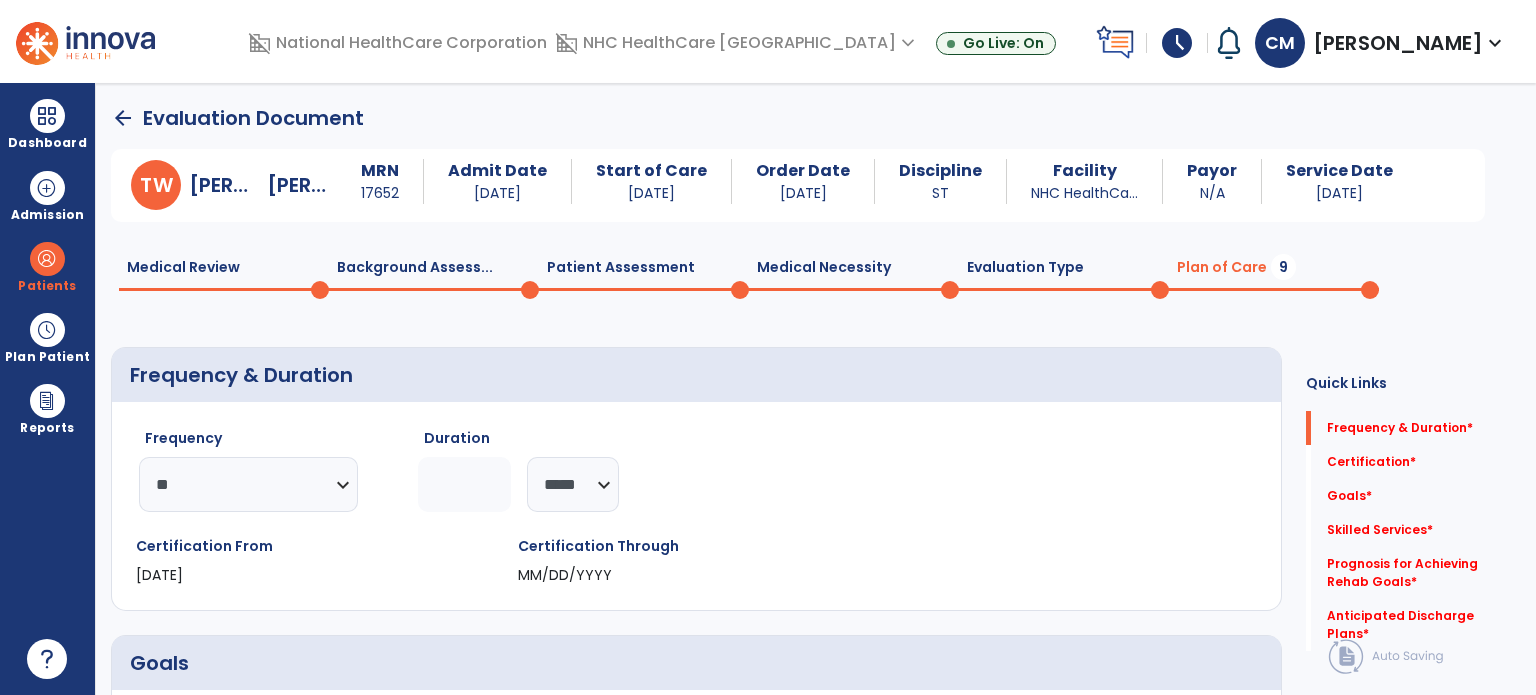 click on "Frequency & Duration" 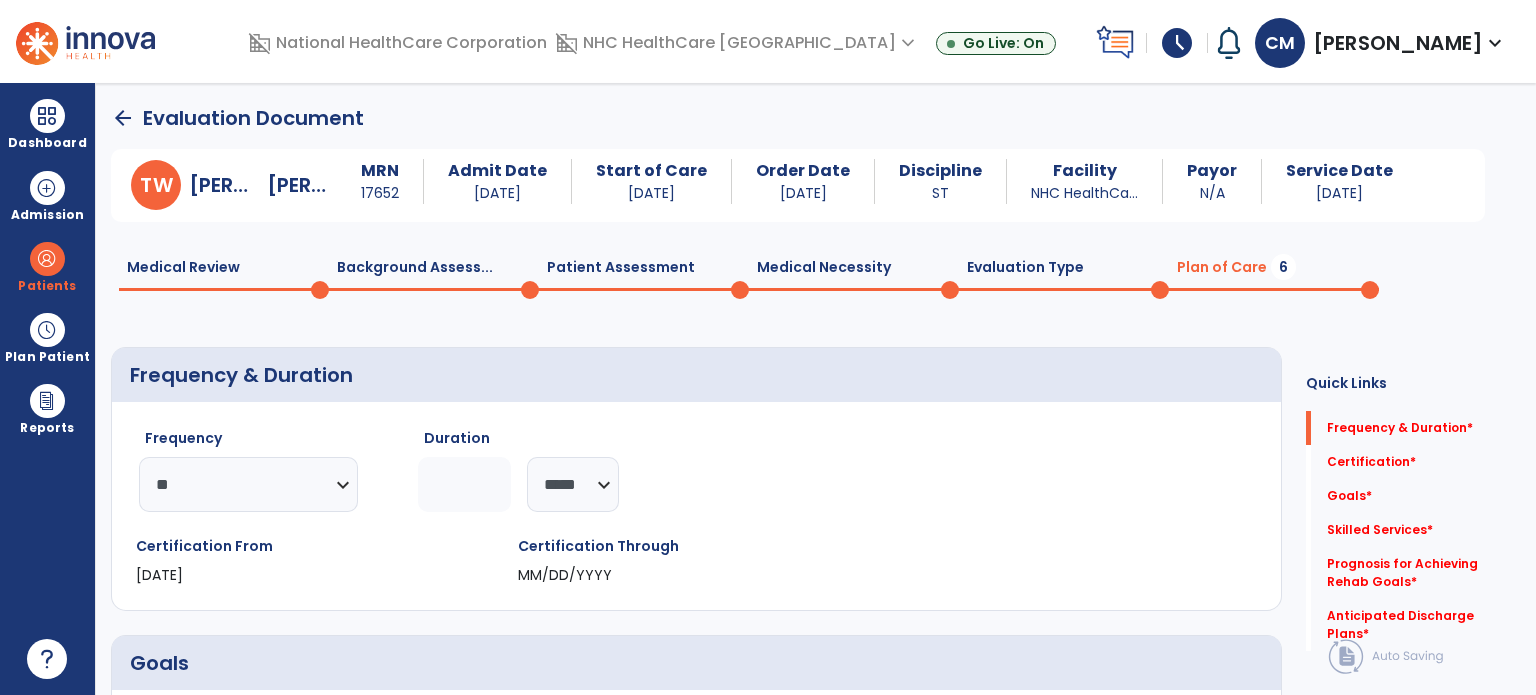 click 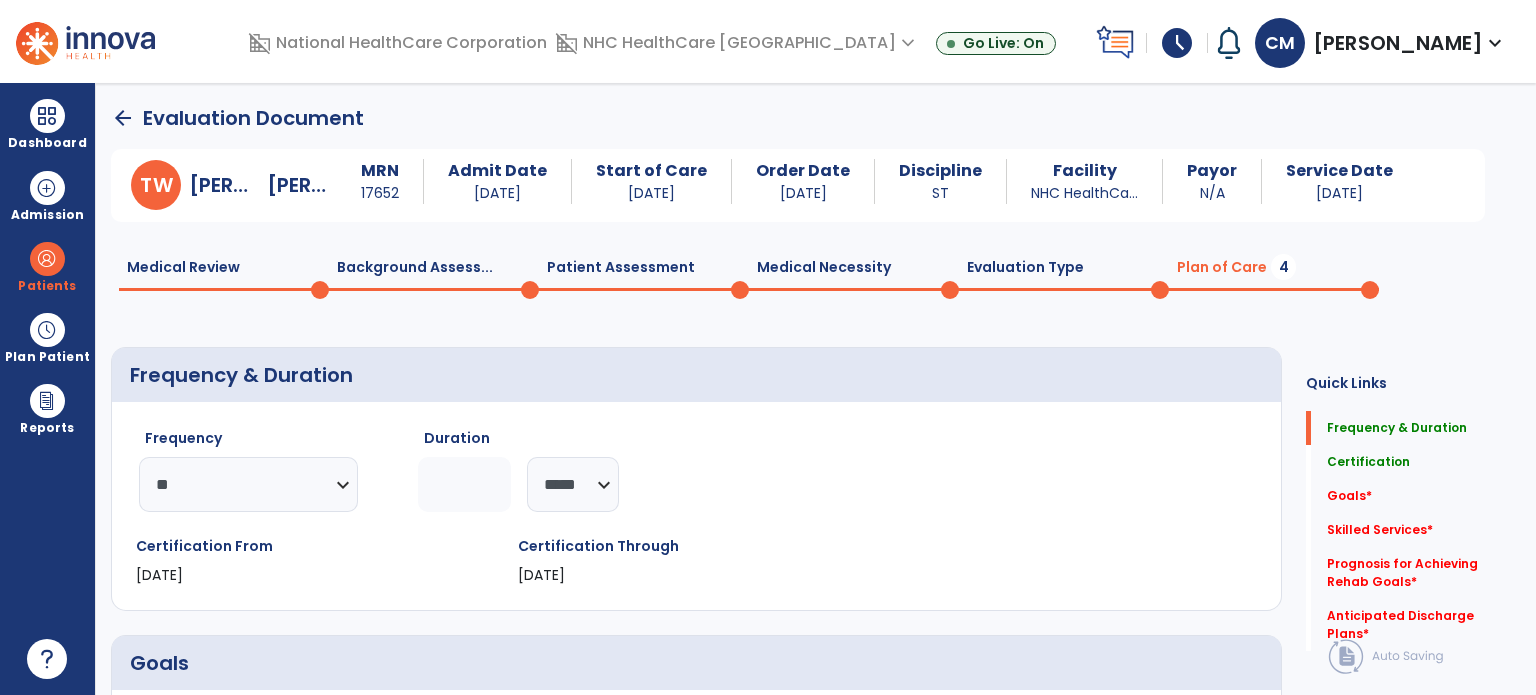 type on "**" 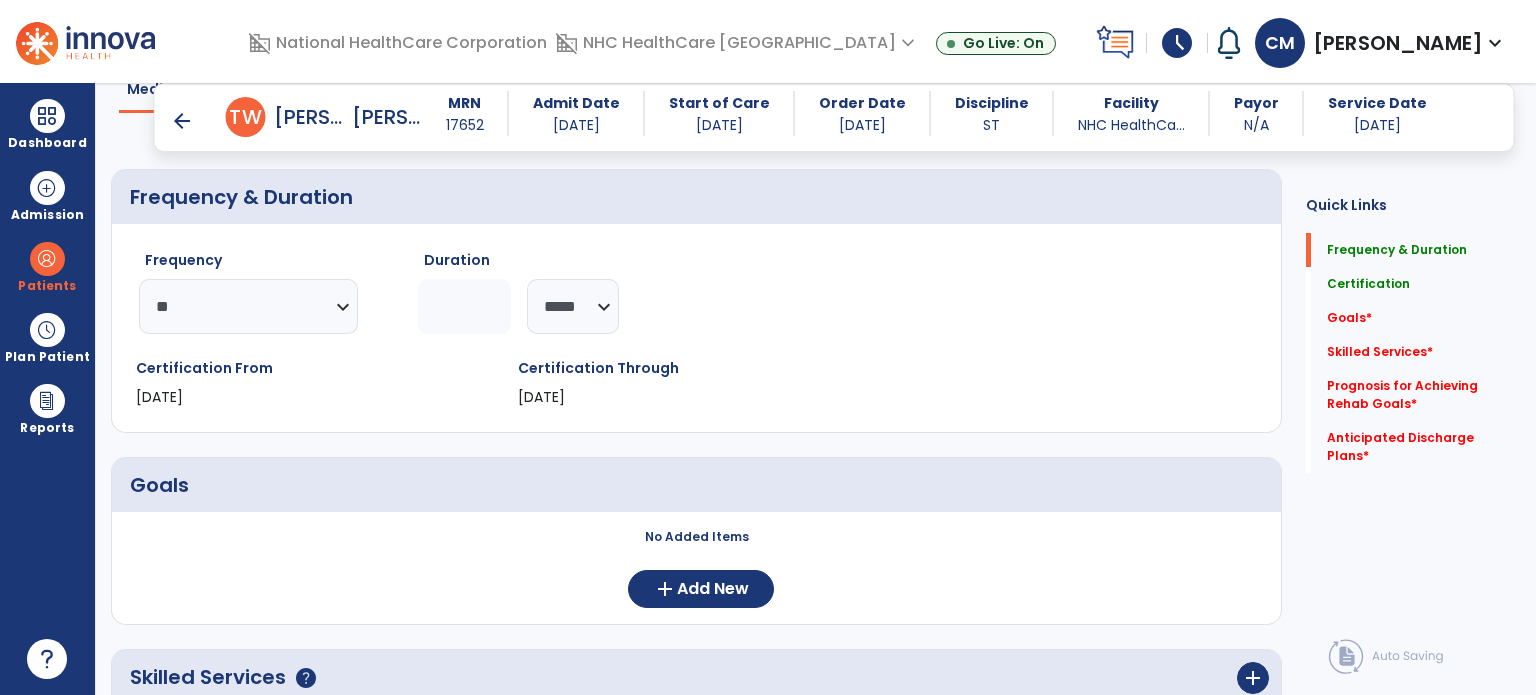 scroll, scrollTop: 167, scrollLeft: 0, axis: vertical 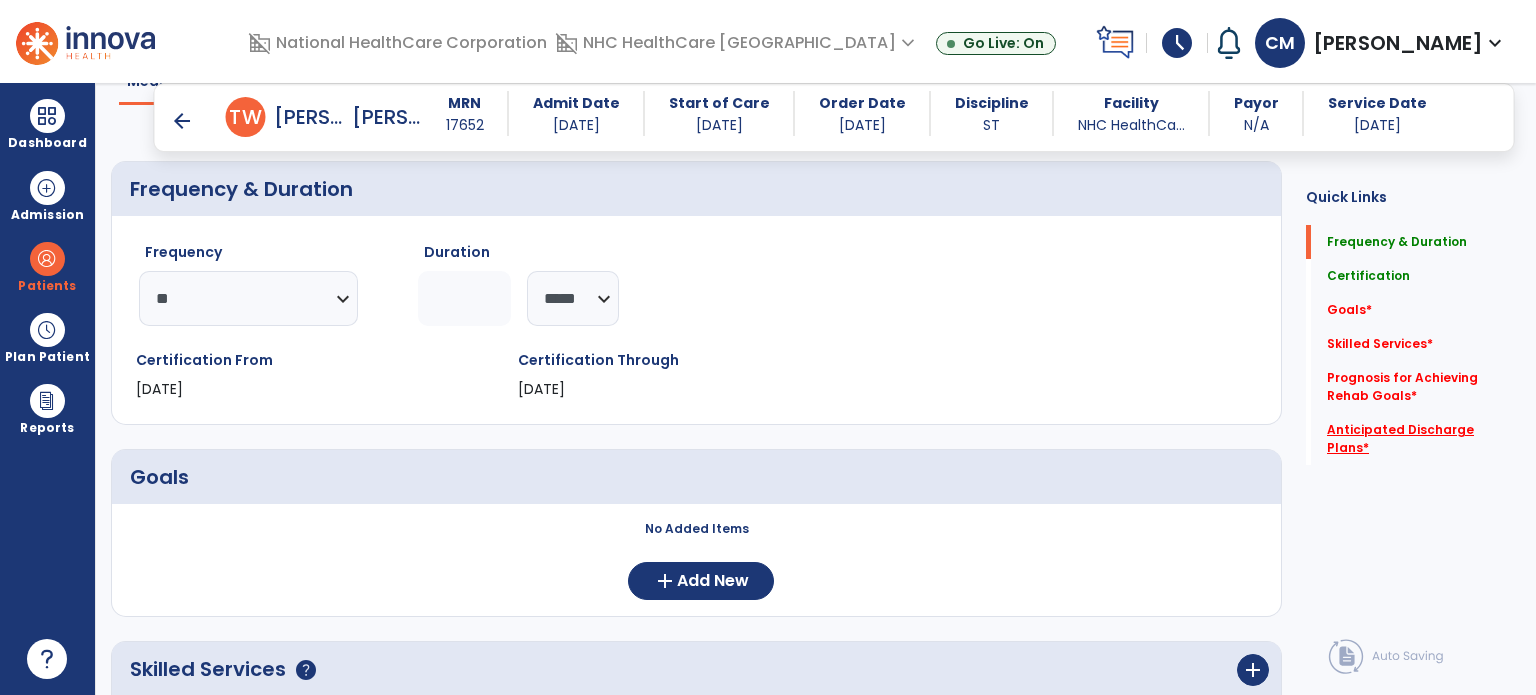 click on "Anticipated Discharge Plans   *" 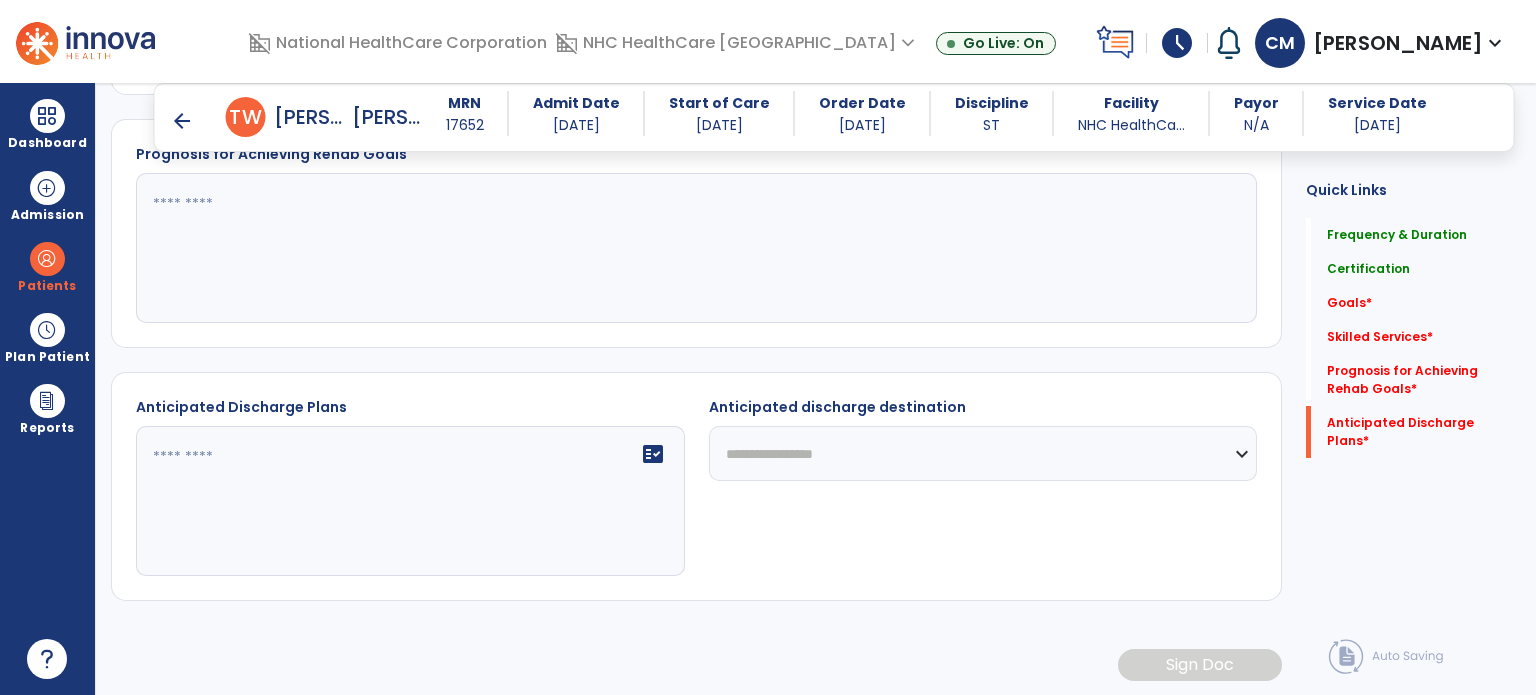 scroll, scrollTop: 947, scrollLeft: 0, axis: vertical 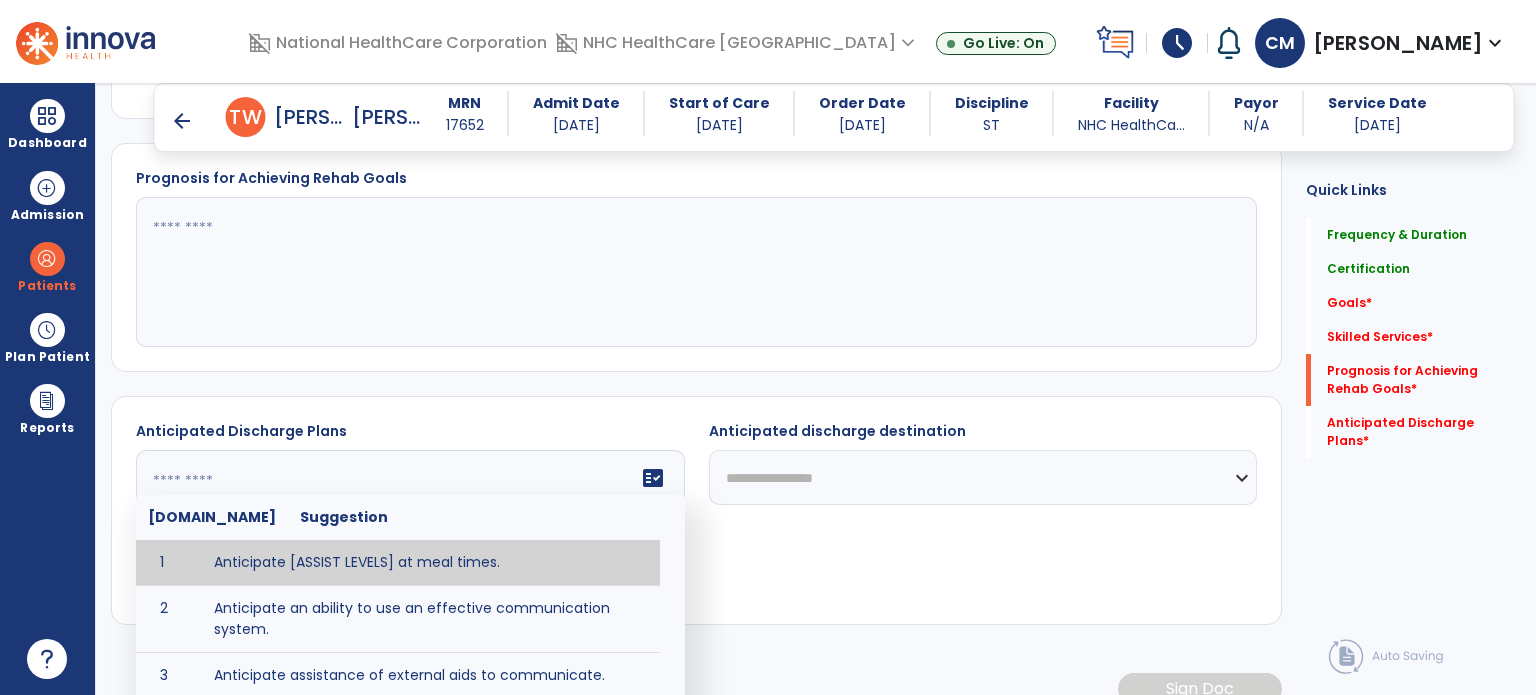 click on "fact_check  Sr.No Suggestion 1 Anticipate [ASSIST LEVELS] at meal times. 2 Anticipate an ability to use an effective communication system. 3 Anticipate assistance of external aids to communicate. 4 Anticipate diet restrictions which may include ___________. 5 Anticipate discharge to an Assisted Living Facility. 6 Anticipate discharge to another SNF. 7 Anticipate discharge to home. 8 Anticipate discharge to hospice care. 9 Anticipate discharge to this SNF. 10 Anticipate independent dining. 11 Anticipate no diet restrictions. 12 Anticipate no signs or symptoms of aspiration with least restrictive diet level. 13 Anticipate patient will need [FULL/PART TIME] caregiver assistance. 14 Anticipate patient will need [ASSISTANCE LEVEL] assistance from [CAREGIVER]. 15 Anticipate patient will need 24-hour caregiver assistance. 16 Anticipate patient will need no caregiver assistance. 17 Discharge home and independent with caregiver. 18 Discharge home and independent without caregiver. 19 20 21 22 23 24 25 26 27 28 29 30" 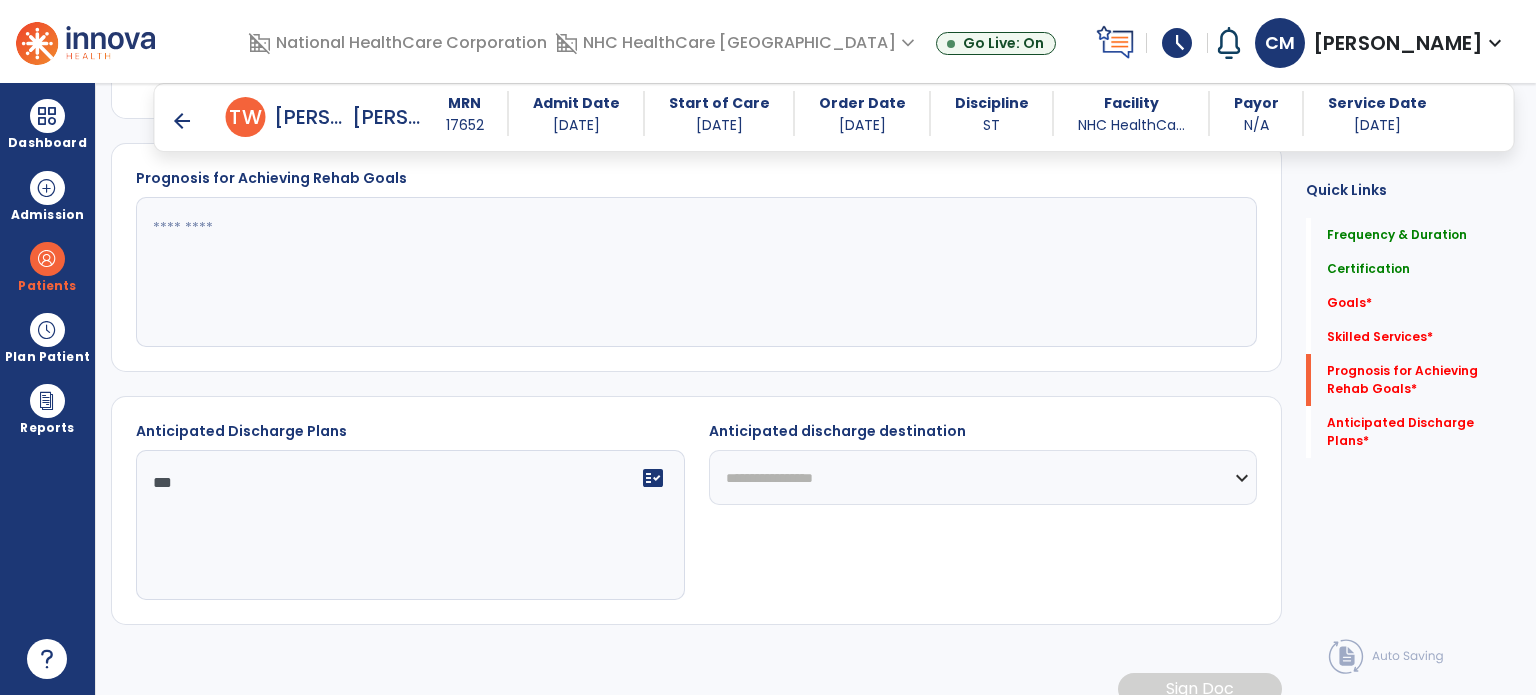 type on "***" 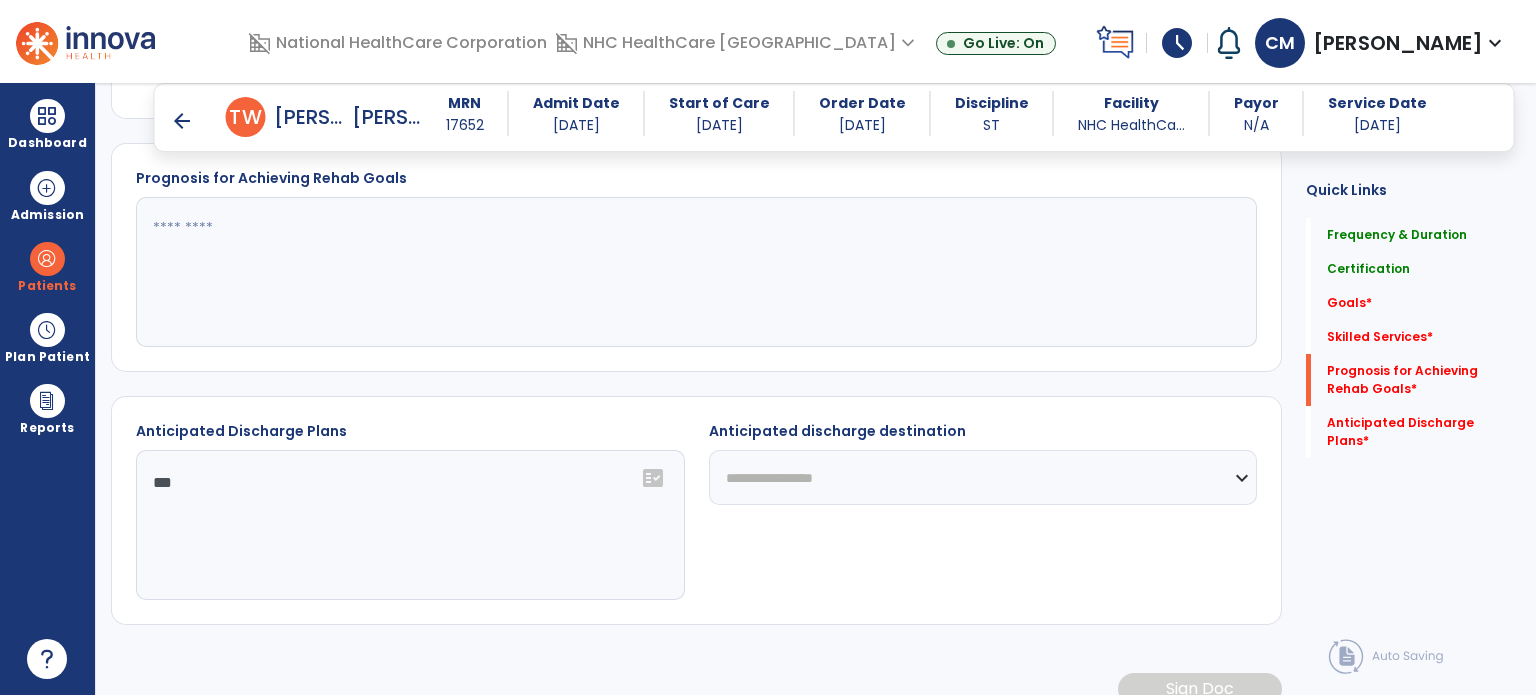 click on "**********" 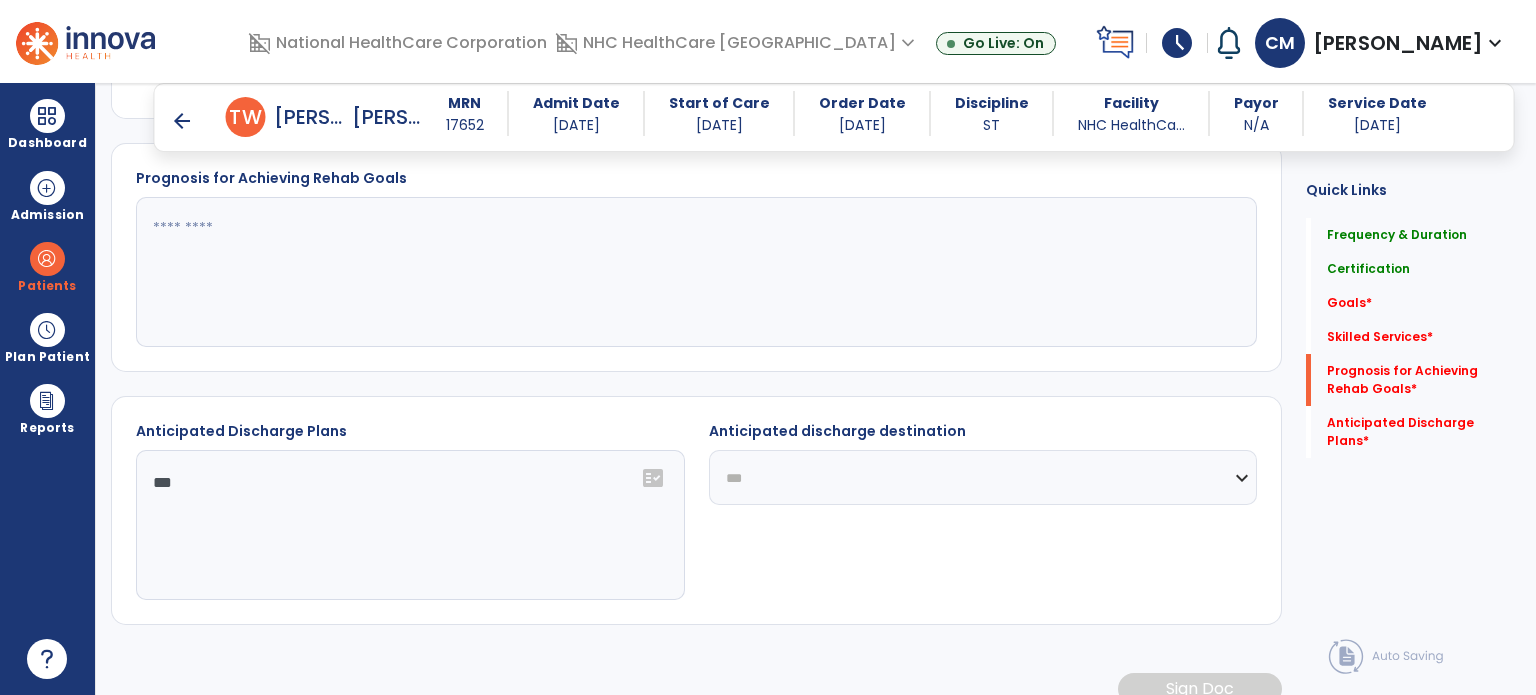 click on "**********" 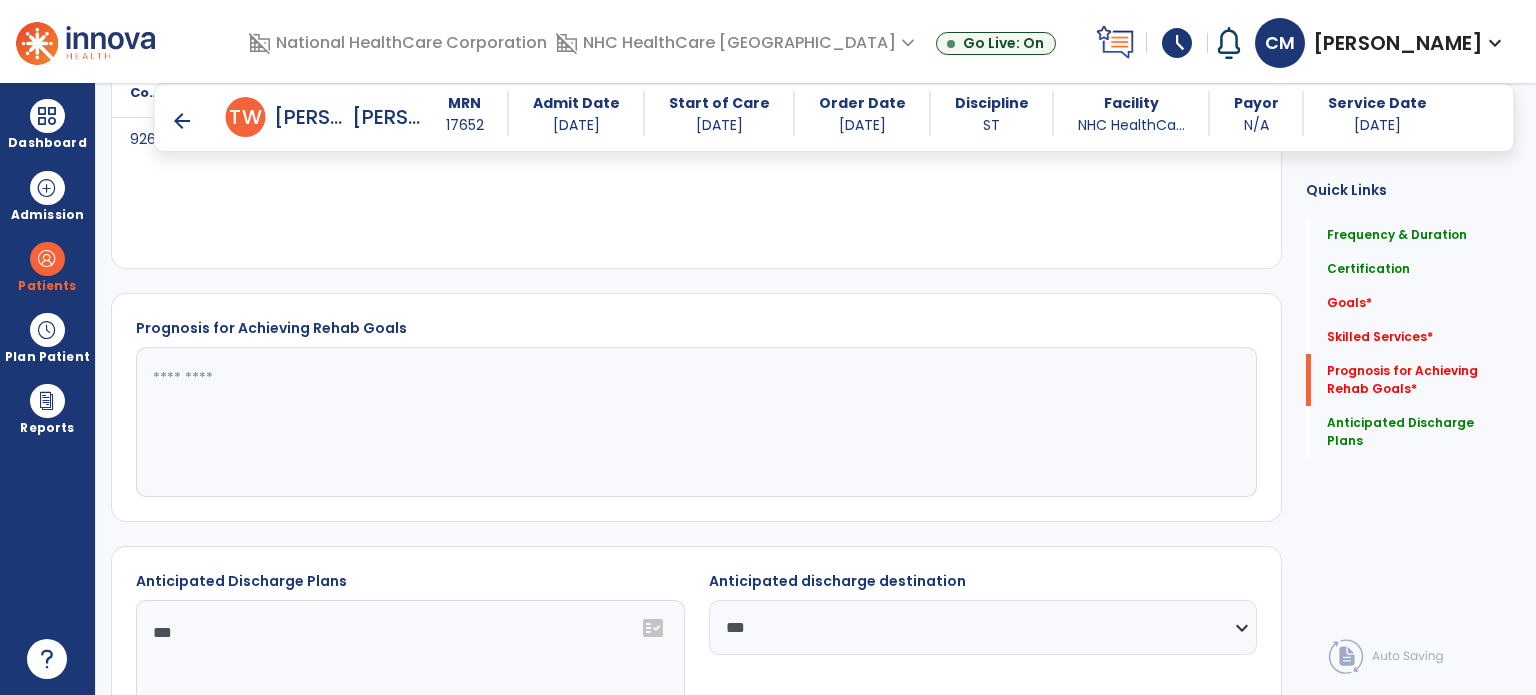 scroll, scrollTop: 794, scrollLeft: 0, axis: vertical 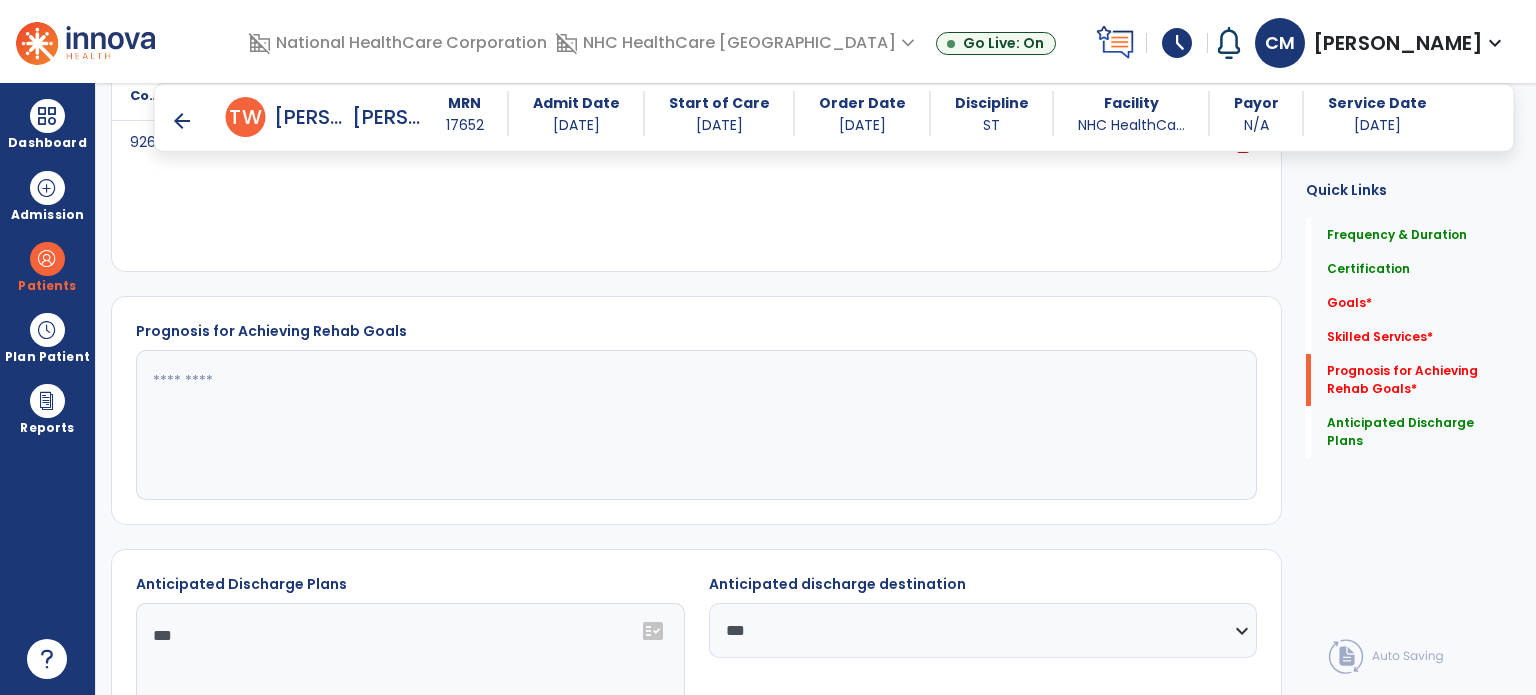 click 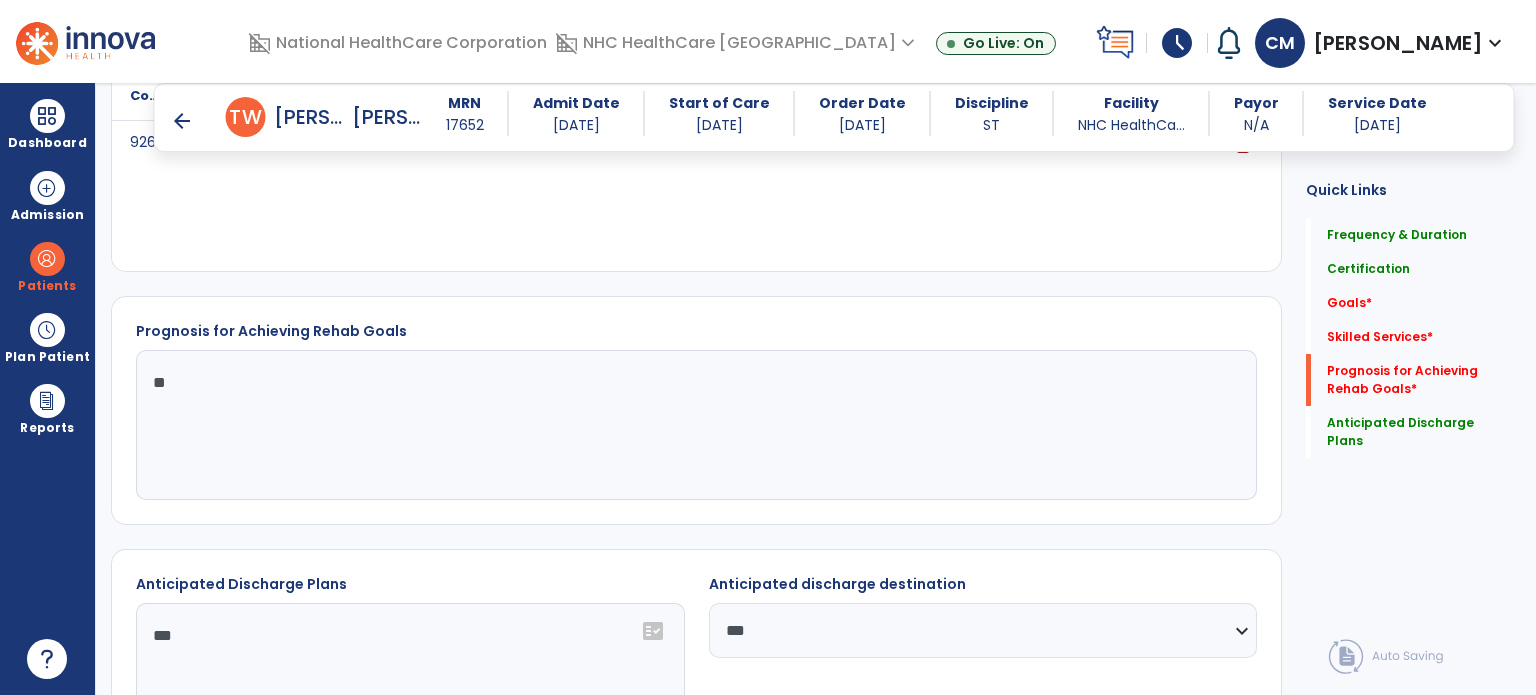 type on "*" 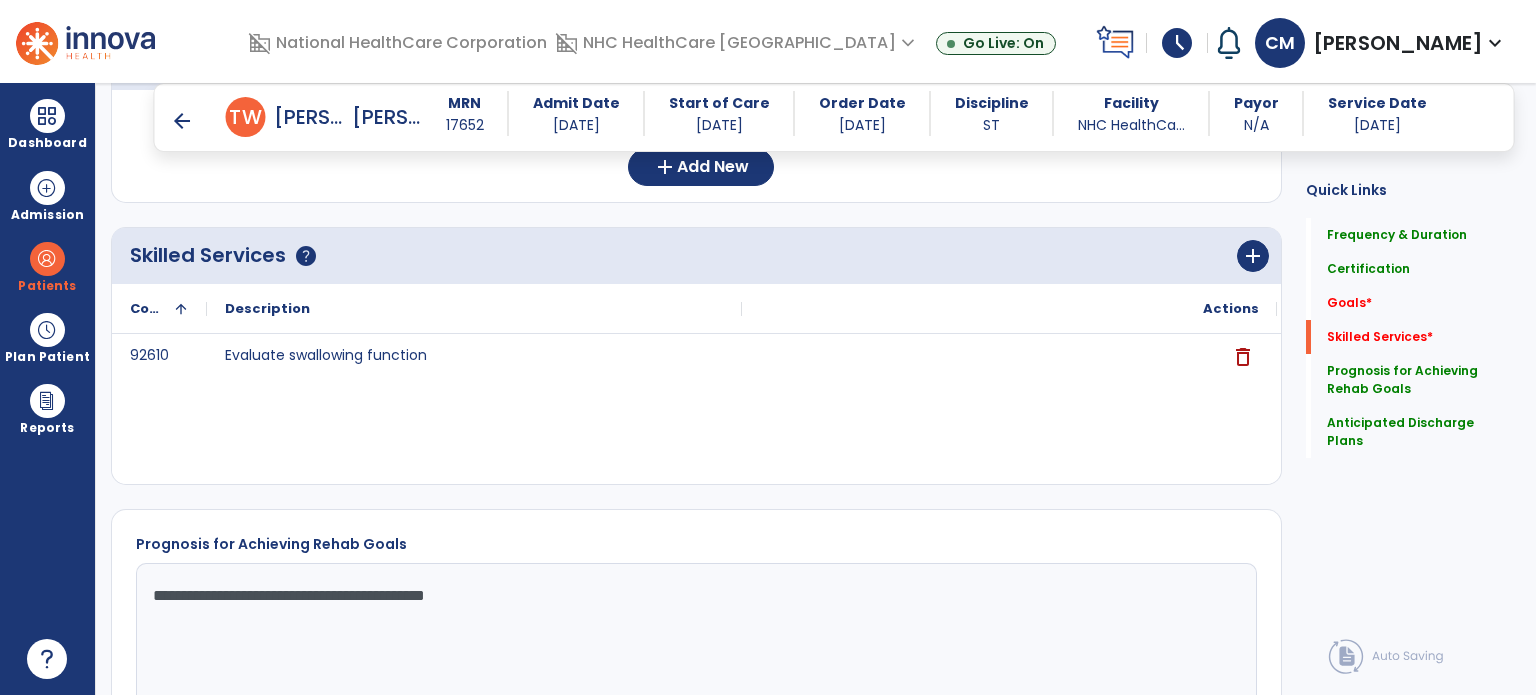scroll, scrollTop: 529, scrollLeft: 0, axis: vertical 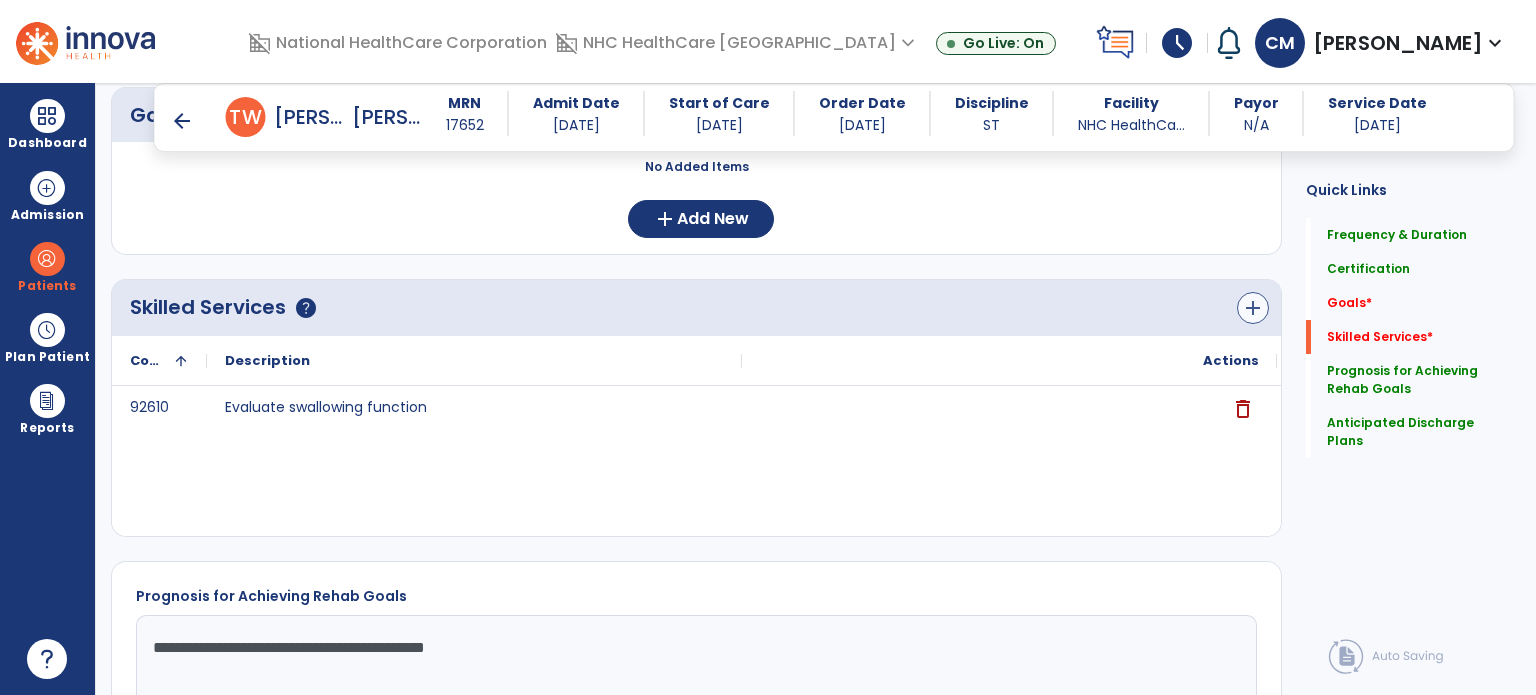 type on "**********" 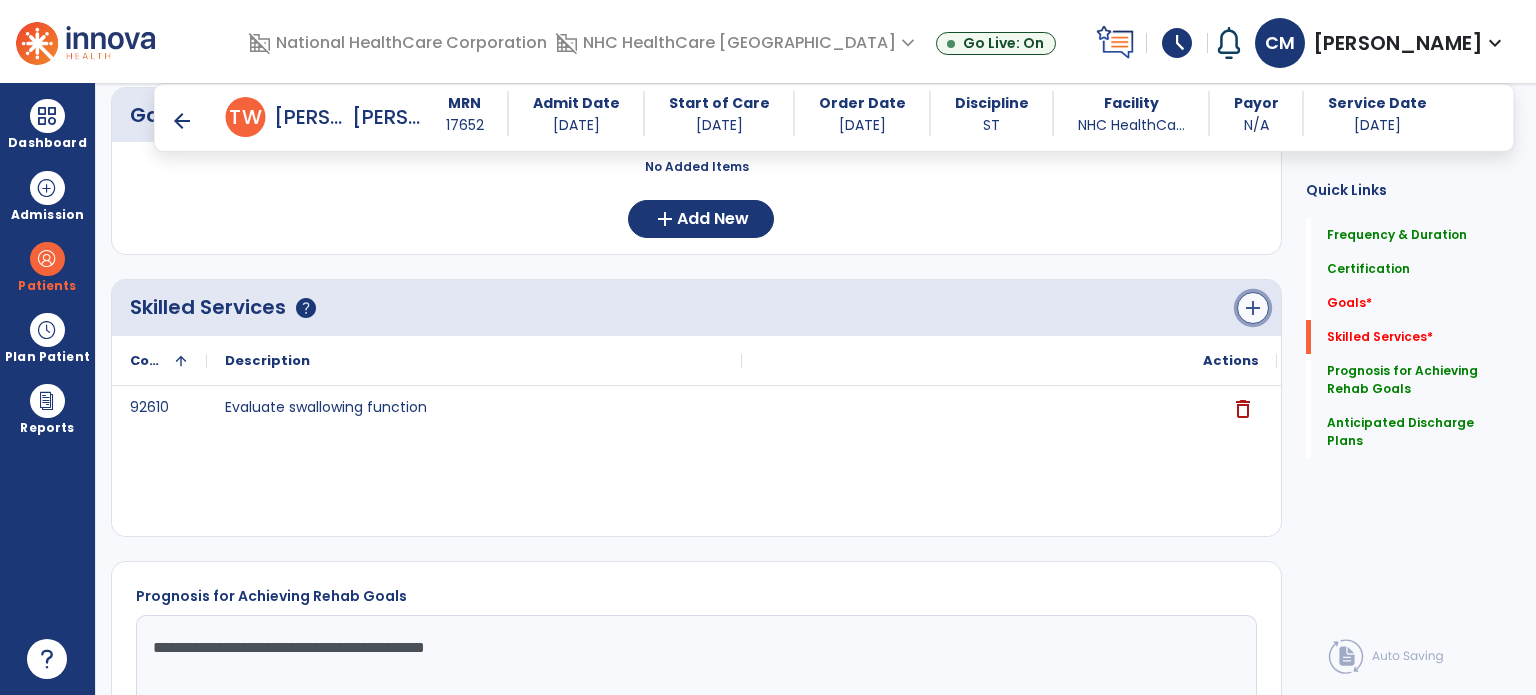 click on "add" 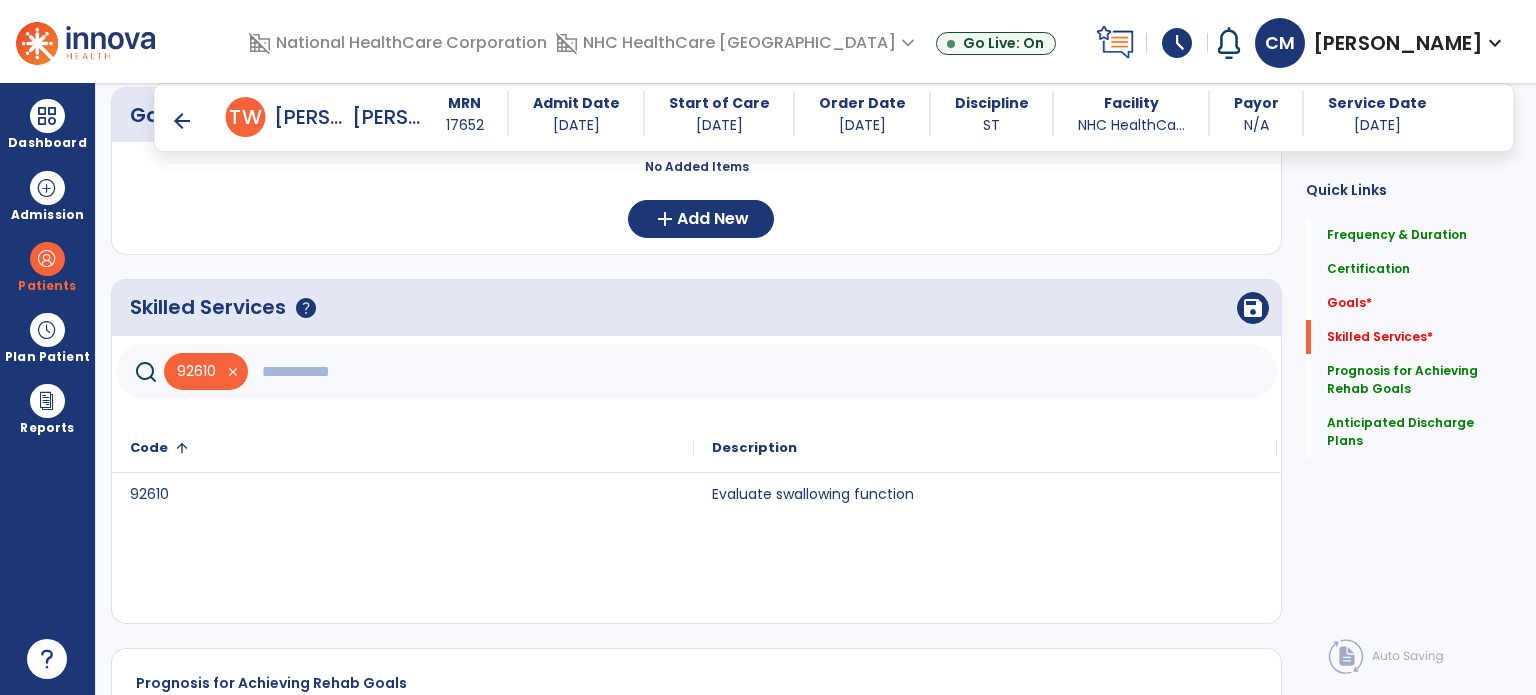 click 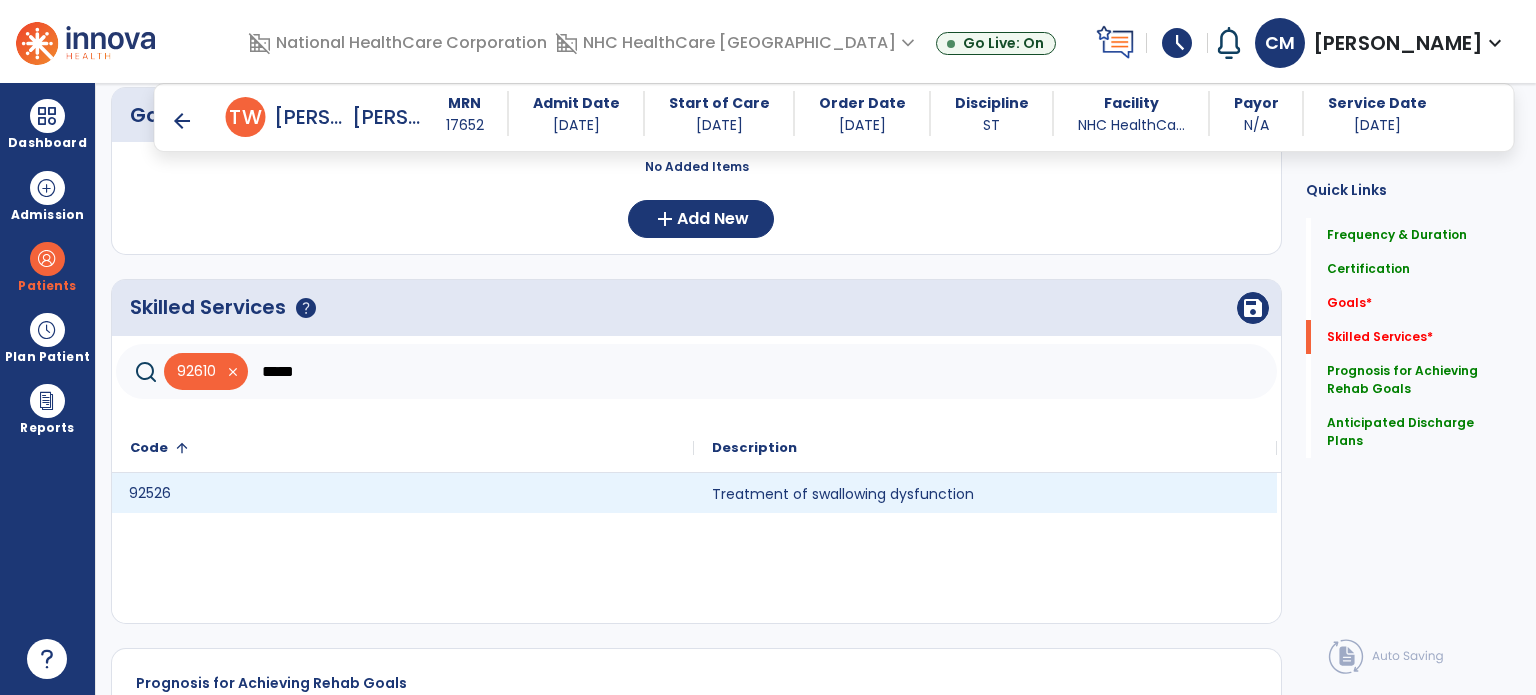 click on "92526" 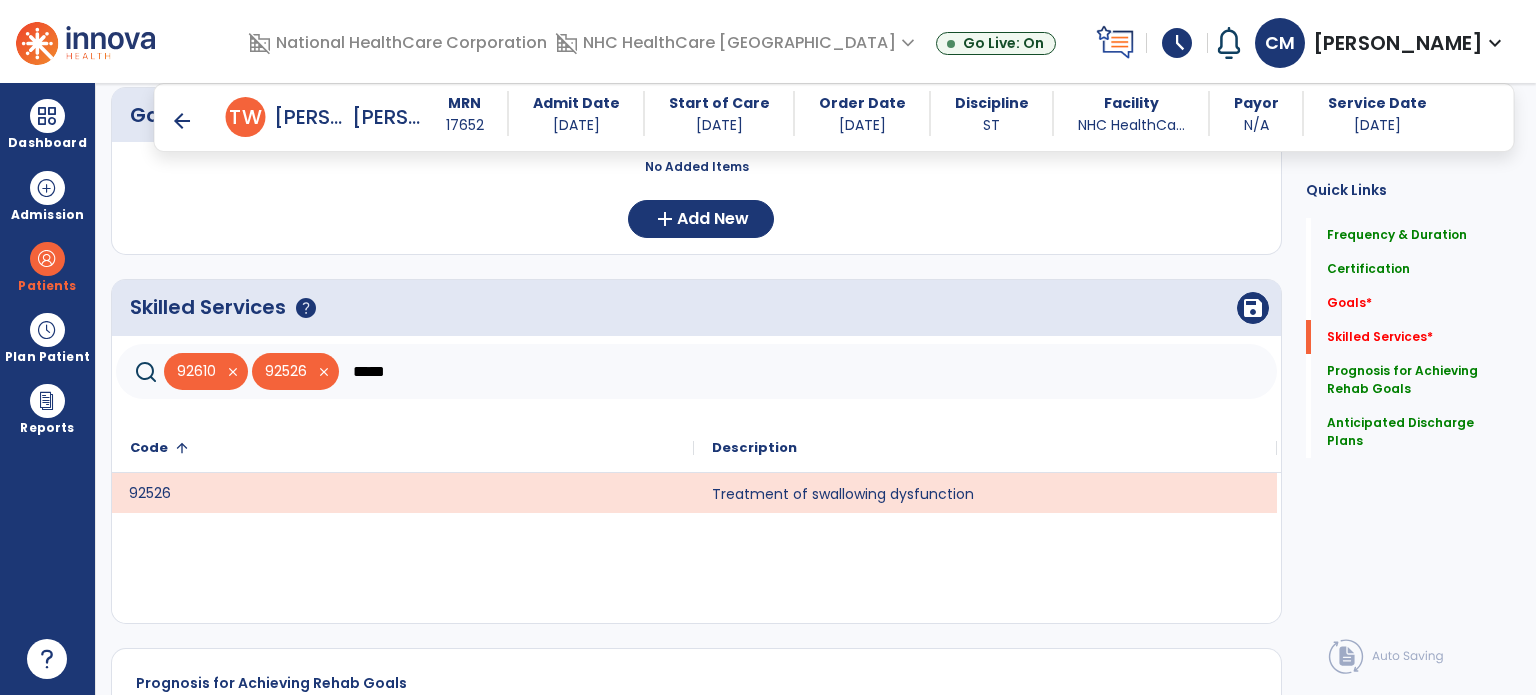 click on "*****" 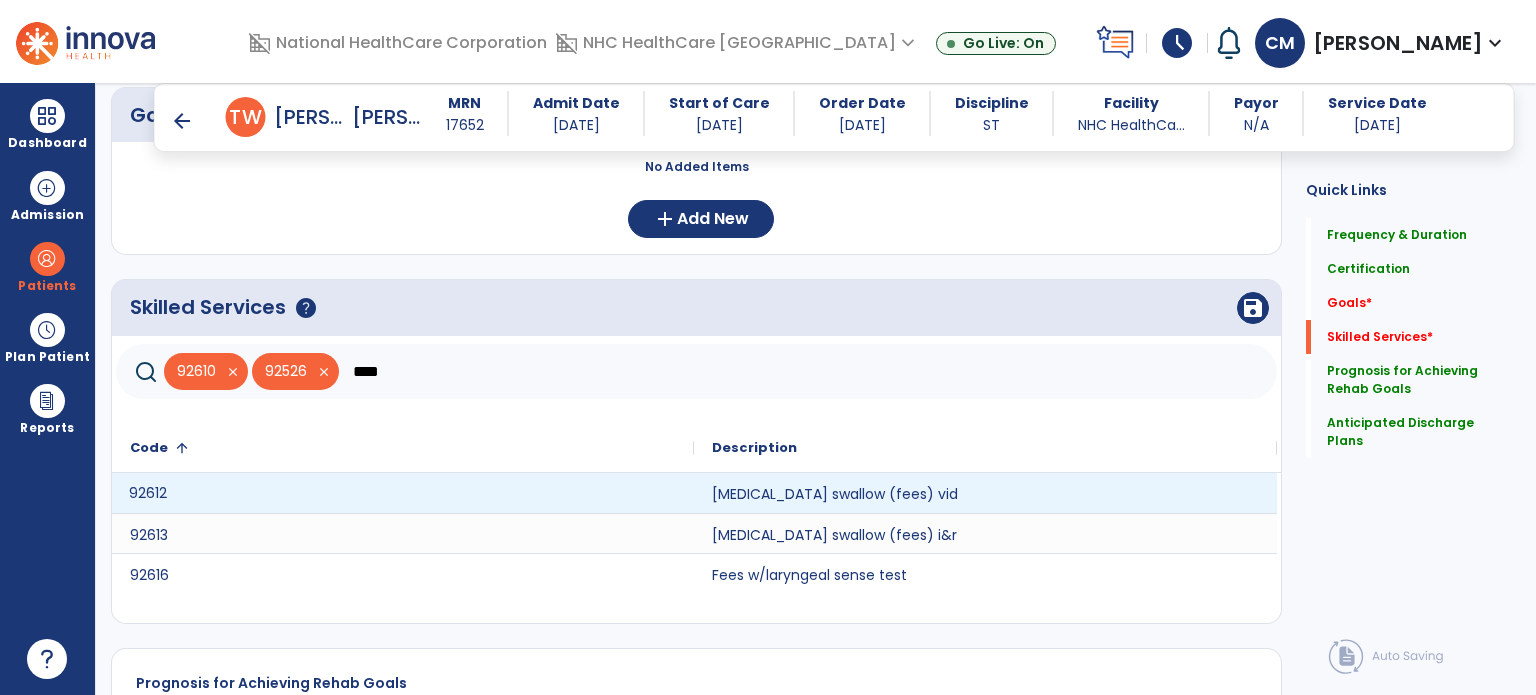 click on "92612" 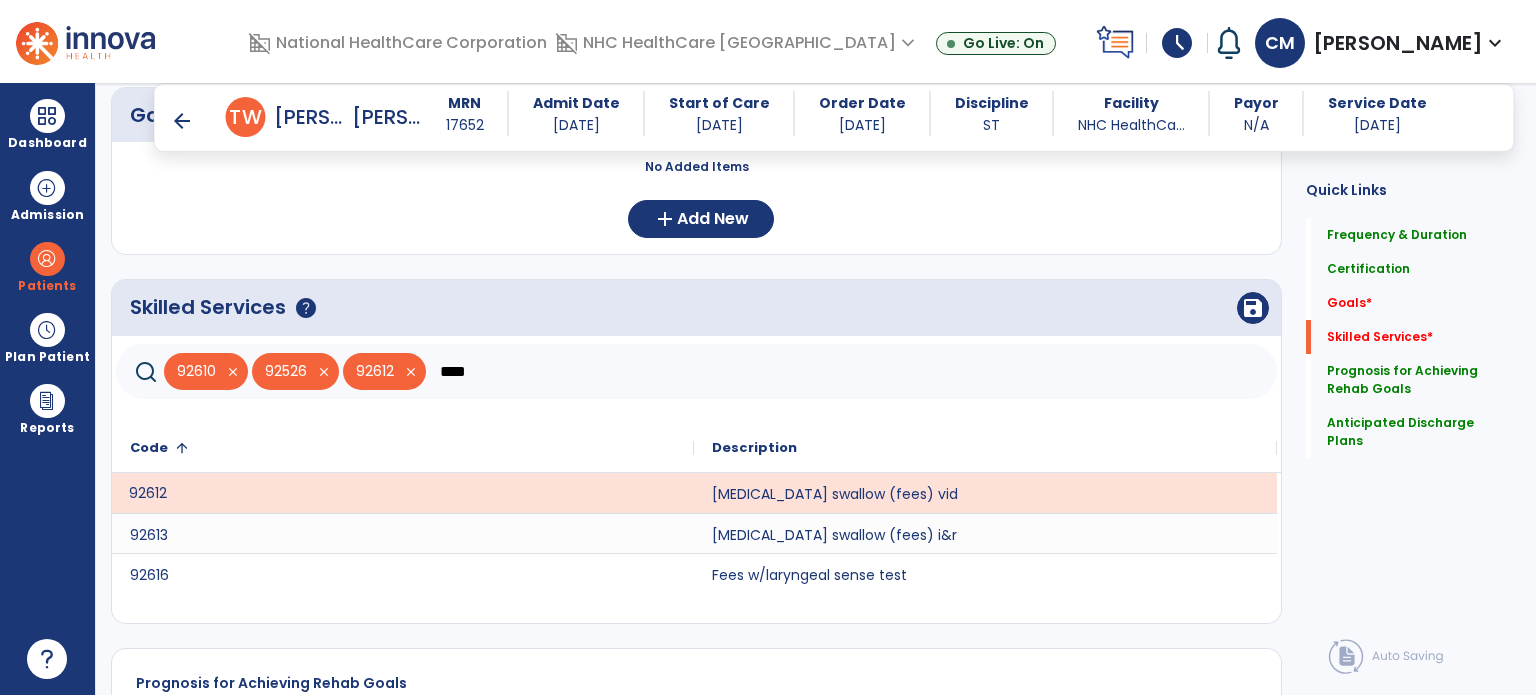 click on "****" 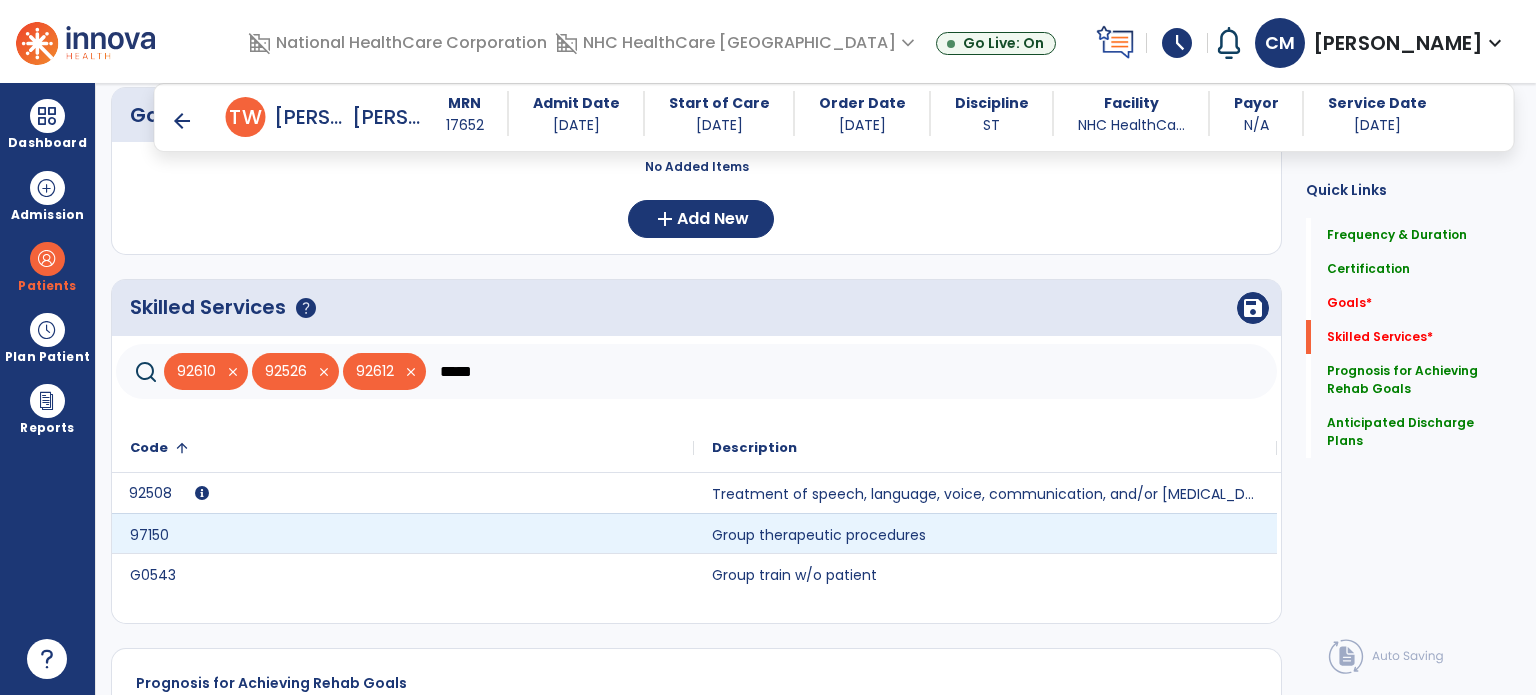 type on "*****" 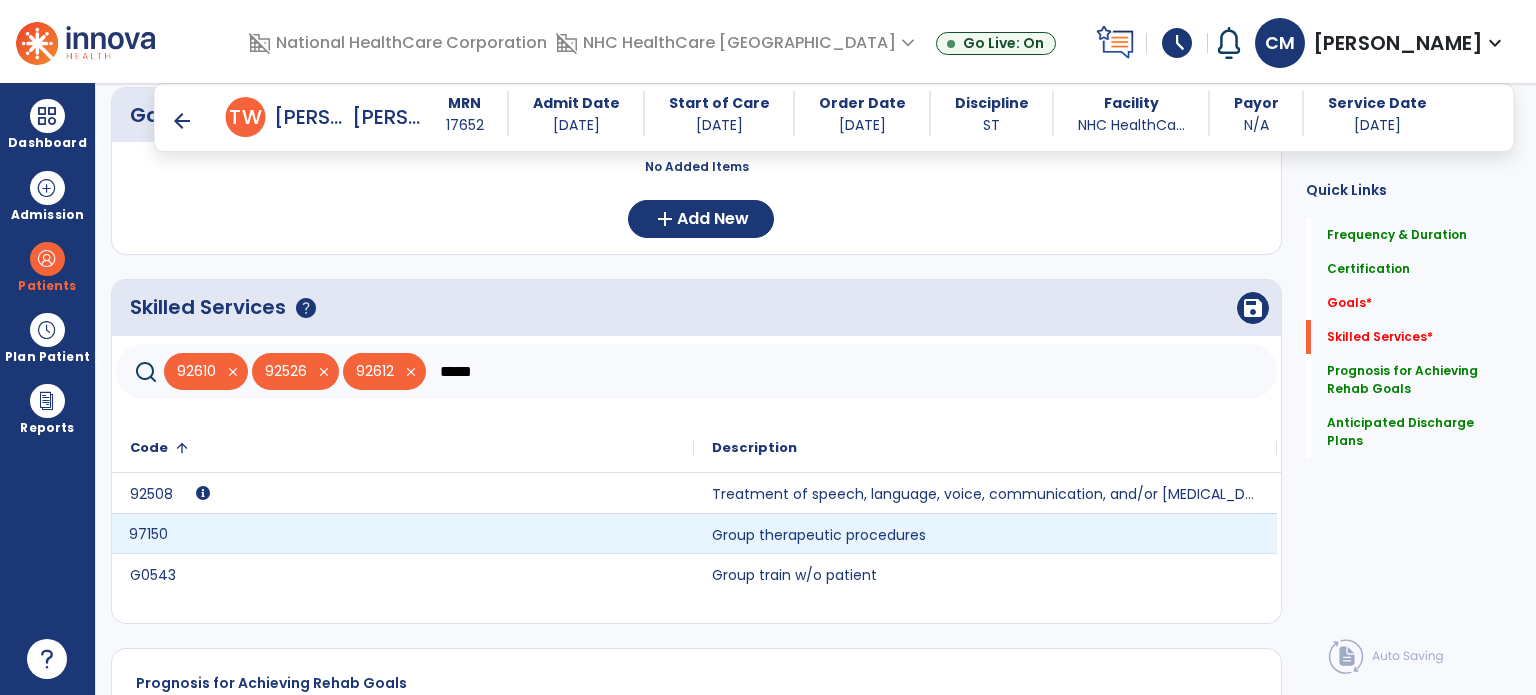 click on "97150" 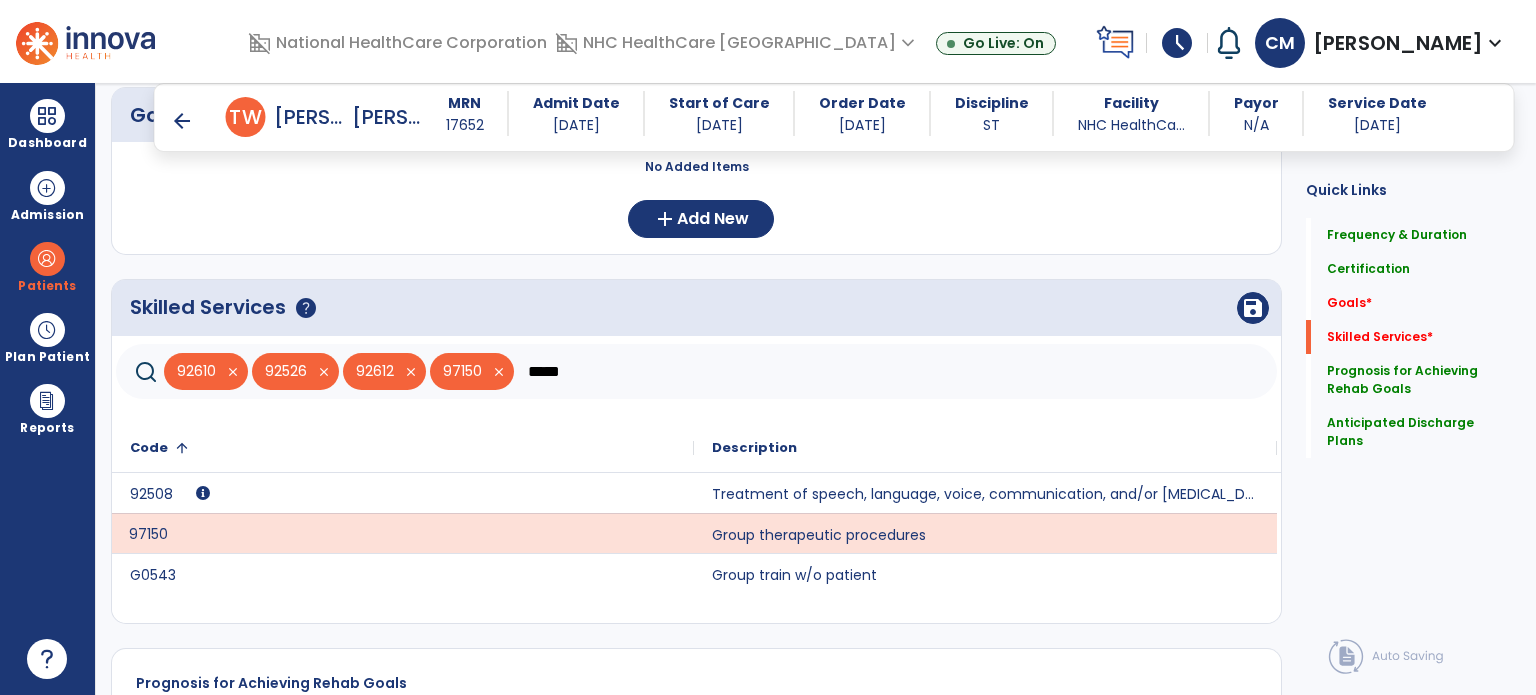 click on "*****" 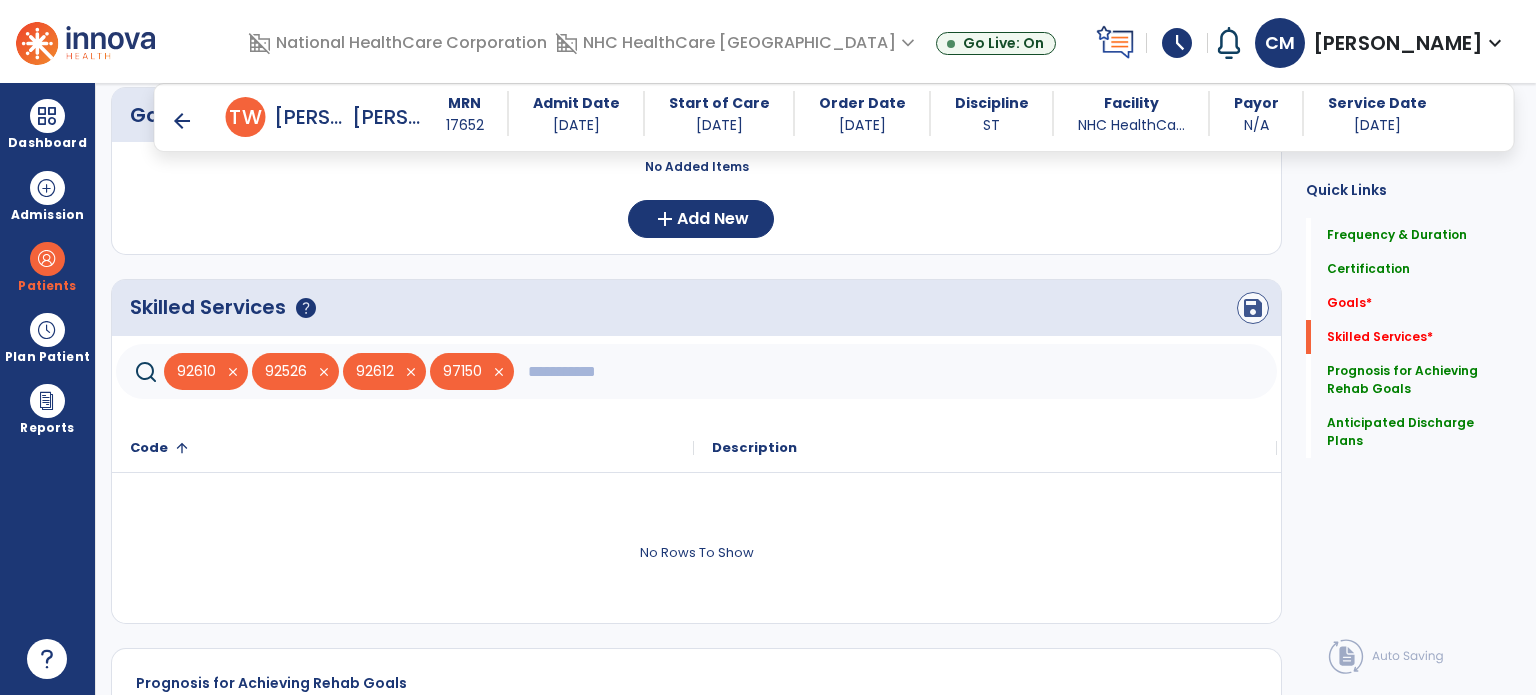 type 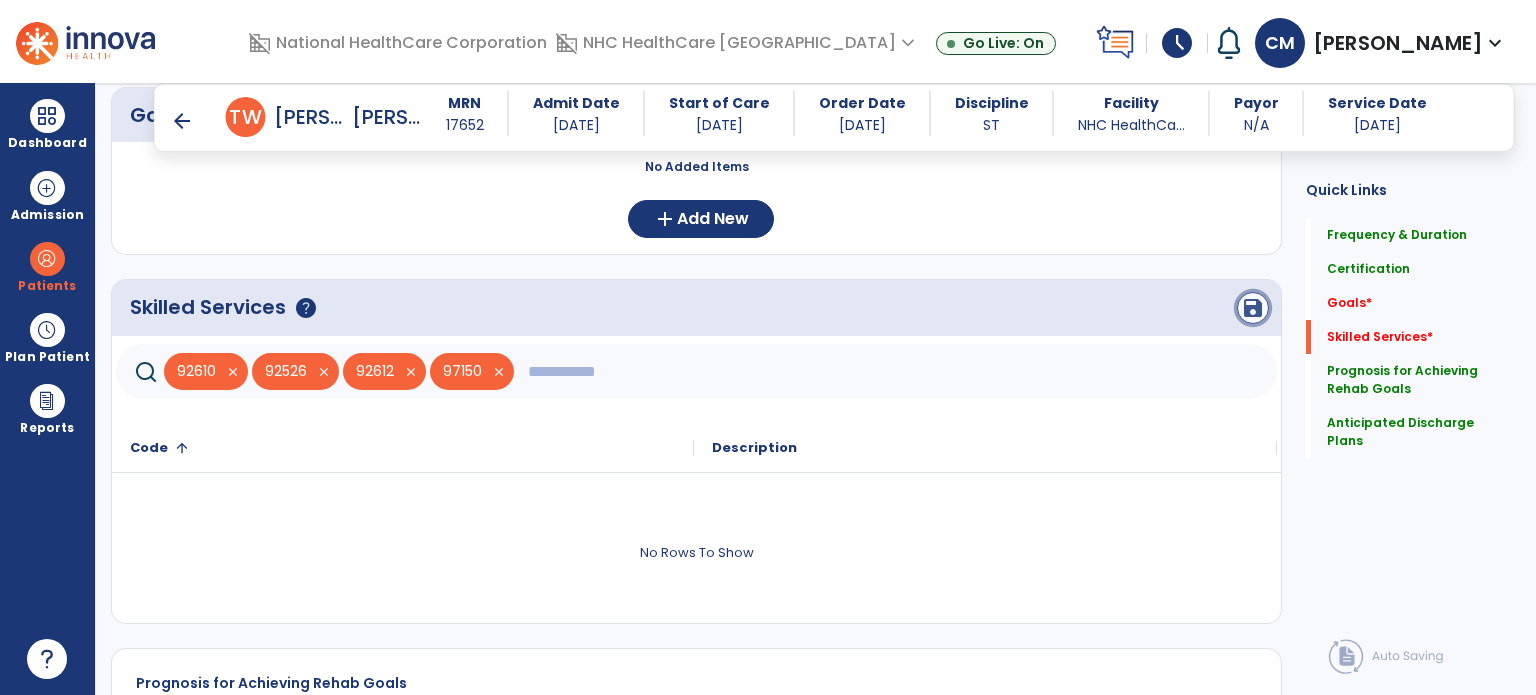 click on "save" 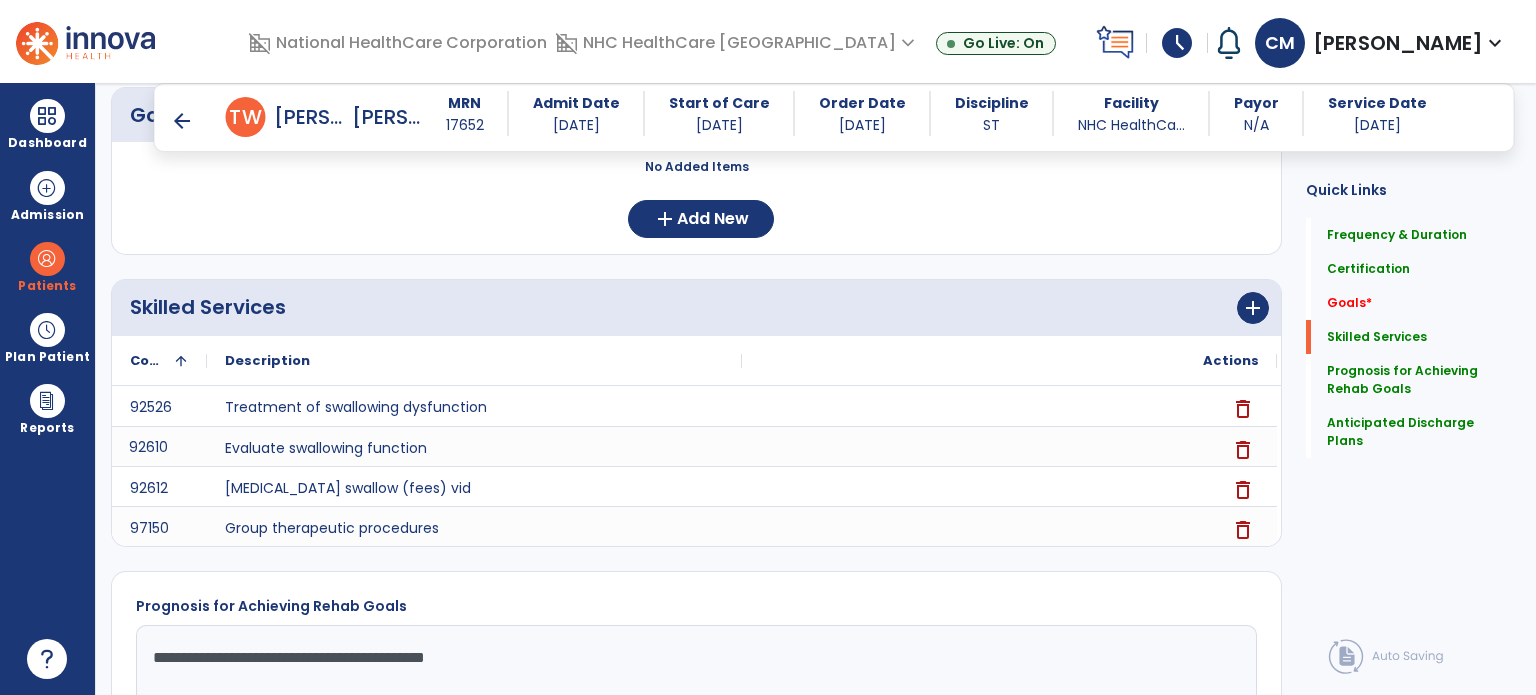 click on "Goals   *  Goals   *" 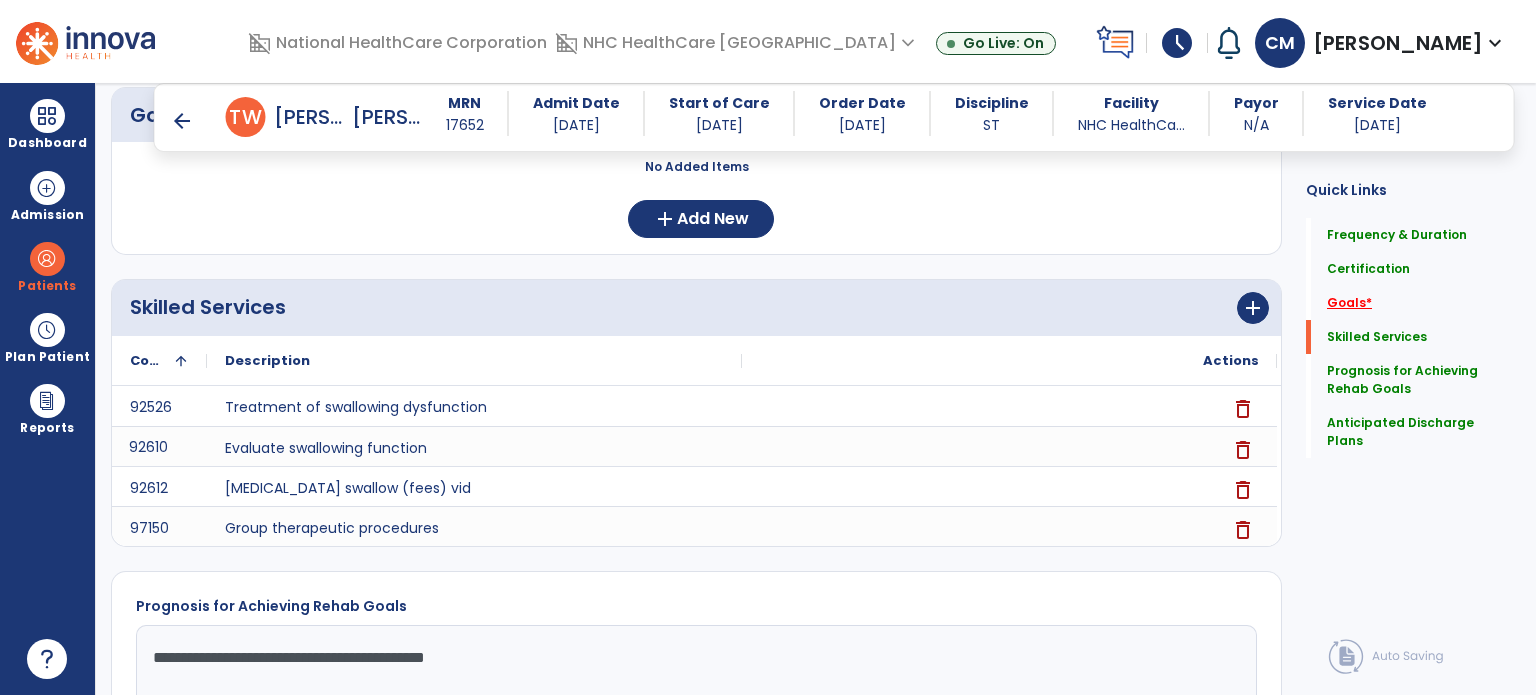click on "Goals   *" 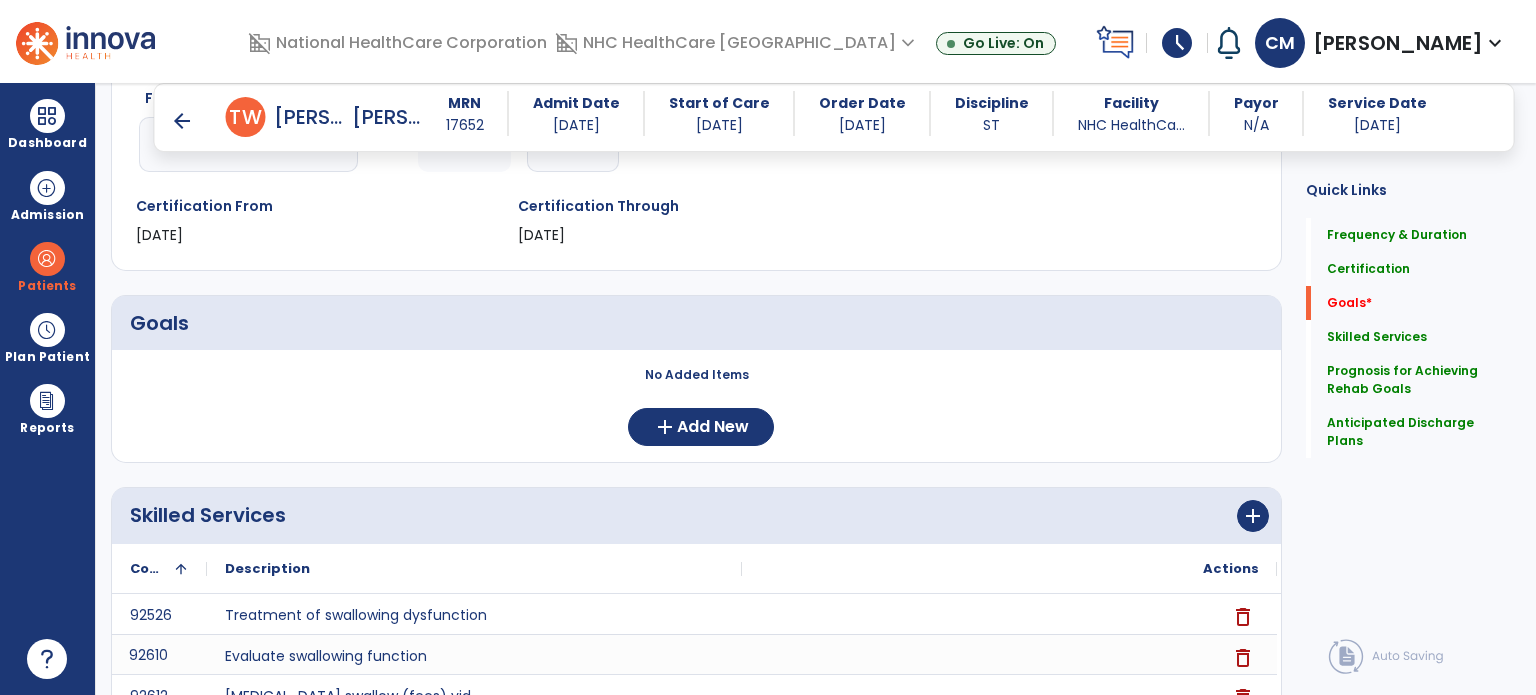 scroll, scrollTop: 312, scrollLeft: 0, axis: vertical 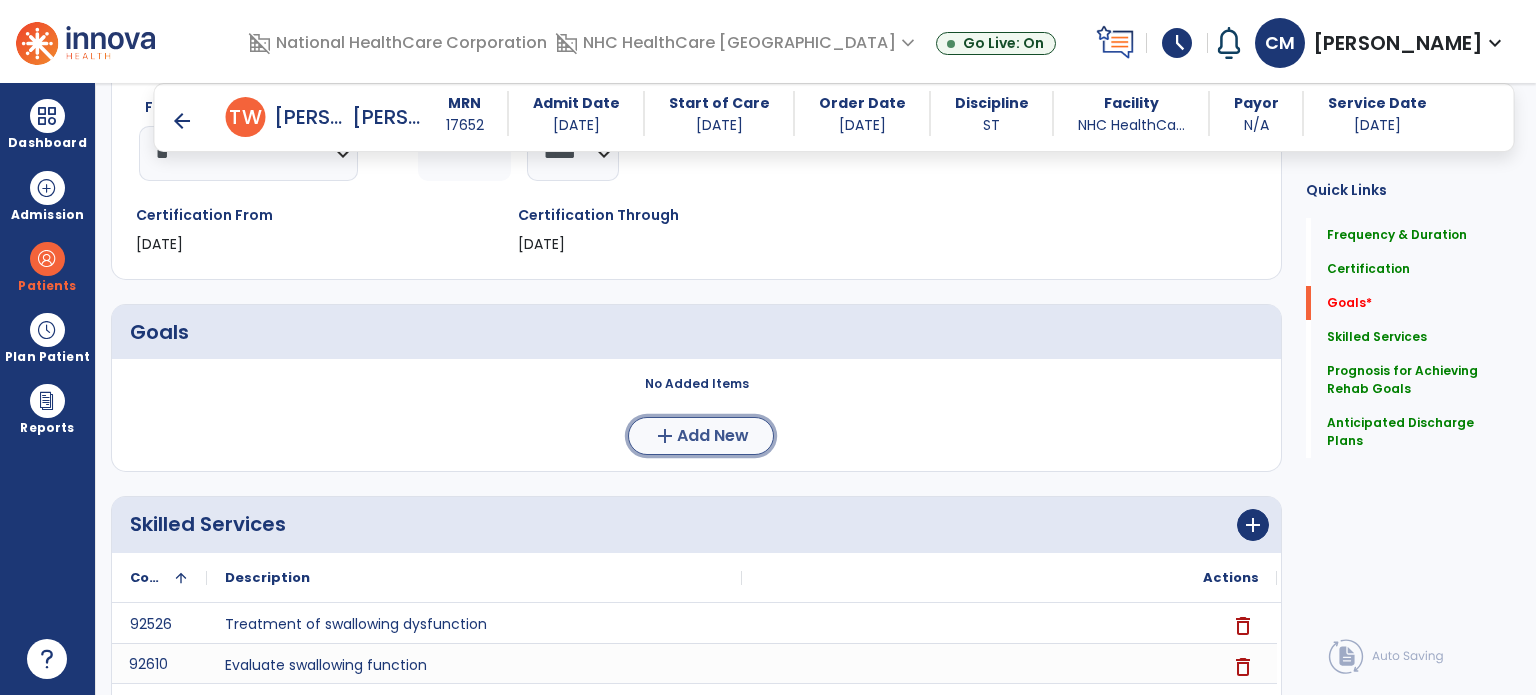 click on "Add New" at bounding box center (713, 436) 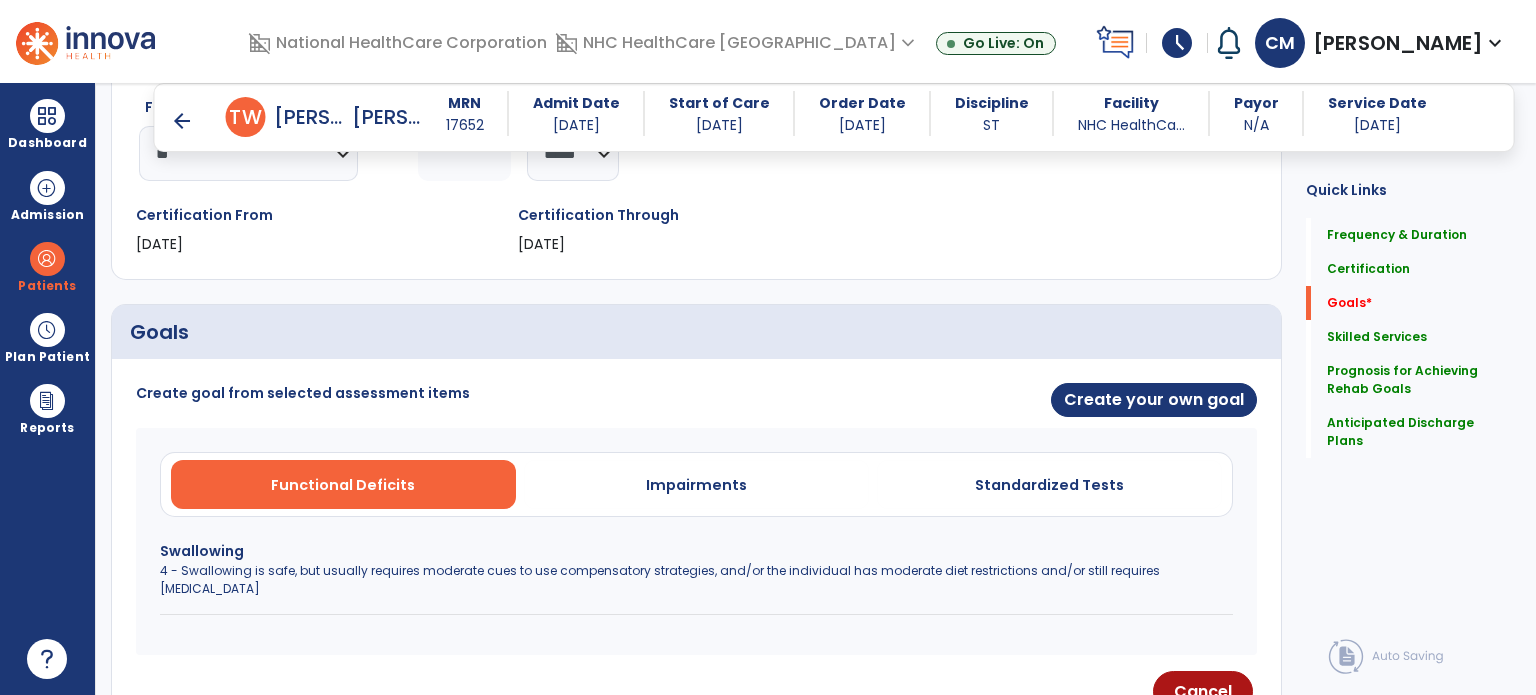 click on "4 - Swallowing is safe, but usually requires moderate cues to use compensatory strategies, and/or the individual has moderate diet restrictions and/or still requires tube feeding" at bounding box center [696, 580] 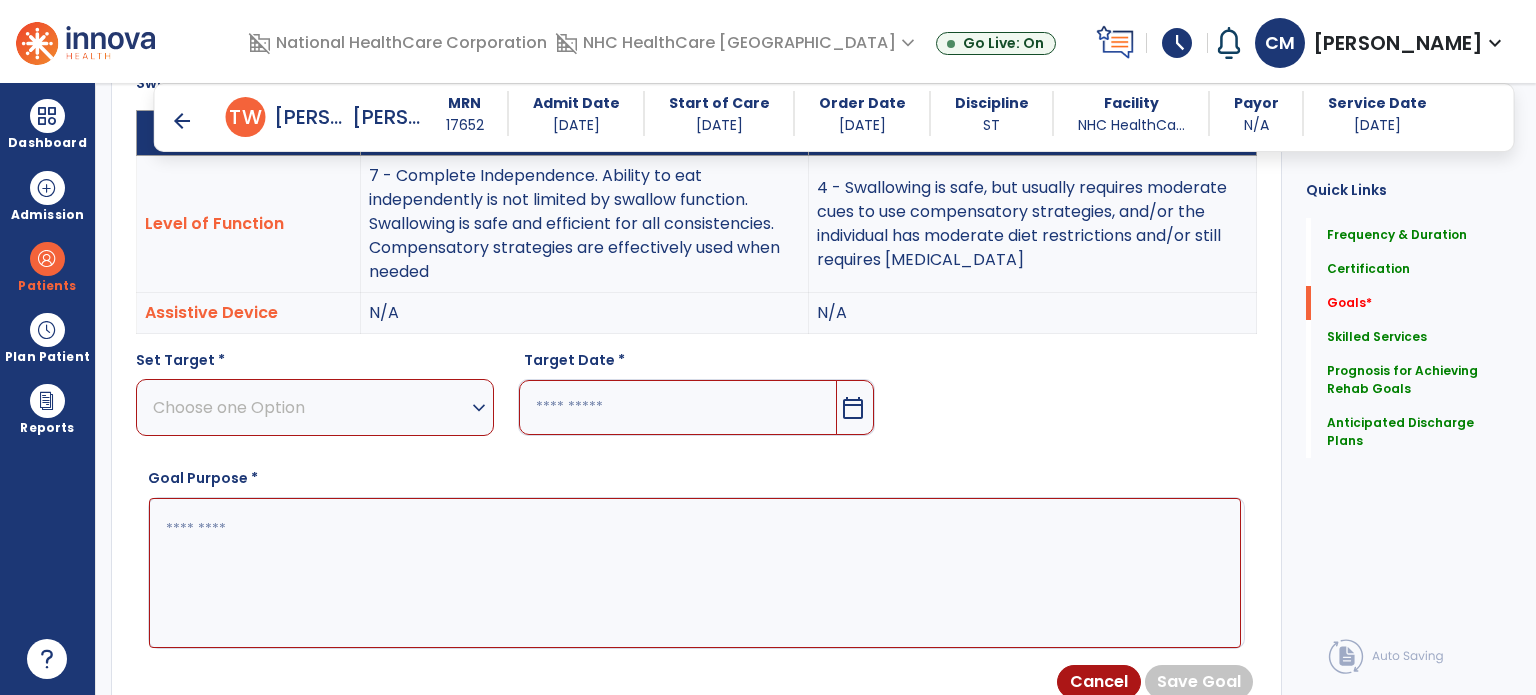 scroll, scrollTop: 666, scrollLeft: 0, axis: vertical 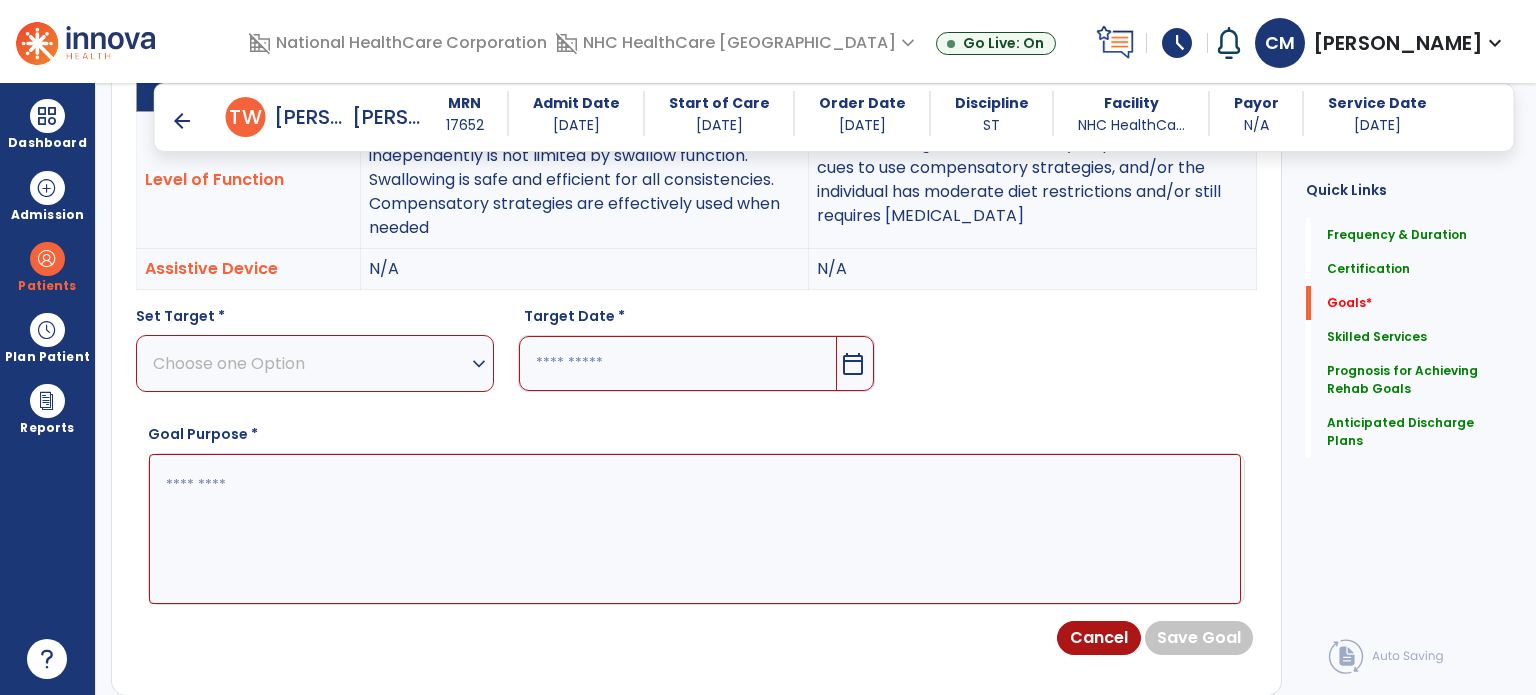 click on "Choose one Option" at bounding box center (310, 363) 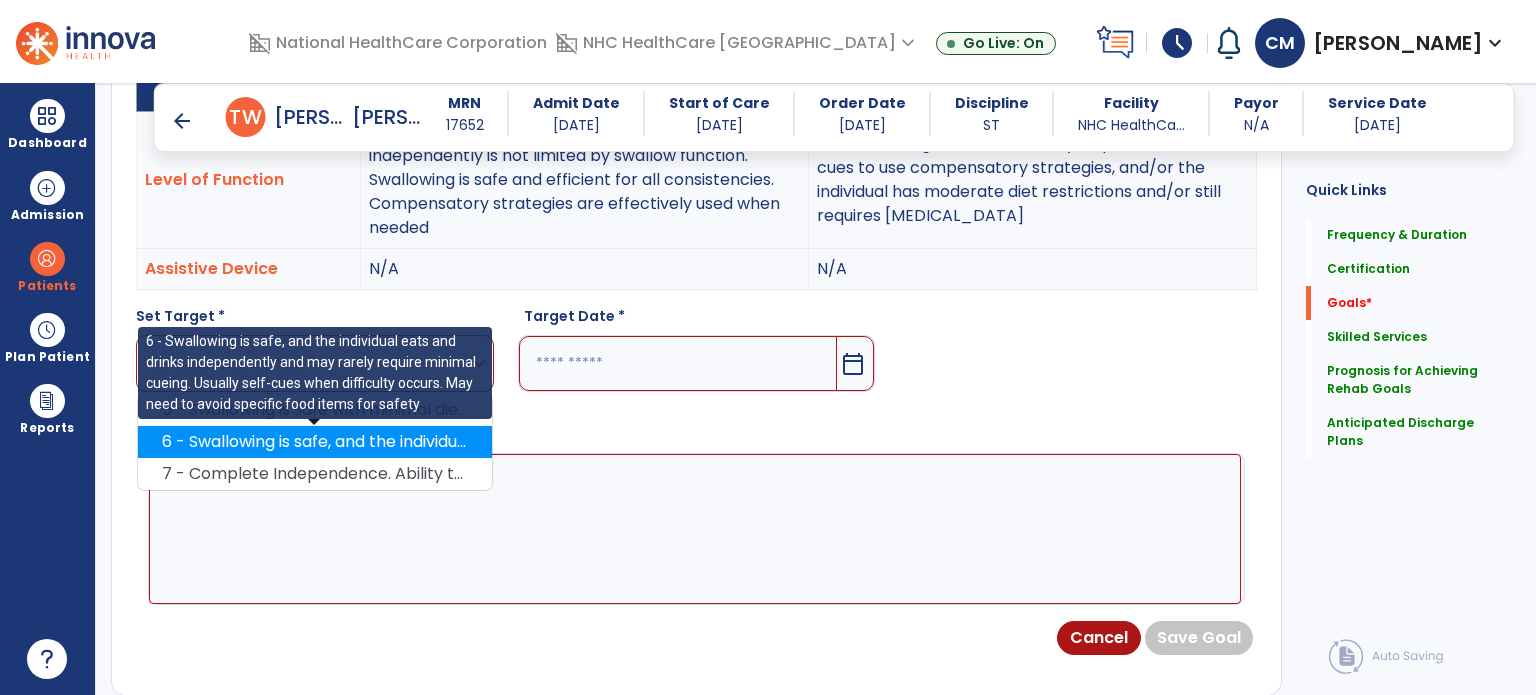 click on "6 - Swallowing is safe, and the individual eats and drinks independently and may rarely require minimal cueing. Usually self-cues when difficulty occurs. May need to avoid specific food items for safety" at bounding box center (315, 442) 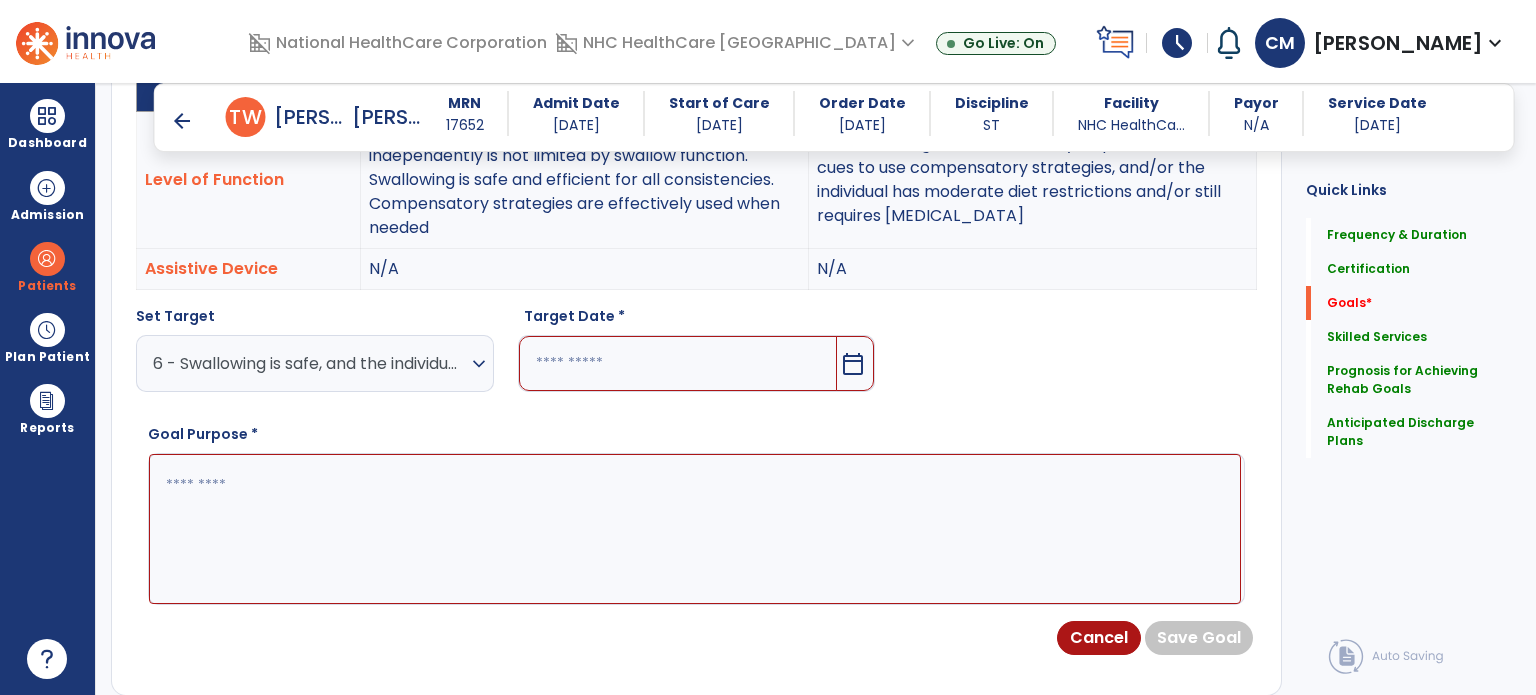 click at bounding box center (678, 363) 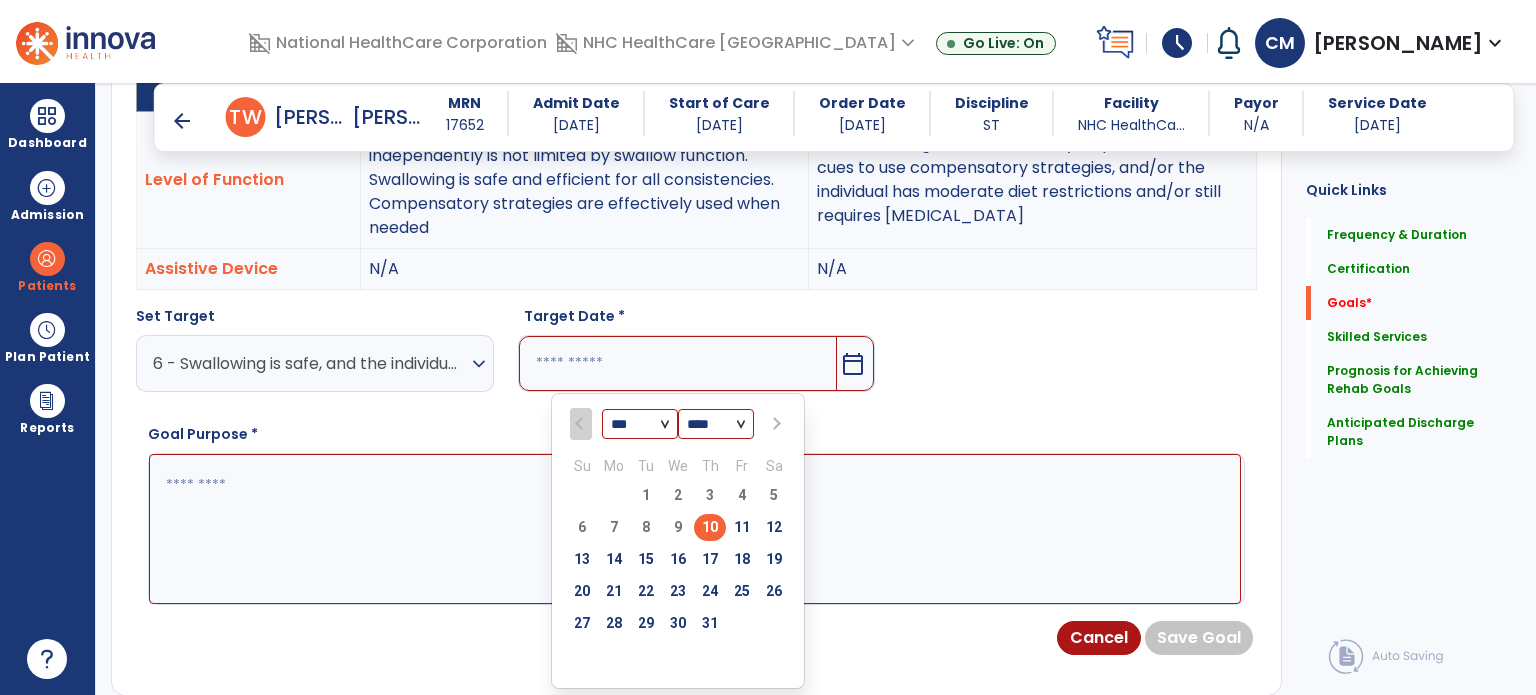click at bounding box center [775, 424] 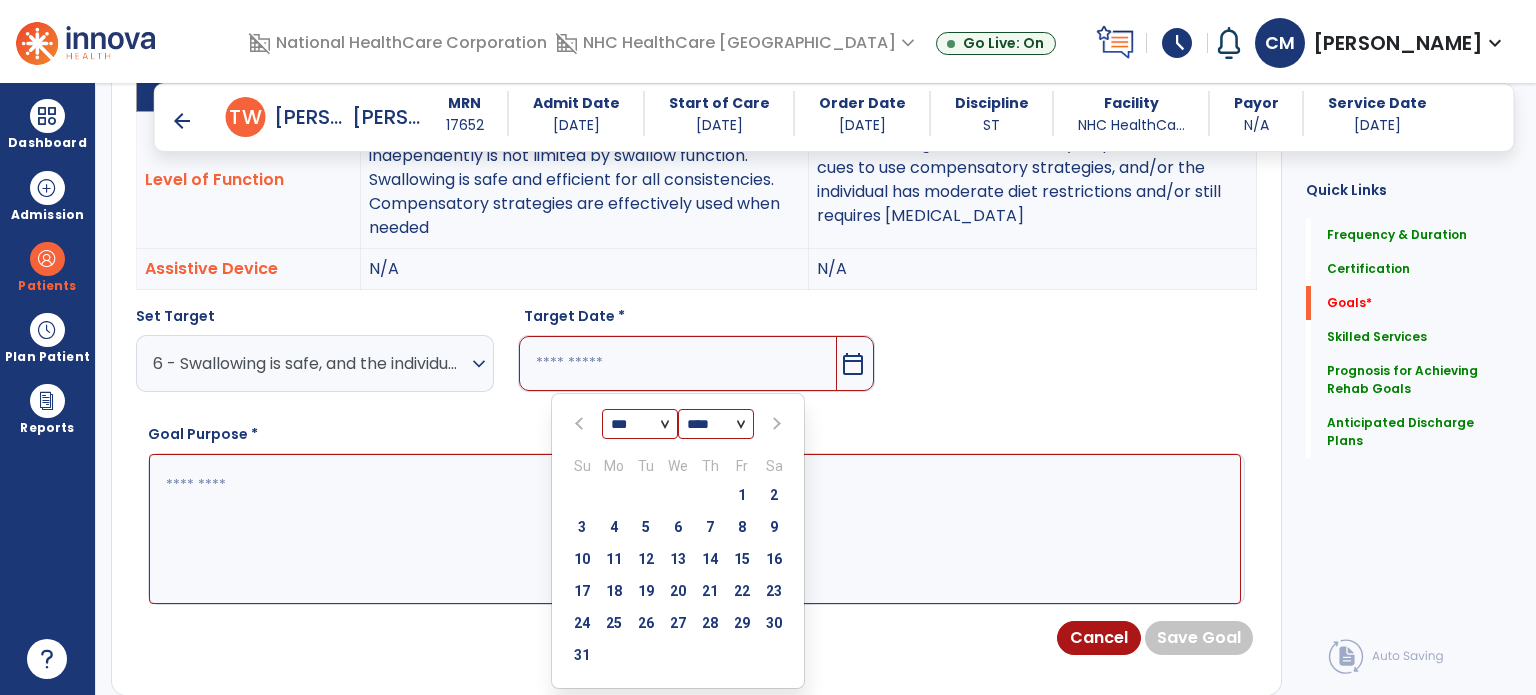 click at bounding box center (775, 424) 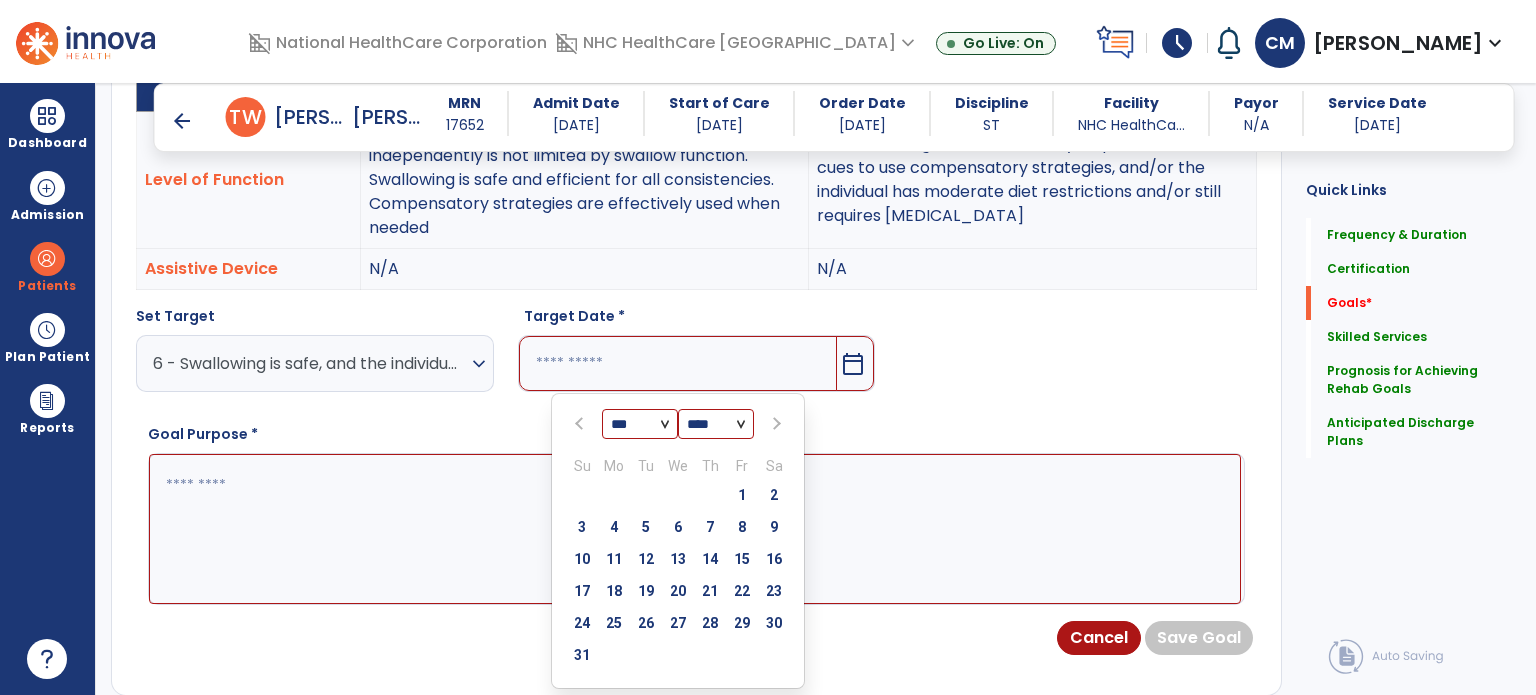 select on "*" 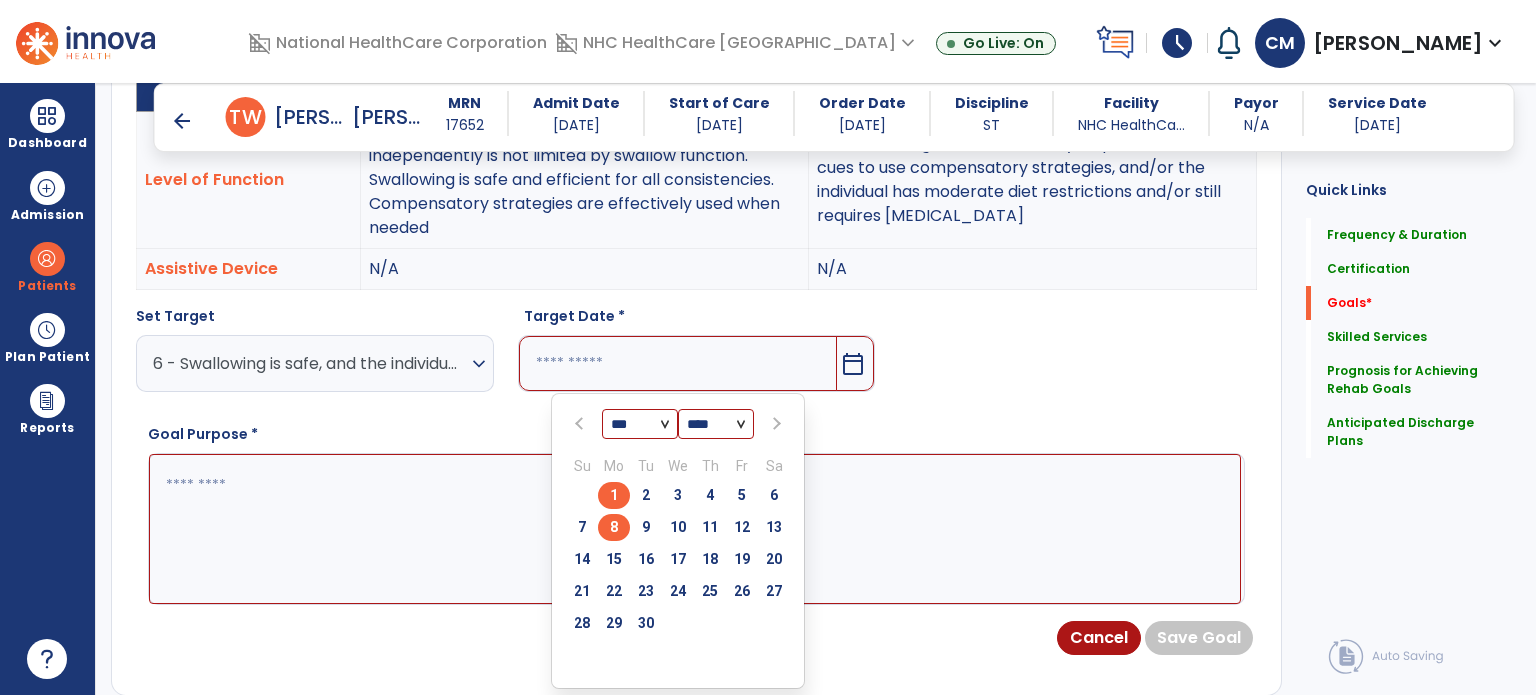 click on "8" at bounding box center (614, 527) 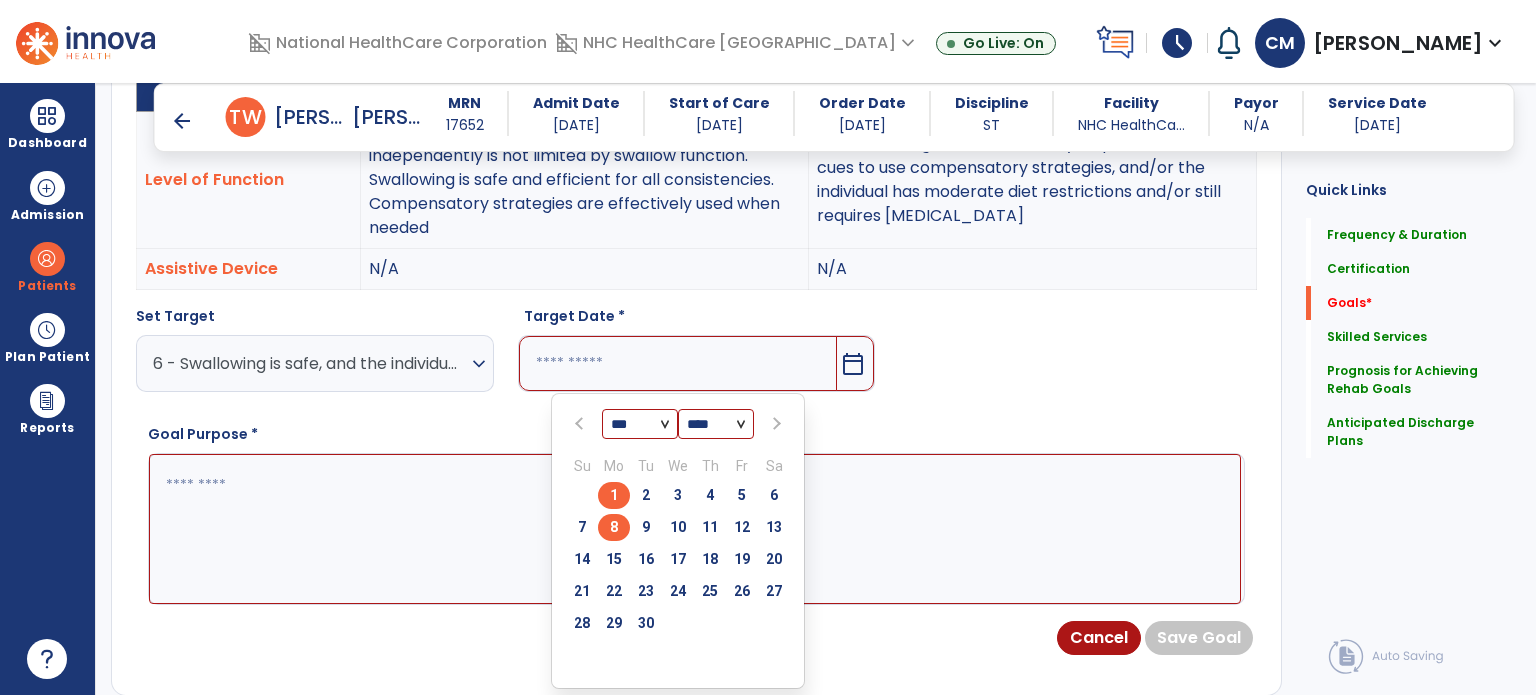 type on "********" 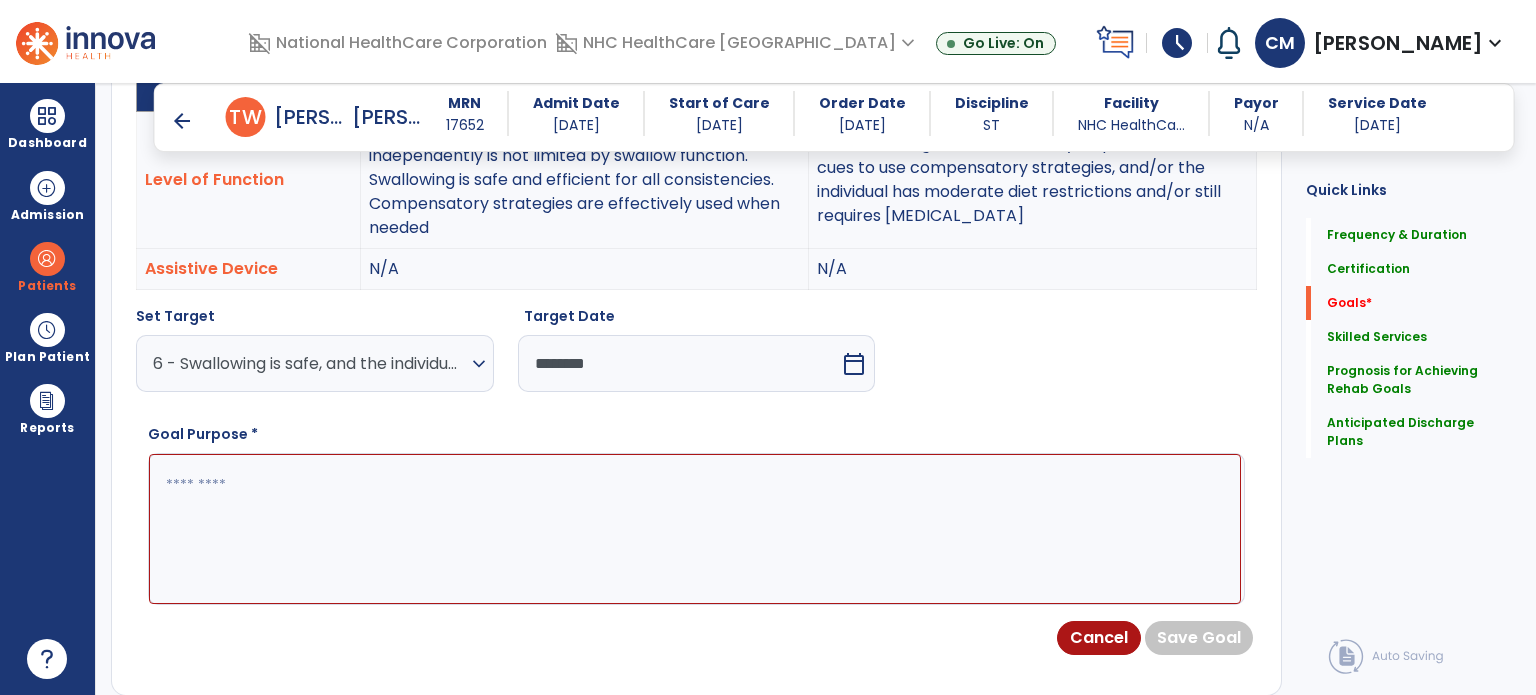 click at bounding box center (695, 529) 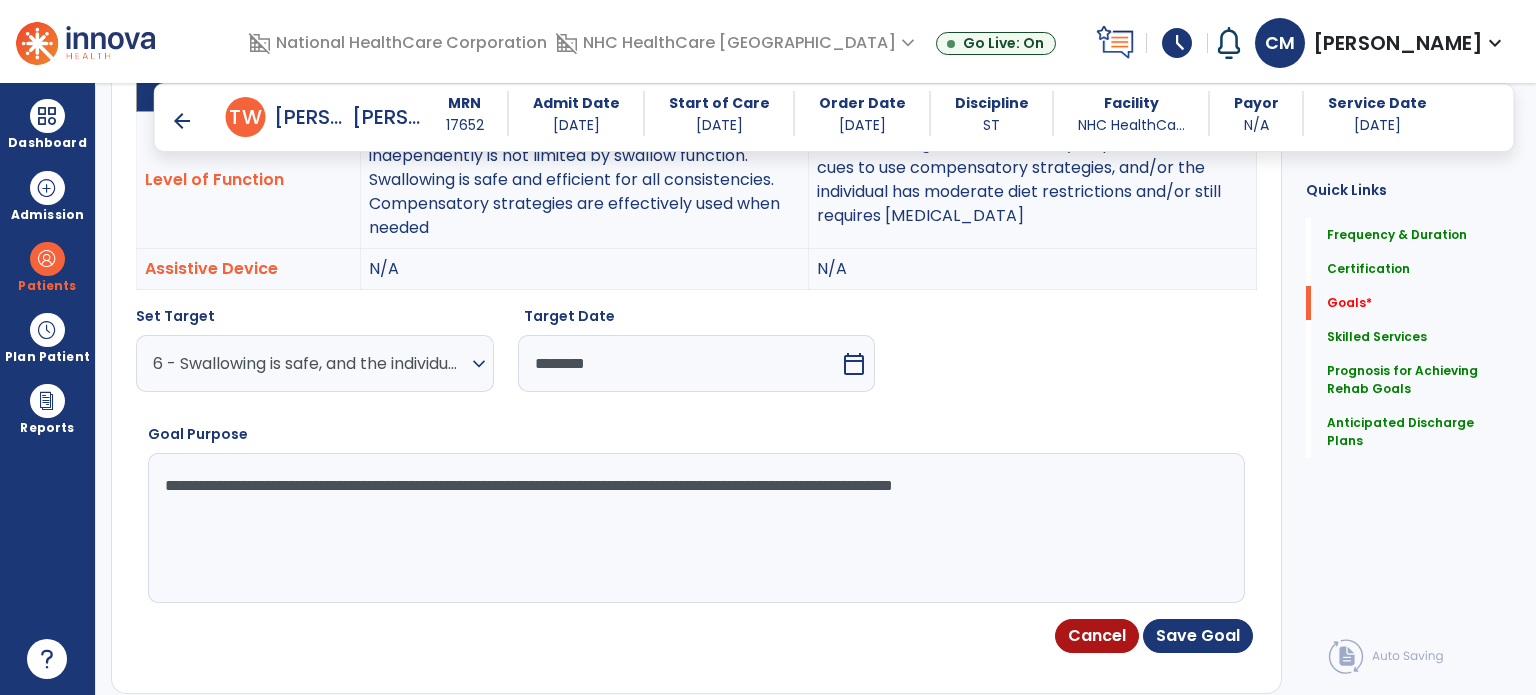 type on "**********" 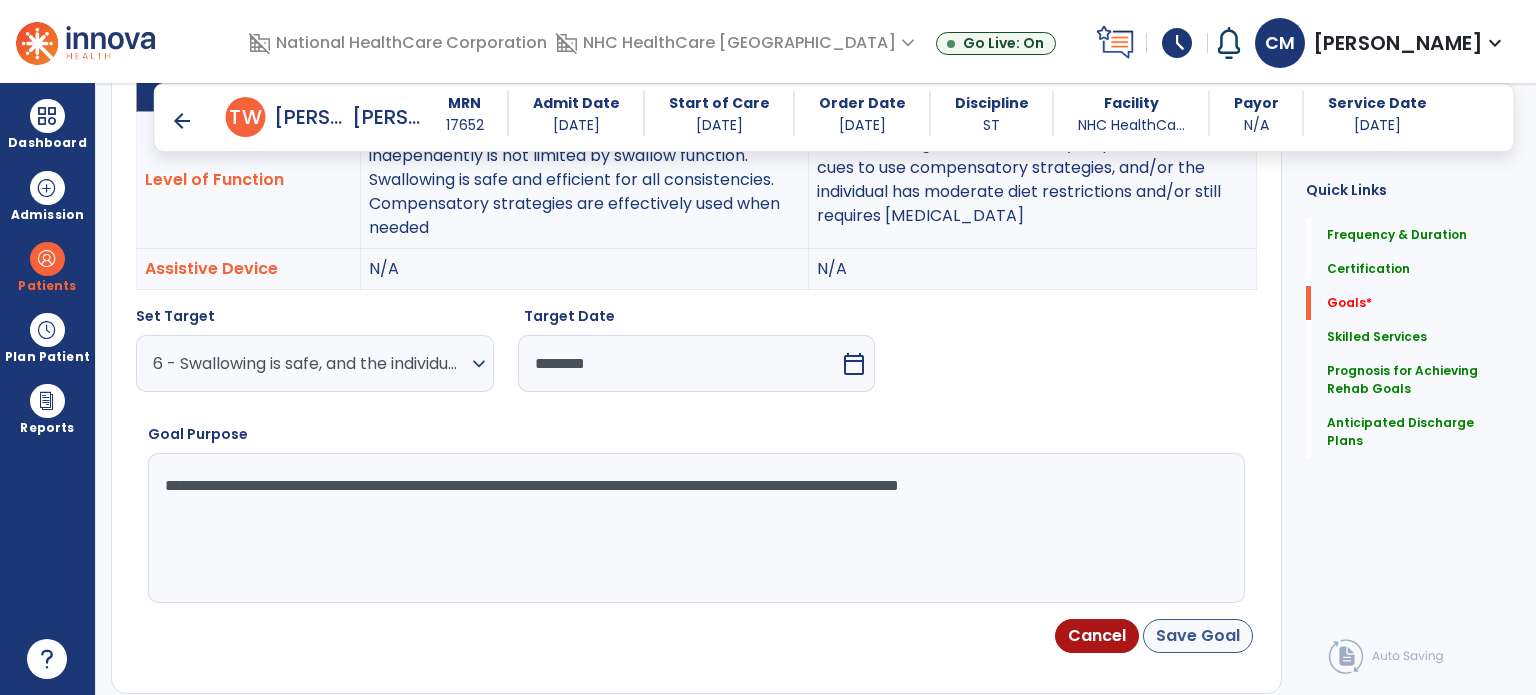 click on "Save Goal" at bounding box center (1198, 636) 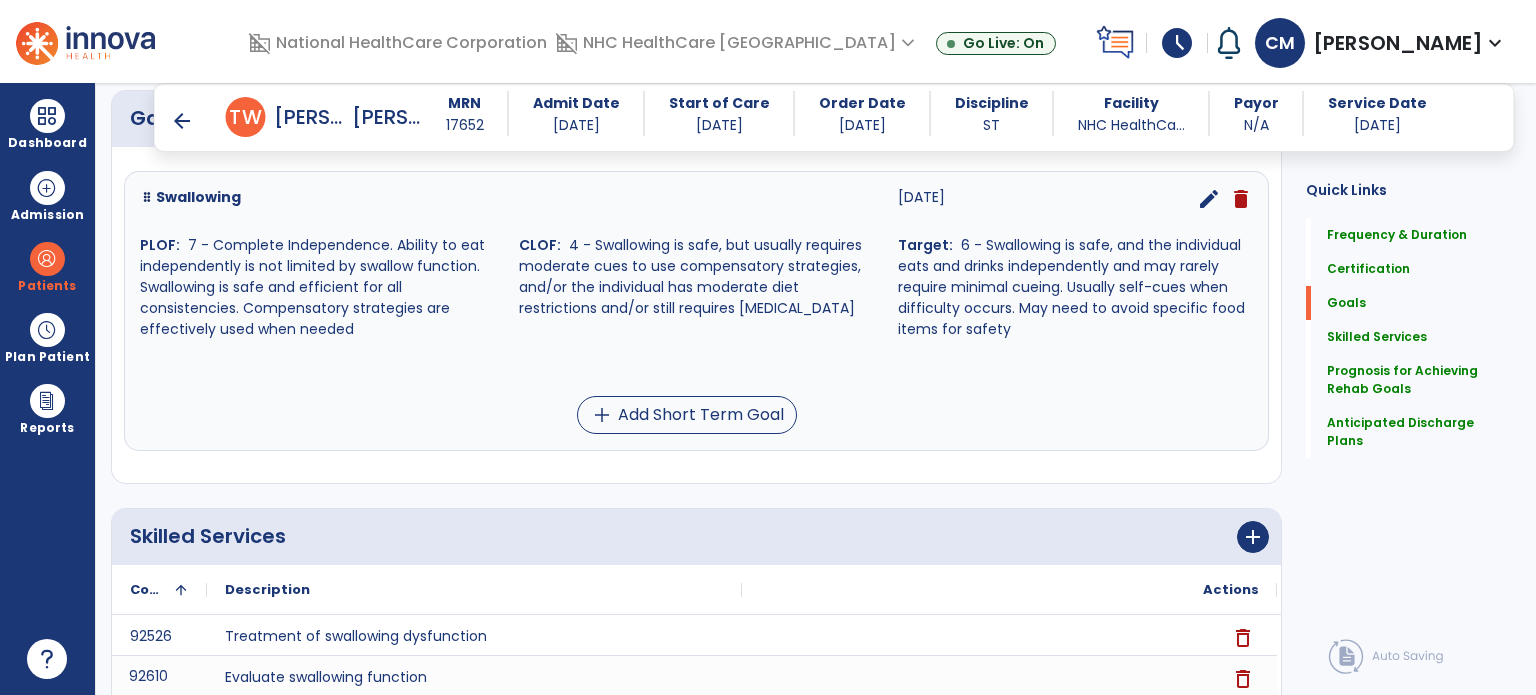 scroll, scrollTop: 527, scrollLeft: 0, axis: vertical 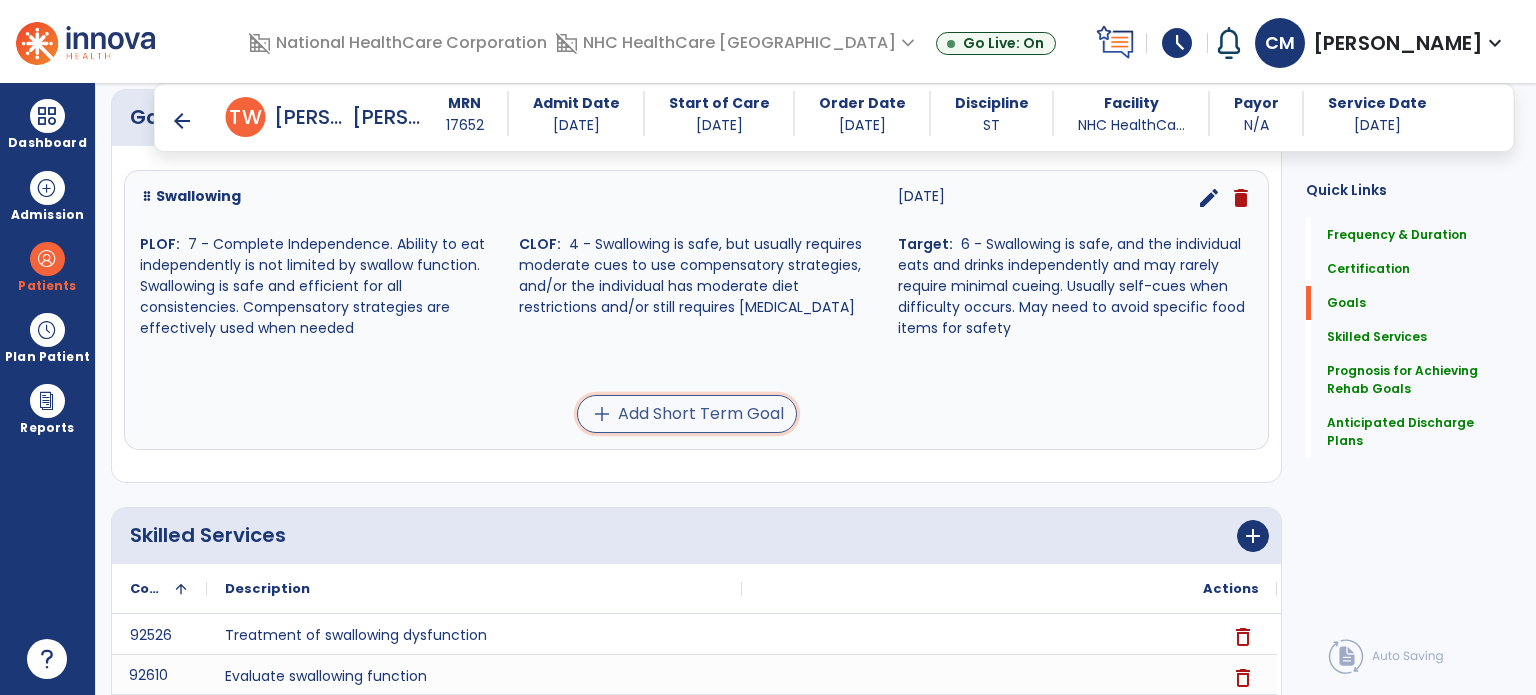 click on "add  Add Short Term Goal" at bounding box center (687, 414) 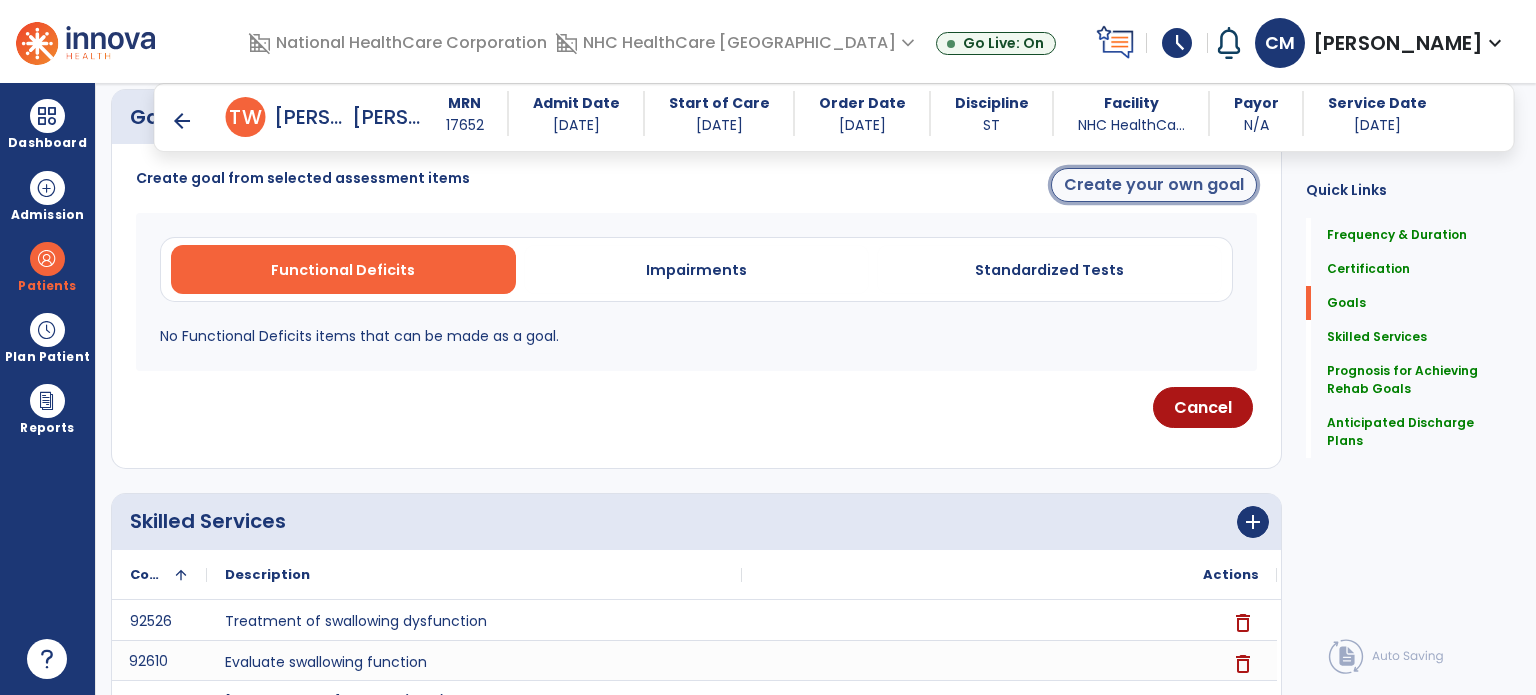 click on "Create your own goal" at bounding box center [1154, 185] 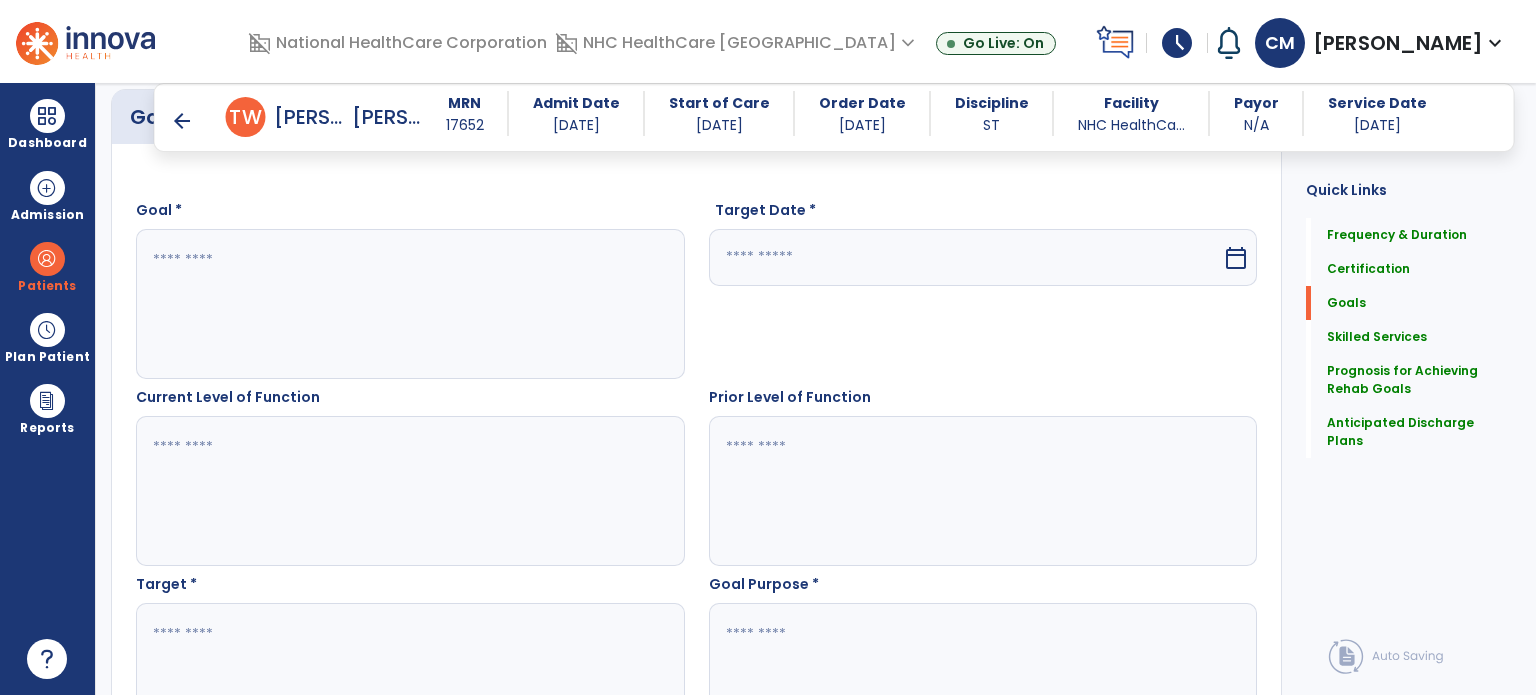 click at bounding box center (409, 304) 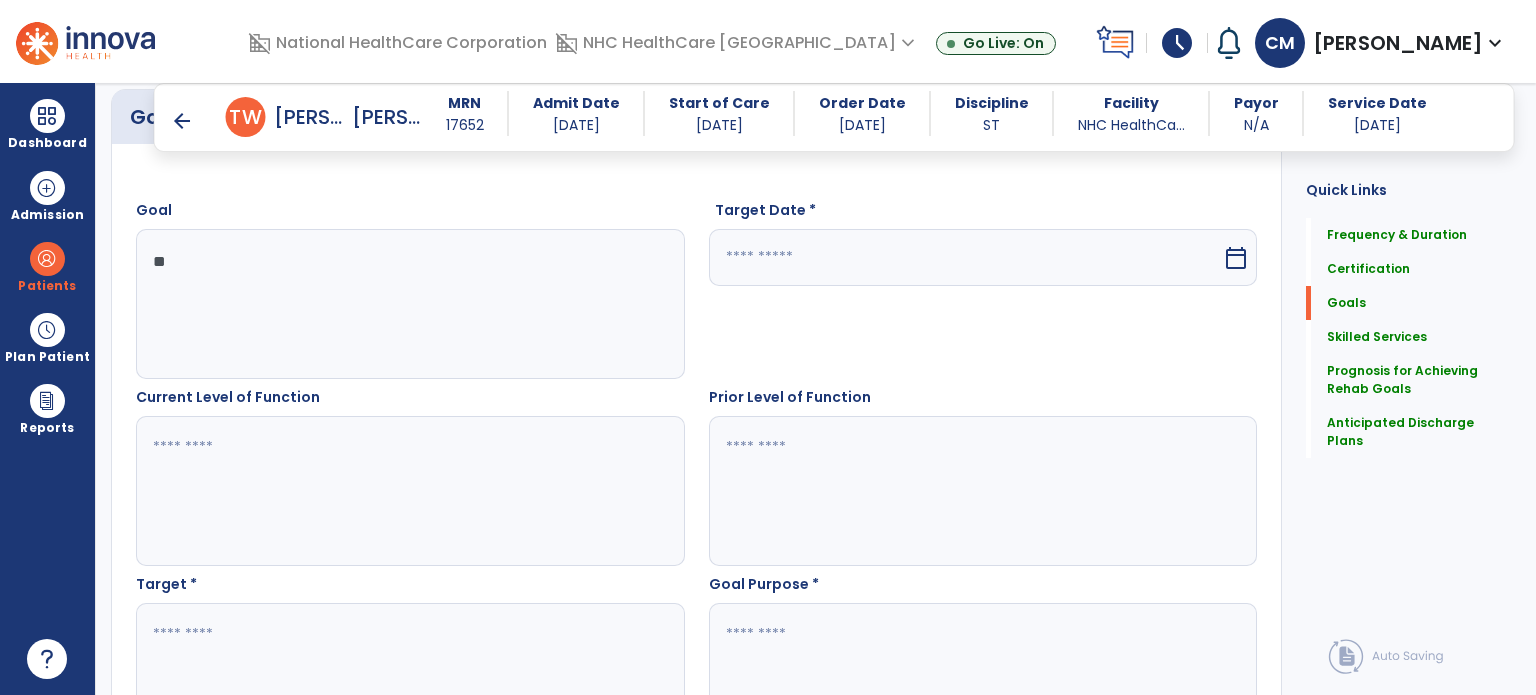 type on "*" 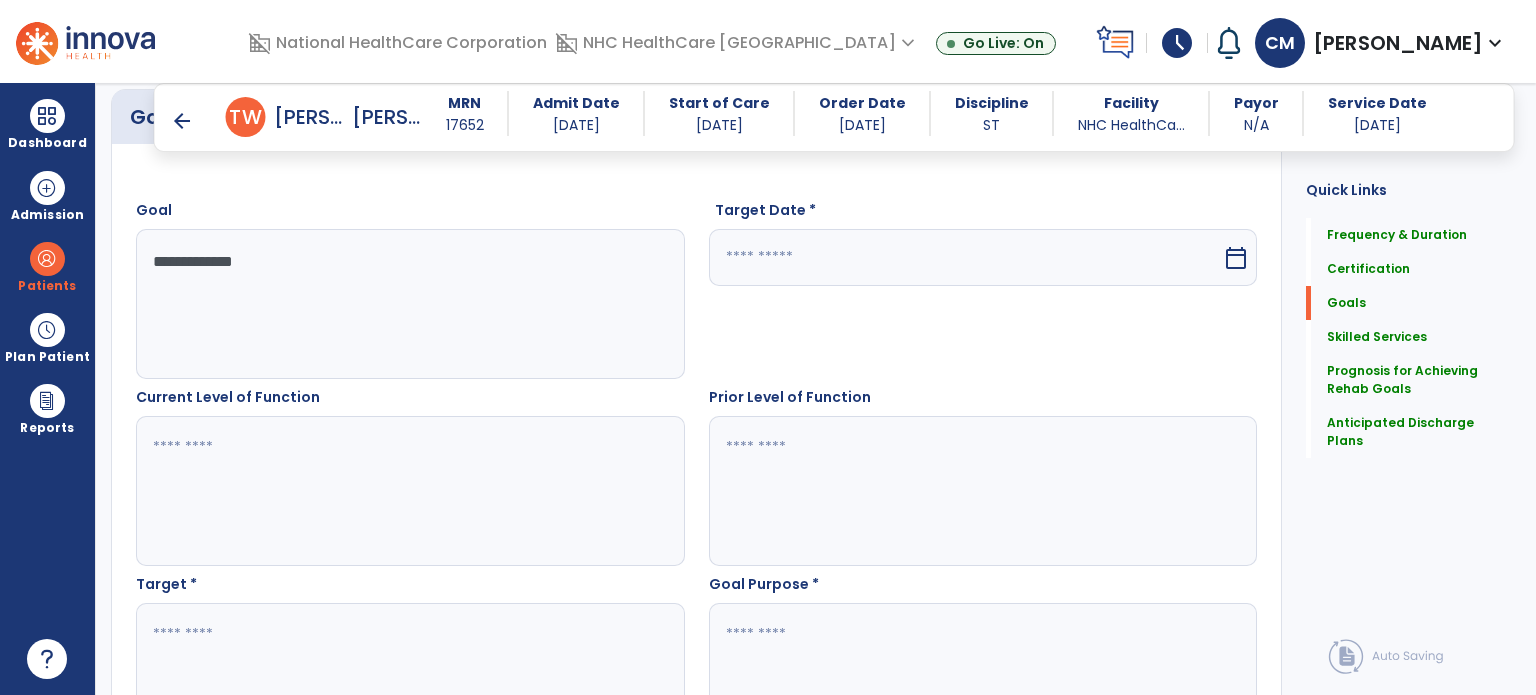 type on "**********" 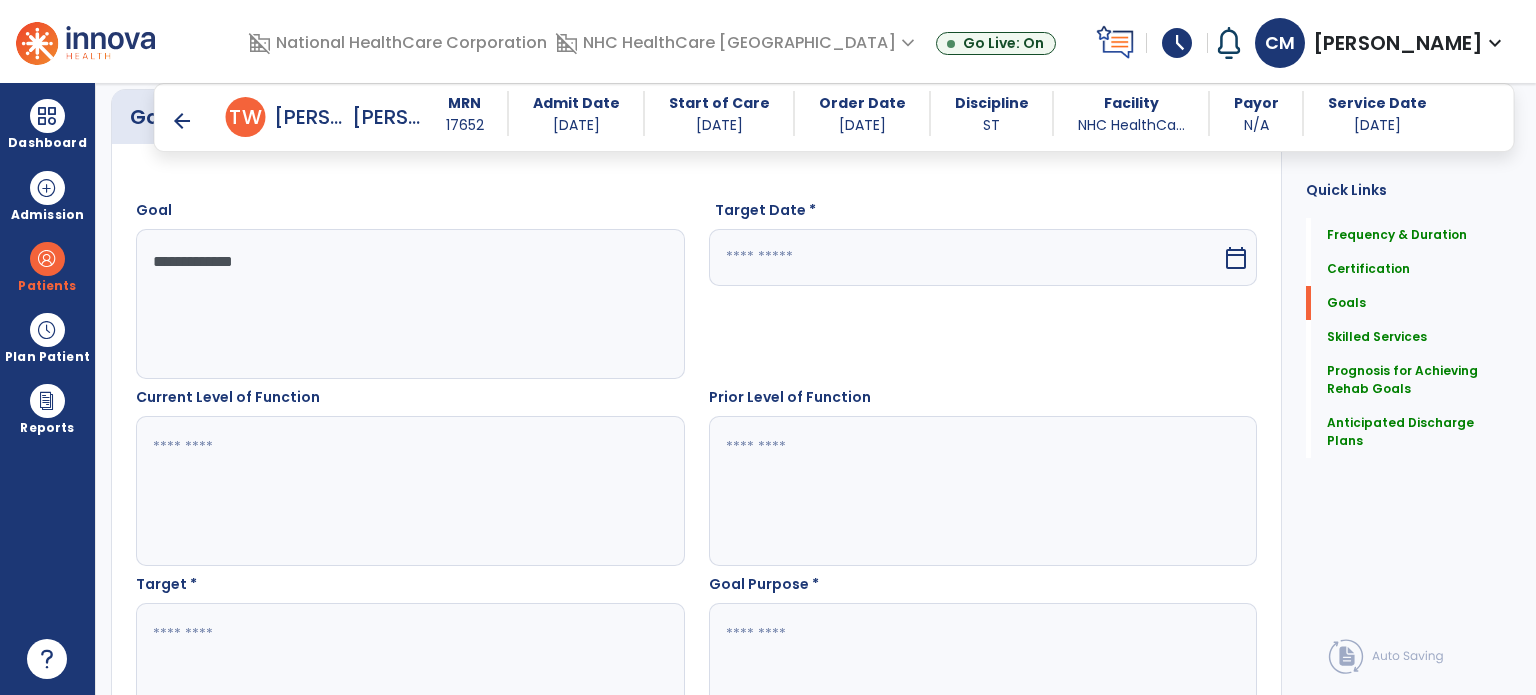 click at bounding box center (966, 257) 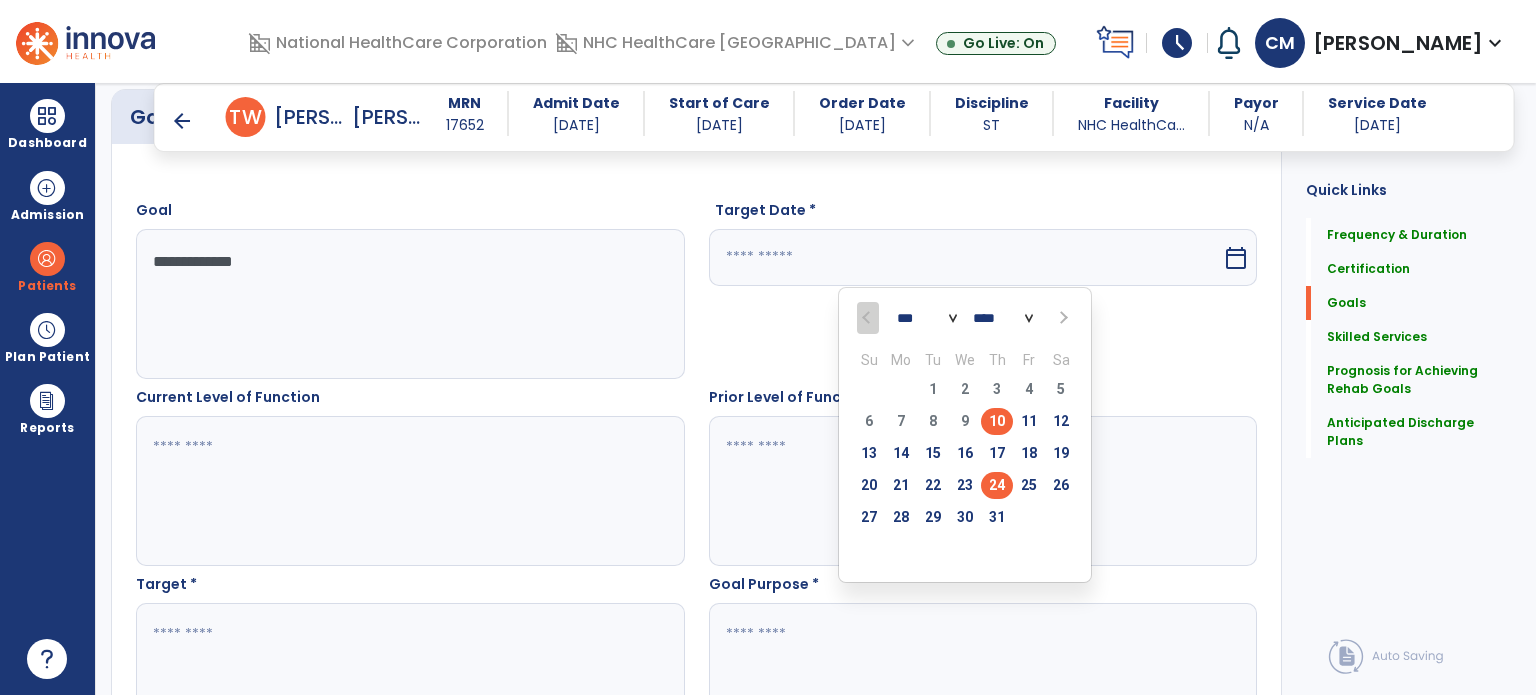 click on "24" at bounding box center (997, 485) 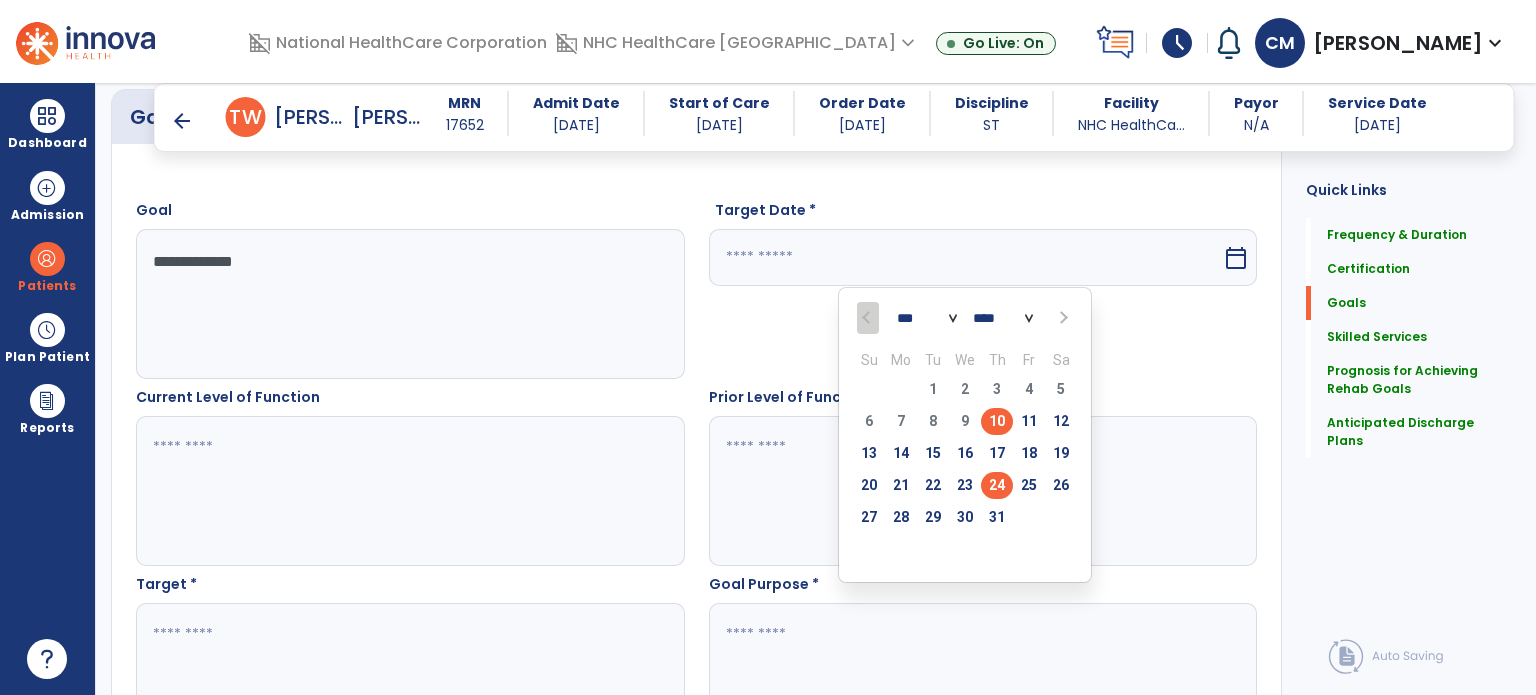 type on "*********" 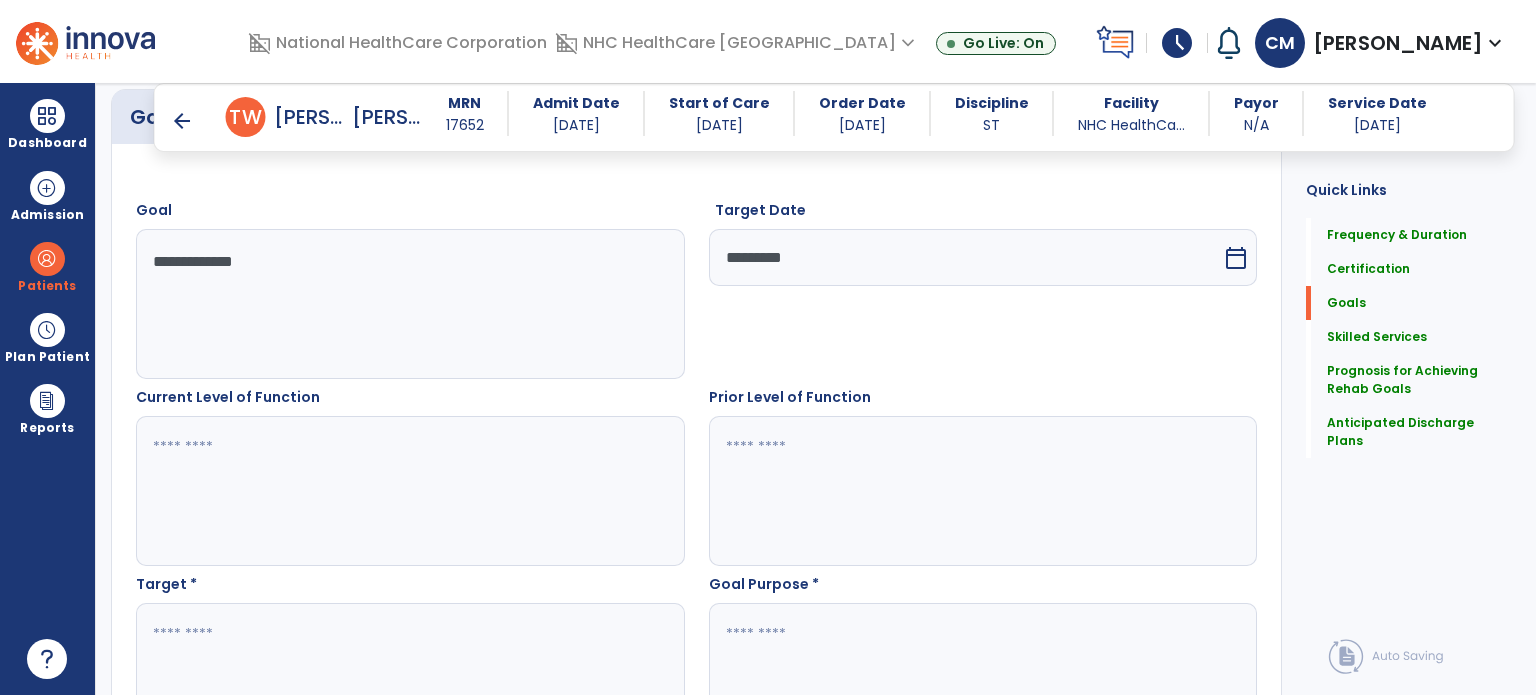 click at bounding box center (409, 491) 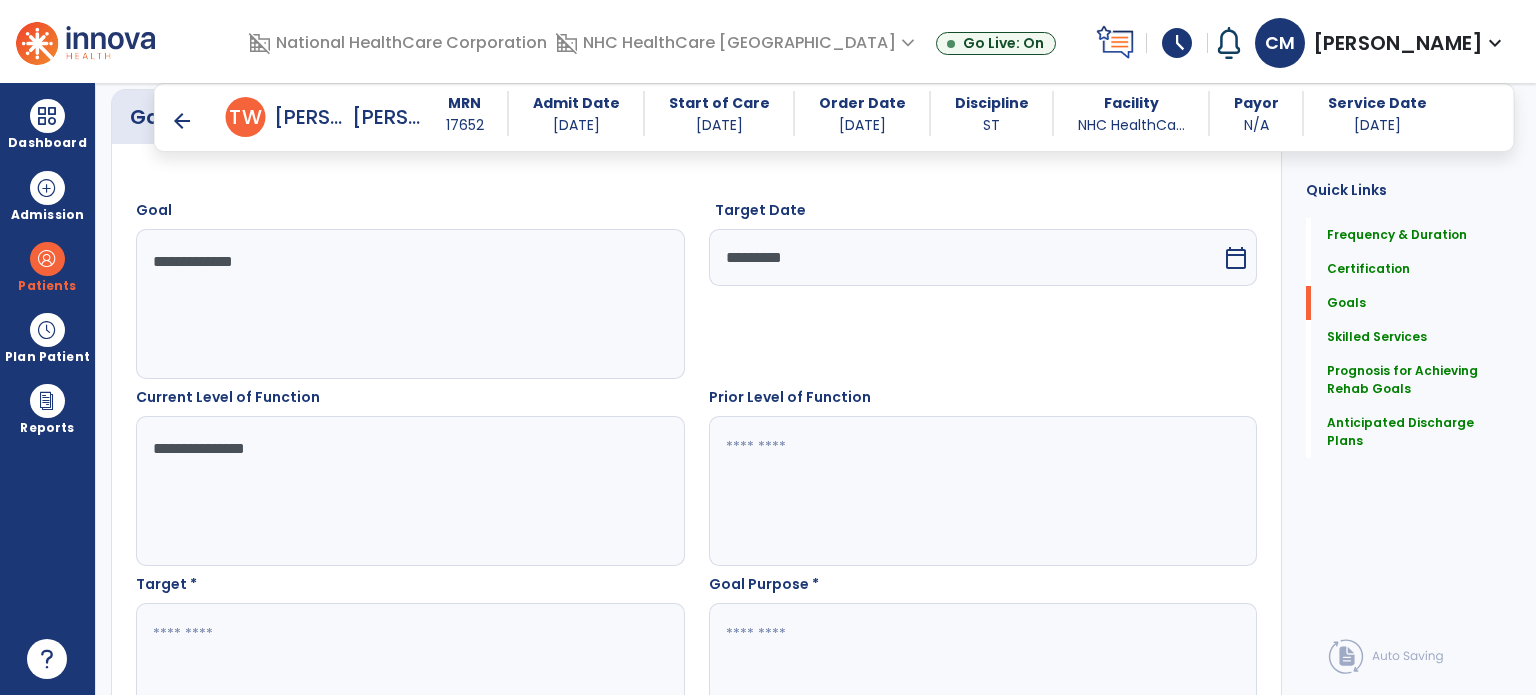 type on "**********" 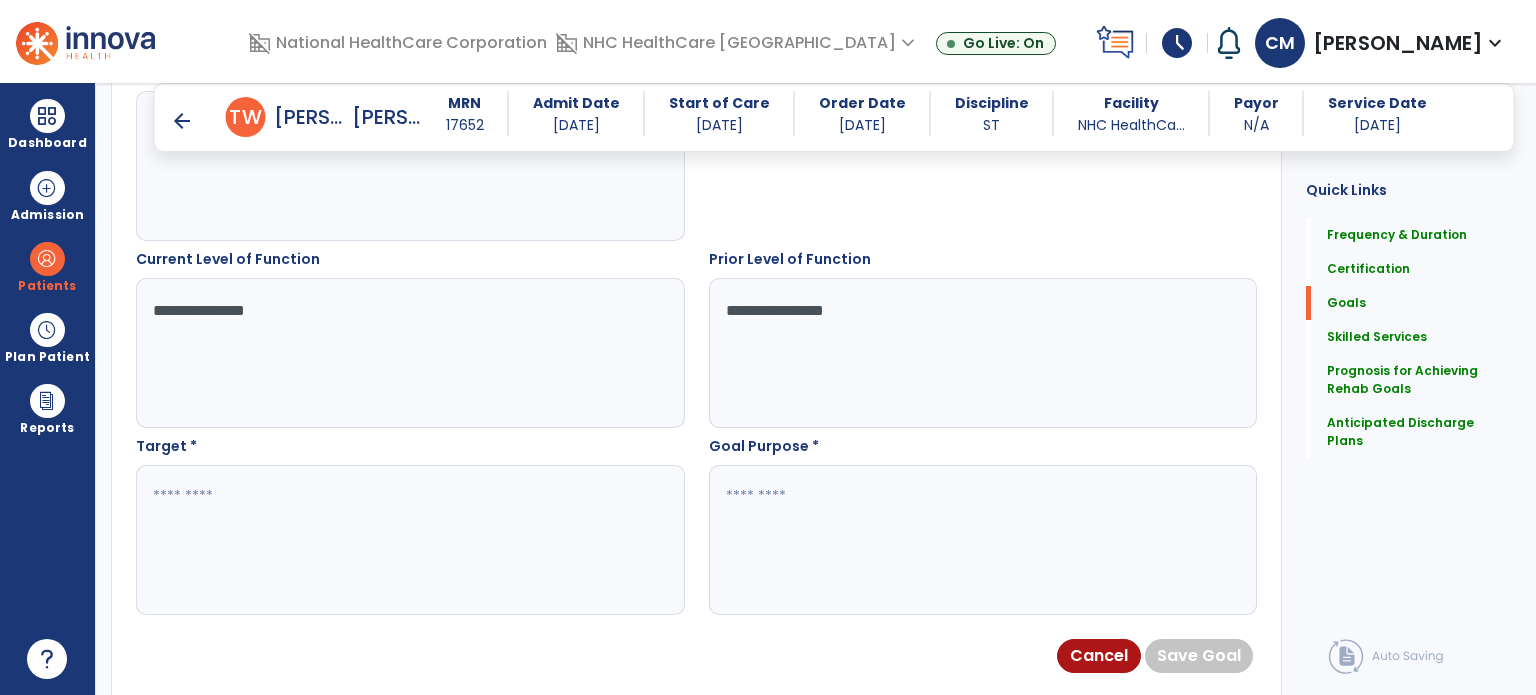 scroll, scrollTop: 669, scrollLeft: 0, axis: vertical 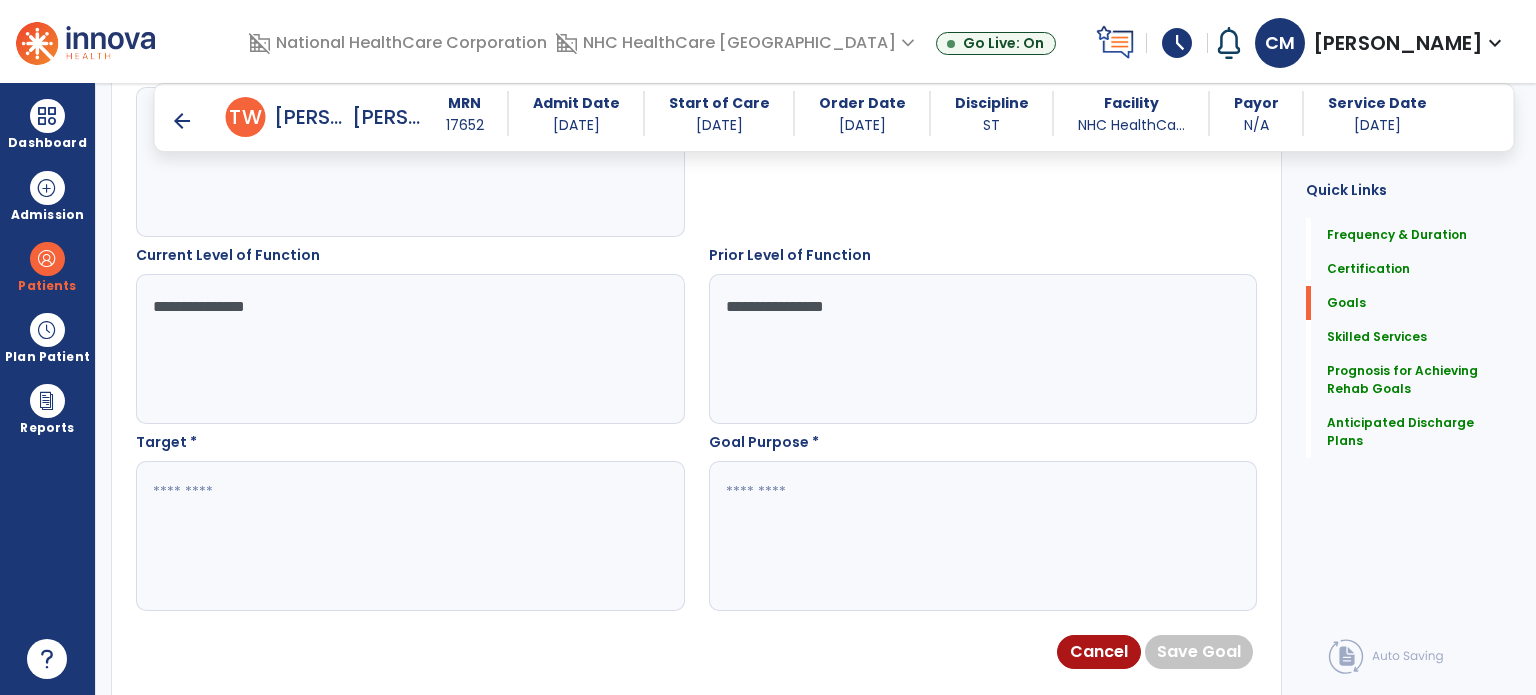 type on "**********" 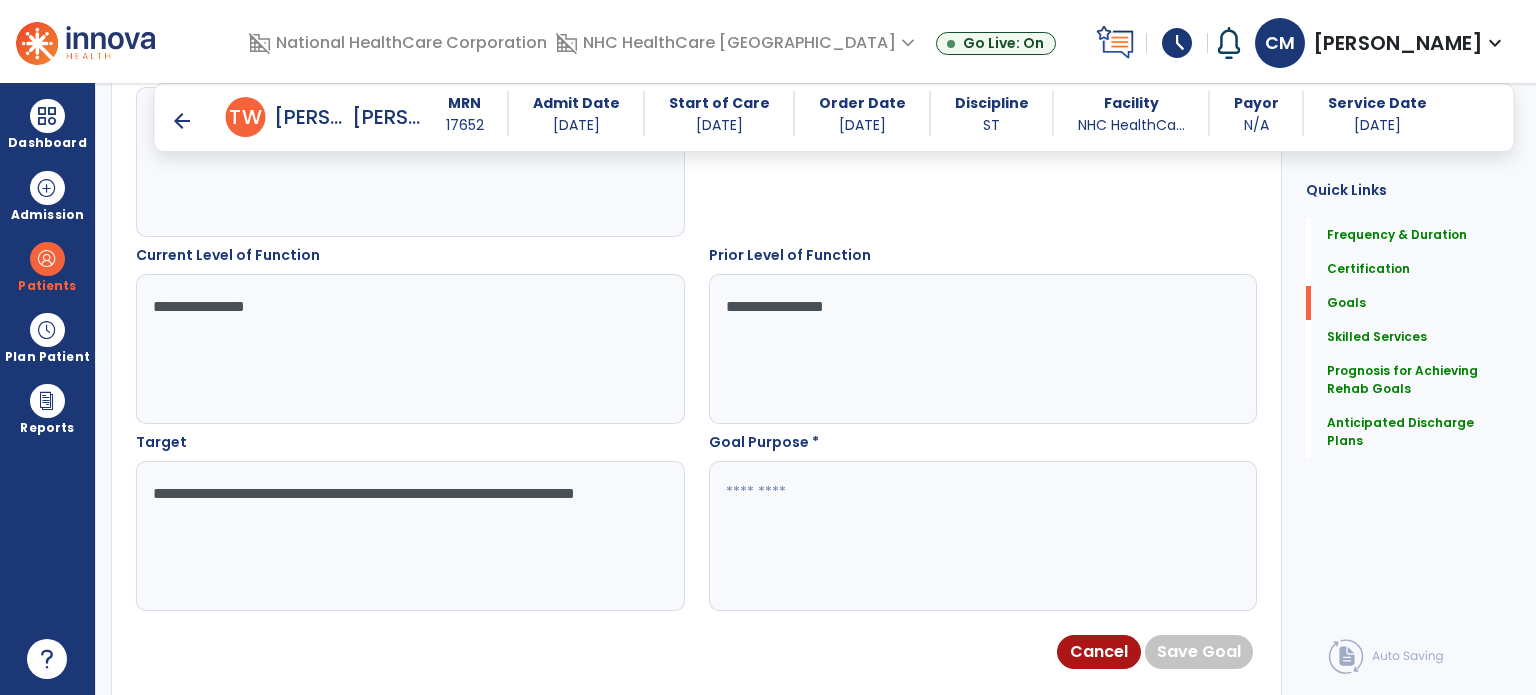 click at bounding box center [982, 536] 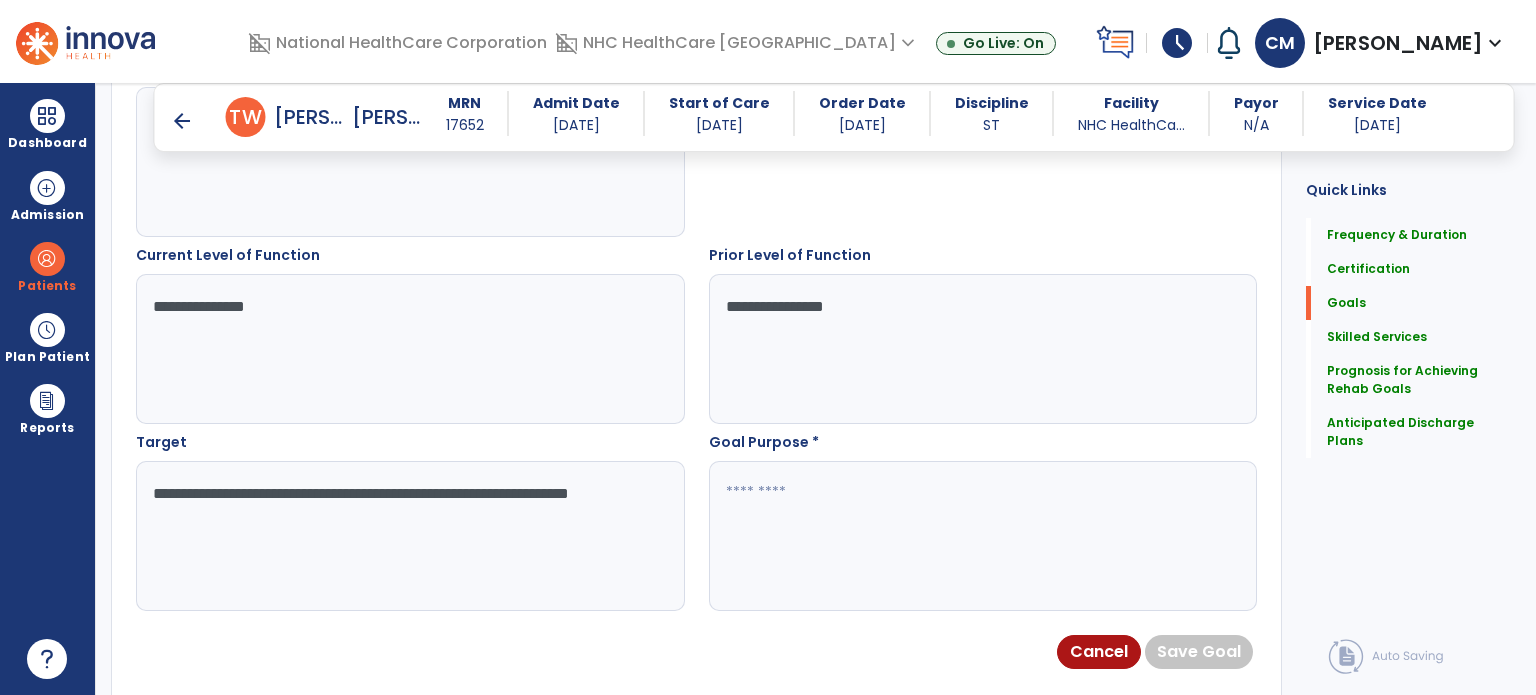 type on "**********" 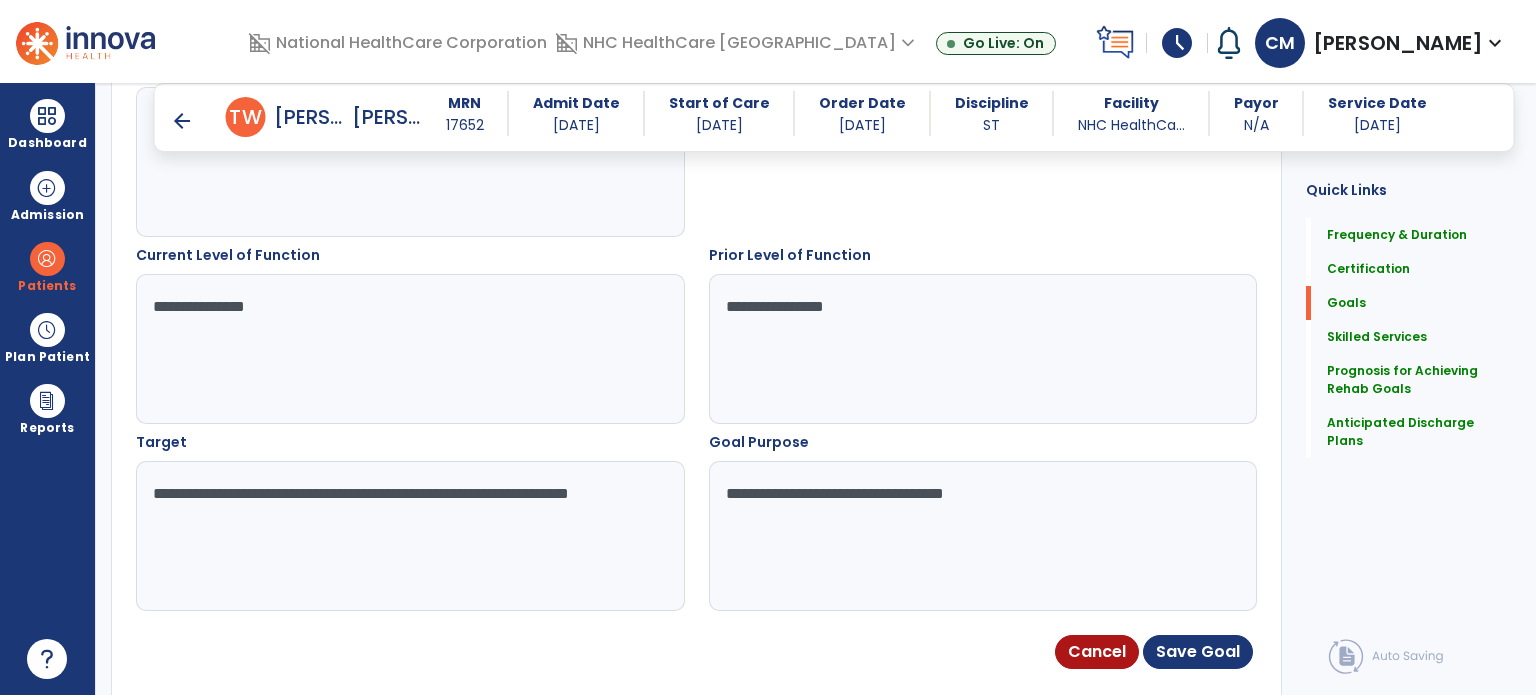 type on "**********" 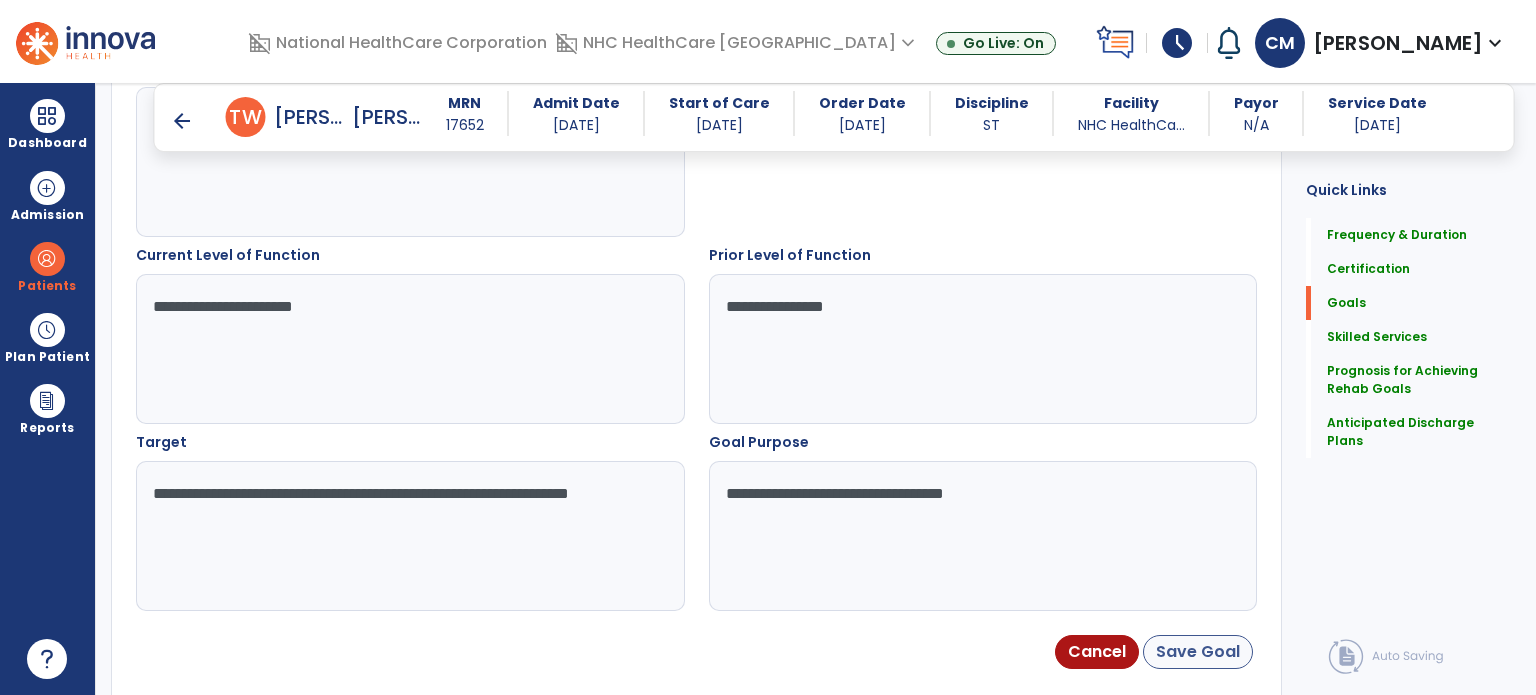 type on "**********" 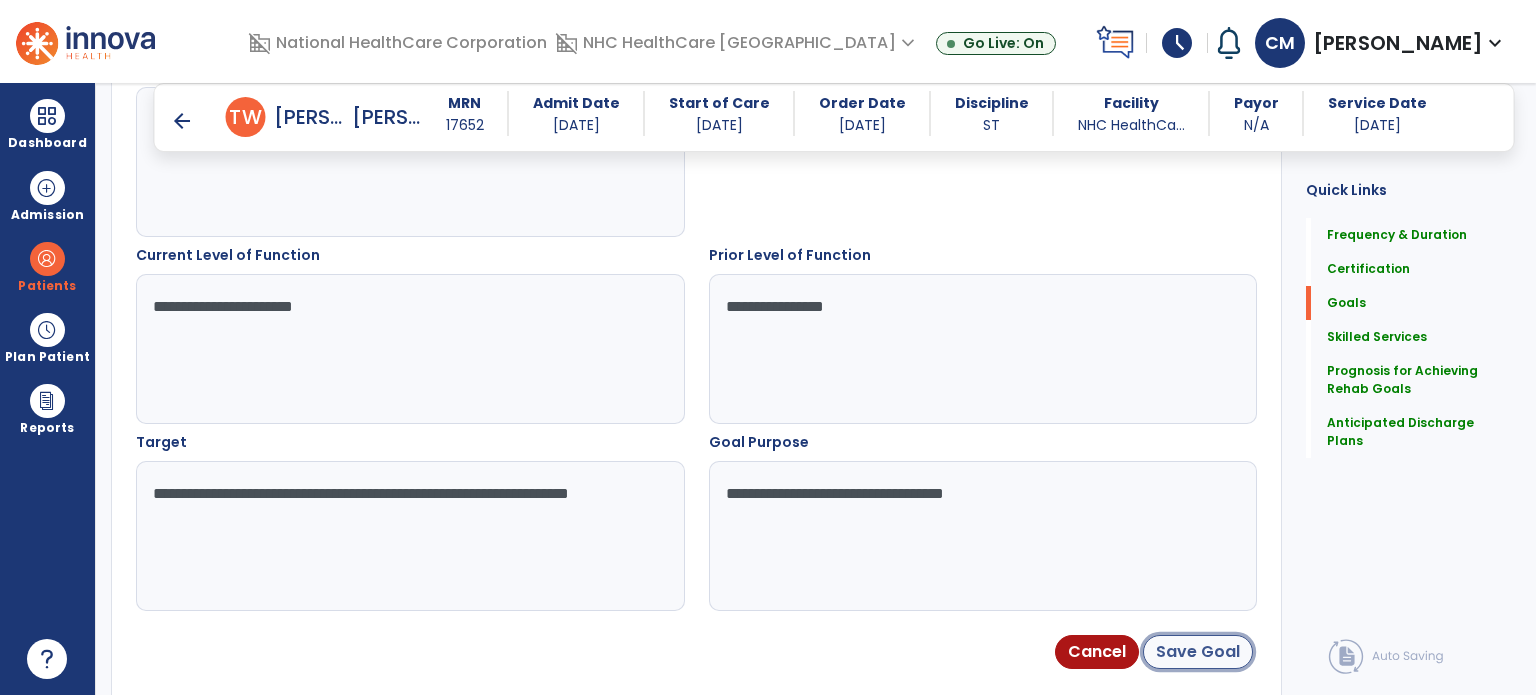 click on "Save Goal" at bounding box center [1198, 652] 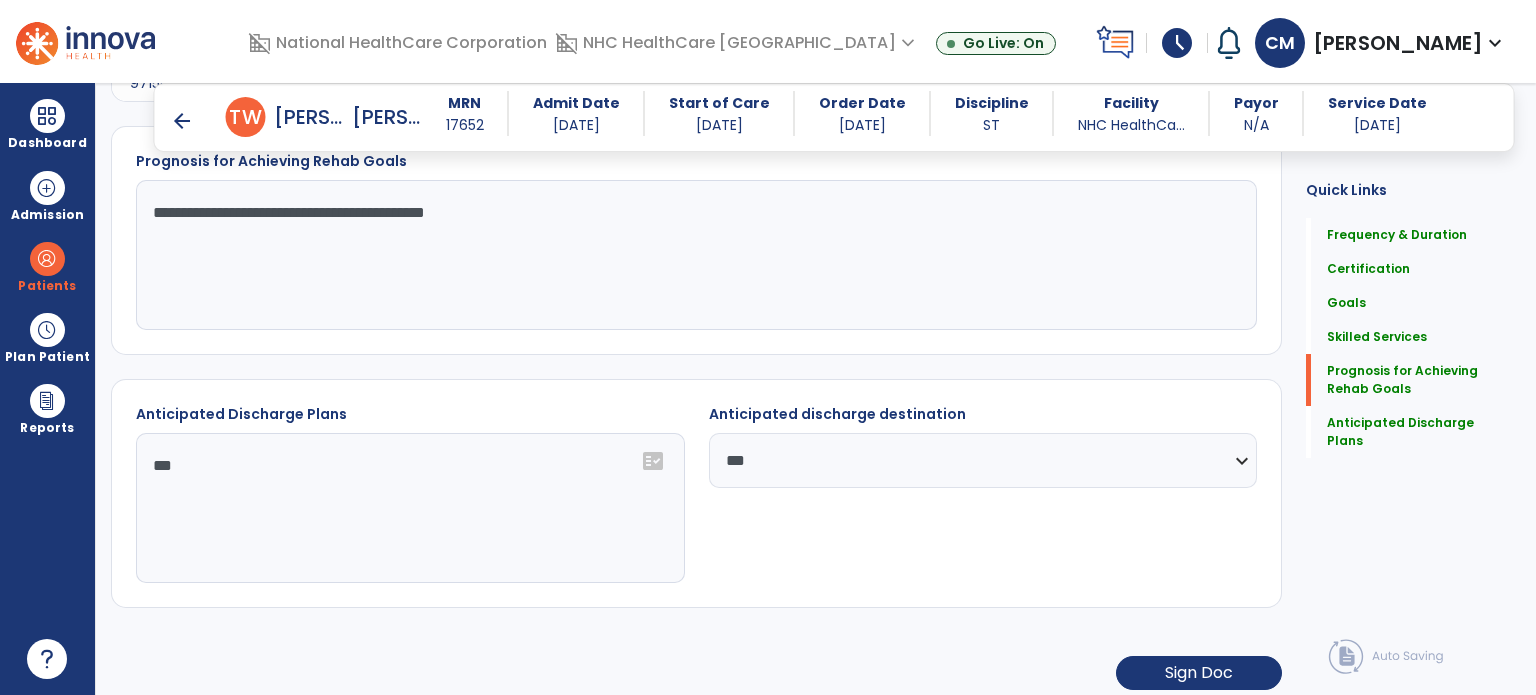 scroll, scrollTop: 1303, scrollLeft: 0, axis: vertical 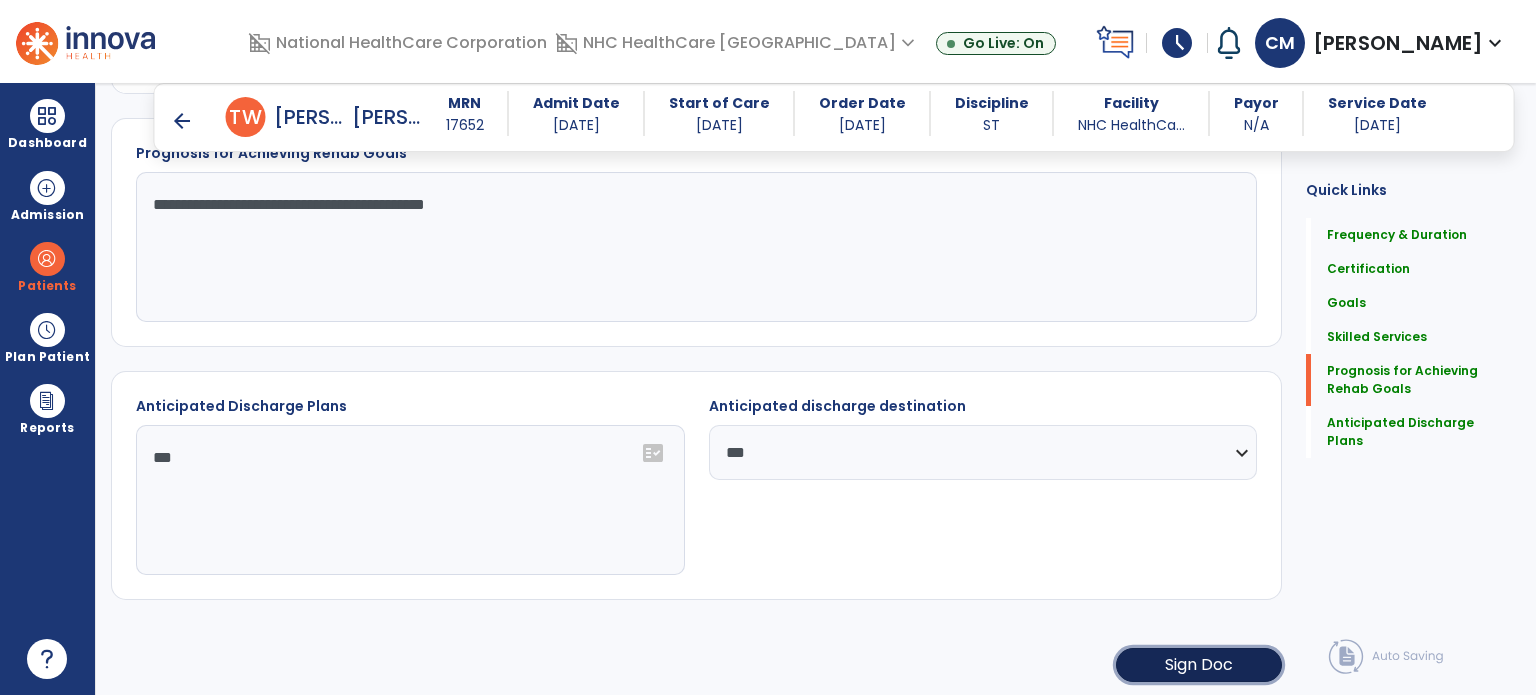click on "Sign Doc" 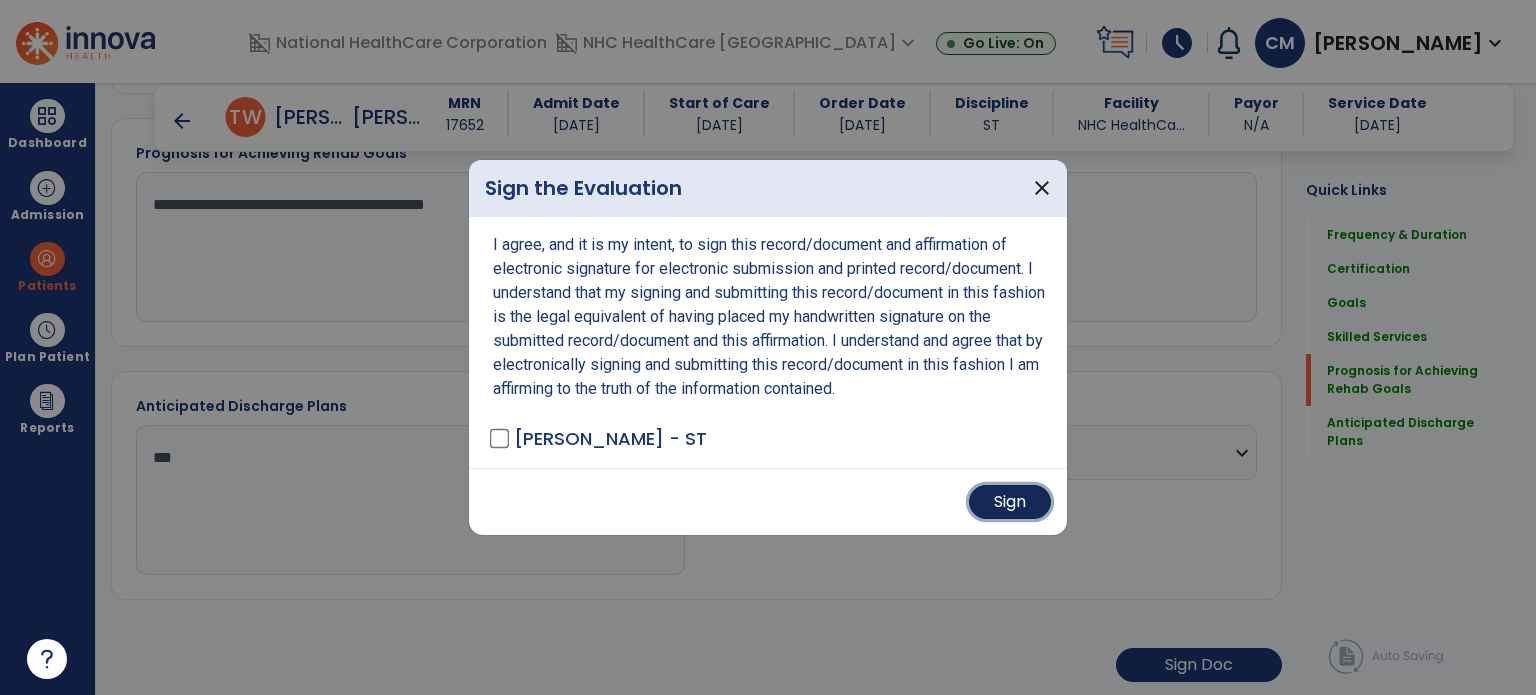 click on "Sign" at bounding box center [1010, 502] 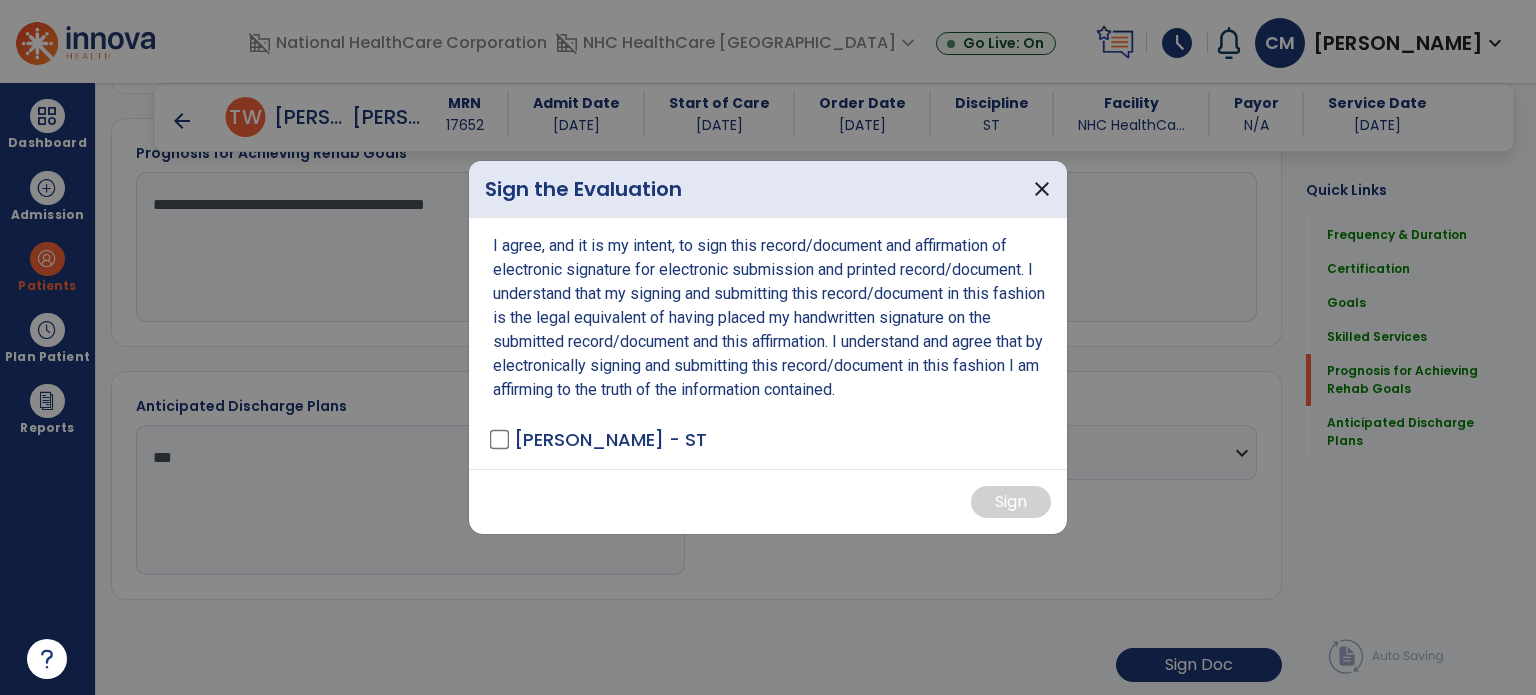 scroll, scrollTop: 1301, scrollLeft: 0, axis: vertical 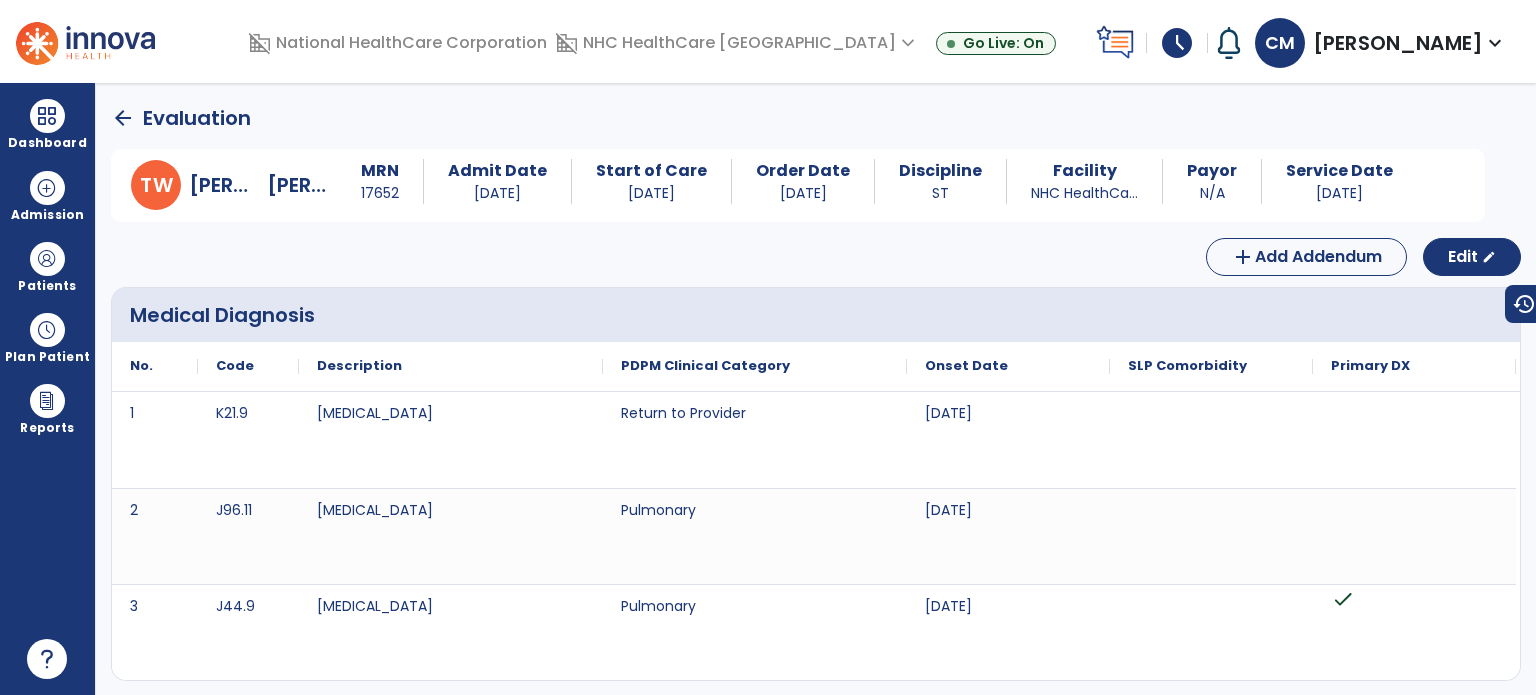 click on "arrow_back" 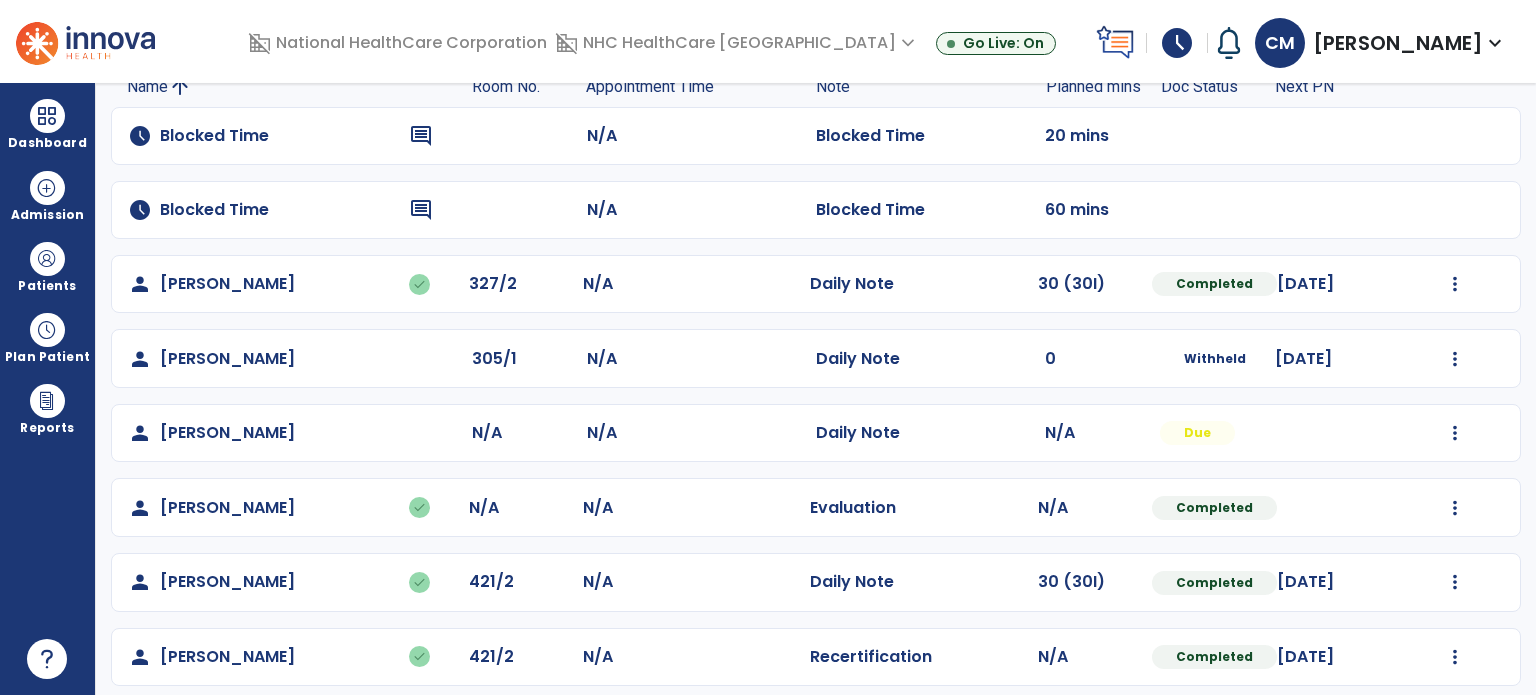 scroll, scrollTop: 167, scrollLeft: 0, axis: vertical 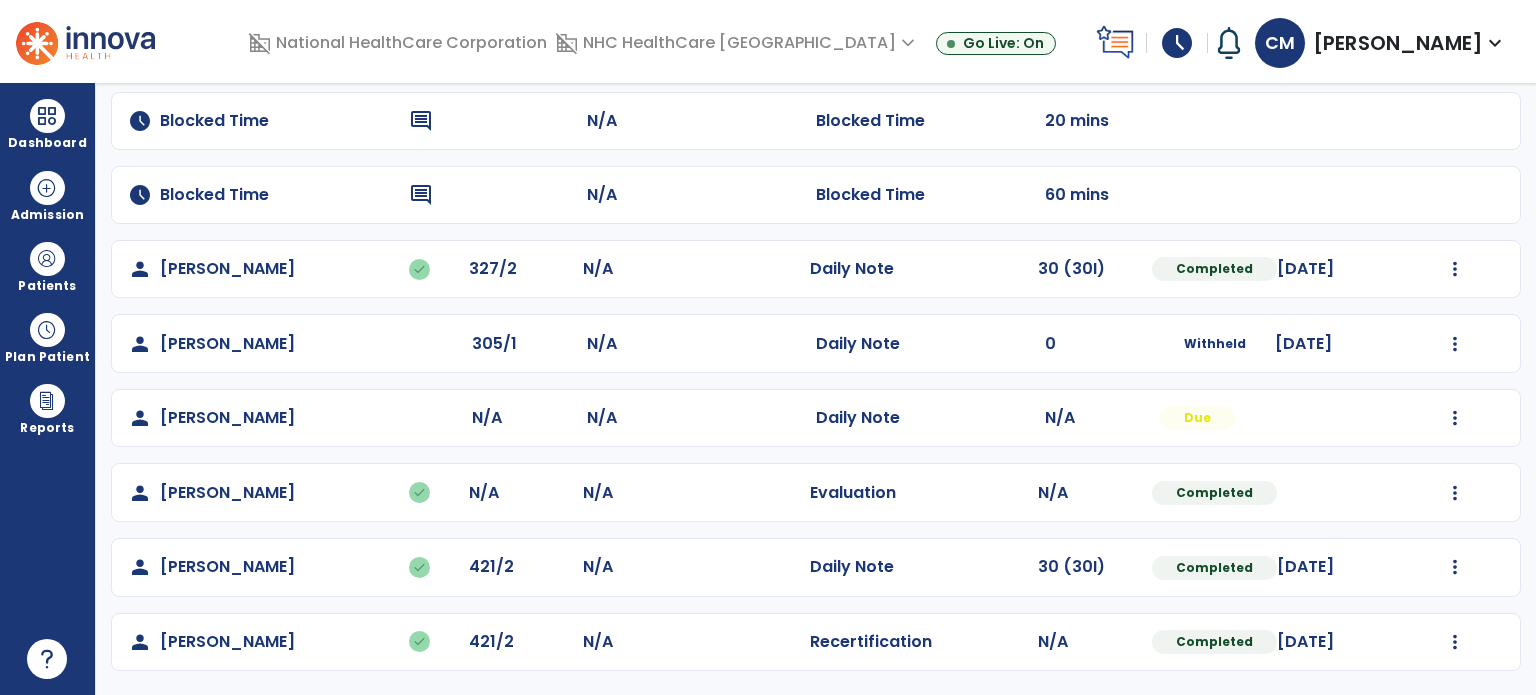 click on "Mark Visit As Complete   Reset Note   Open Document   G + C Mins" 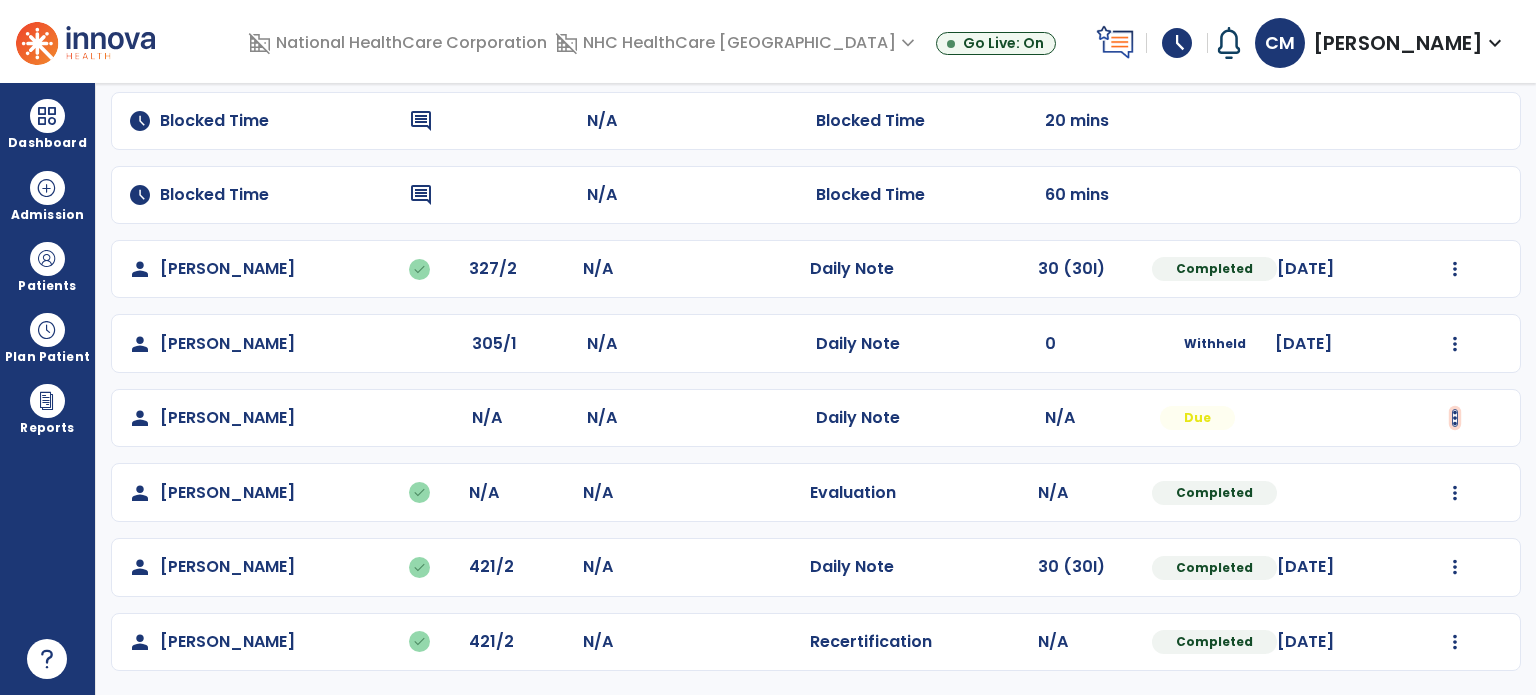 click at bounding box center [1455, 269] 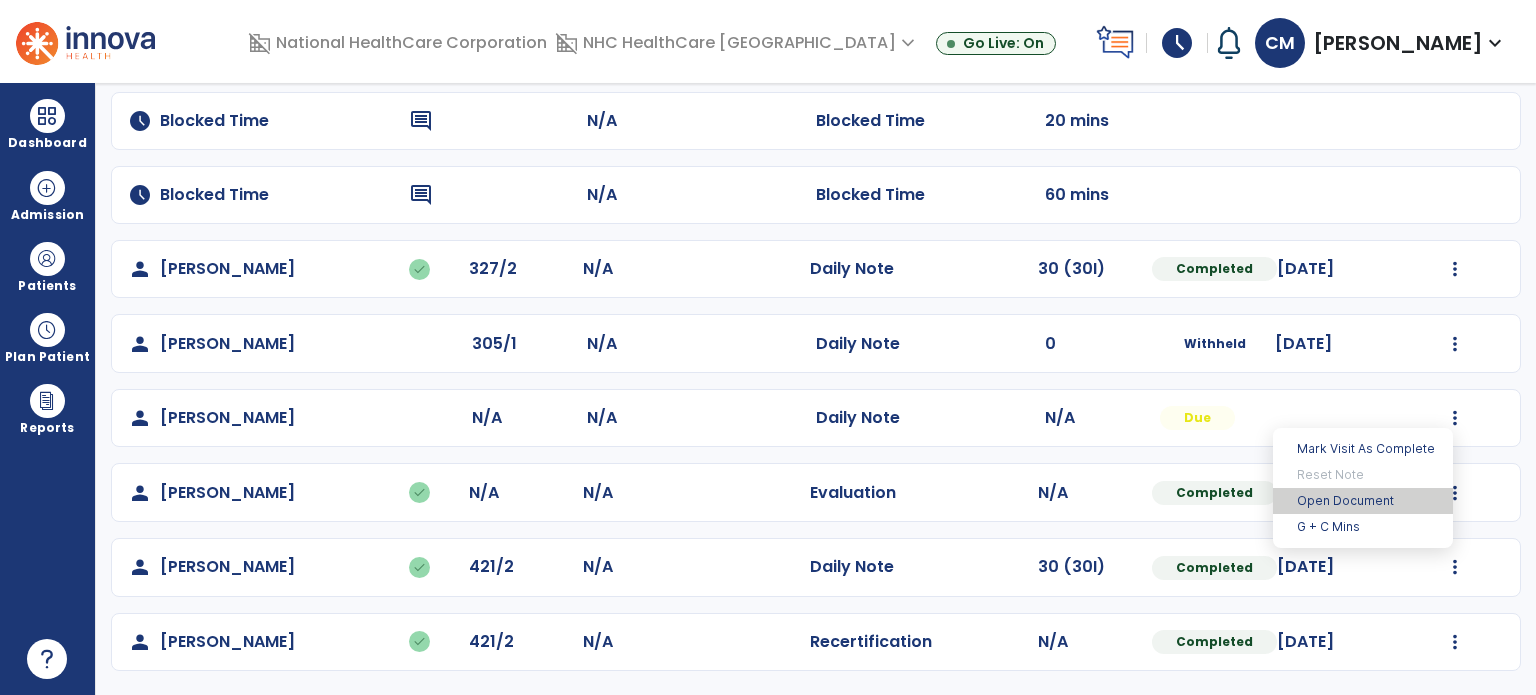 click on "Open Document" at bounding box center [1363, 501] 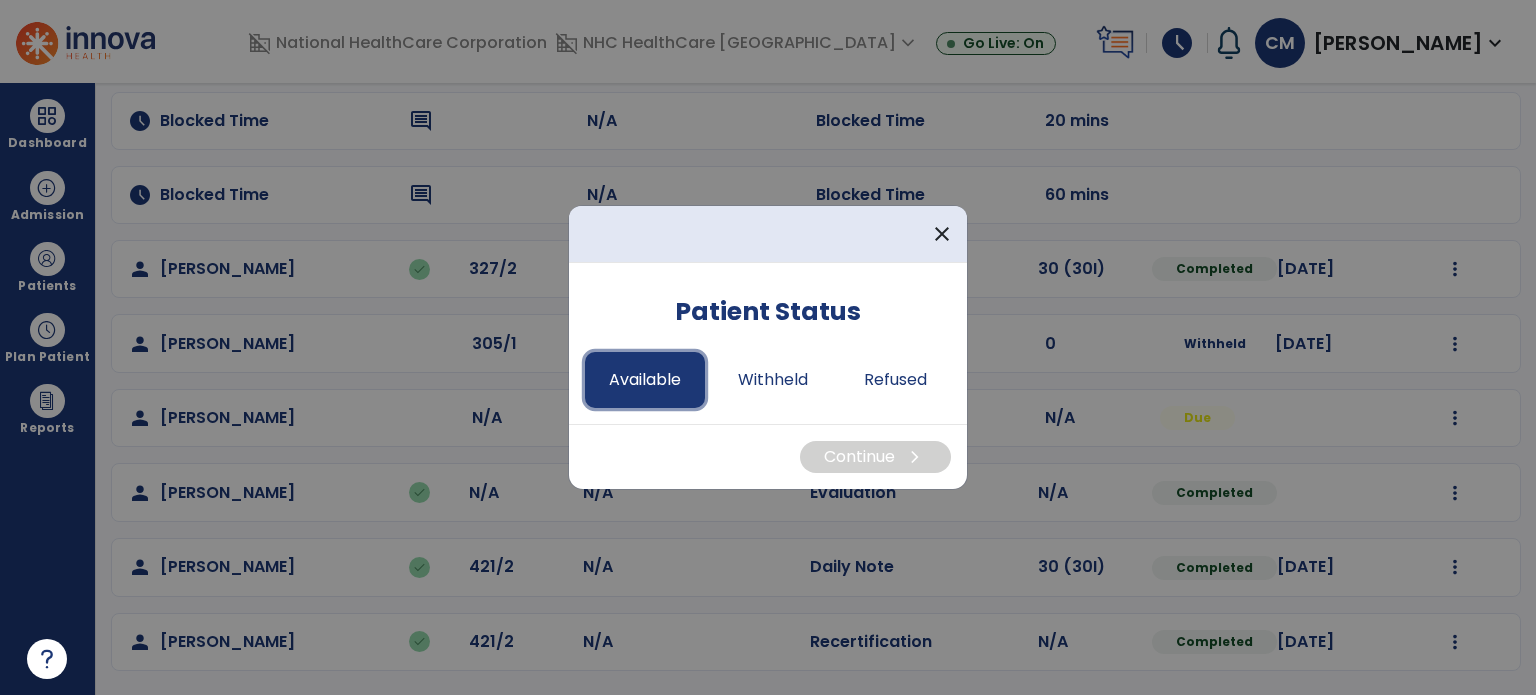 click on "Available" at bounding box center (645, 380) 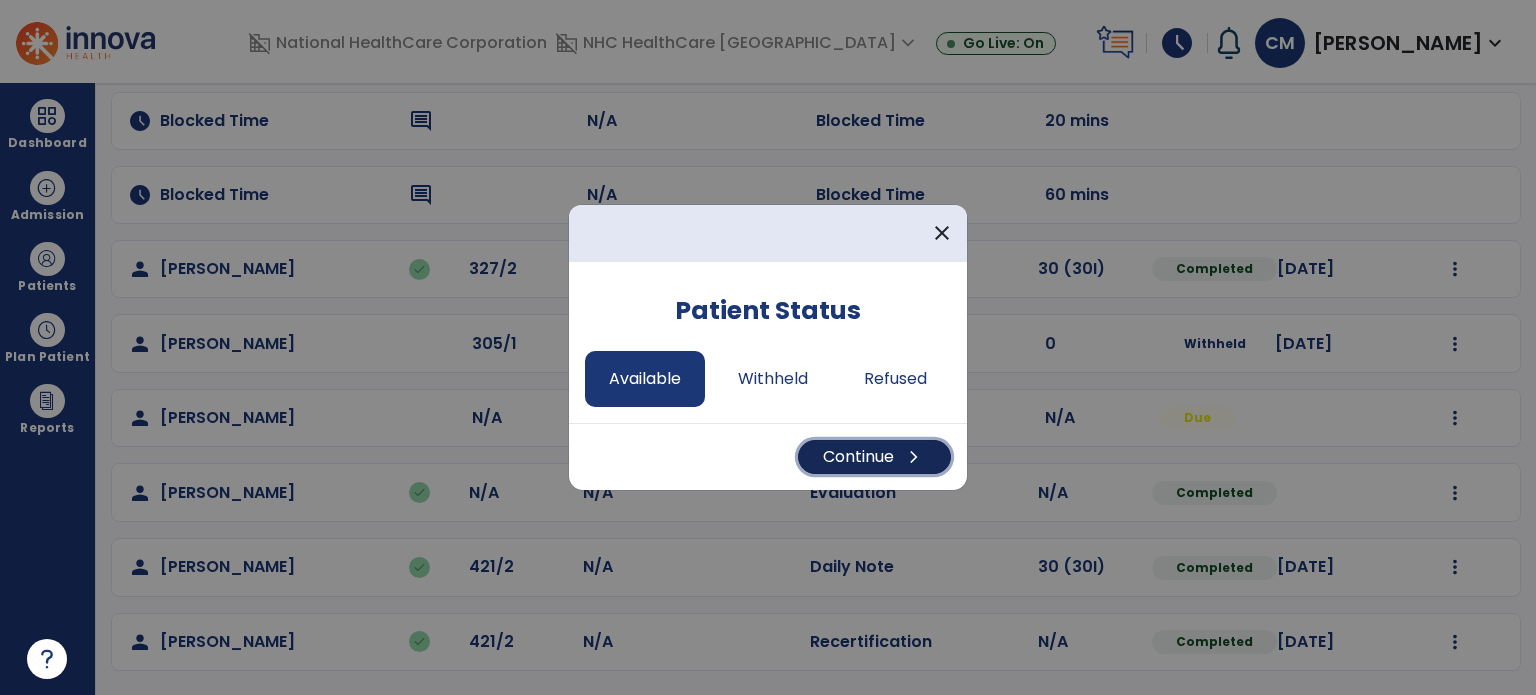 click on "chevron_right" at bounding box center (914, 457) 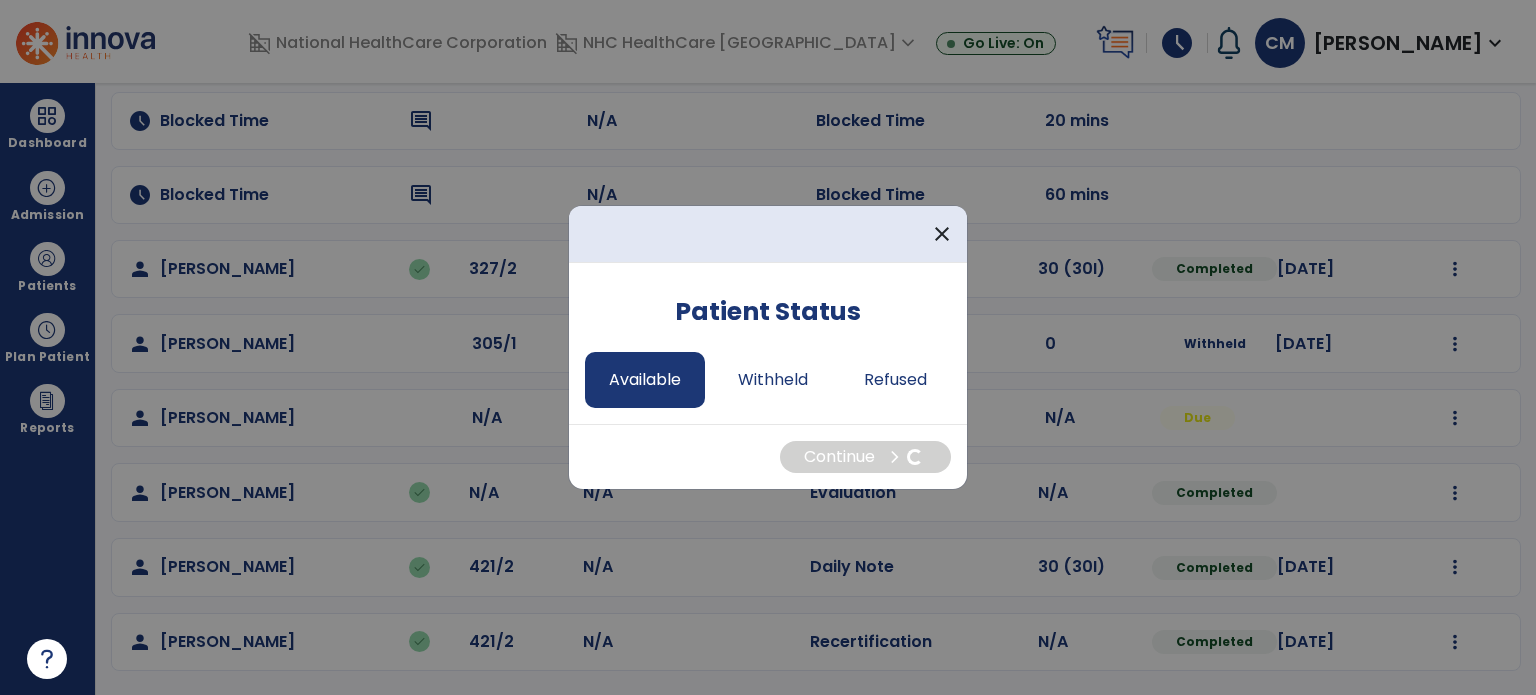 select on "*" 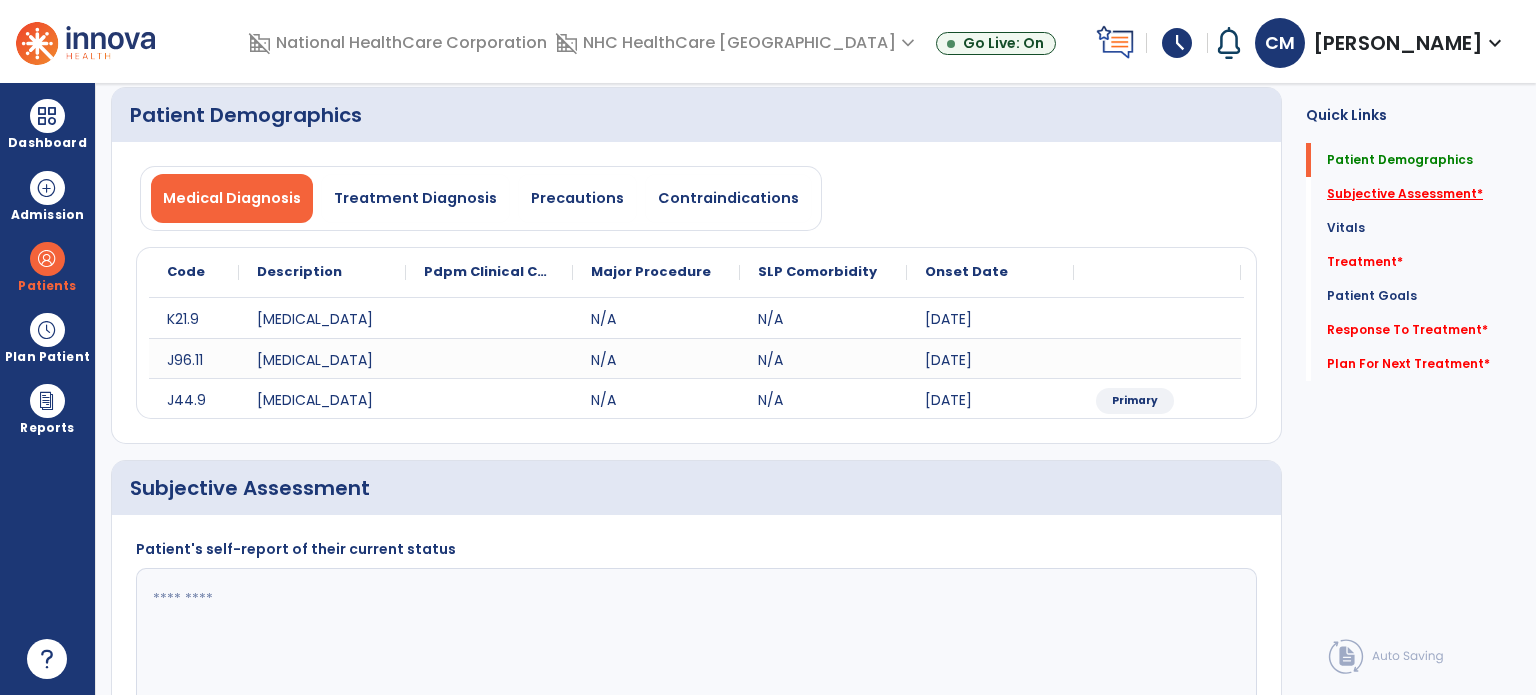 click on "Subjective Assessment   *" 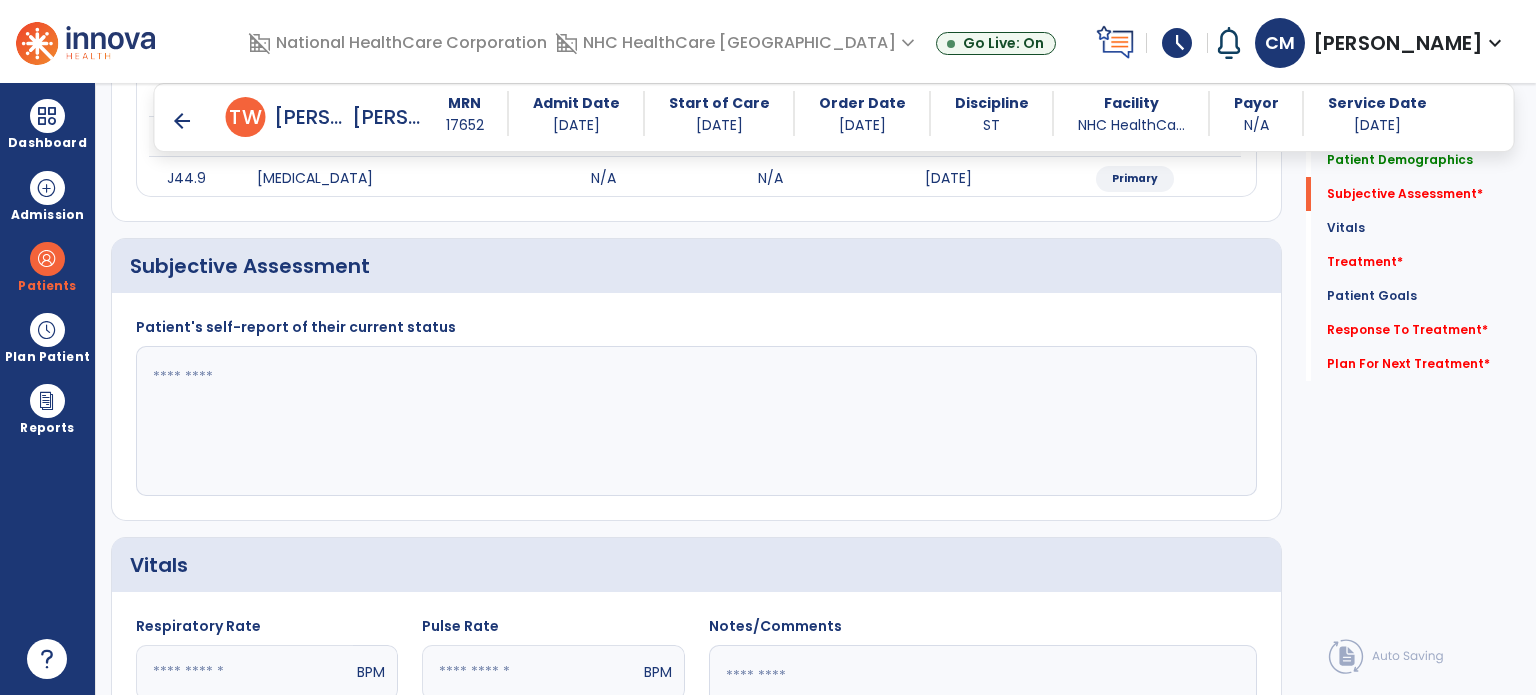 scroll, scrollTop: 378, scrollLeft: 0, axis: vertical 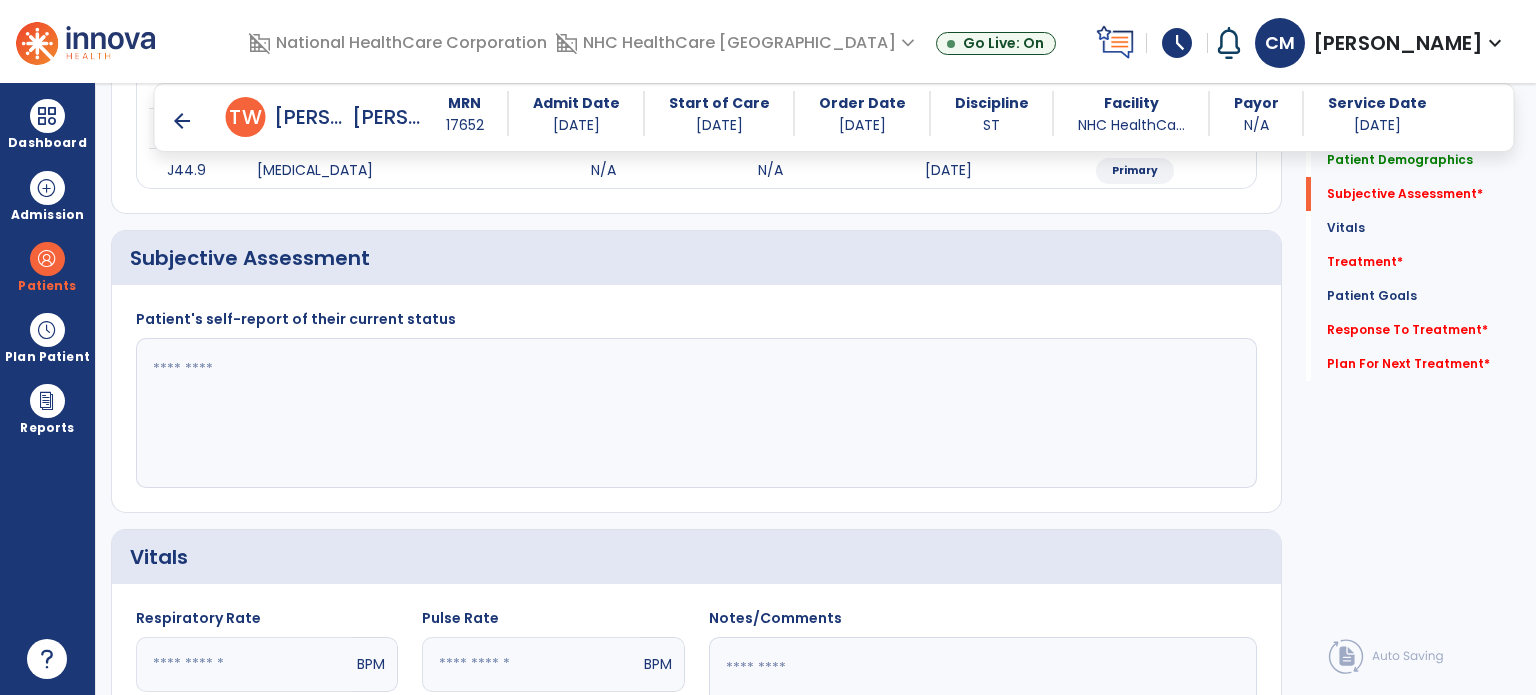 click 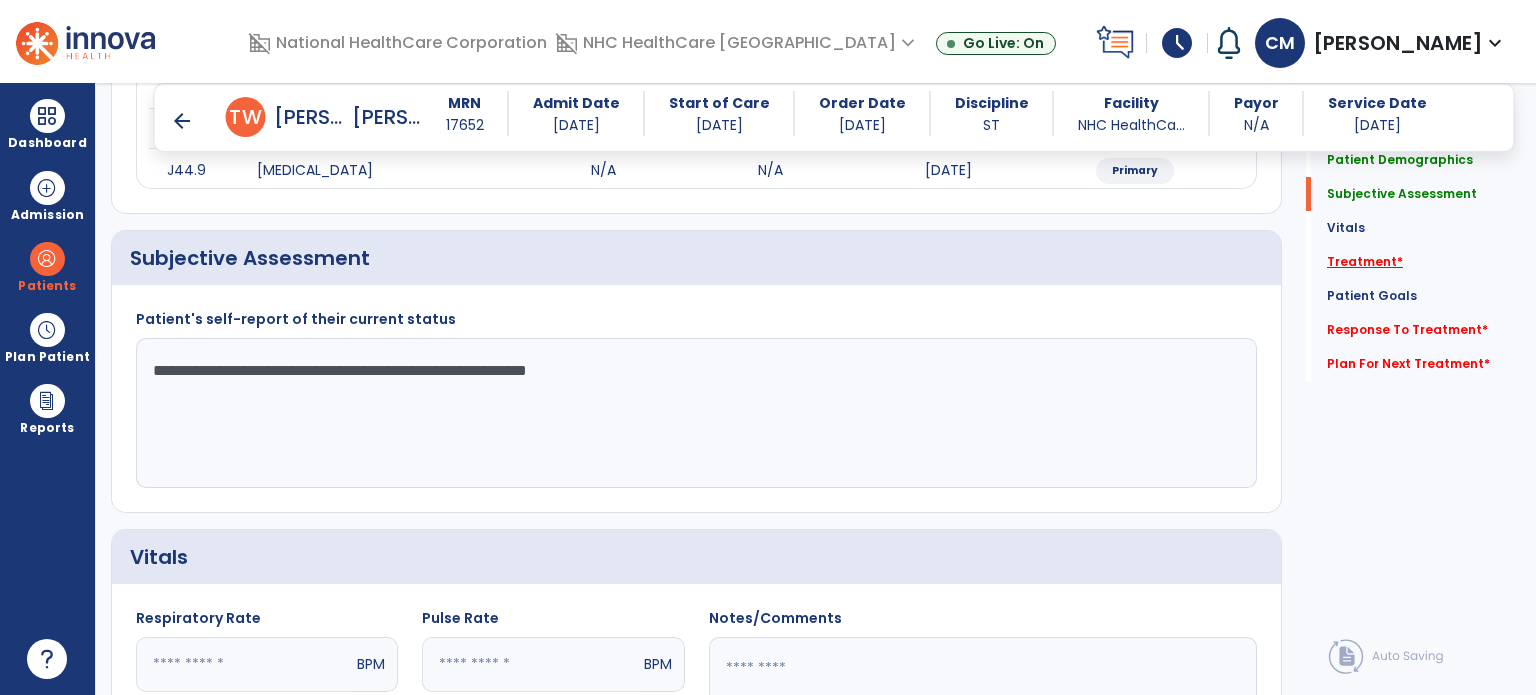 type on "**********" 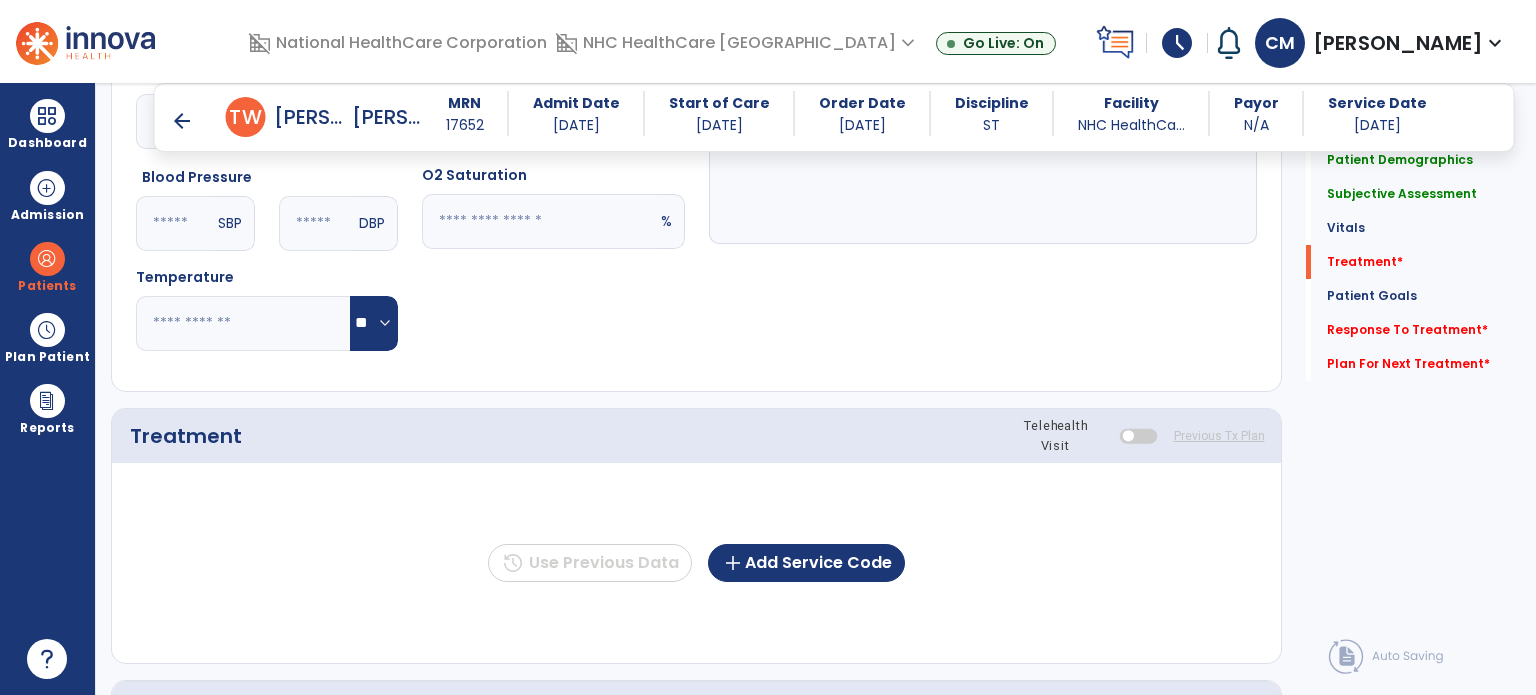 scroll, scrollTop: 1067, scrollLeft: 0, axis: vertical 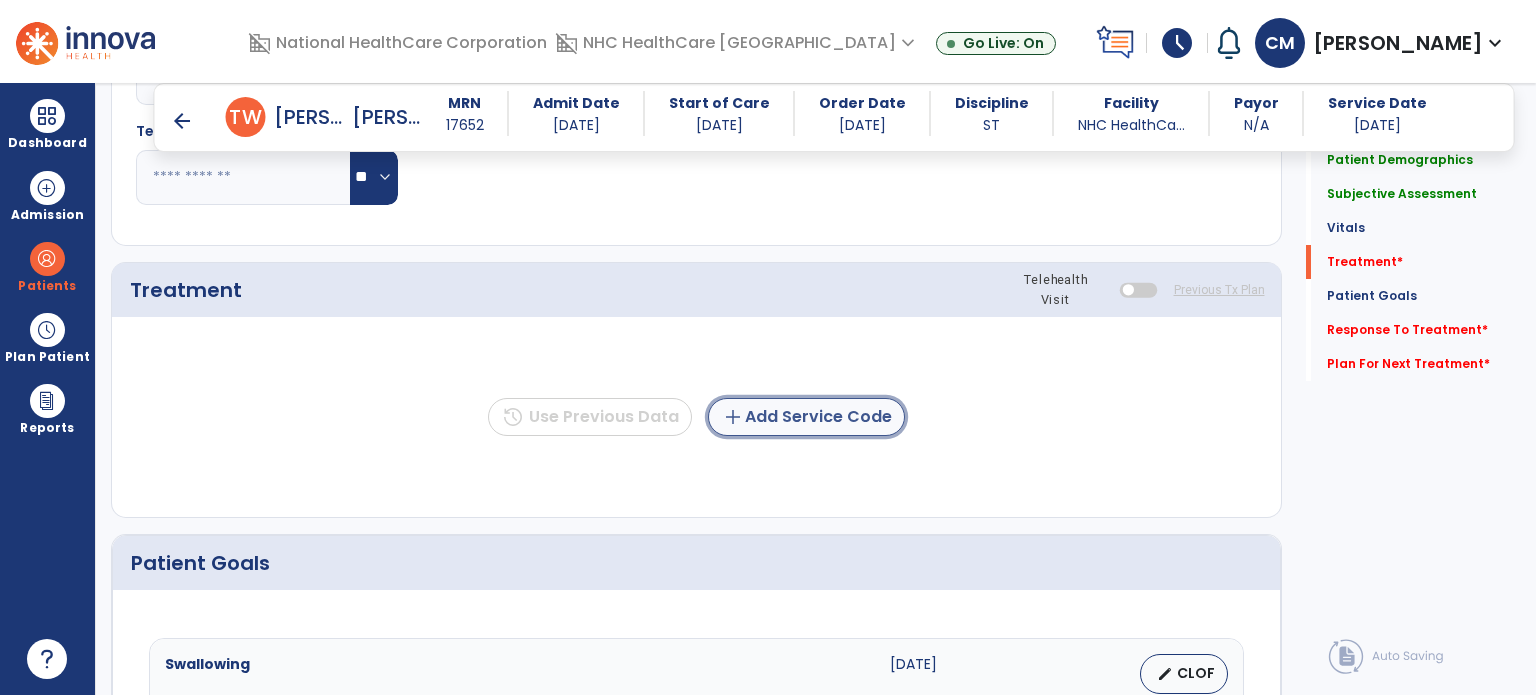 click on "add  Add Service Code" 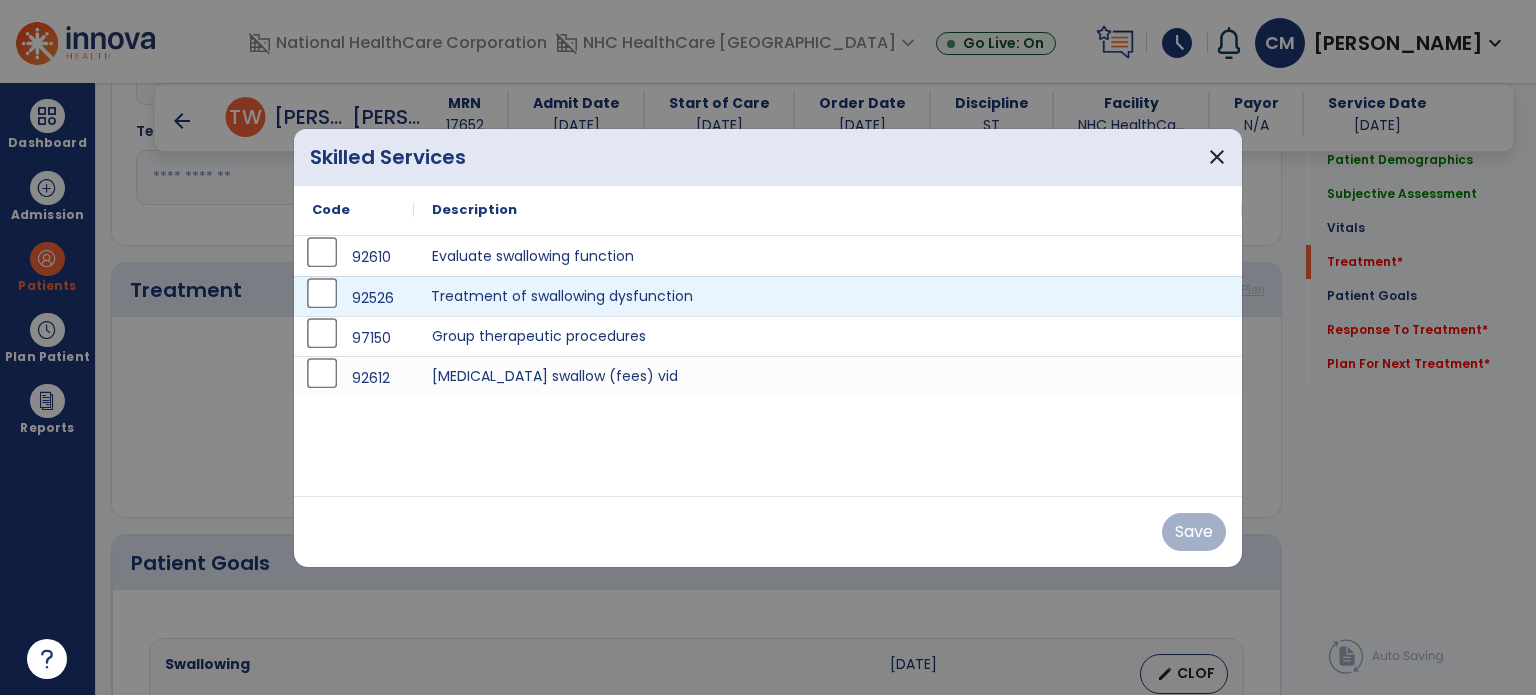 click on "Treatment of swallowing dysfunction" at bounding box center [828, 296] 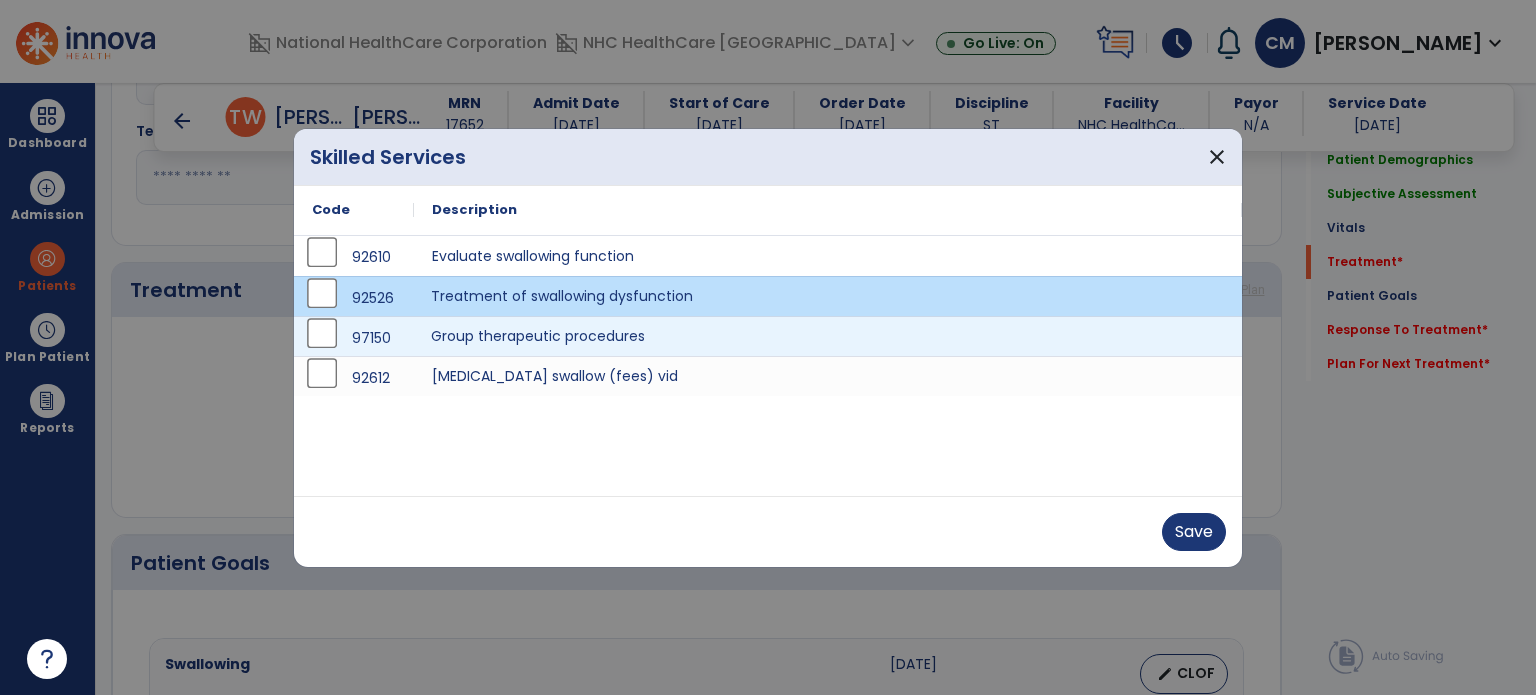 click on "Group therapeutic procedures" at bounding box center [828, 336] 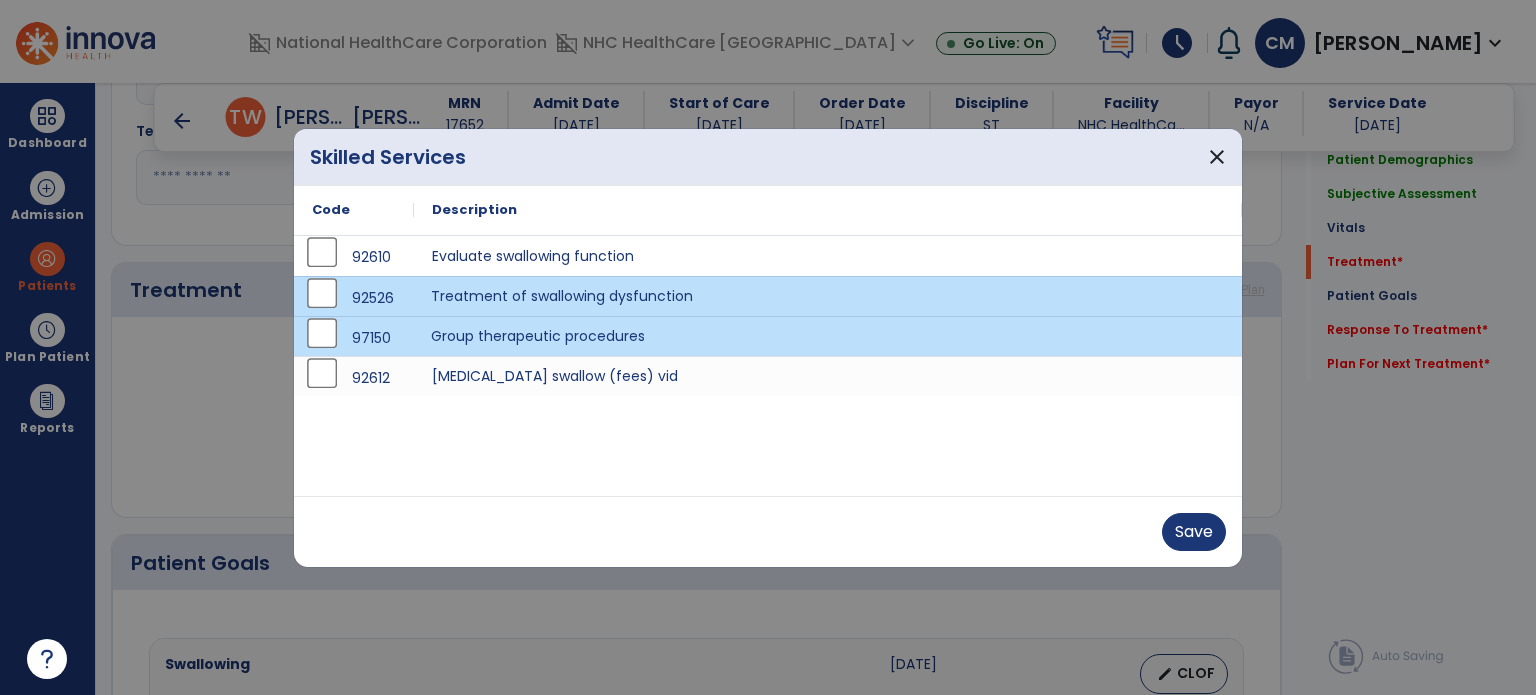 click on "Treatment of swallowing dysfunction" at bounding box center [828, 296] 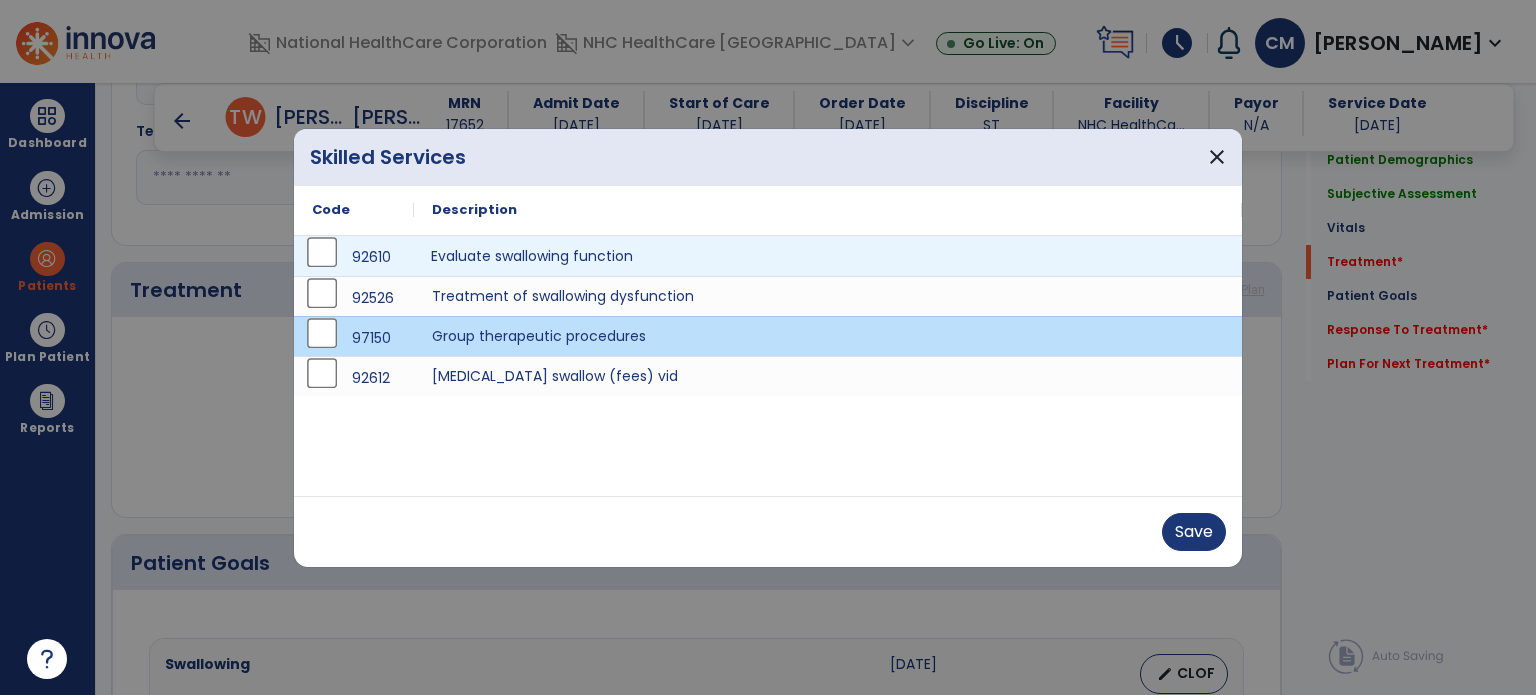 click on "Evaluate swallowing function" at bounding box center [828, 256] 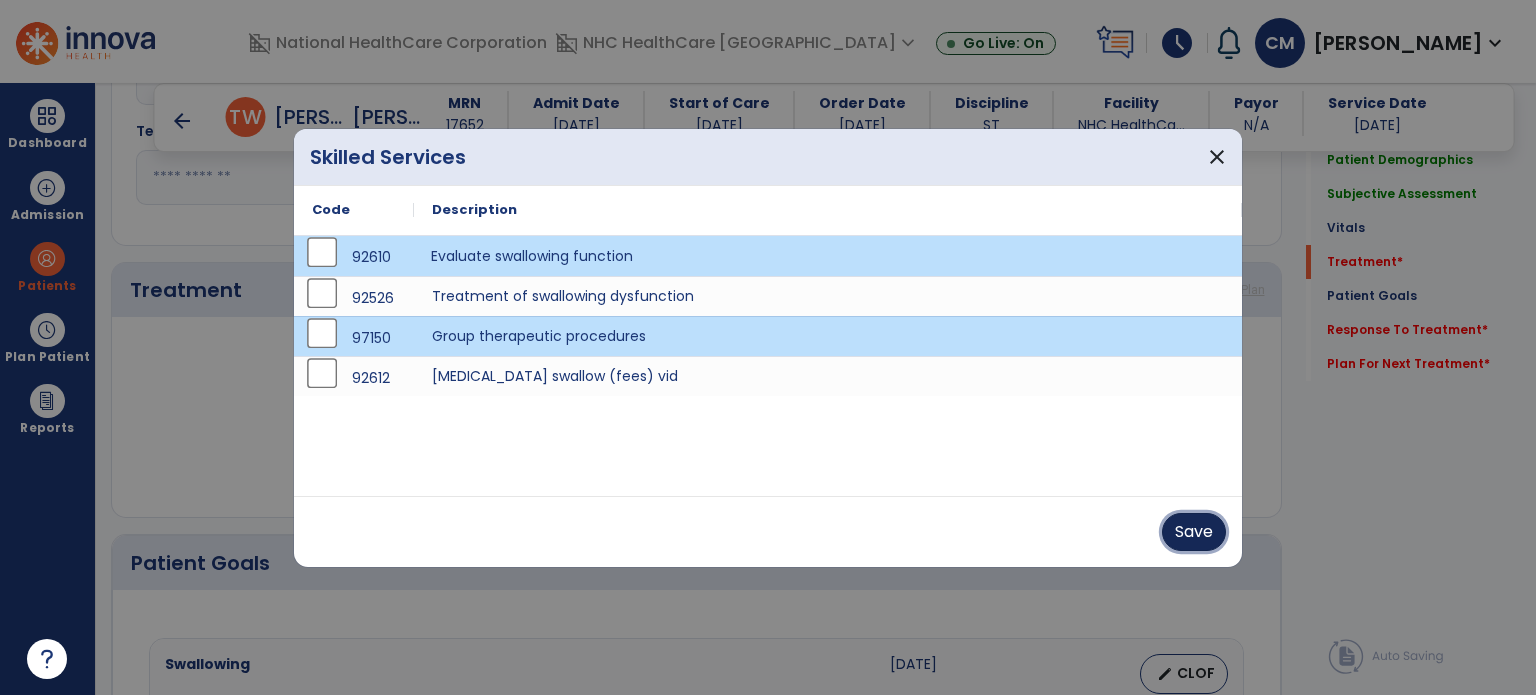 click on "Save" at bounding box center [1194, 532] 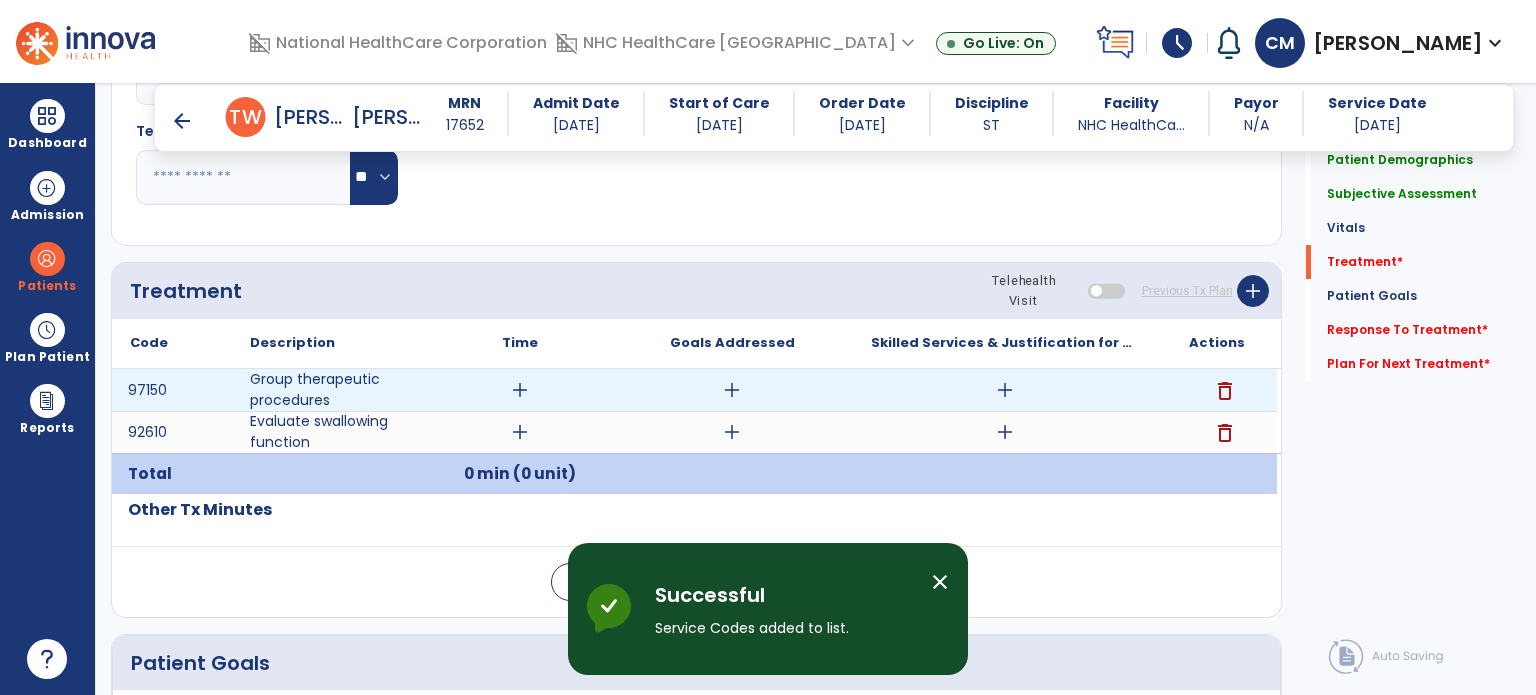 click on "add" at bounding box center [520, 390] 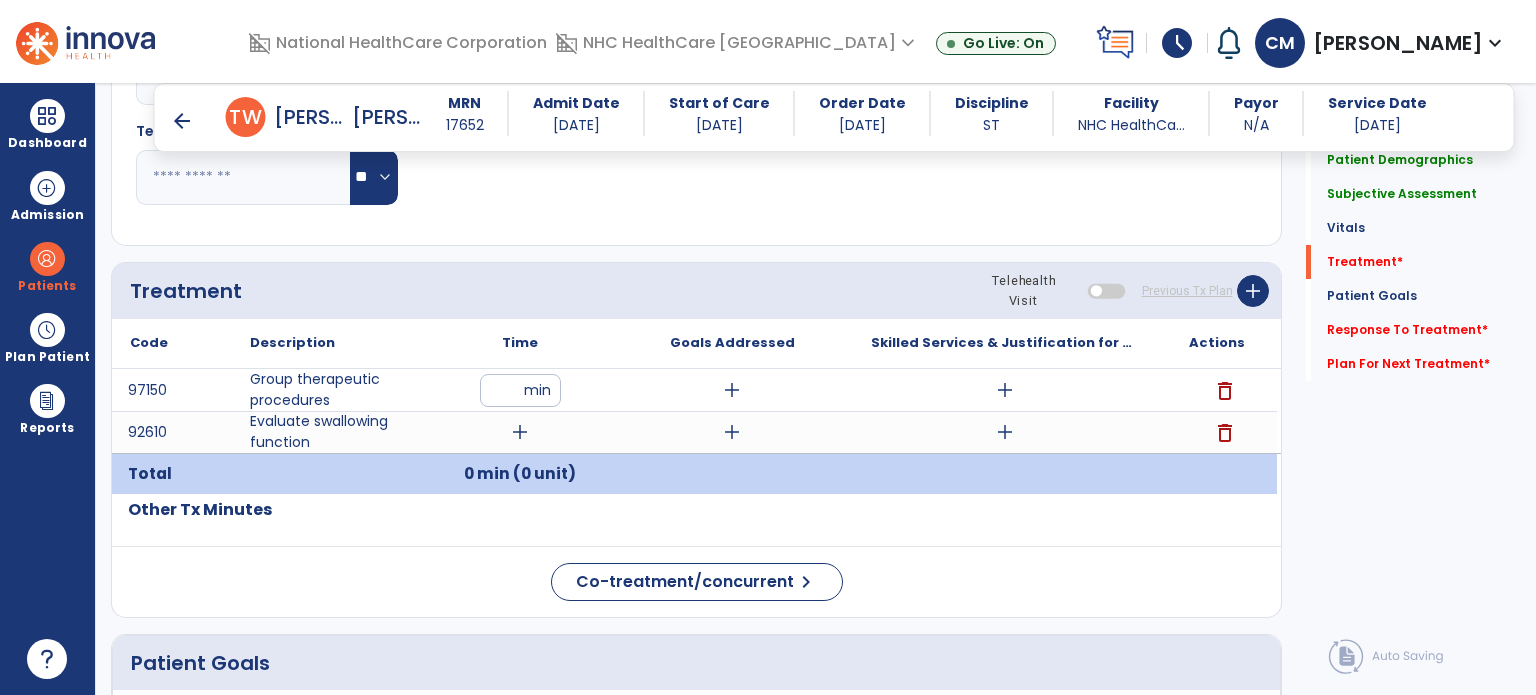 type on "**" 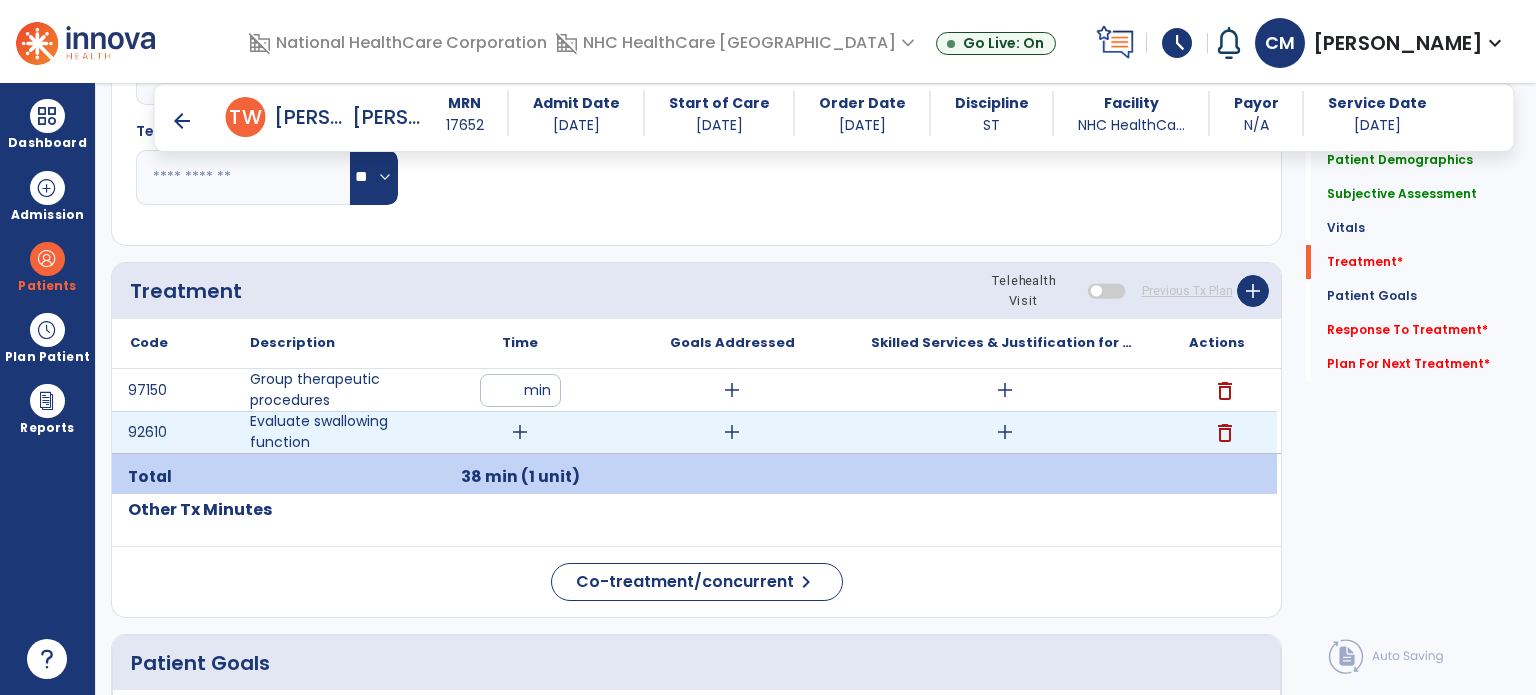 click on "add" at bounding box center [520, 432] 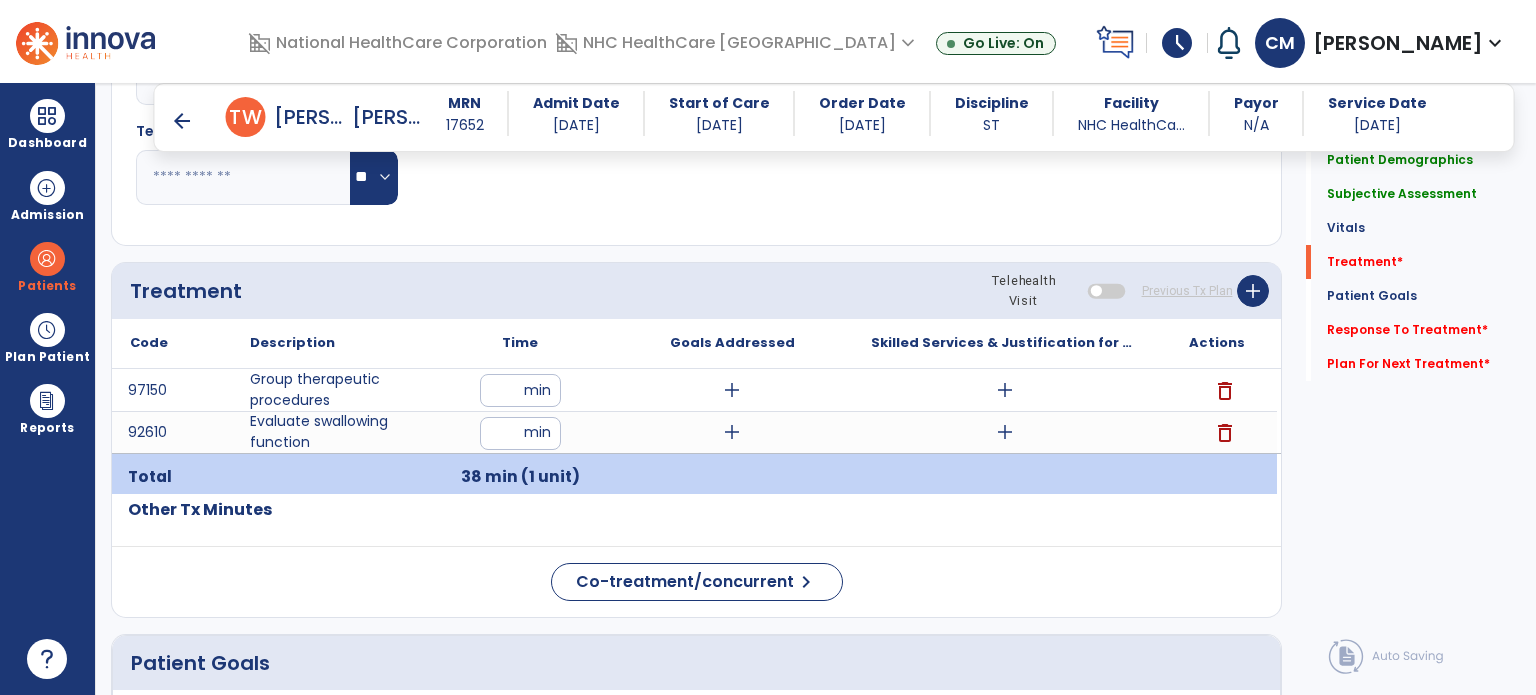type on "*" 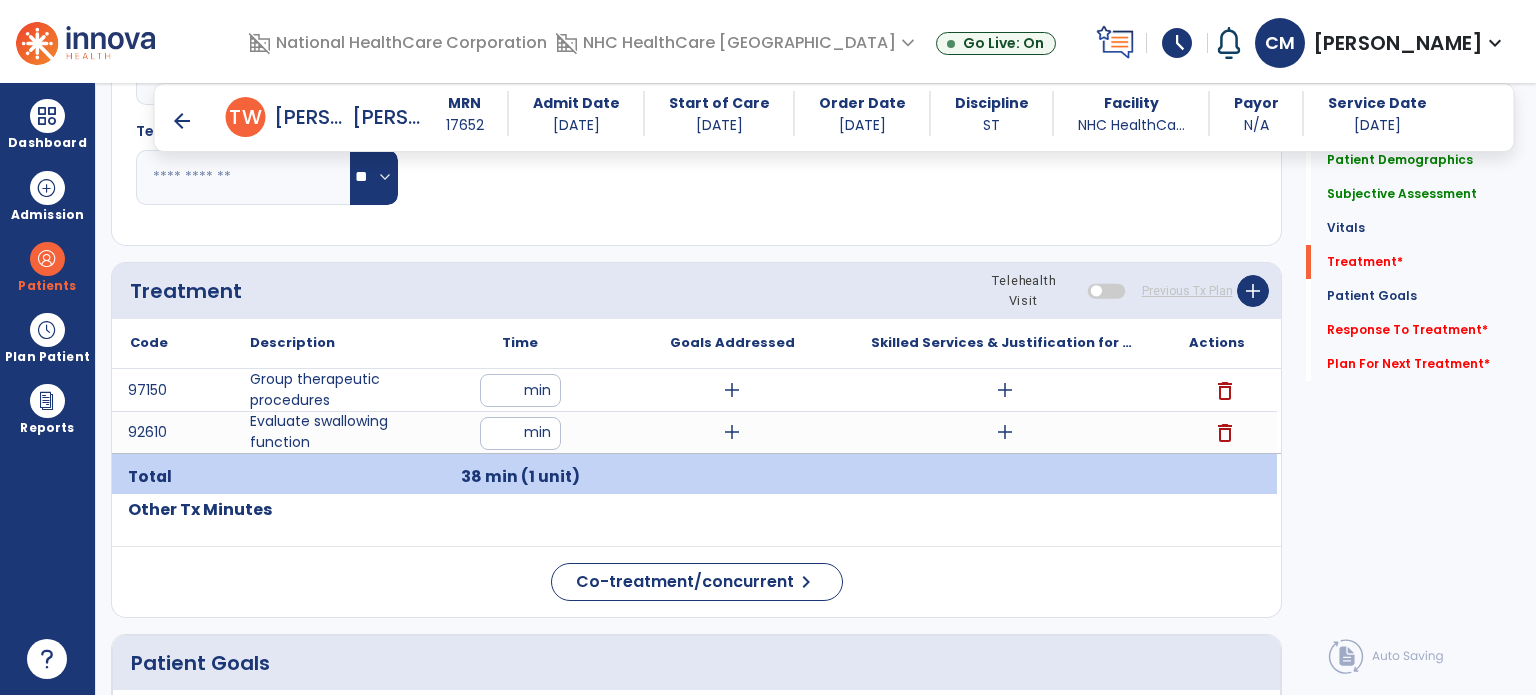 type 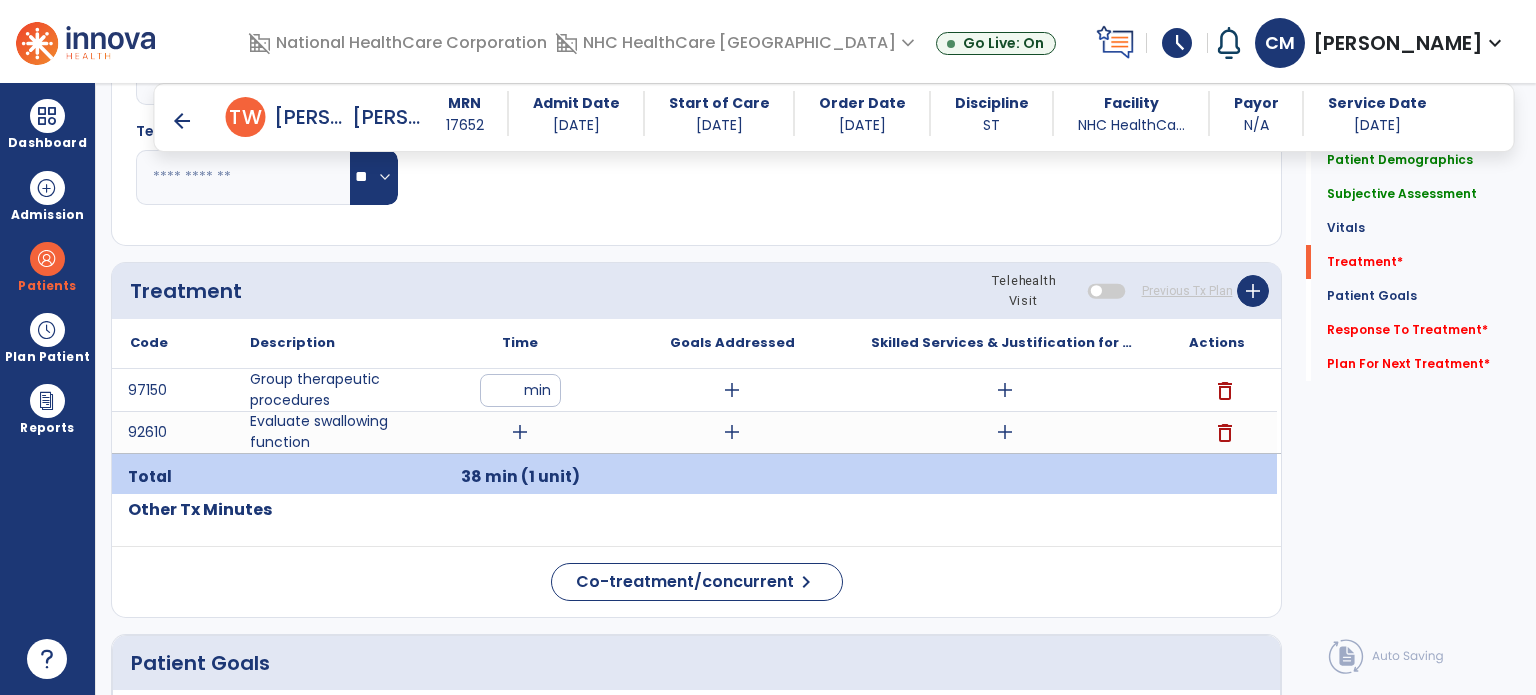 click on "Respiratory Rate  BPM Blood Pressure   SBP   DBP Temperature  ** ** Pulse Rate  BPM O2 Saturation  % Notes/Comments" 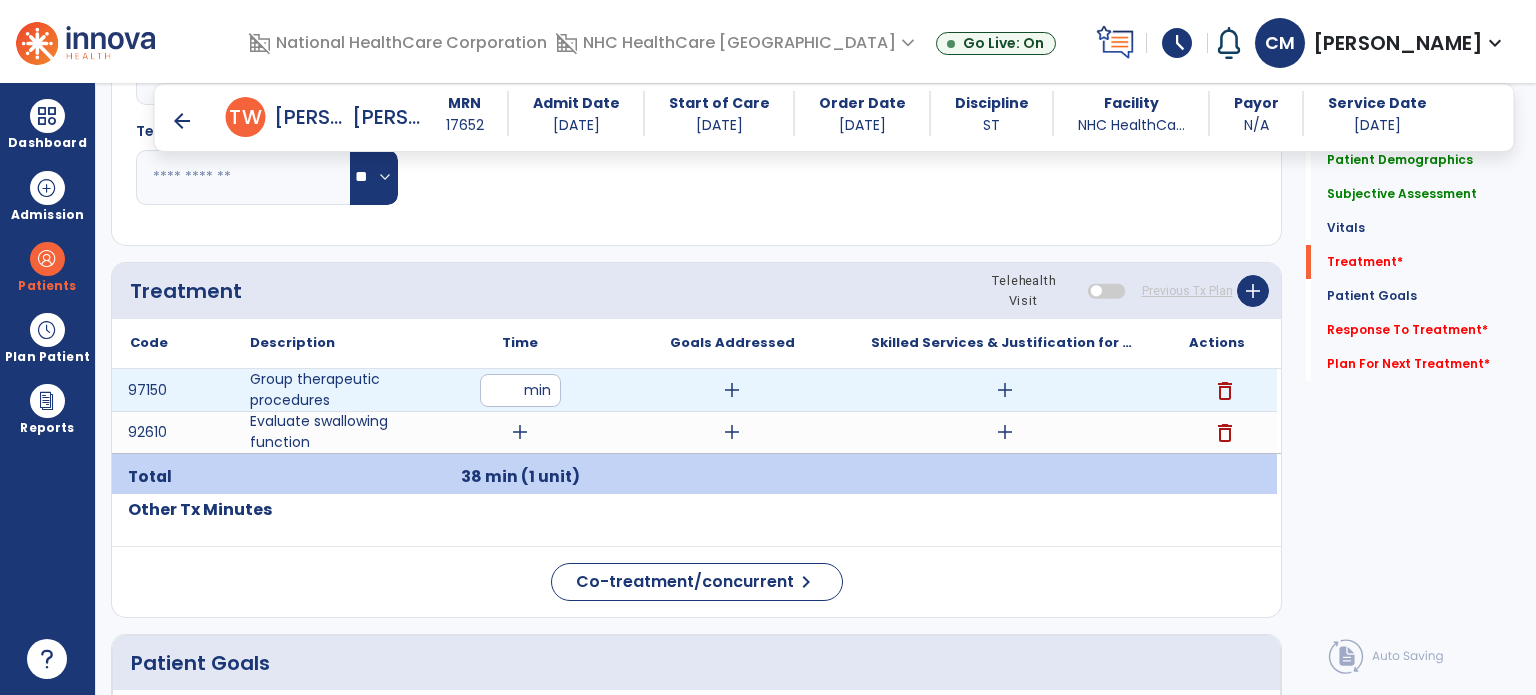 click on "**" at bounding box center [520, 390] 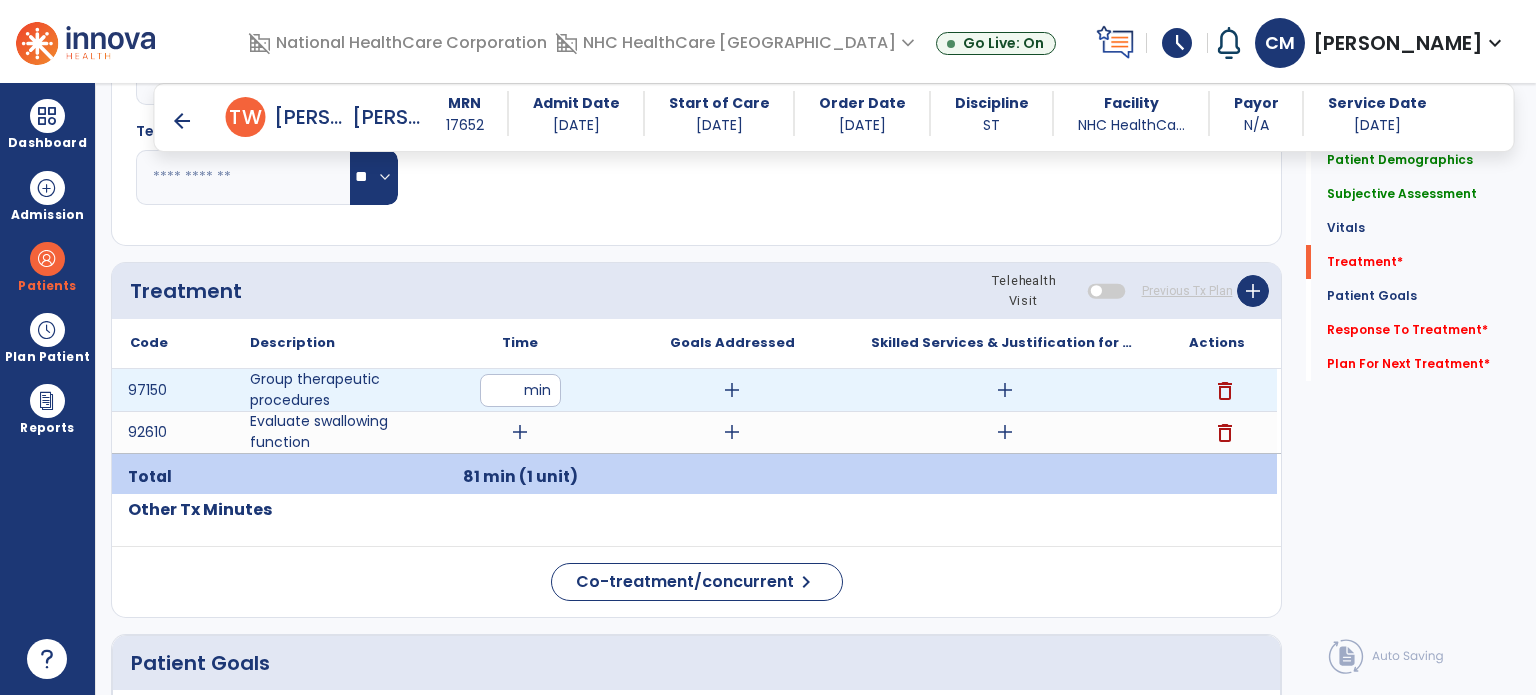 click on "delete" at bounding box center (1225, 391) 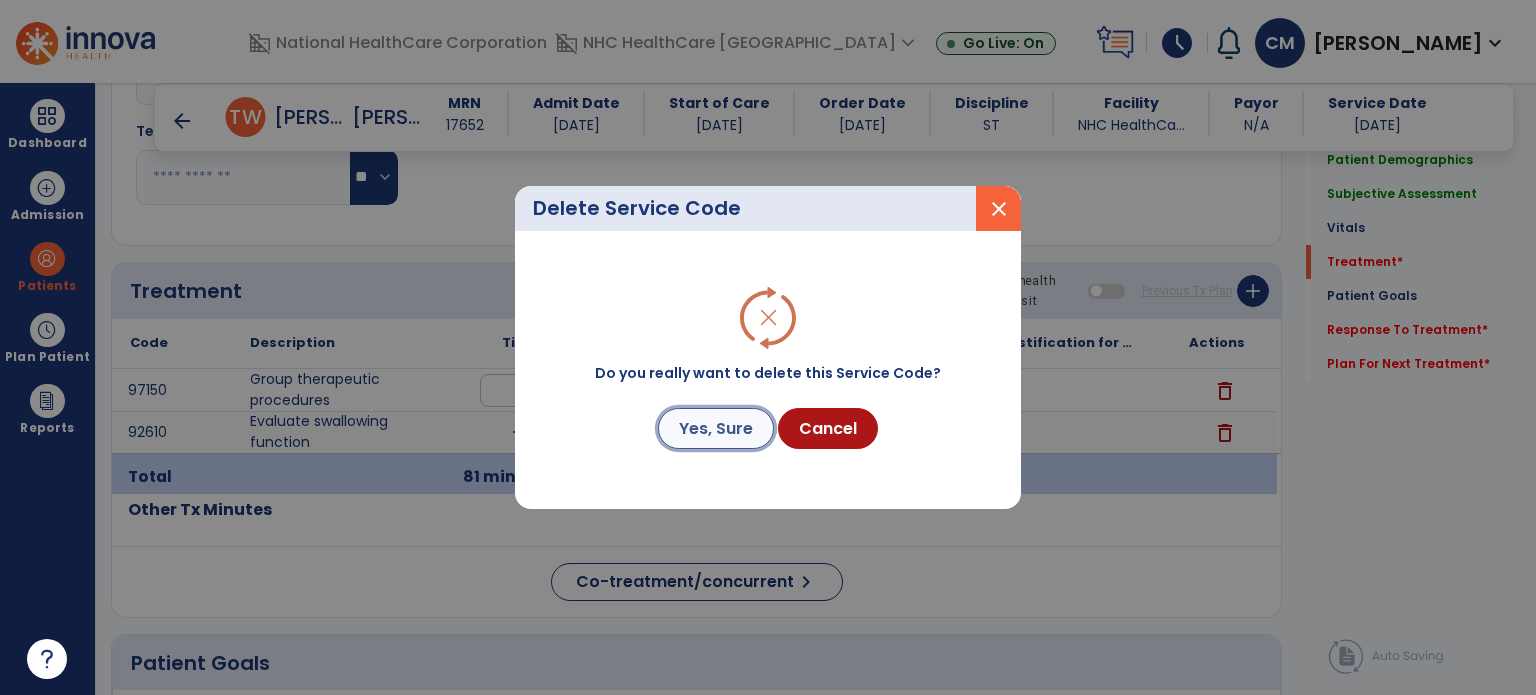 click on "Yes, Sure" at bounding box center (716, 428) 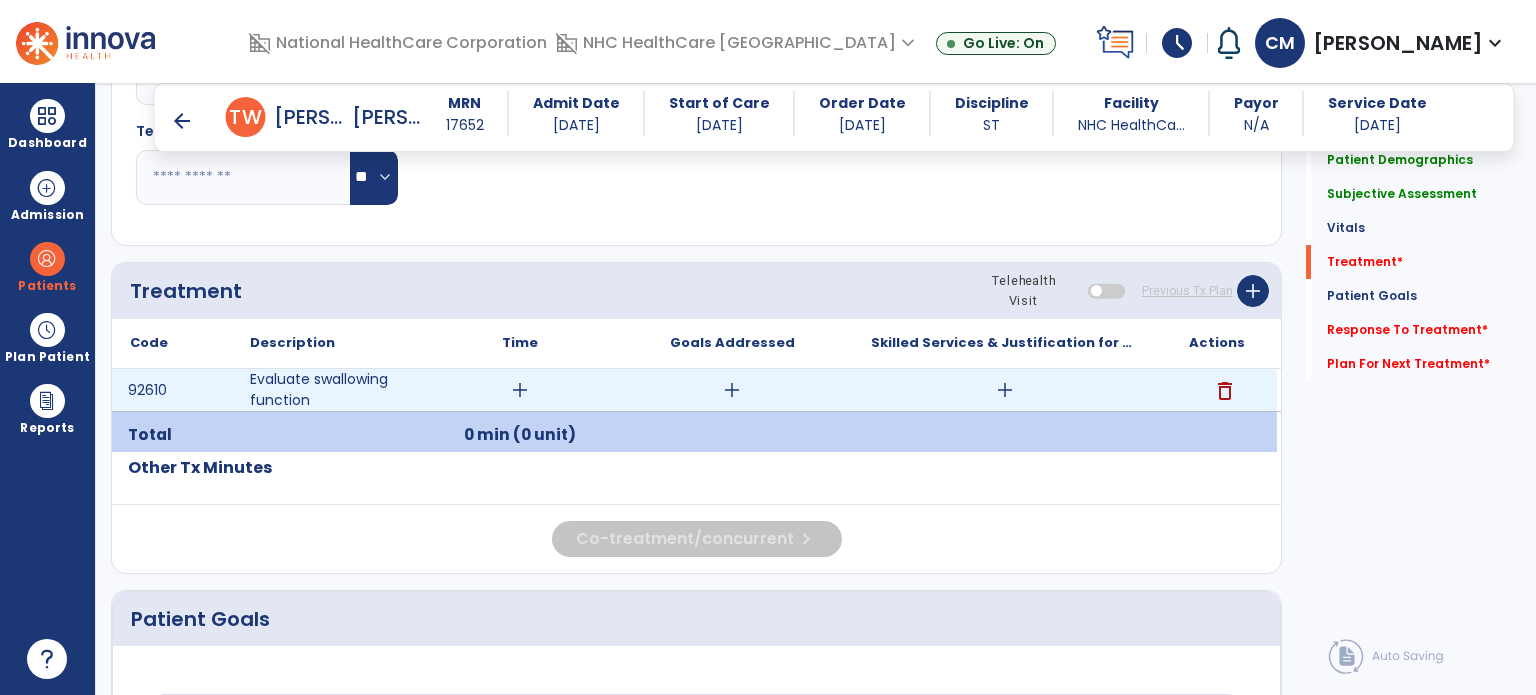 click on "add" at bounding box center (520, 390) 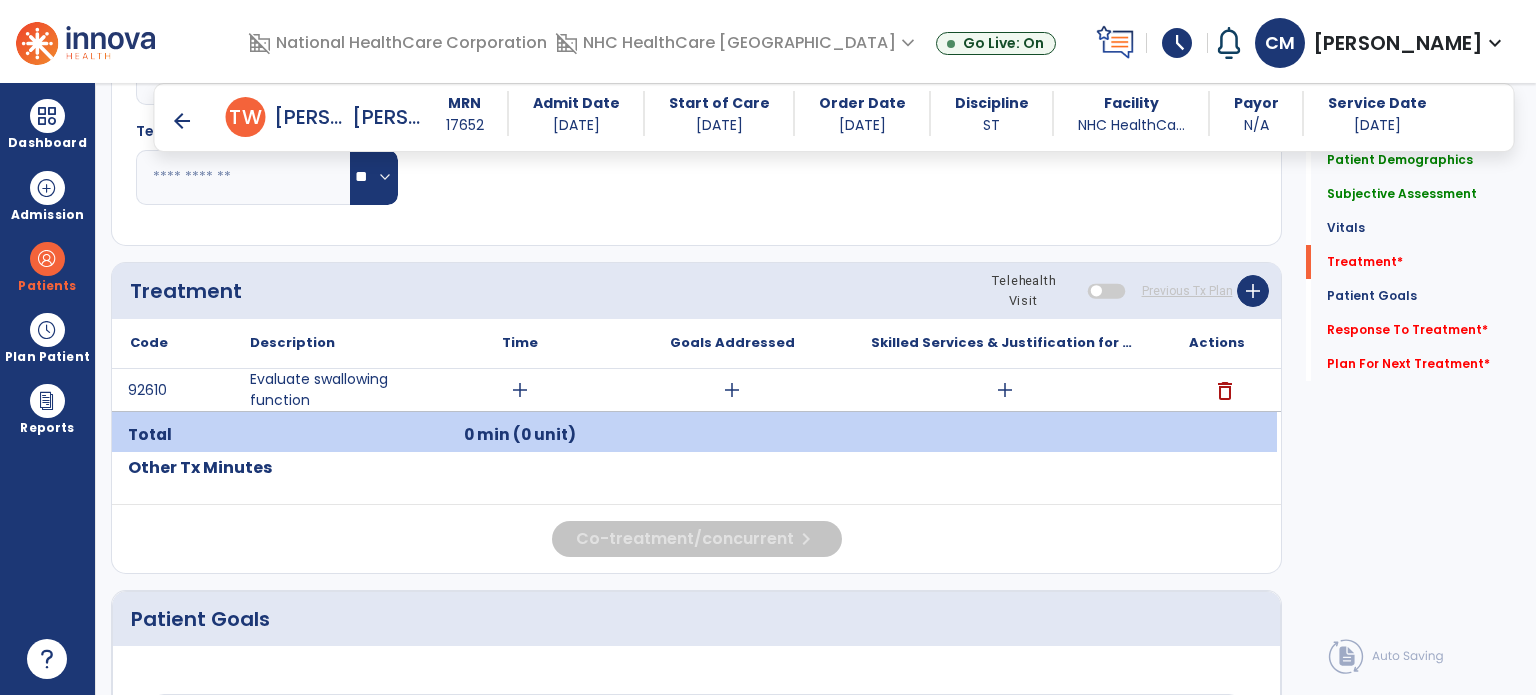 click on "Treatment" 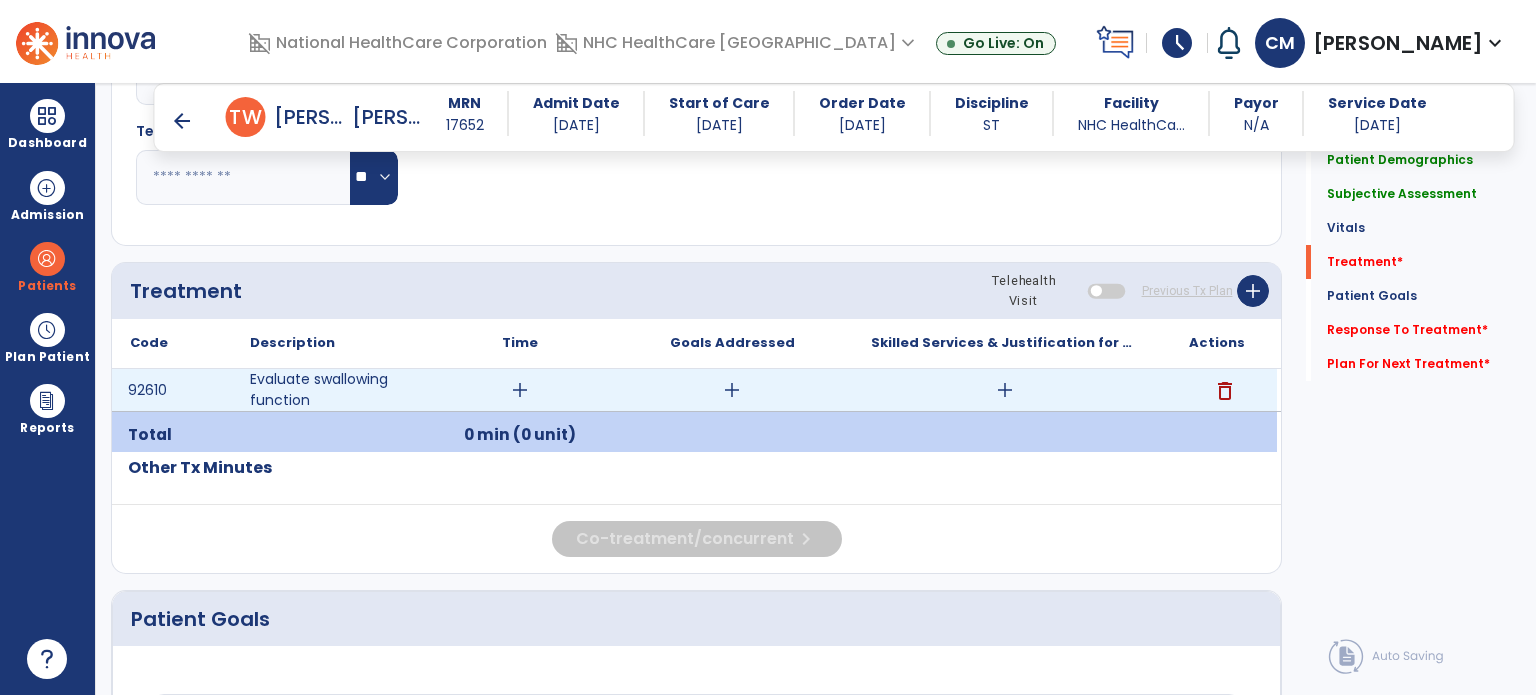 click on "add" at bounding box center (520, 390) 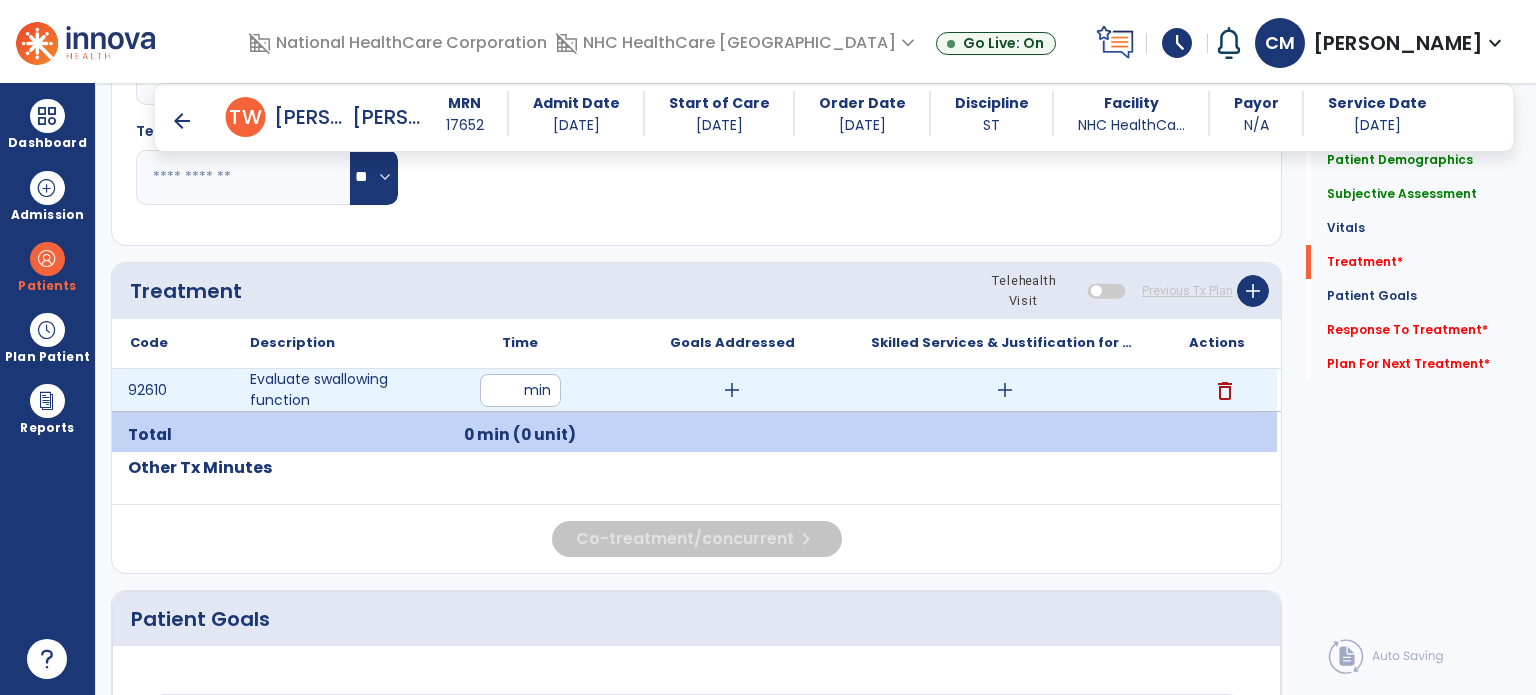 type on "**" 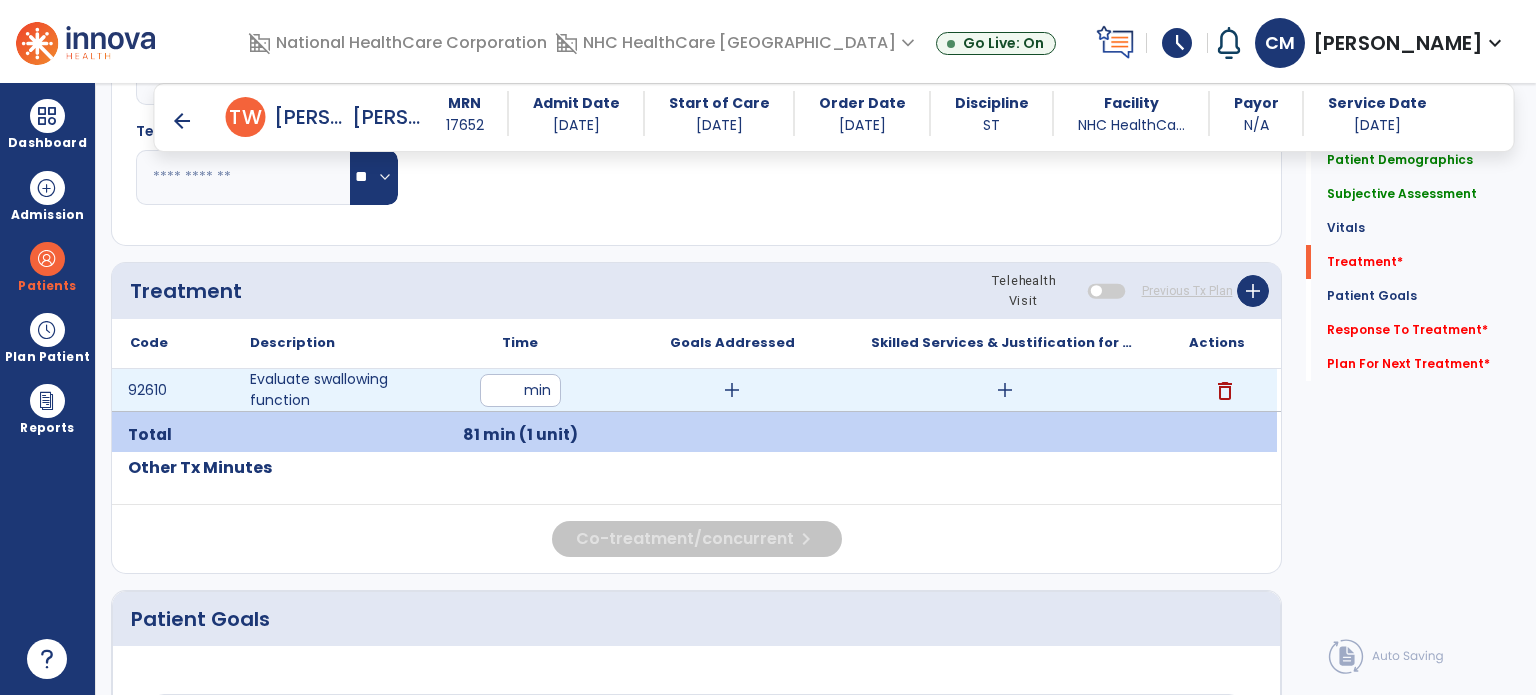 click on "add" at bounding box center (1004, 390) 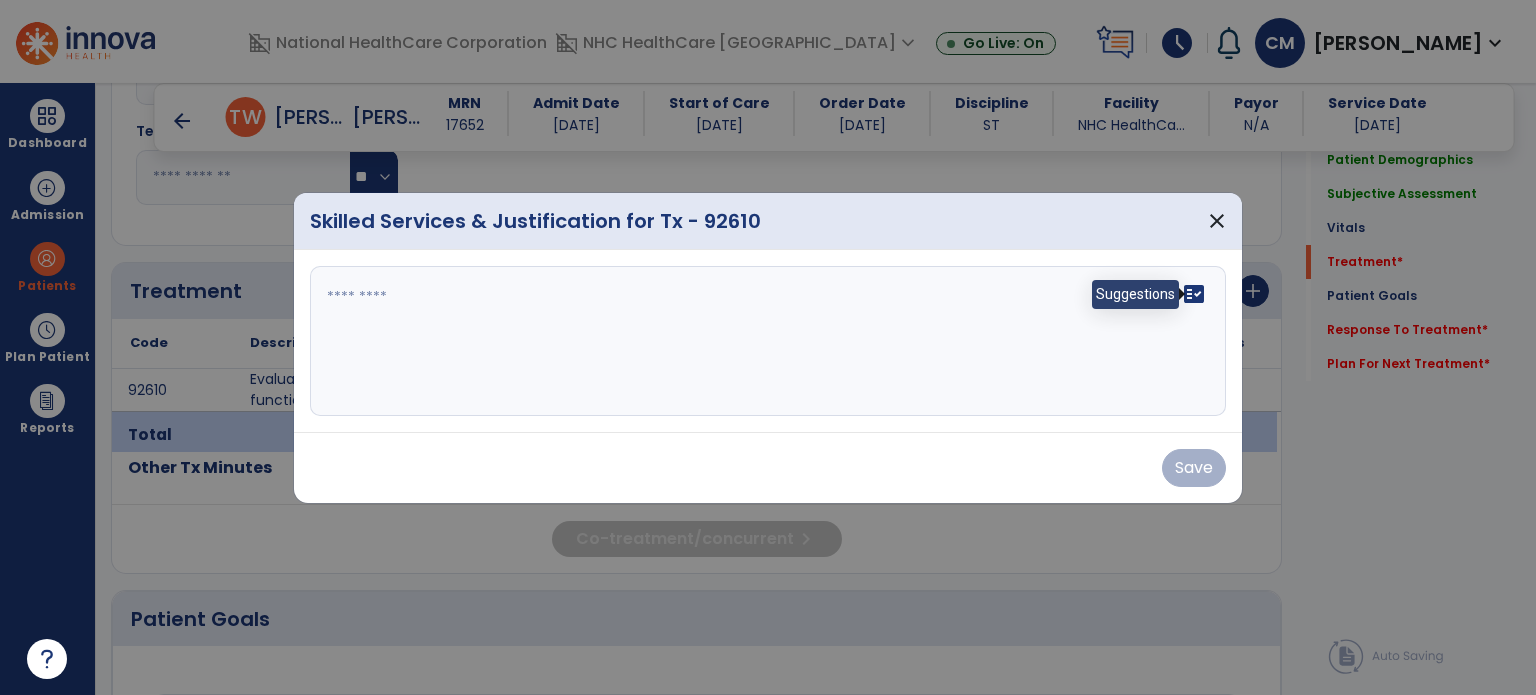 click on "fact_check" at bounding box center [1194, 294] 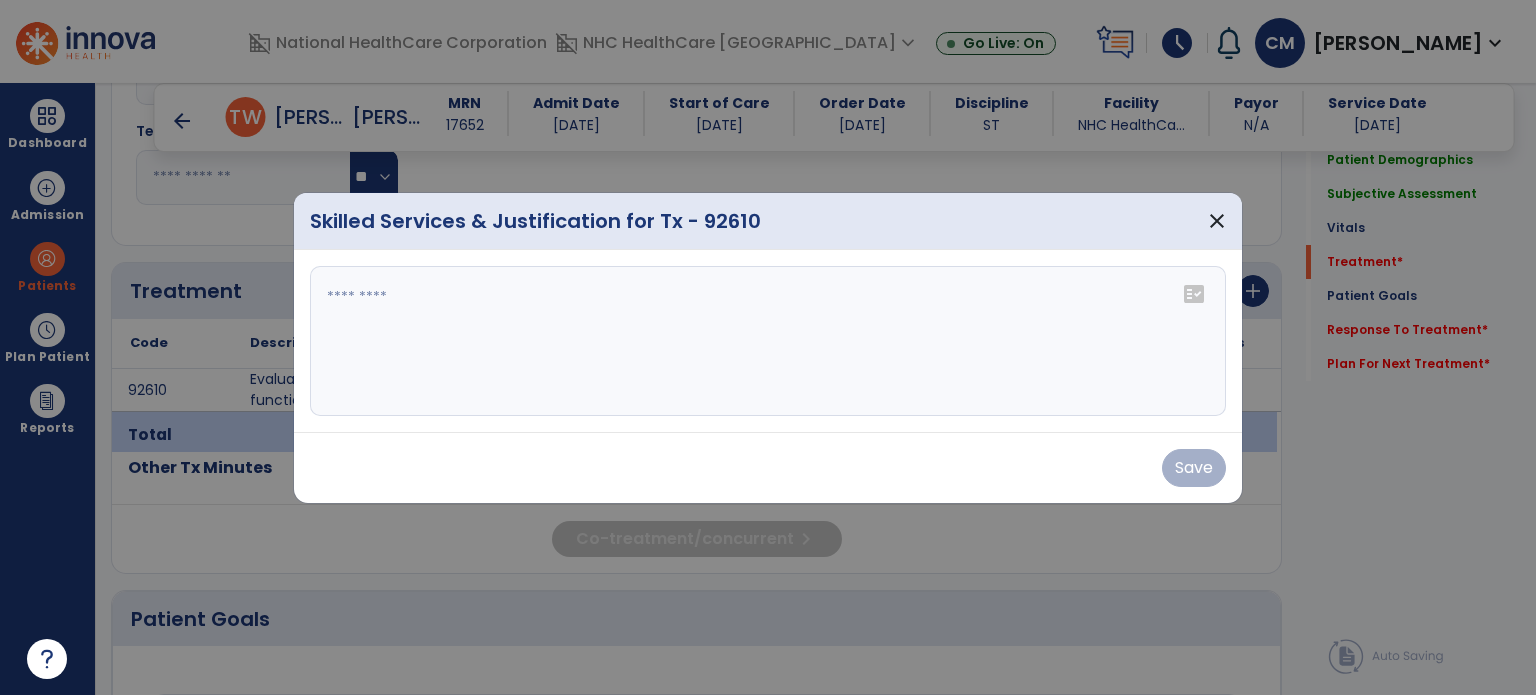 click on "fact_check" at bounding box center [1194, 294] 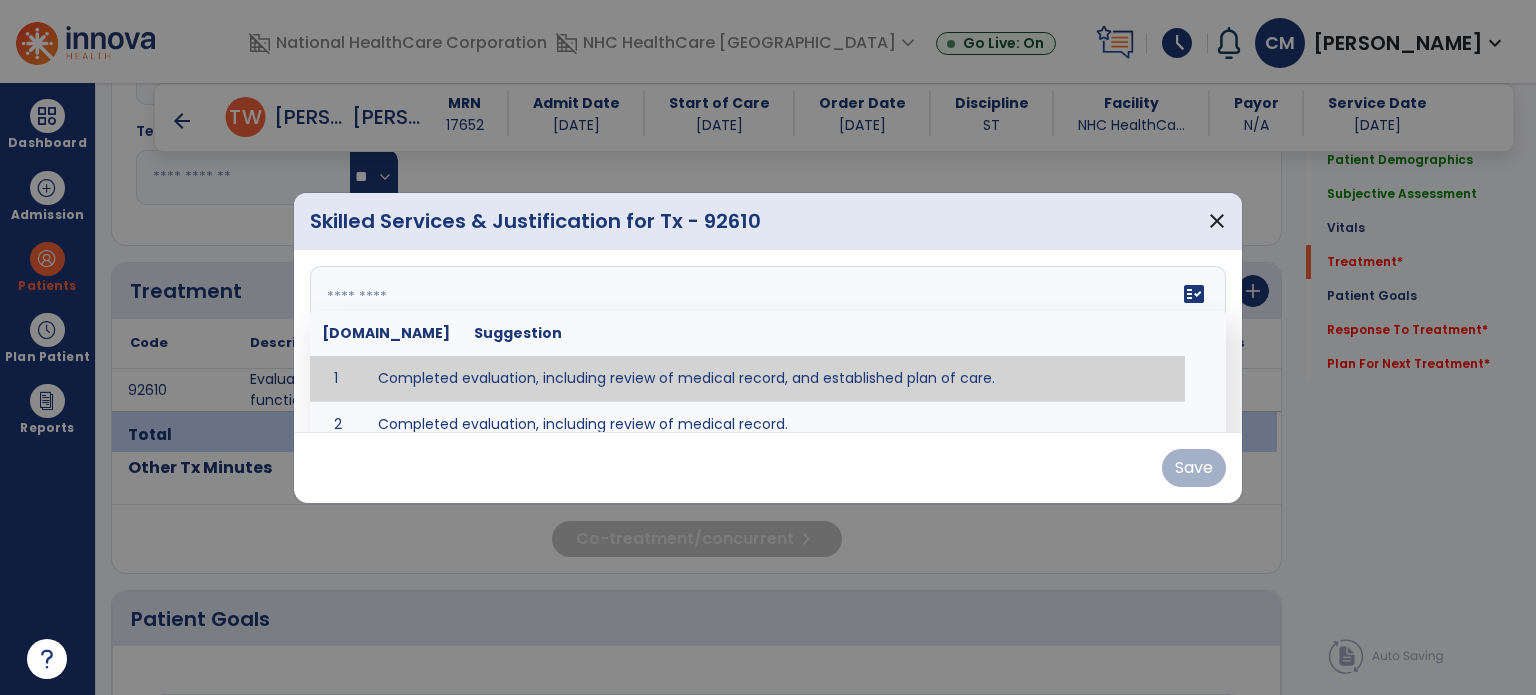 type on "**********" 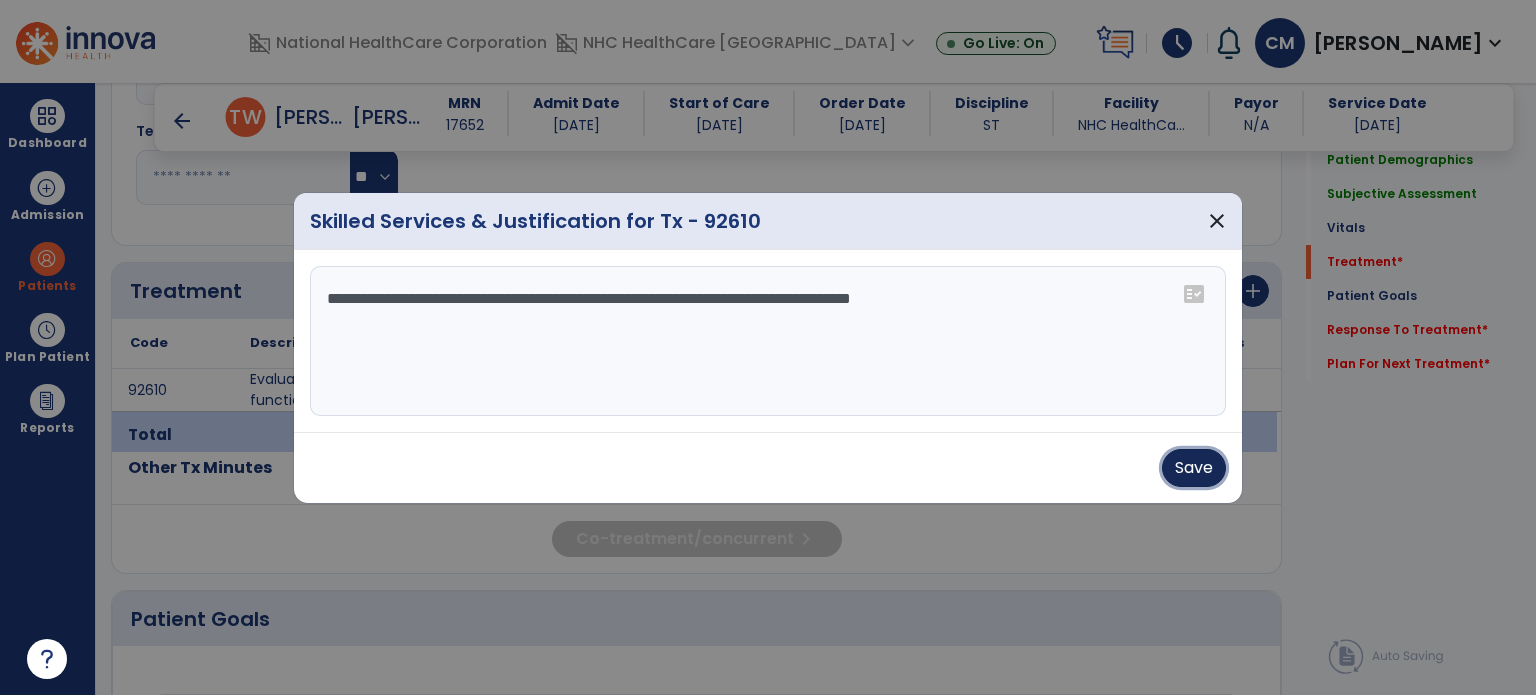 click on "Save" at bounding box center (1194, 468) 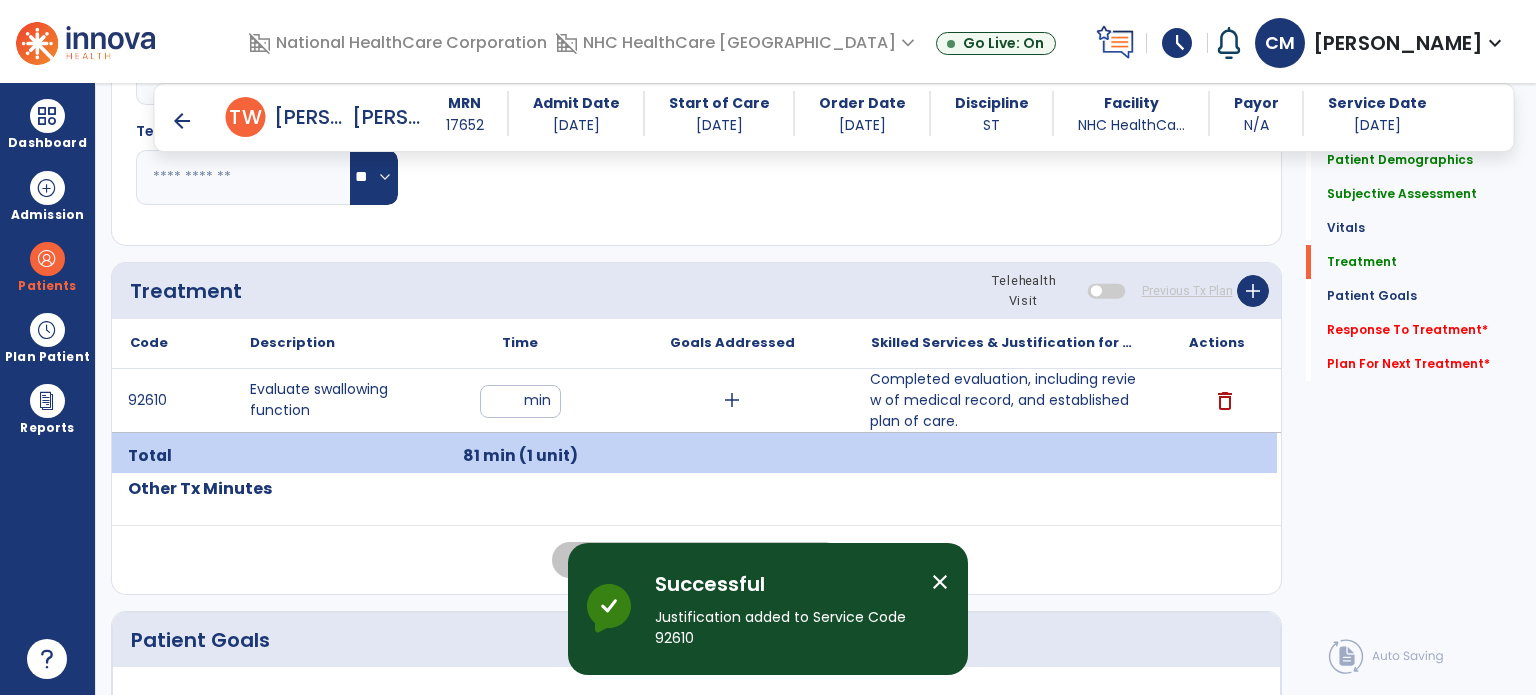 click on "Response To Treatment   *  Response To Treatment   *" 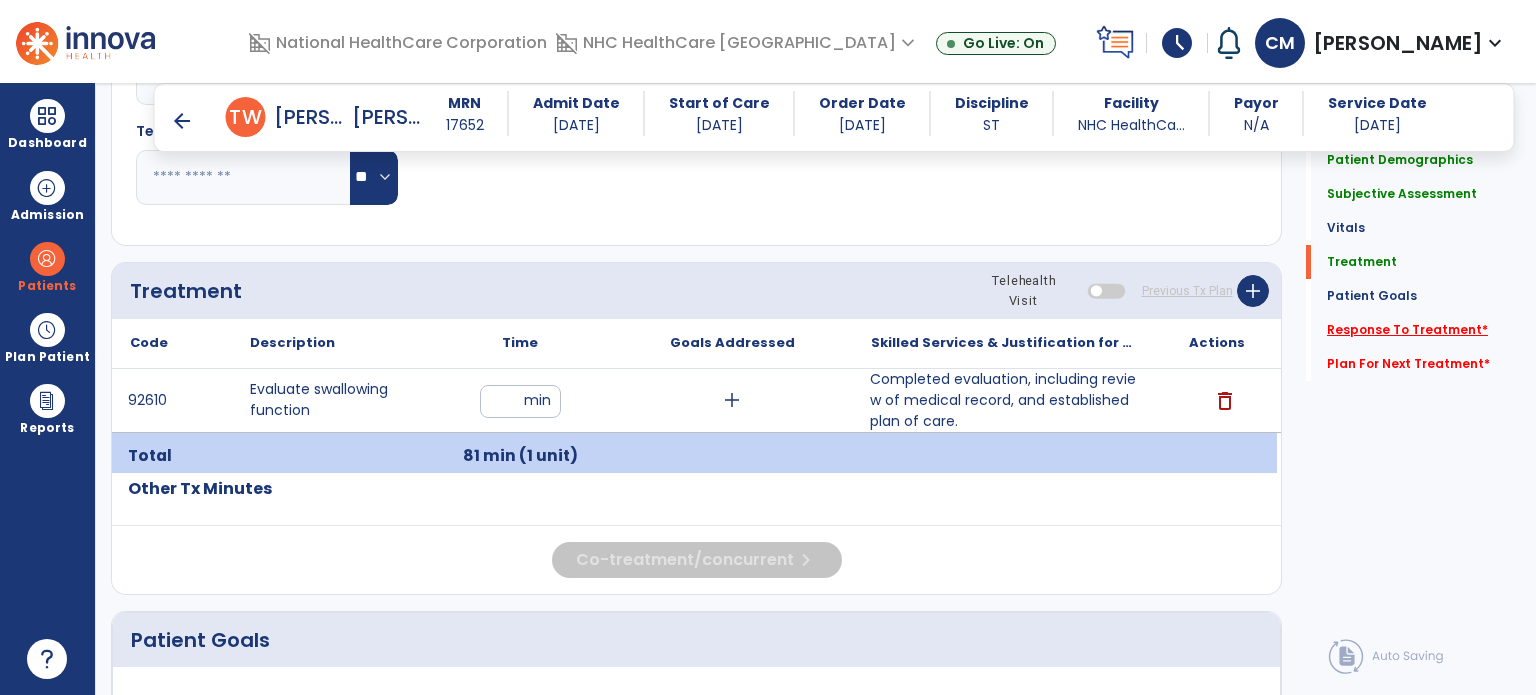 click on "Response To Treatment   *" 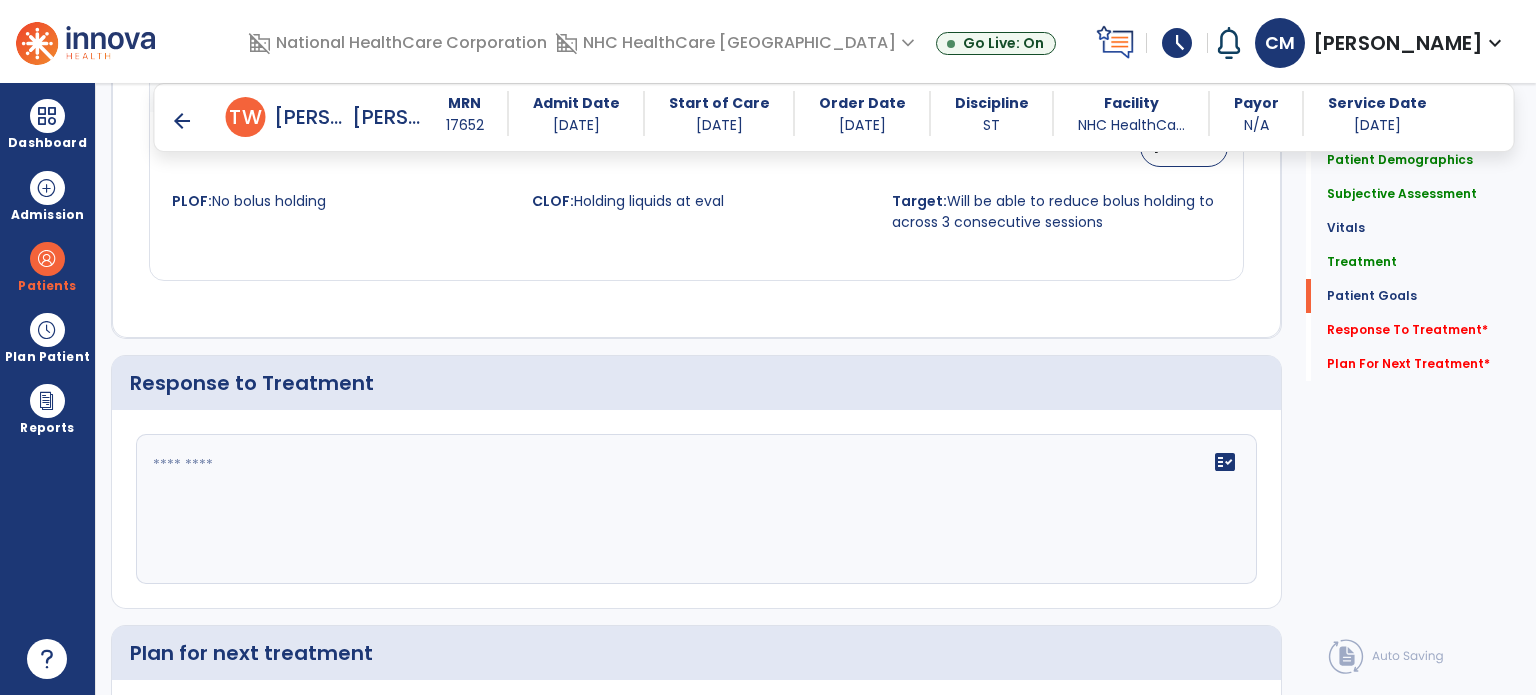 scroll, scrollTop: 1960, scrollLeft: 0, axis: vertical 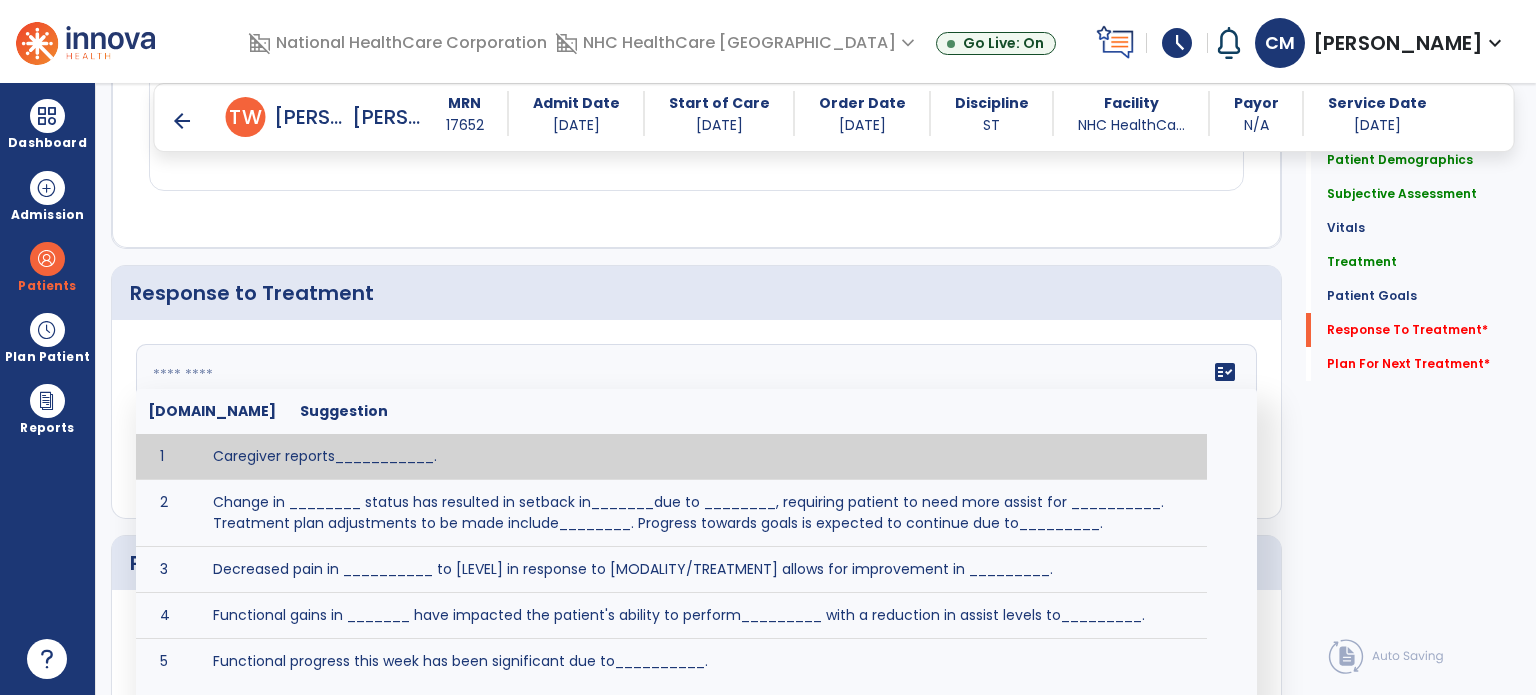 click 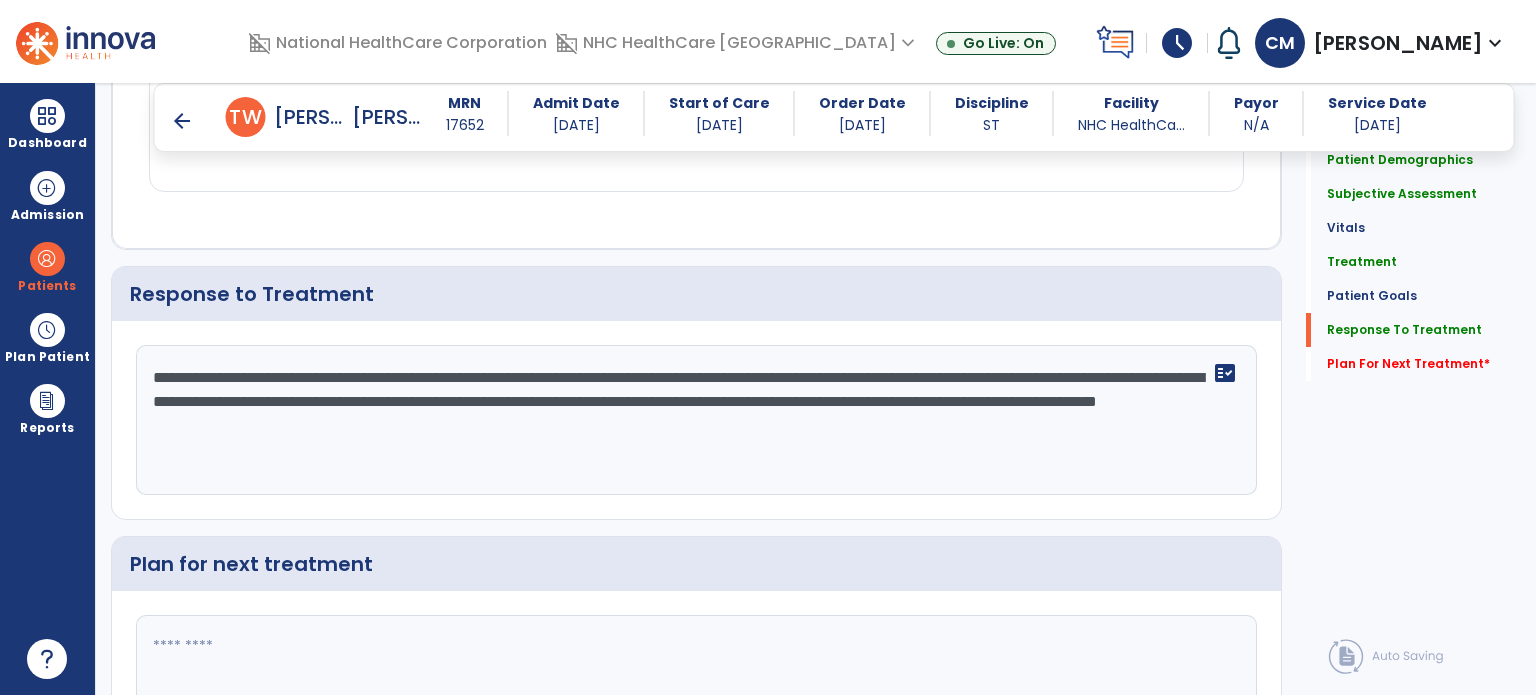 scroll, scrollTop: 1960, scrollLeft: 0, axis: vertical 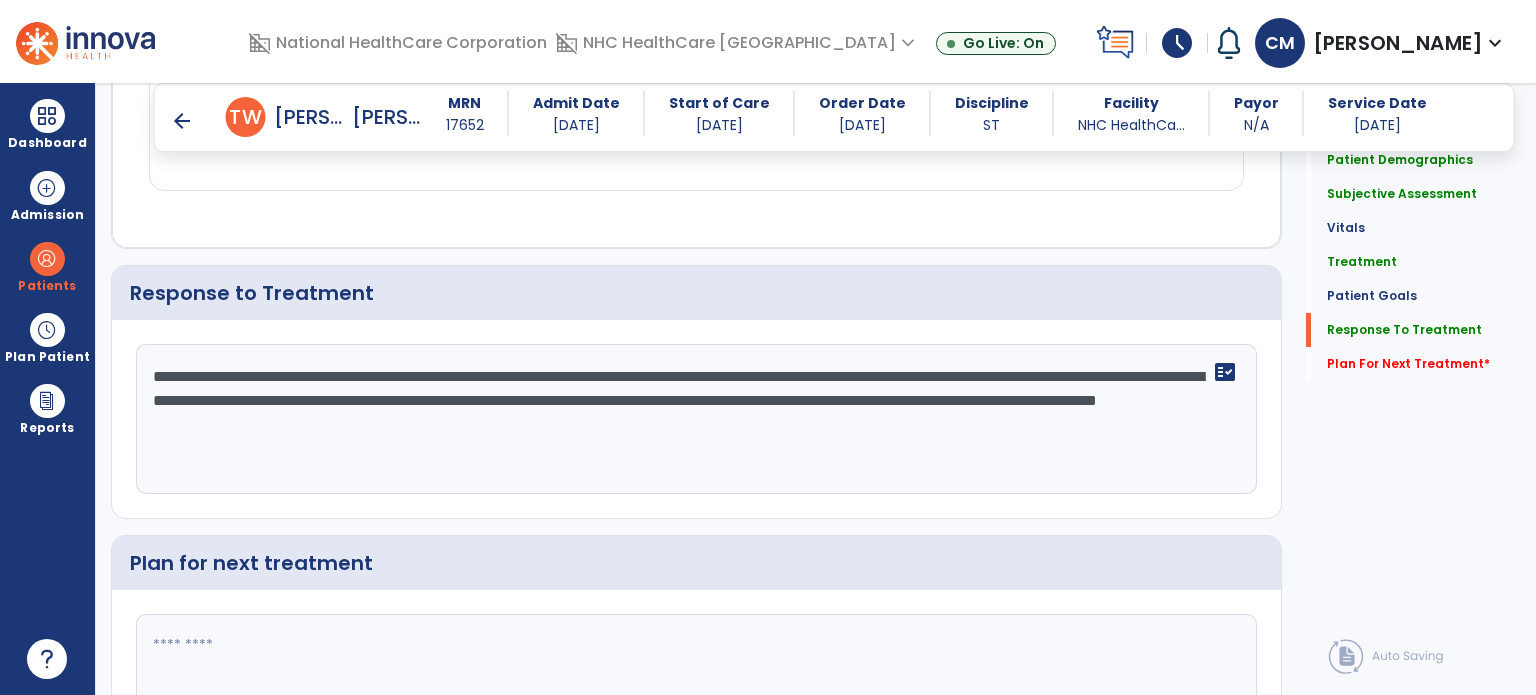 type on "**********" 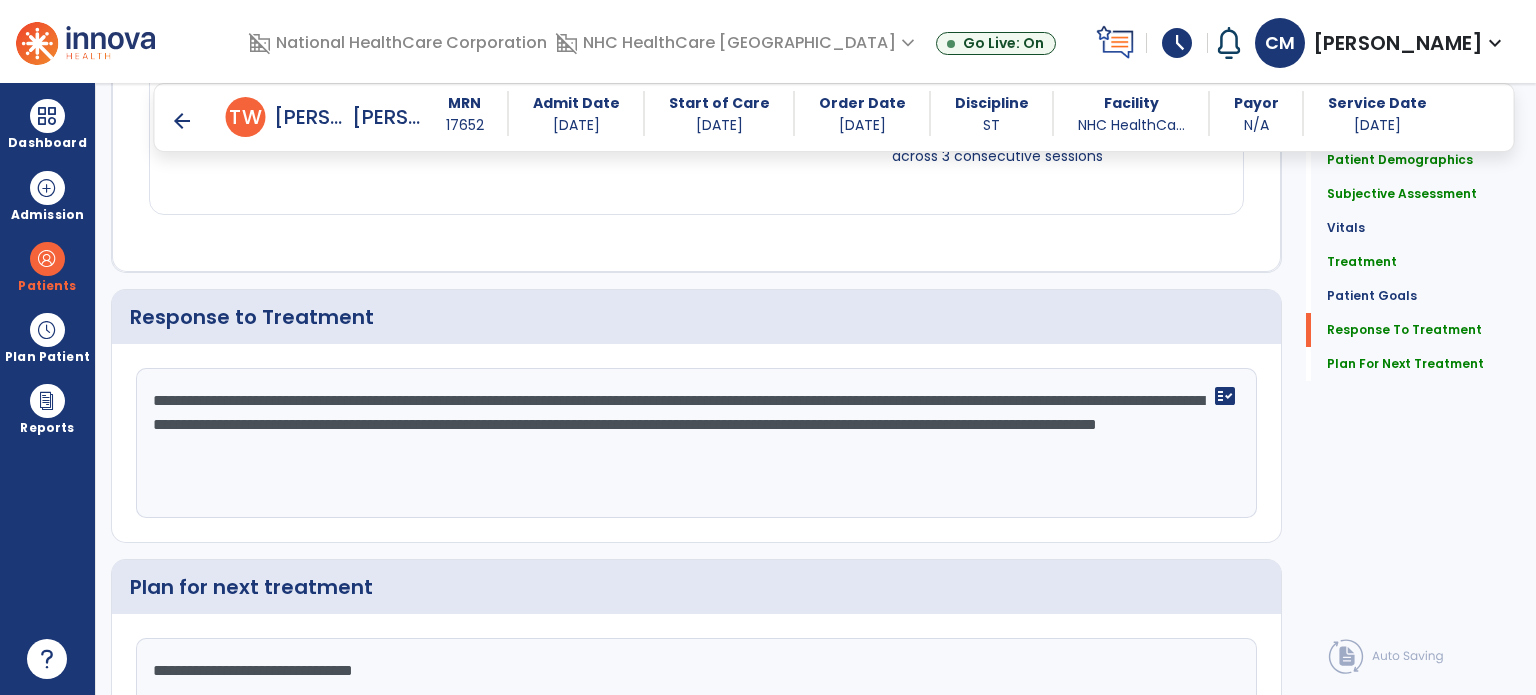 scroll, scrollTop: 1960, scrollLeft: 0, axis: vertical 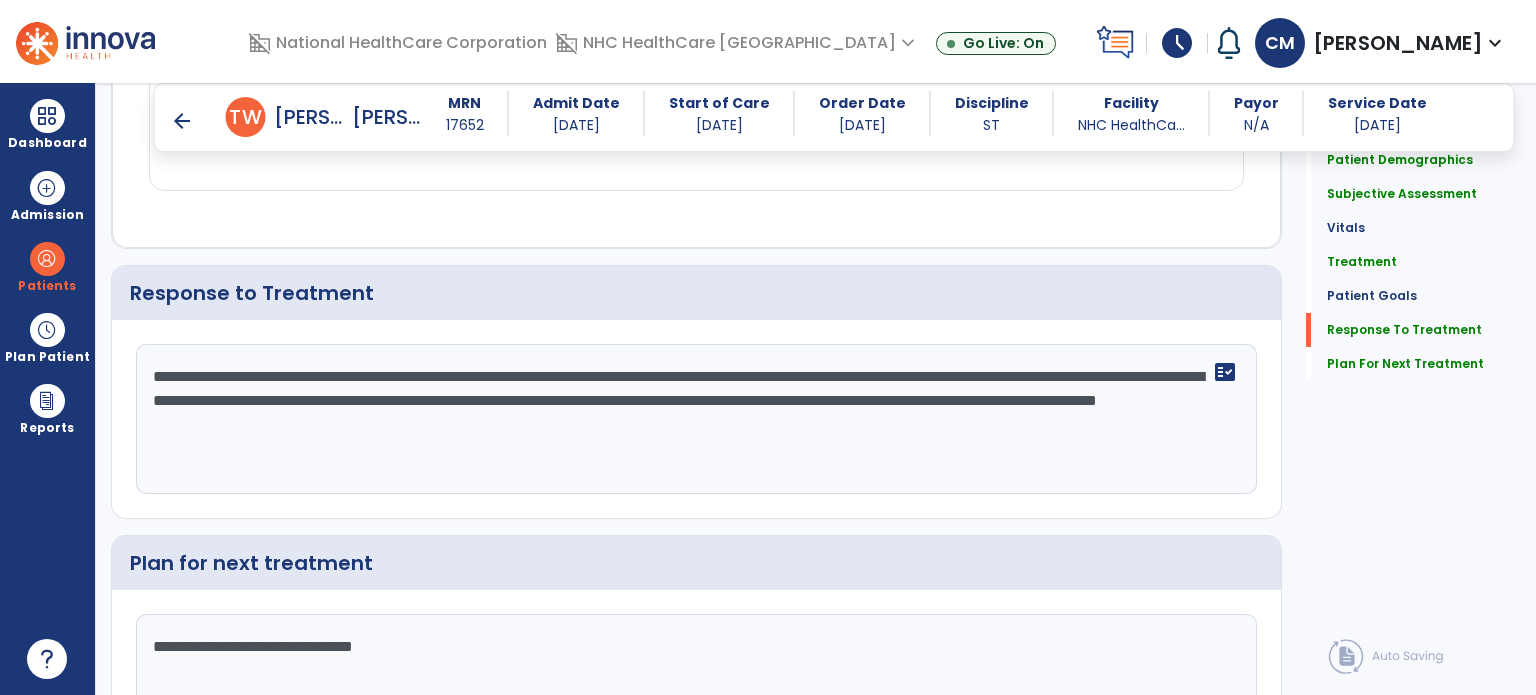 type on "**********" 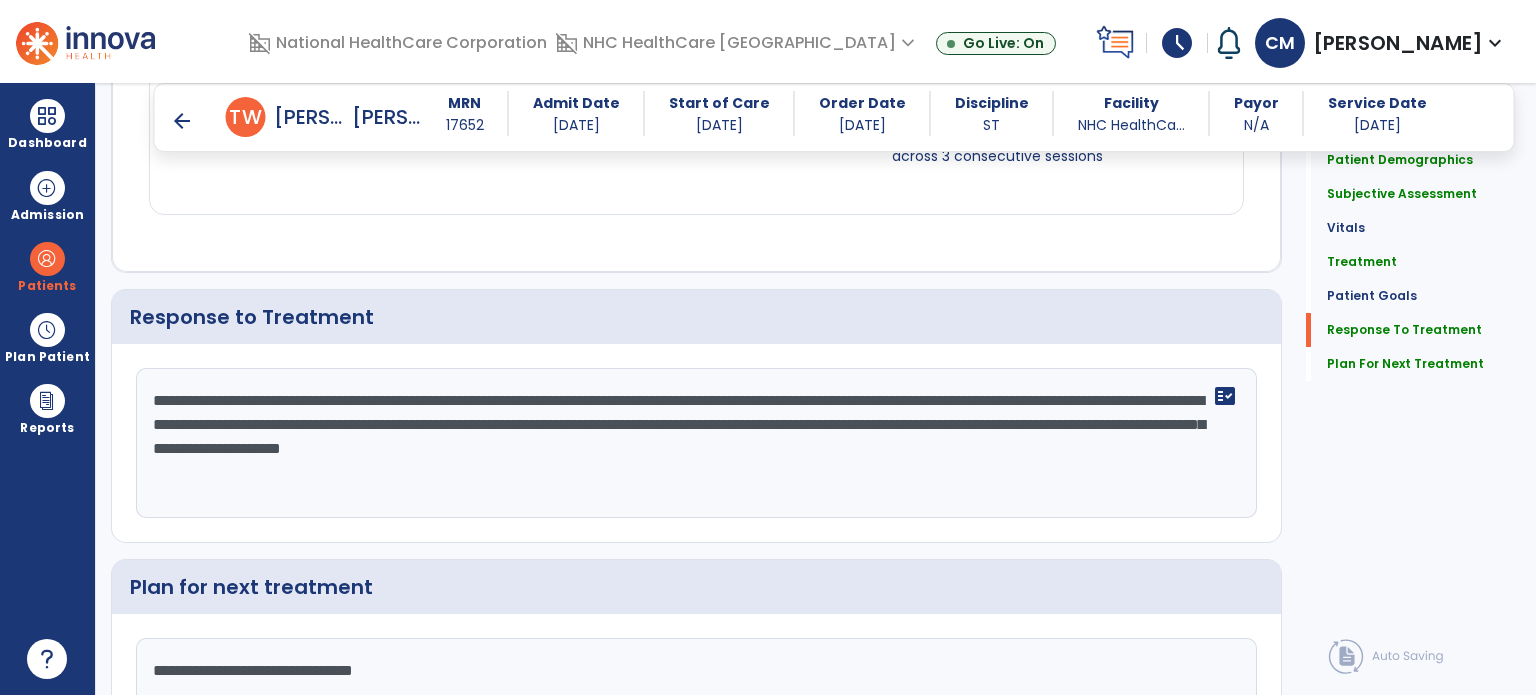 scroll, scrollTop: 1960, scrollLeft: 0, axis: vertical 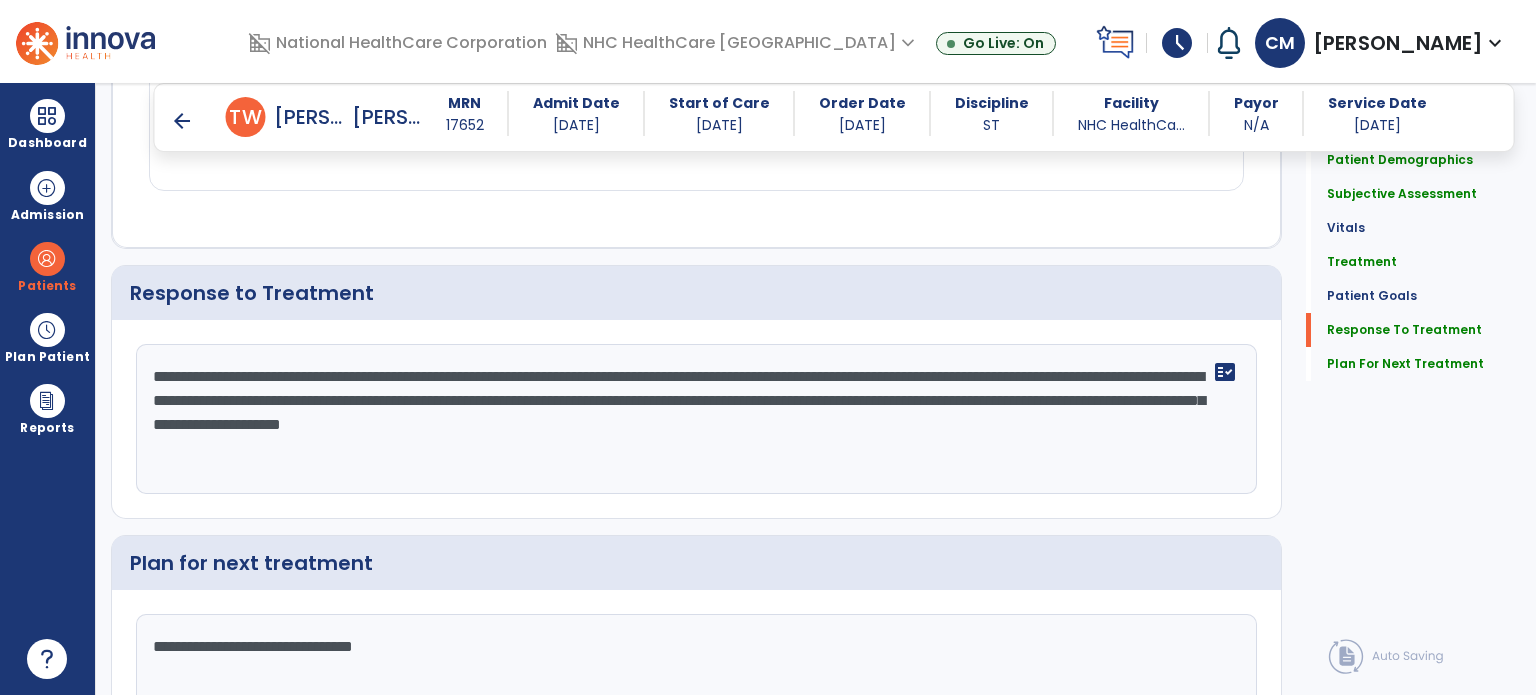 click on "**********" 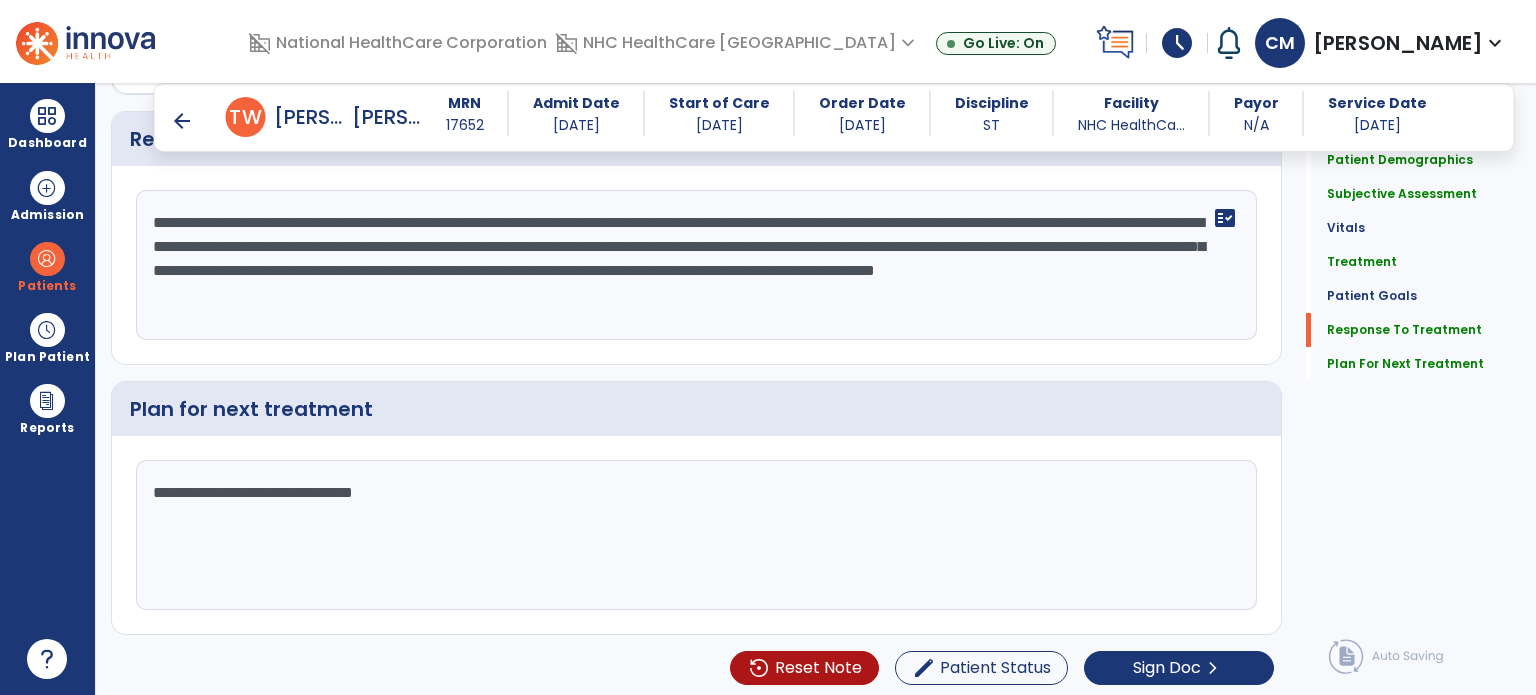 scroll, scrollTop: 2114, scrollLeft: 0, axis: vertical 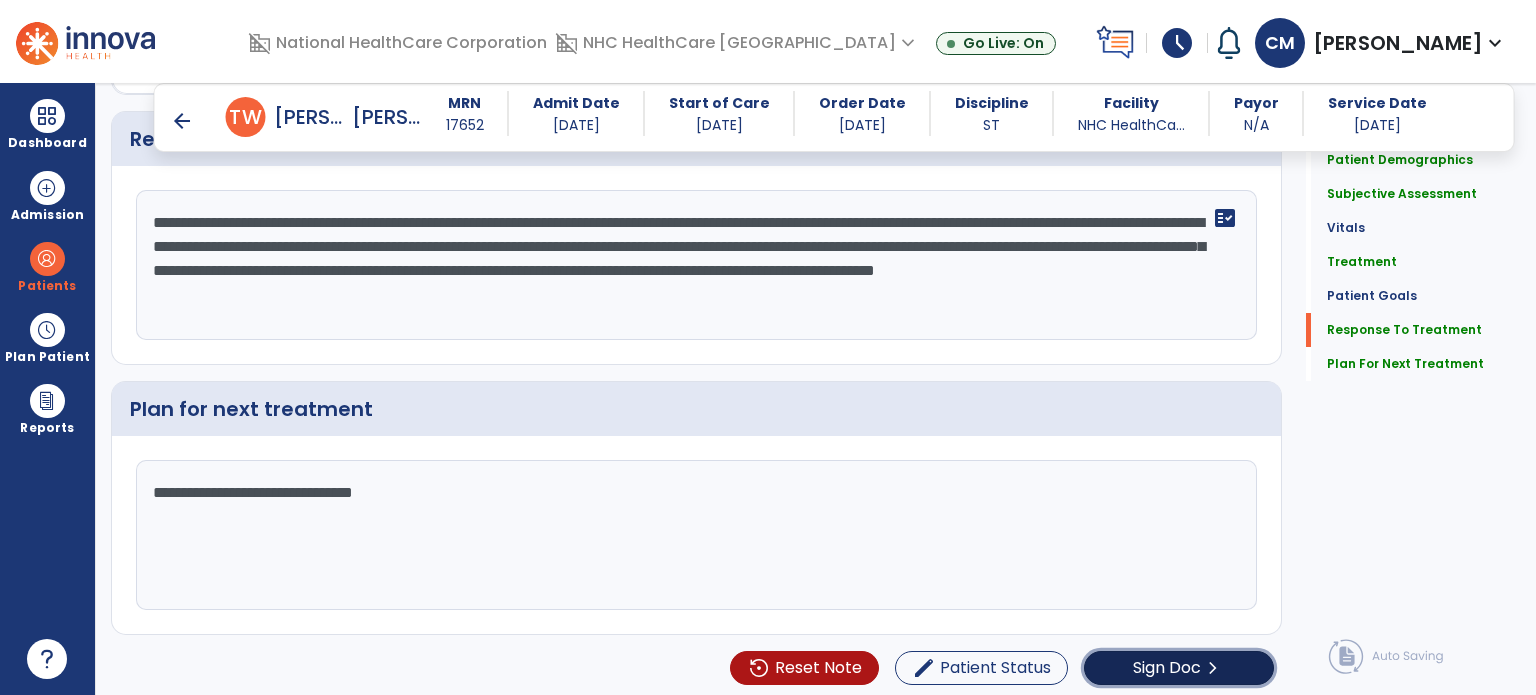 click on "Sign Doc" 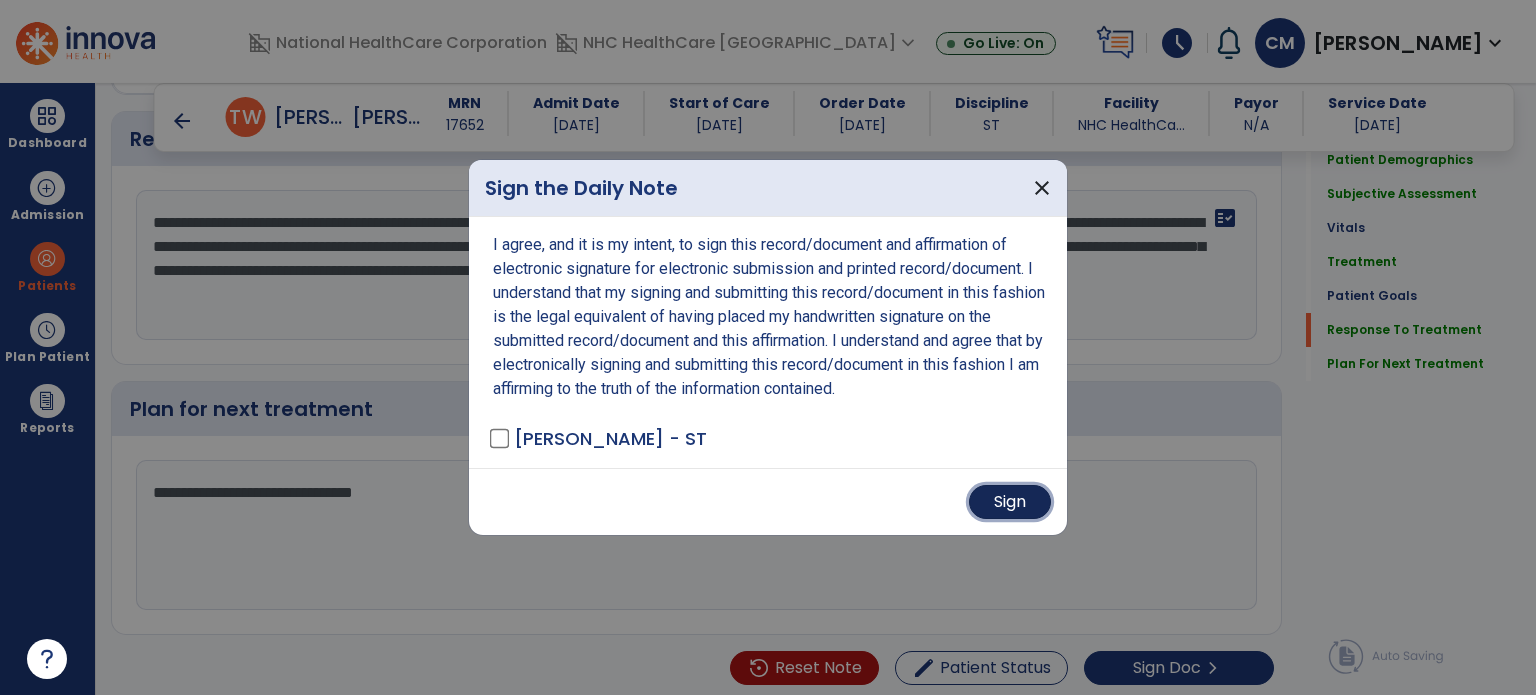 click on "Sign" at bounding box center [1010, 502] 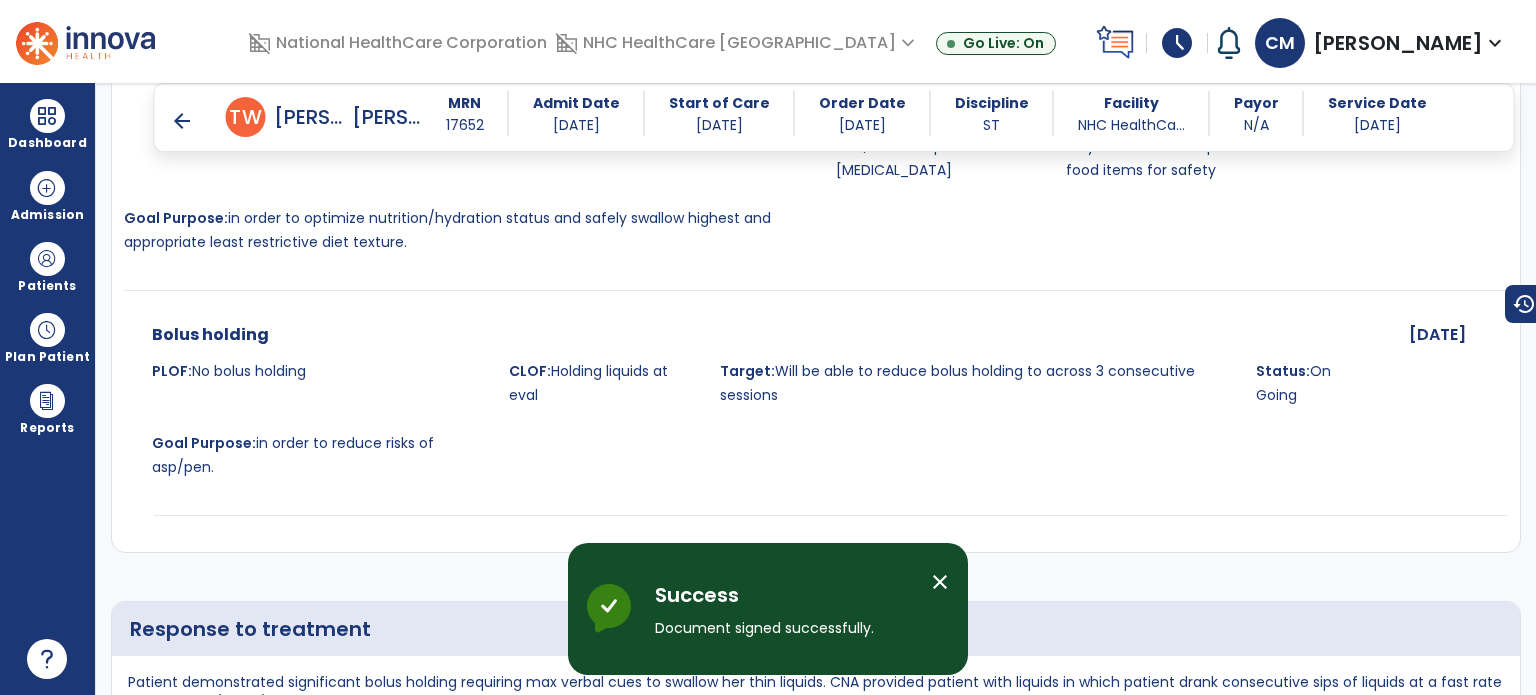 scroll, scrollTop: 2160, scrollLeft: 0, axis: vertical 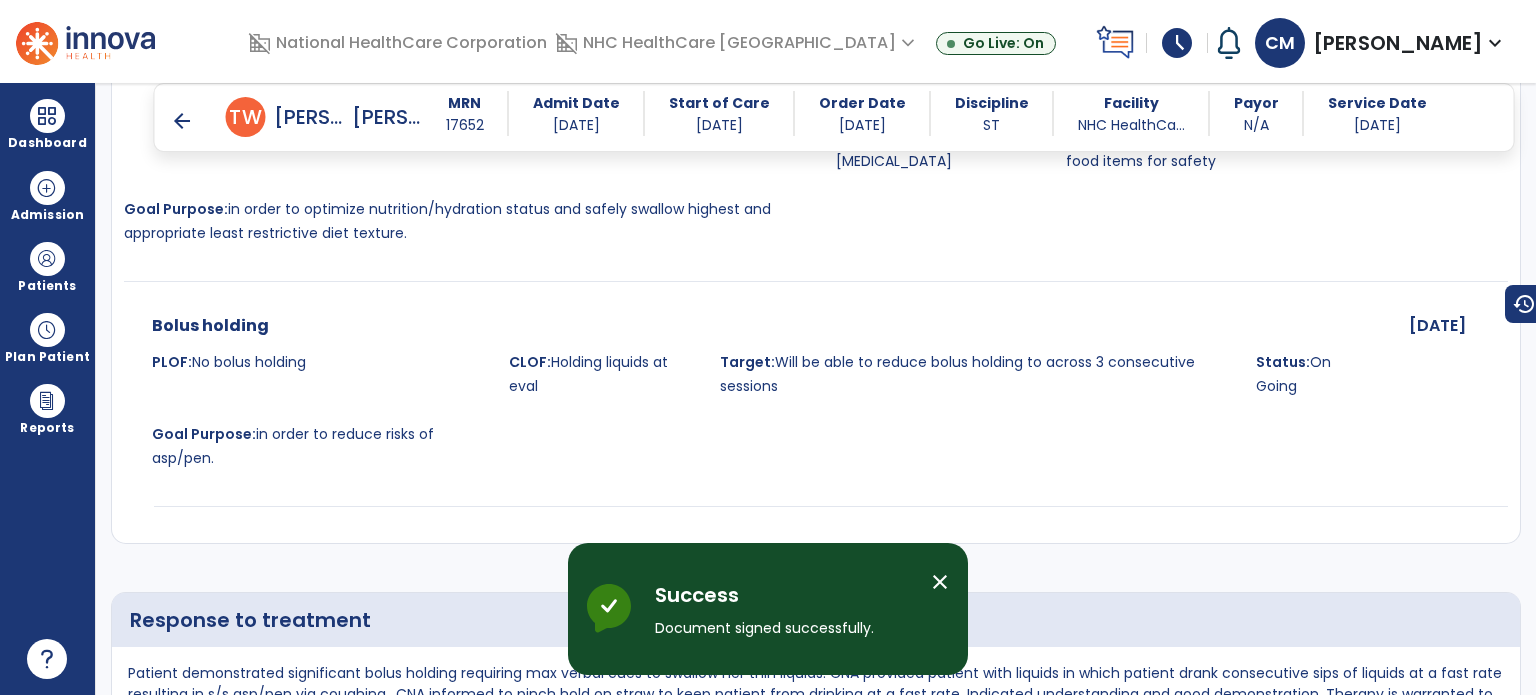 click on "schedule" at bounding box center (1177, 43) 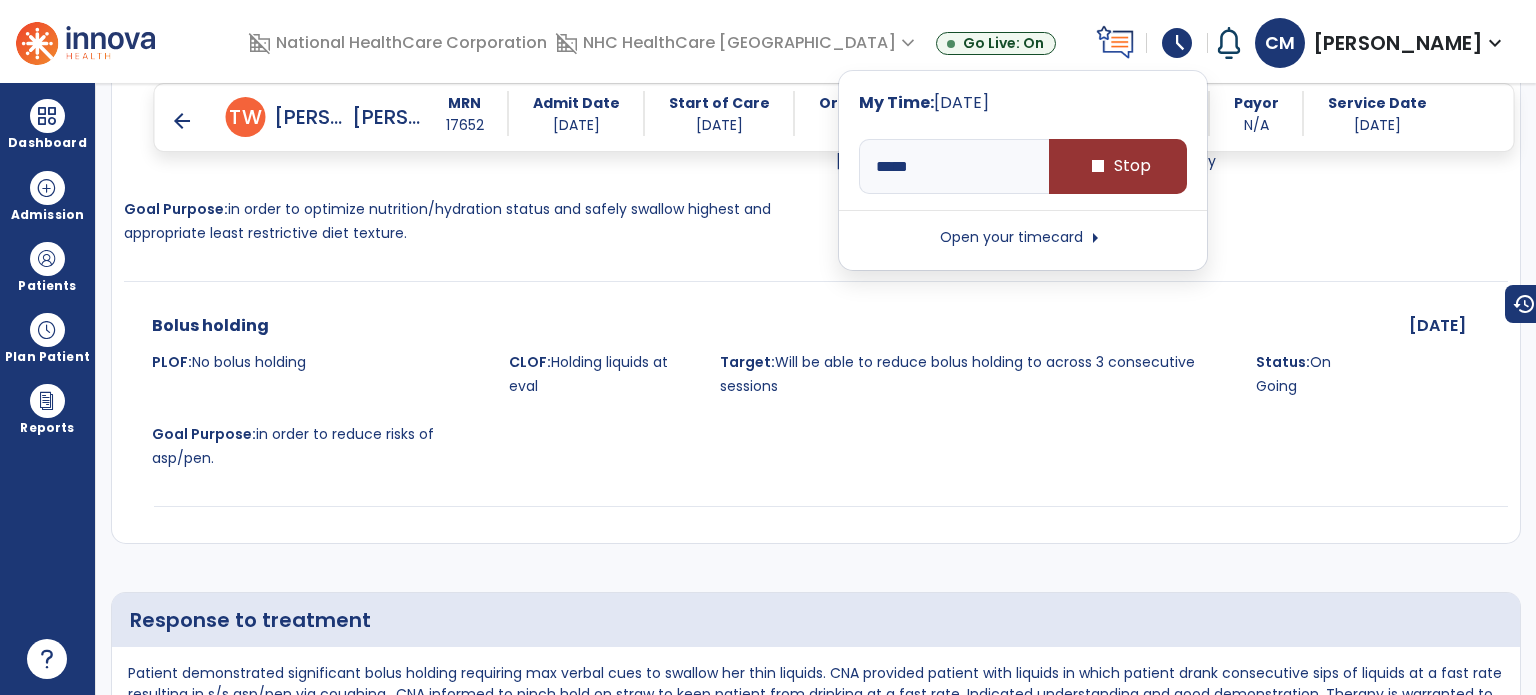 click on "stop  Stop" at bounding box center [1118, 166] 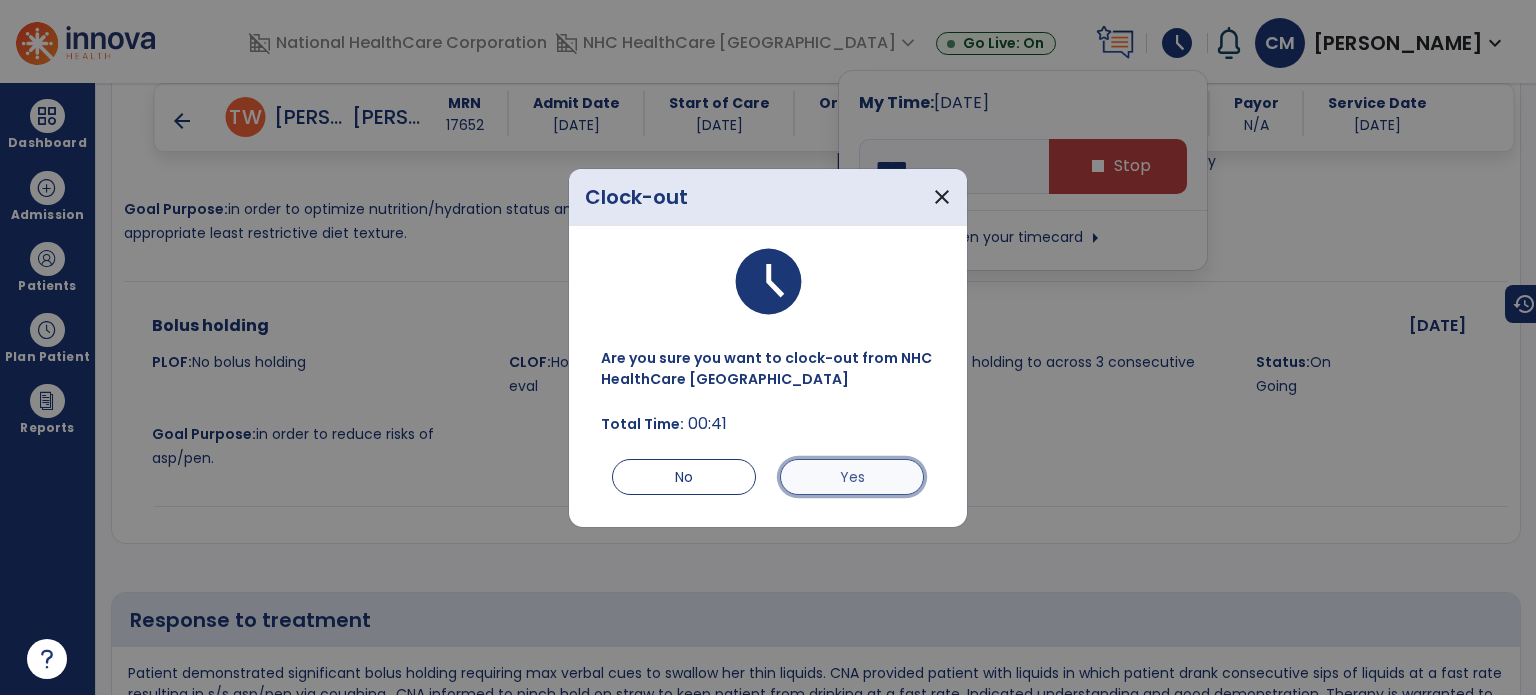 click on "Yes" at bounding box center (852, 477) 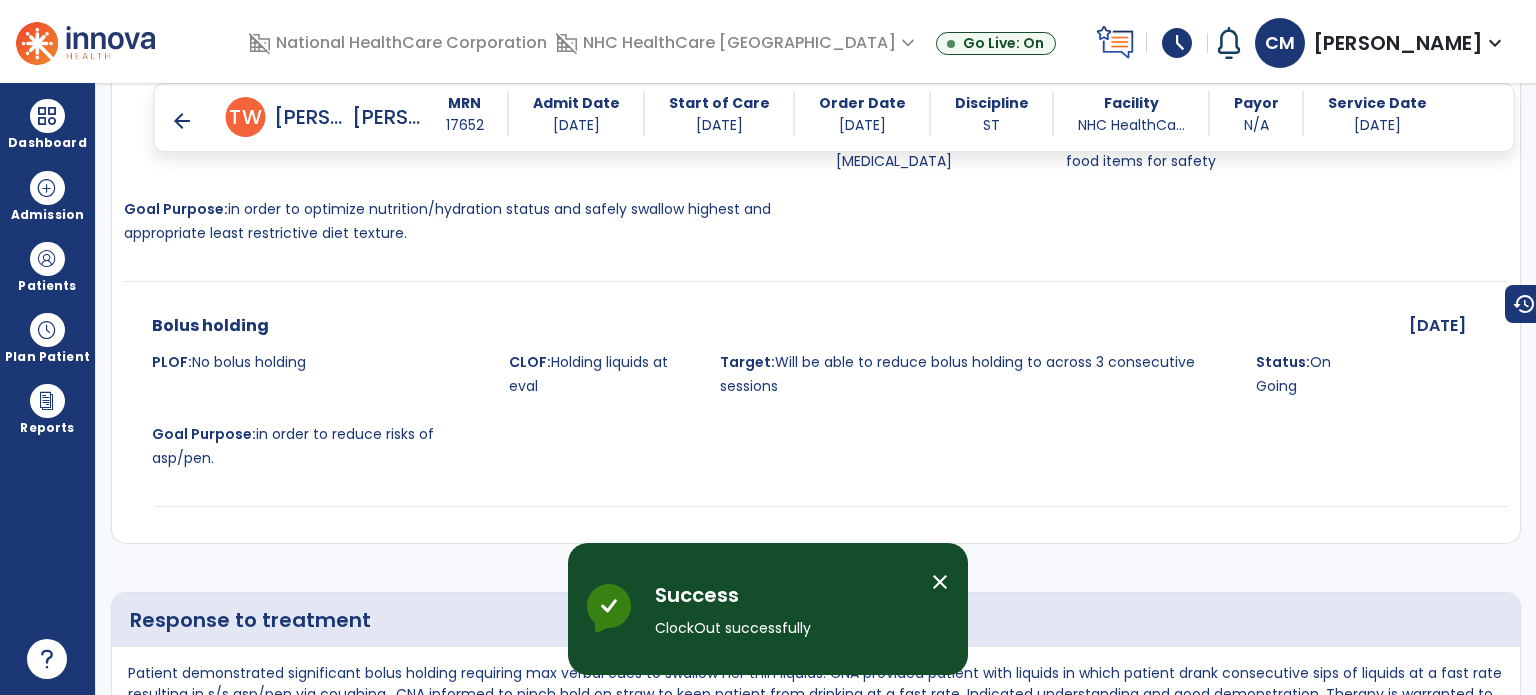click on "schedule" at bounding box center (1177, 43) 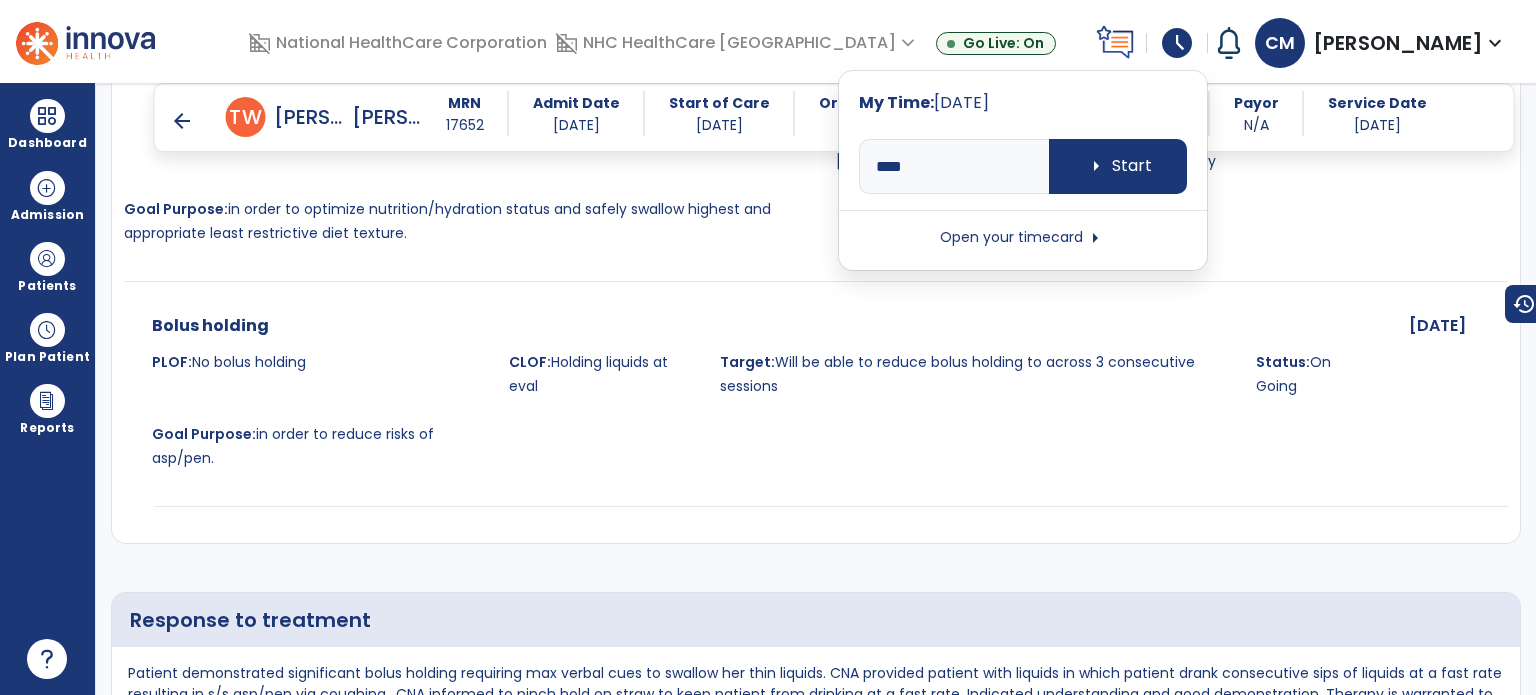 click on "Open your timecard  arrow_right" at bounding box center [1023, 238] 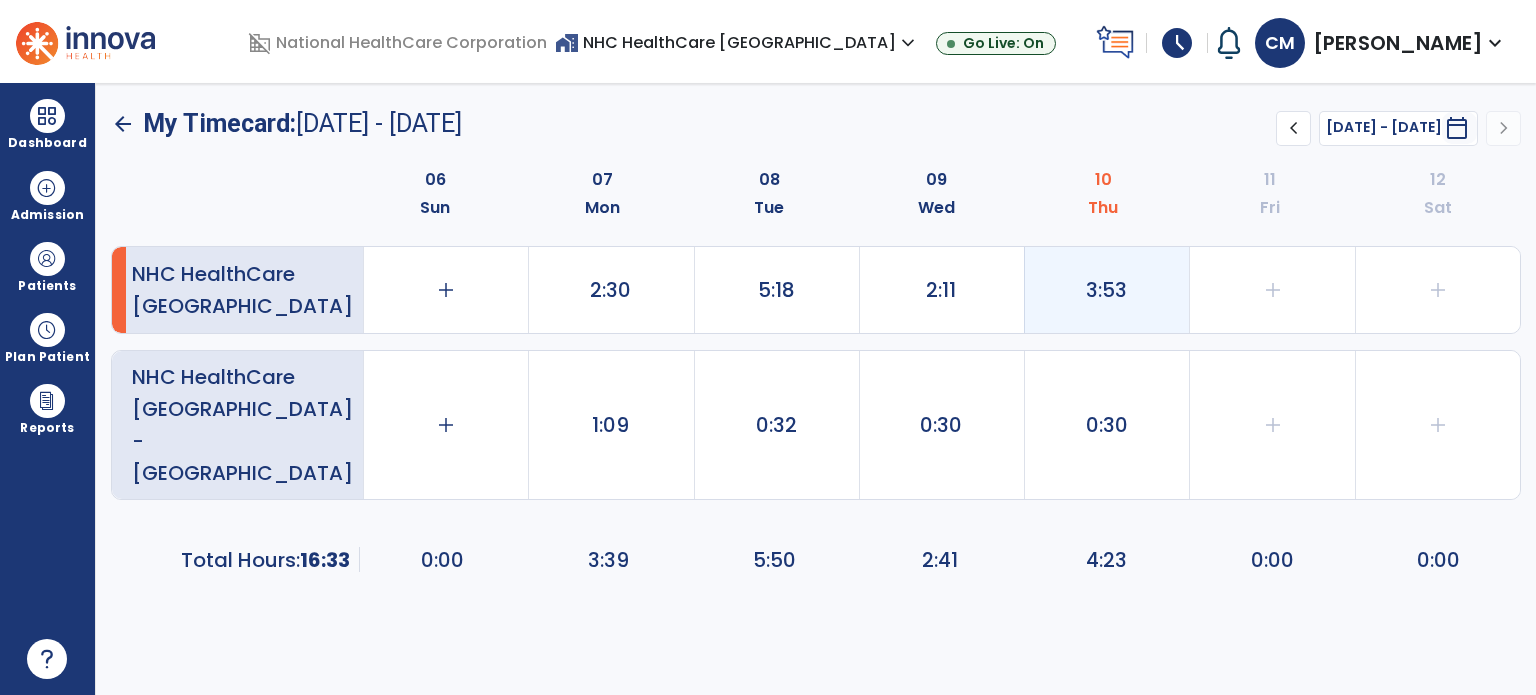 click on "3:53" 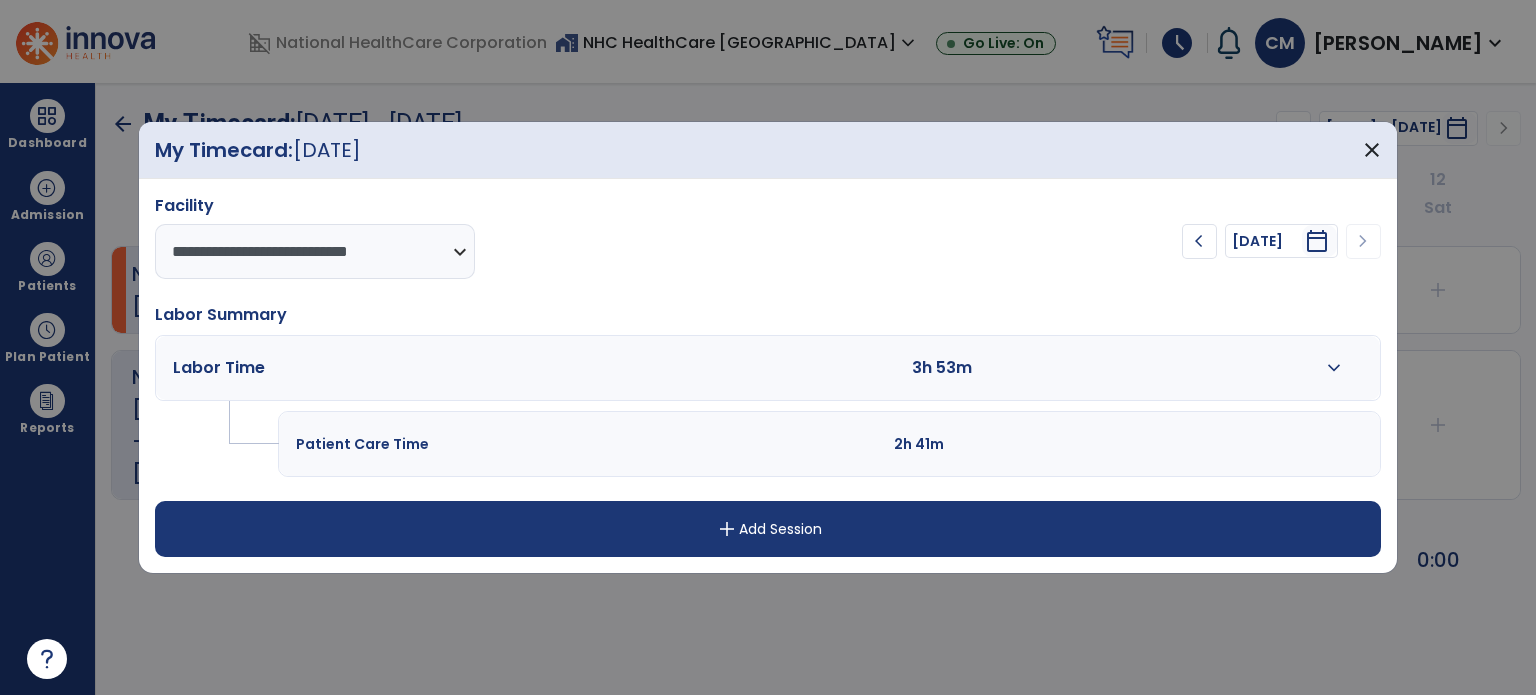 click on "expand_more" at bounding box center [1334, 368] 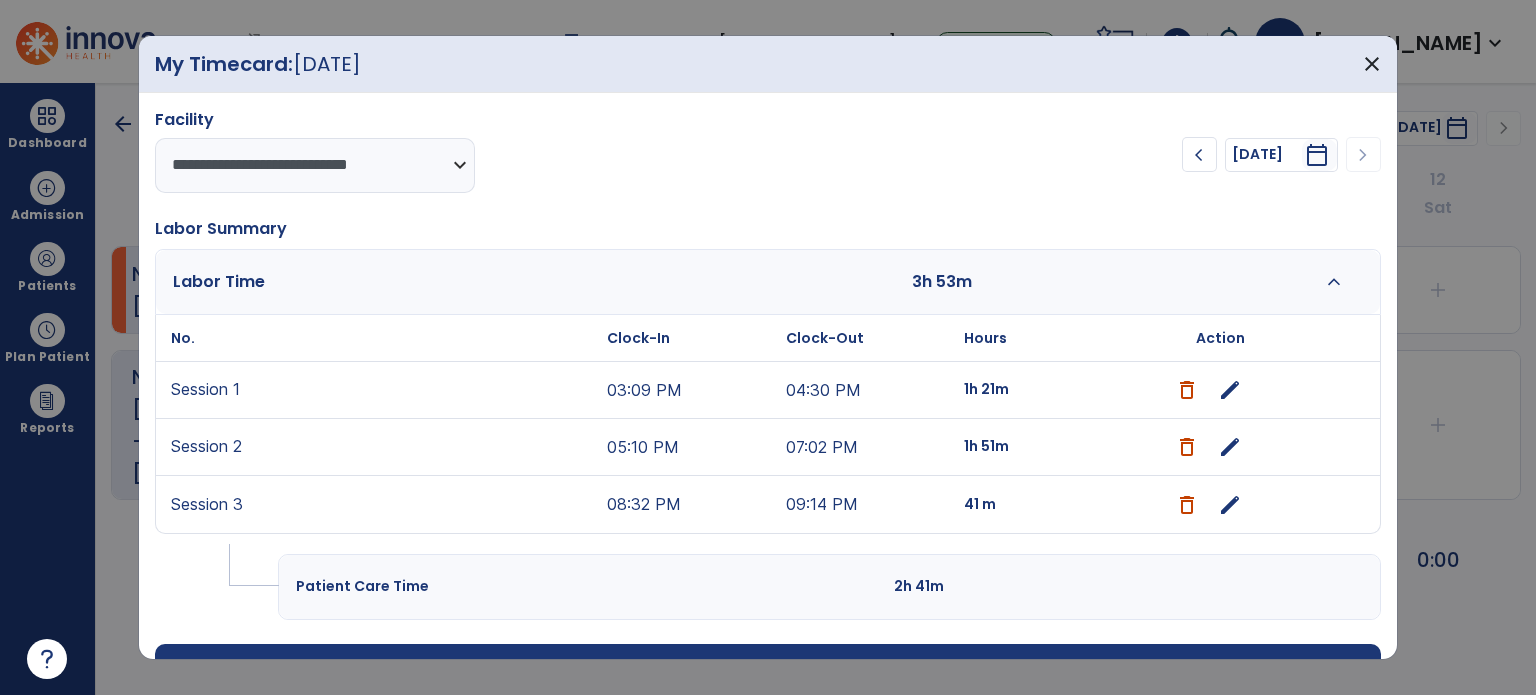 click on "edit" at bounding box center (1230, 505) 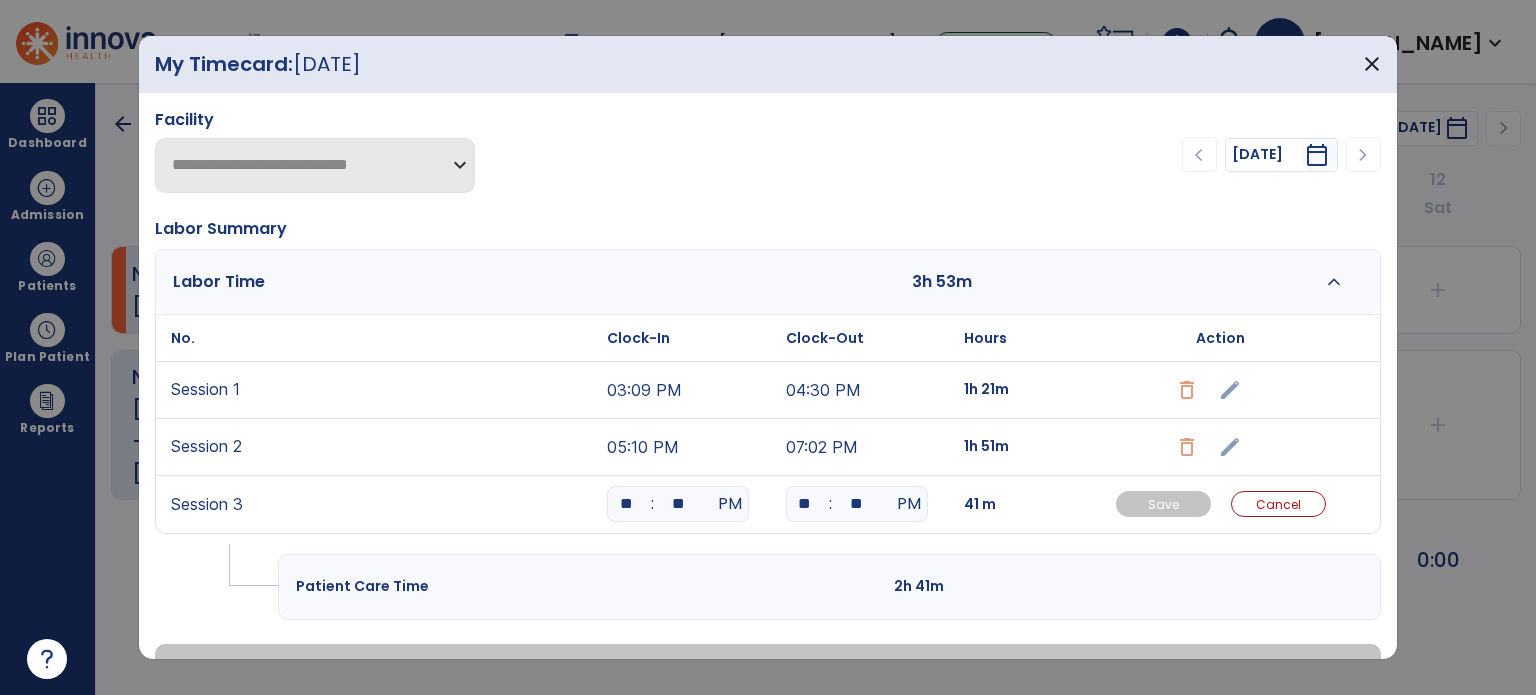 click on "**" at bounding box center [678, 504] 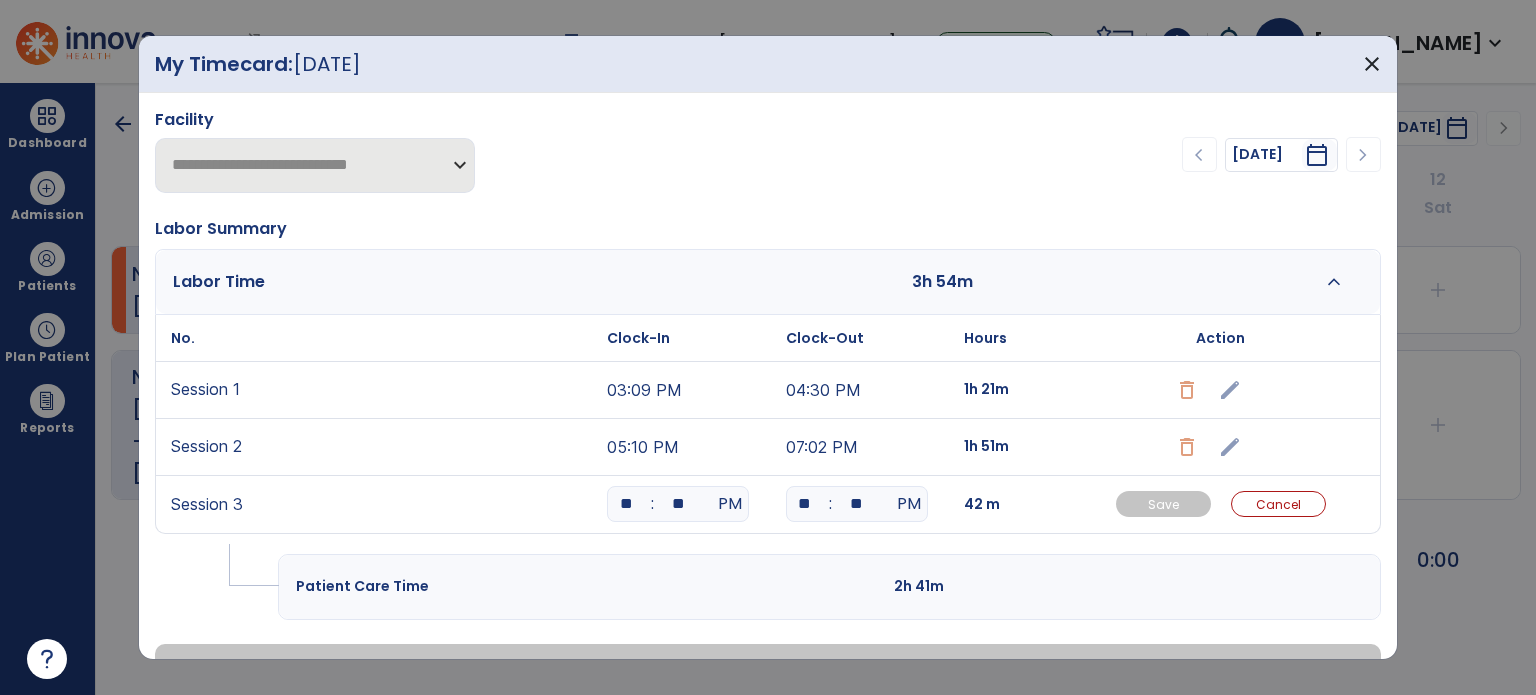 click on "**" at bounding box center (678, 504) 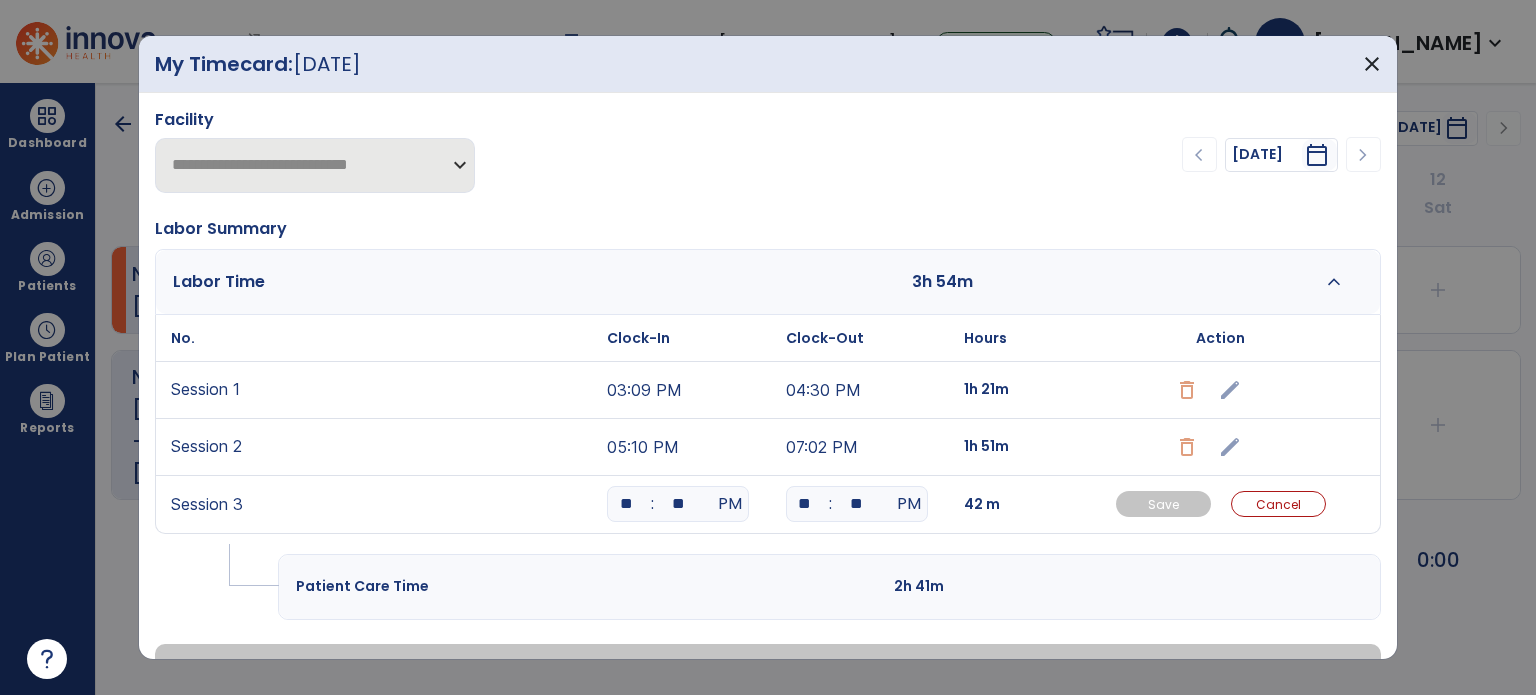 type on "**" 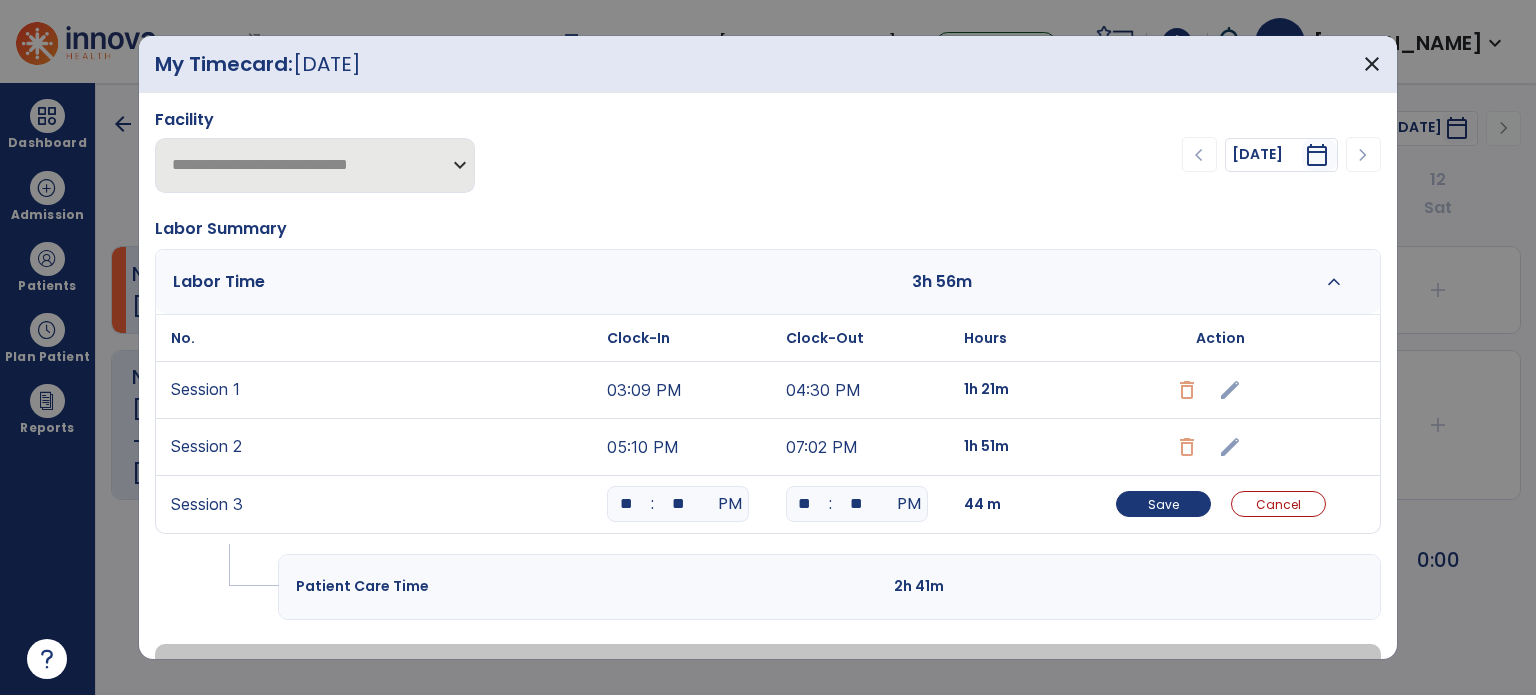 click on "Save   Cancel" at bounding box center (1220, 504) 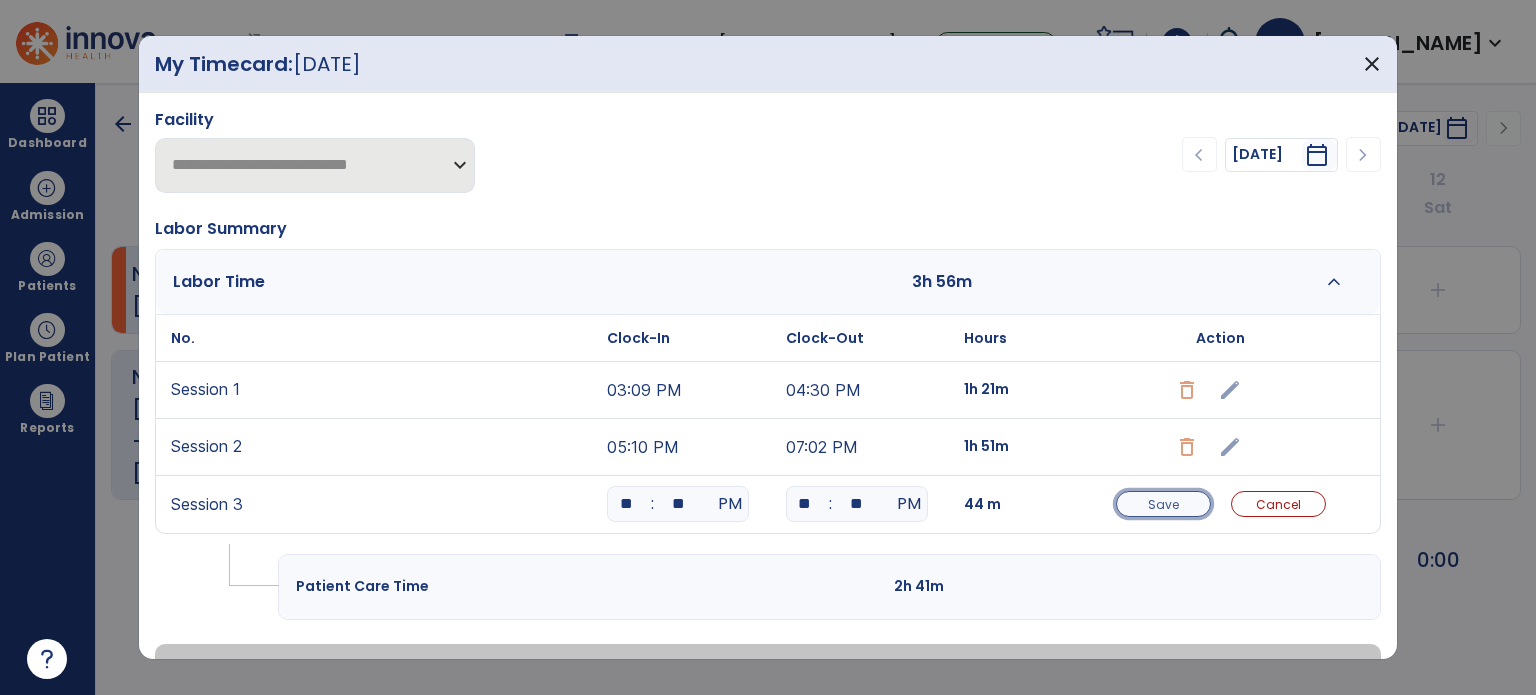 click on "Save" at bounding box center [1163, 504] 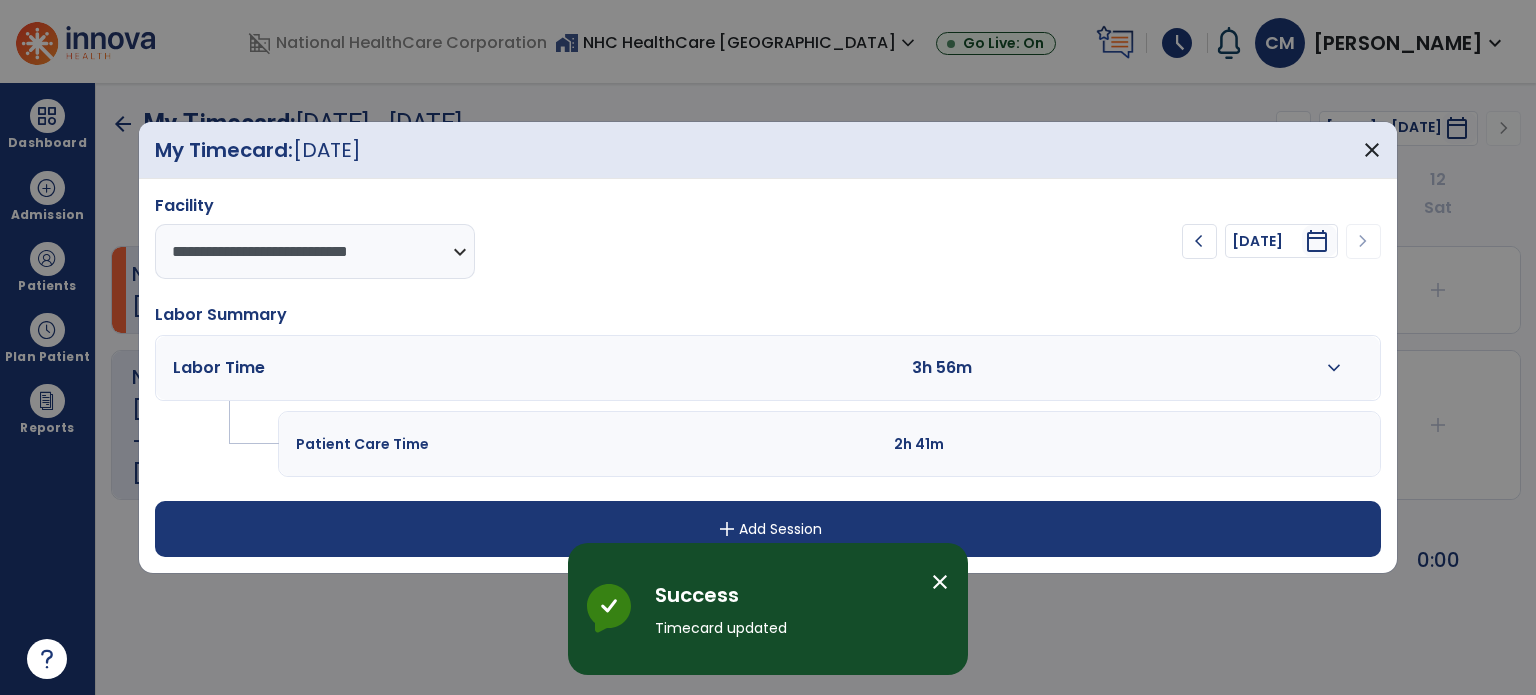 click on "Labor Time  3h 56m   expand_more" at bounding box center [768, 368] 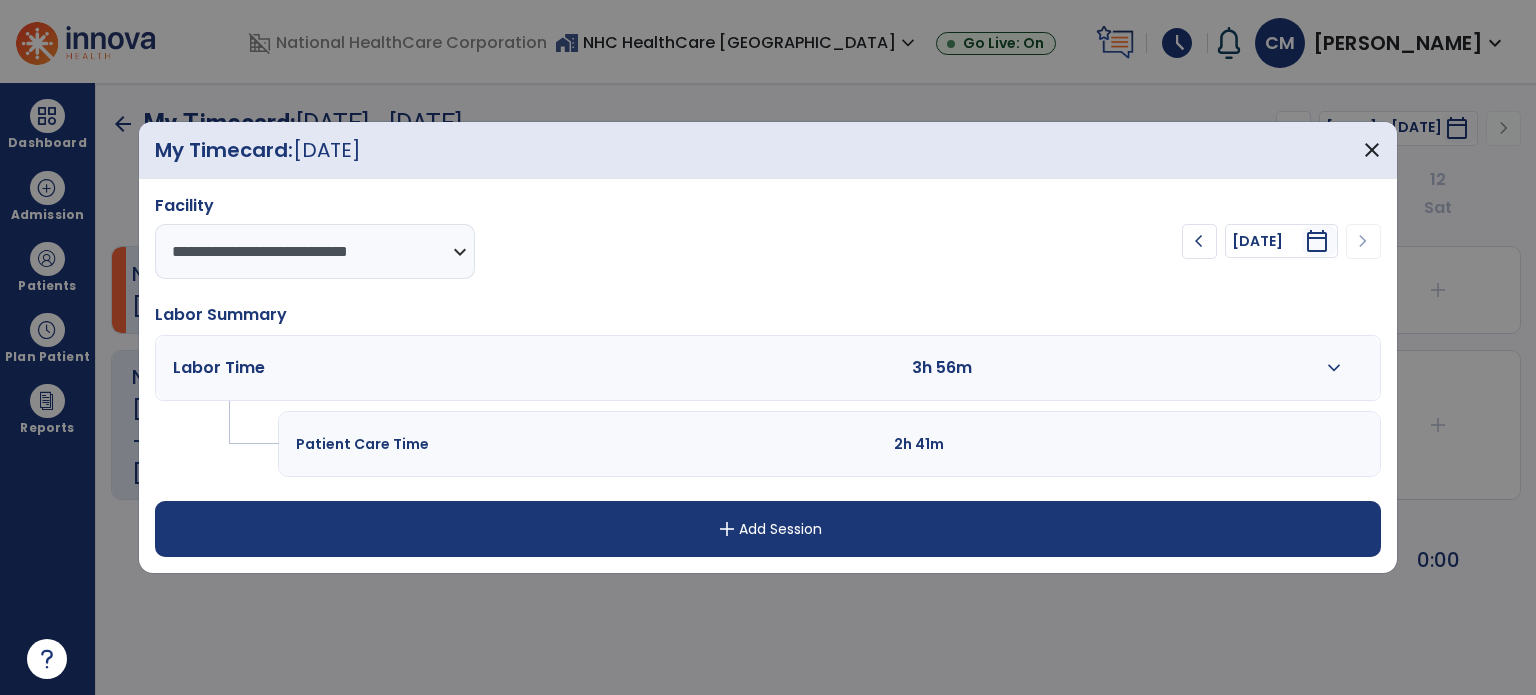 click on "expand_more" at bounding box center (1334, 368) 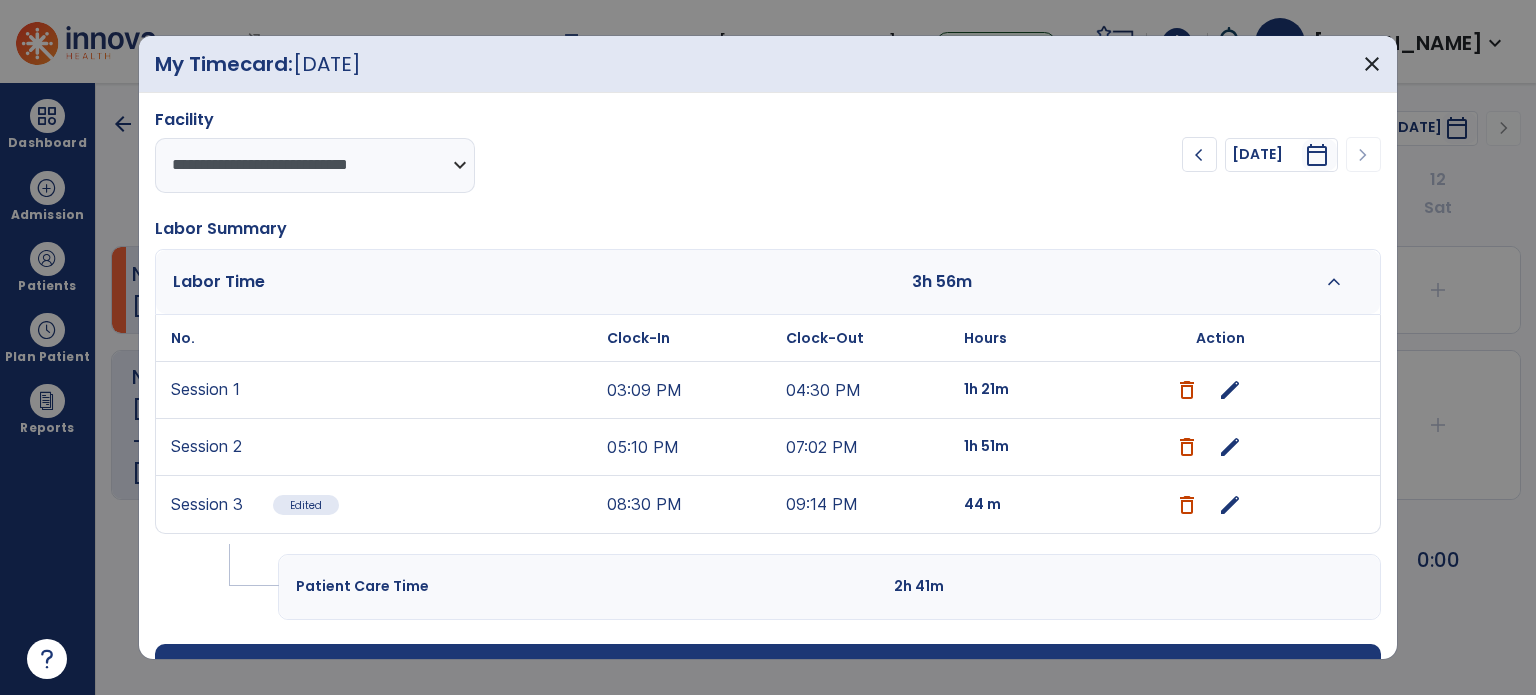 click on "edit" at bounding box center (1230, 447) 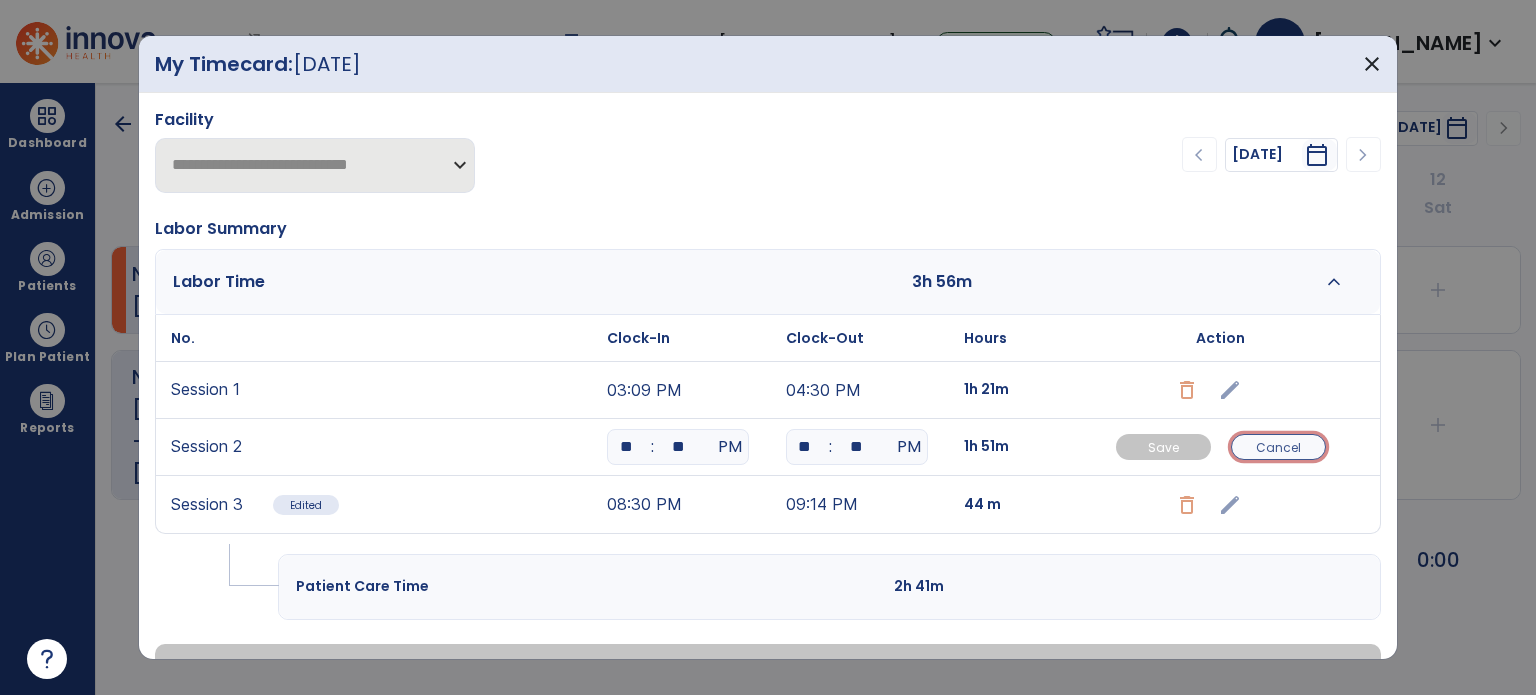 click on "Cancel" at bounding box center (1278, 447) 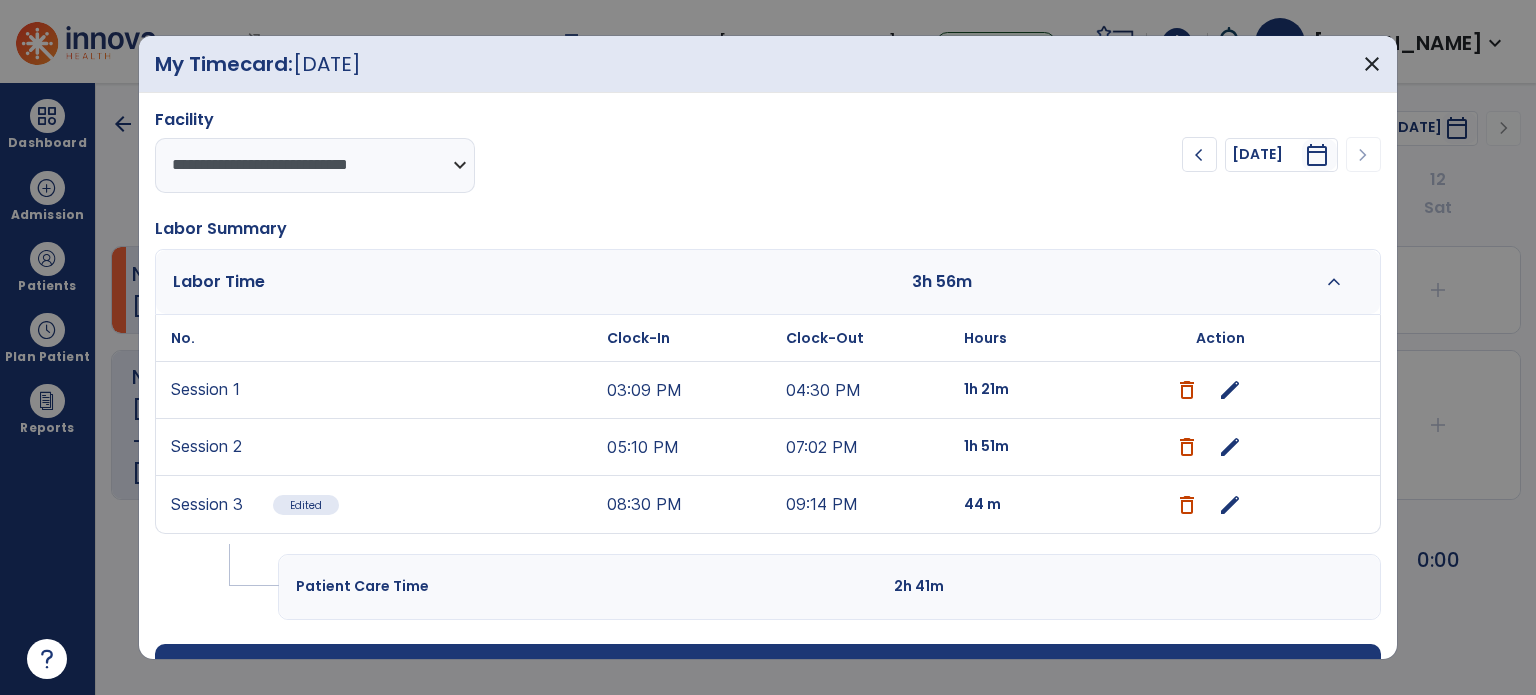 click at bounding box center (1187, 447) 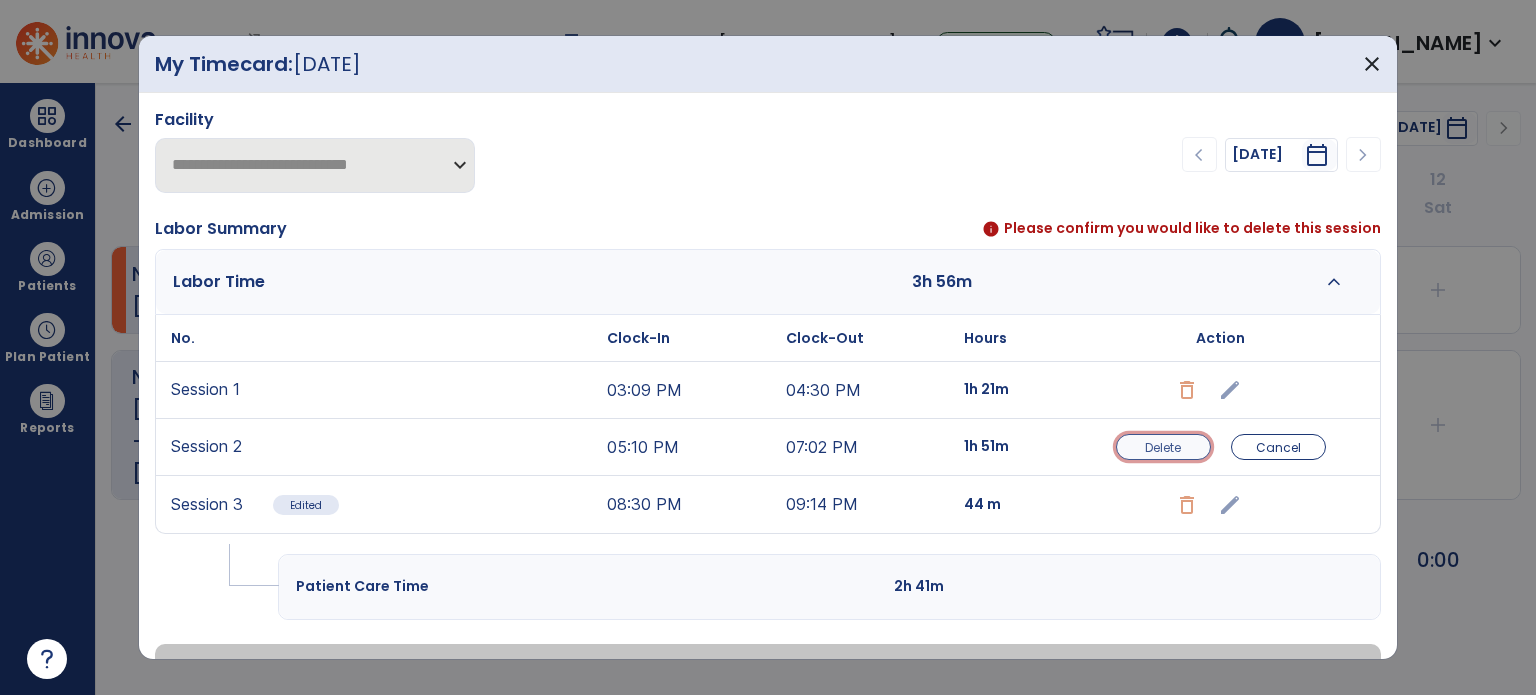 click on "Delete" at bounding box center (1163, 447) 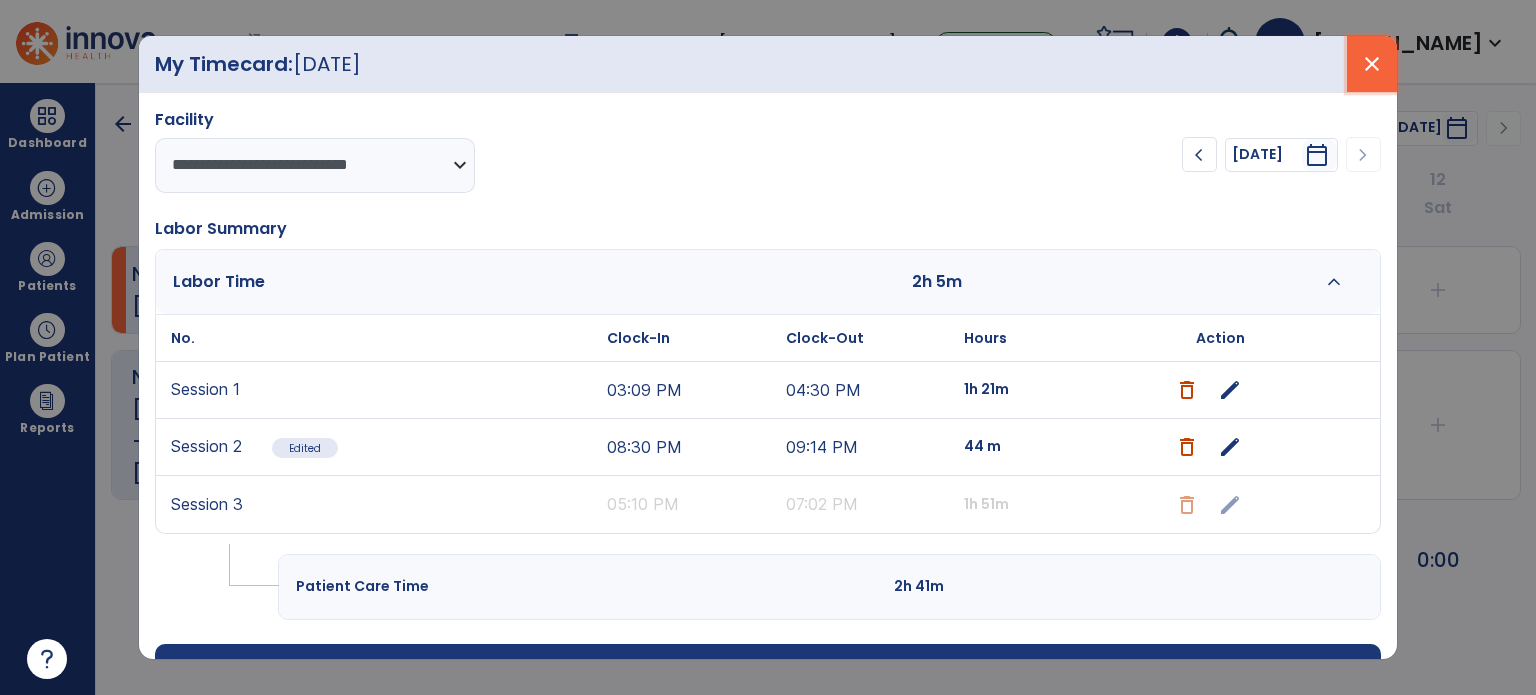 click on "close" at bounding box center [1372, 64] 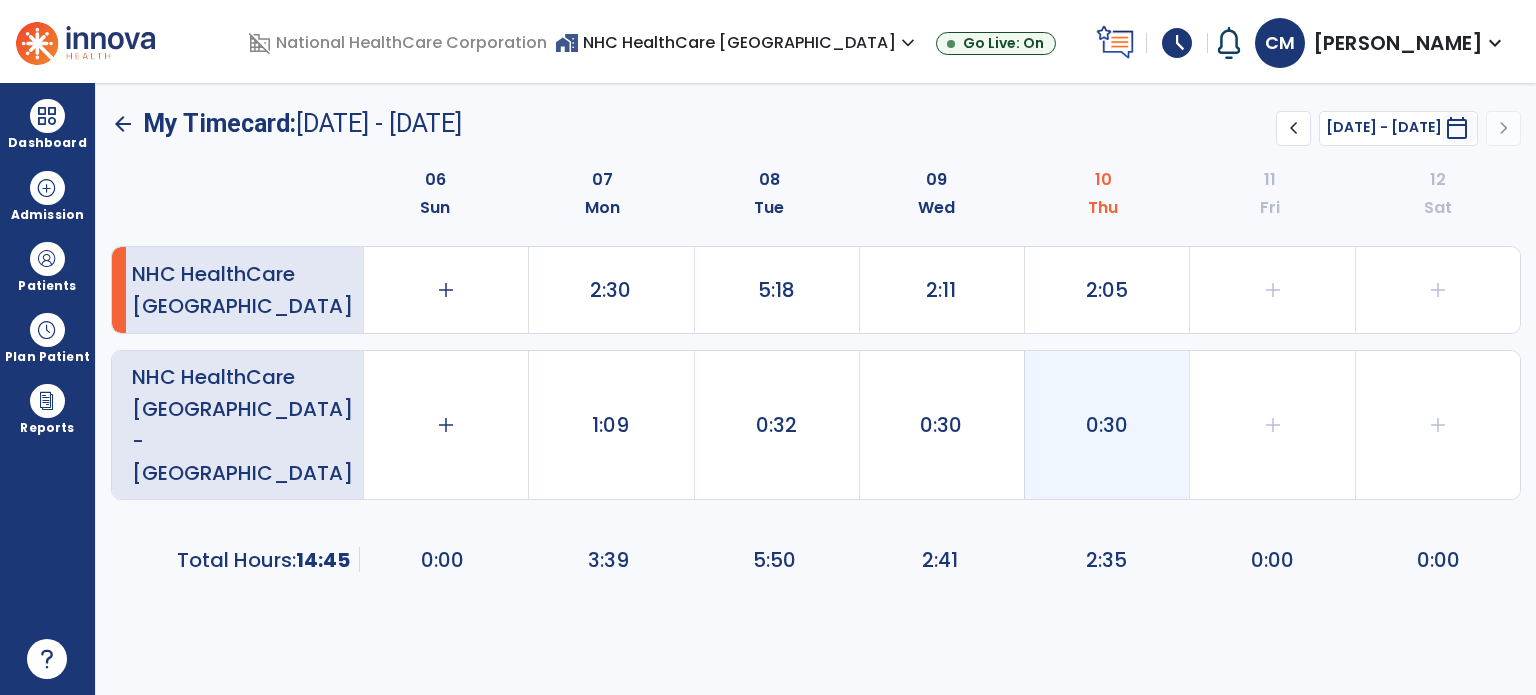 click on "0:30" 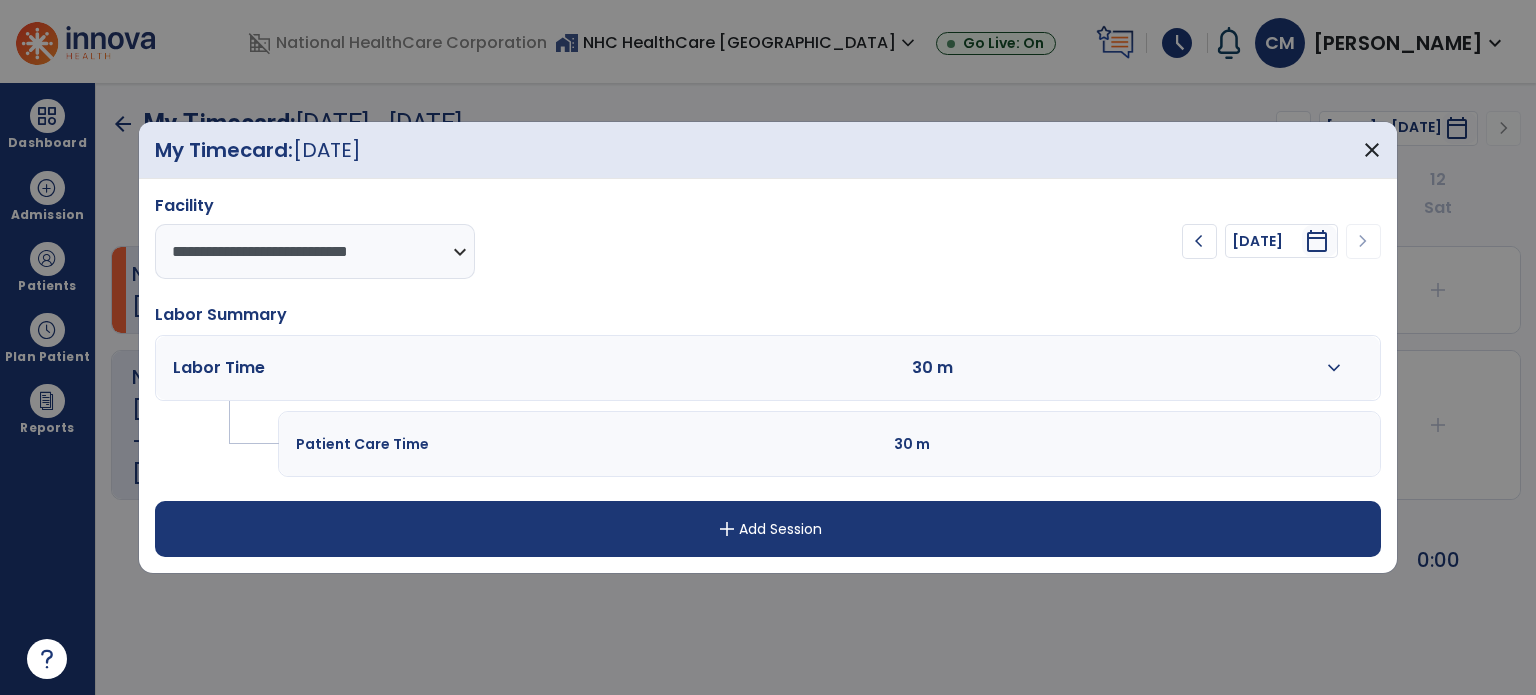 click at bounding box center (827, 368) 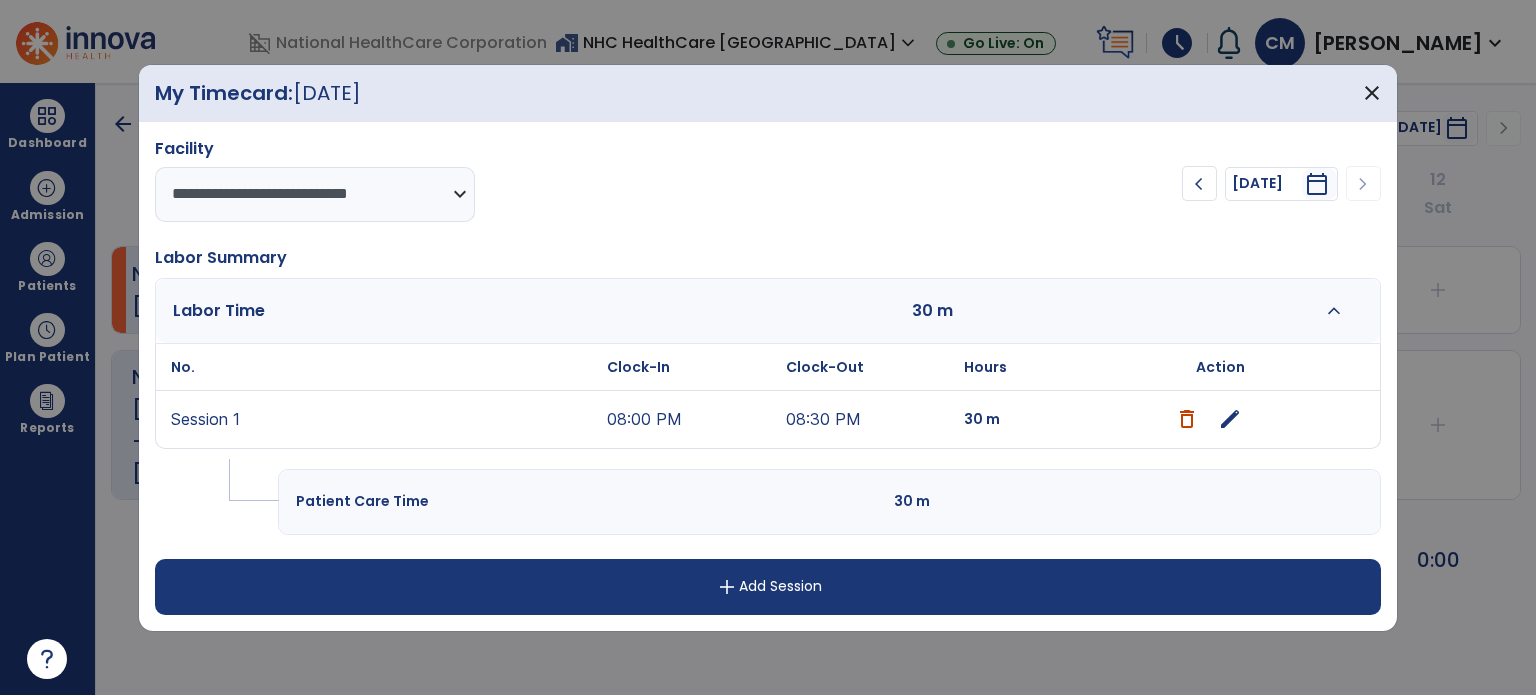 click on "edit" at bounding box center [1230, 419] 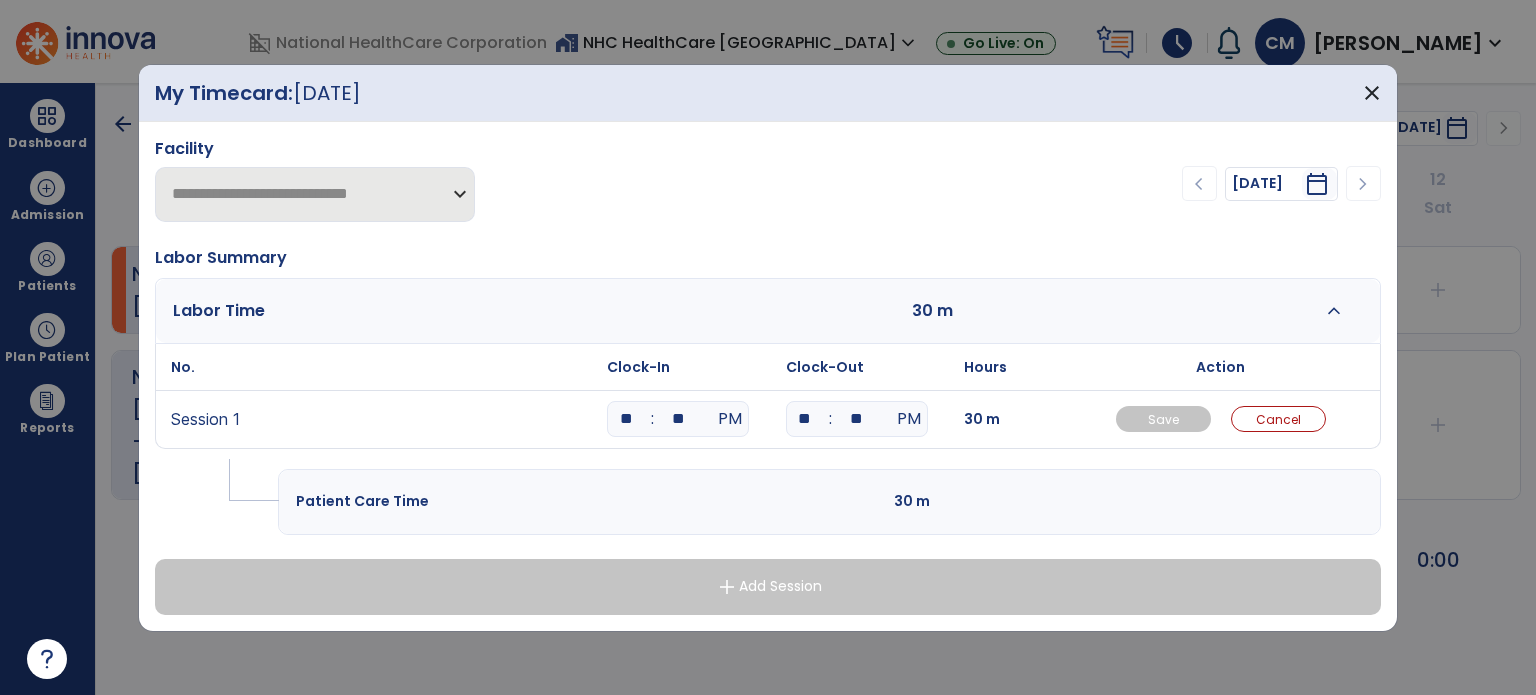 click on "**" at bounding box center (626, 419) 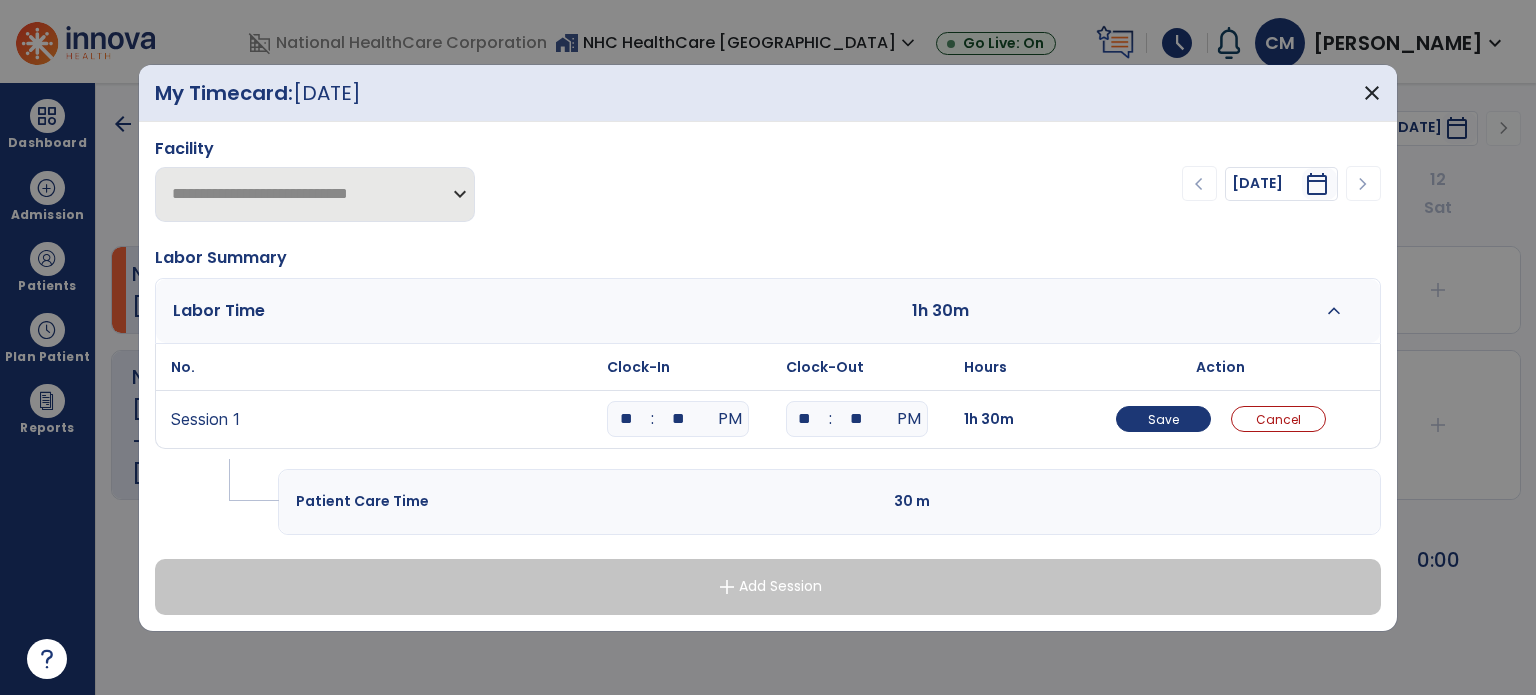 click on "**" at bounding box center [678, 419] 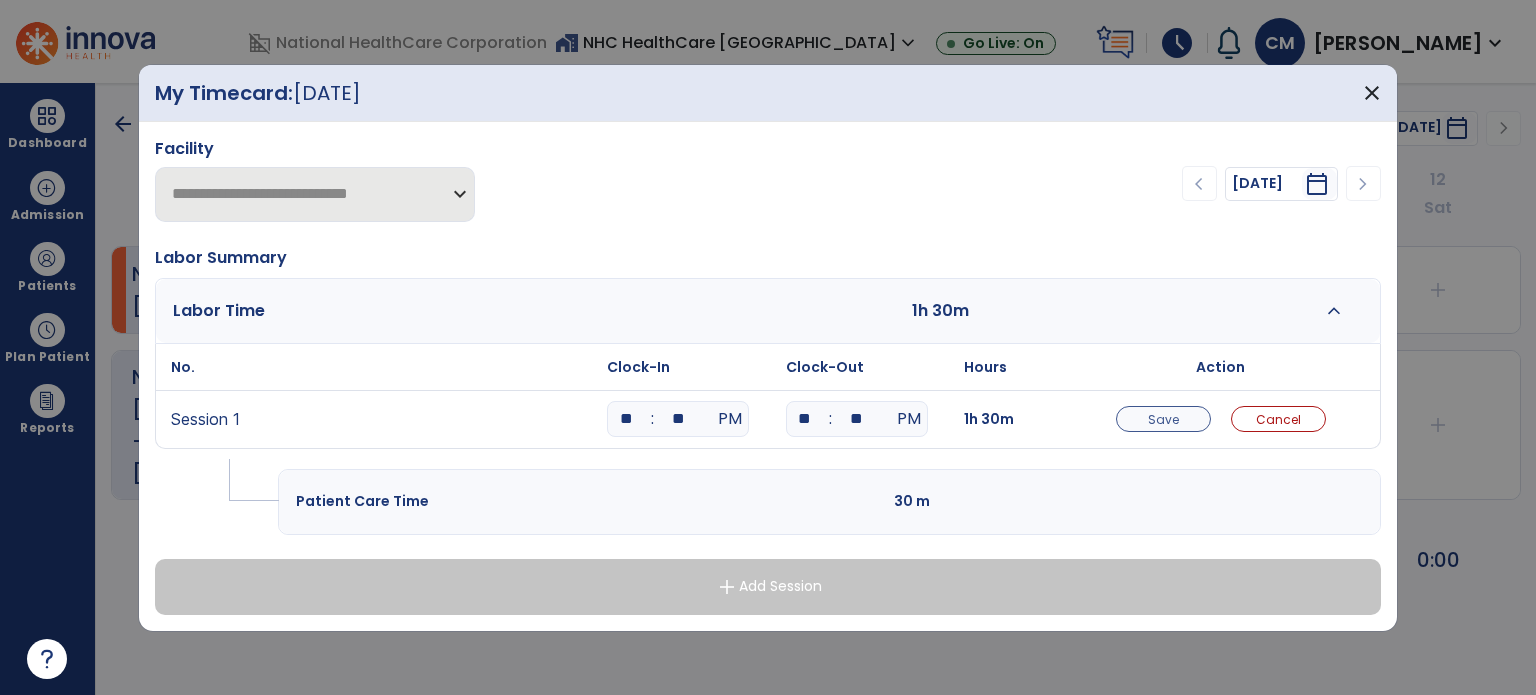 type on "**" 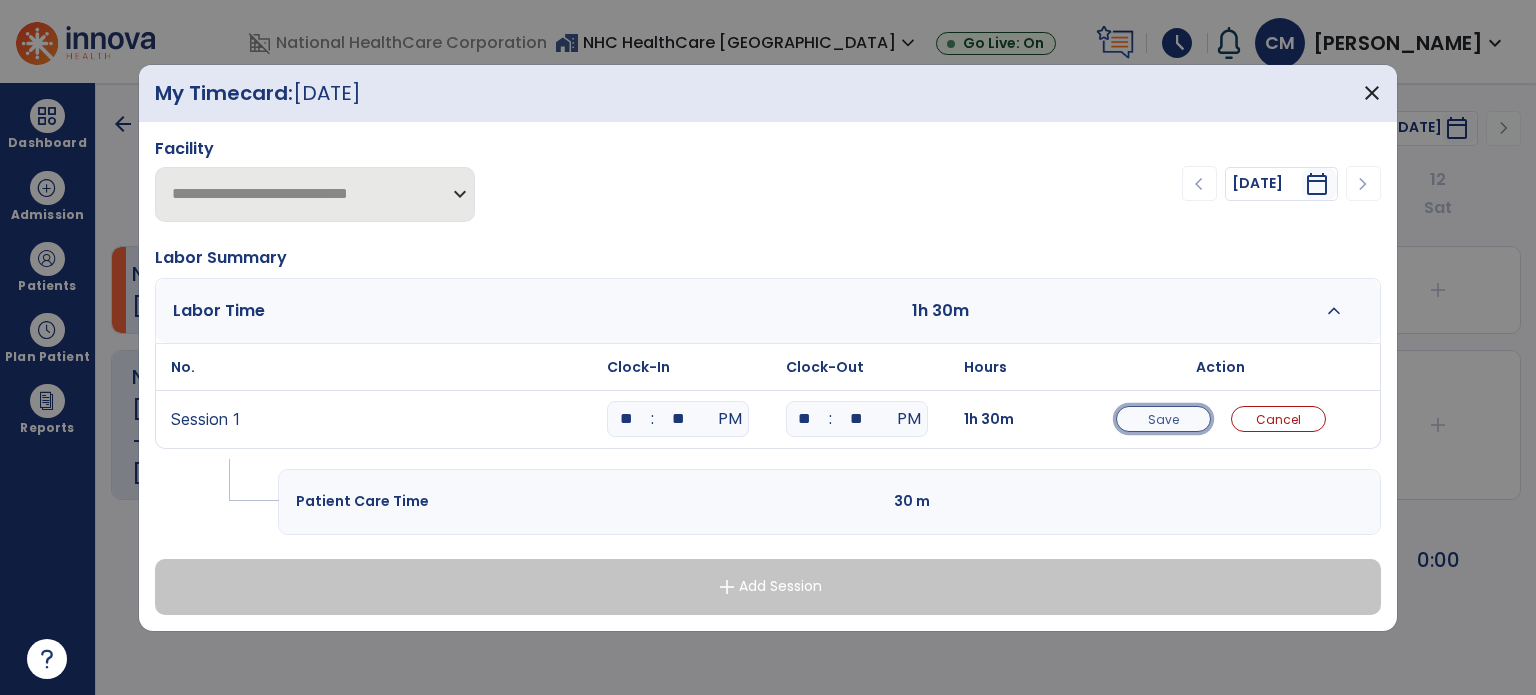 click on "Save" at bounding box center [1163, 419] 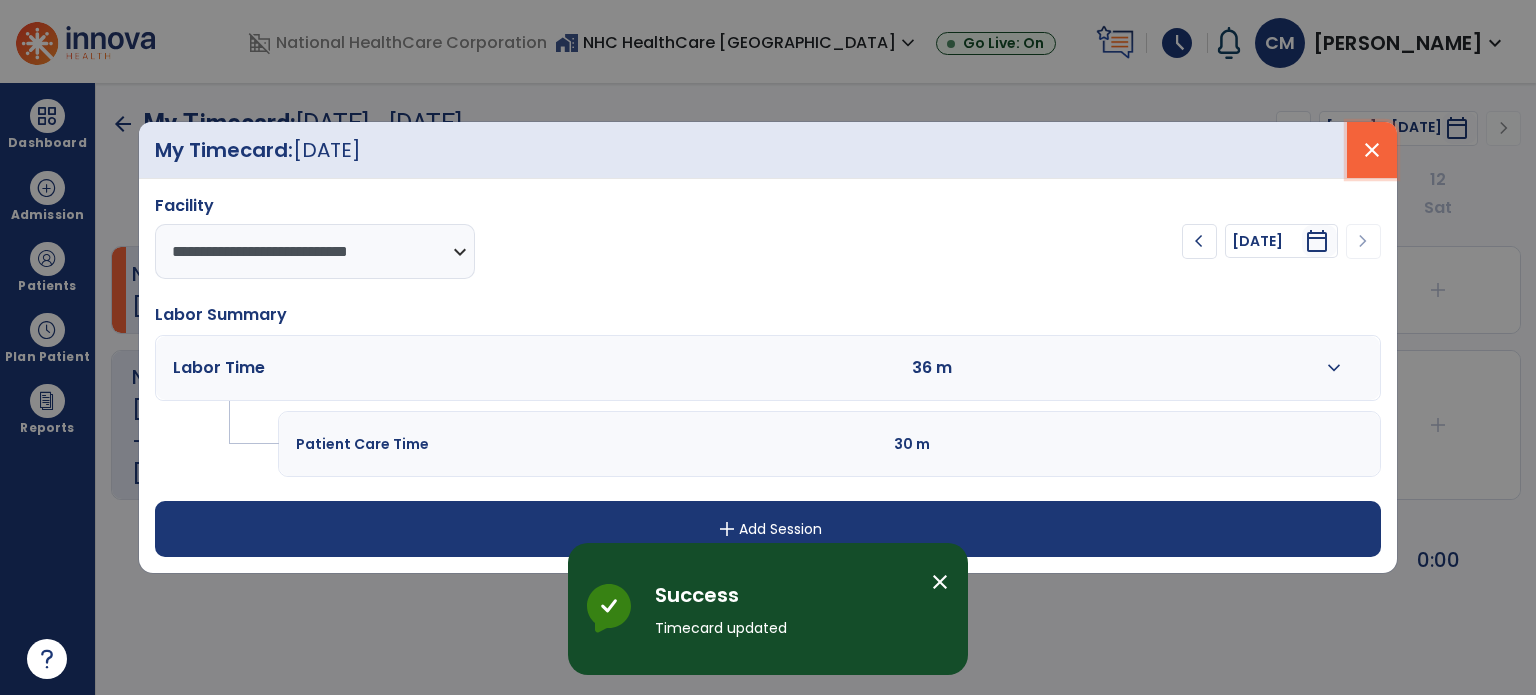 click on "close" at bounding box center [1372, 150] 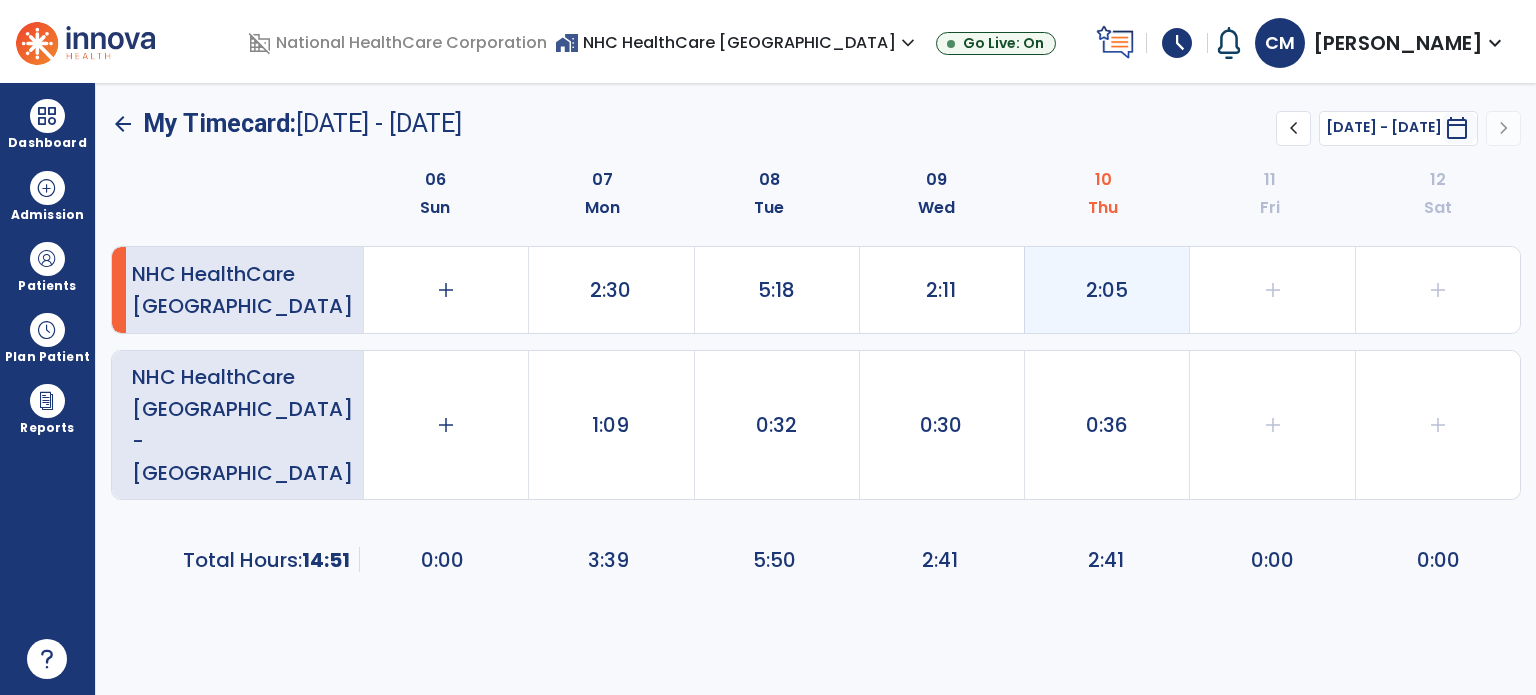 click on "2:05" 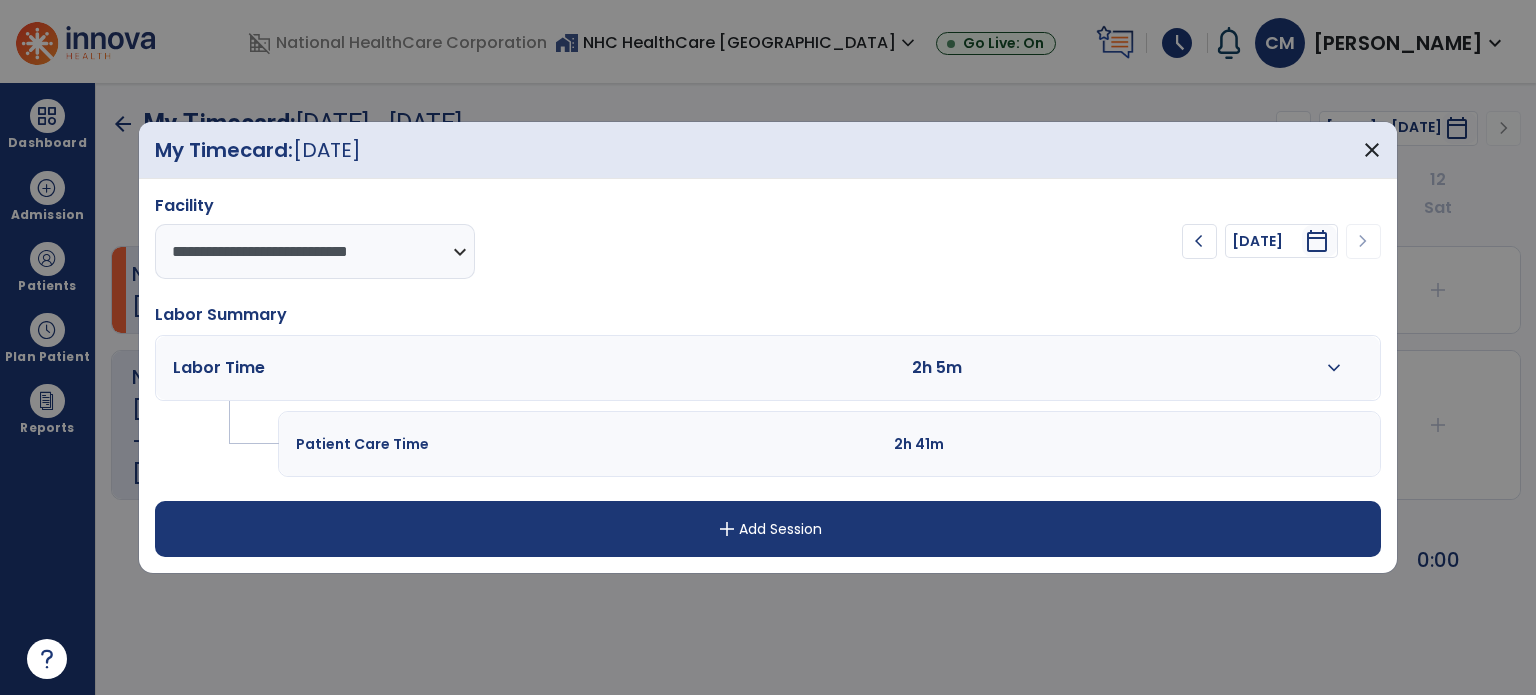 click at bounding box center (1155, 368) 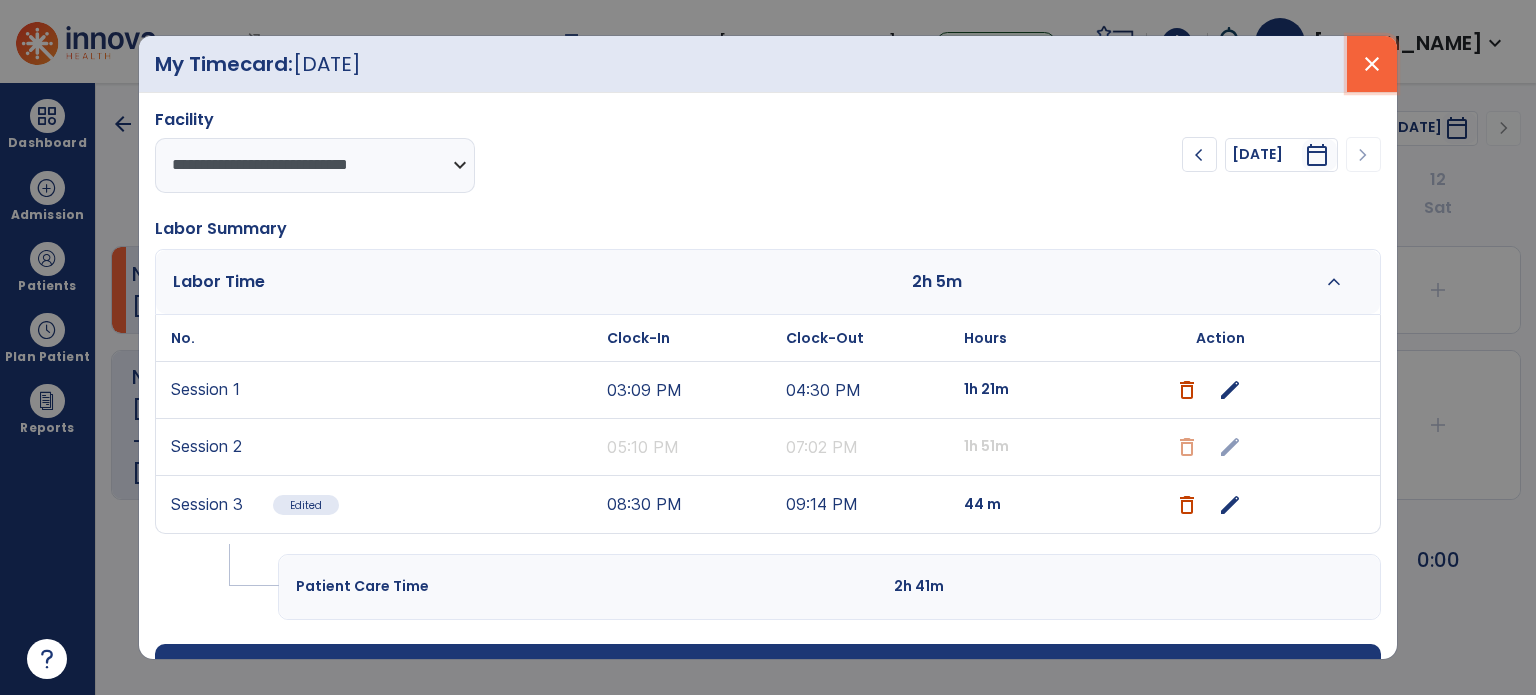 click on "close" at bounding box center (1372, 64) 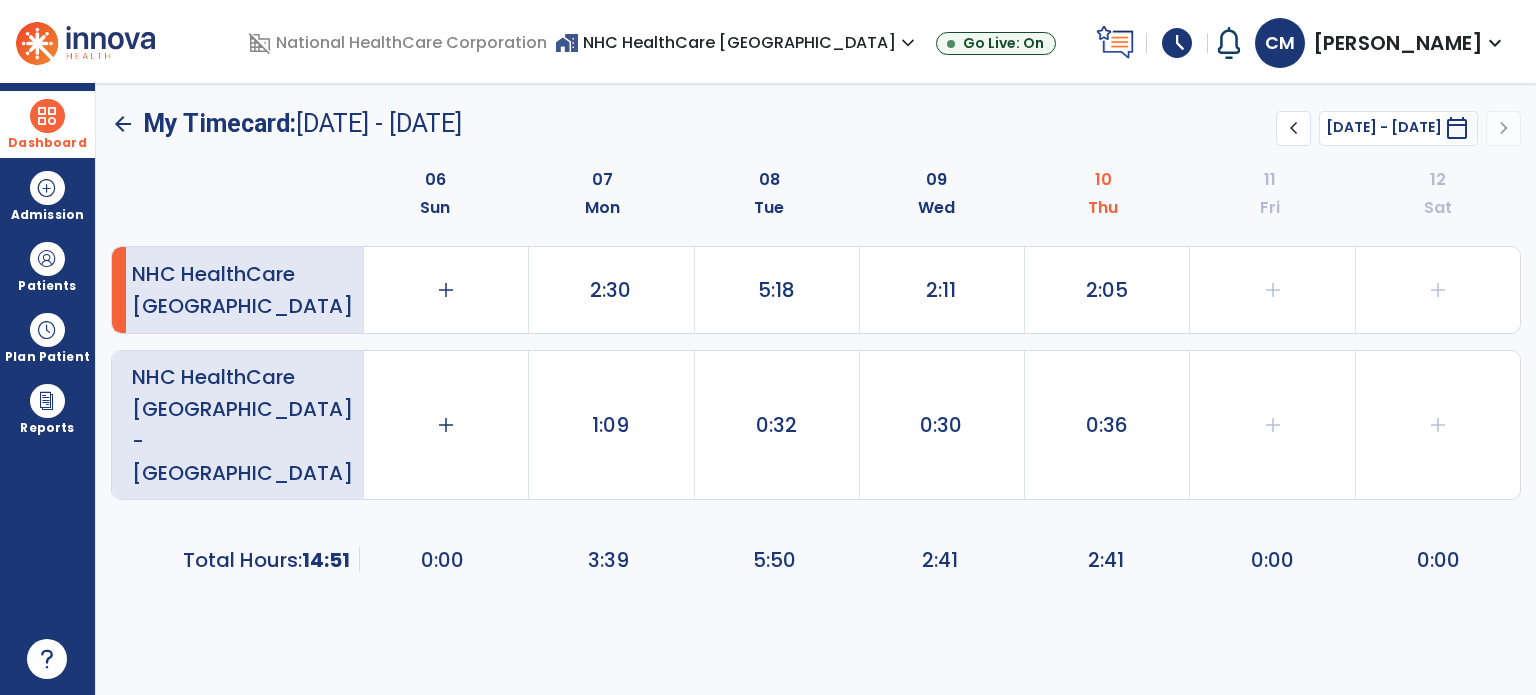 click on "Dashboard  dashboard  Therapist Dashboard" at bounding box center [47, 124] 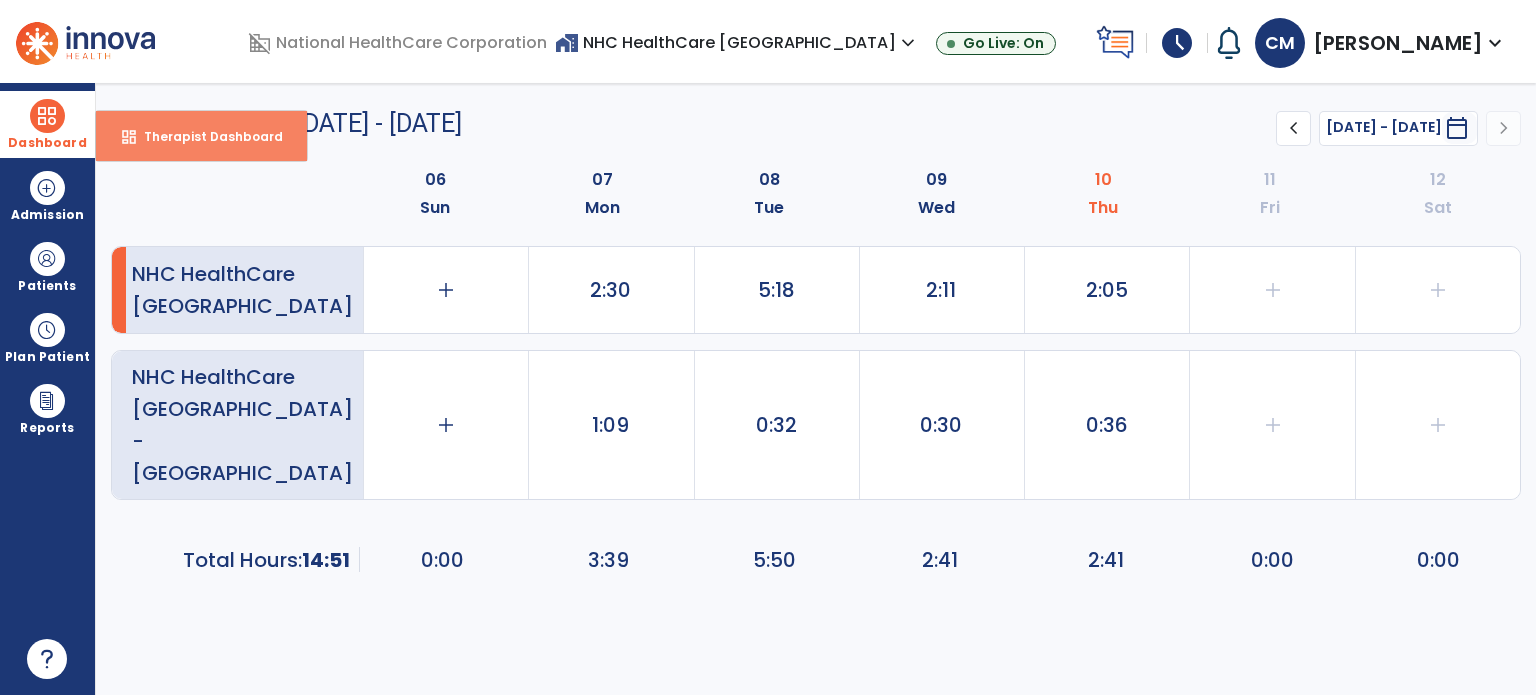 click on "dashboard  Therapist Dashboard" at bounding box center [201, 136] 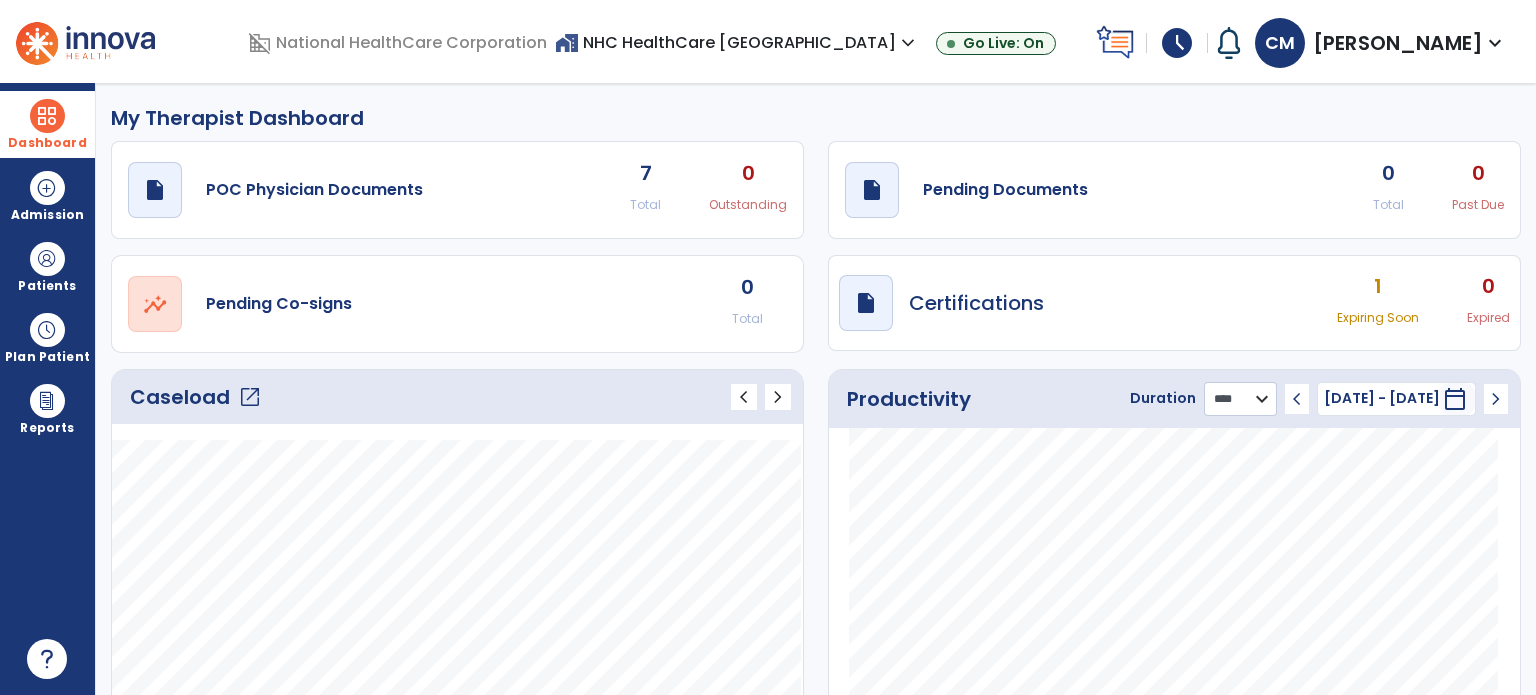 click on "******** **** ***" 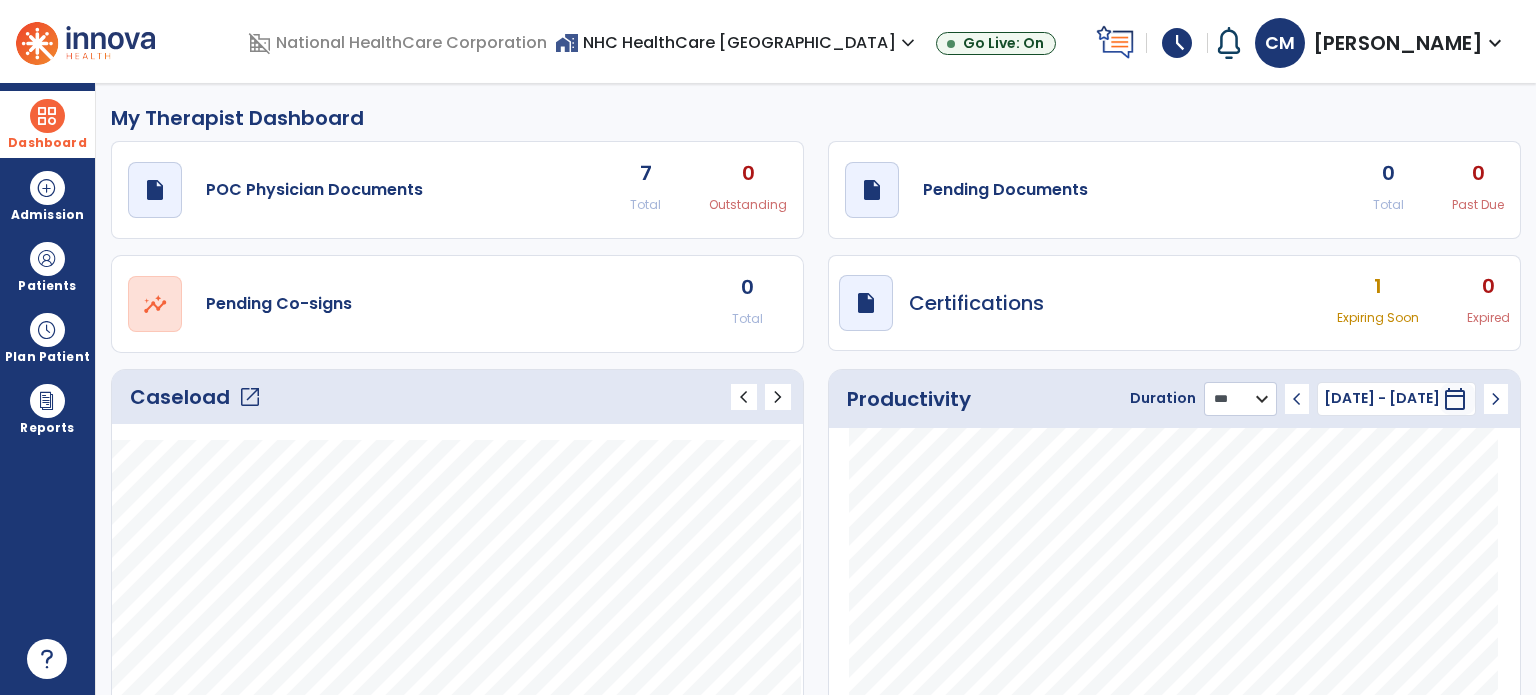 click on "******** **** ***" 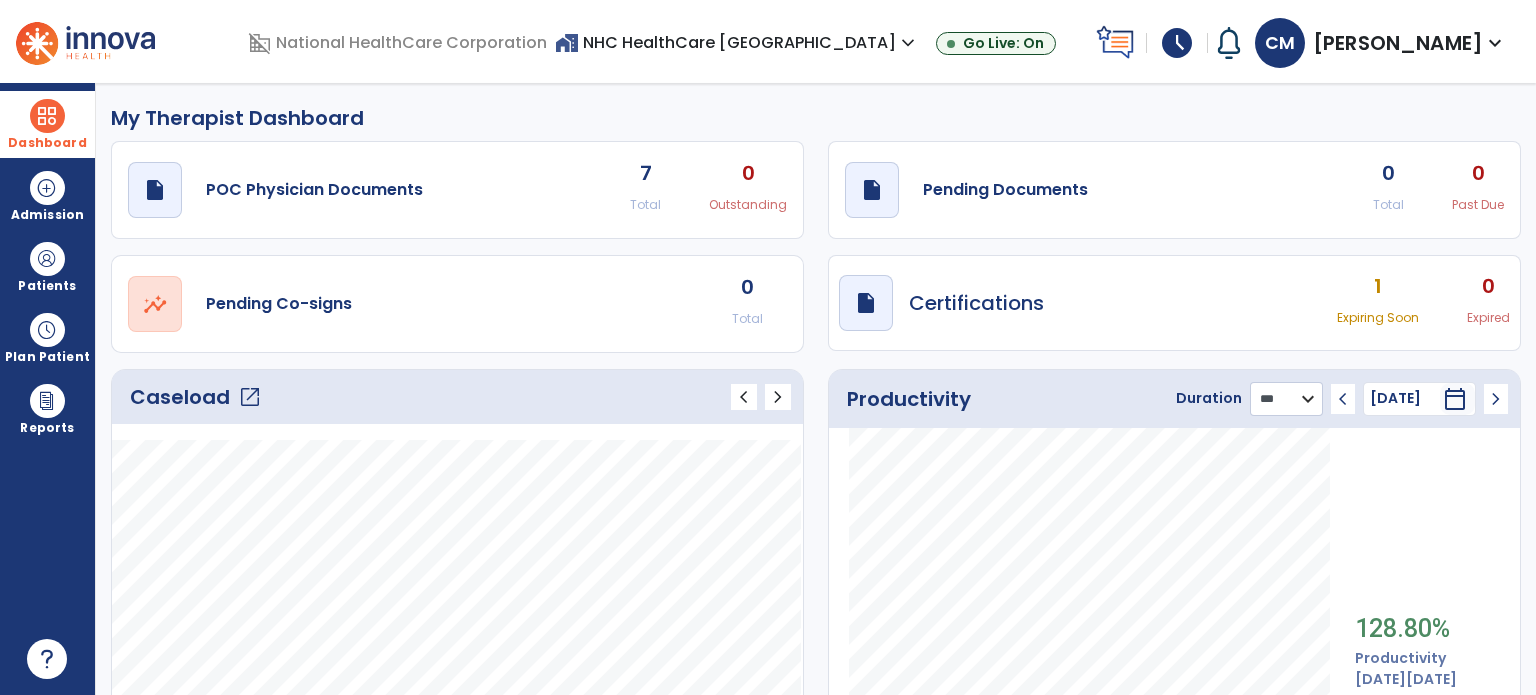 click on "******** **** ***" 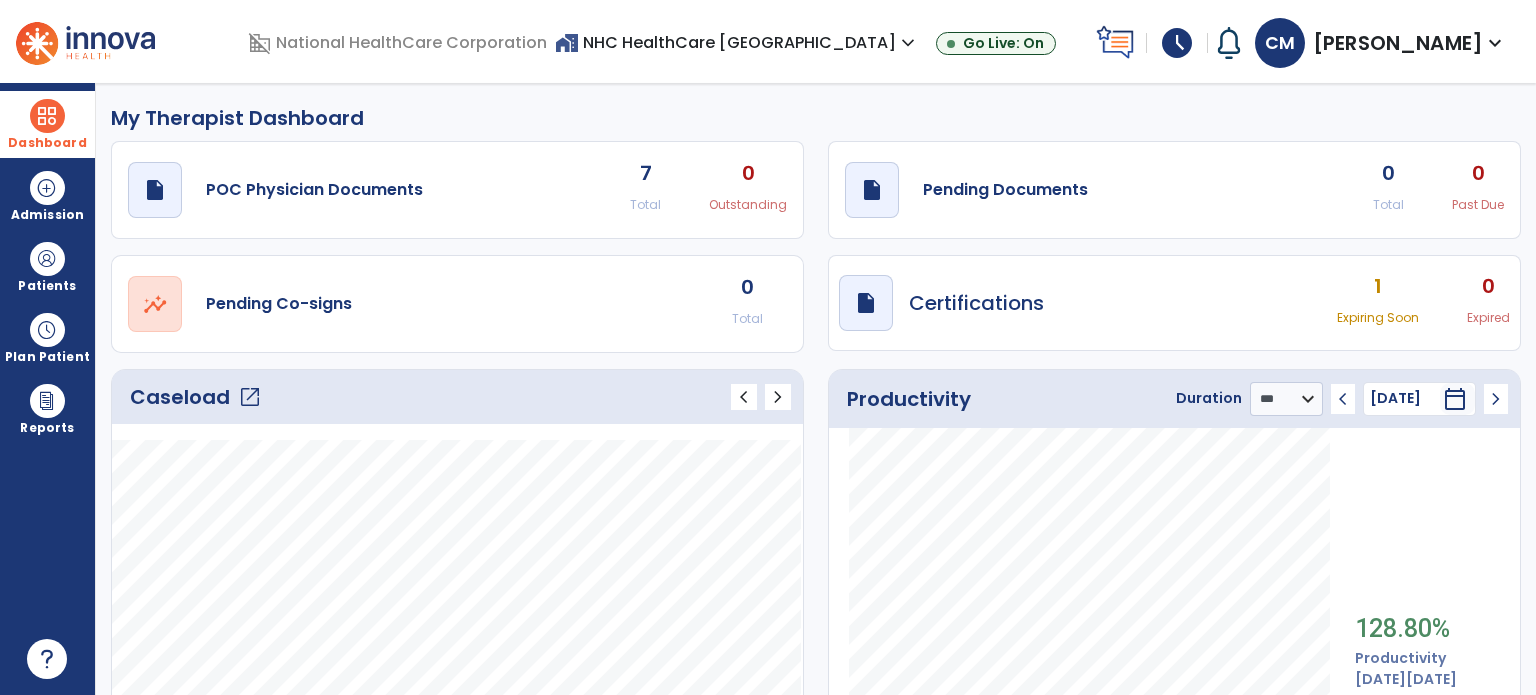 click on "home_work   NHC HealthCare Chattanooga   expand_more" at bounding box center (737, 42) 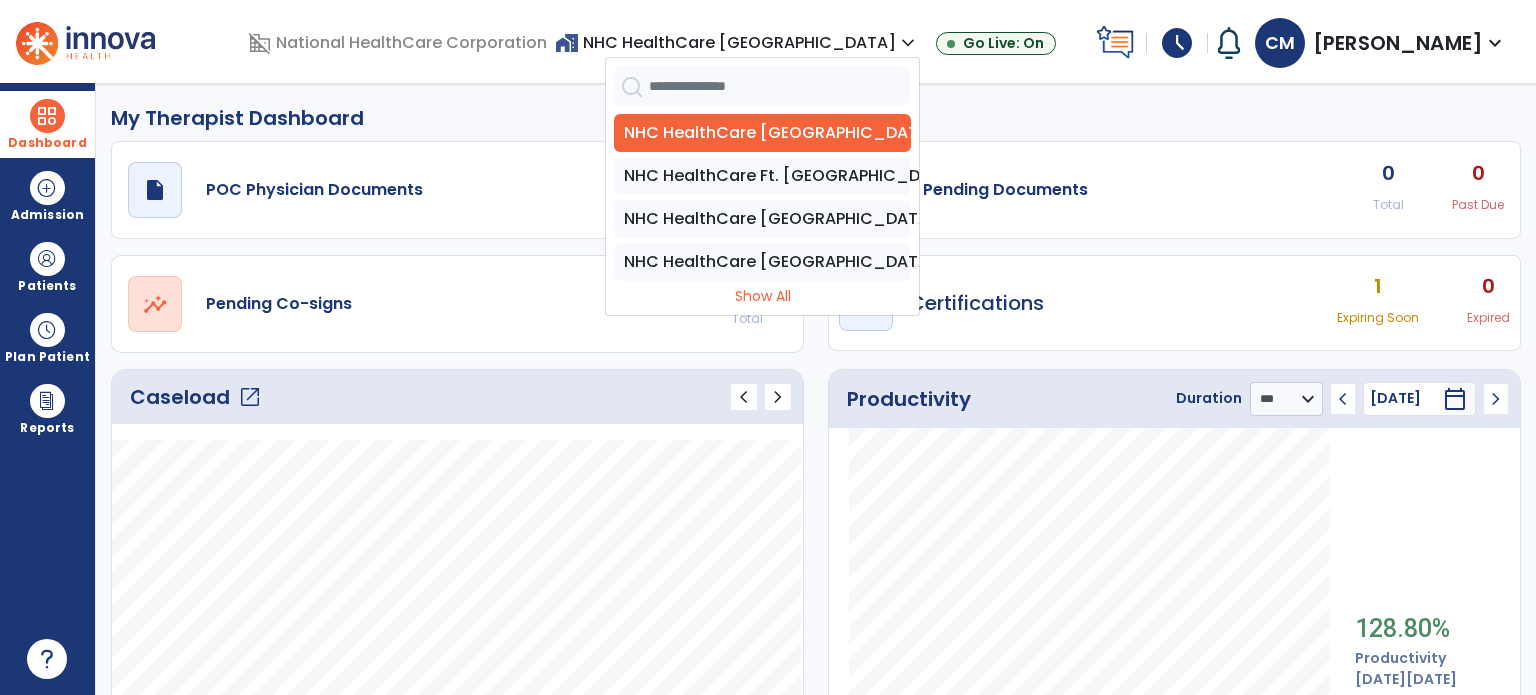 click on "home_work   NHC HealthCare Chattanooga   expand_more" at bounding box center [737, 42] 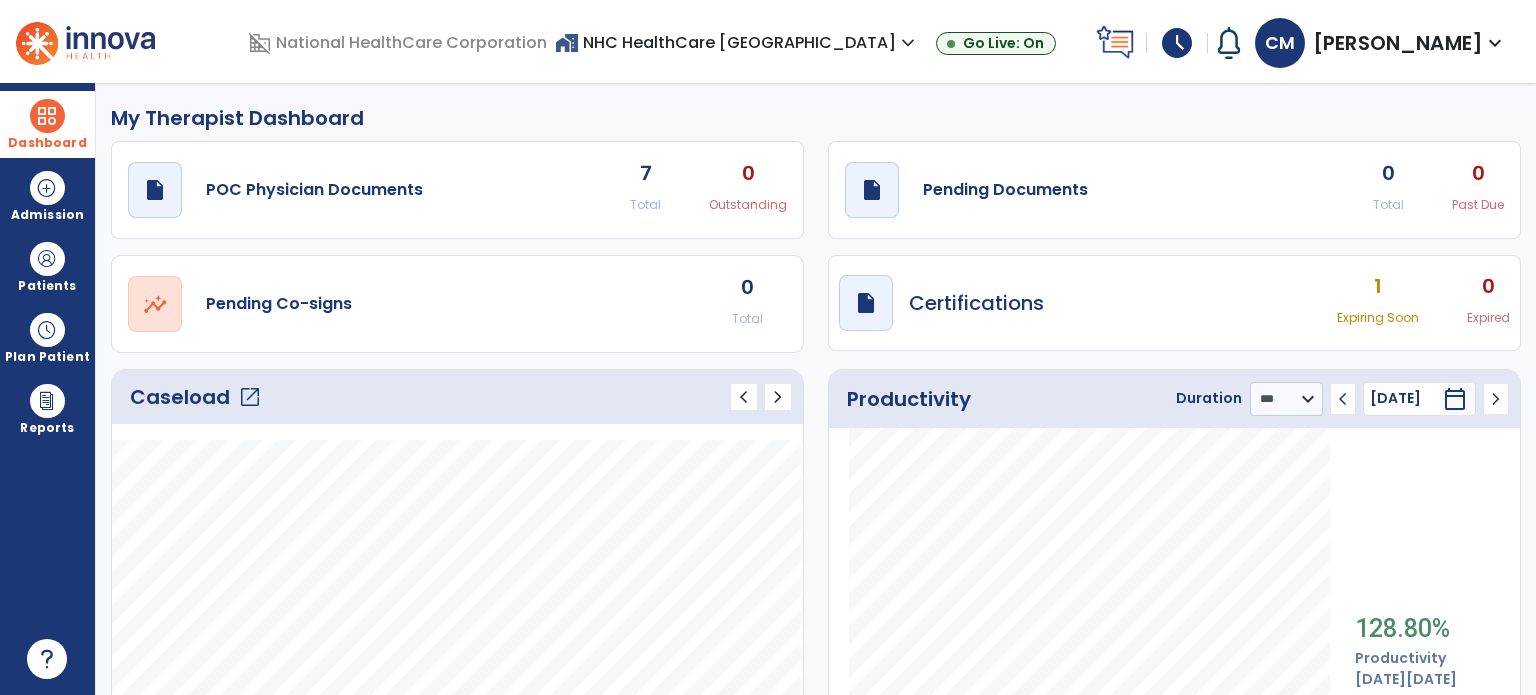 click on "home_work   NHC HealthCare Chattanooga   expand_more" at bounding box center [737, 42] 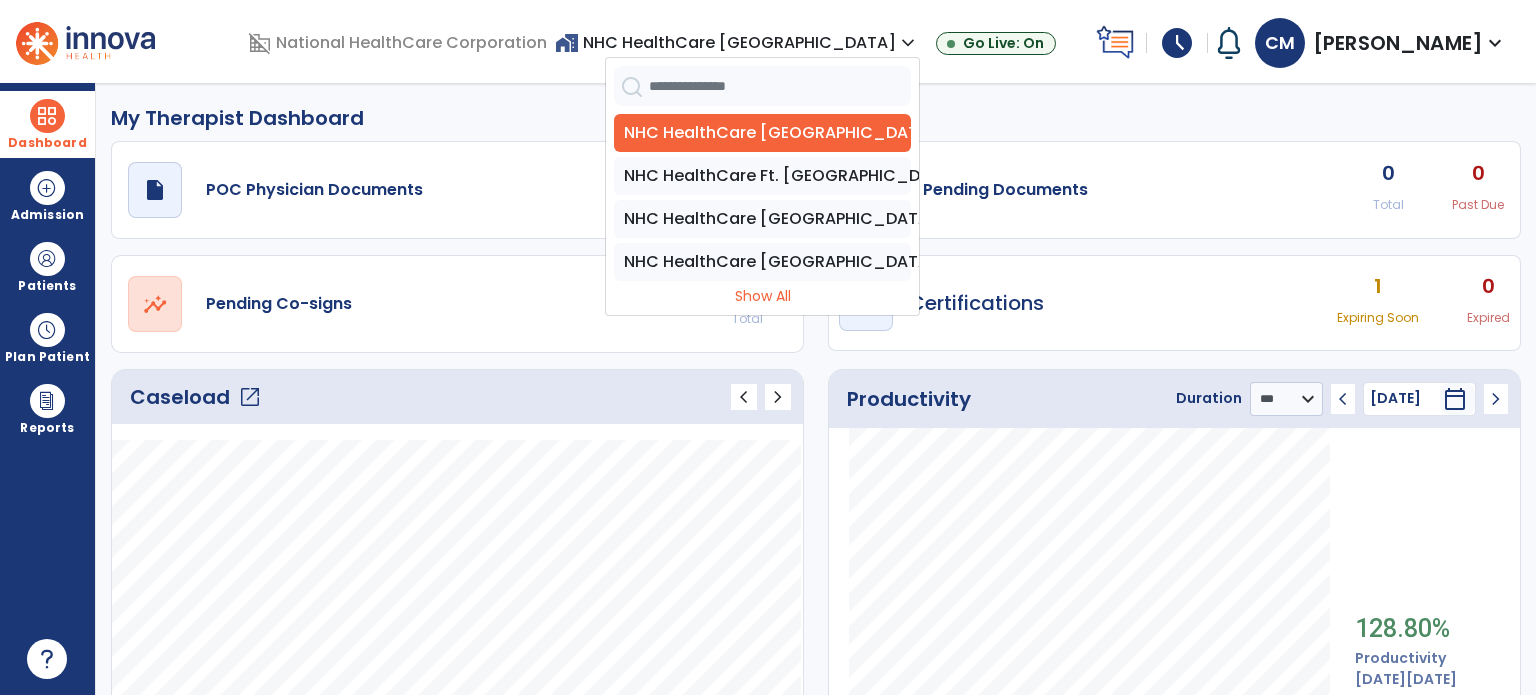 click on "NHC HealthCare Chattanooga   NHC HealthCare Ft. Oglethorpe   NHC HealthCare Rossville - GA   NHC HealthCare Smithville" at bounding box center [762, 197] 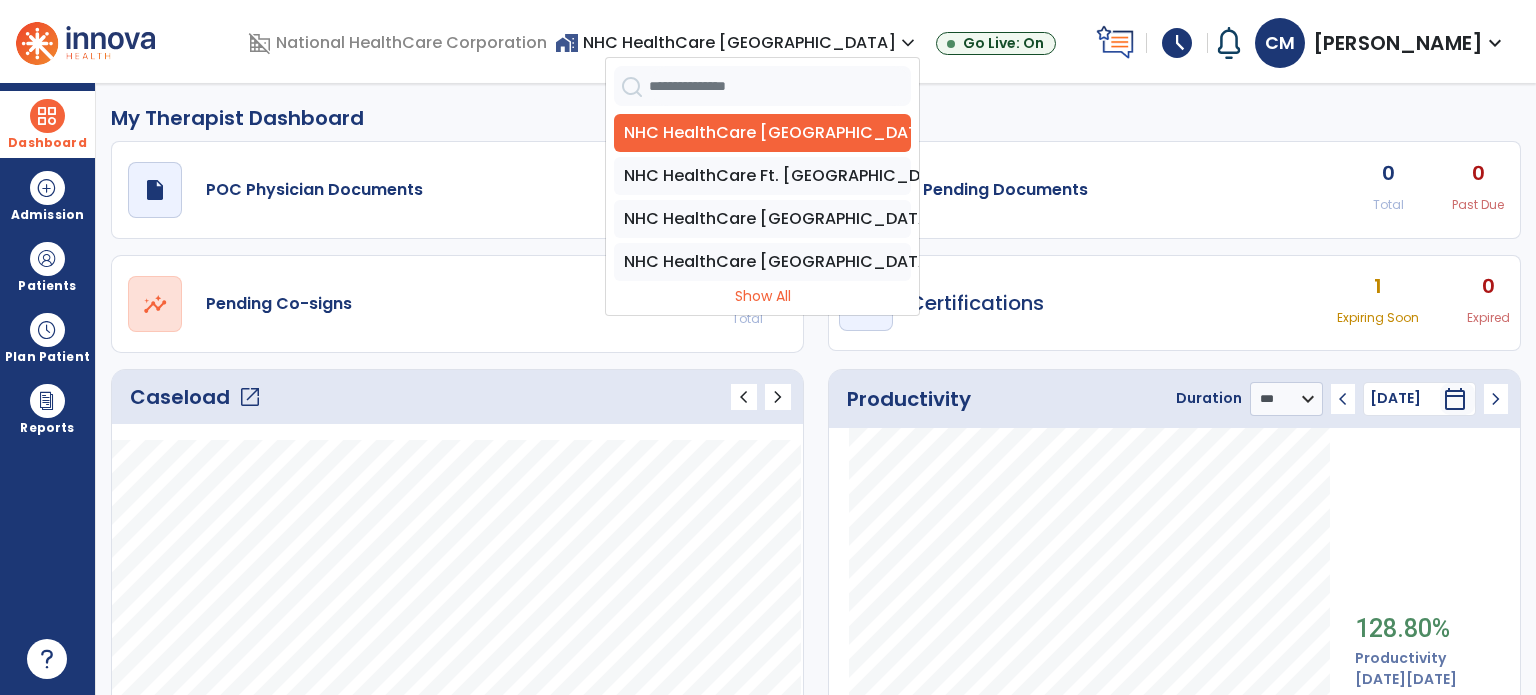 click on "open_in_new" 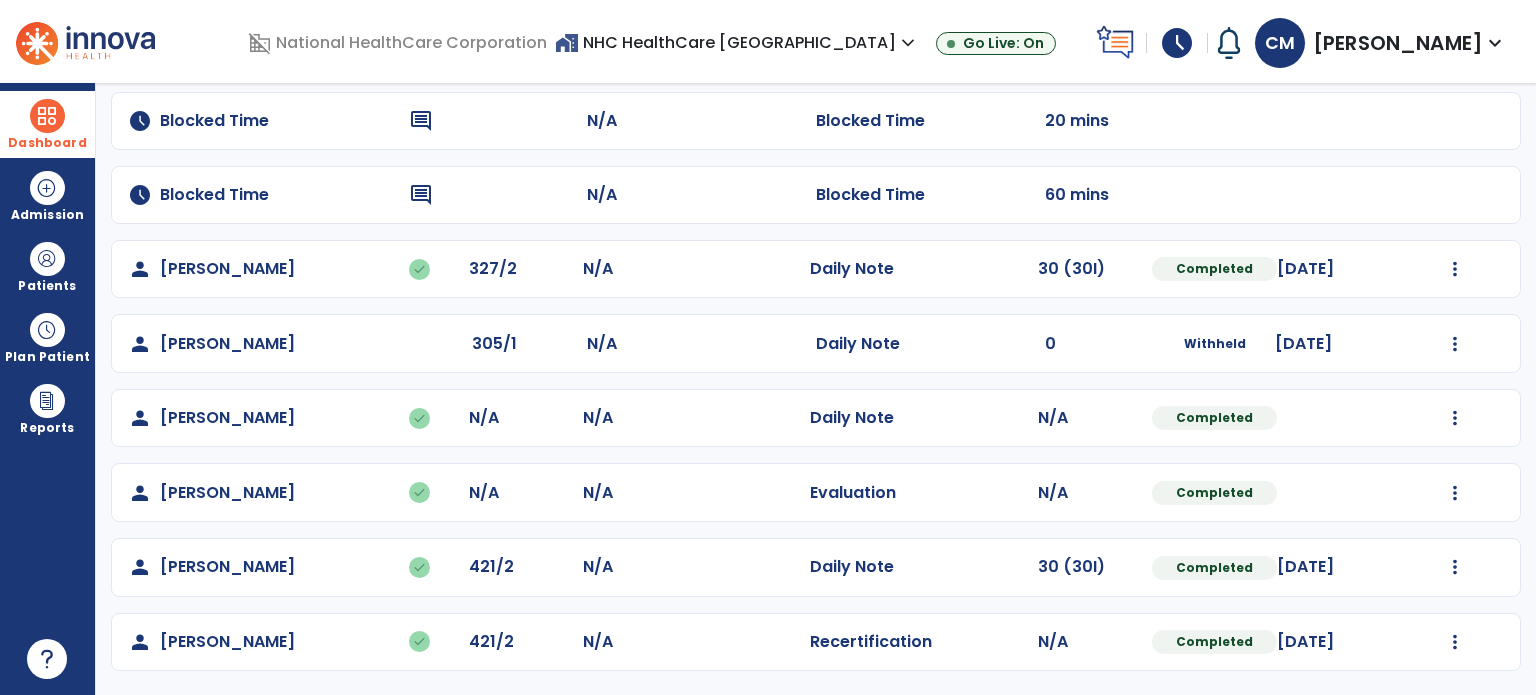 scroll, scrollTop: 0, scrollLeft: 0, axis: both 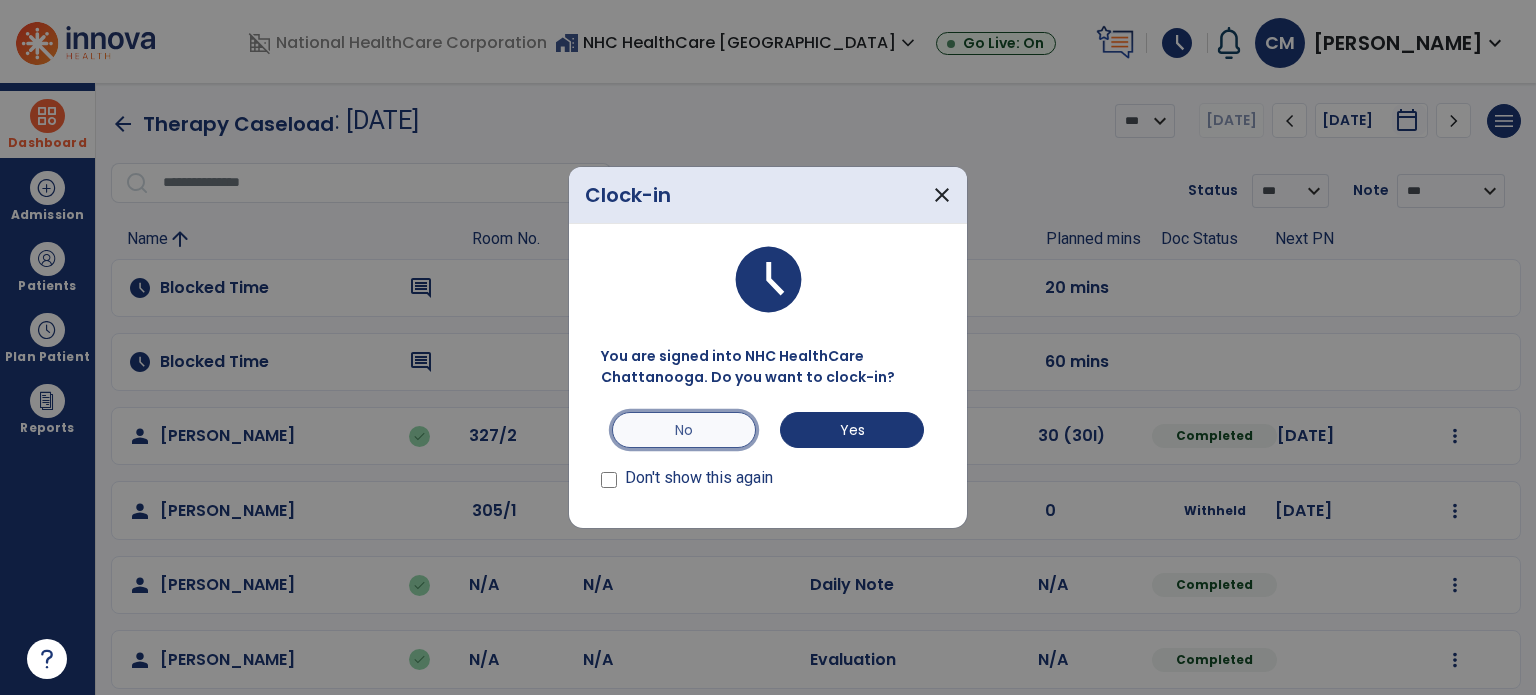 click on "No" at bounding box center (684, 430) 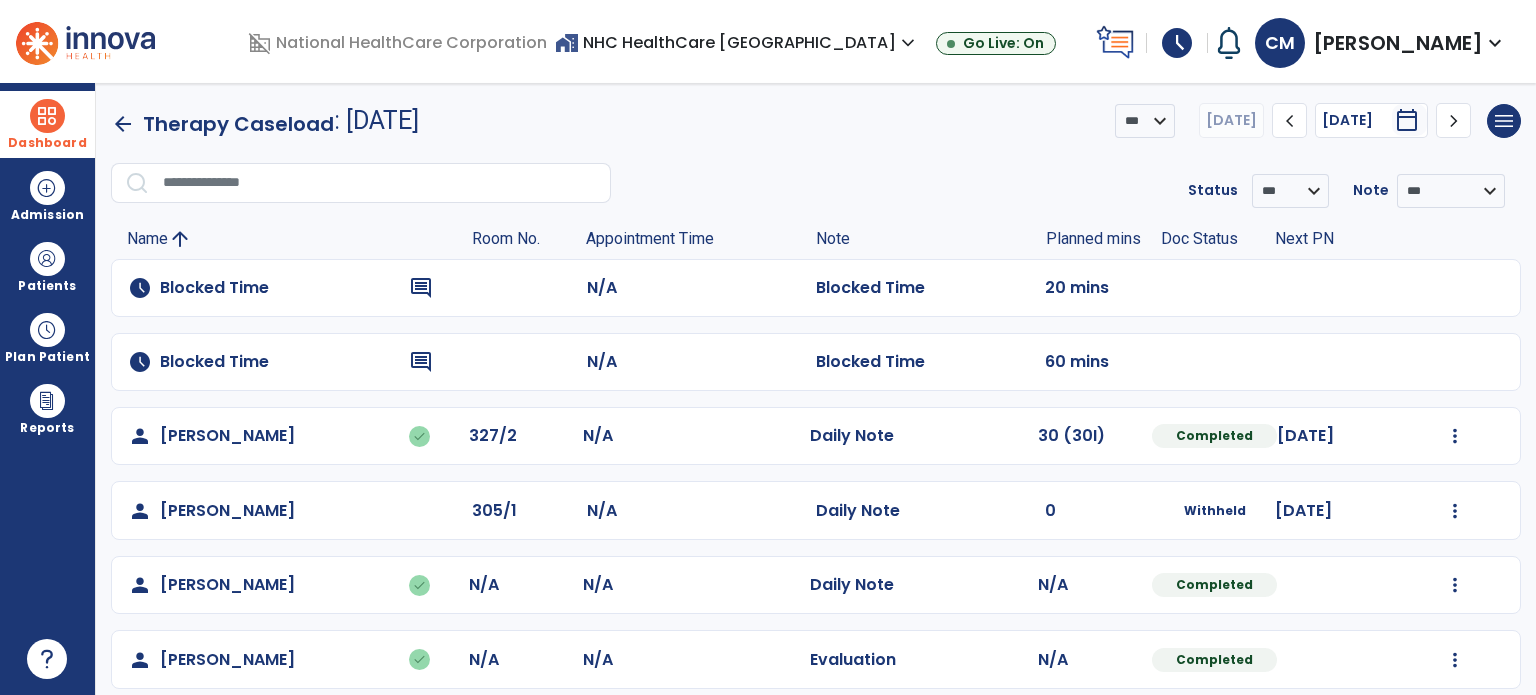 click on "home_work   NHC HealthCare Chattanooga   expand_more" at bounding box center [737, 42] 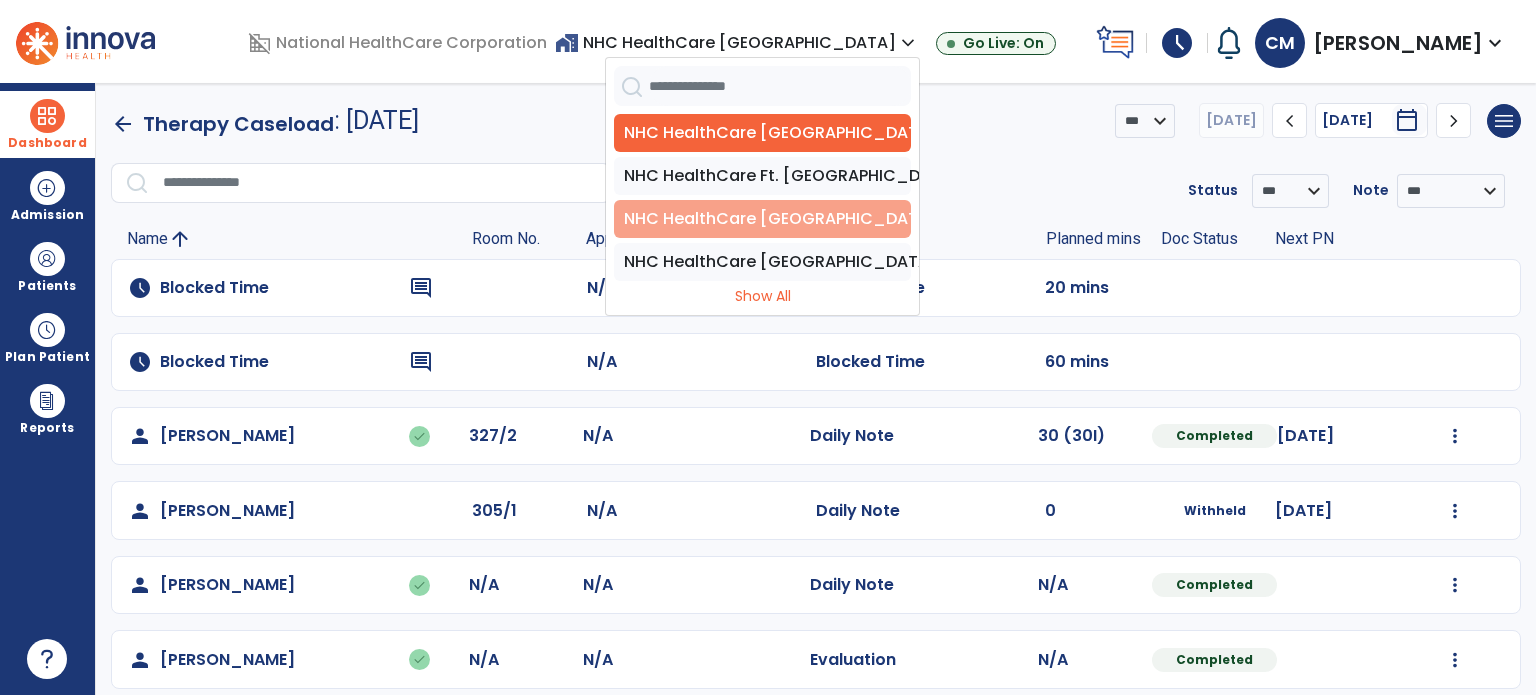 click on "NHC HealthCare [GEOGRAPHIC_DATA] - [GEOGRAPHIC_DATA]" at bounding box center [762, 219] 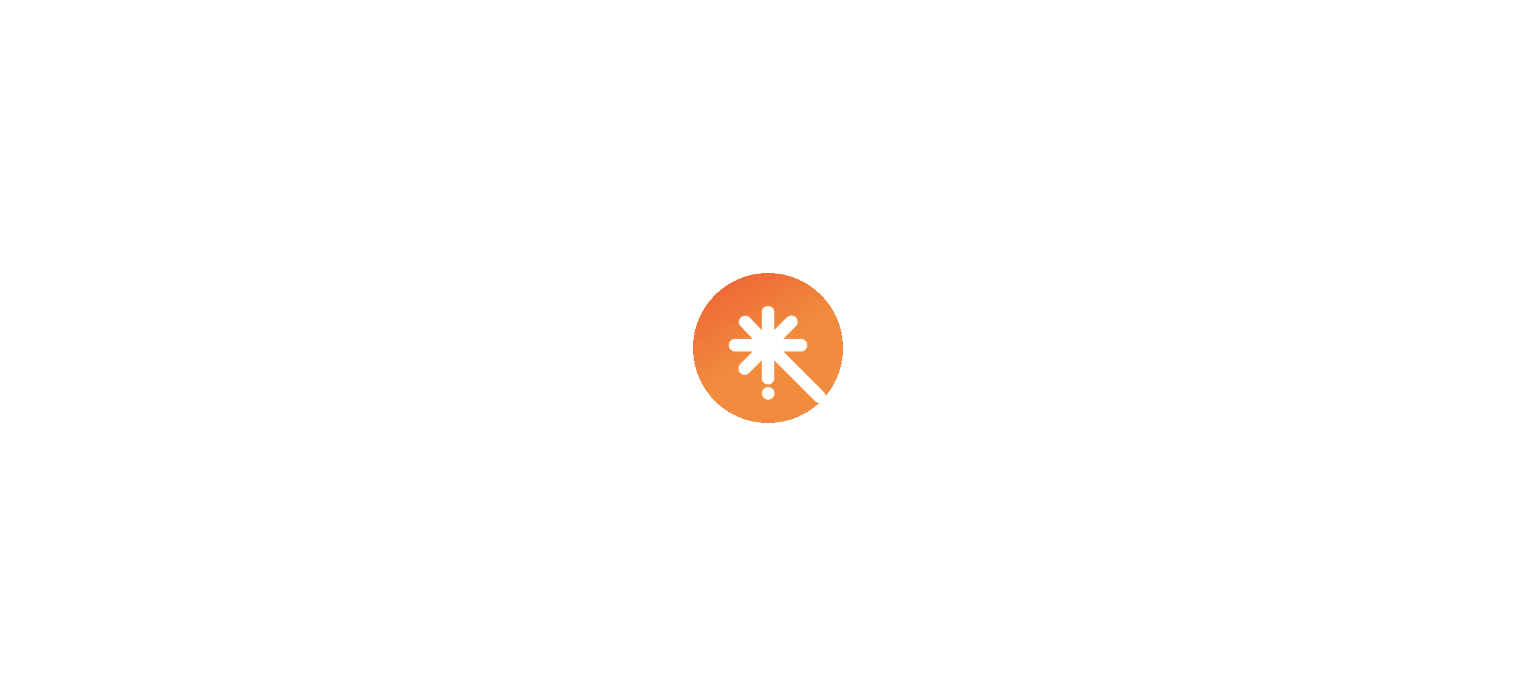 scroll, scrollTop: 0, scrollLeft: 0, axis: both 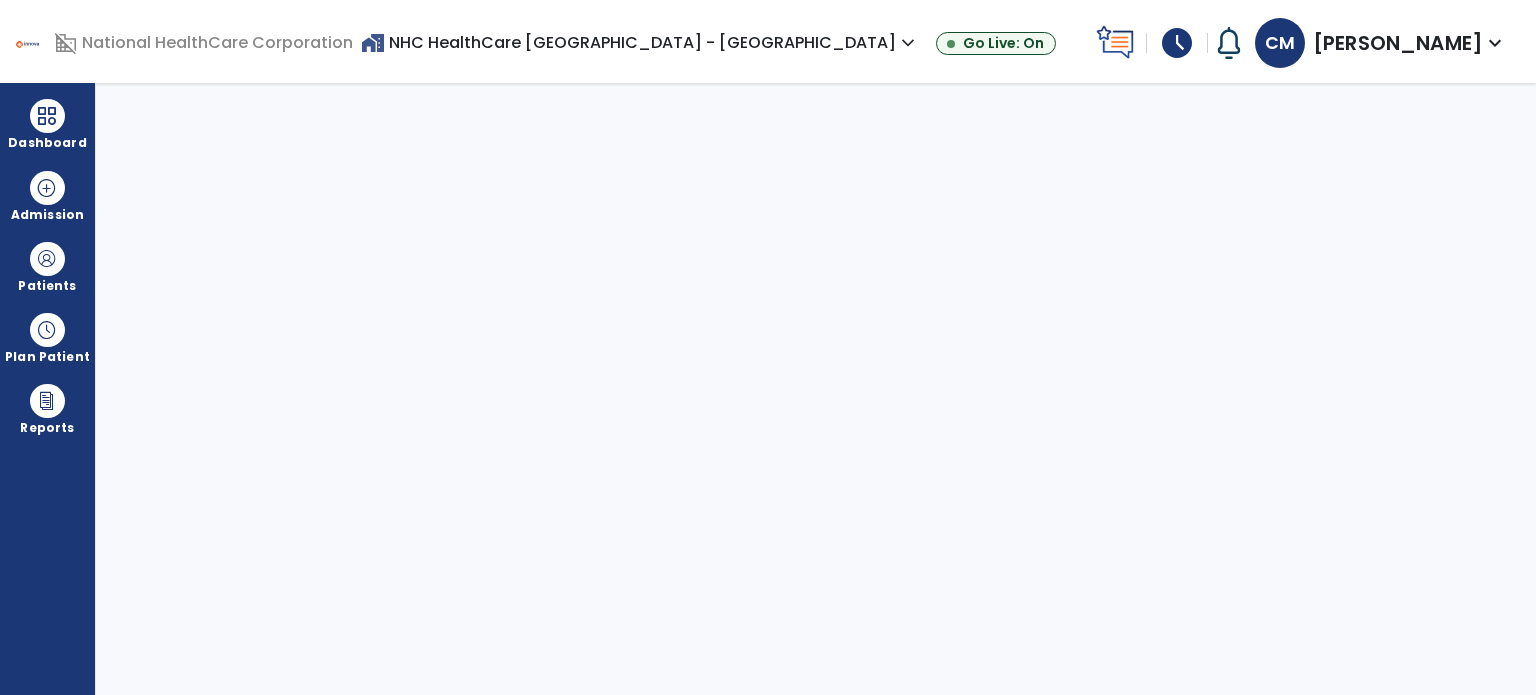select on "****" 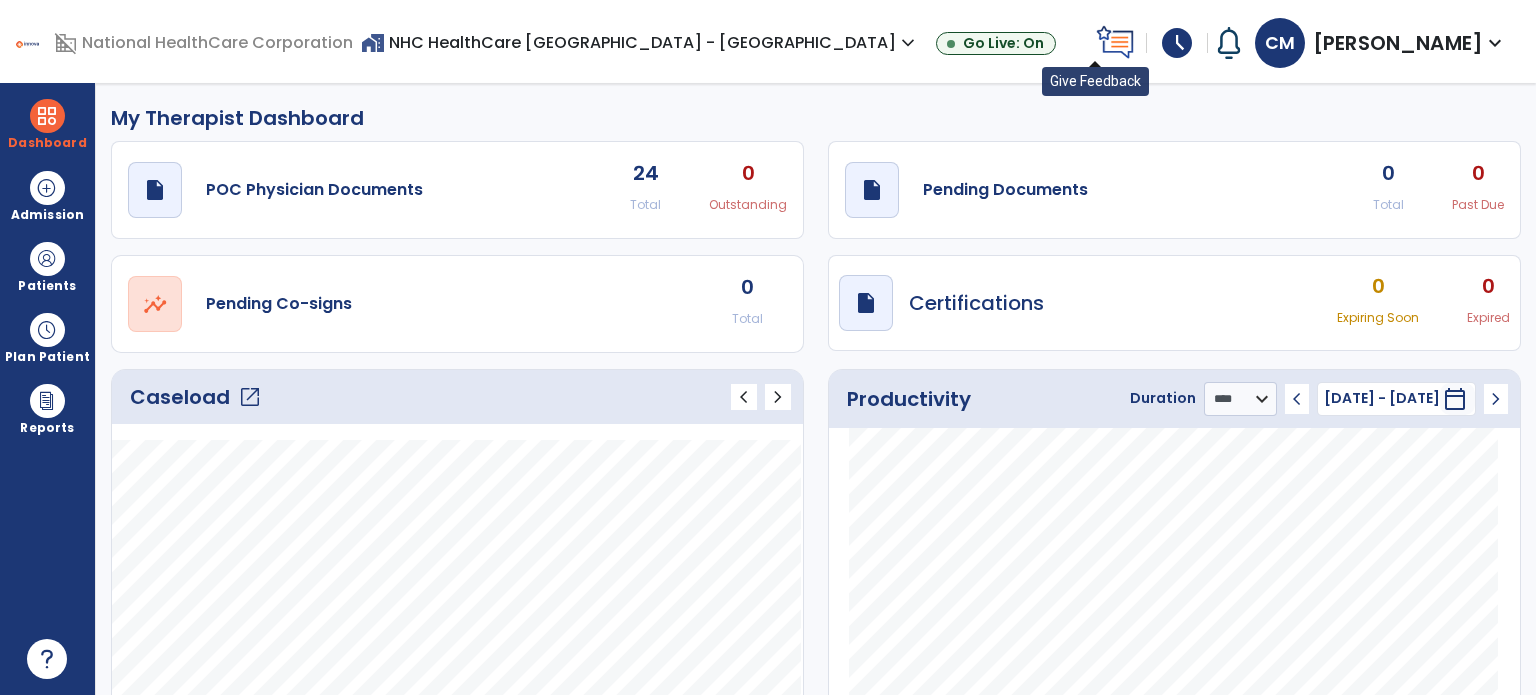 click at bounding box center (1116, 42) 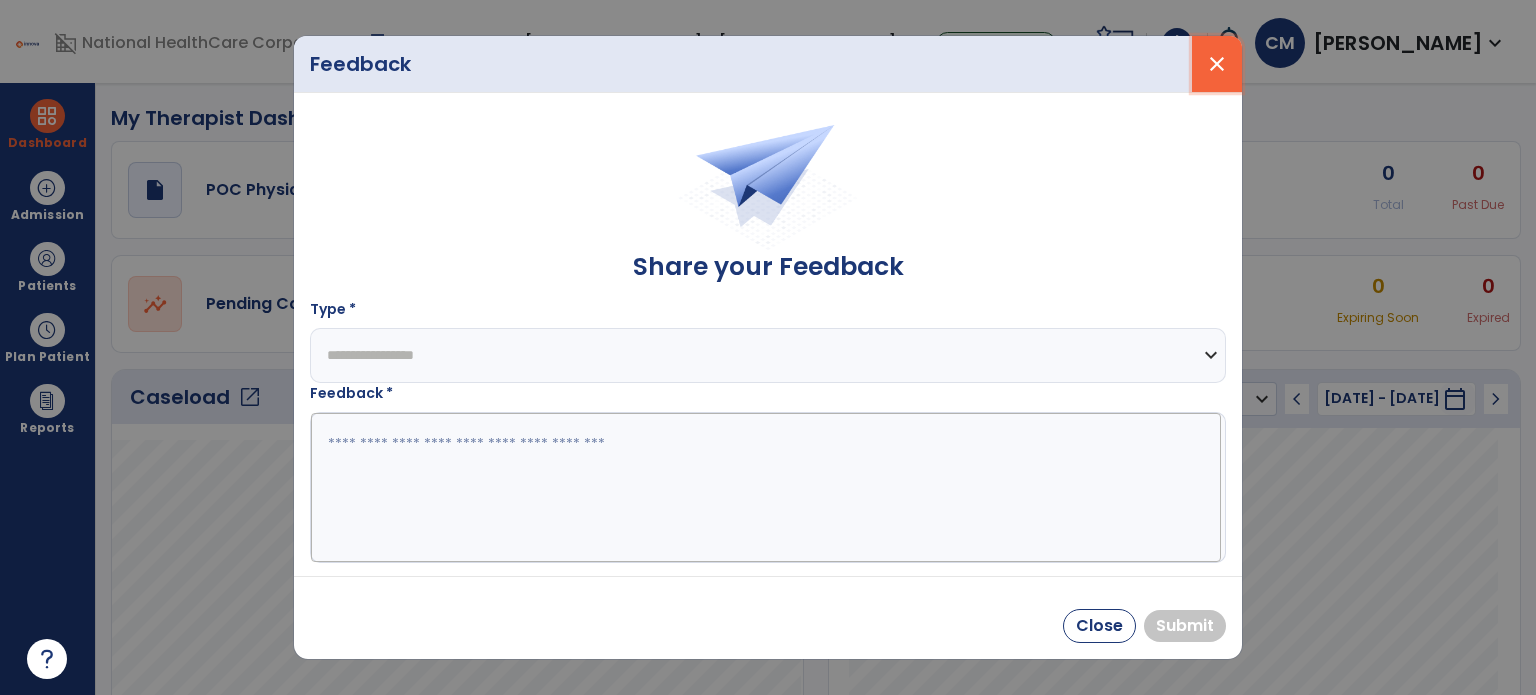 click on "close" at bounding box center (1217, 64) 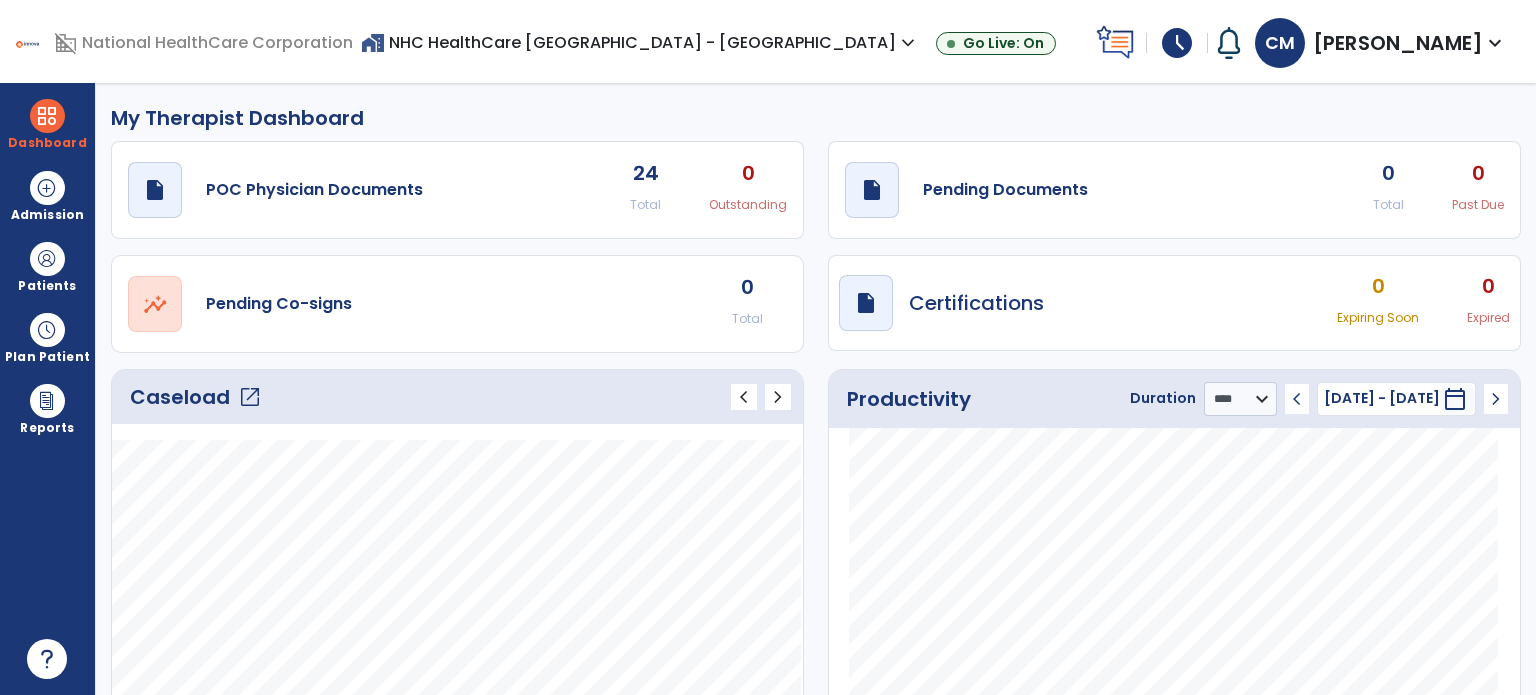 click on "schedule" at bounding box center [1177, 43] 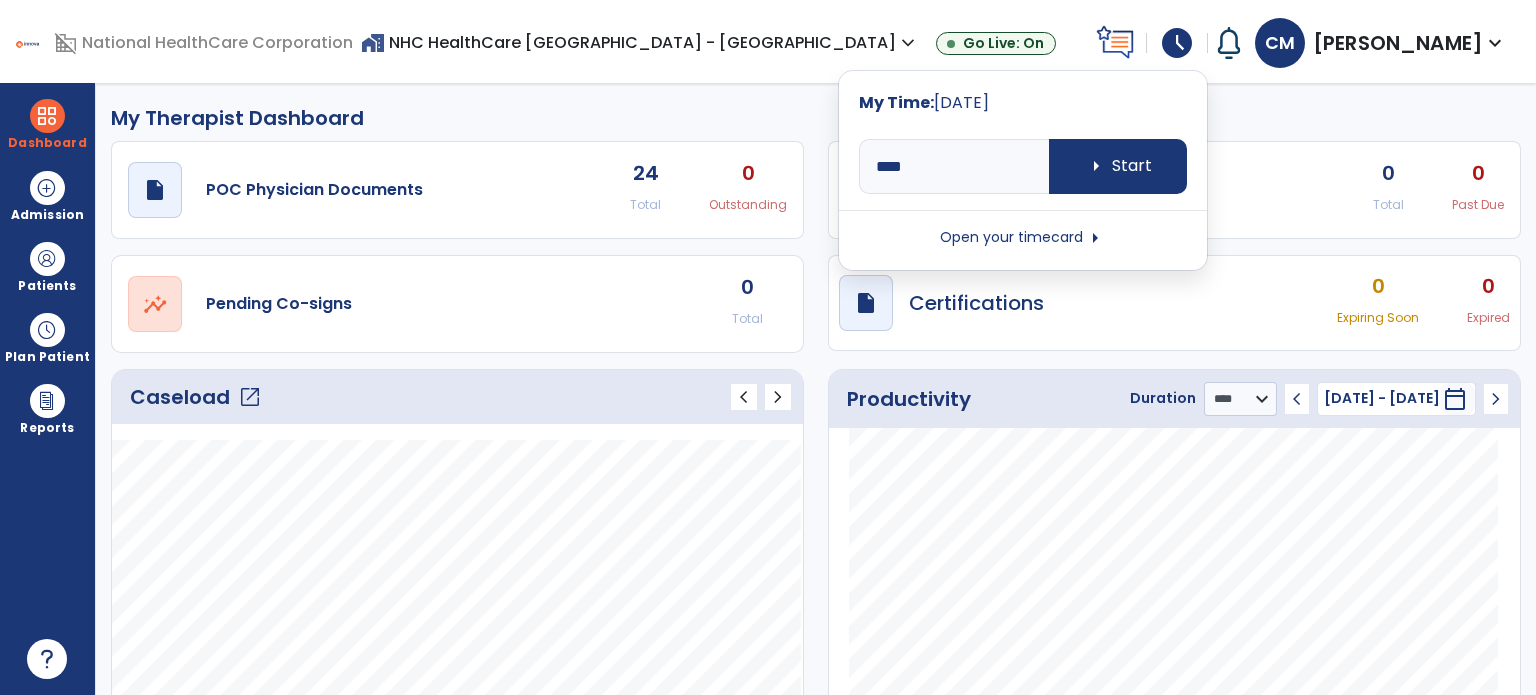 click on "Open your timecard  arrow_right" at bounding box center [1023, 238] 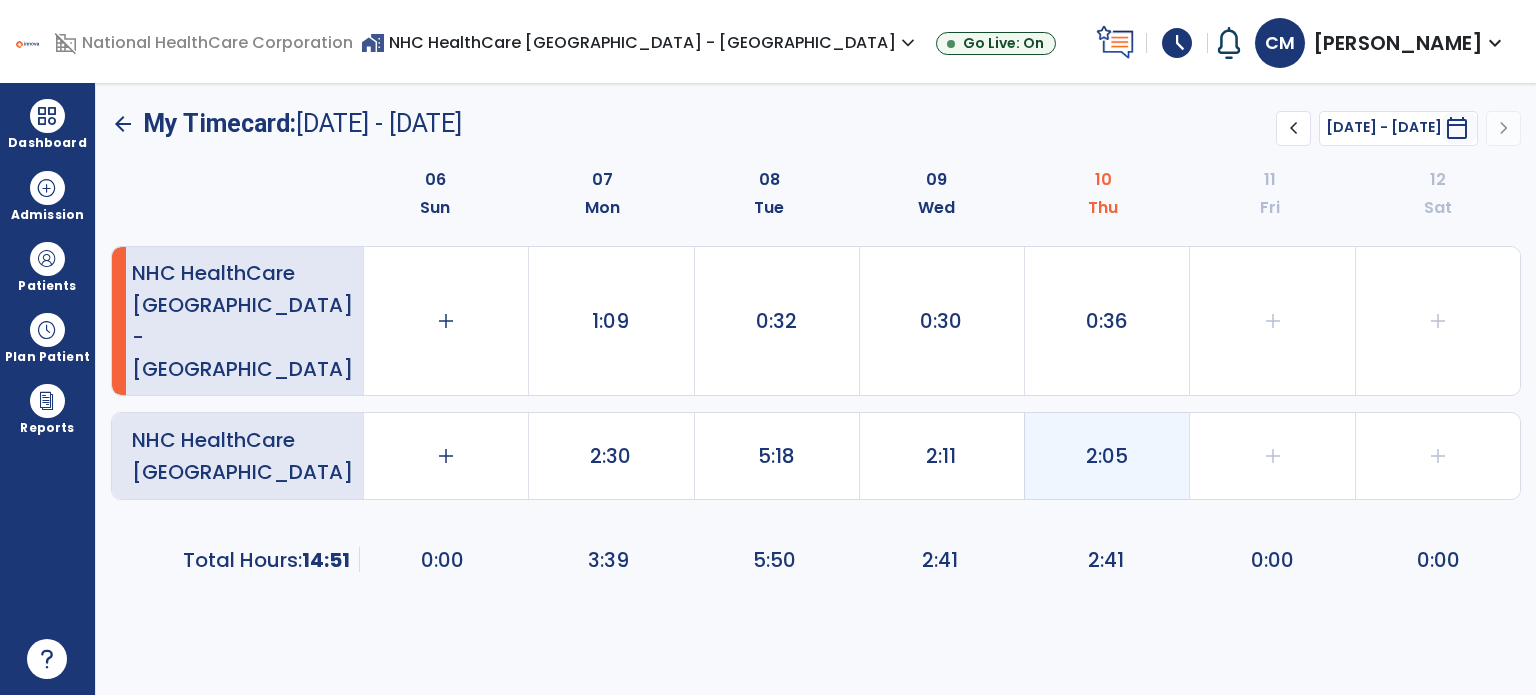 click on "2:05" 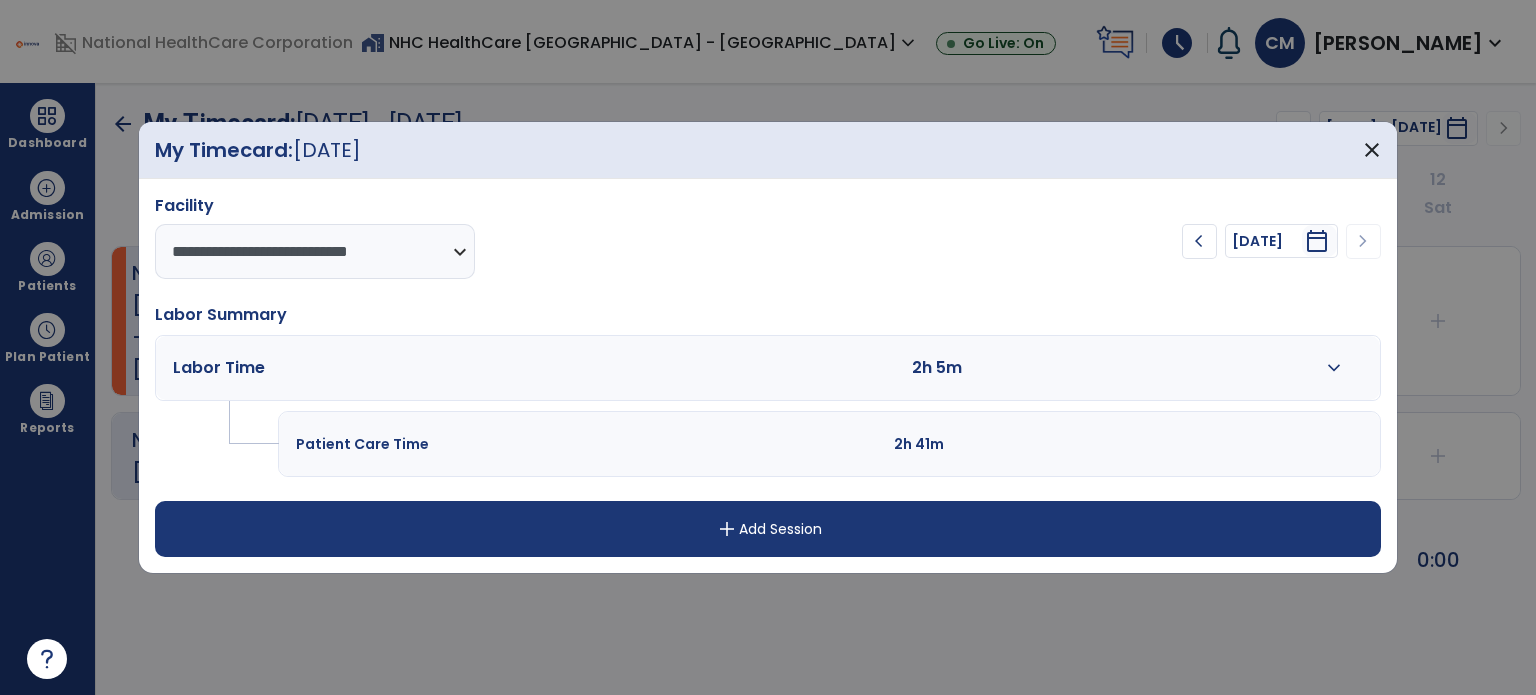 click on "Labor Time  2h 5m   expand_more" at bounding box center (768, 368) 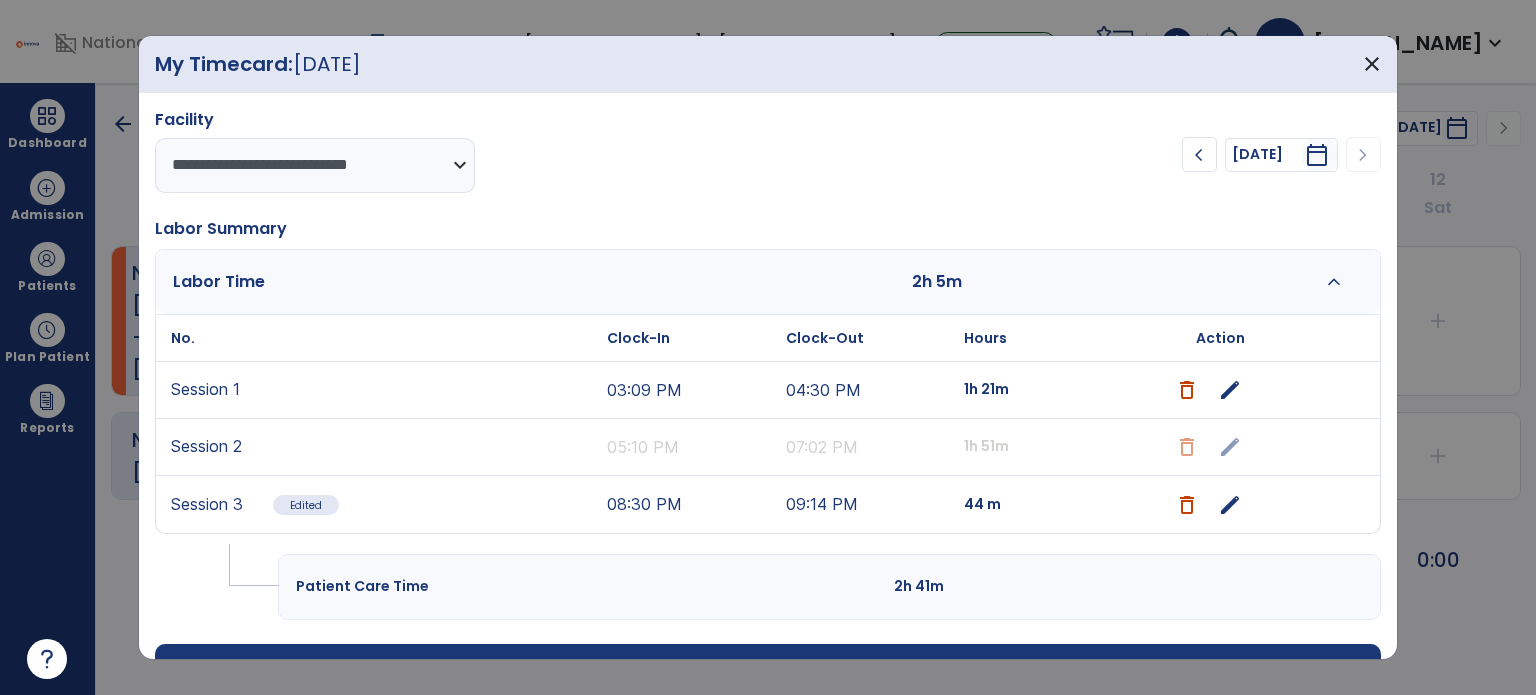 scroll, scrollTop: 20, scrollLeft: 0, axis: vertical 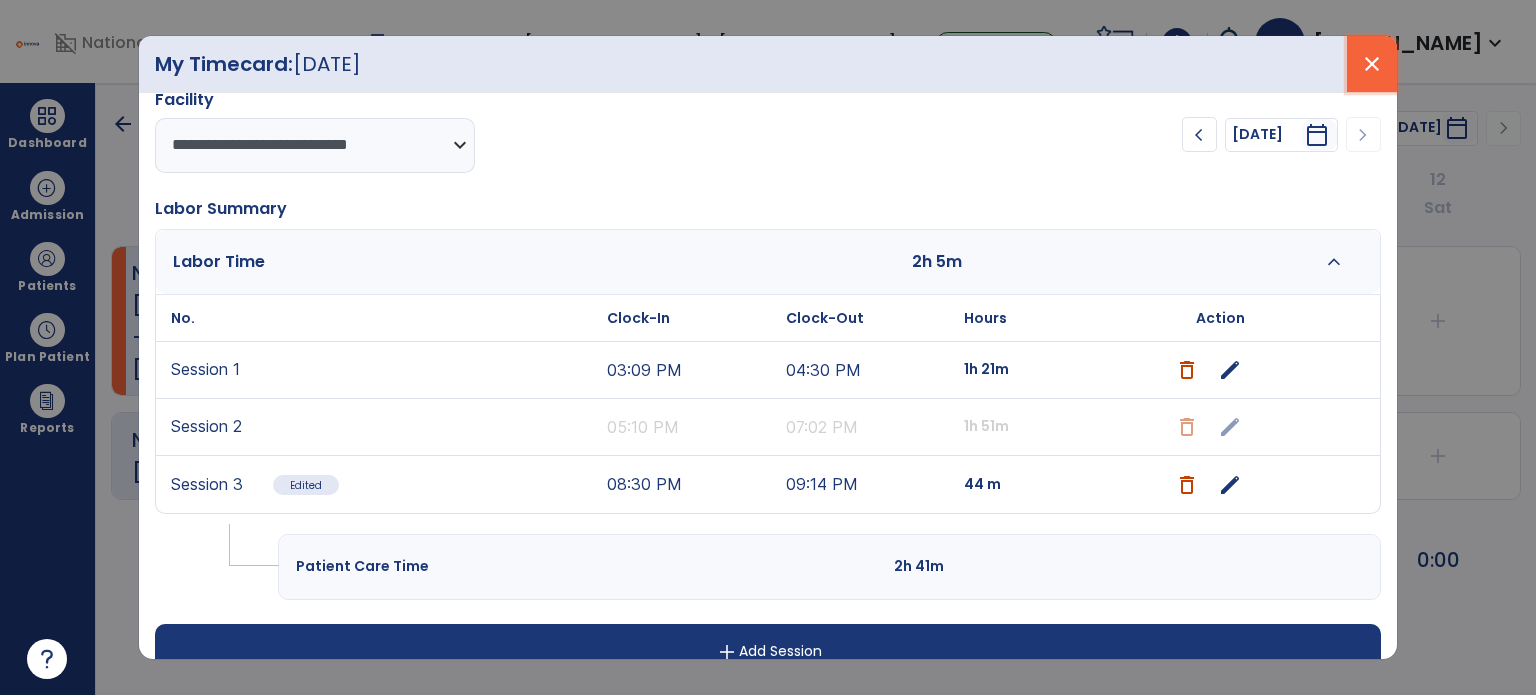 click on "close" at bounding box center (1372, 64) 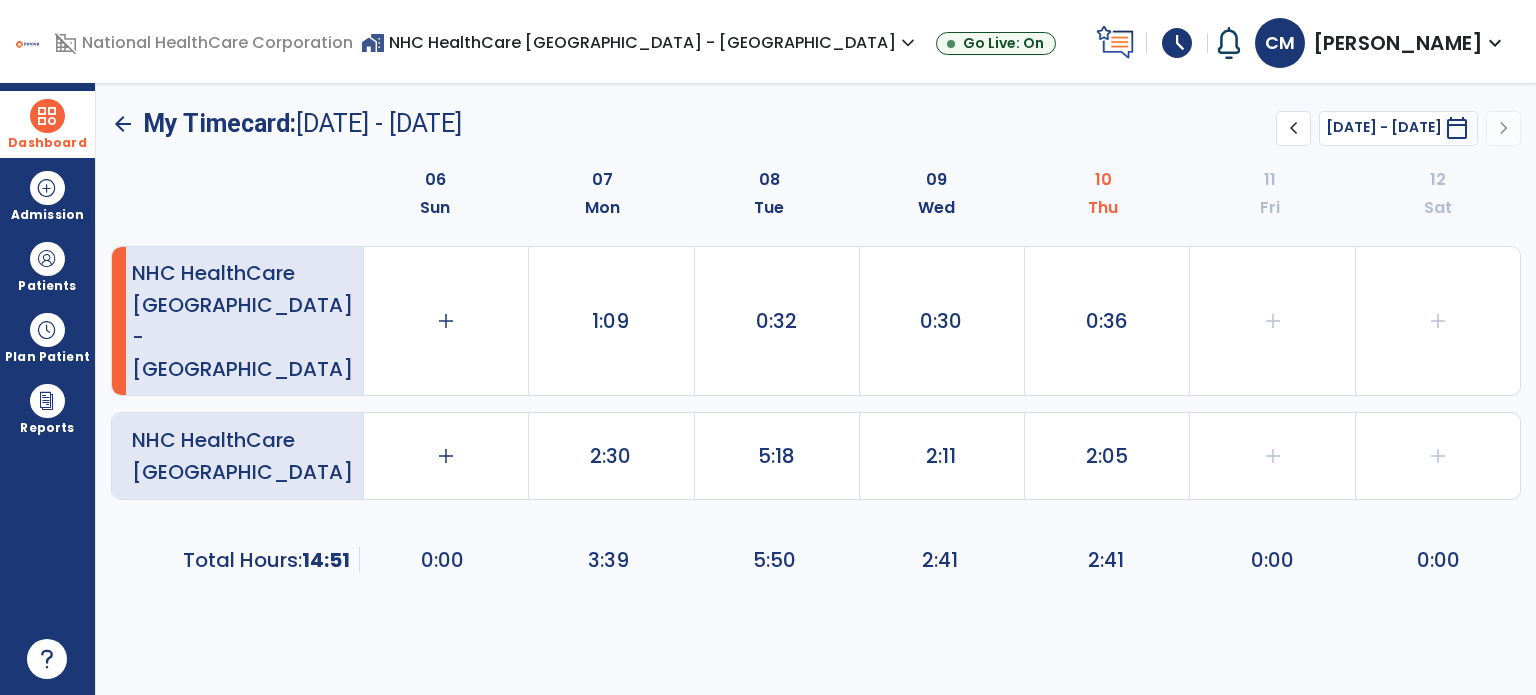 click at bounding box center (47, 116) 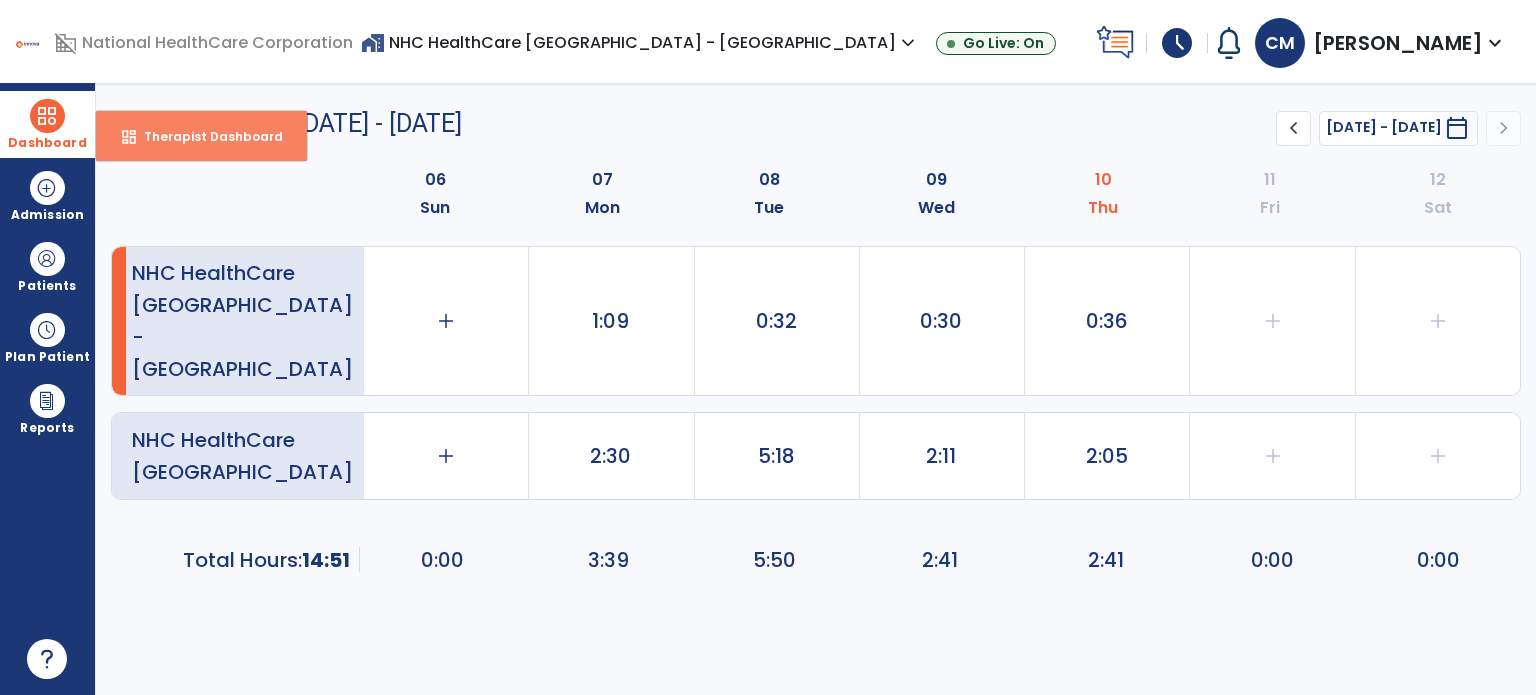 click on "Therapist Dashboard" at bounding box center [205, 136] 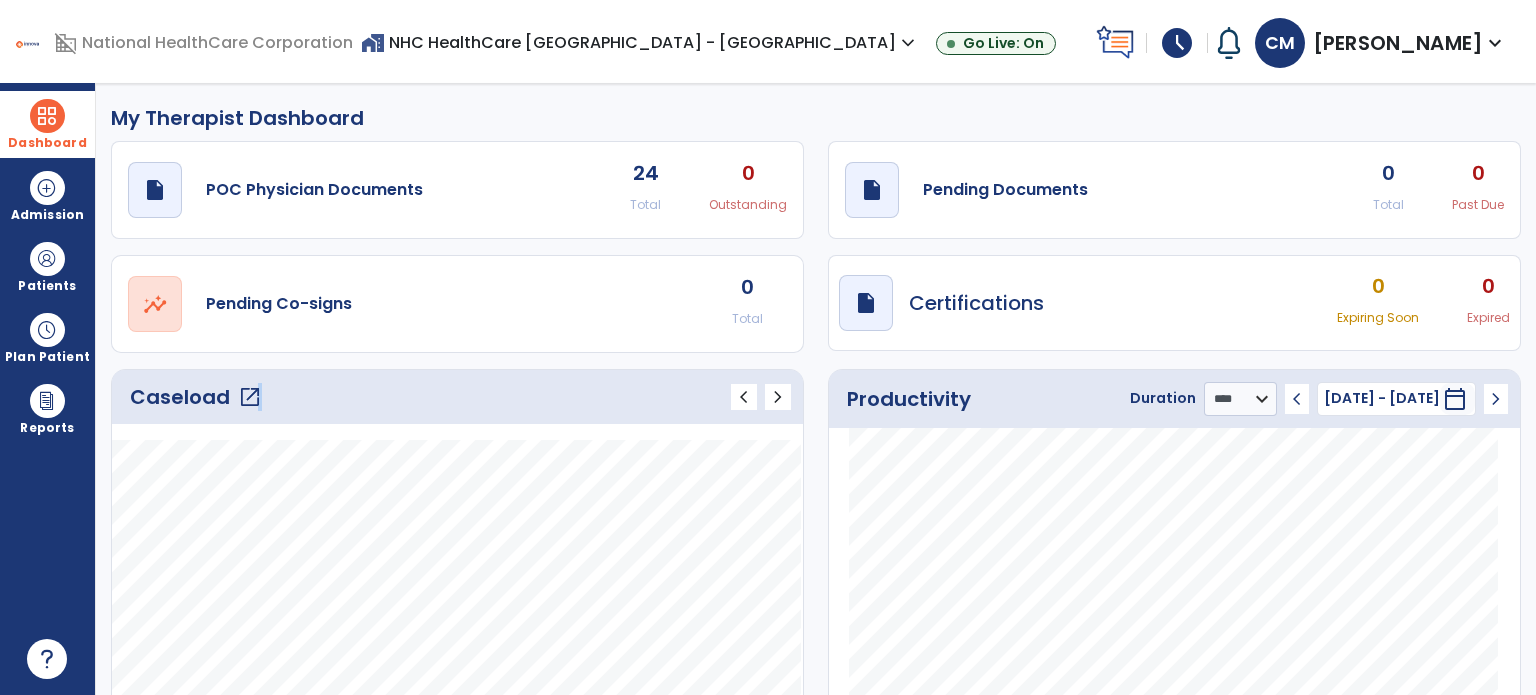 click on "Caseload   open_in_new   chevron_left   chevron_right
Notes
No. of notes
Planned Tx
0" 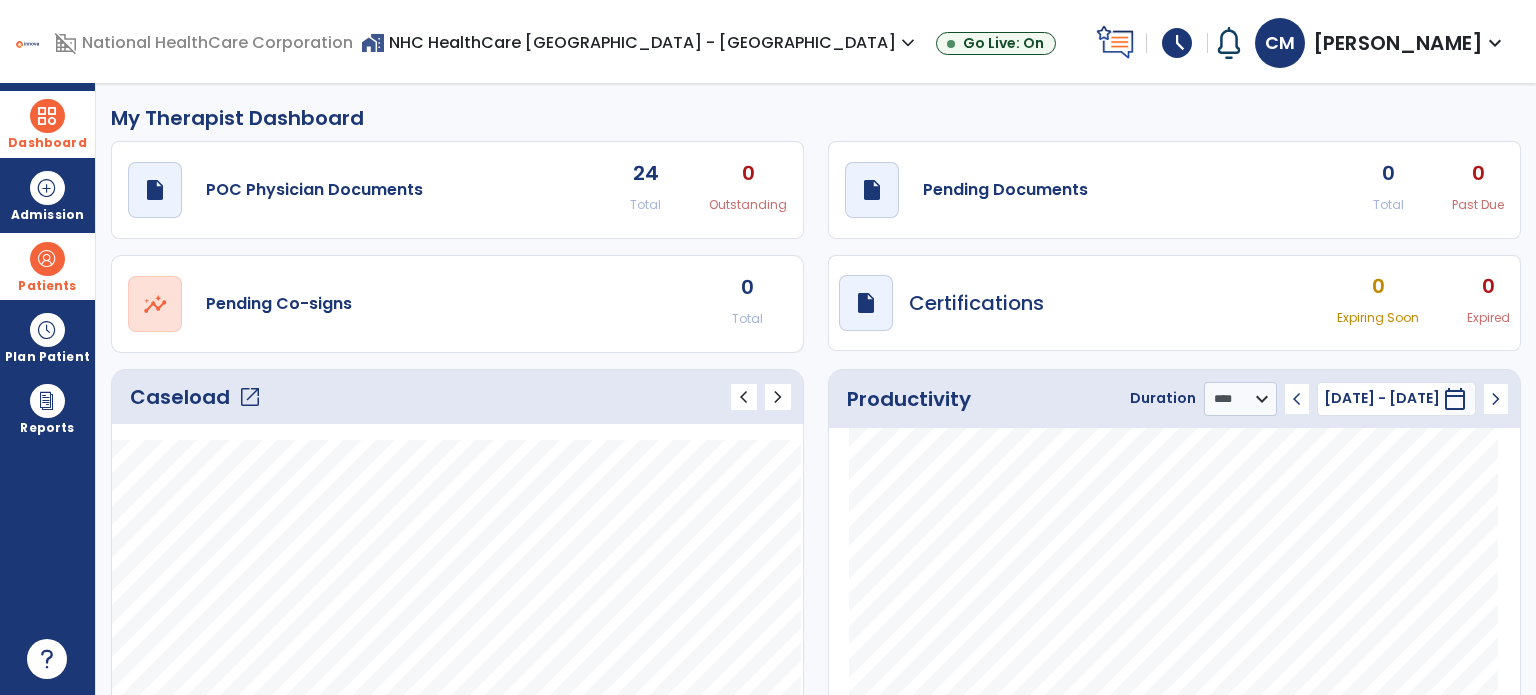 click on "Patients" at bounding box center [47, 266] 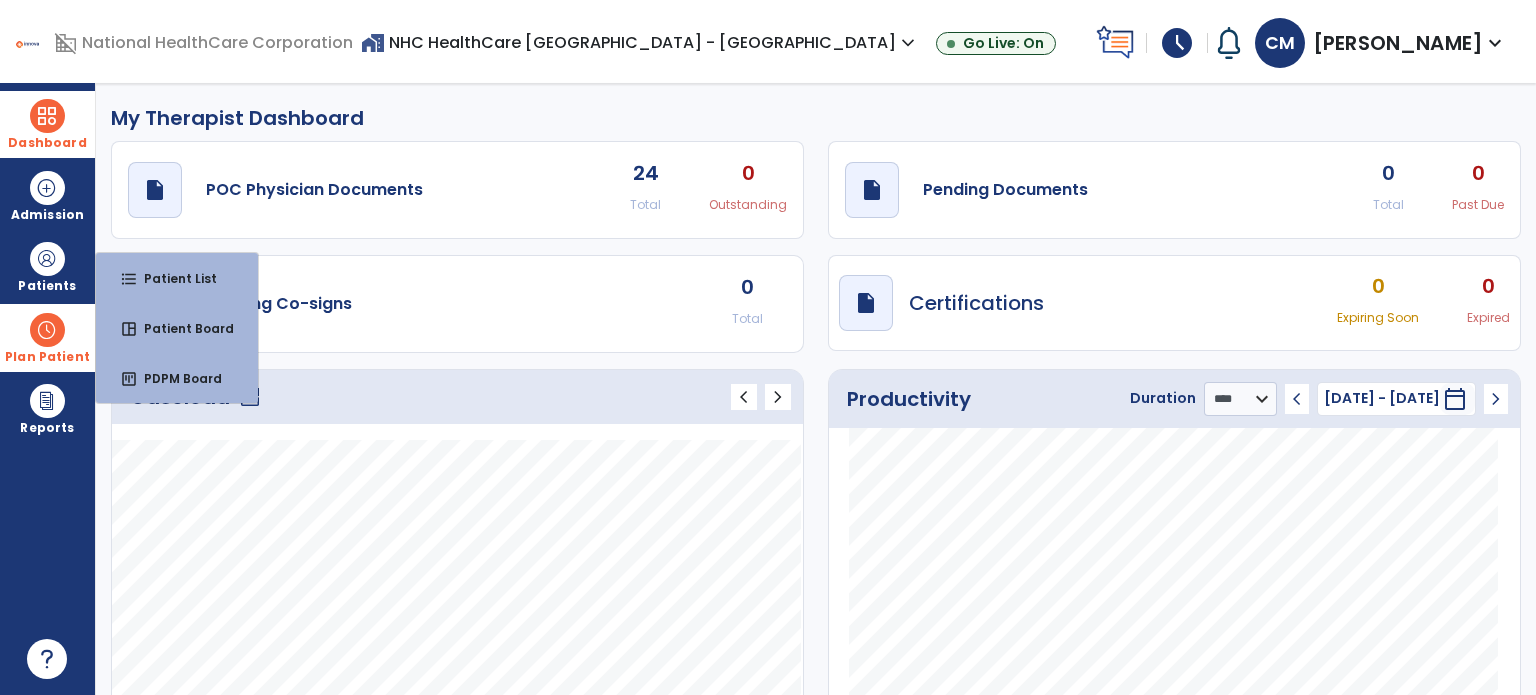 click on "Plan Patient" at bounding box center [47, 266] 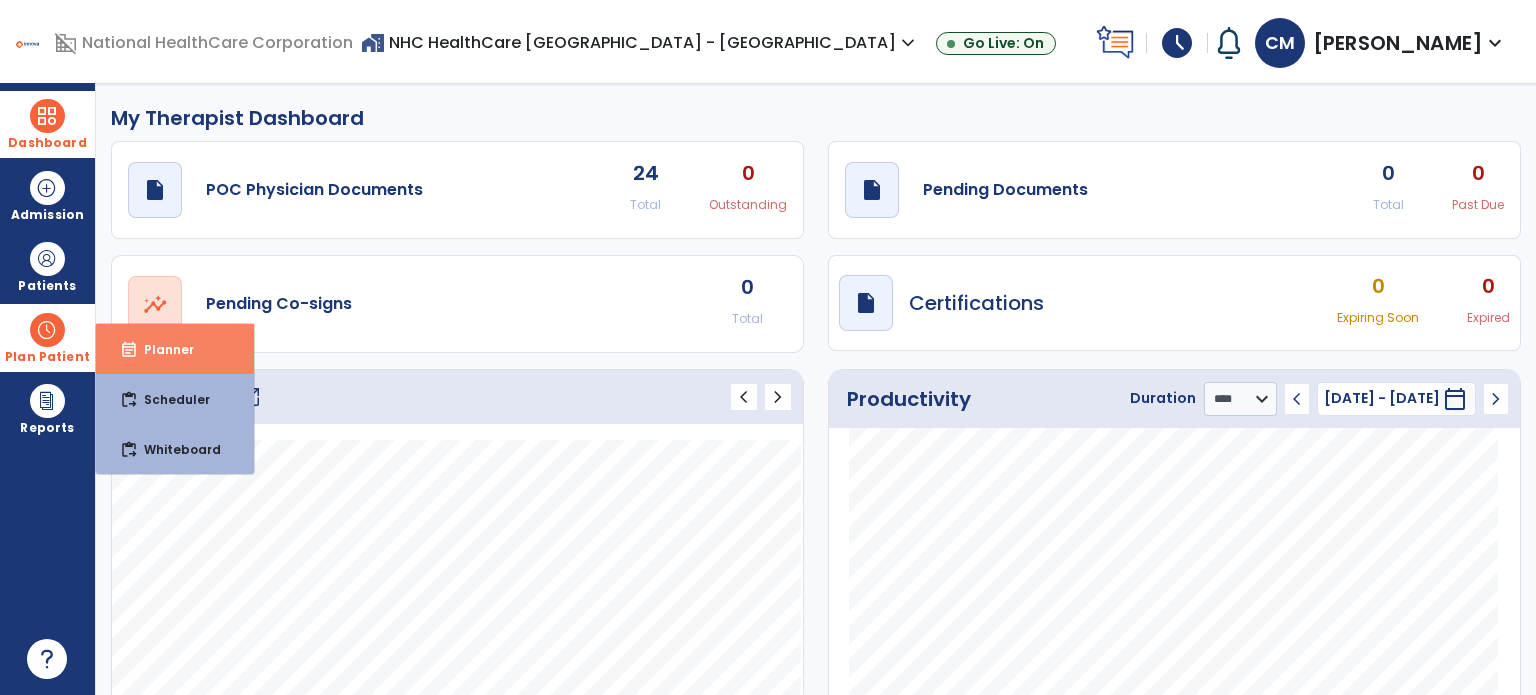 click on "event_note" at bounding box center [129, 350] 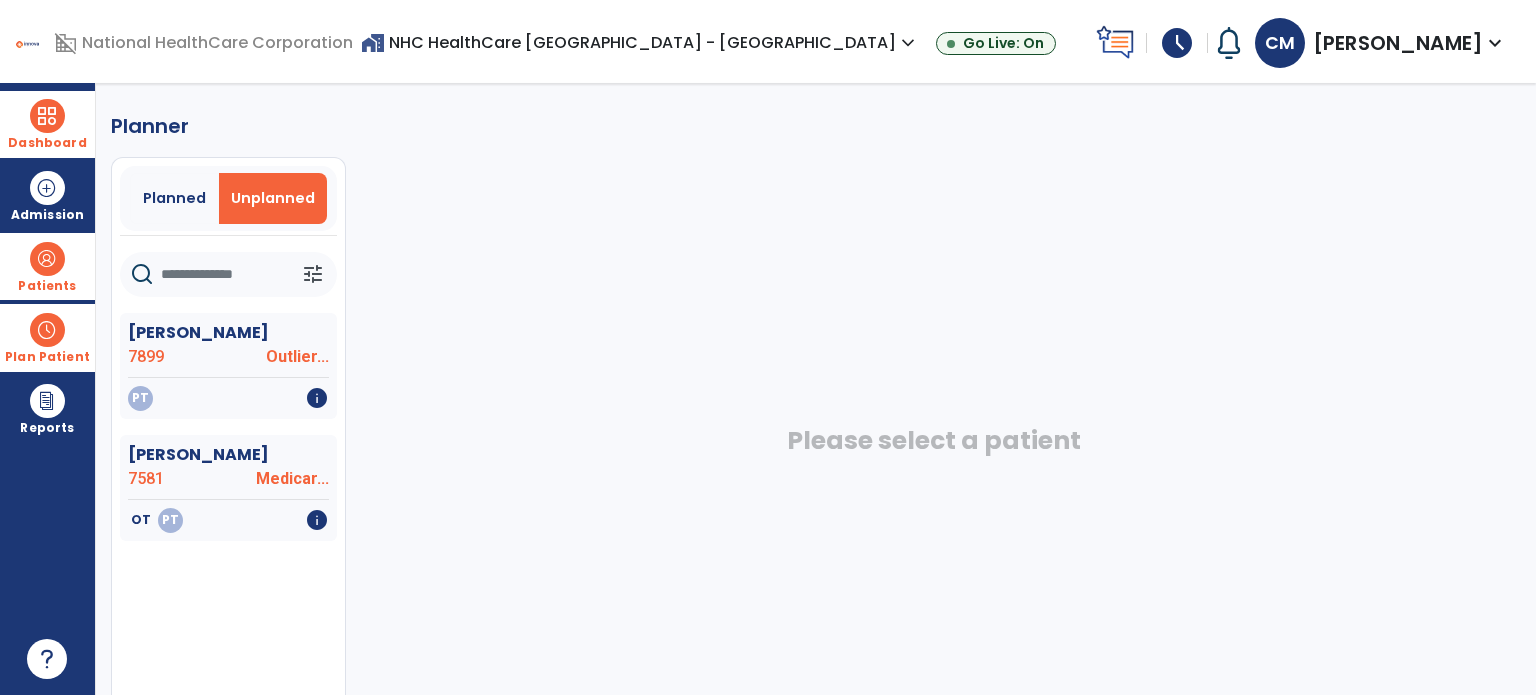 click at bounding box center [47, 259] 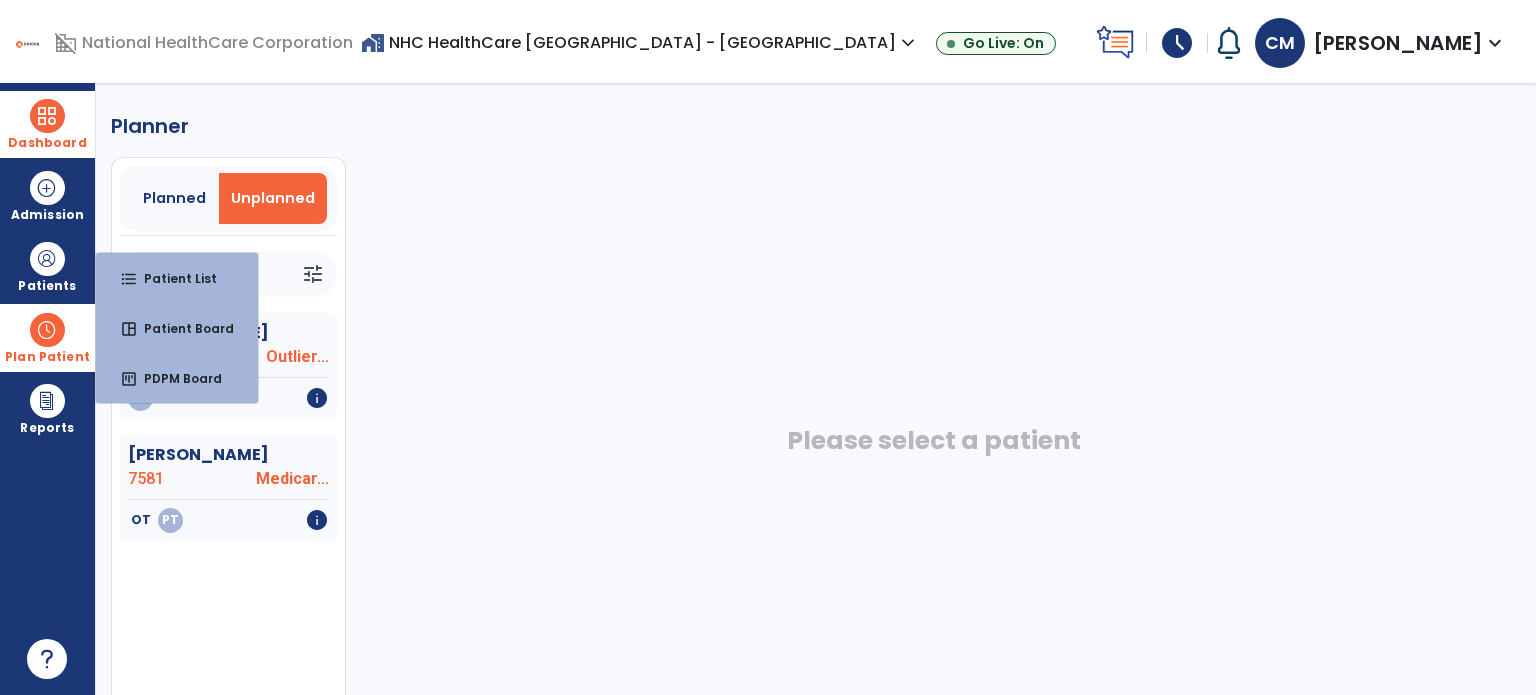 click on "Plan Patient" at bounding box center (47, 337) 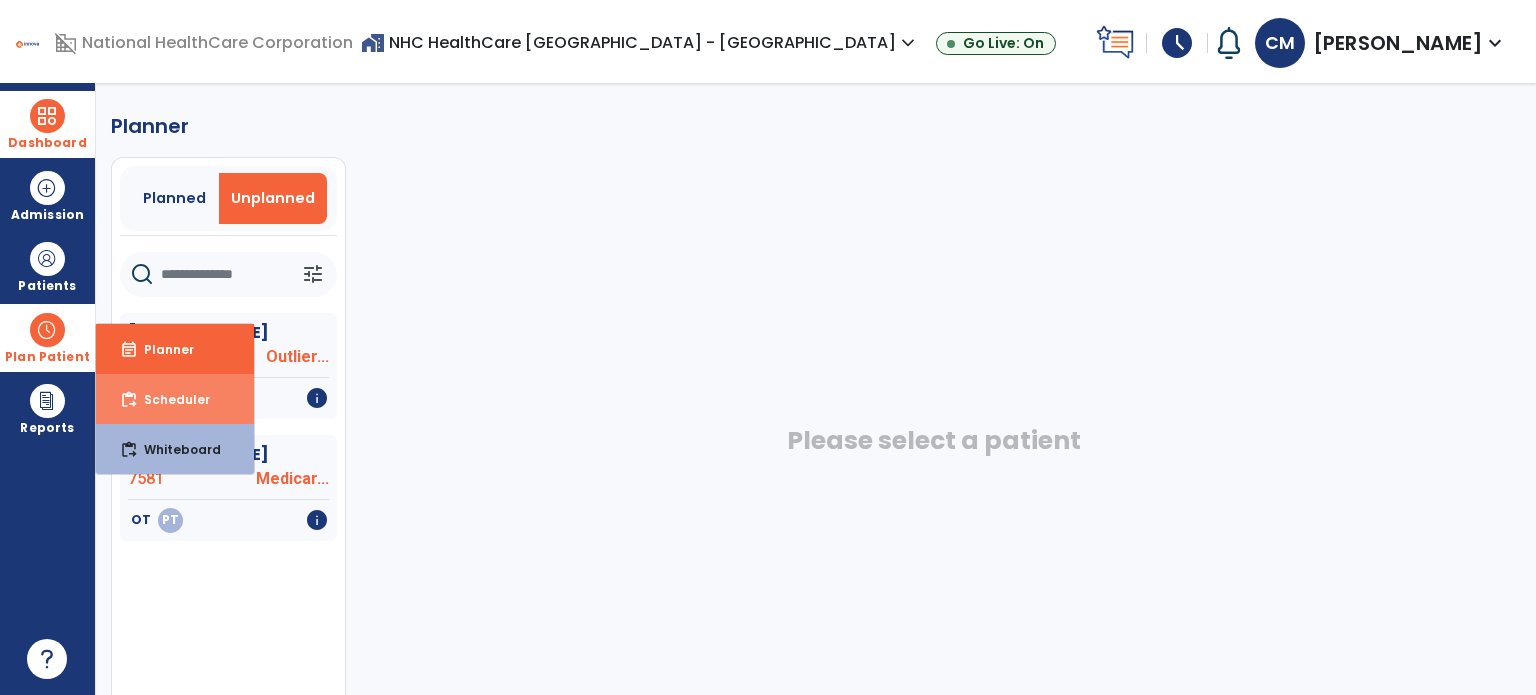 click on "Scheduler" at bounding box center [169, 399] 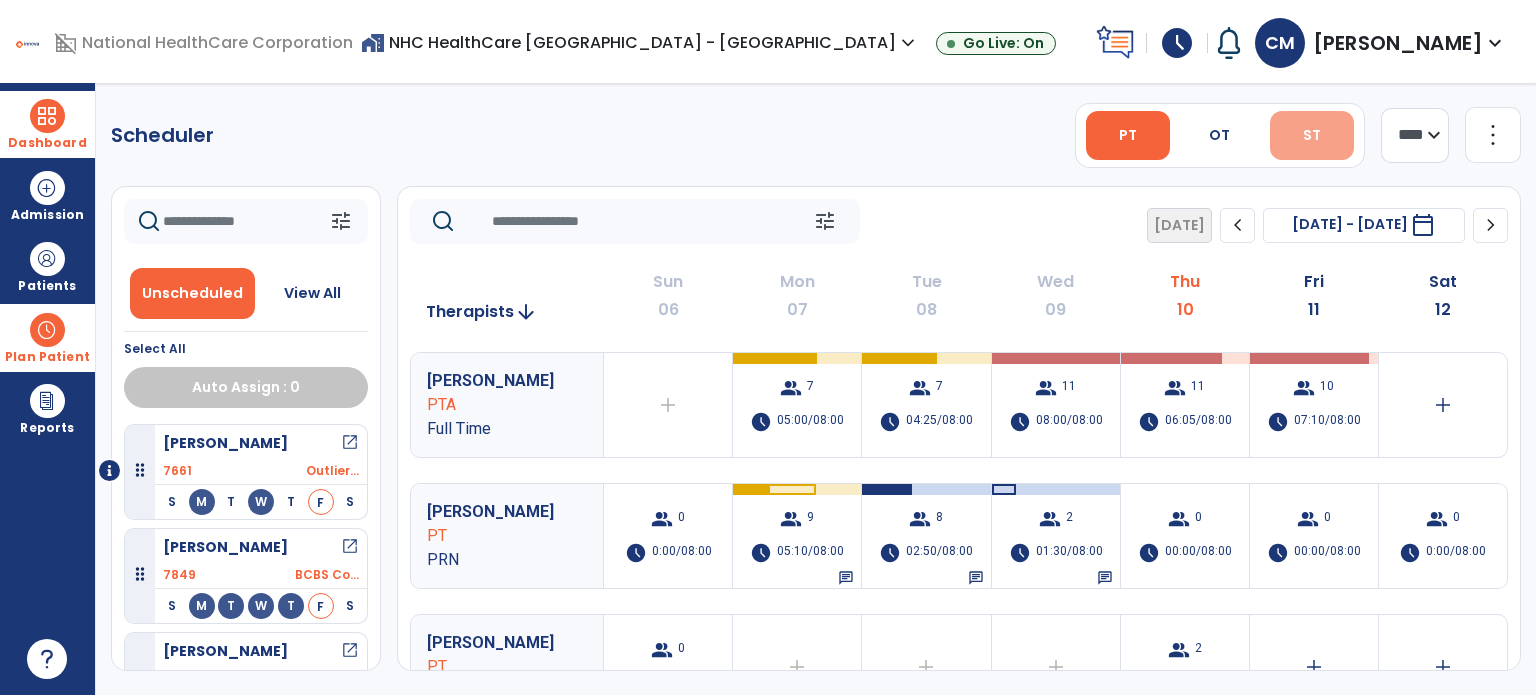 click on "ST" at bounding box center (1312, 135) 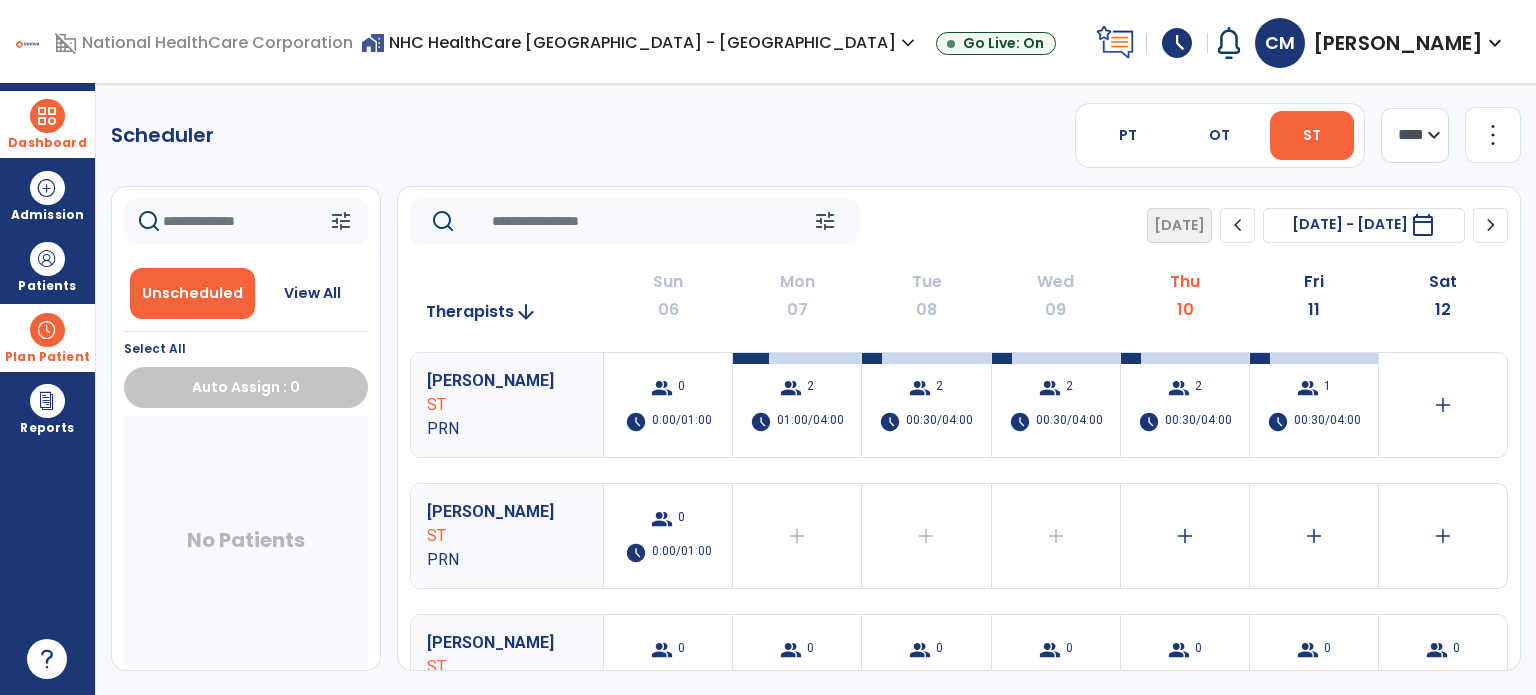 click on "chevron_right" 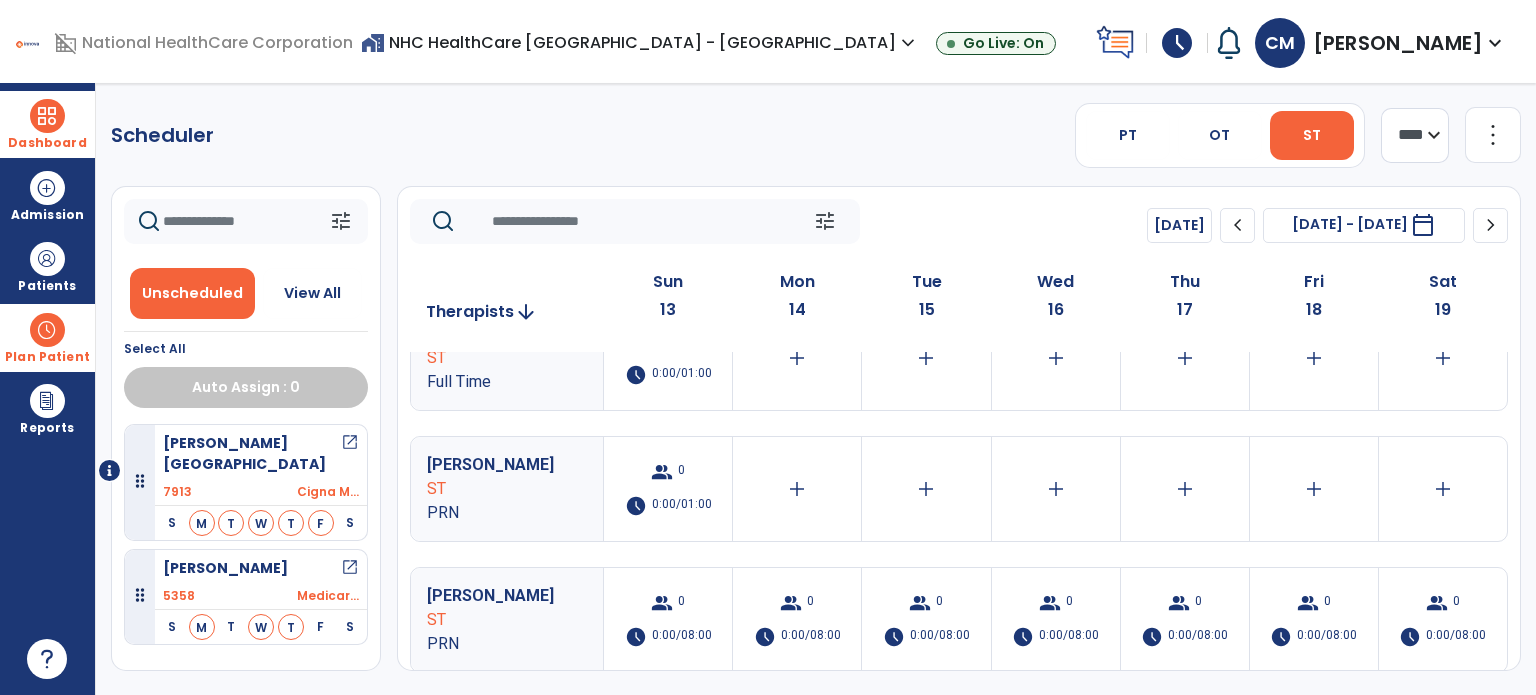scroll, scrollTop: 440, scrollLeft: 0, axis: vertical 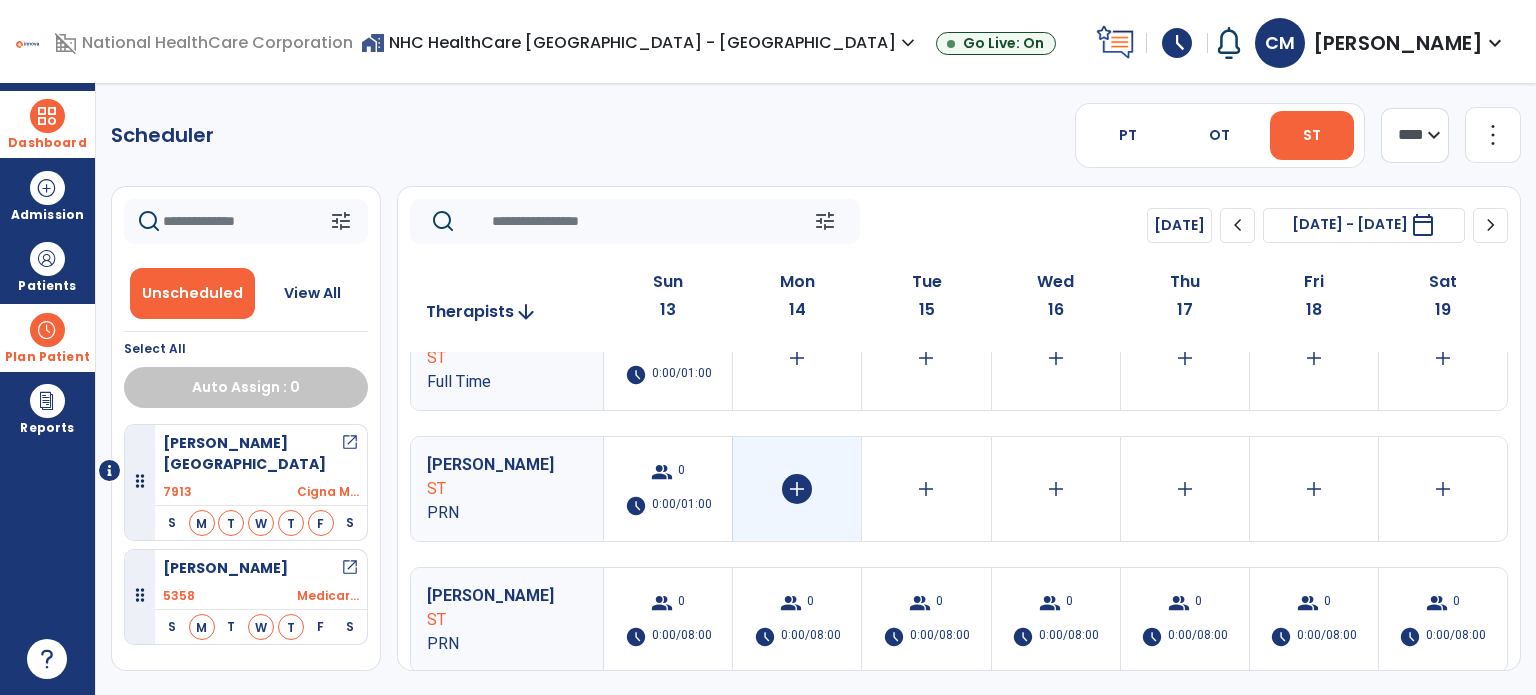 click on "add" 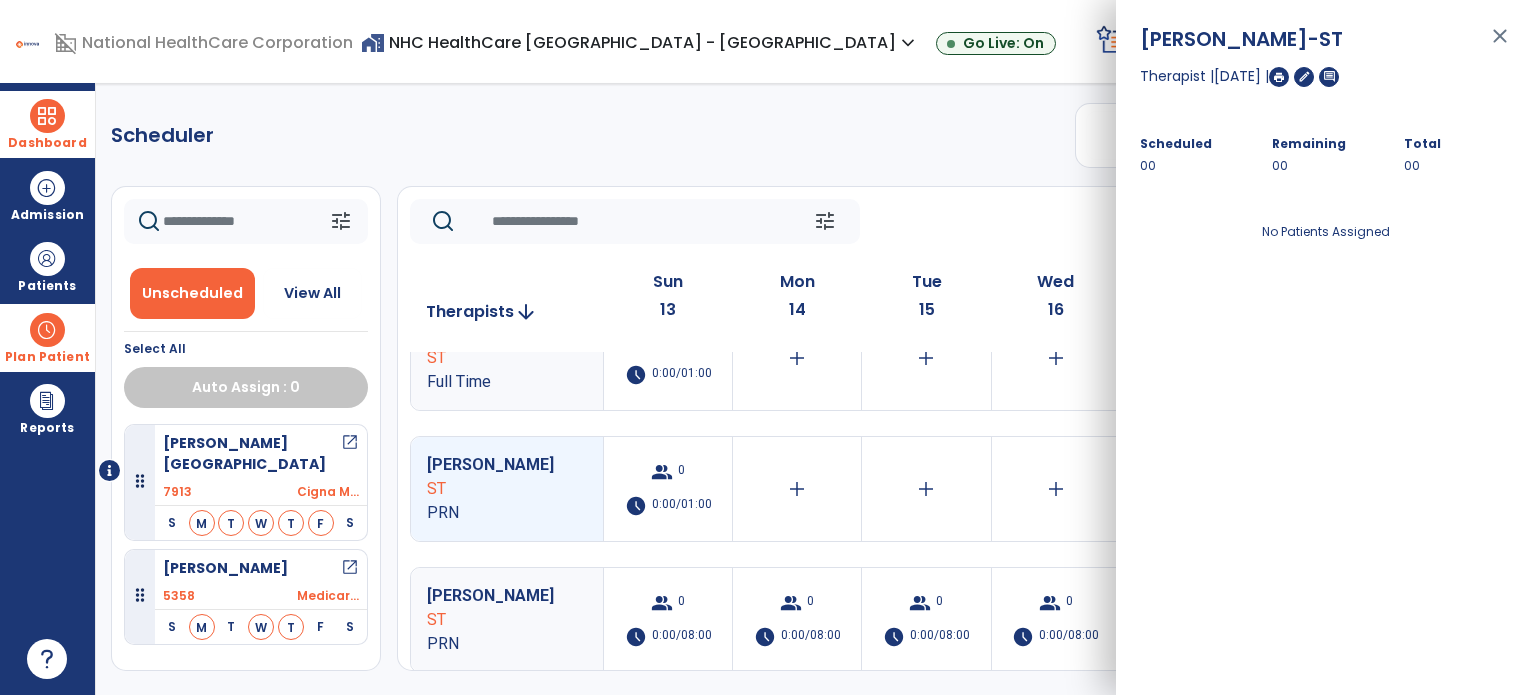 click on "Therapist |   14 Jul 2025 |   edit   comment" at bounding box center (1326, 76) 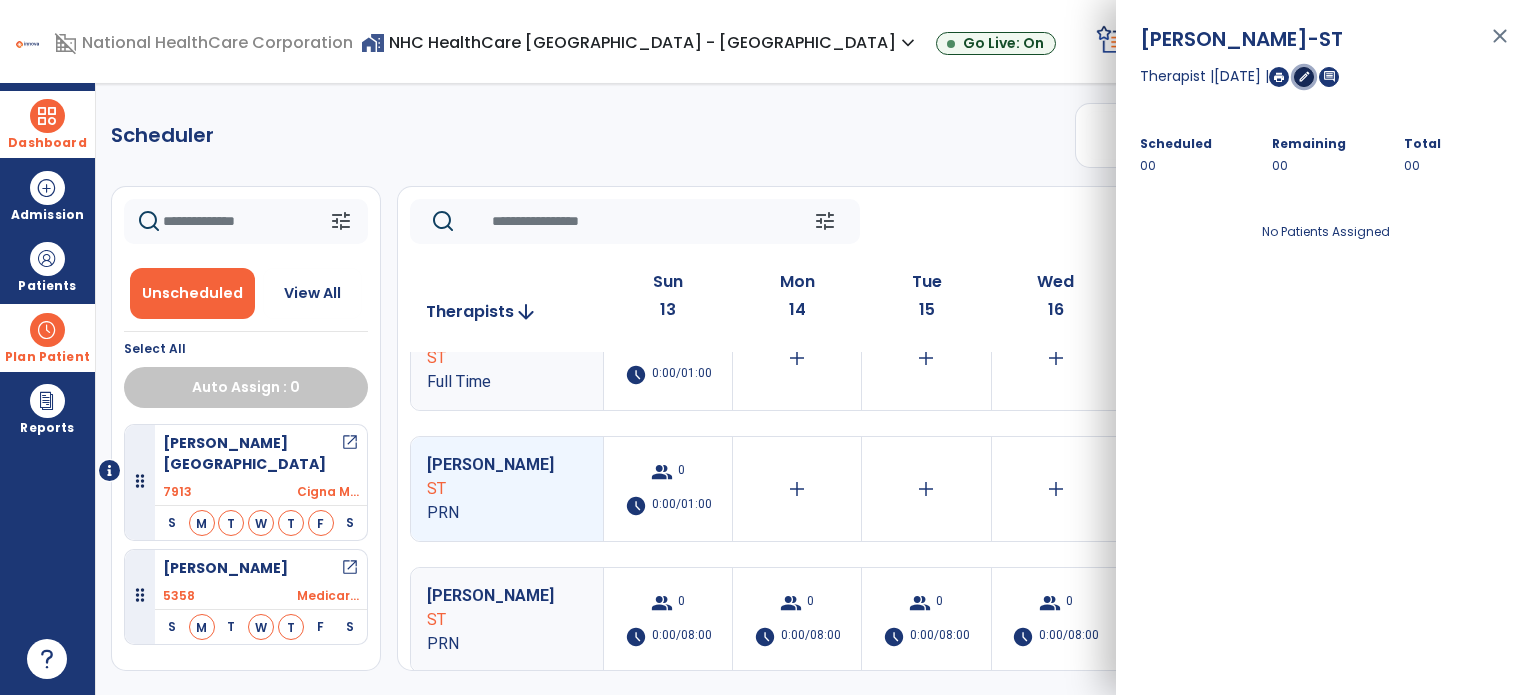 click on "edit" at bounding box center (1304, 76) 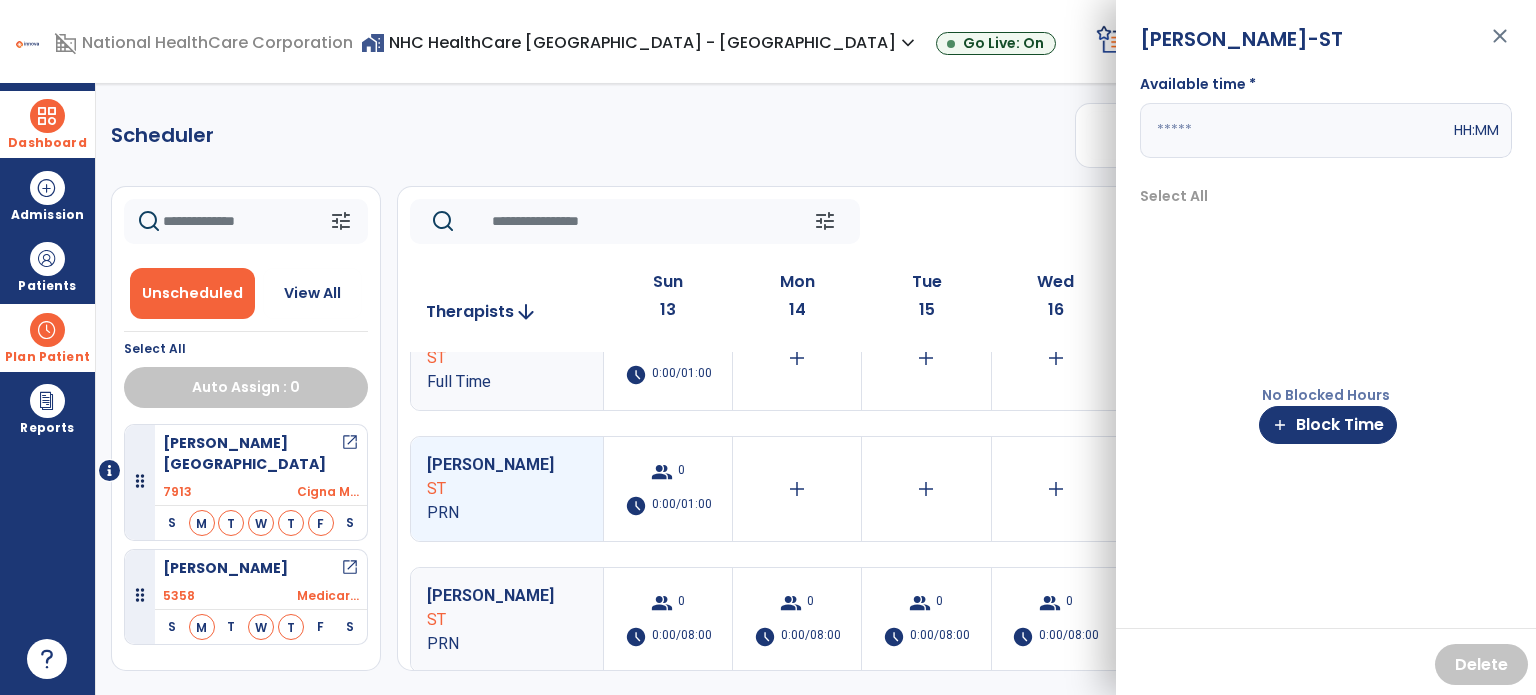 click at bounding box center (1295, 130) 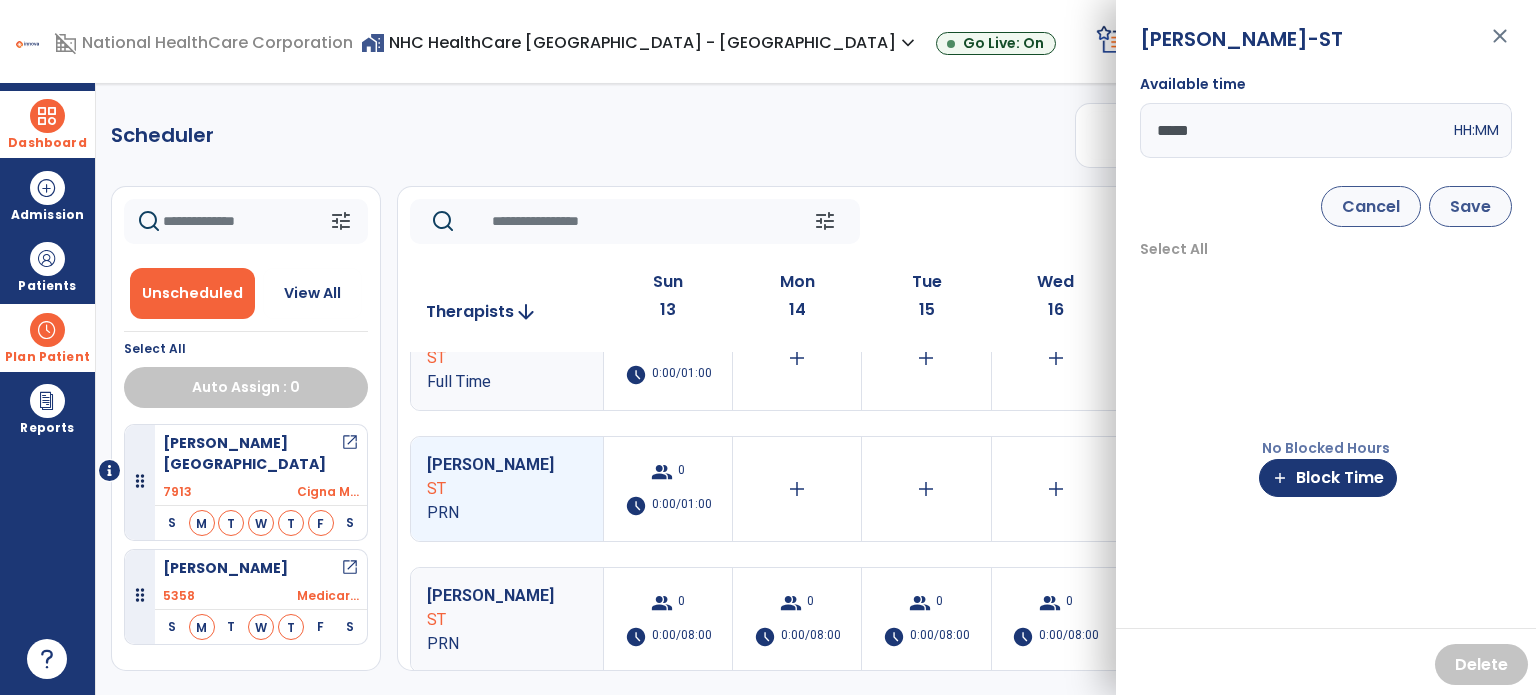 type on "*****" 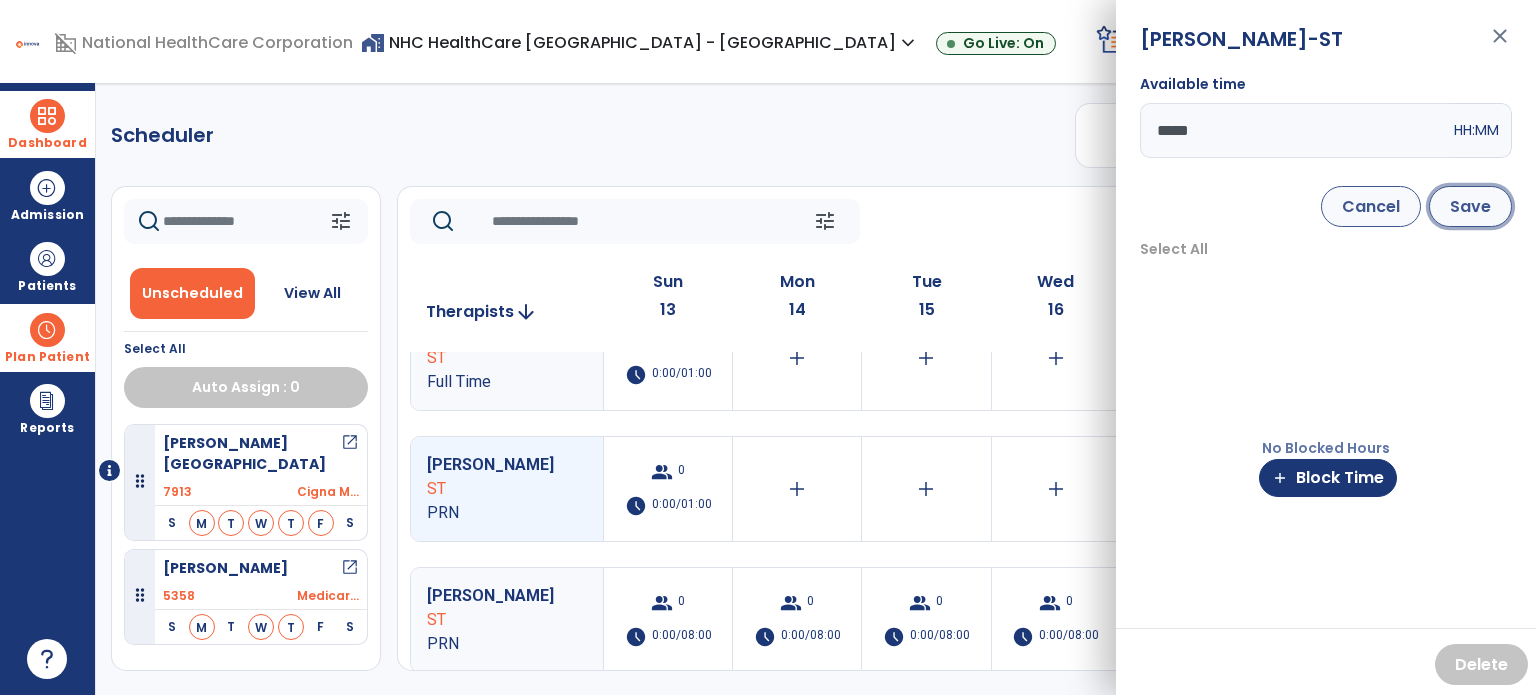click on "Save" at bounding box center (1470, 206) 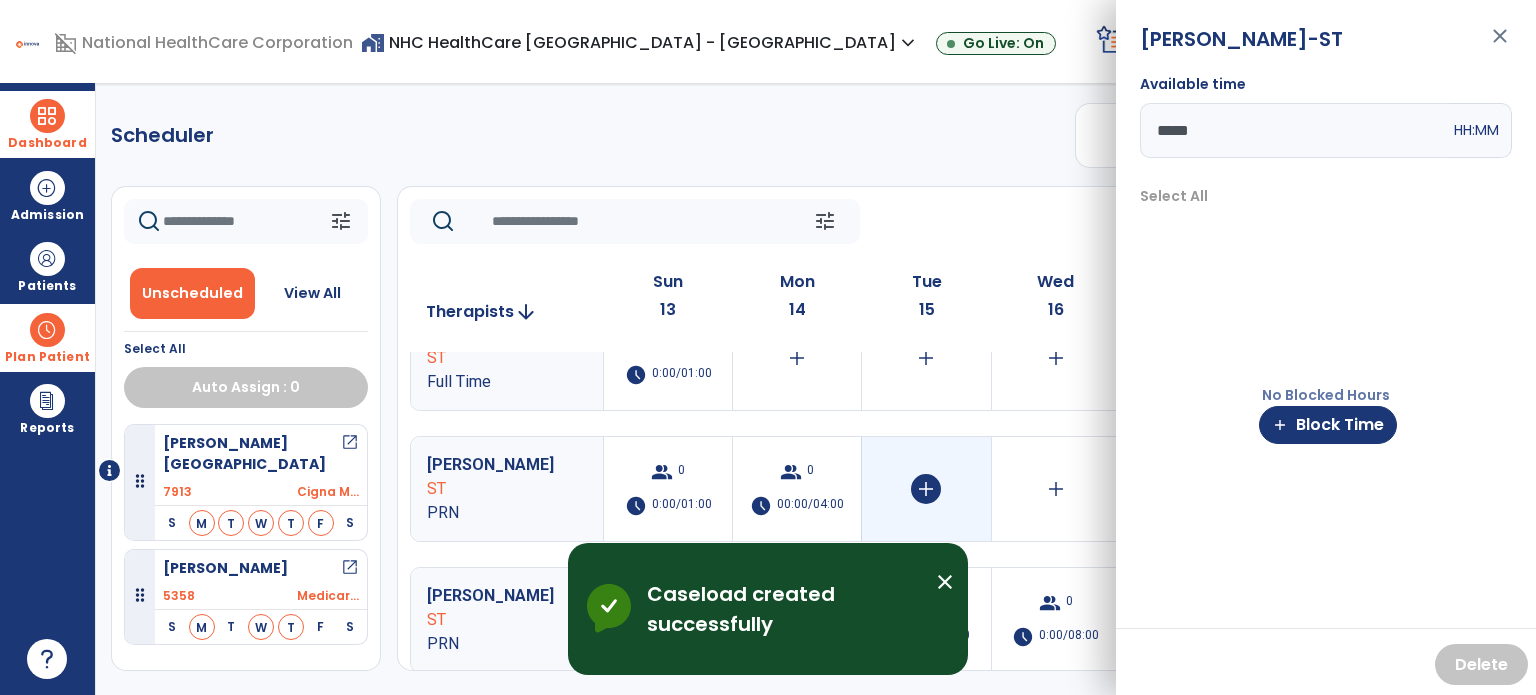click on "add" 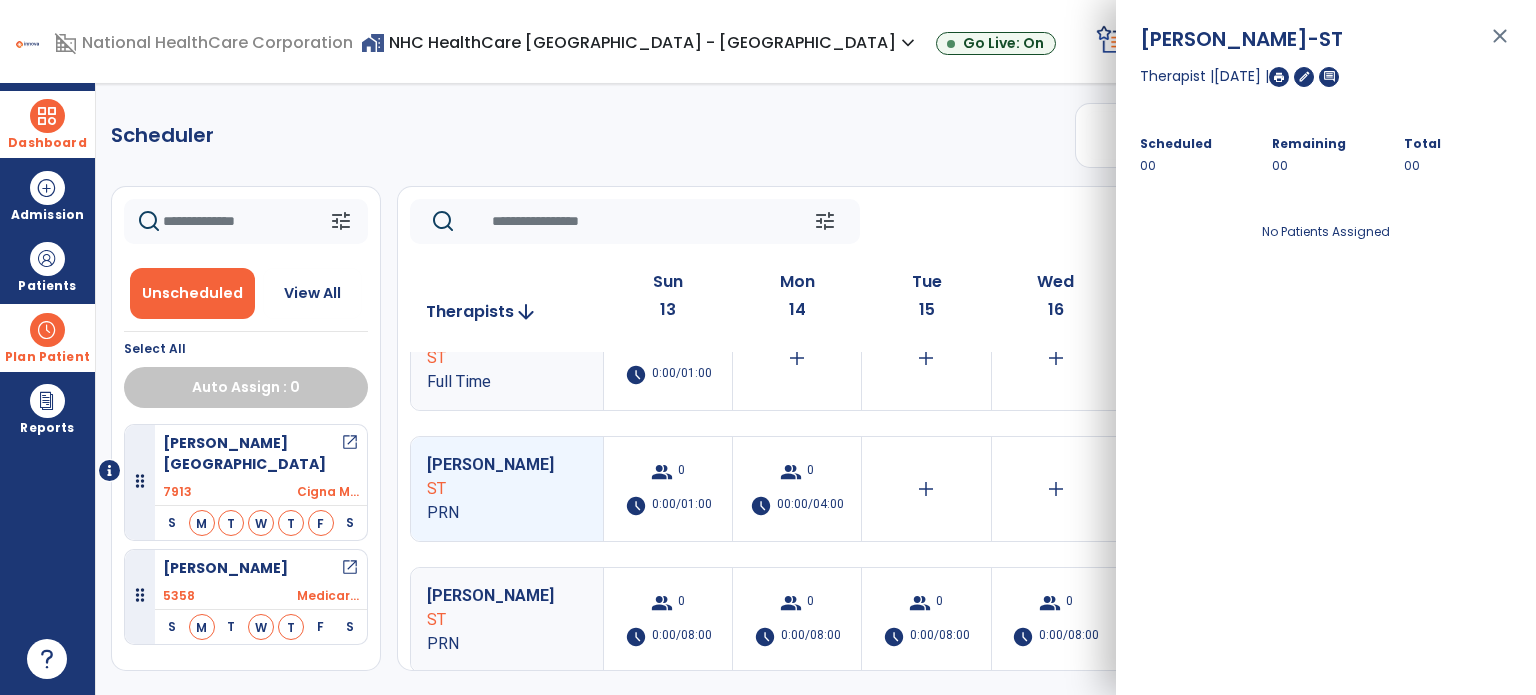 click on "Therapist |   15 Jul 2025 |   edit   comment" at bounding box center [1326, 76] 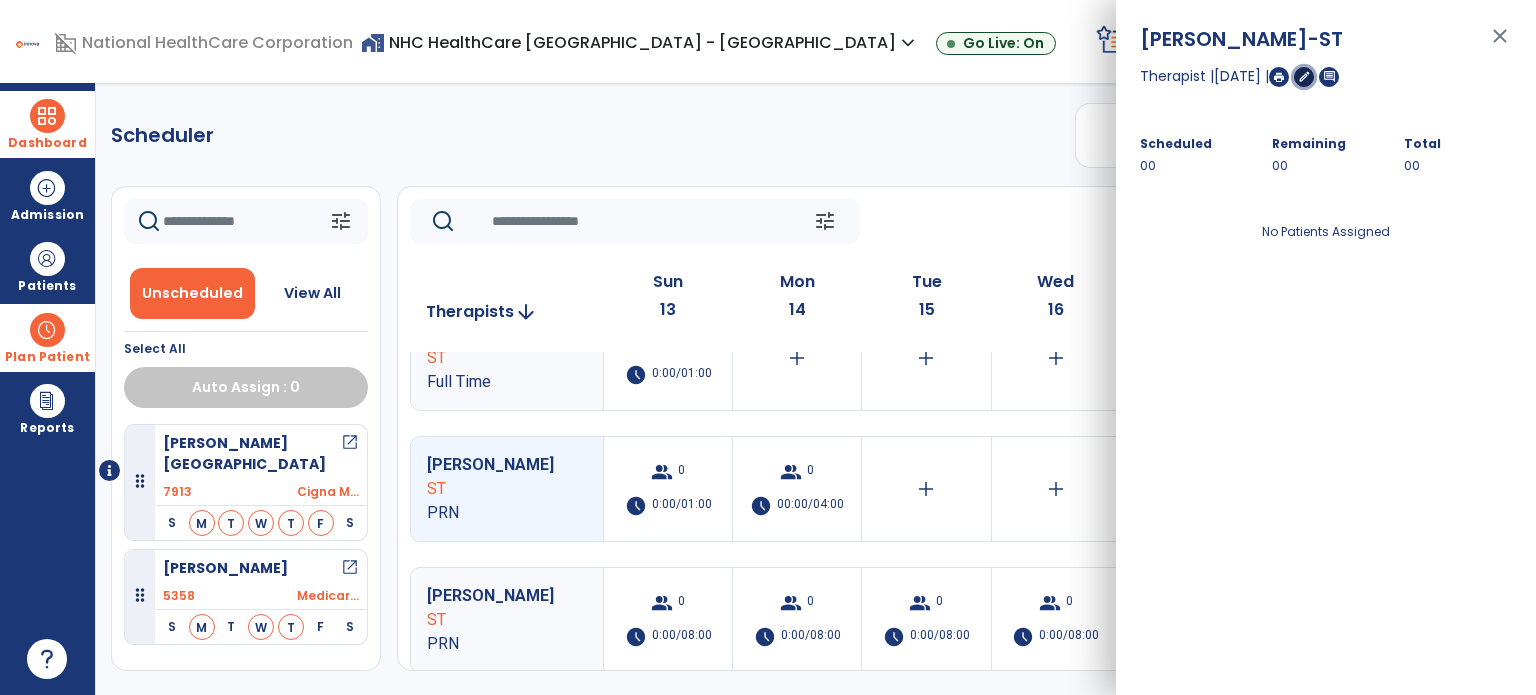 click on "edit" at bounding box center [1304, 77] 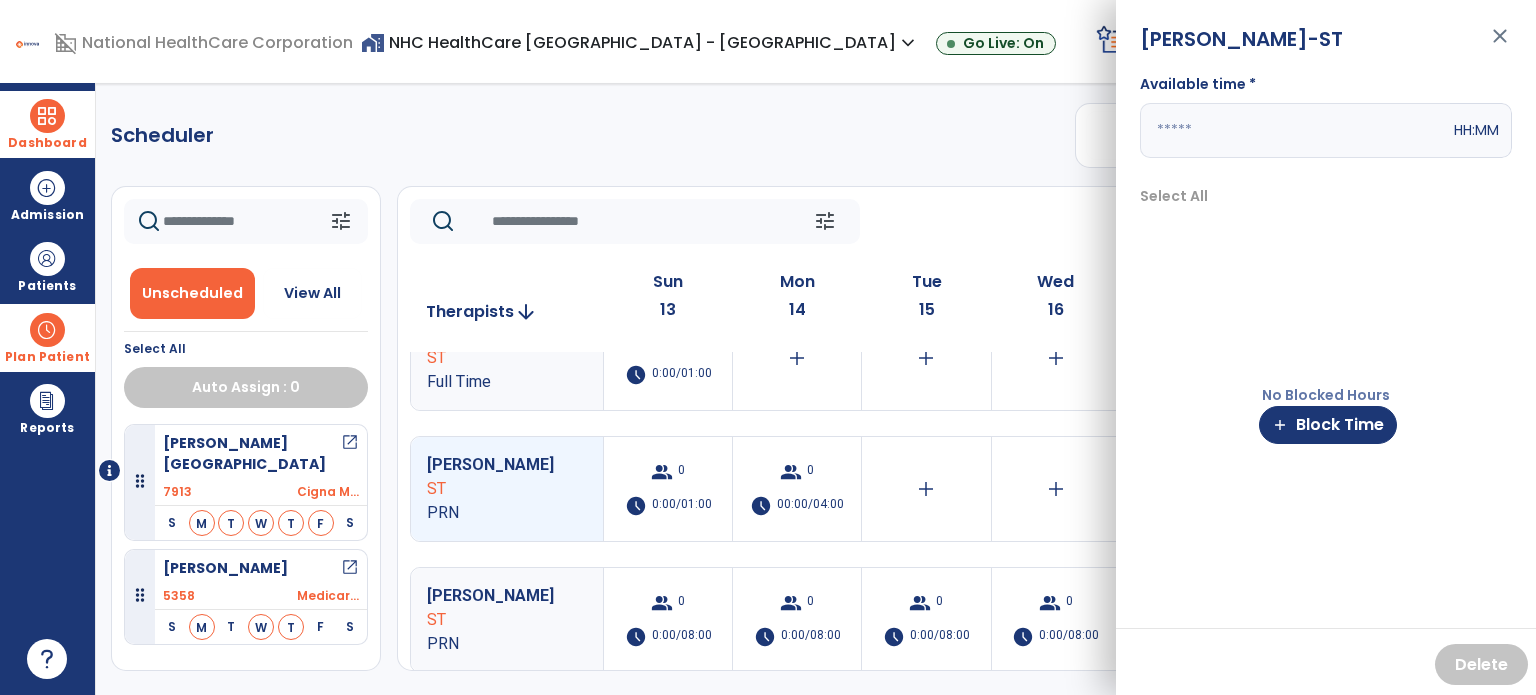 click at bounding box center (1295, 130) 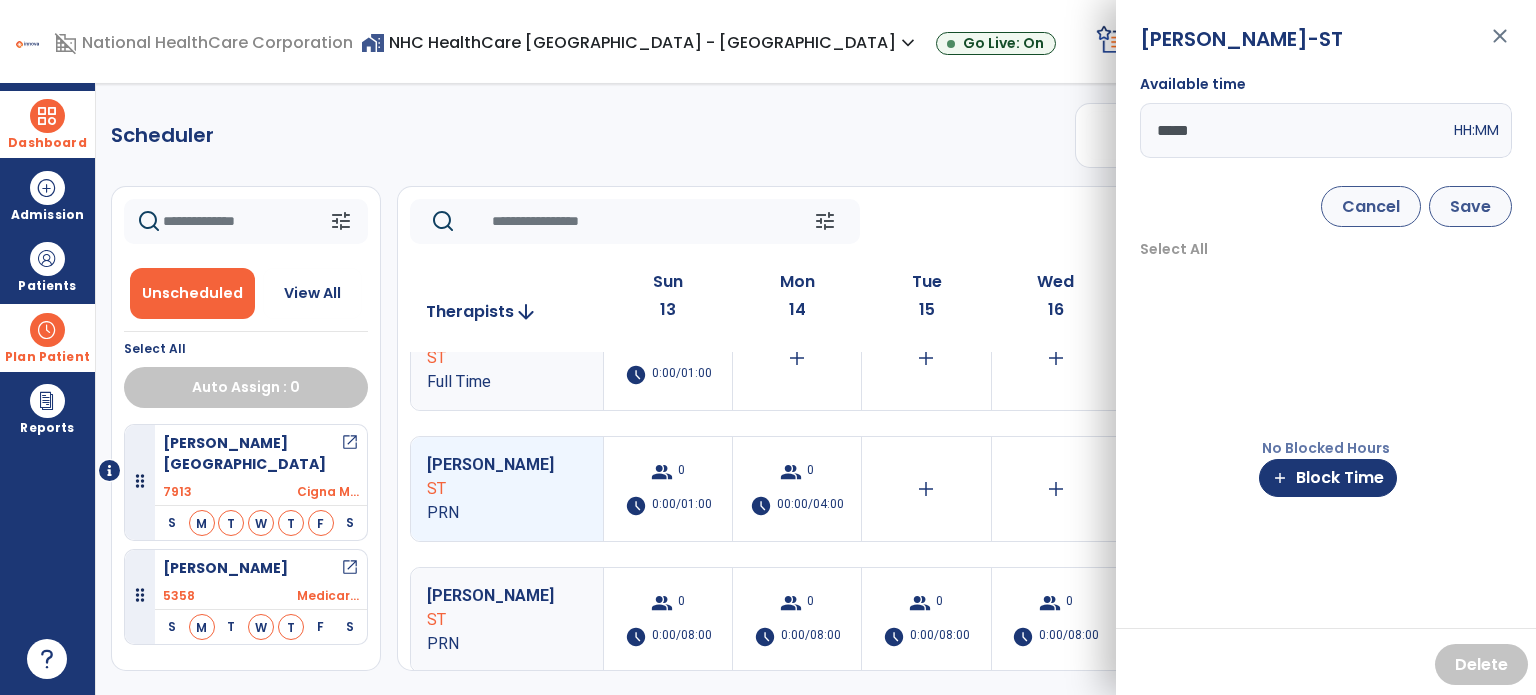 type on "*****" 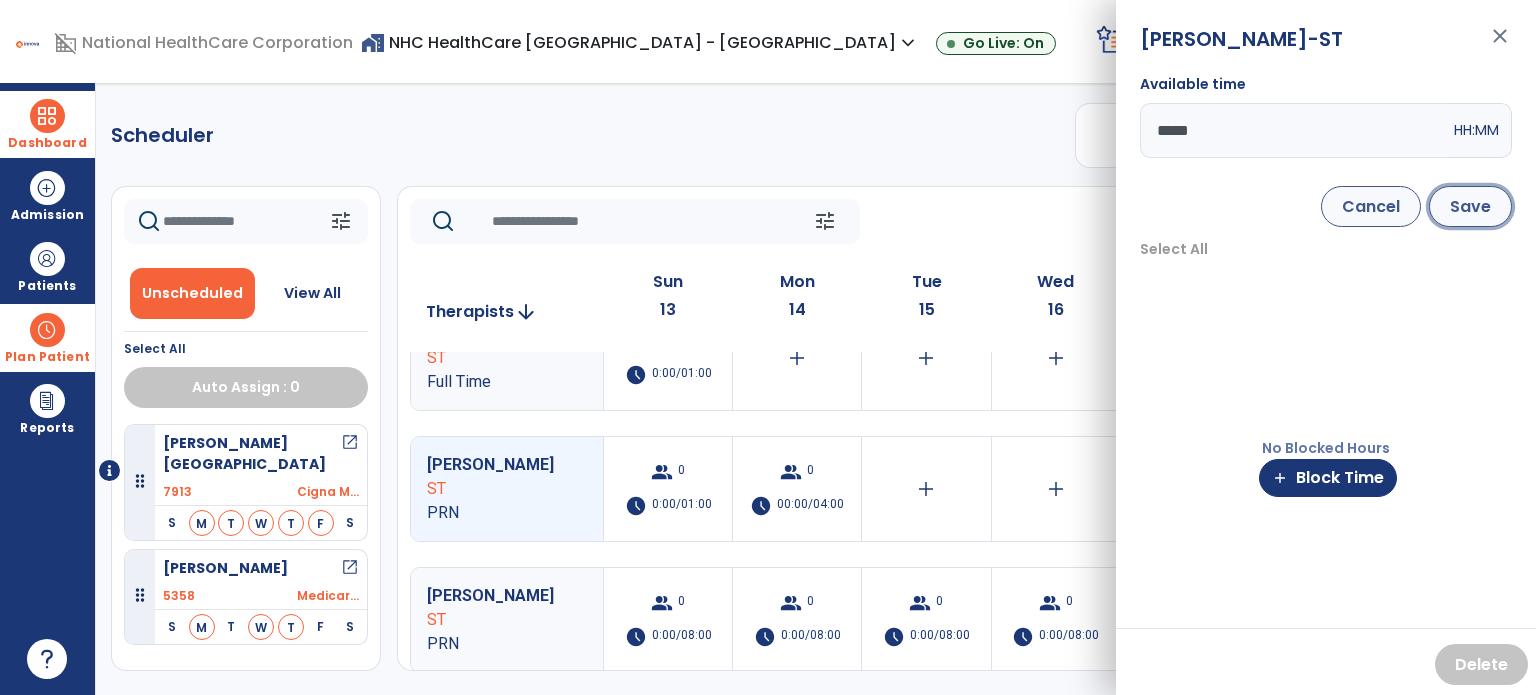 click on "Save" at bounding box center (1470, 206) 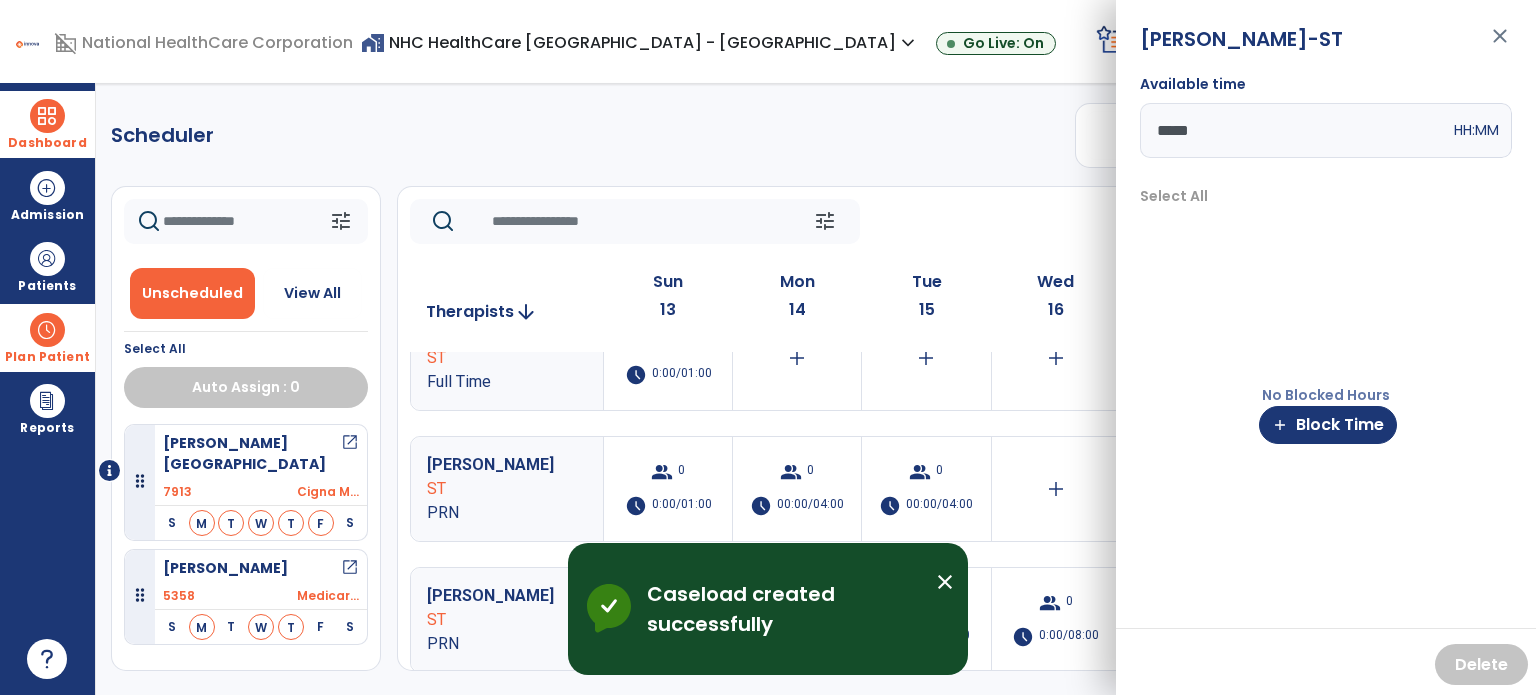 click on "tune   Today  chevron_left Jul 13, 2025 - Jul 19, 2025  *********  calendar_today  chevron_right" 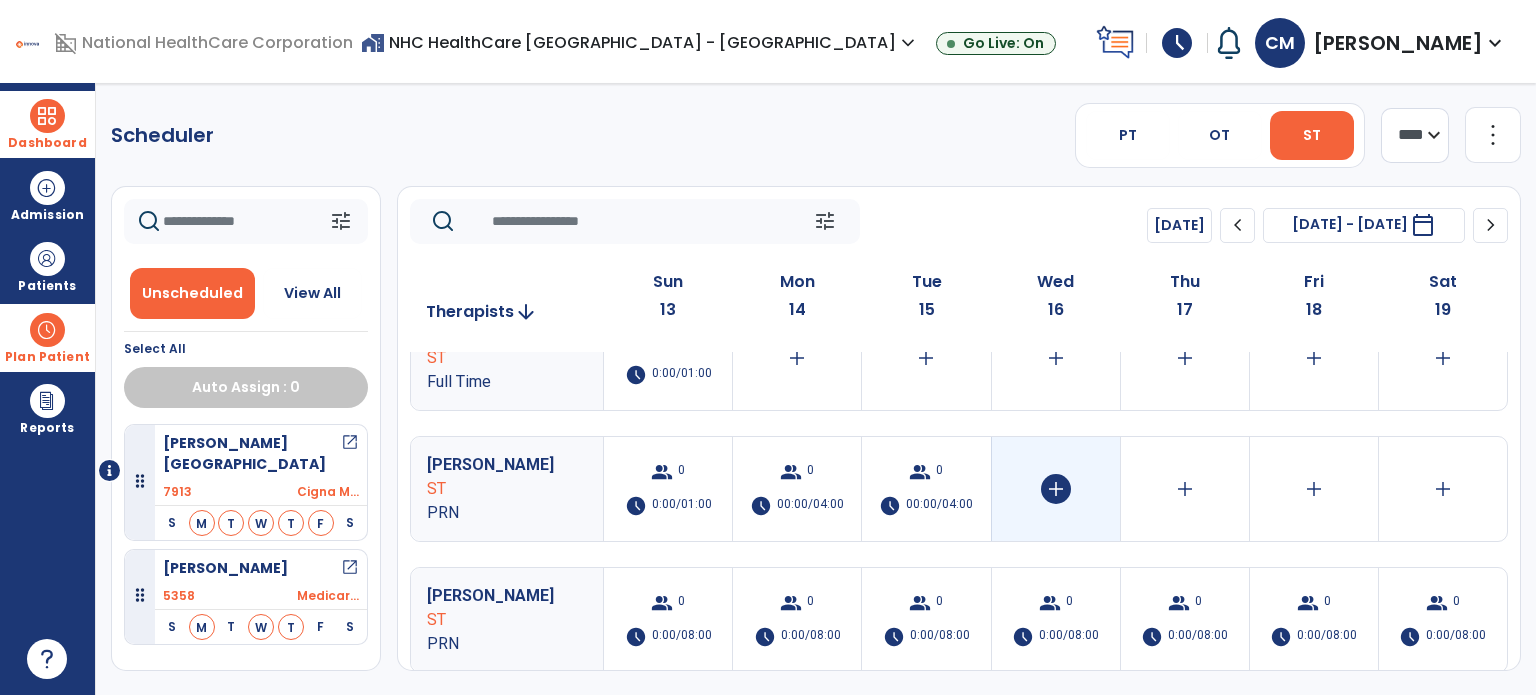 click on "add" 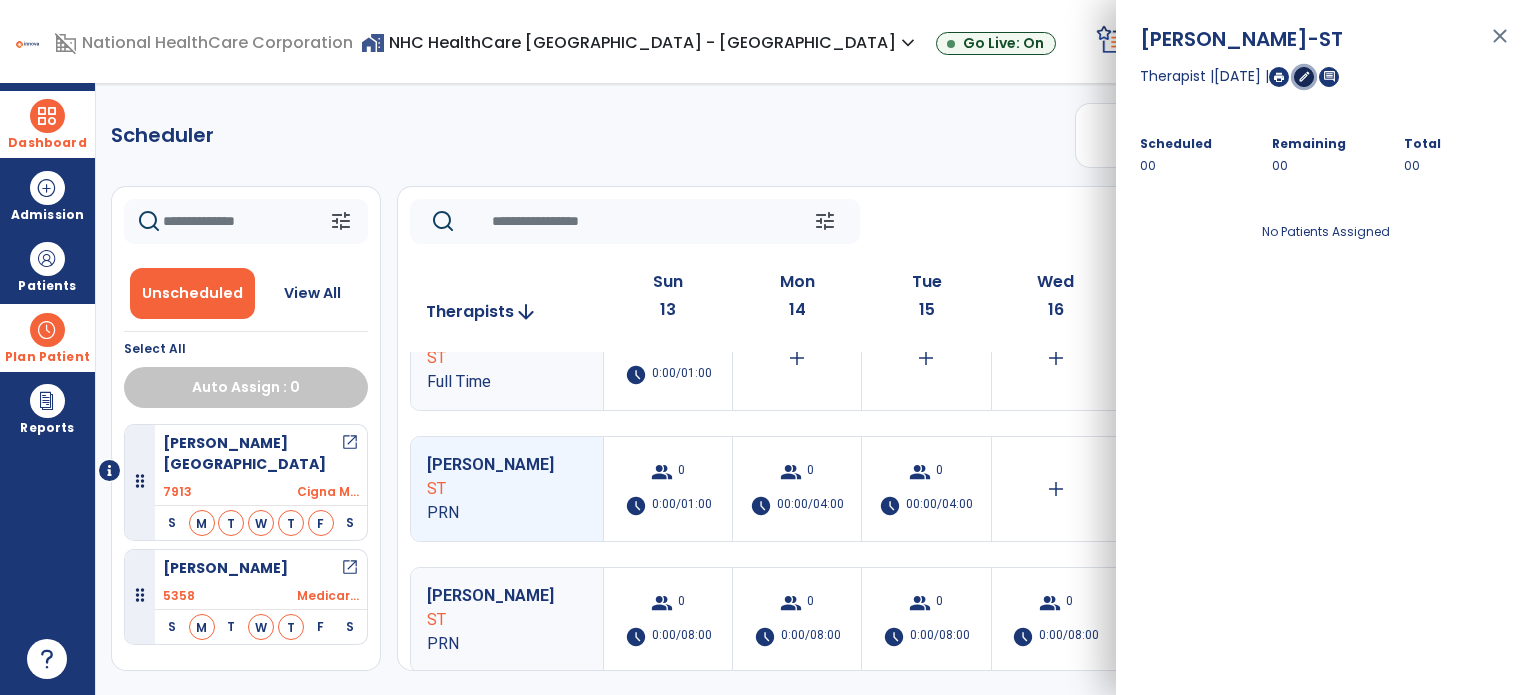 click on "edit" at bounding box center [1304, 77] 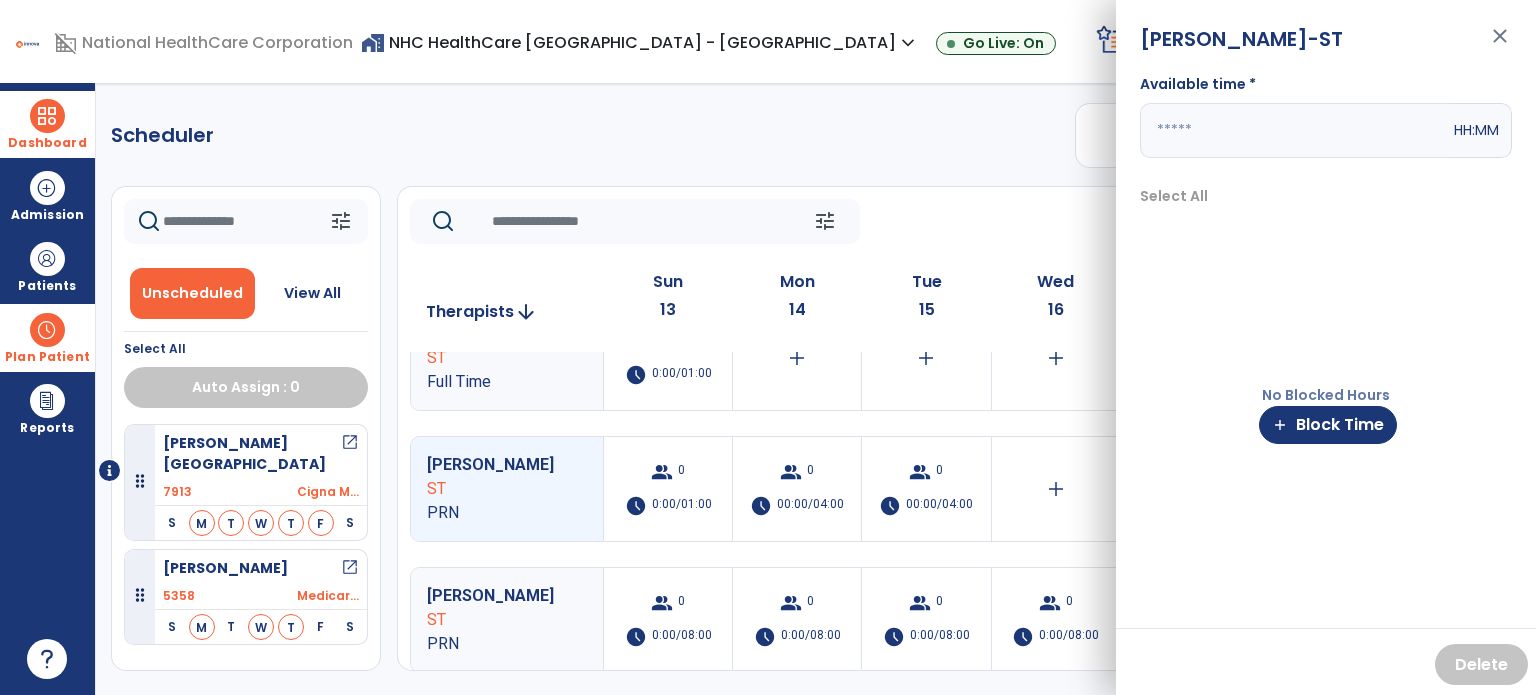 click at bounding box center (1295, 130) 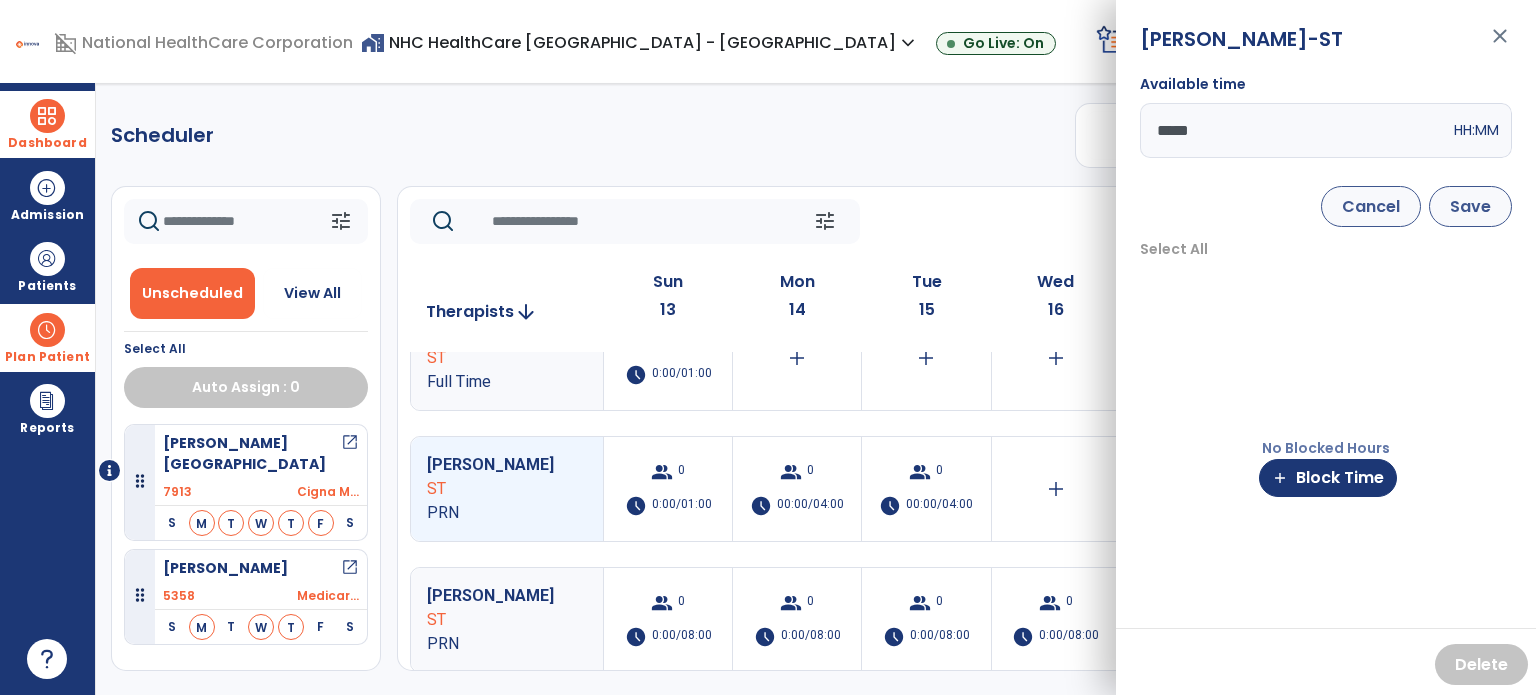 type on "*****" 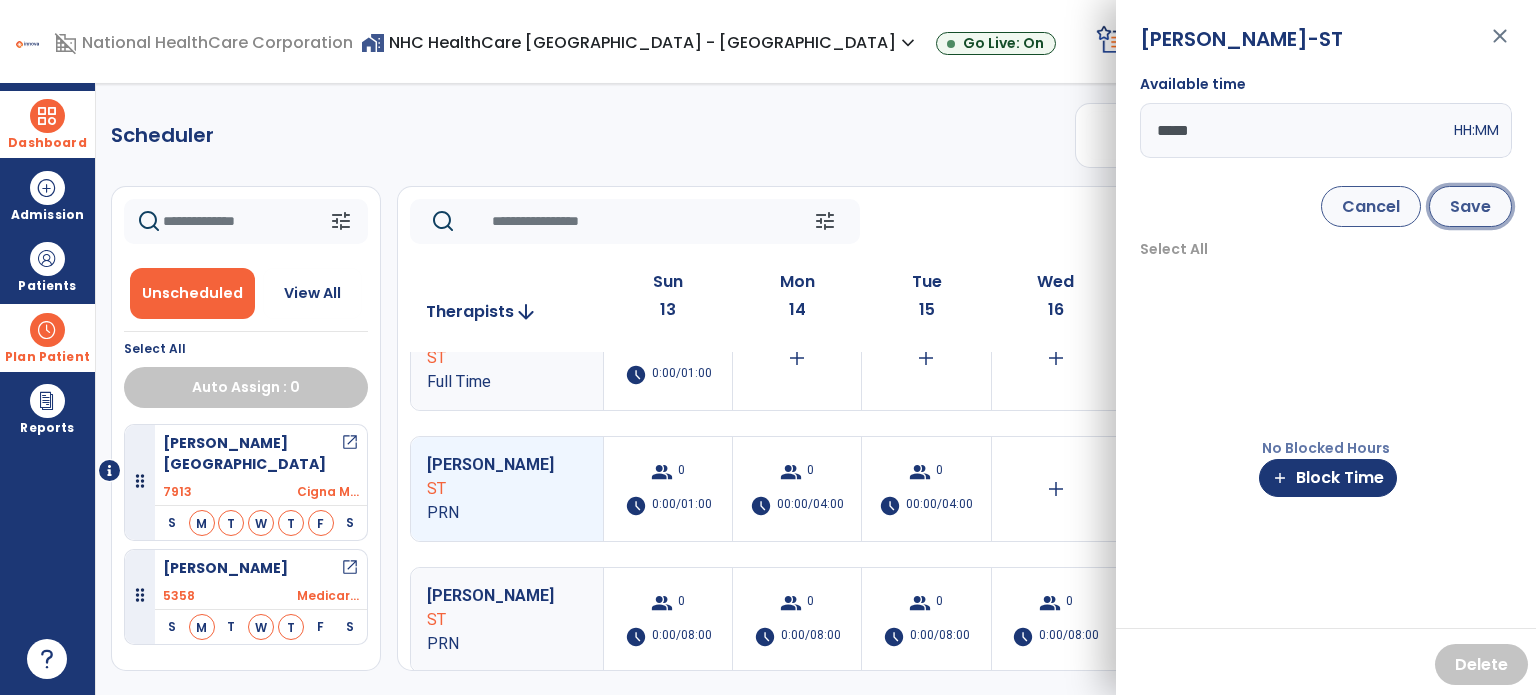 click on "Save" at bounding box center (1470, 206) 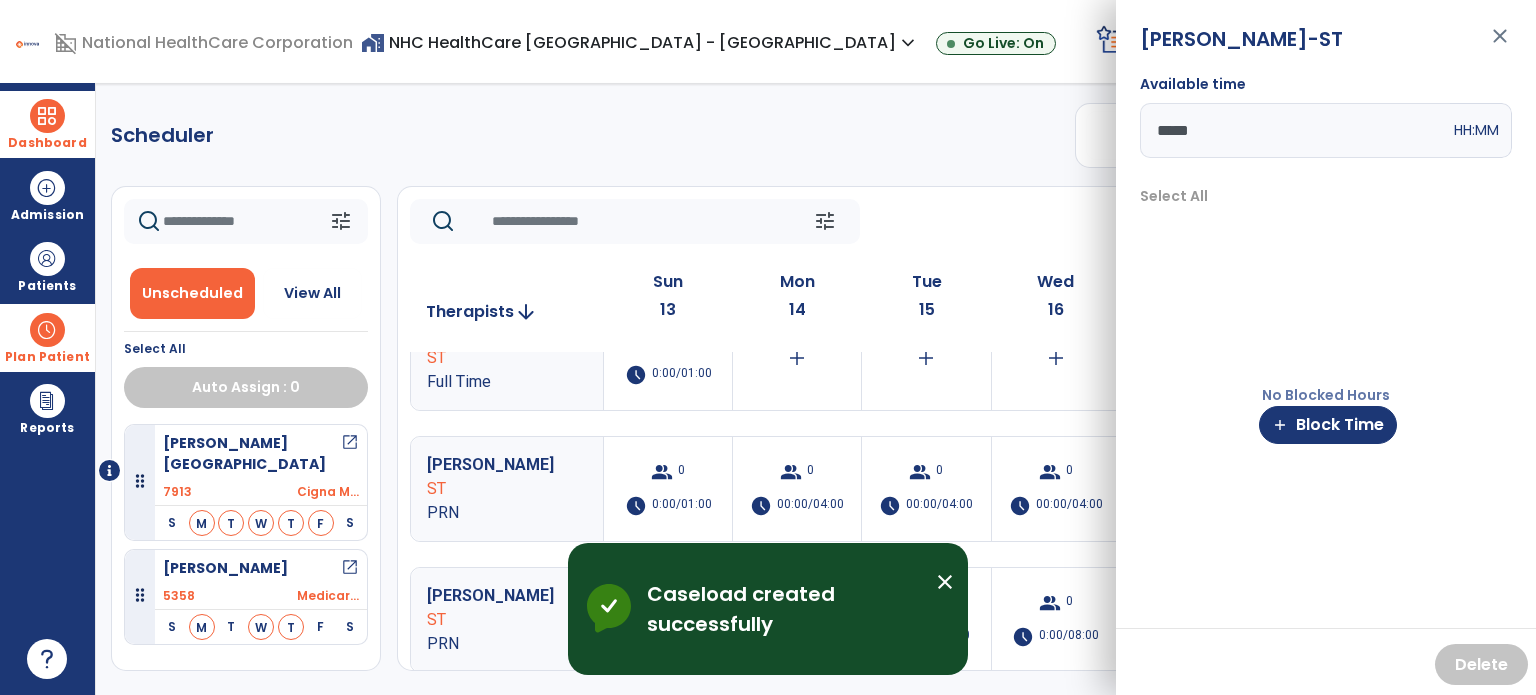 click on "Scheduler   PT   OT   ST  **** *** more_vert  Manage Labor   View All Therapists   Print" 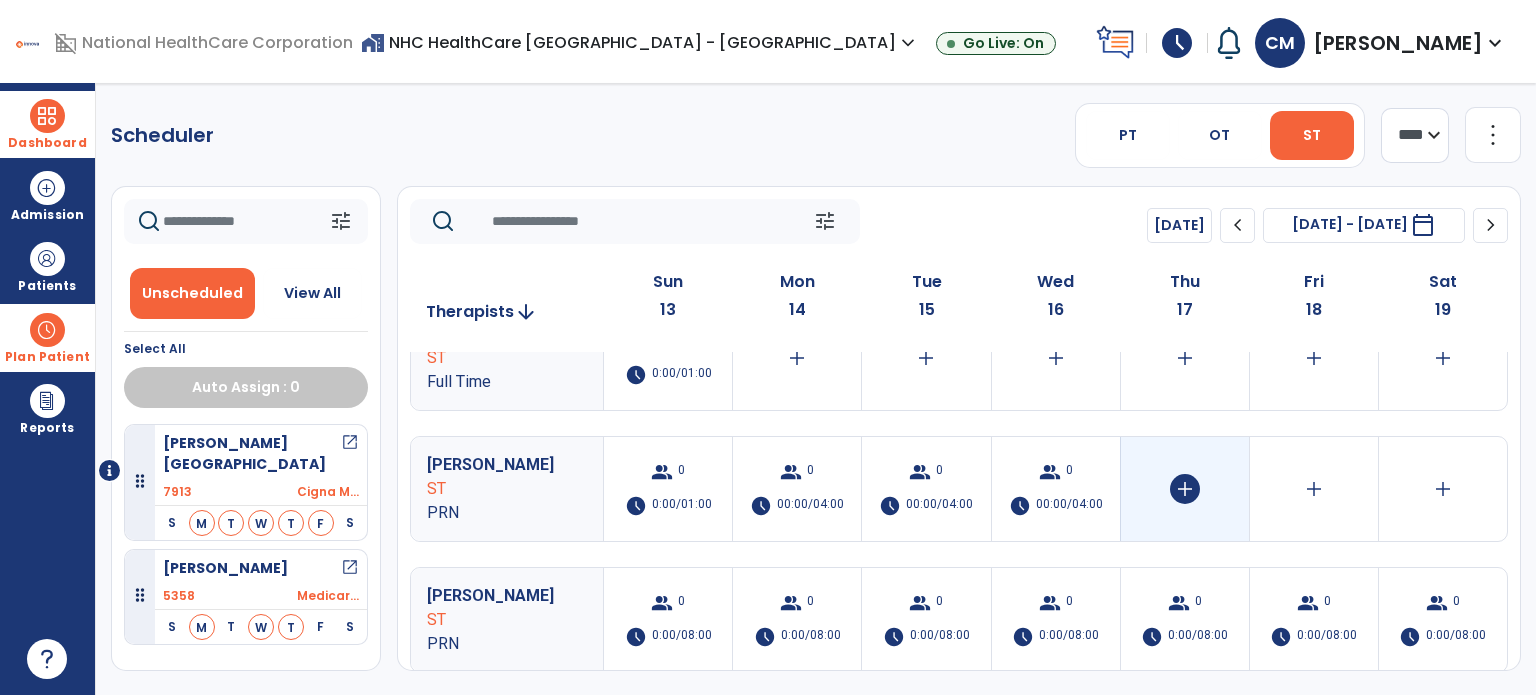 click on "add" 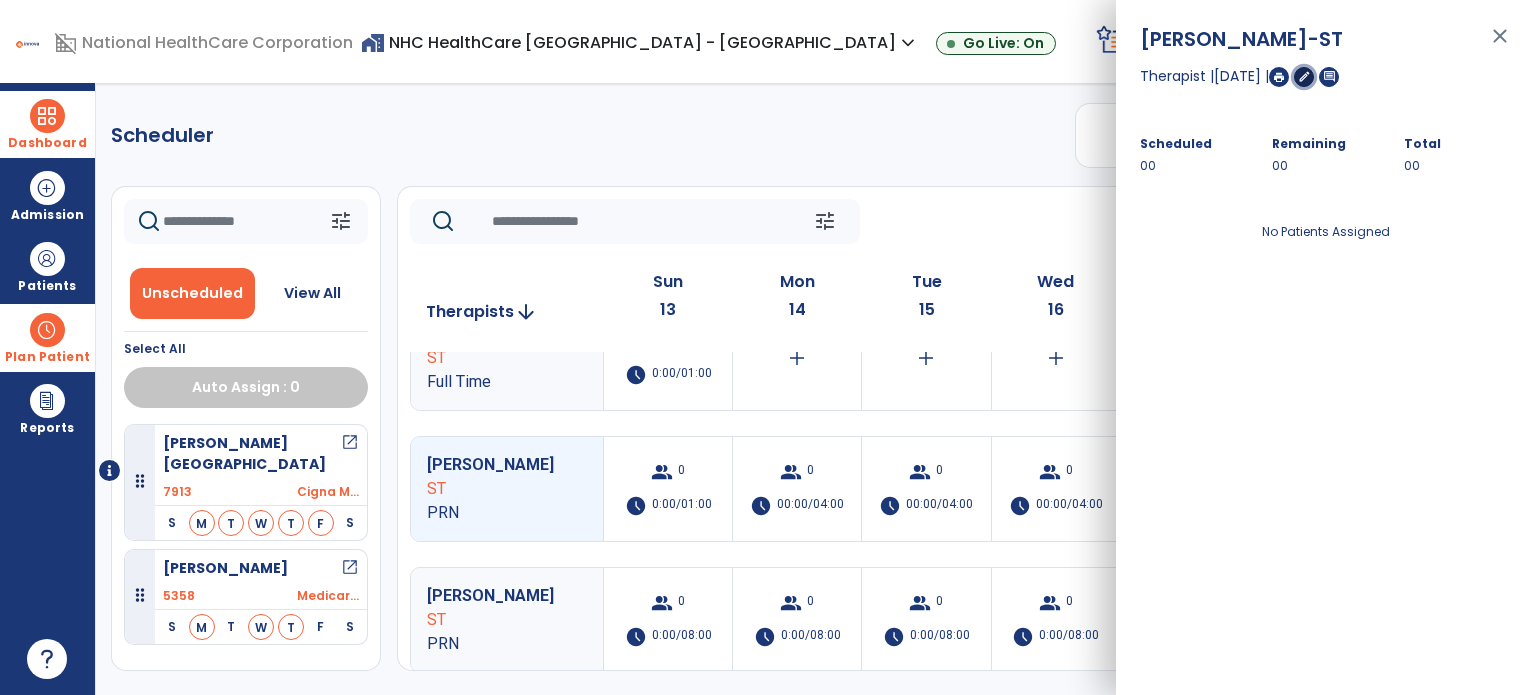 click on "edit" at bounding box center (1304, 76) 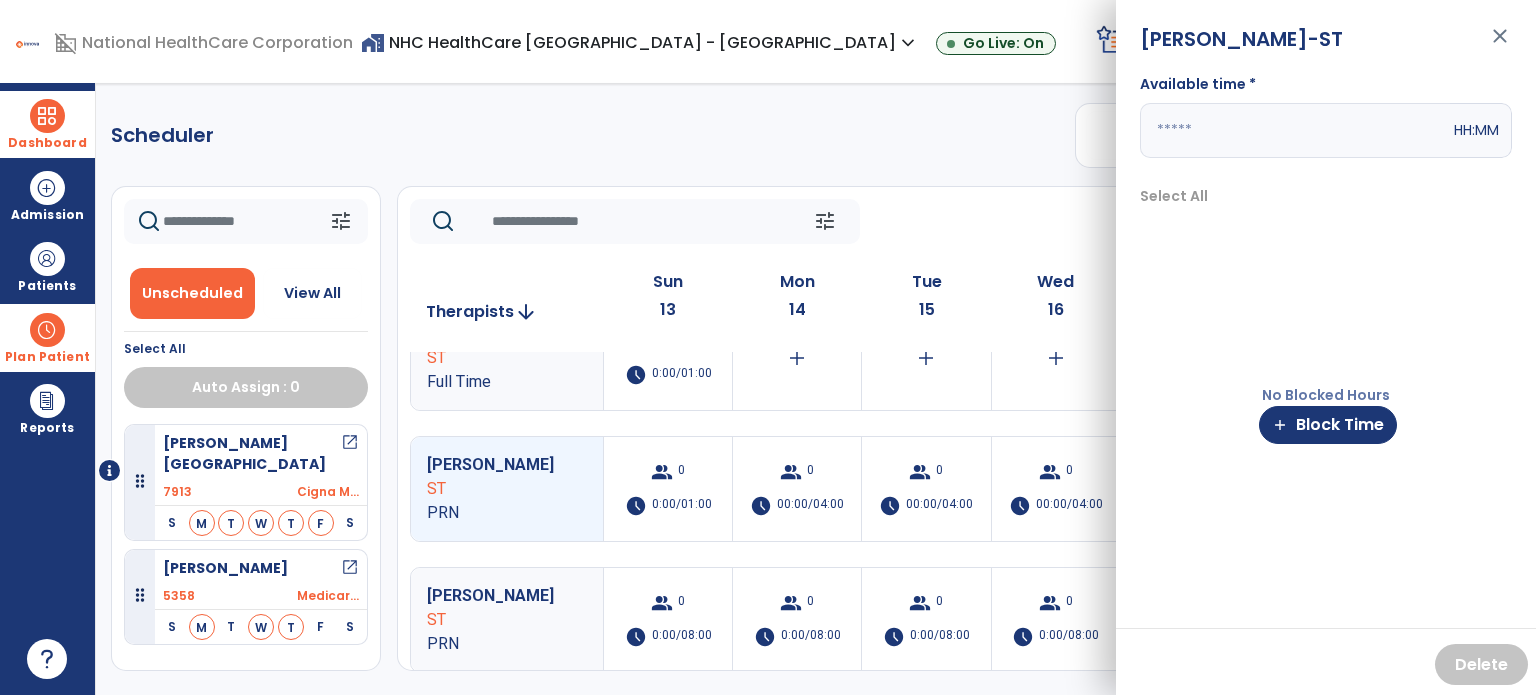 click at bounding box center (1295, 130) 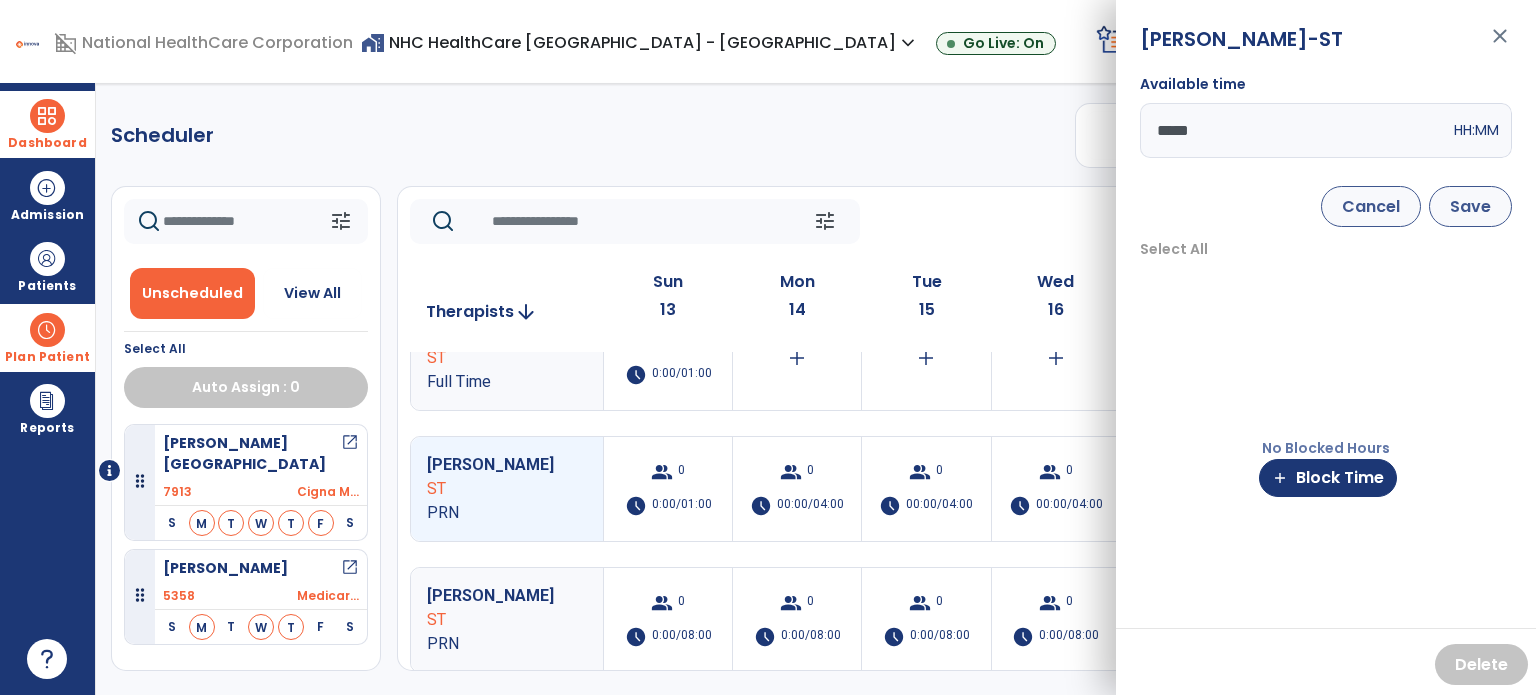 type on "*****" 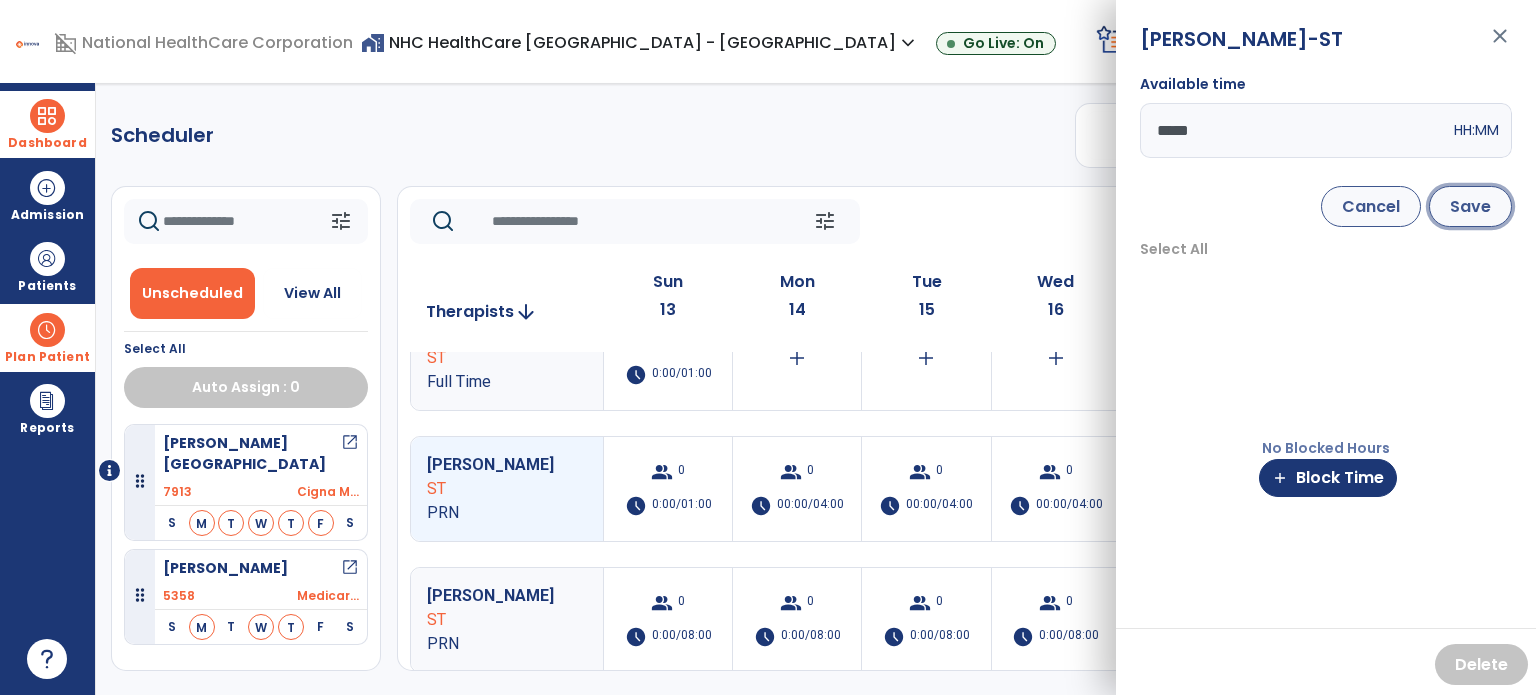 click on "Save" at bounding box center (1470, 206) 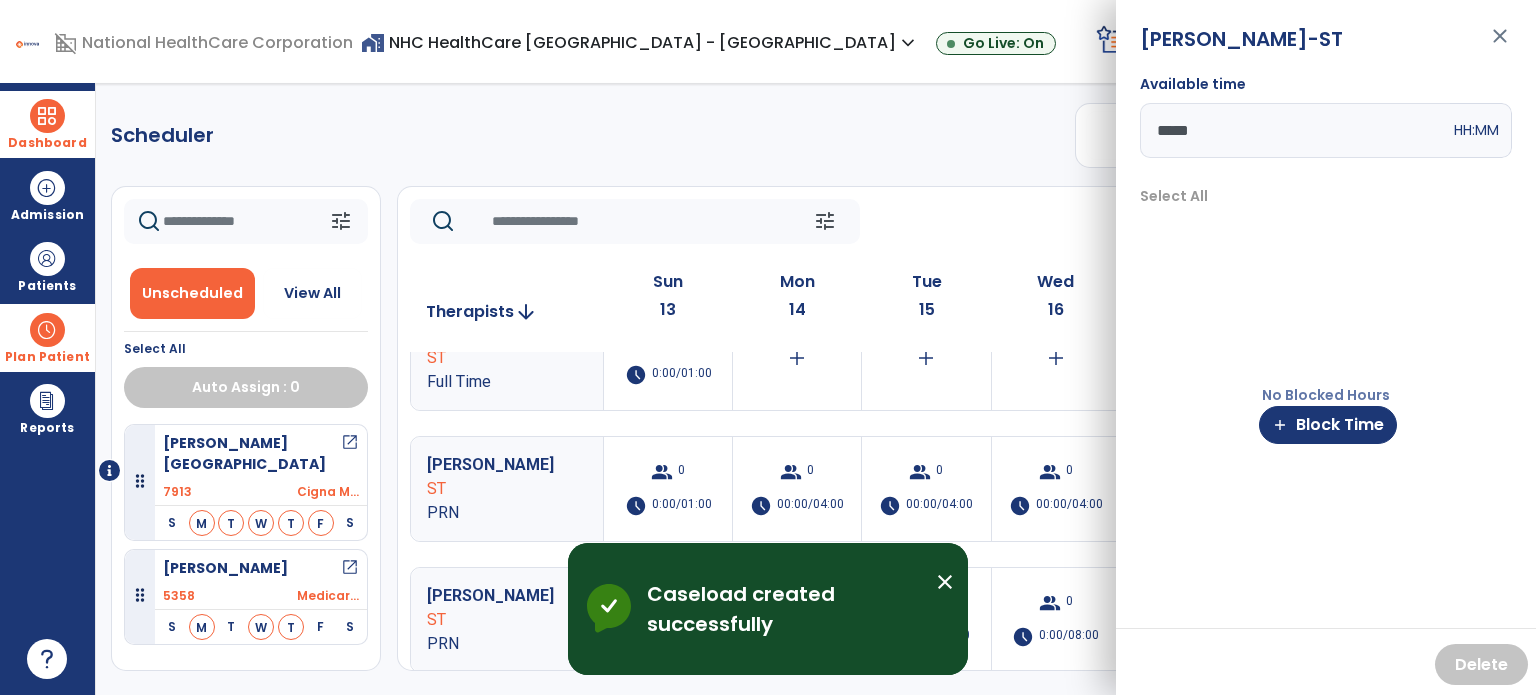 click on "Scheduler   PT   OT   ST  **** *** more_vert  Manage Labor   View All Therapists   Print" 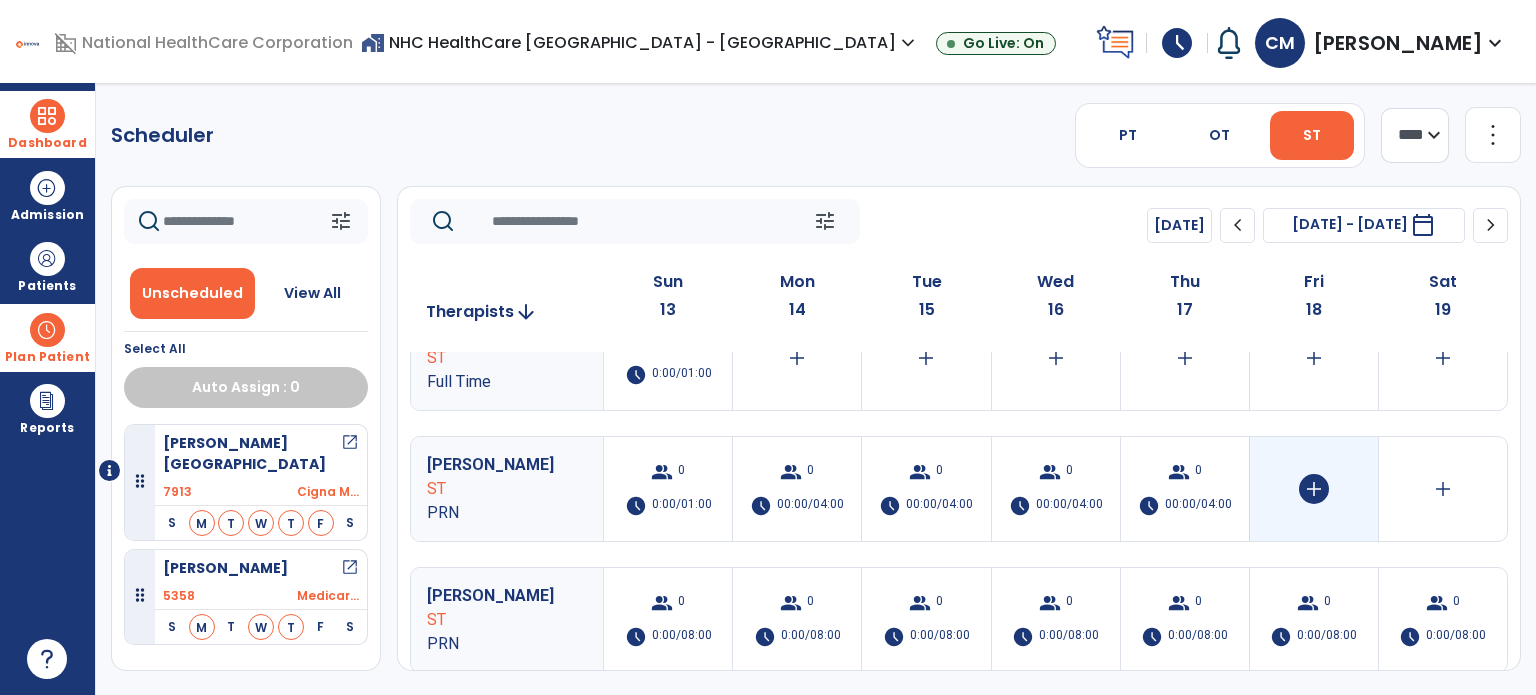 click on "add" 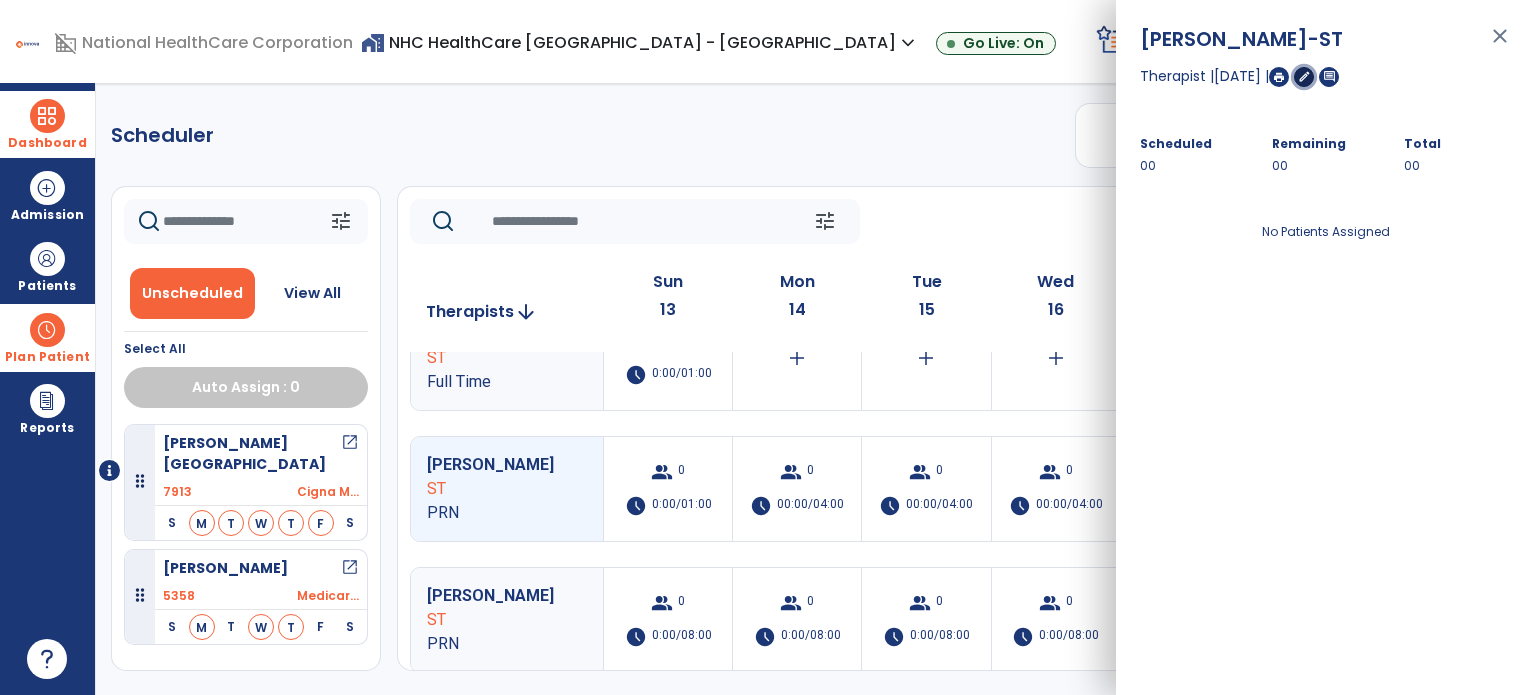 click on "edit" at bounding box center [1304, 76] 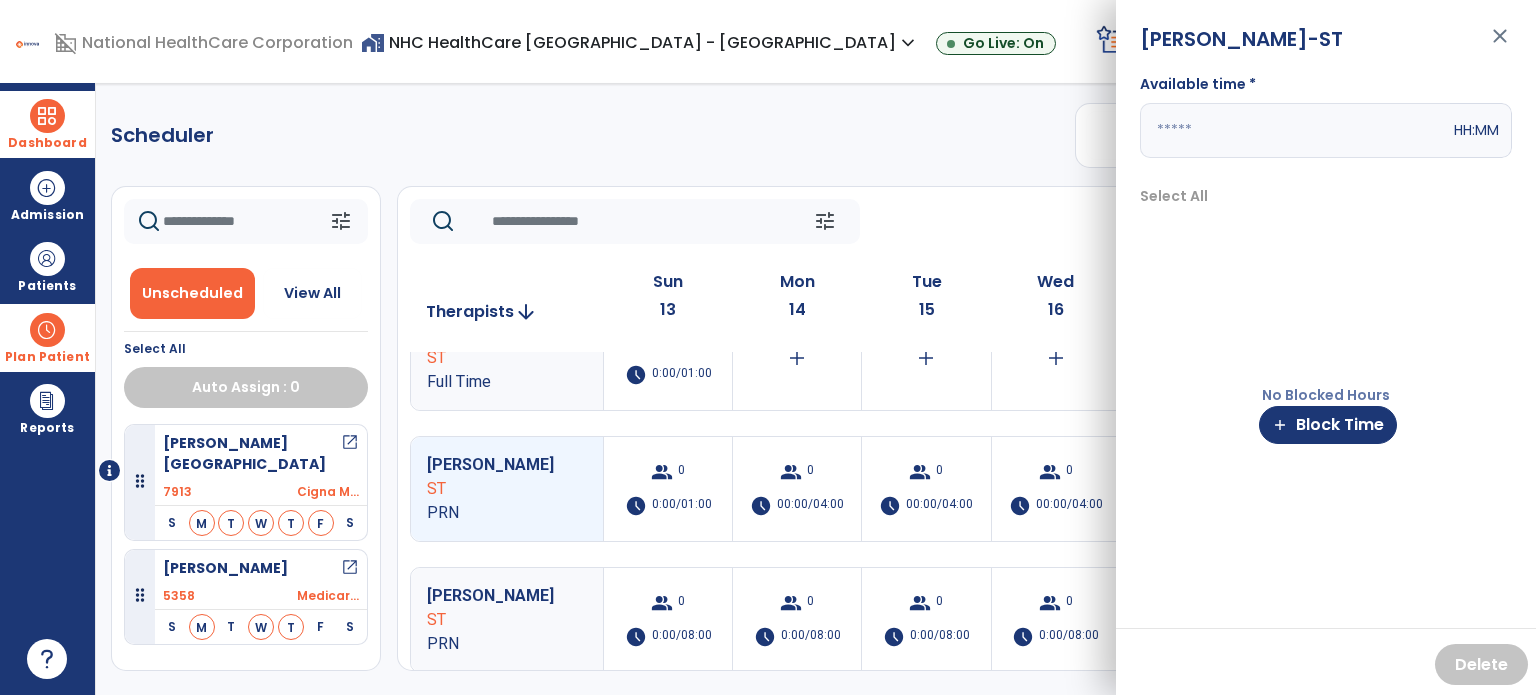 click at bounding box center [1295, 130] 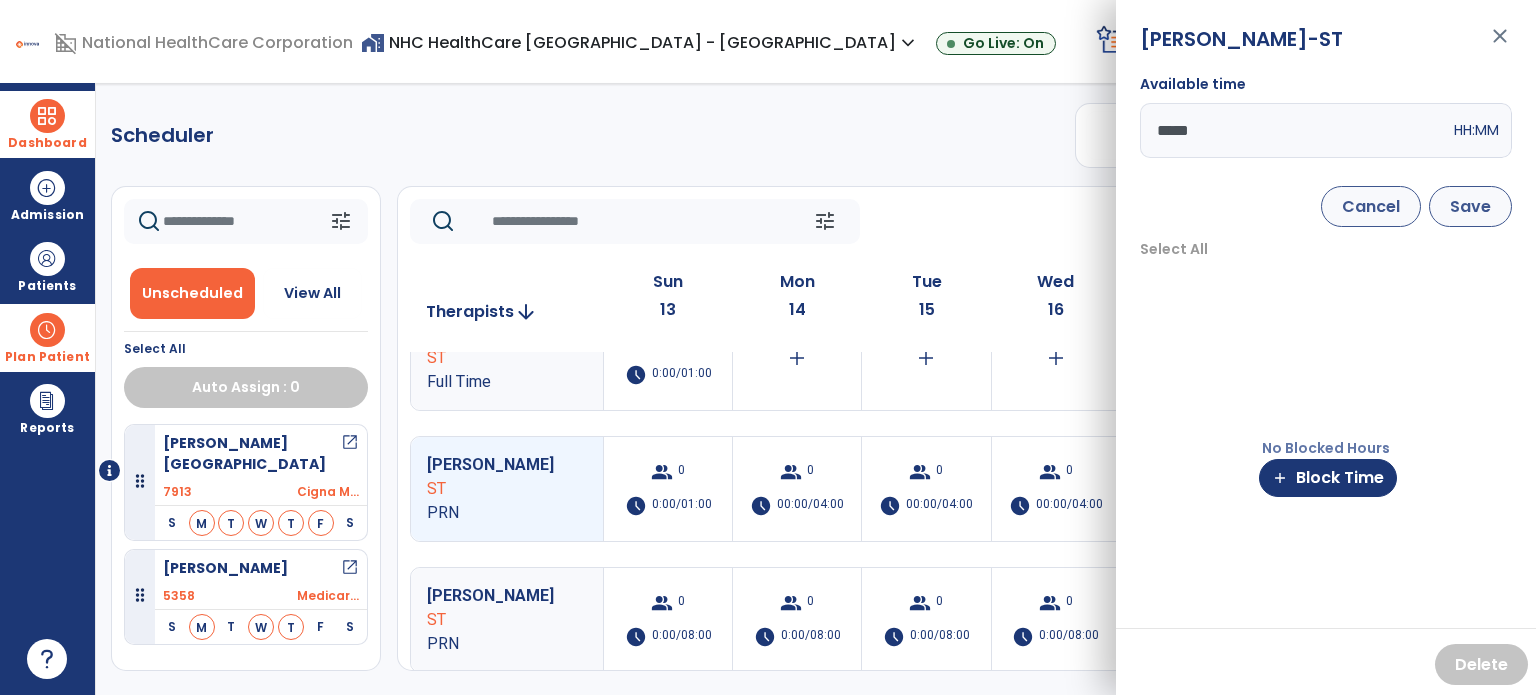 type on "*****" 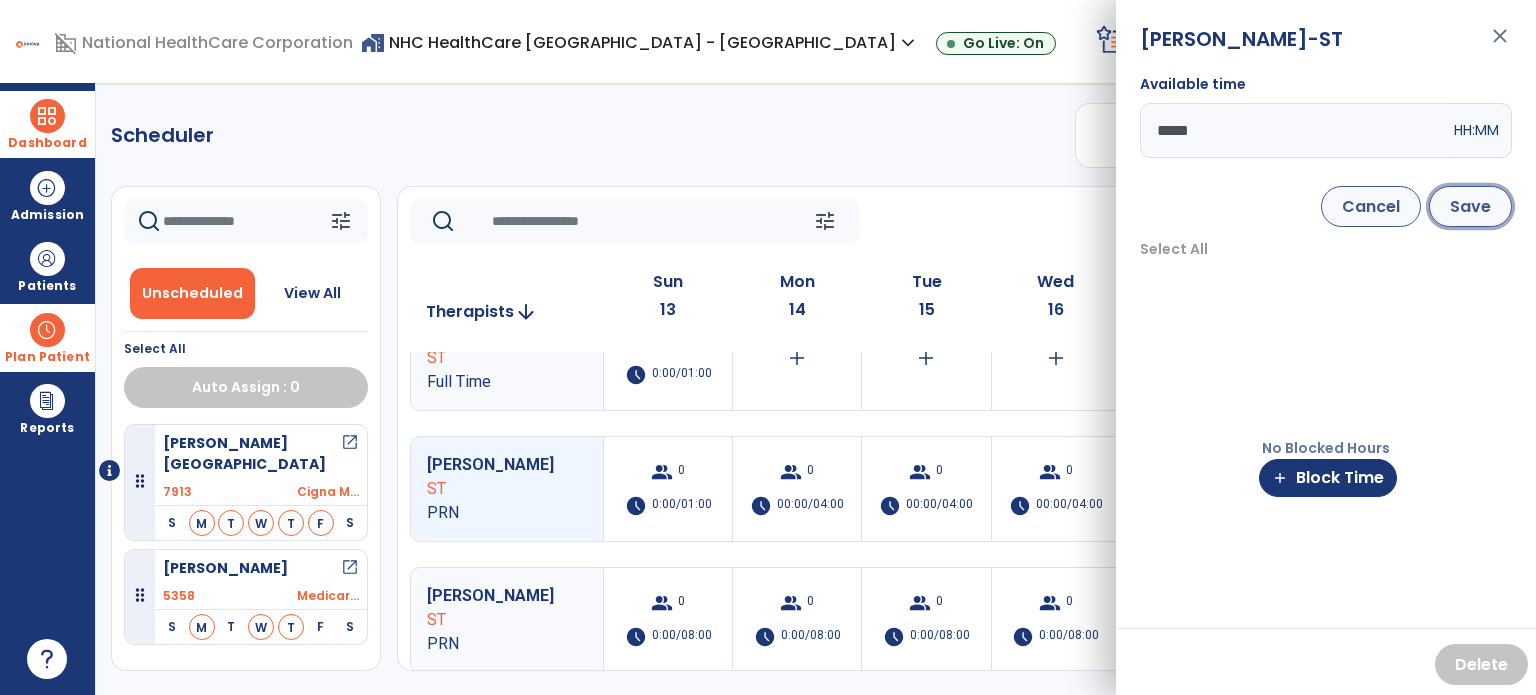 click on "Save" at bounding box center [1470, 206] 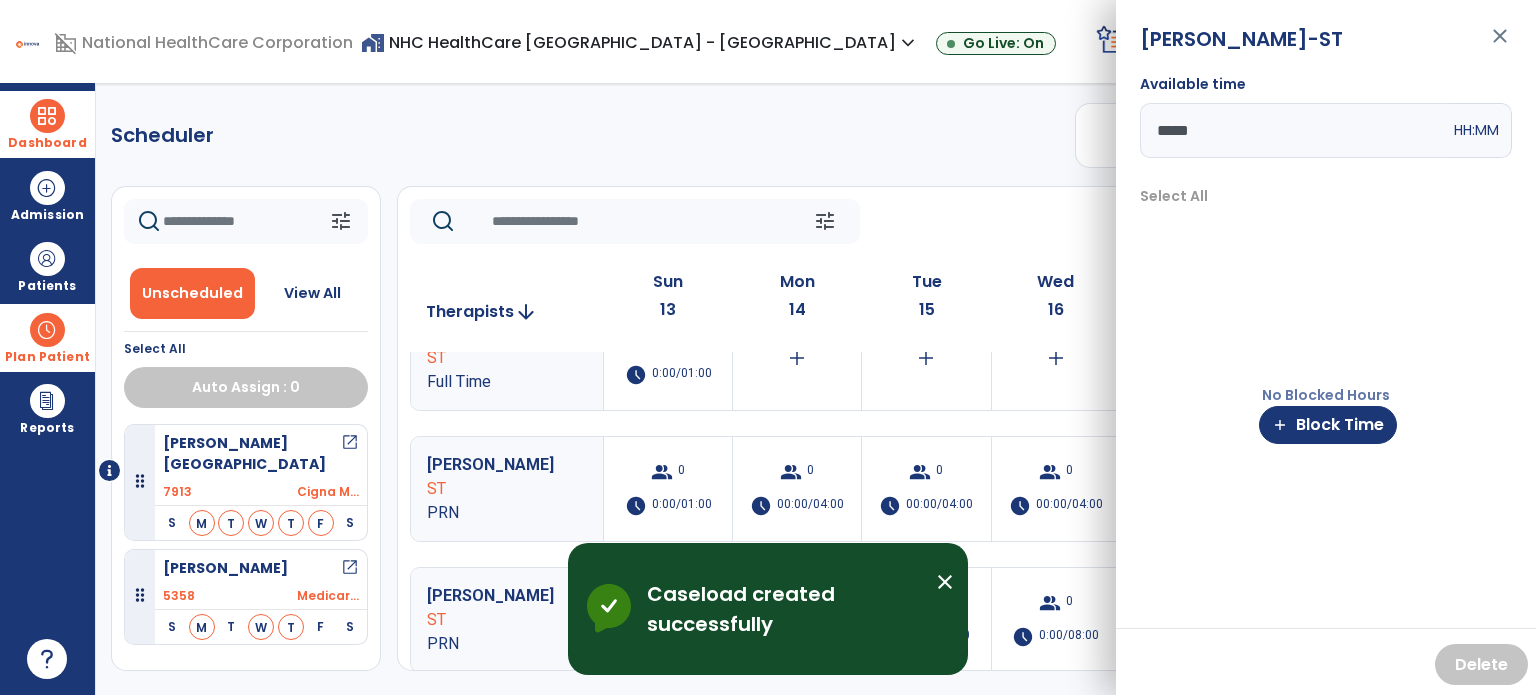 click on "Cauthen, Geneva   open_in_new" at bounding box center [261, 454] 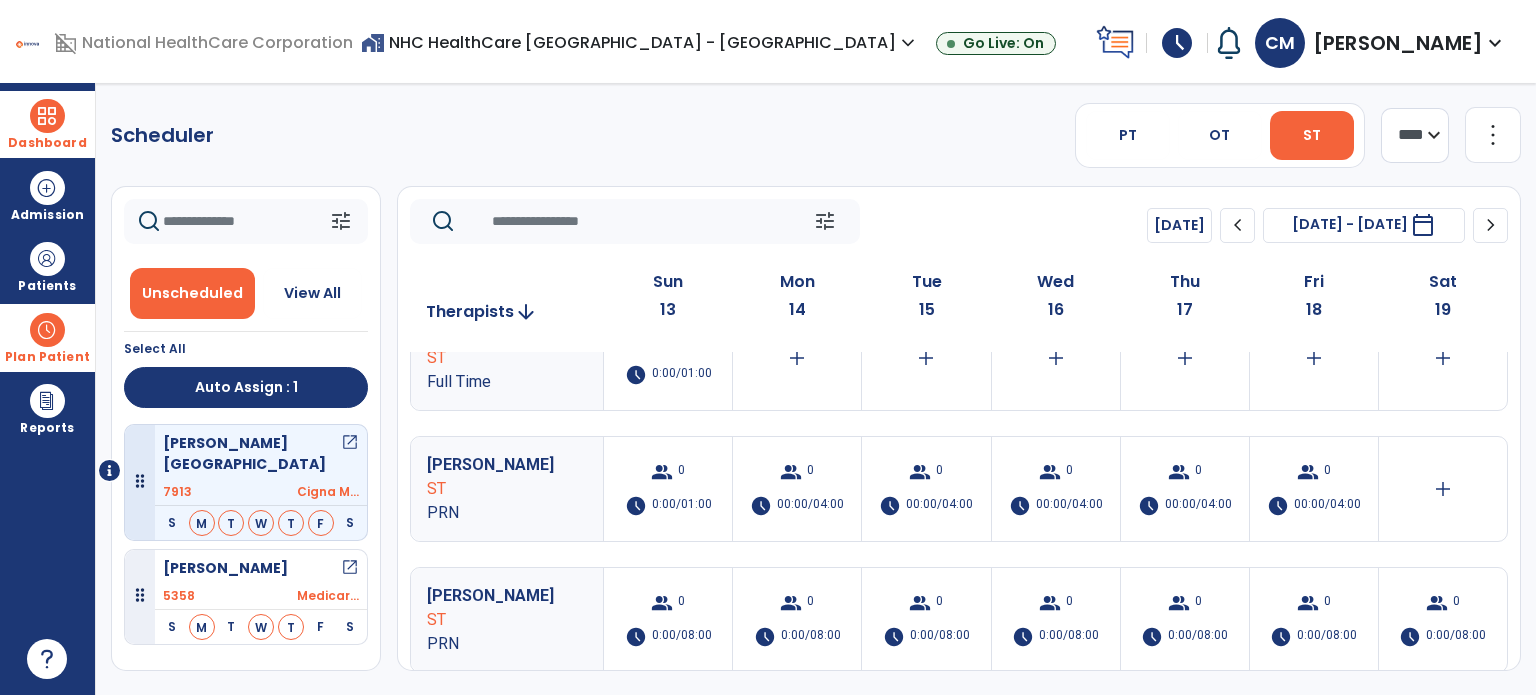 click on "Voigt, Waltraud   open_in_new" at bounding box center (261, 568) 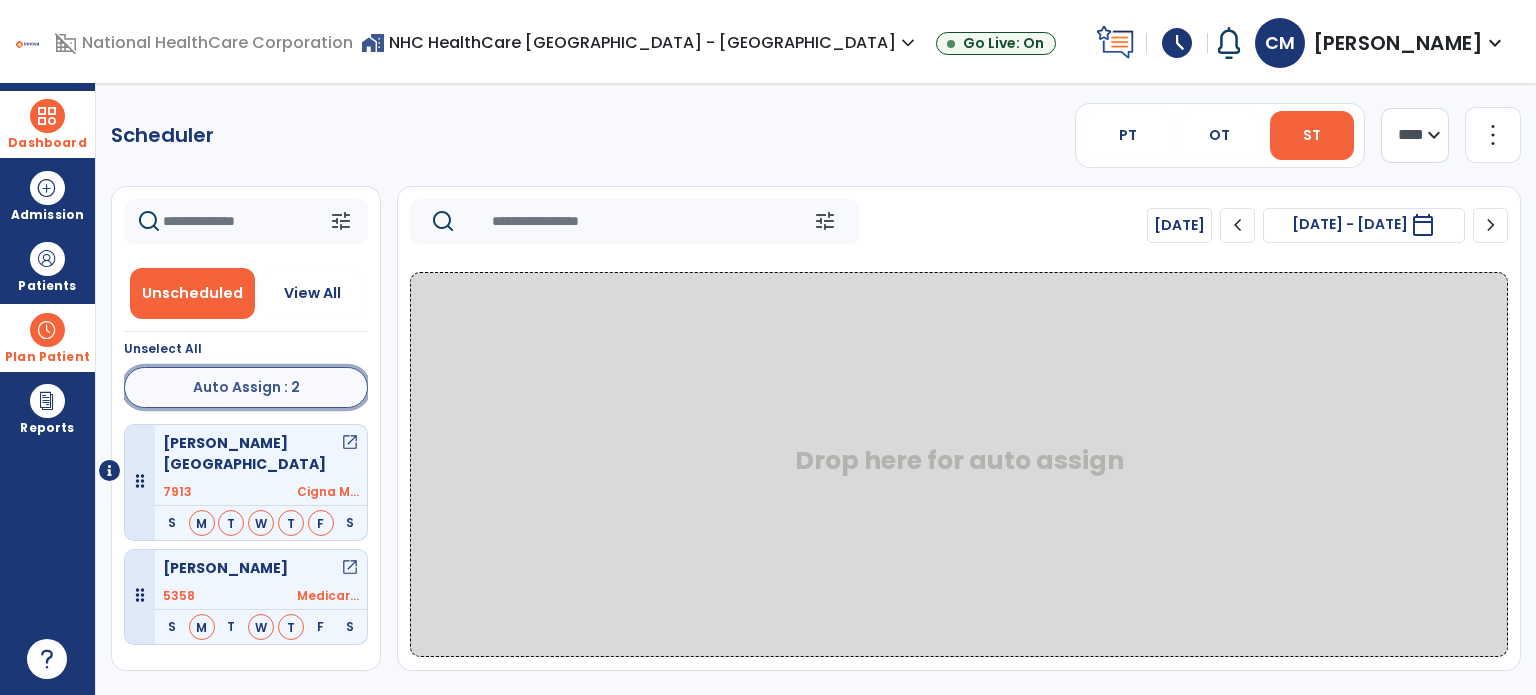 click on "Auto Assign : 2" 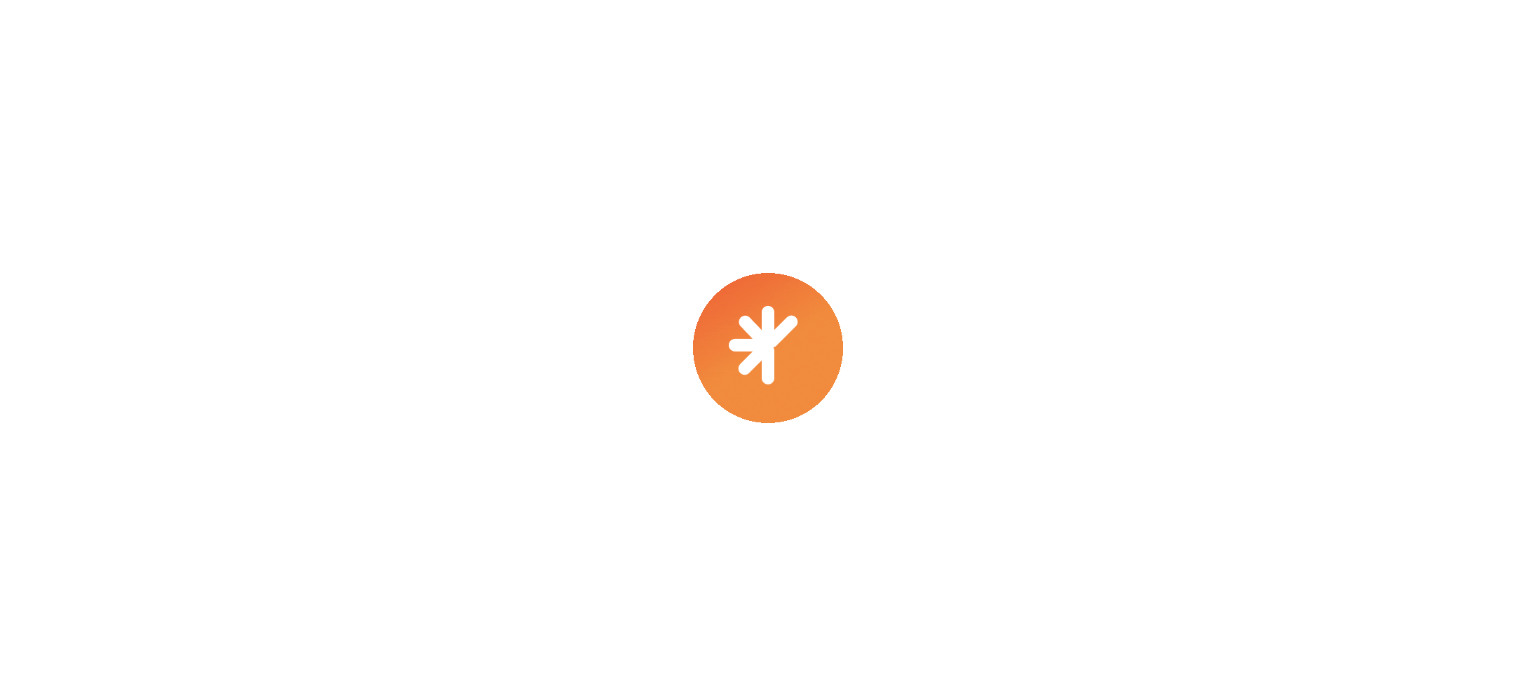 scroll, scrollTop: 0, scrollLeft: 0, axis: both 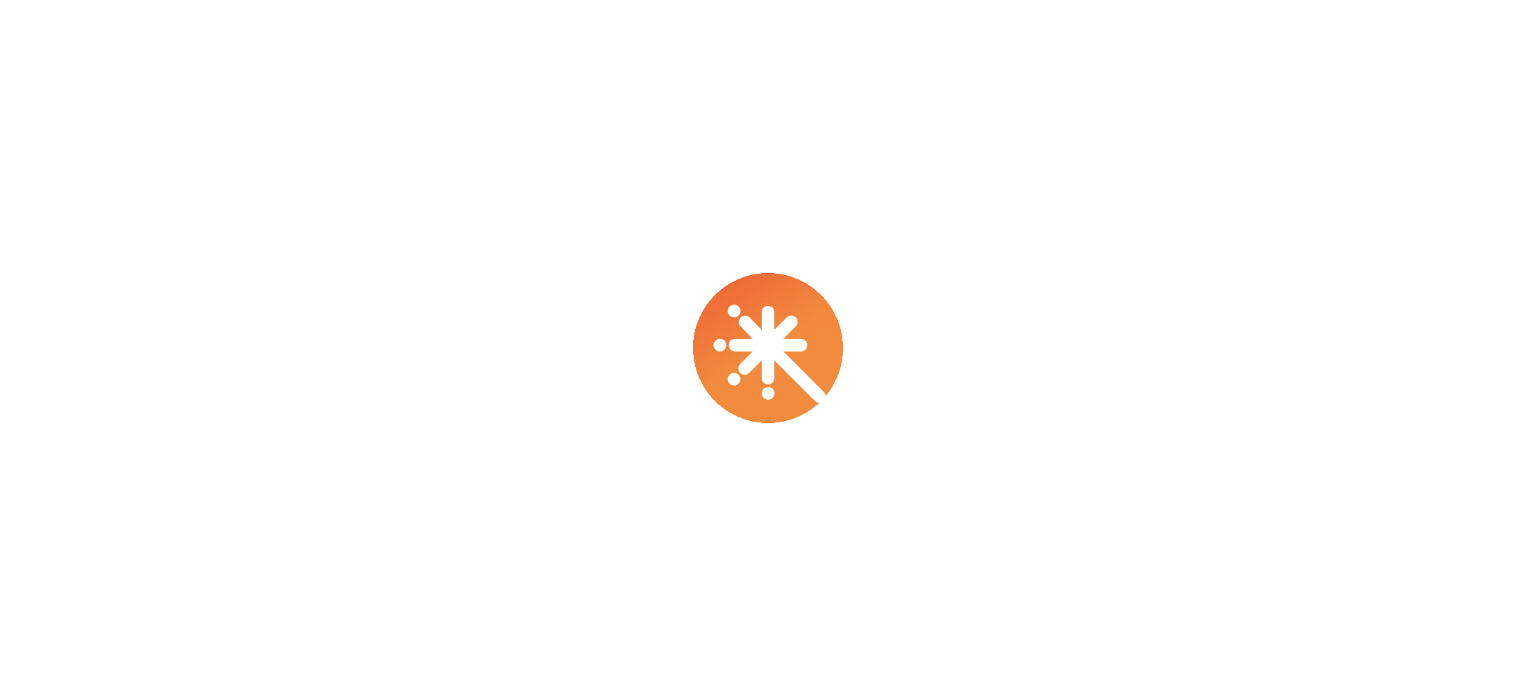select on "****" 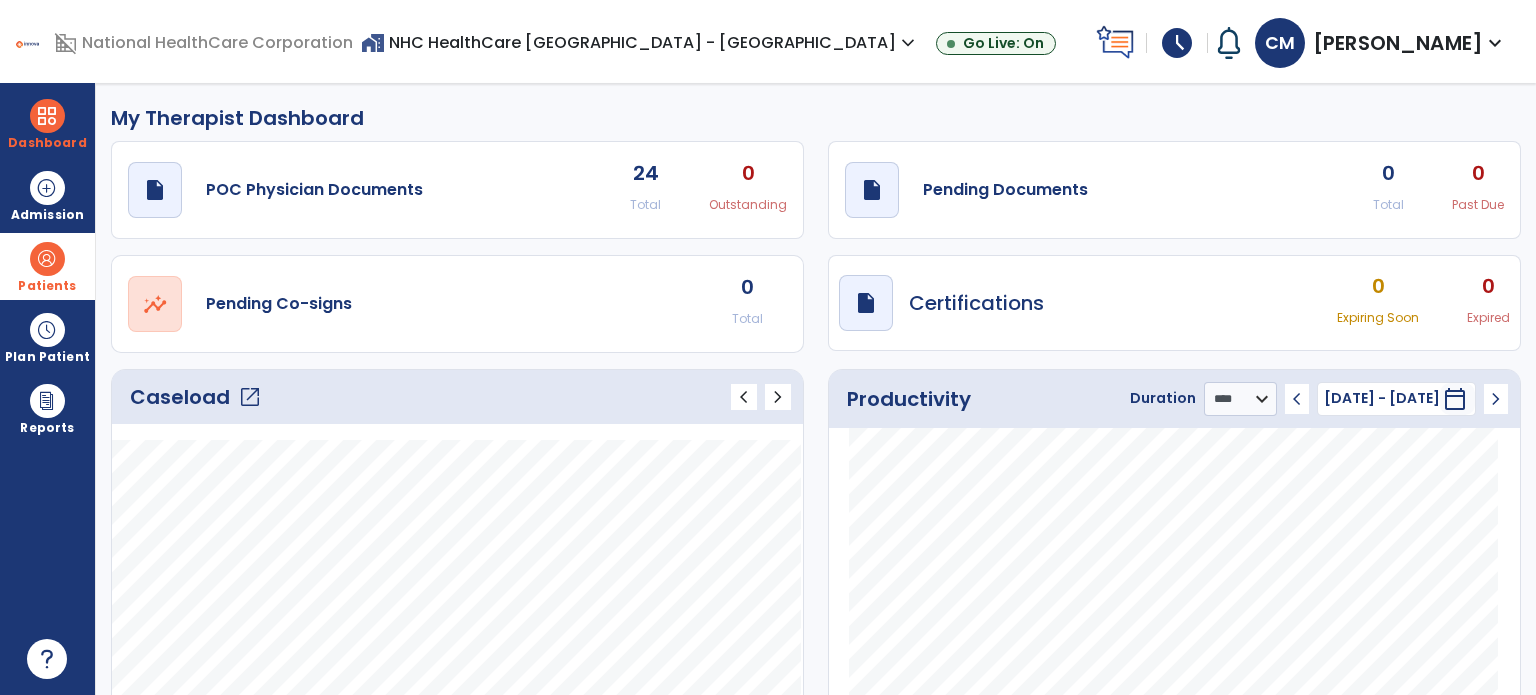 click at bounding box center [47, 259] 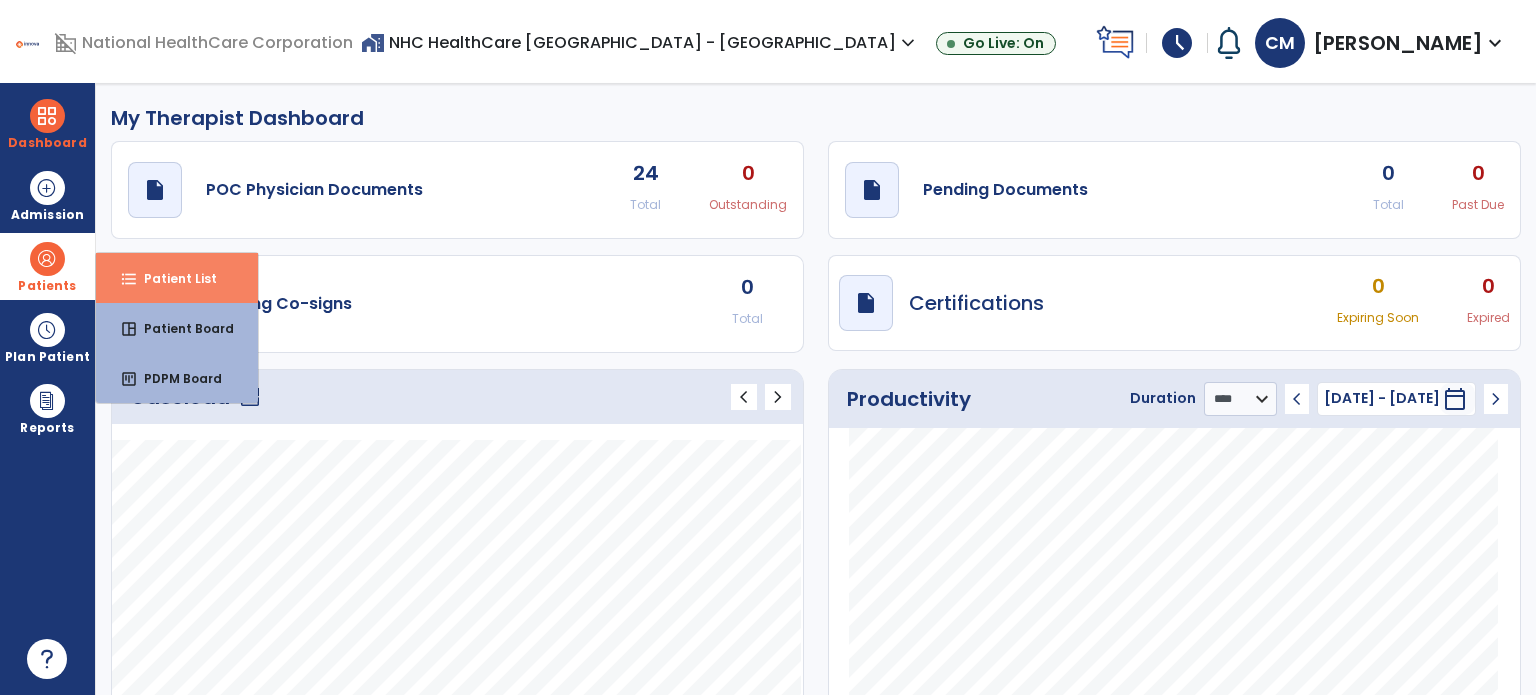click on "format_list_bulleted  Patient List" at bounding box center [177, 278] 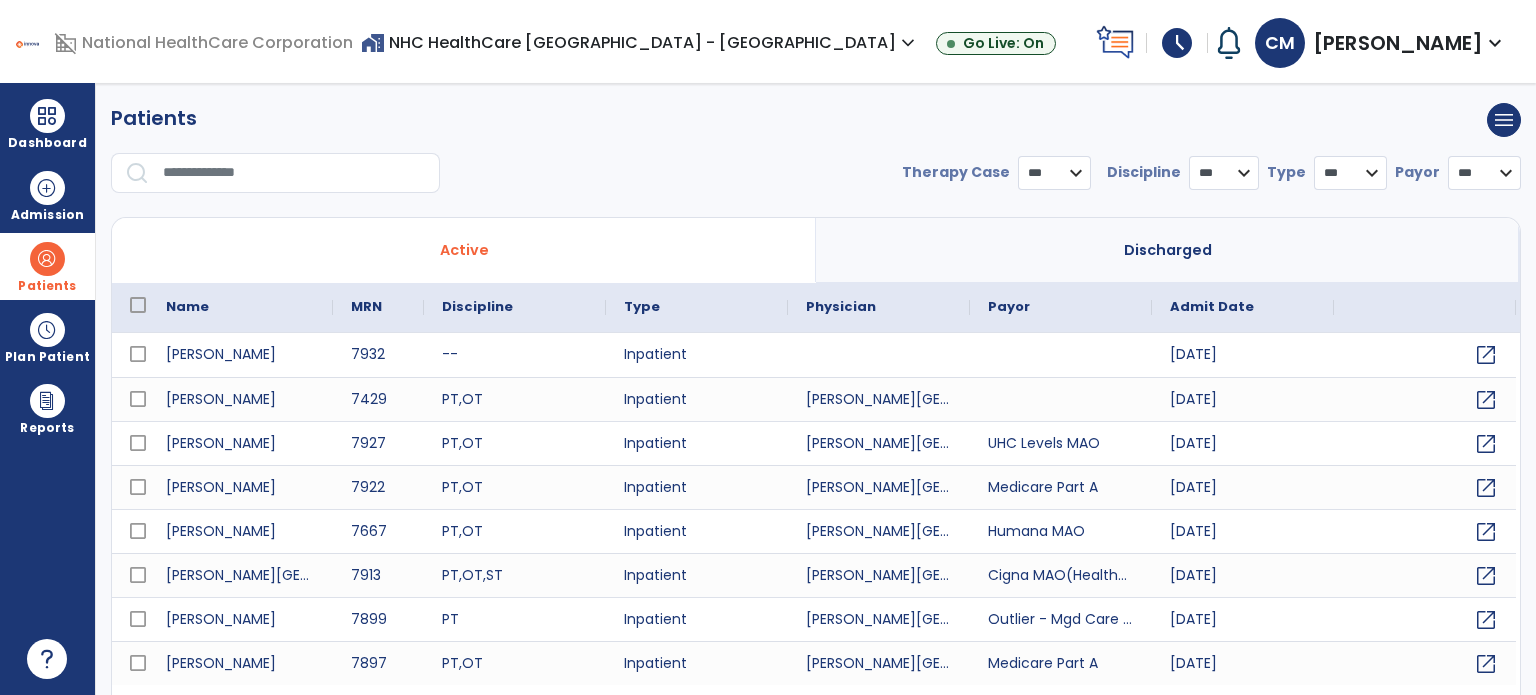 click at bounding box center [294, 173] 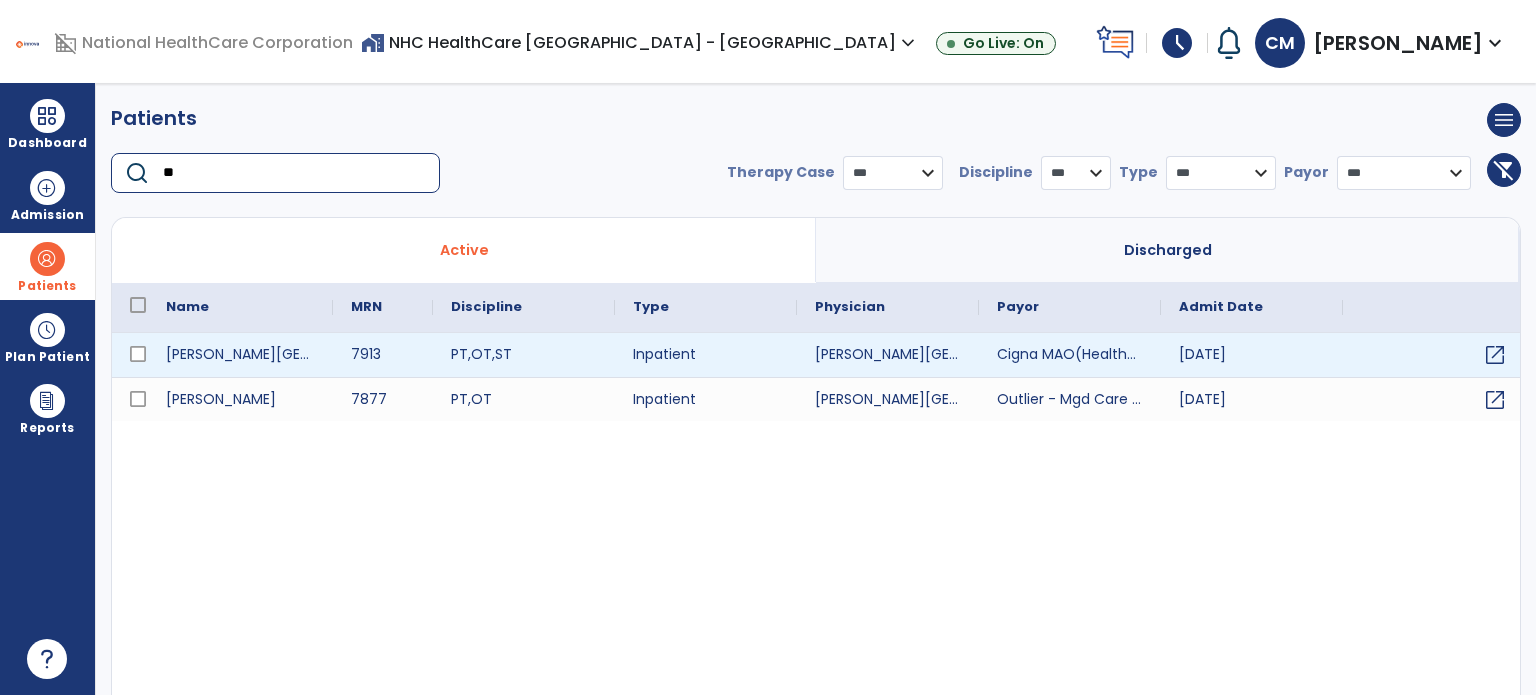 type on "**" 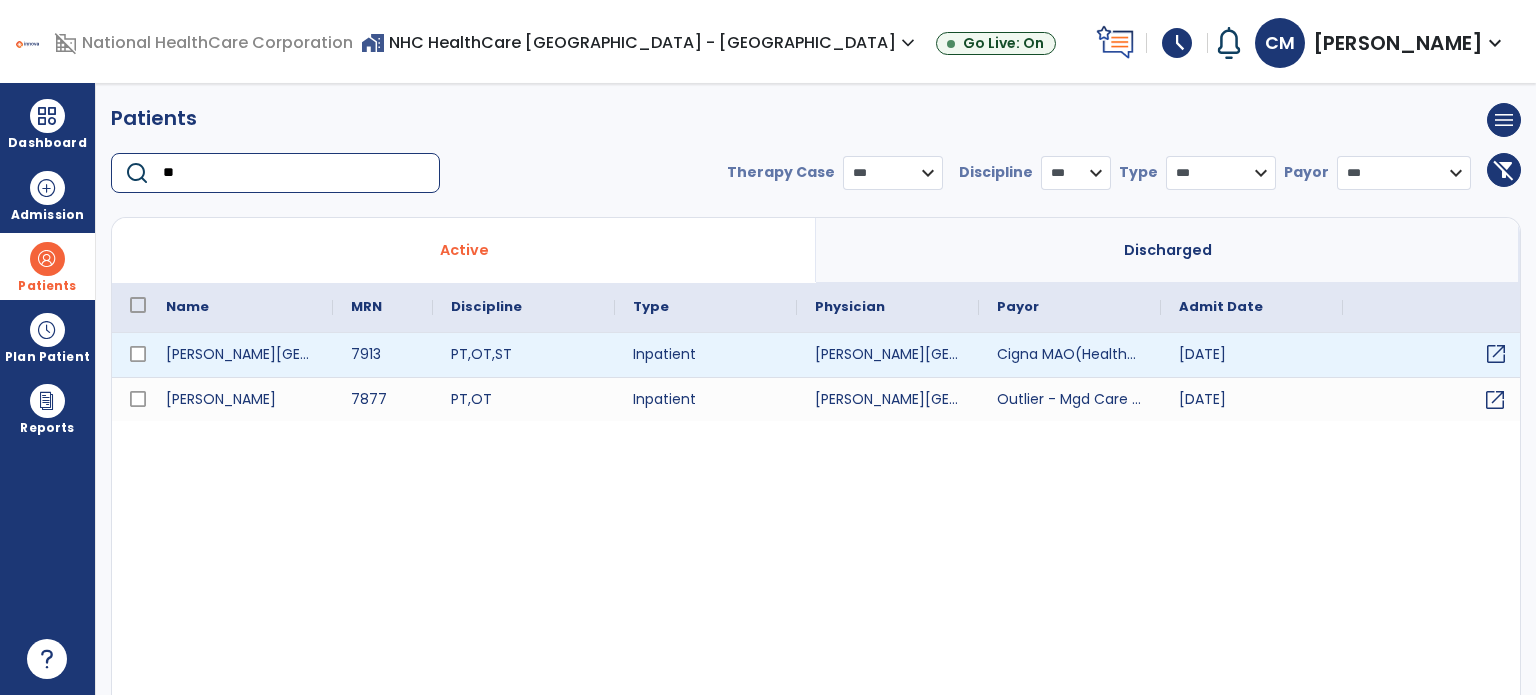 click on "open_in_new" at bounding box center (1496, 354) 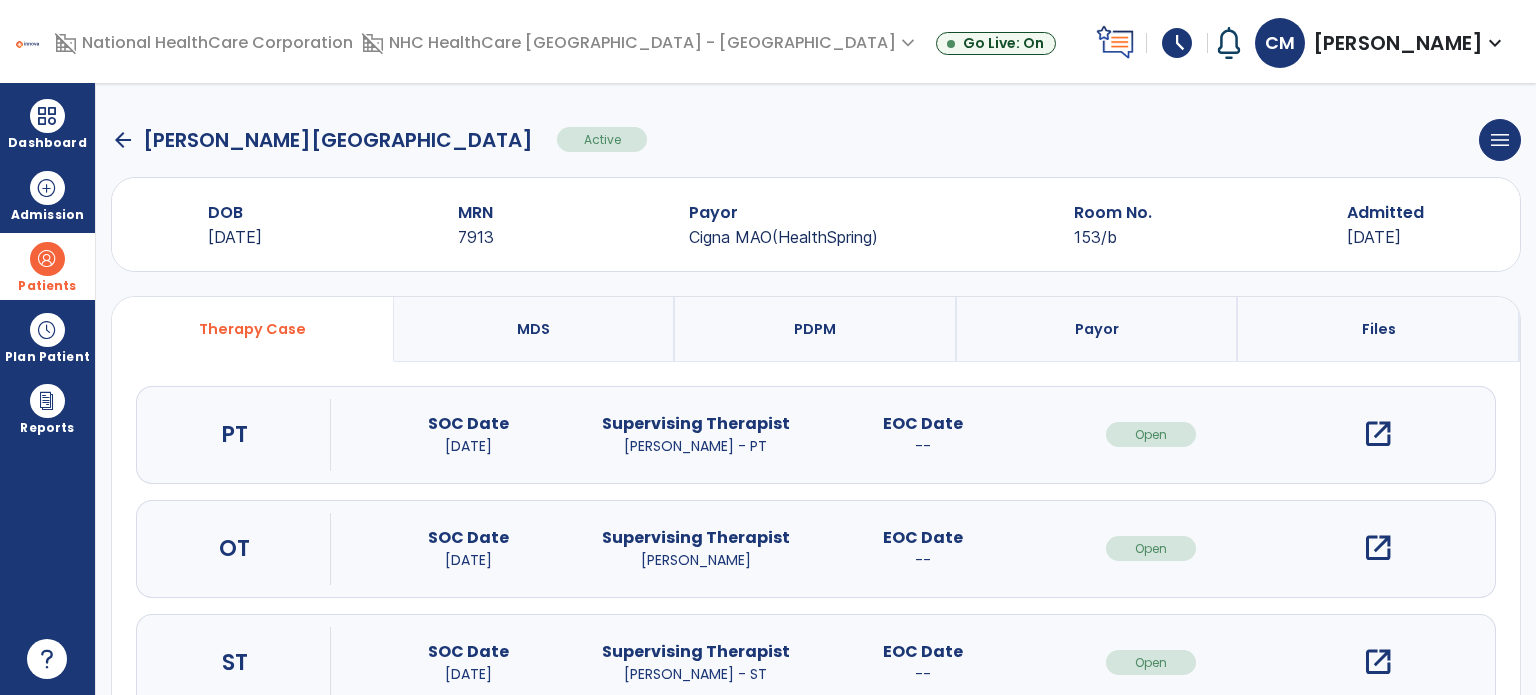 scroll, scrollTop: 62, scrollLeft: 0, axis: vertical 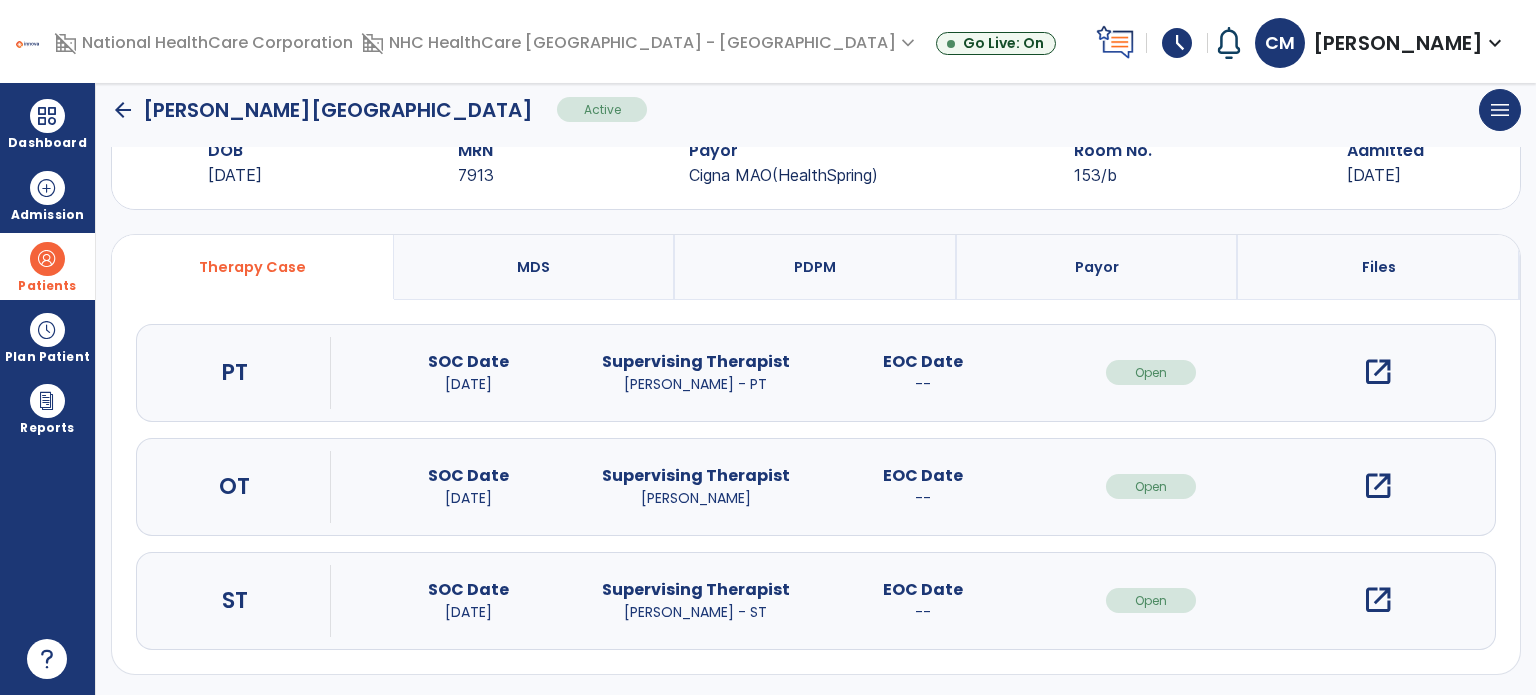 click on "open_in_new" at bounding box center [1378, 600] 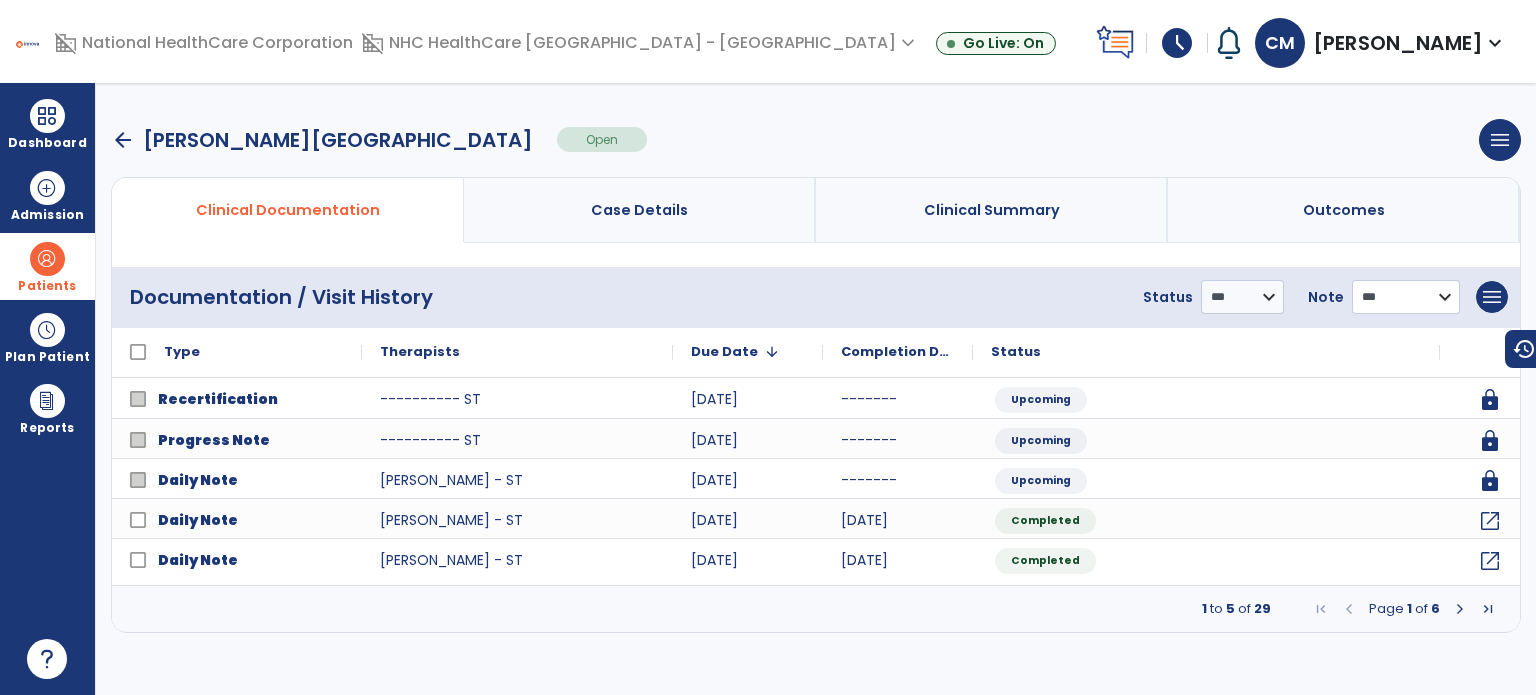 click on "**********" at bounding box center [1242, 297] 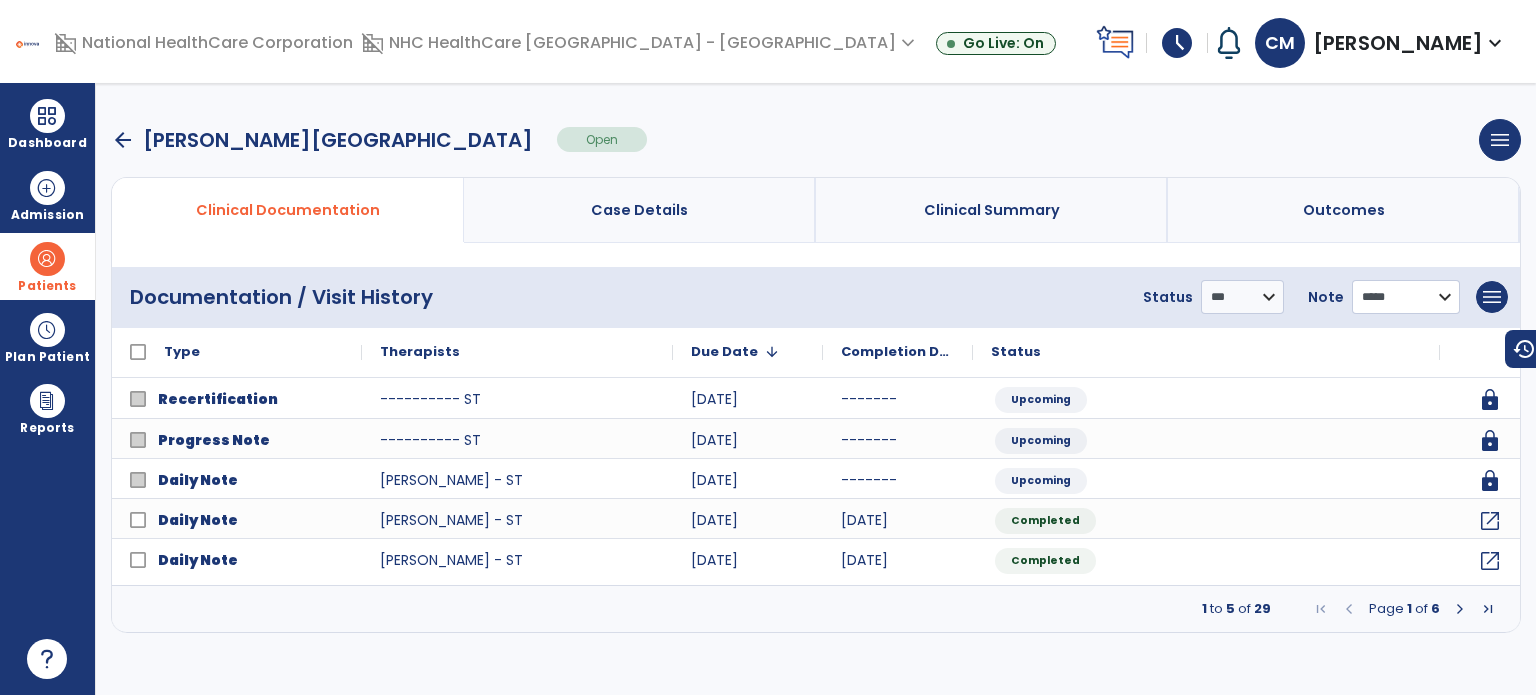 click on "**********" at bounding box center (1242, 297) 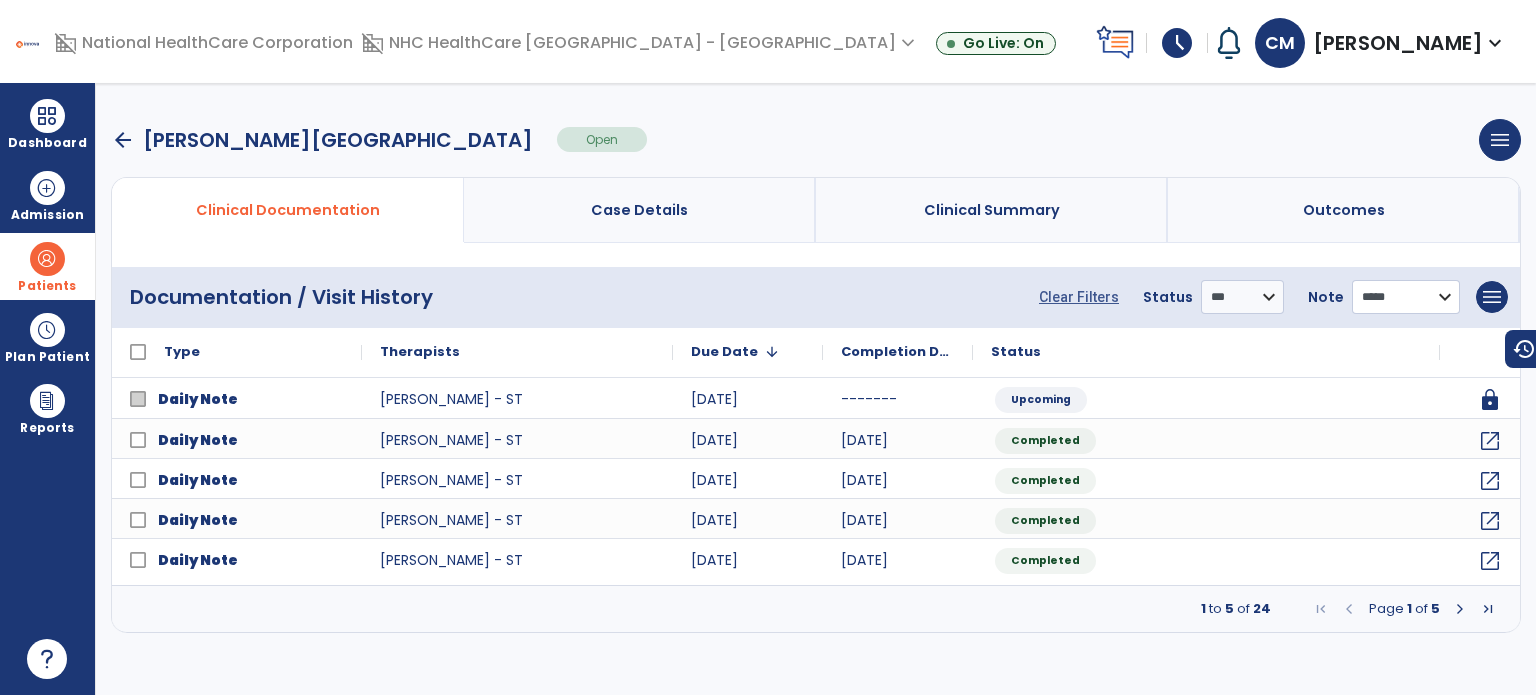 click on "**********" at bounding box center (1406, 297) 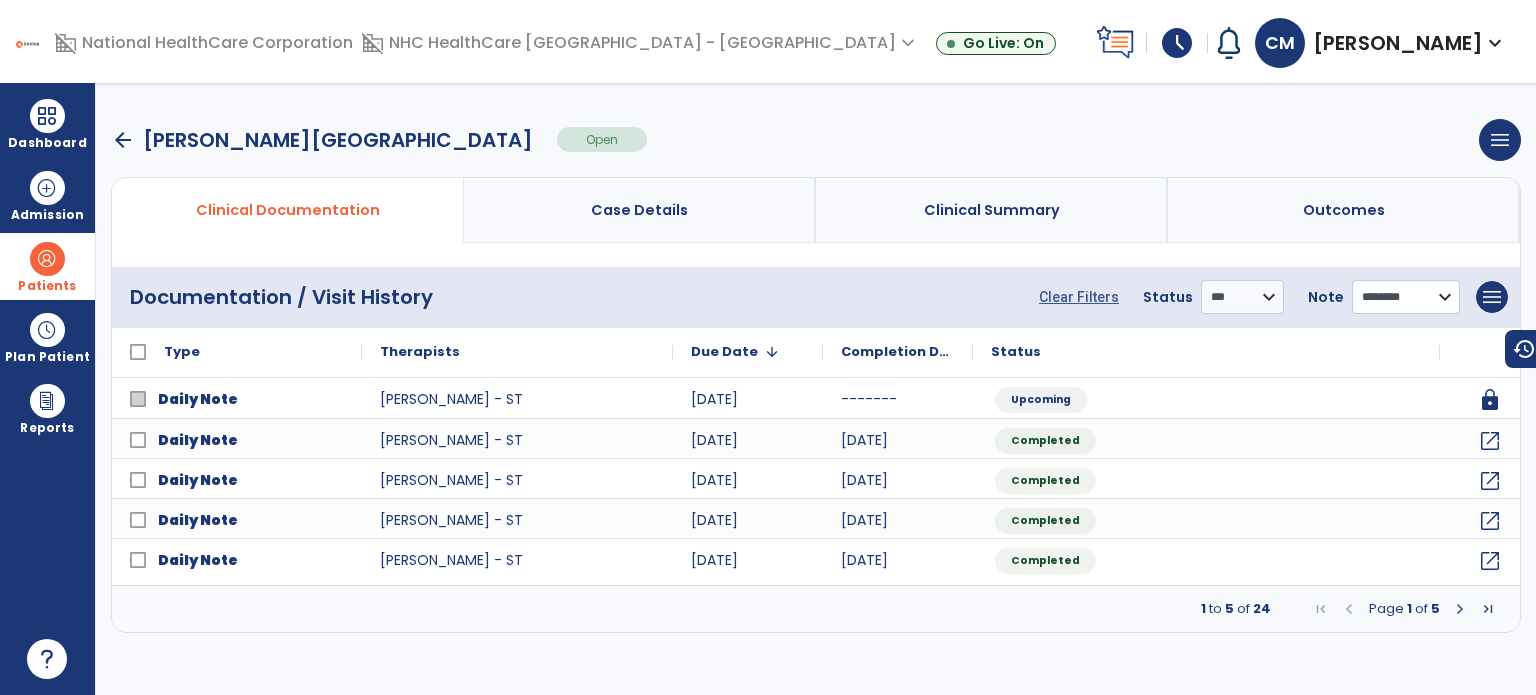 click on "**********" at bounding box center [1406, 297] 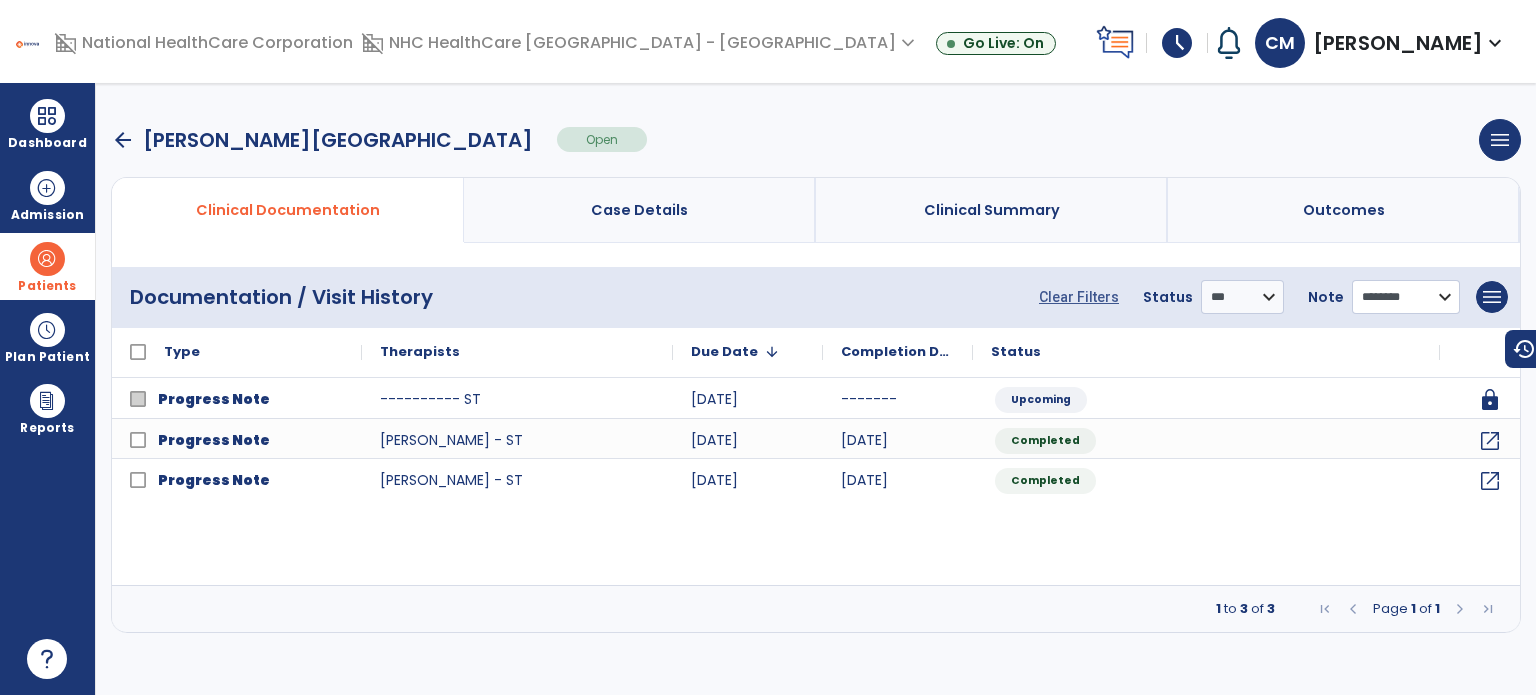 click on "**********" at bounding box center (1406, 297) 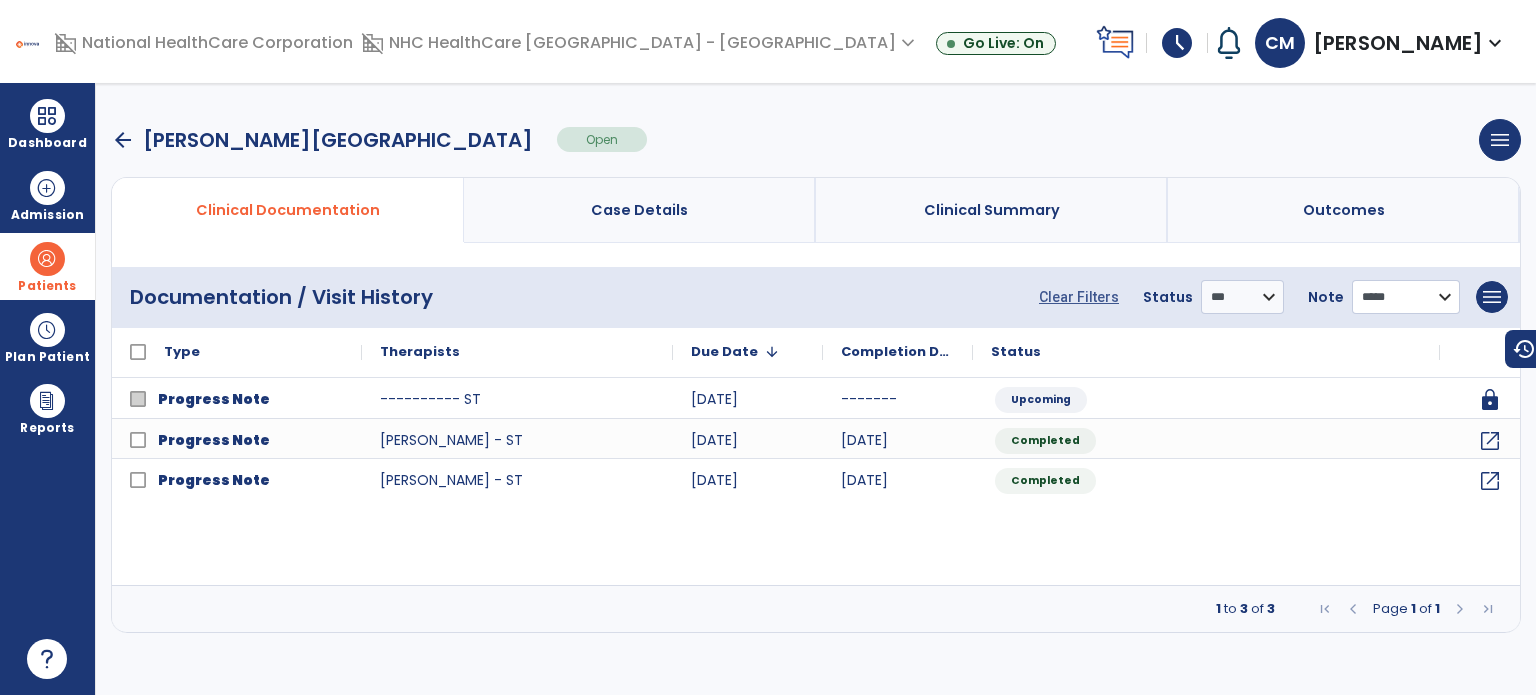 click on "**********" at bounding box center [1406, 297] 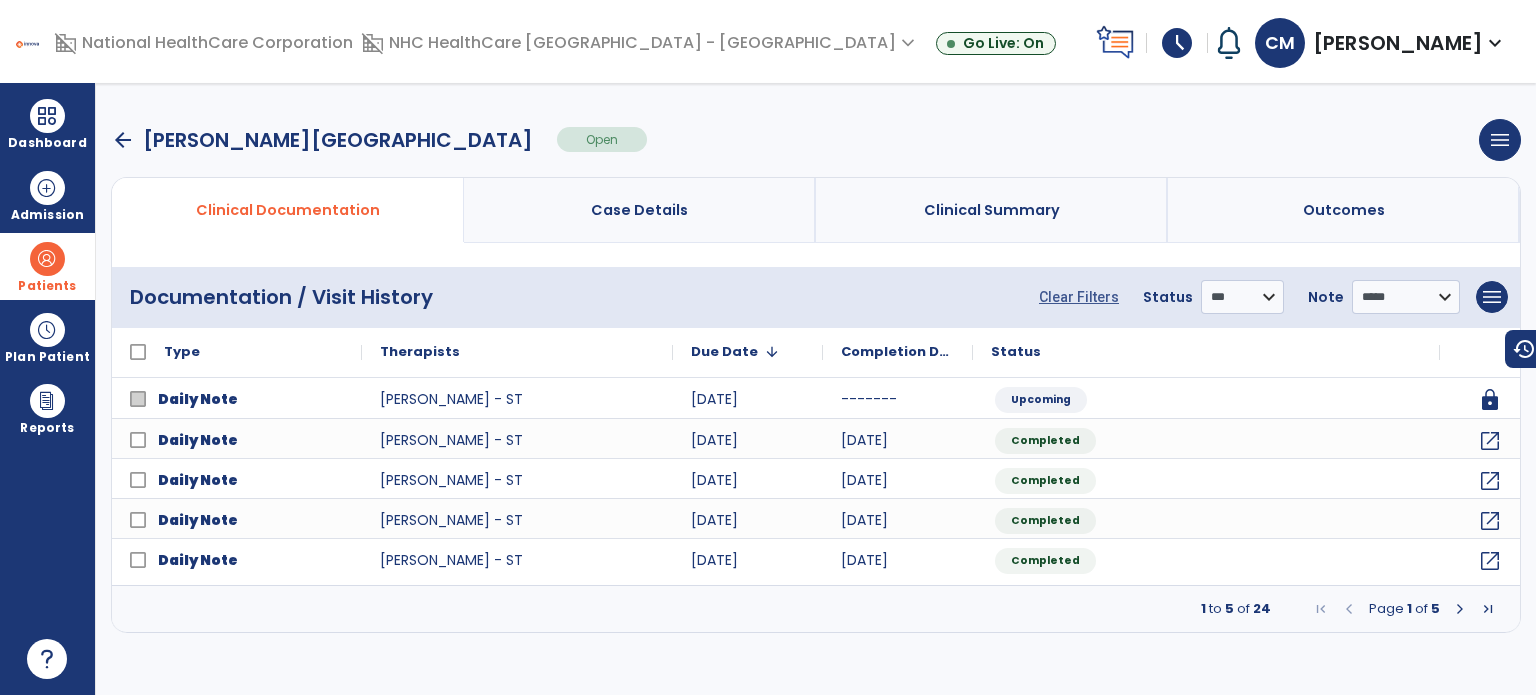 click on "**********" at bounding box center [816, 297] 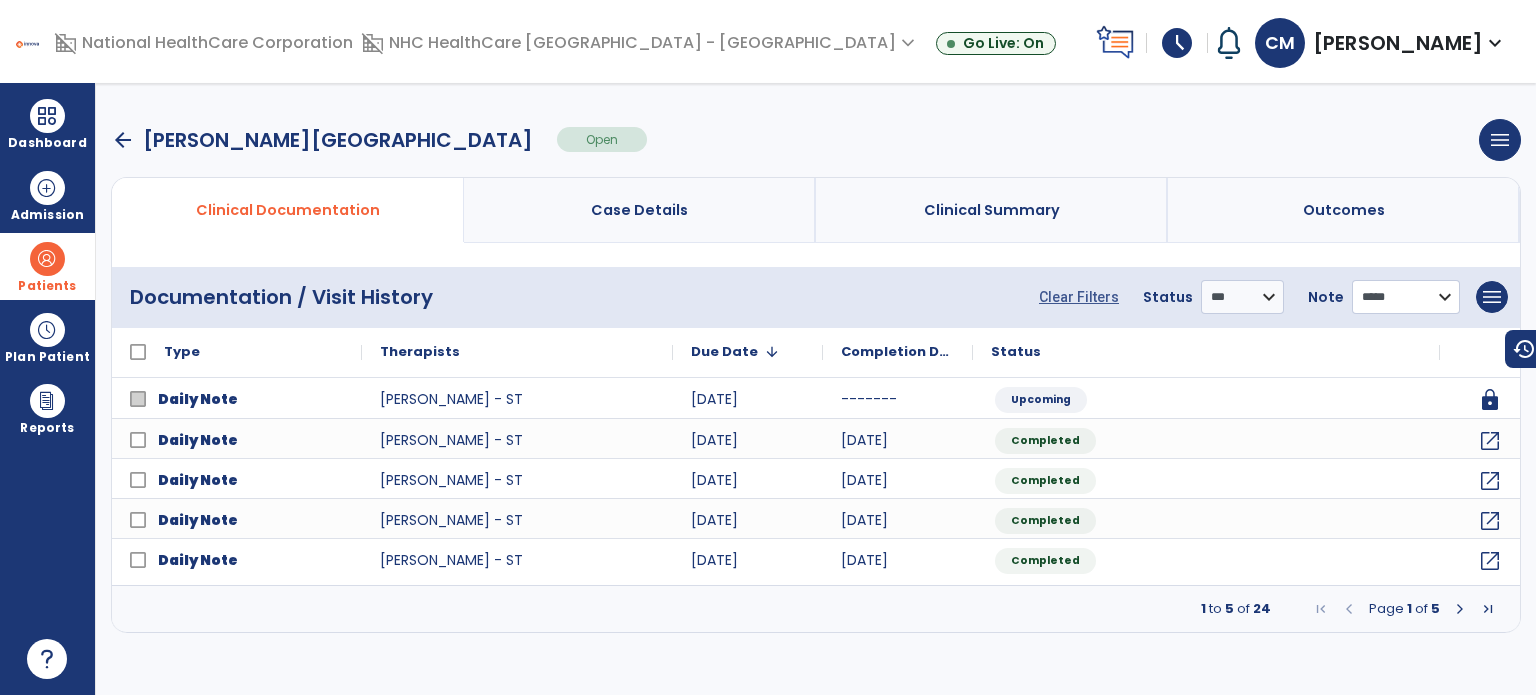 click on "**********" at bounding box center (1406, 297) 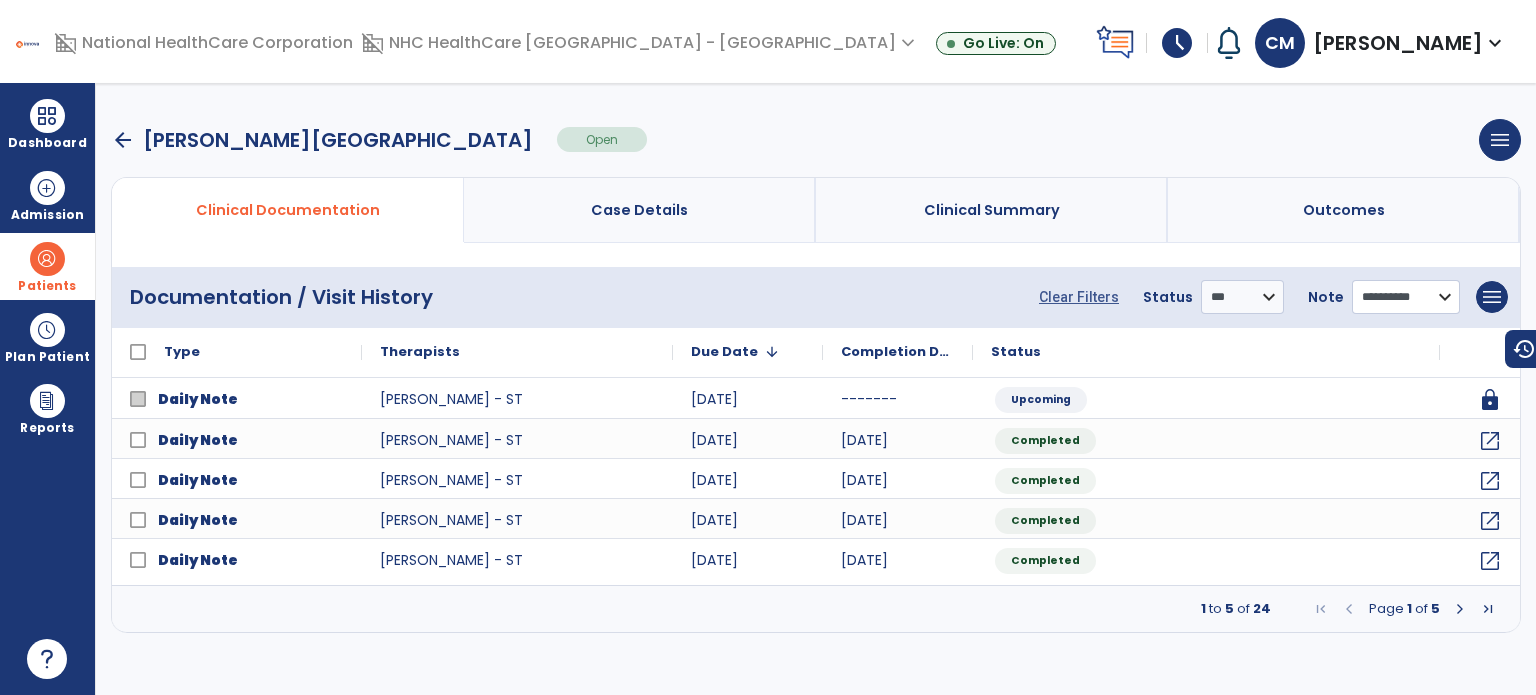 click on "**********" at bounding box center [1406, 297] 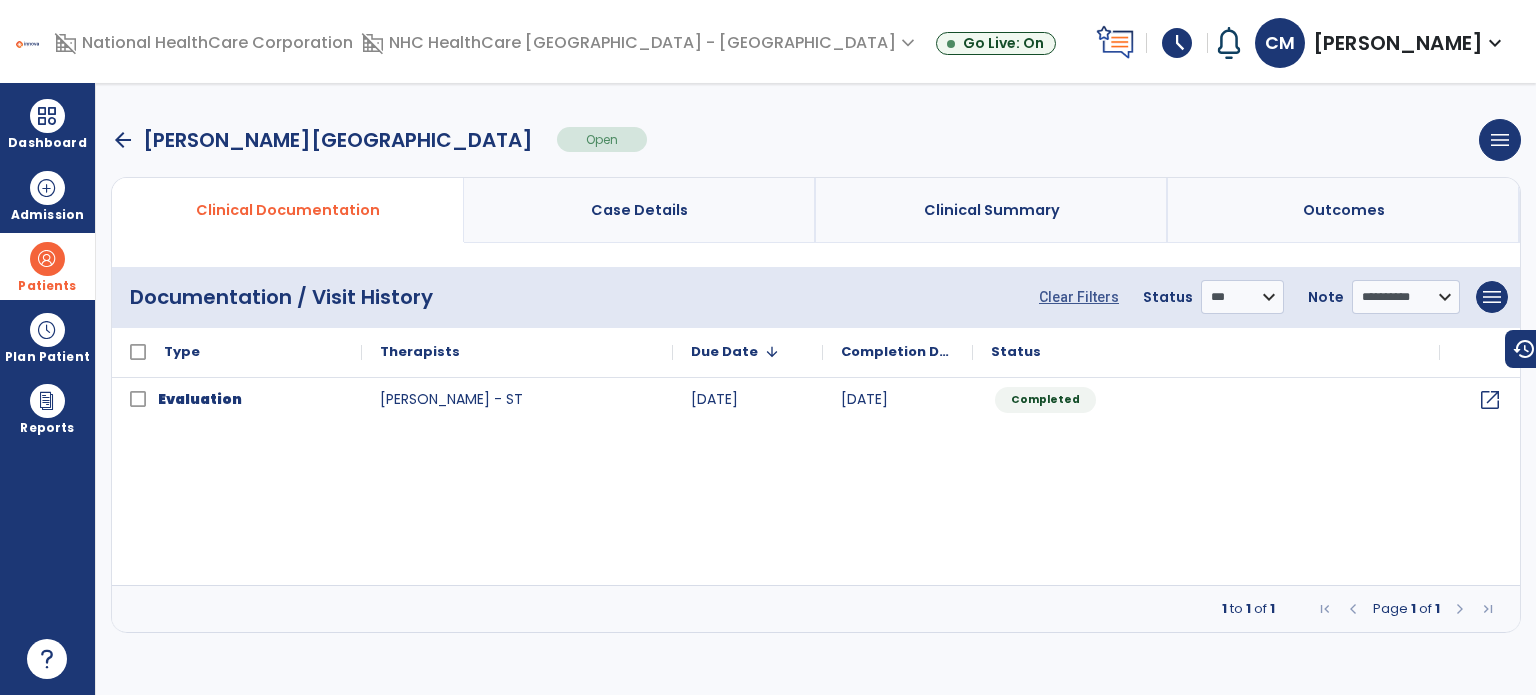 click on "**********" at bounding box center [816, 297] 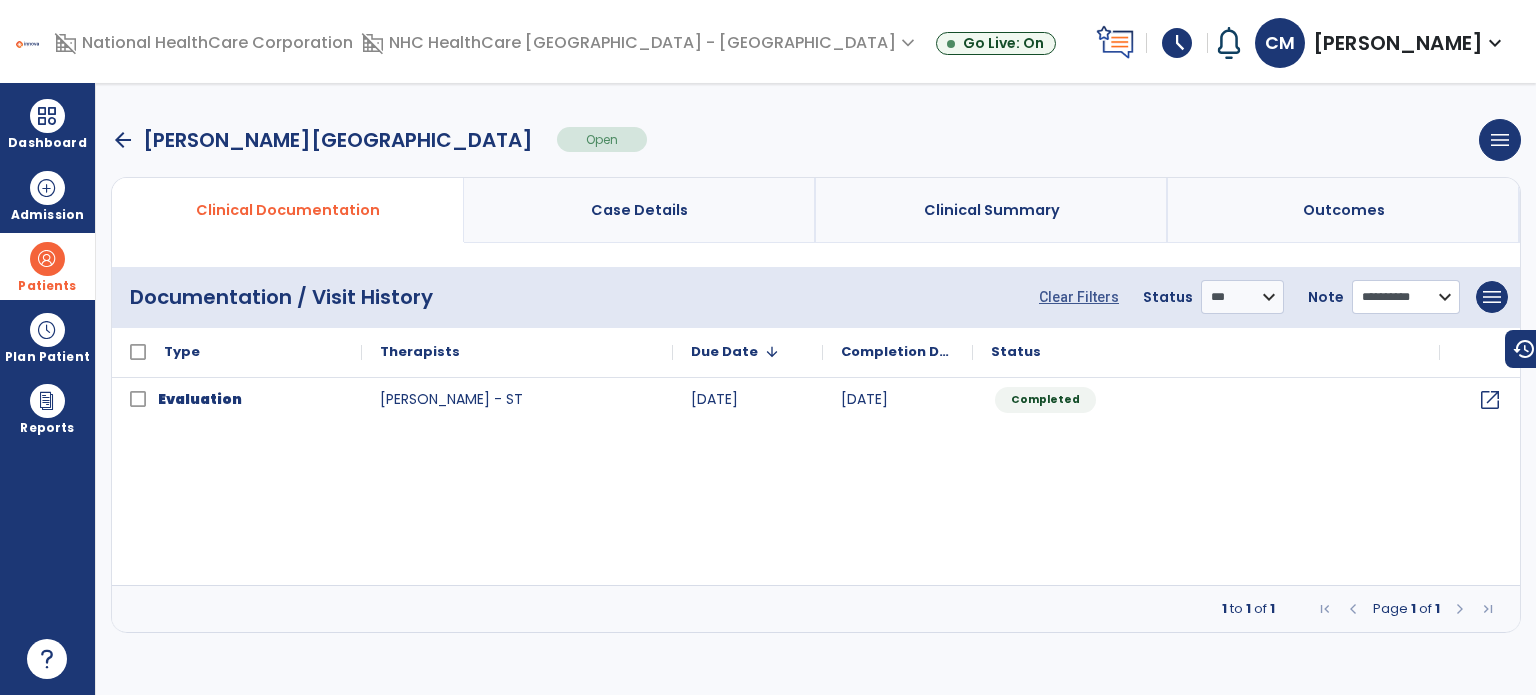 click on "**********" at bounding box center (1406, 297) 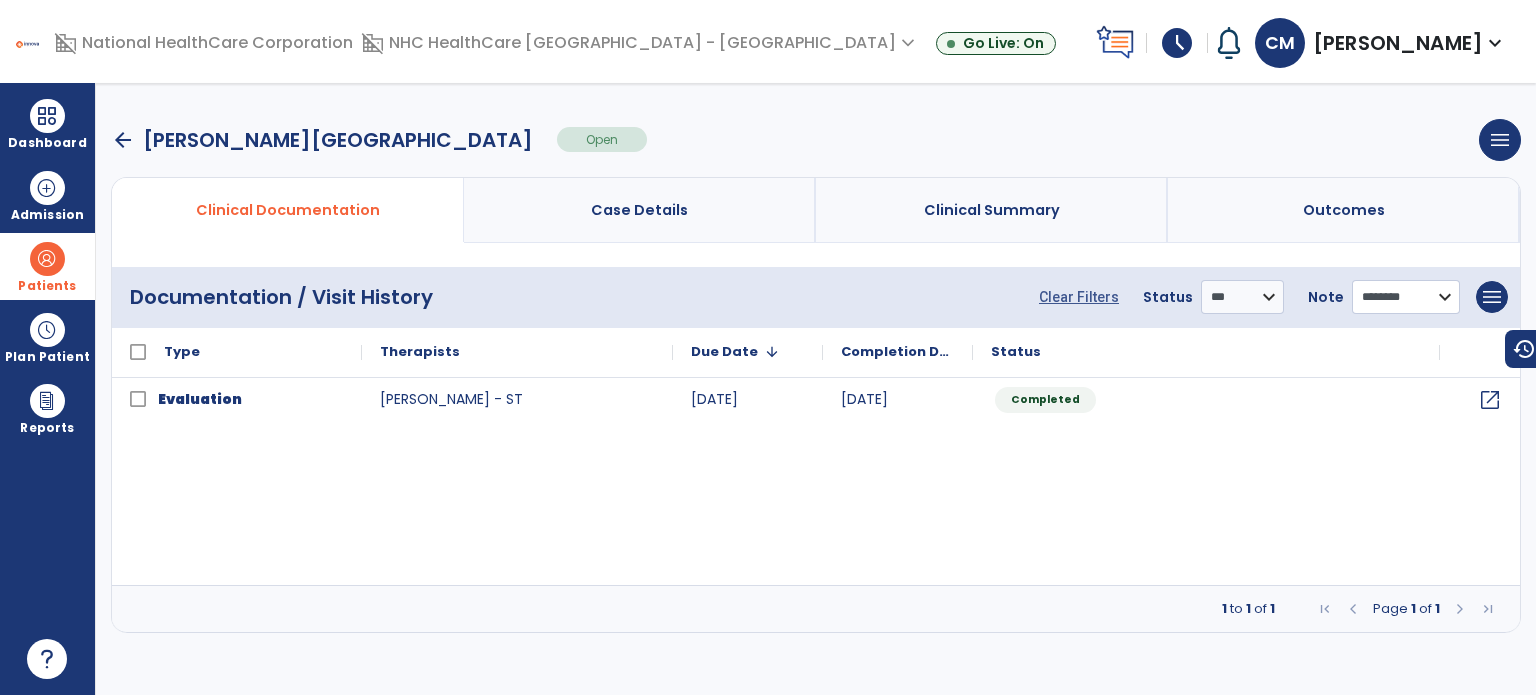 click on "**********" at bounding box center [1406, 297] 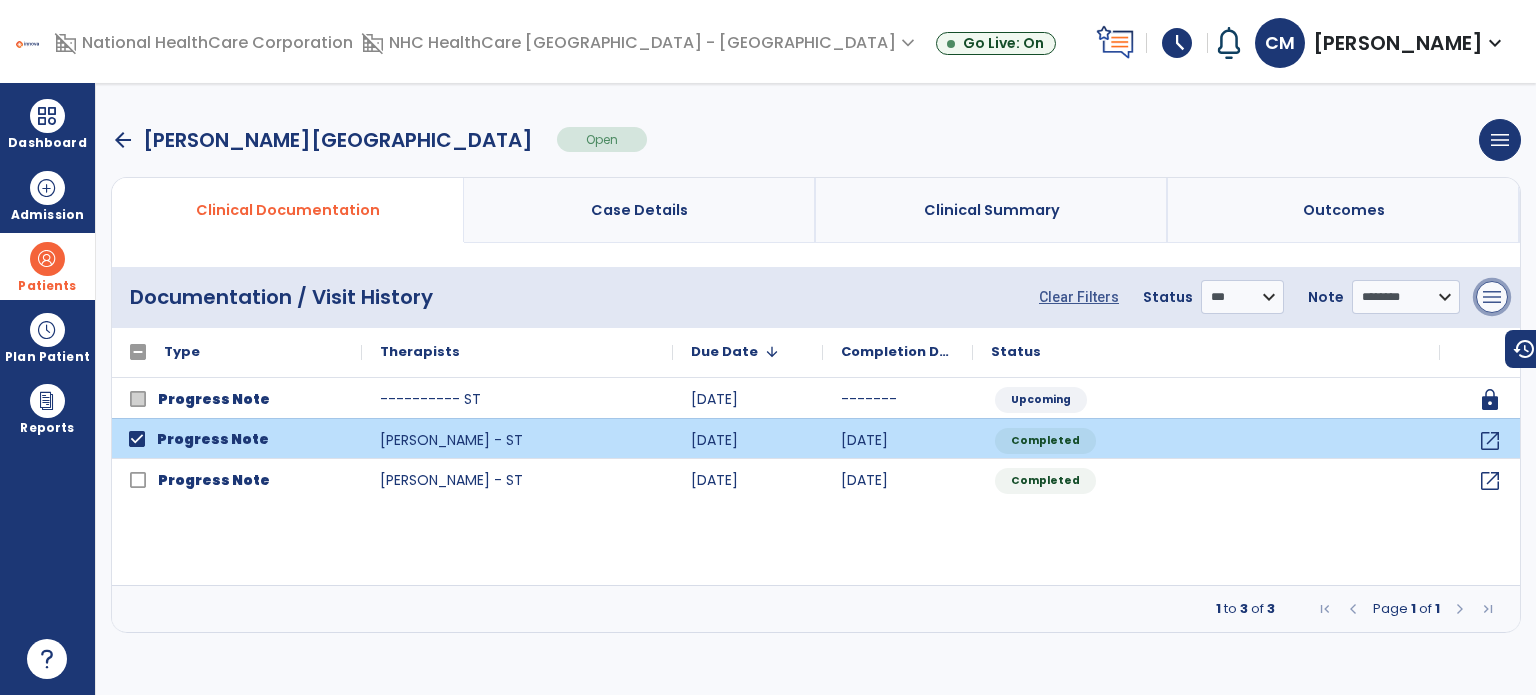 click on "menu" at bounding box center [1492, 297] 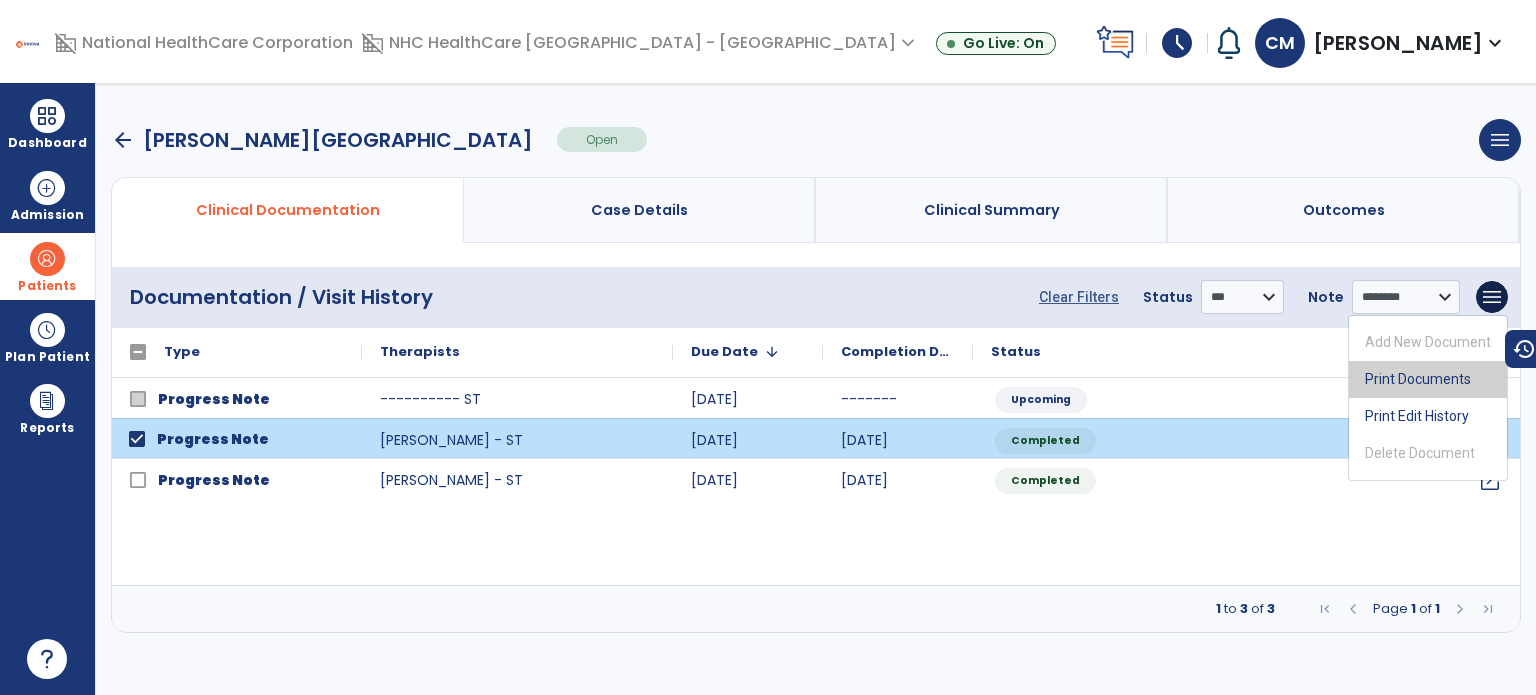 click on "Print Documents" at bounding box center [1428, 379] 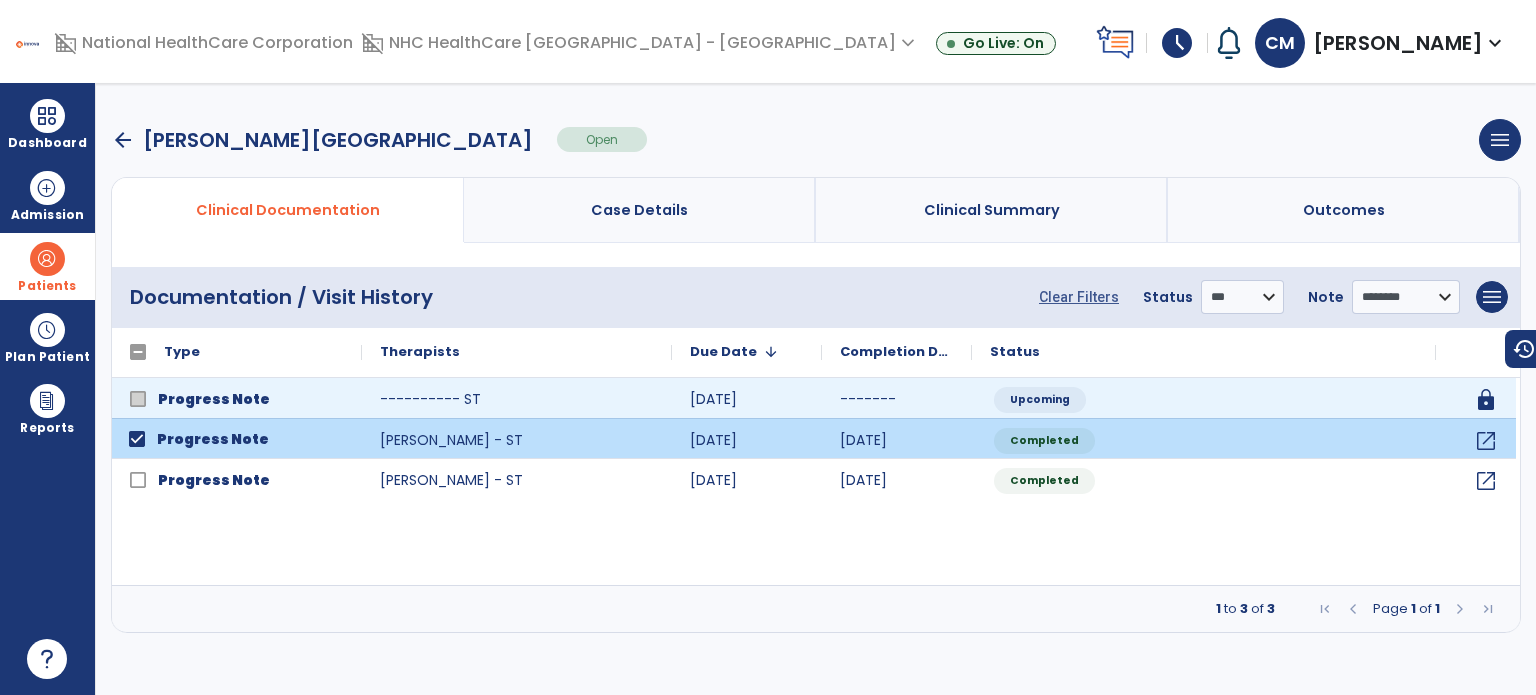 select on "***" 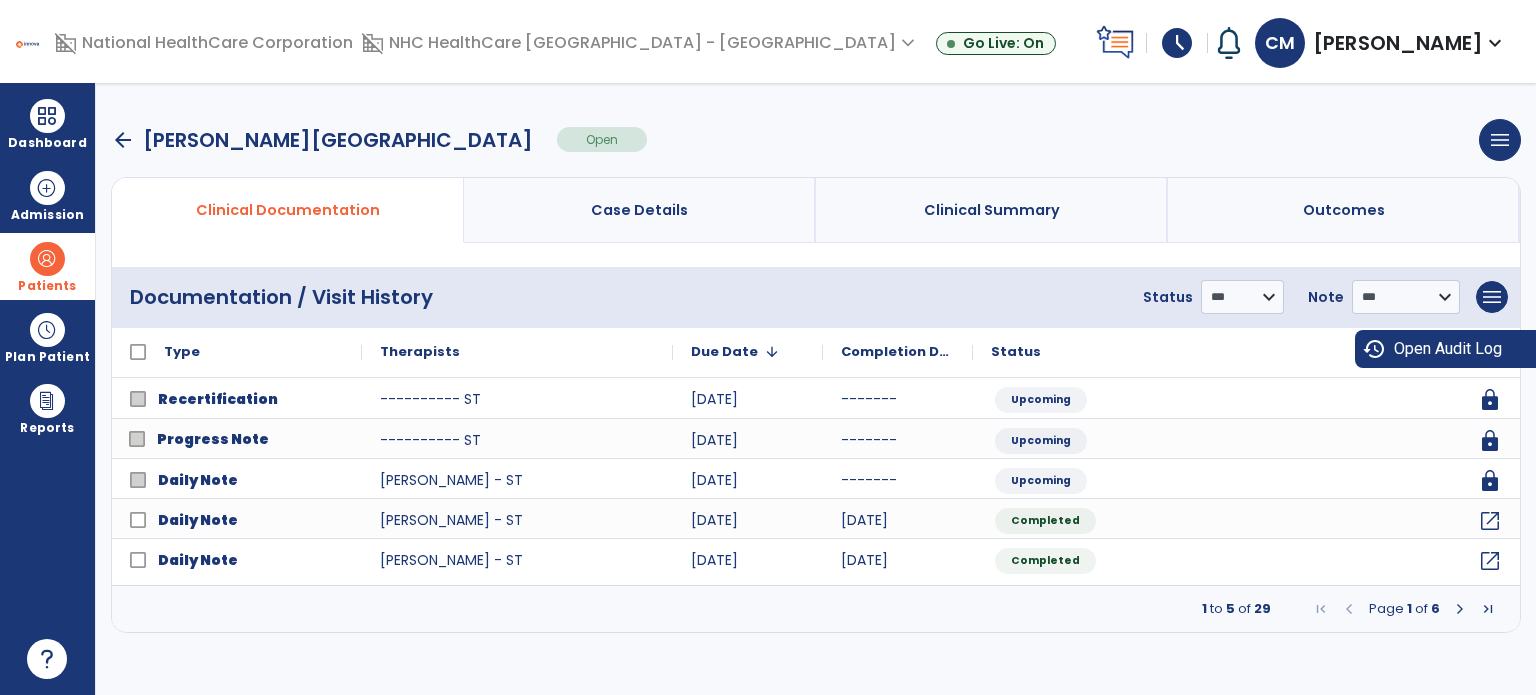 click on "history  Open Audit Log" 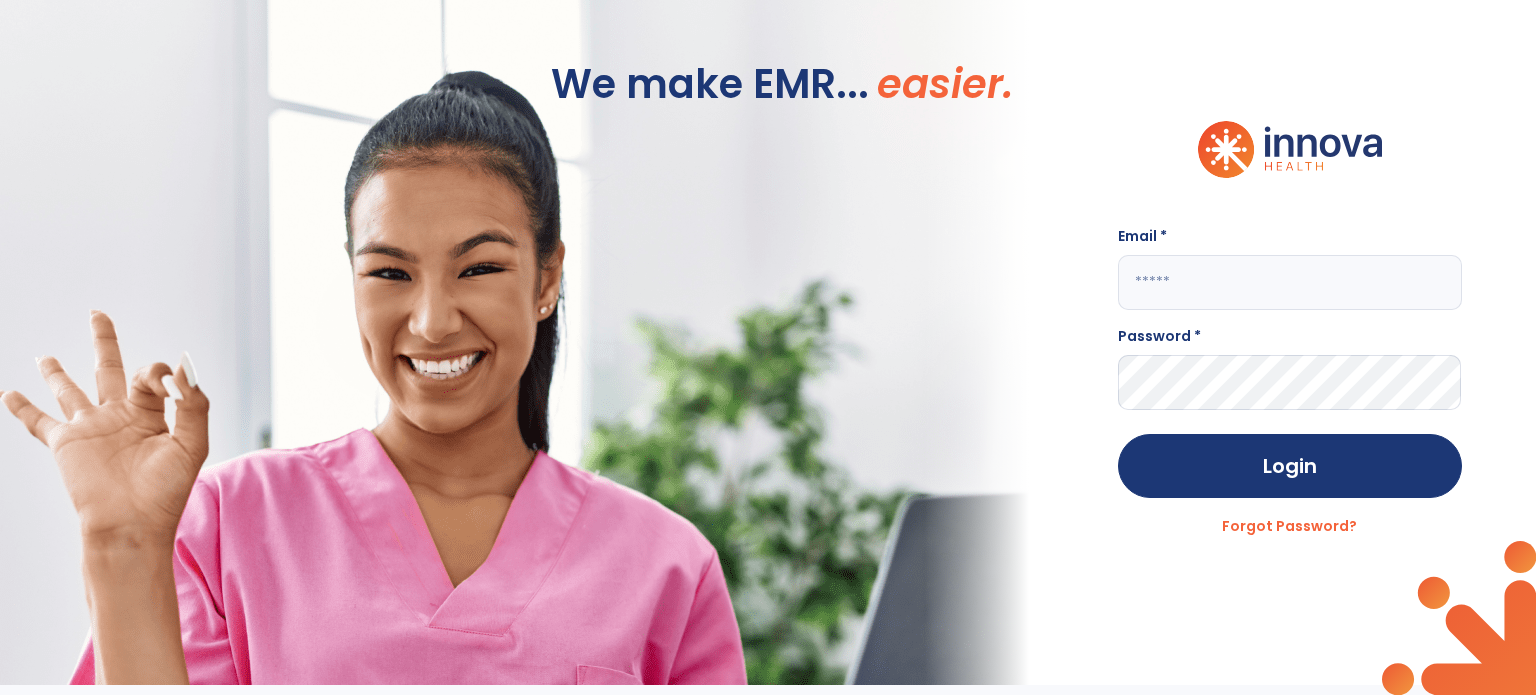 type on "**********" 